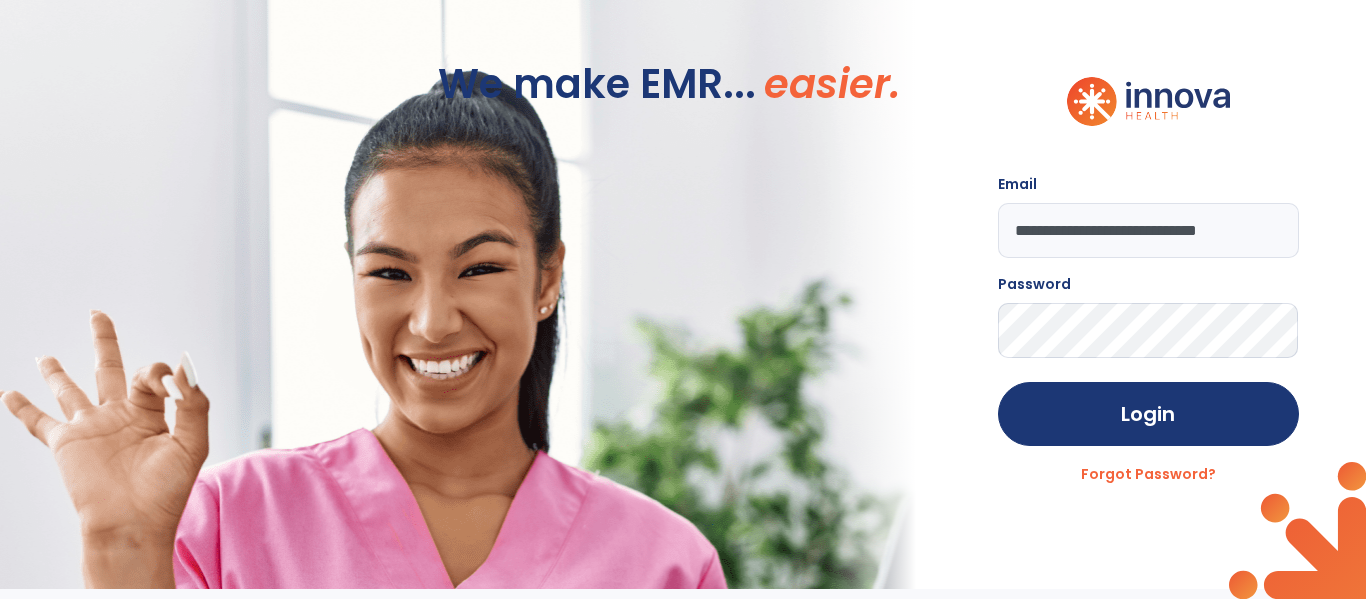 scroll, scrollTop: 0, scrollLeft: 0, axis: both 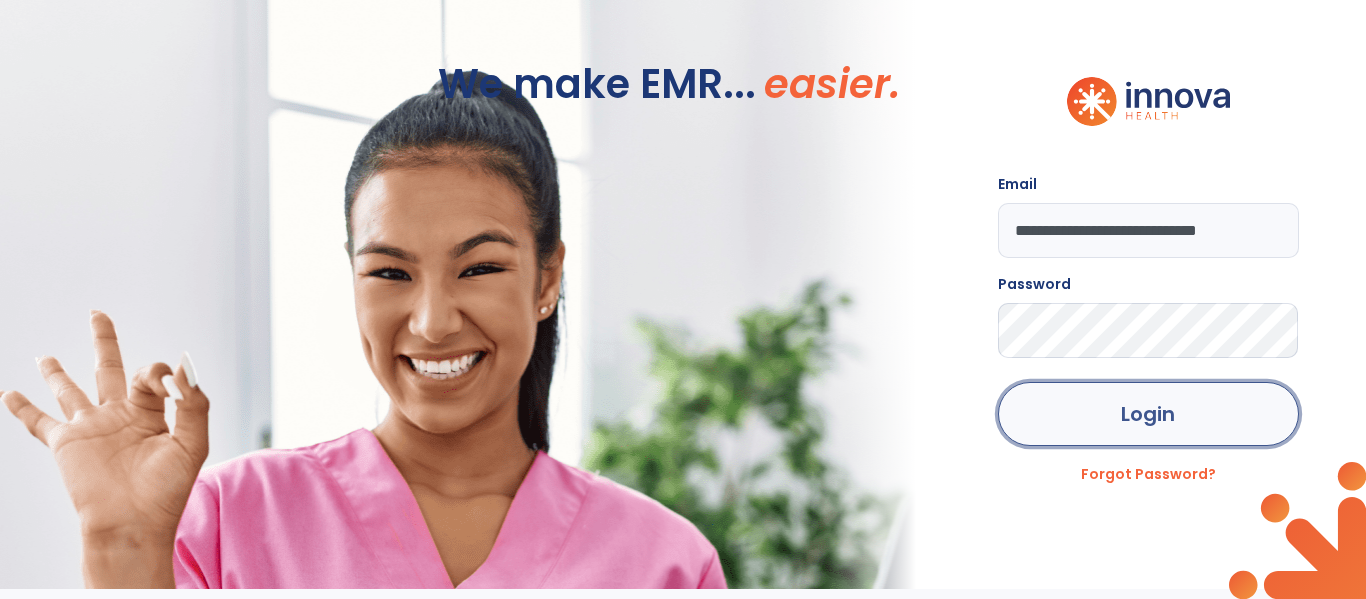 click on "Login" 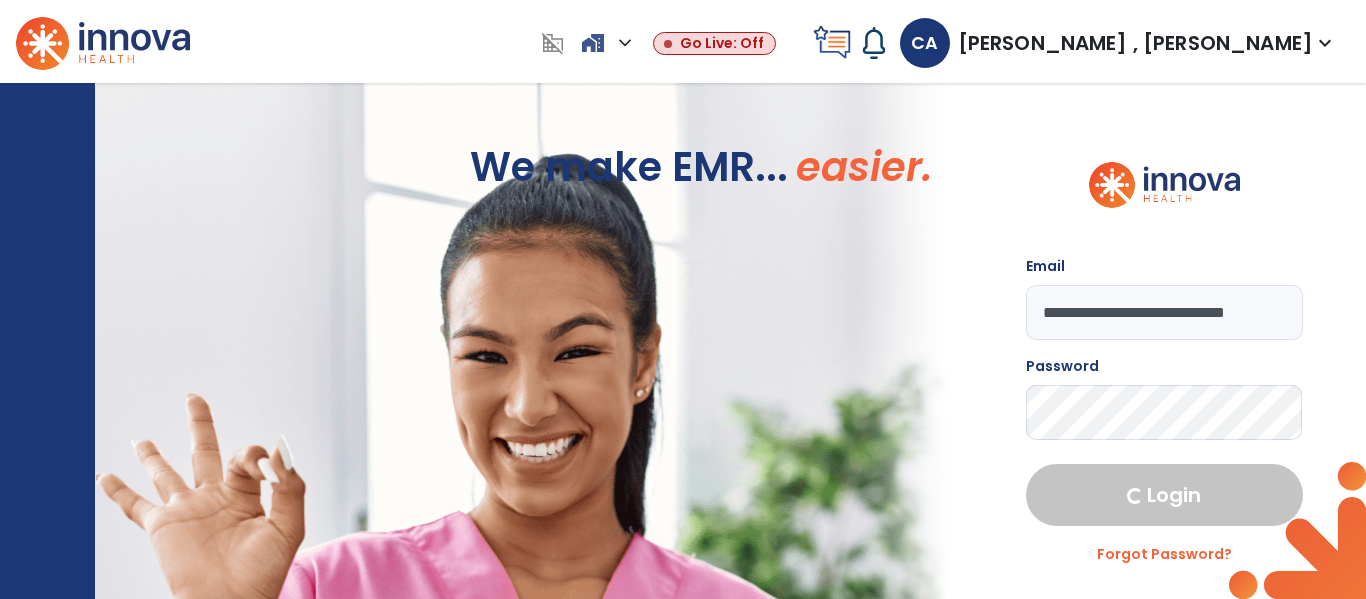 select on "****" 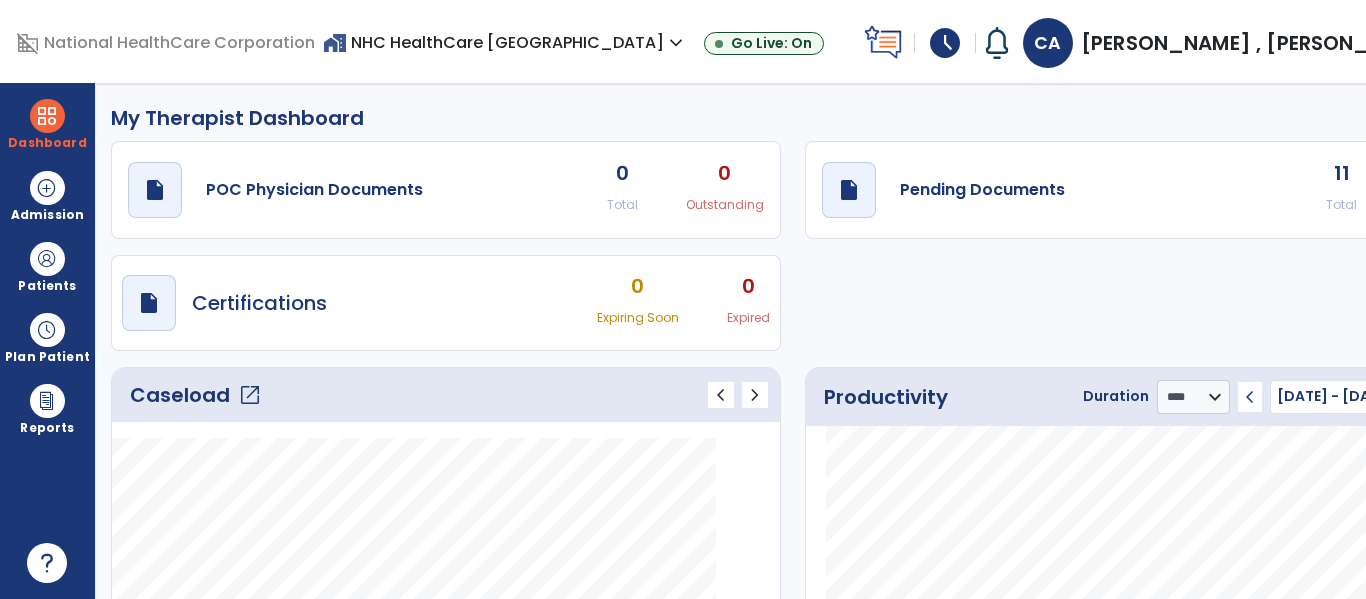 click on "11" 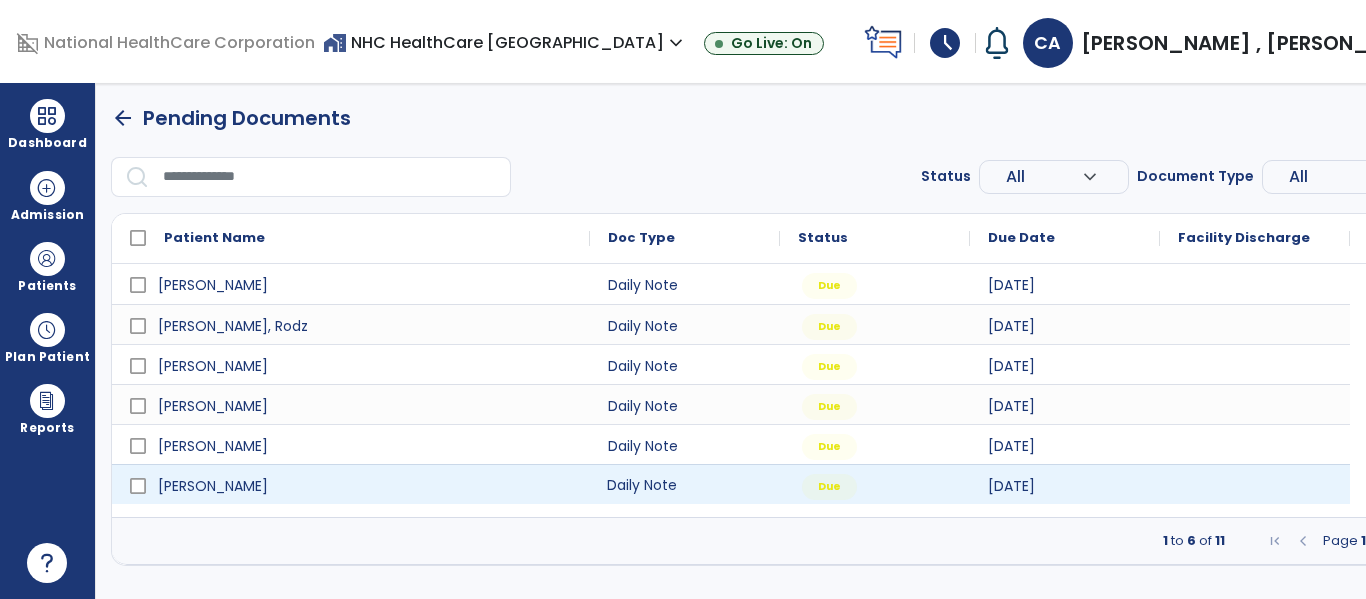 click on "Daily Note" at bounding box center (685, 484) 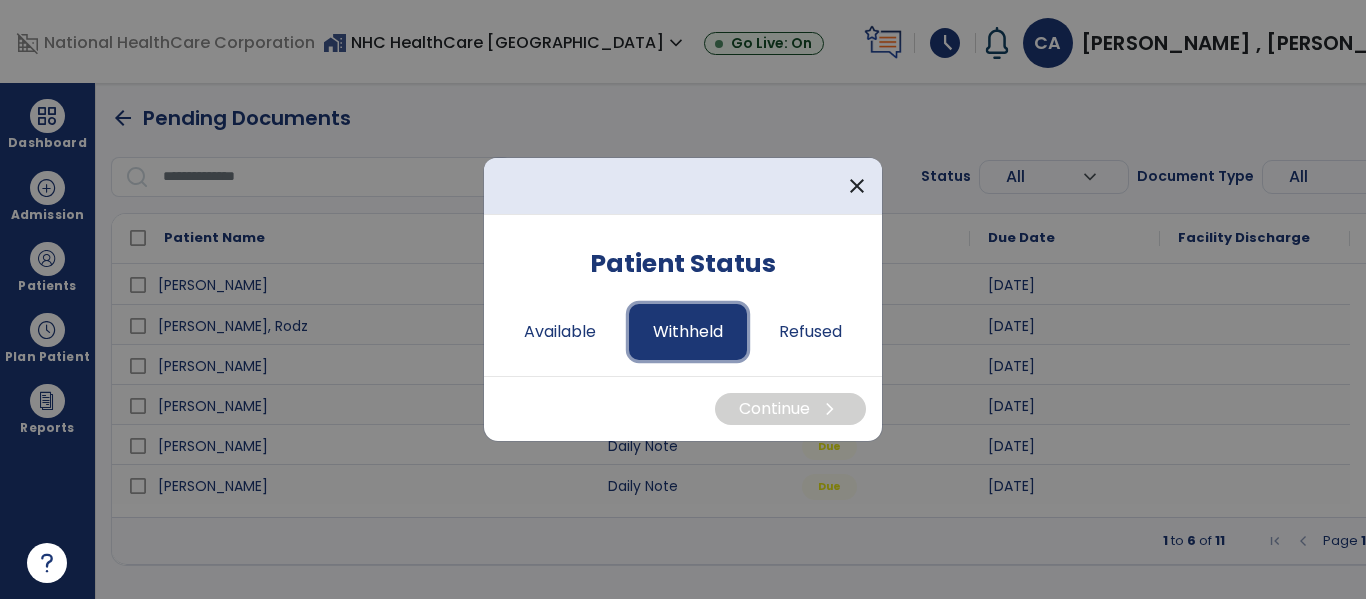 click on "Withheld" at bounding box center (688, 332) 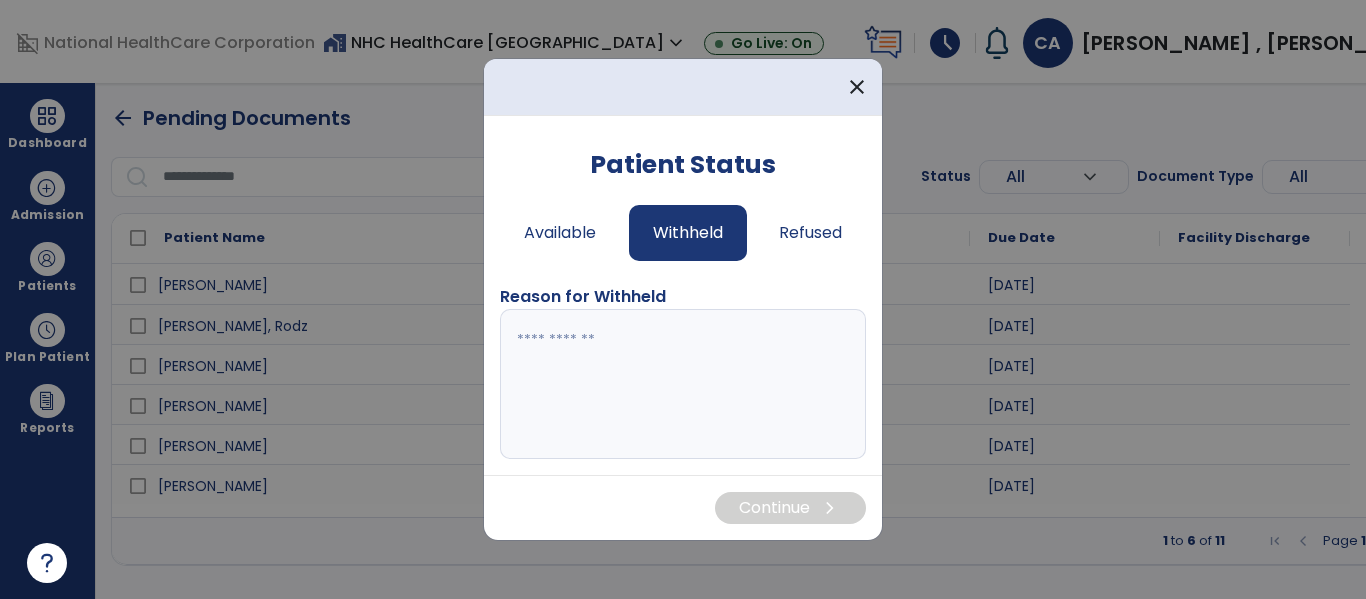 click at bounding box center (683, 384) 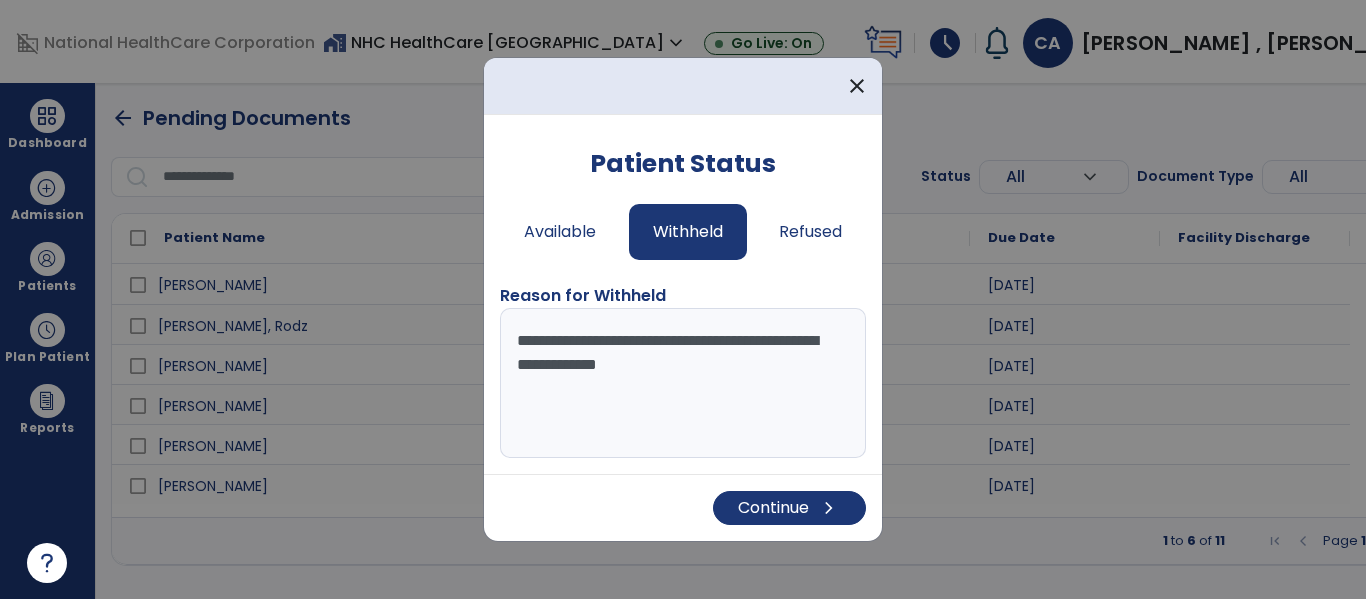 click on "**********" at bounding box center [683, 383] 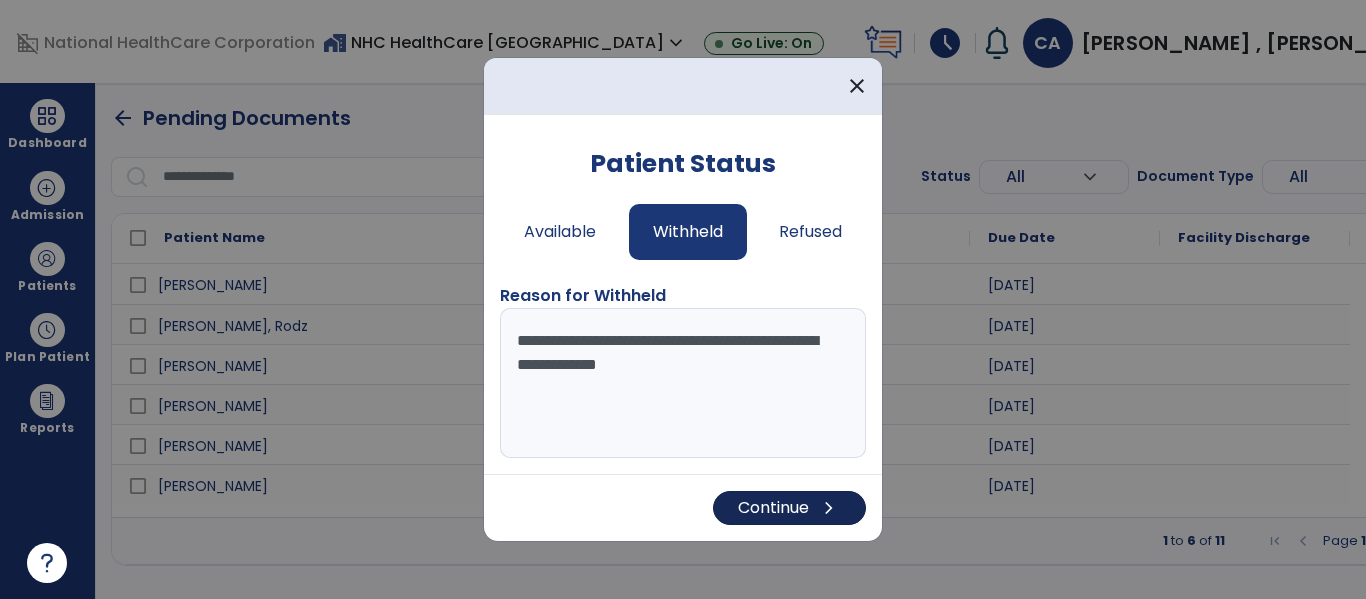 type on "**********" 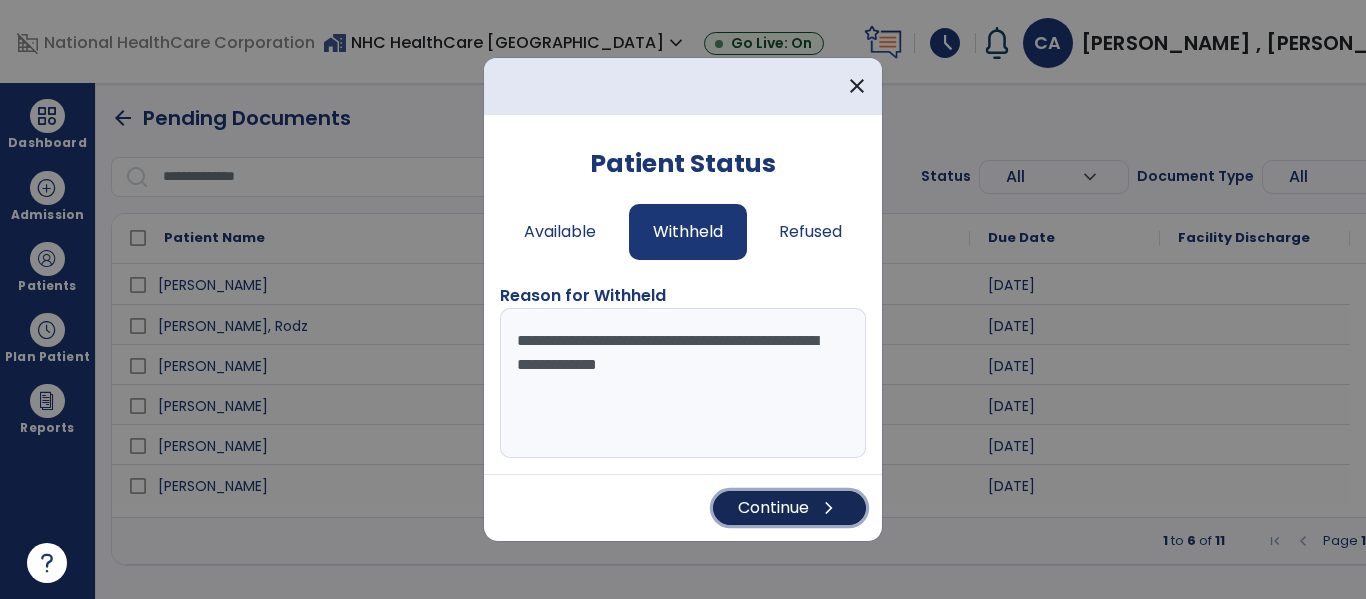 click on "Continue   chevron_right" at bounding box center [789, 508] 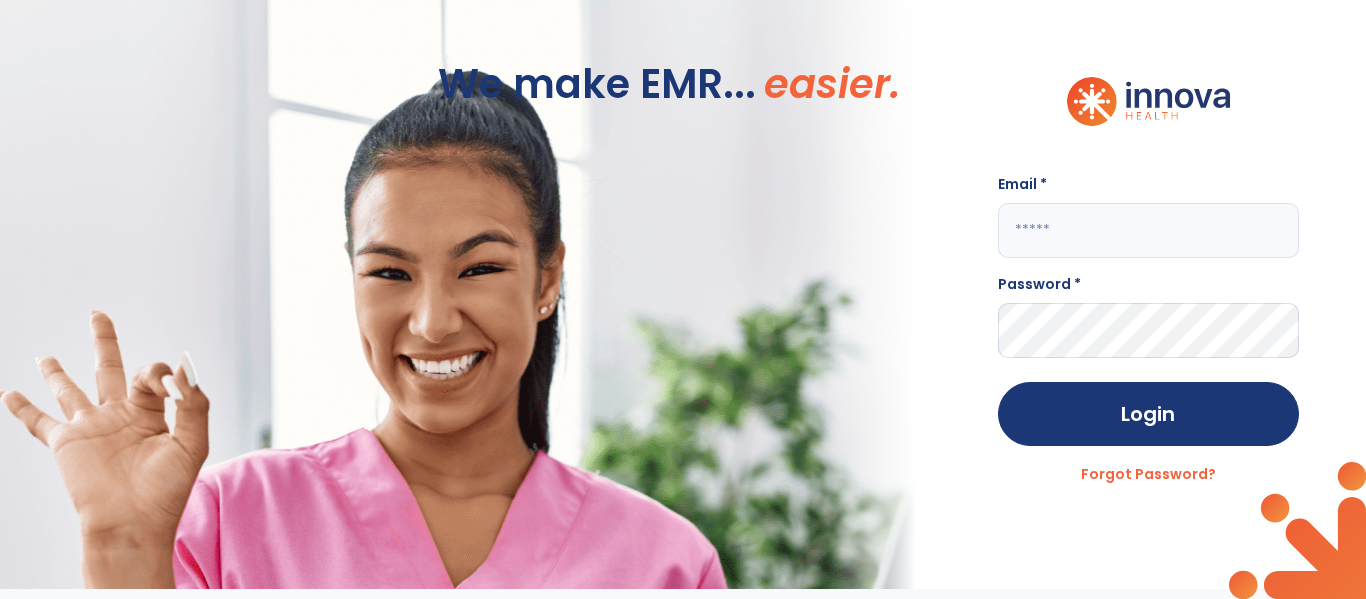 type on "**********" 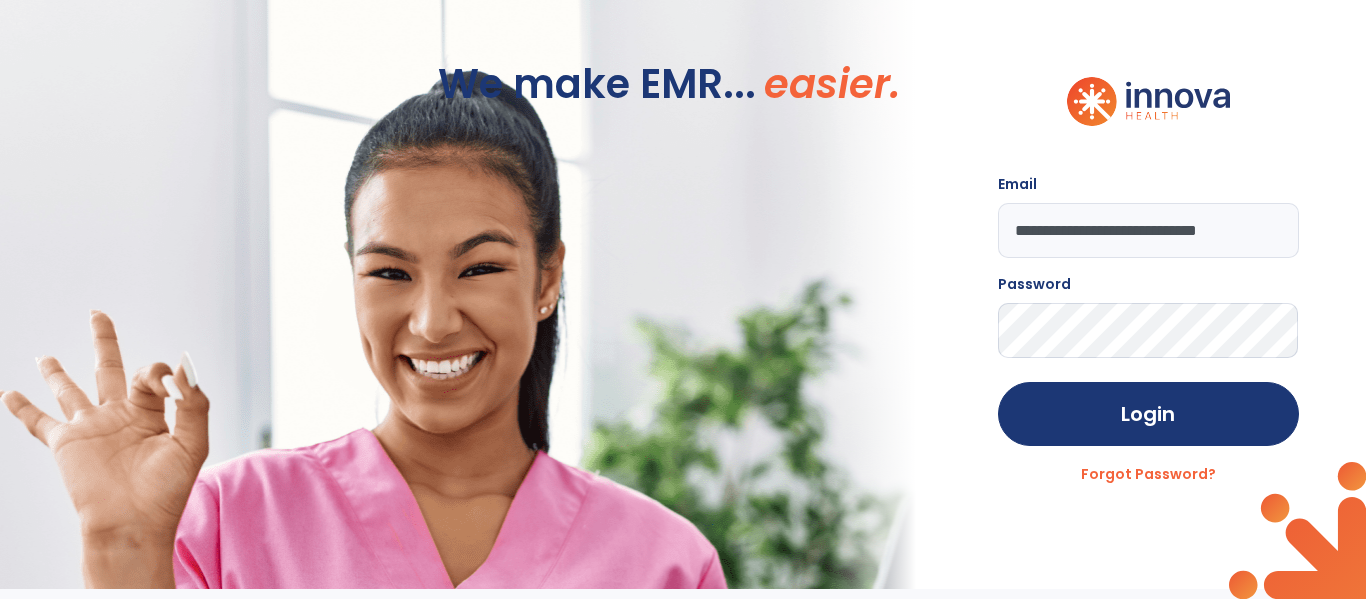 click on "Login Forgot Password?" 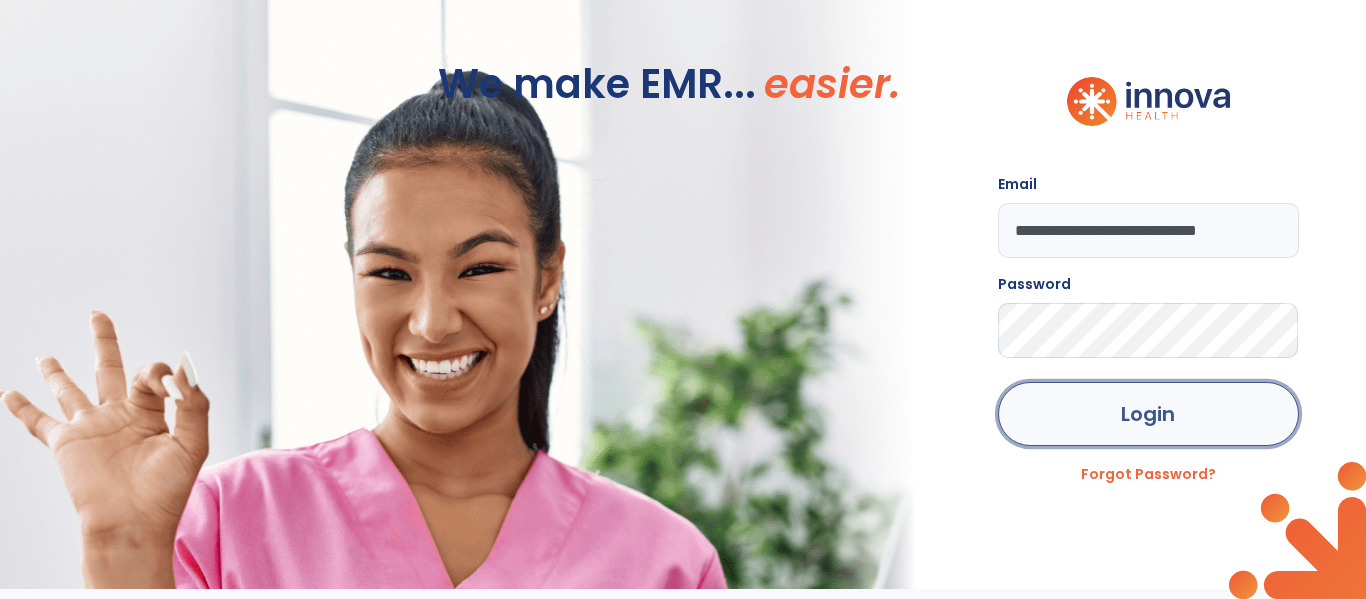 click on "Login" 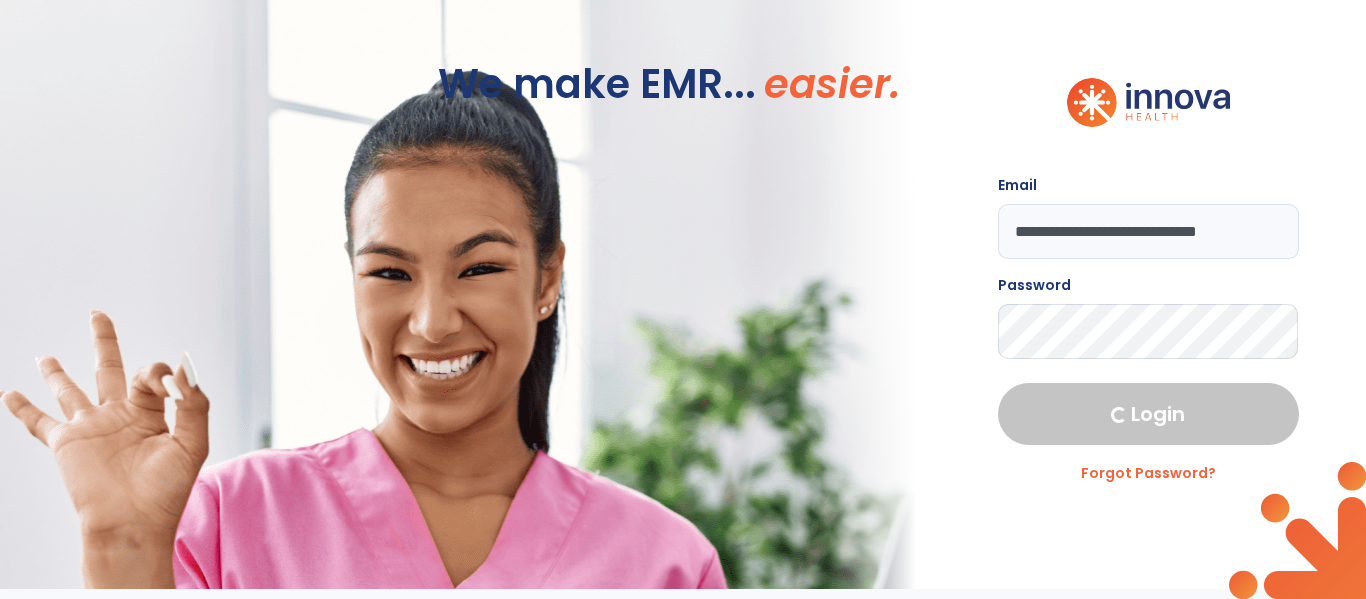 select on "****" 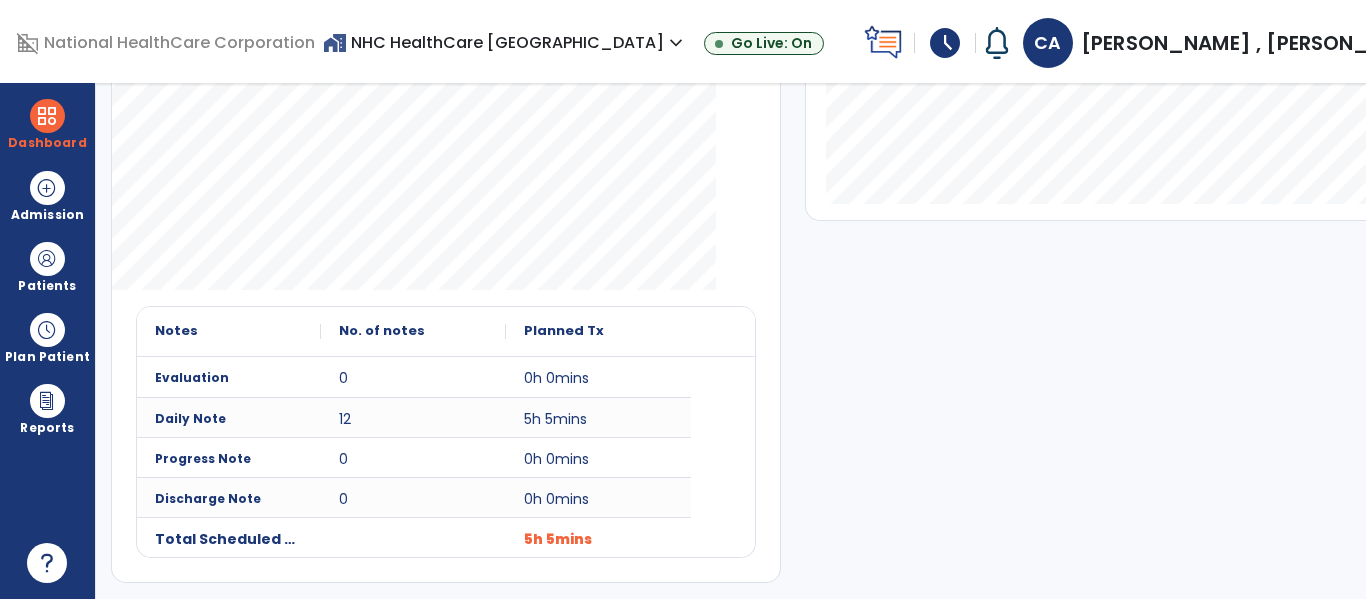 scroll, scrollTop: 0, scrollLeft: 0, axis: both 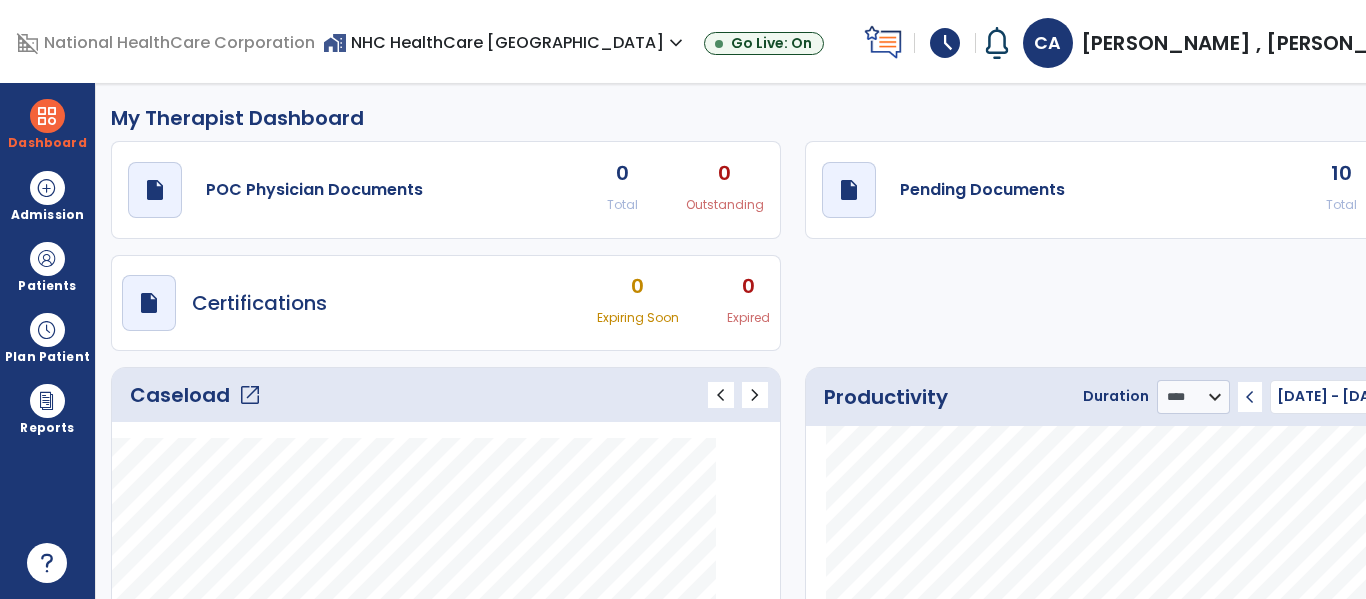 click on "draft   open_in_new  POC Physician Documents 0 Total 0 Outstanding  draft   open_in_new  Pending Documents 10 Total 0 Past Due  draft   open_in_new  Certifications 0 Expiring Soon 0 Expired" 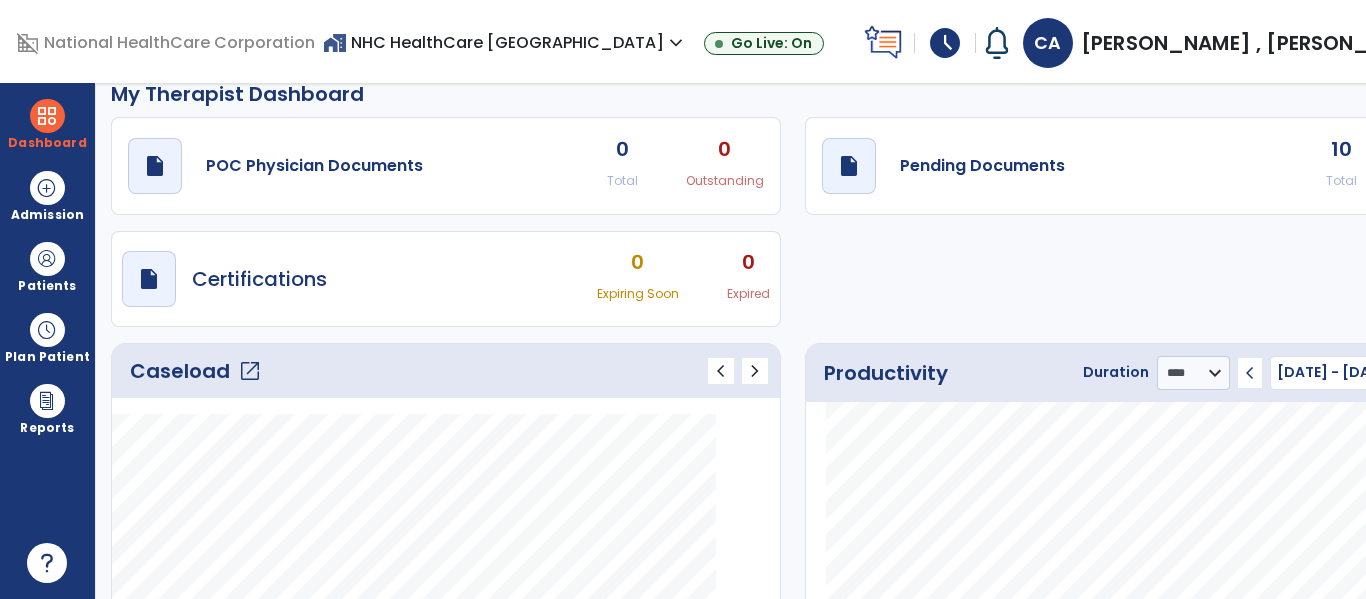 scroll, scrollTop: 0, scrollLeft: 0, axis: both 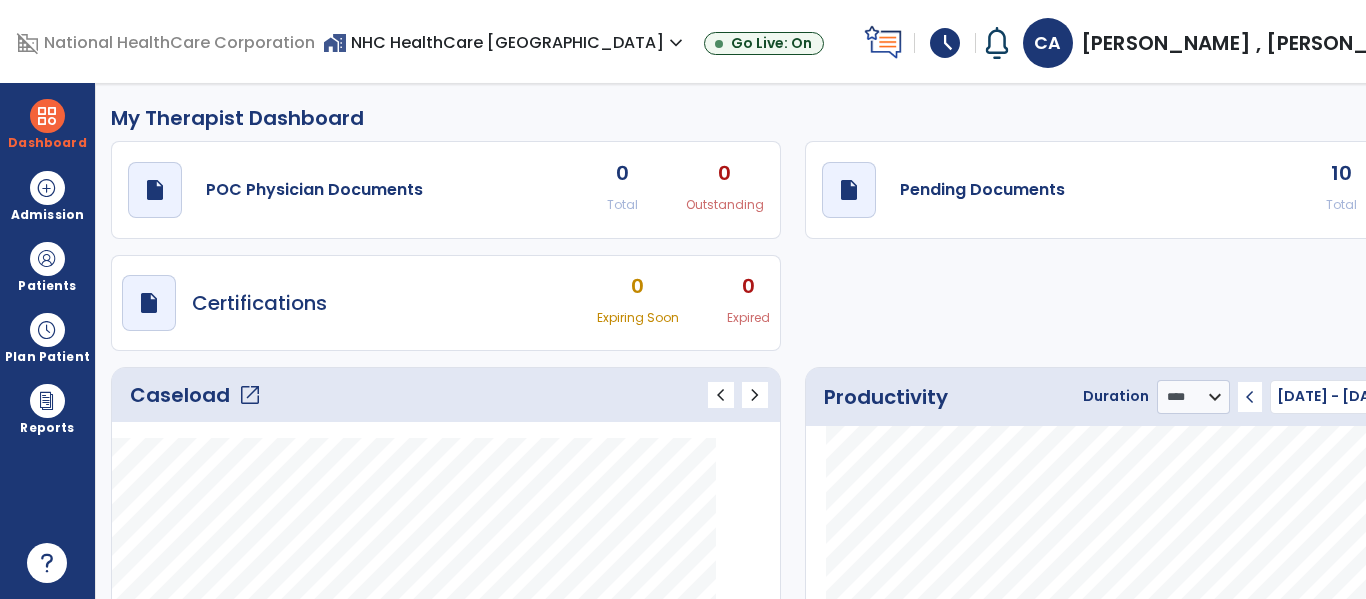 click on "10" 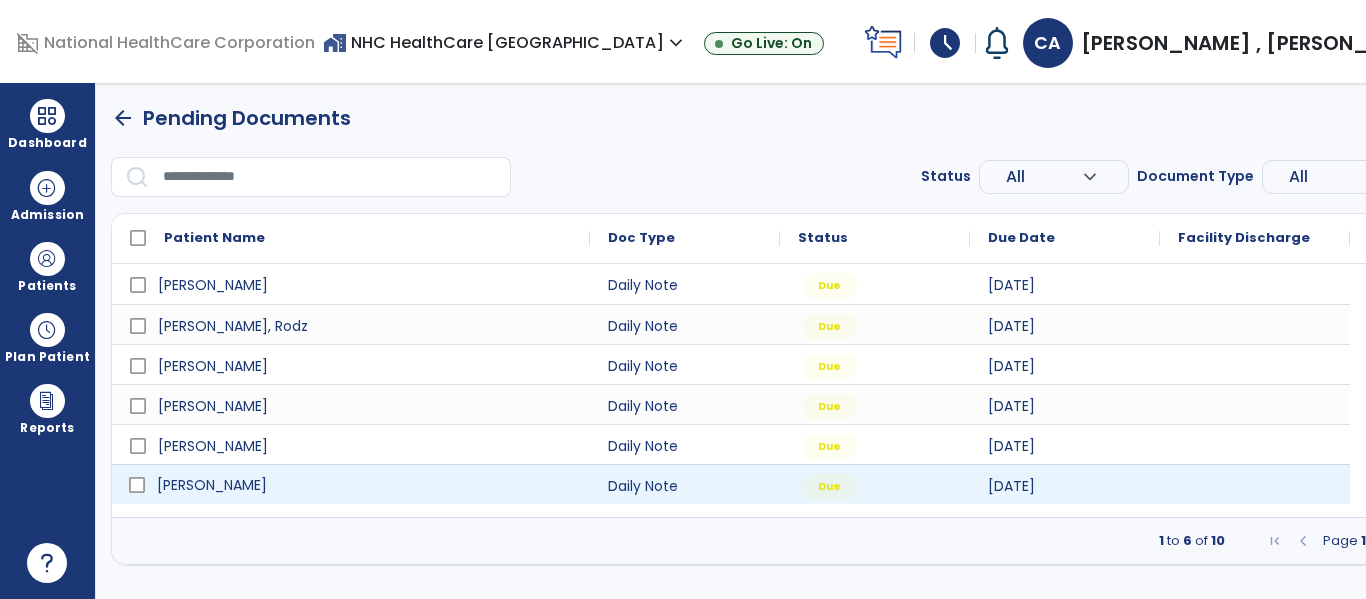 click on "[PERSON_NAME]" at bounding box center (365, 485) 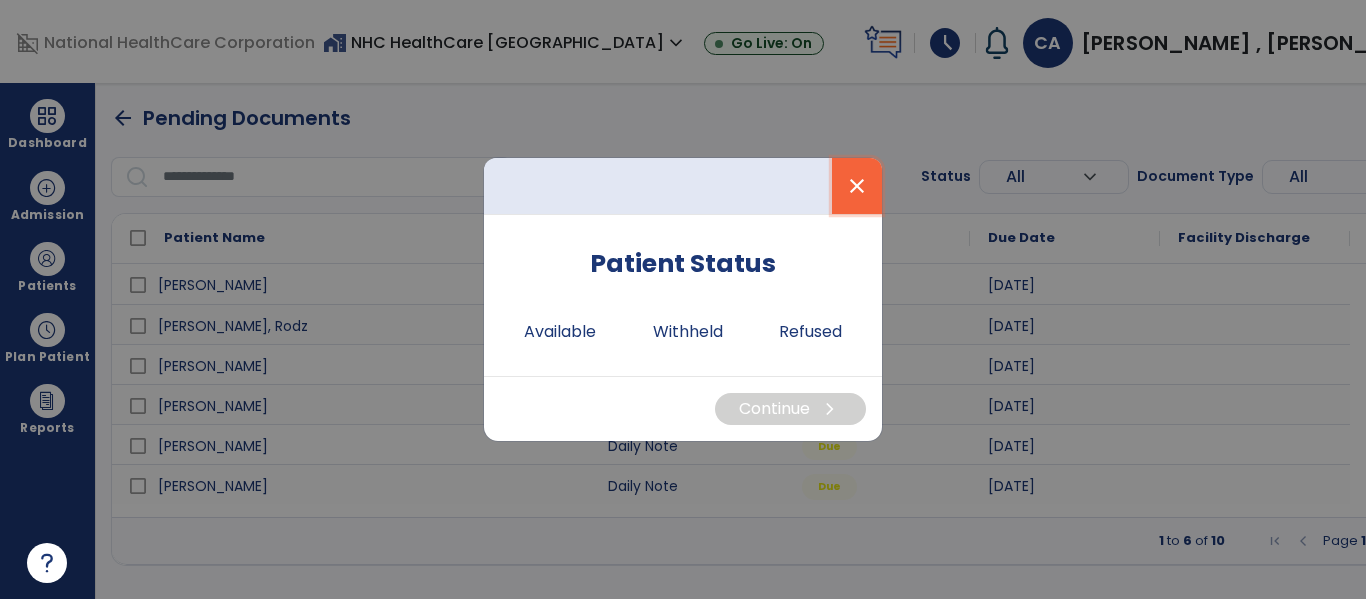 click on "close" at bounding box center (857, 186) 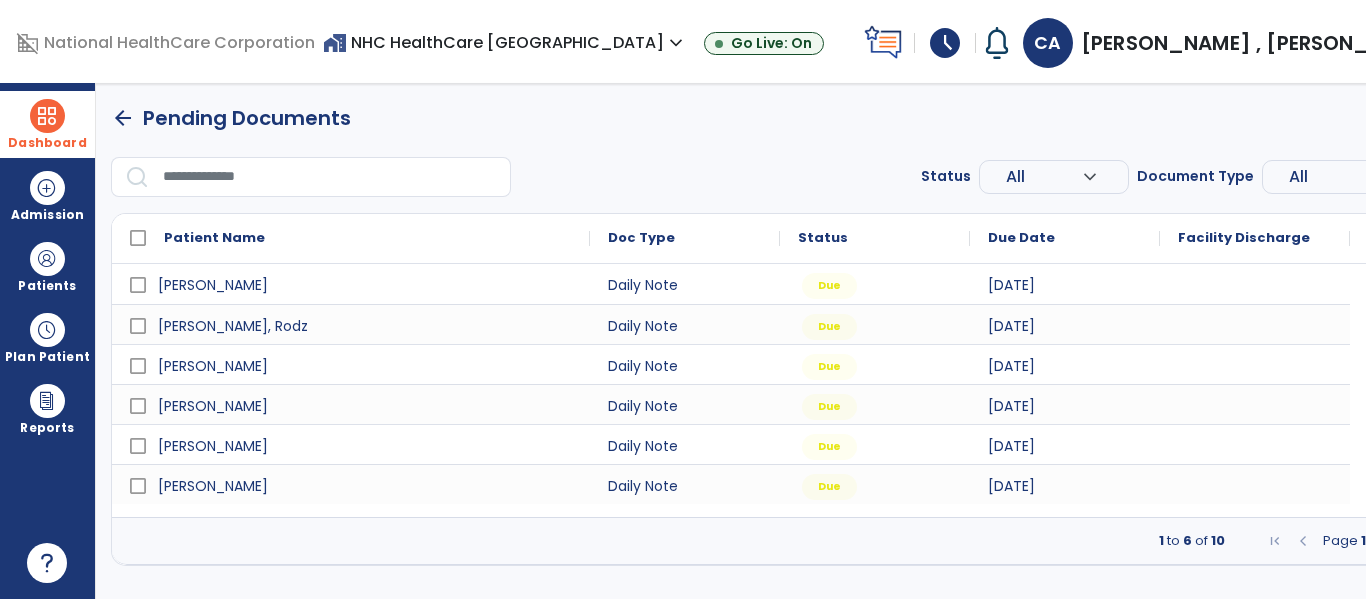 click on "Dashboard" at bounding box center (47, 143) 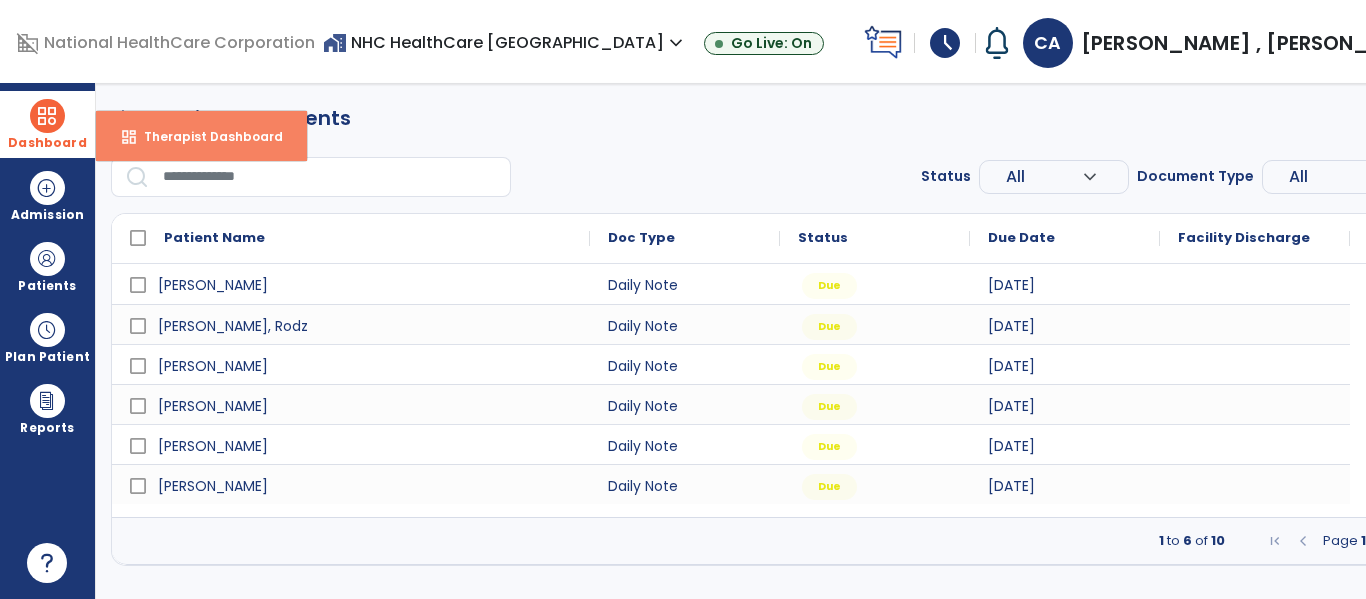 click on "dashboard  Therapist Dashboard" at bounding box center [201, 136] 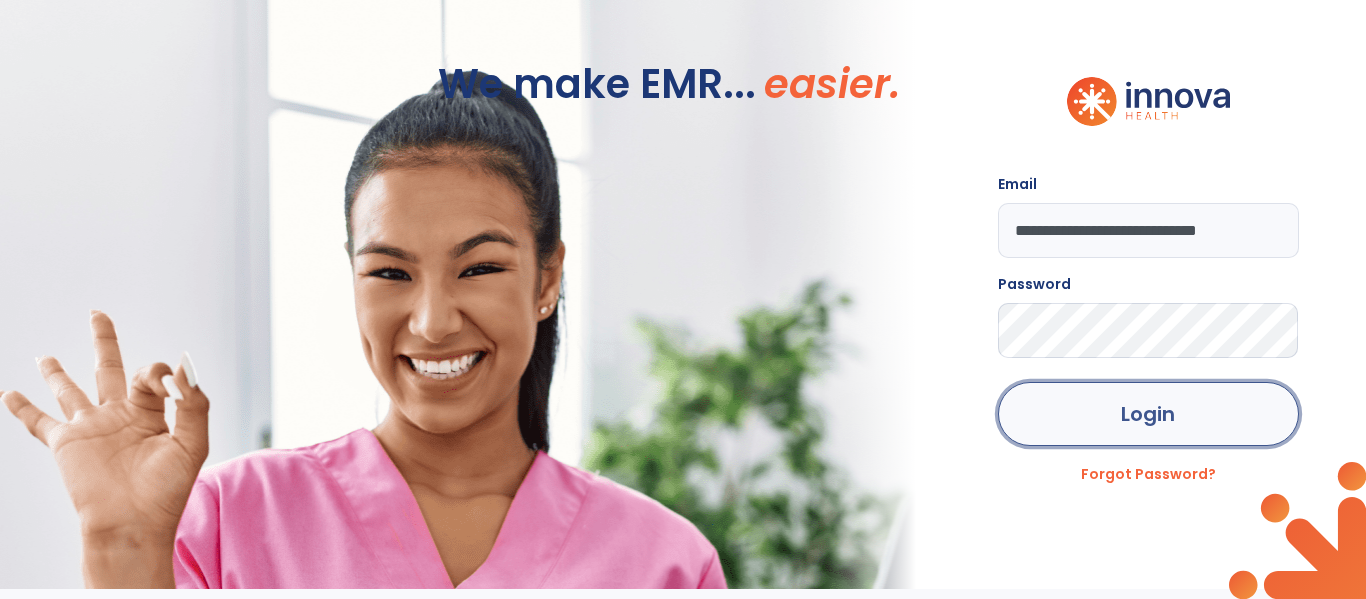 click on "Login" 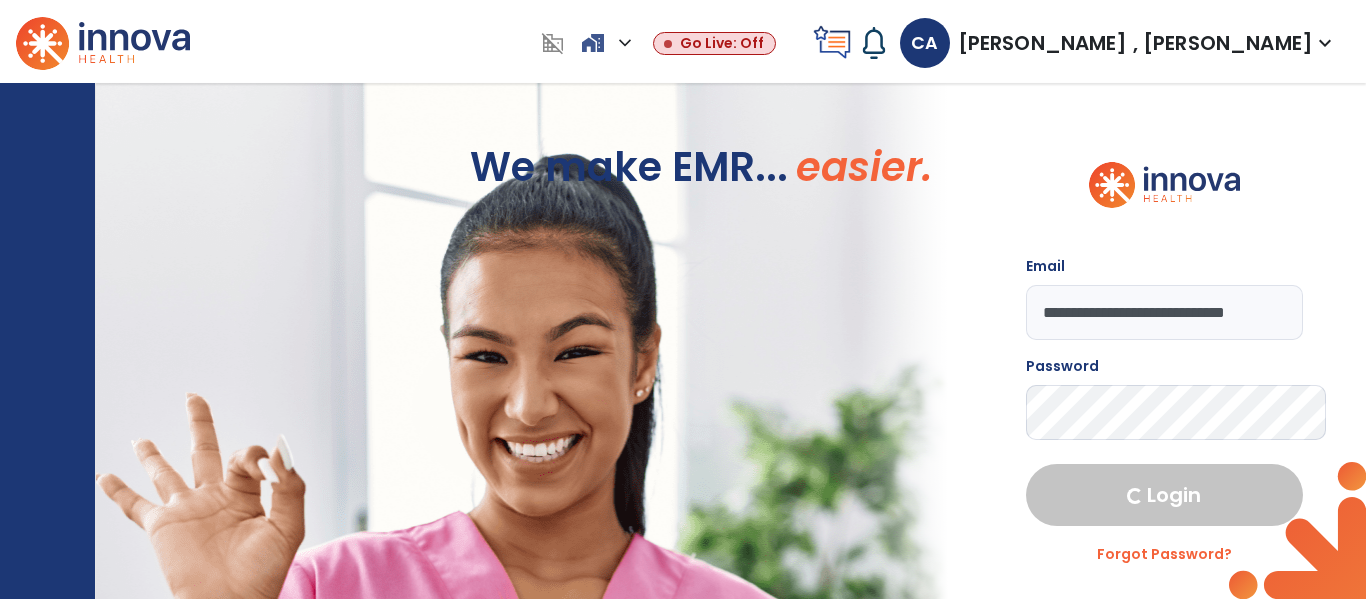 select on "****" 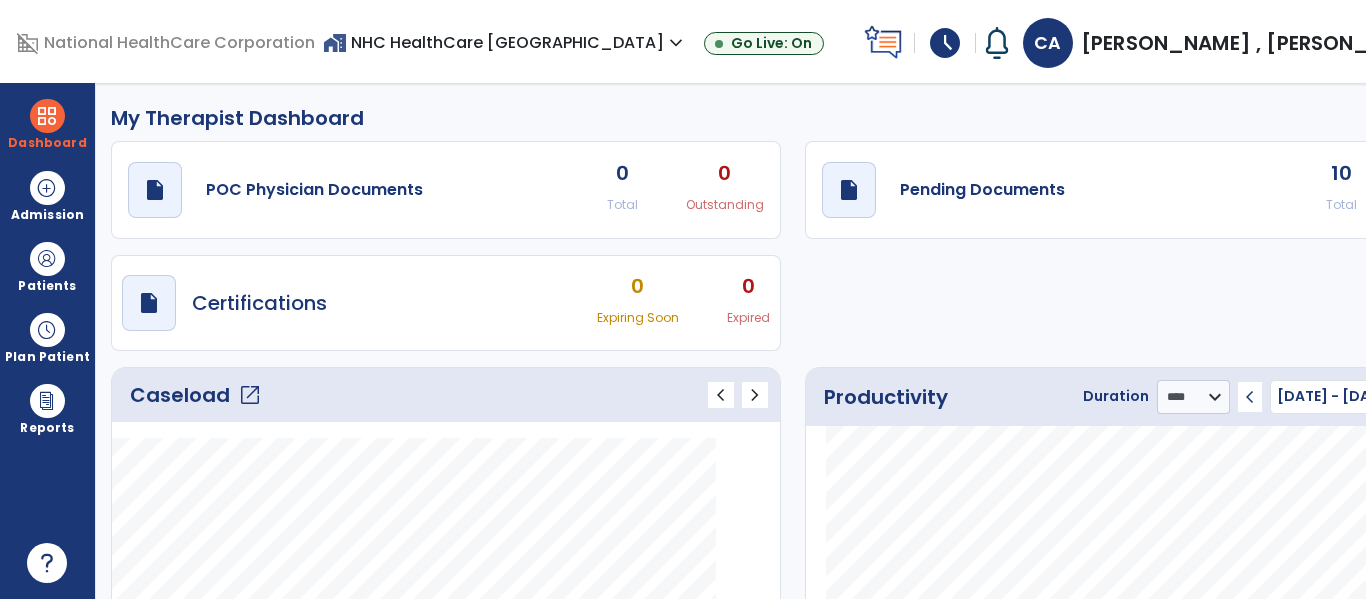 click on "10" 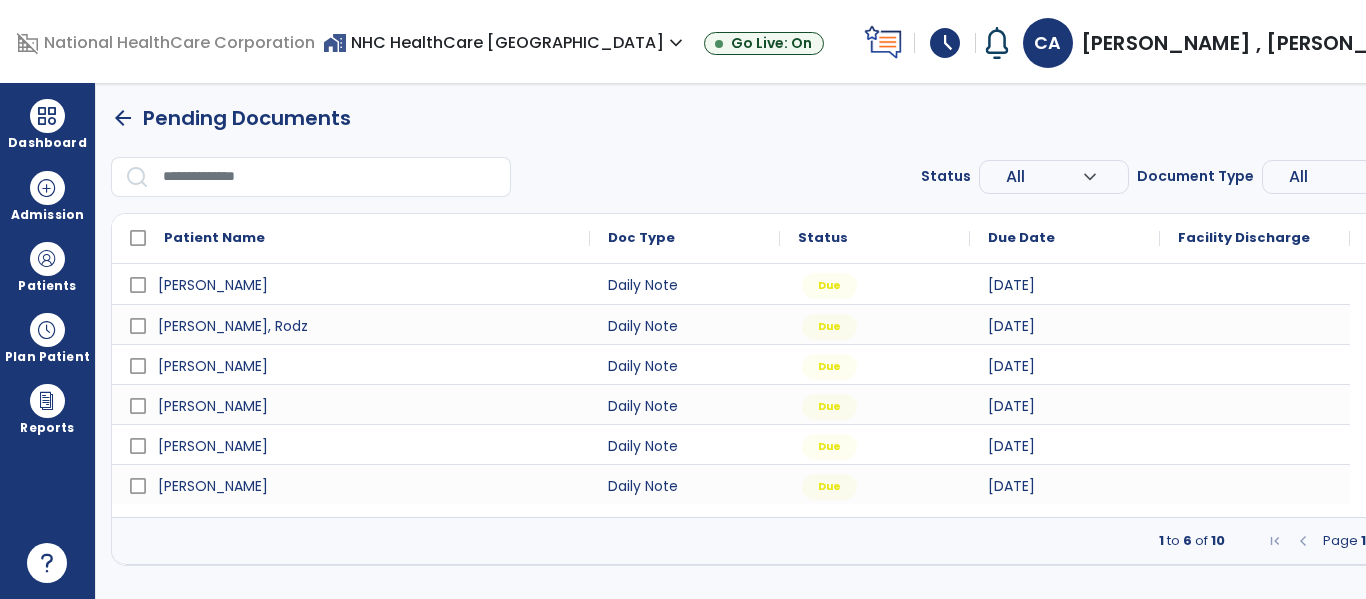 click at bounding box center [1413, 541] 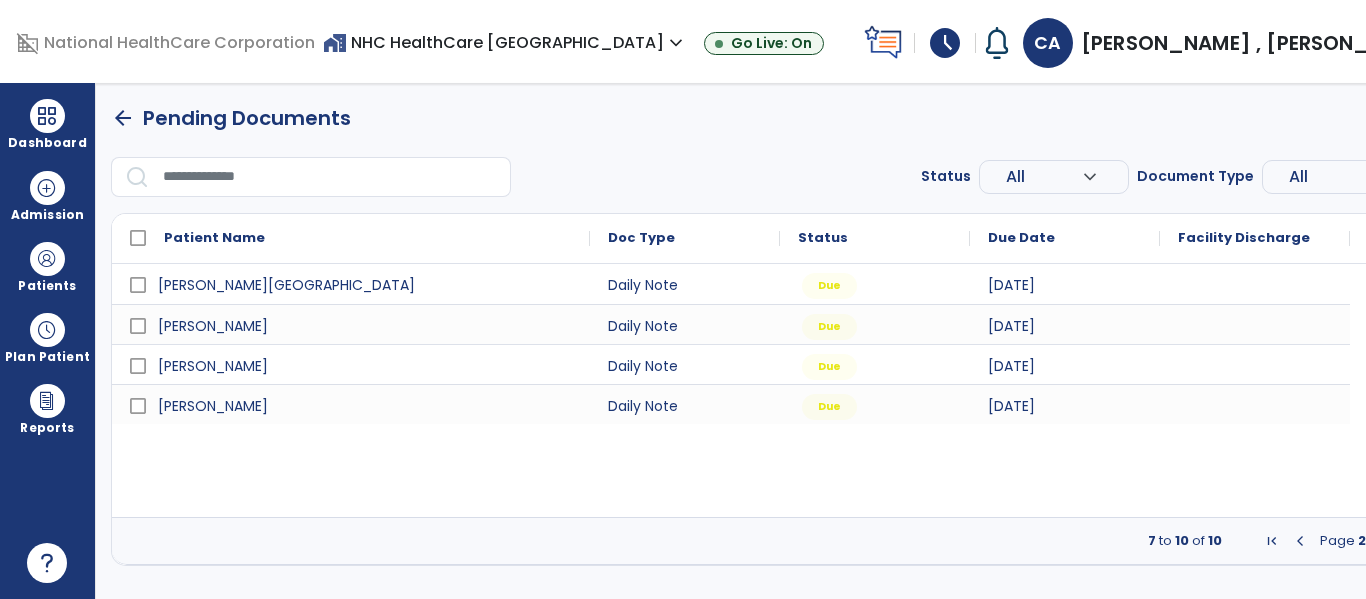 click on "Griffin, Wilton Daily Note Due 07/10/2025
Blocker, Percy Daily Note Due 07/10/2025
Ricketts, Joan Daily Note Due 07/10/2025
Owens, Gary Daily Note Due 07/10/2025" at bounding box center (792, 390) 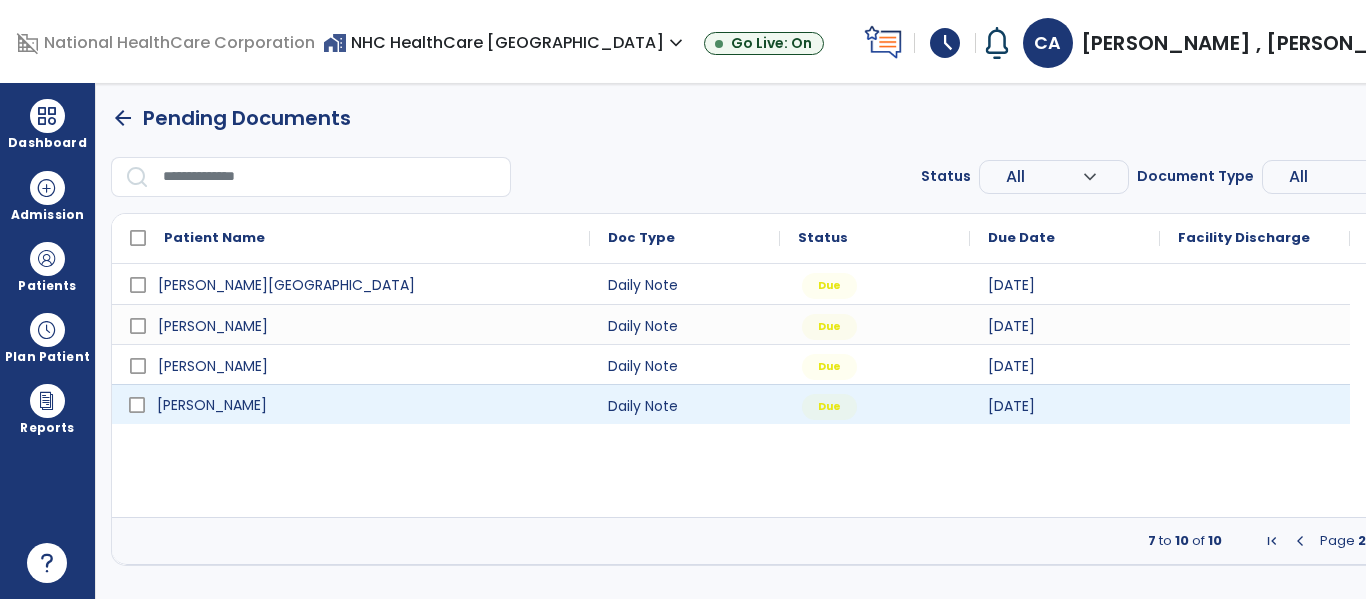 click on "Owens, Gary" at bounding box center (212, 405) 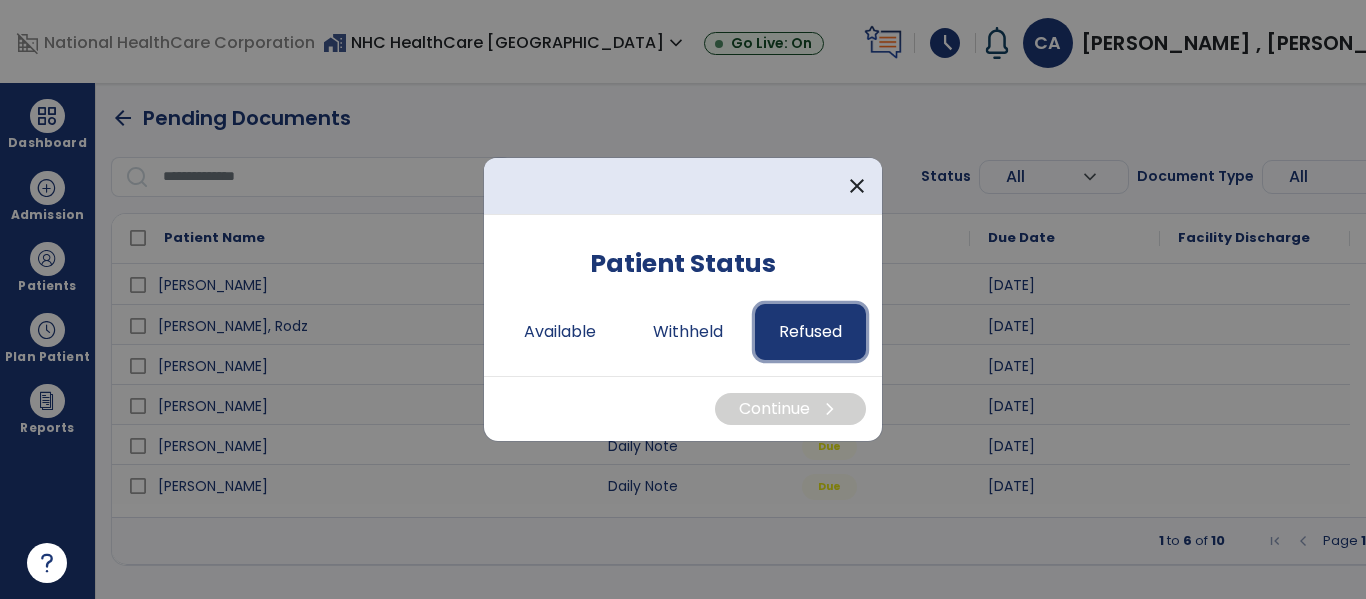 click on "Refused" at bounding box center [810, 332] 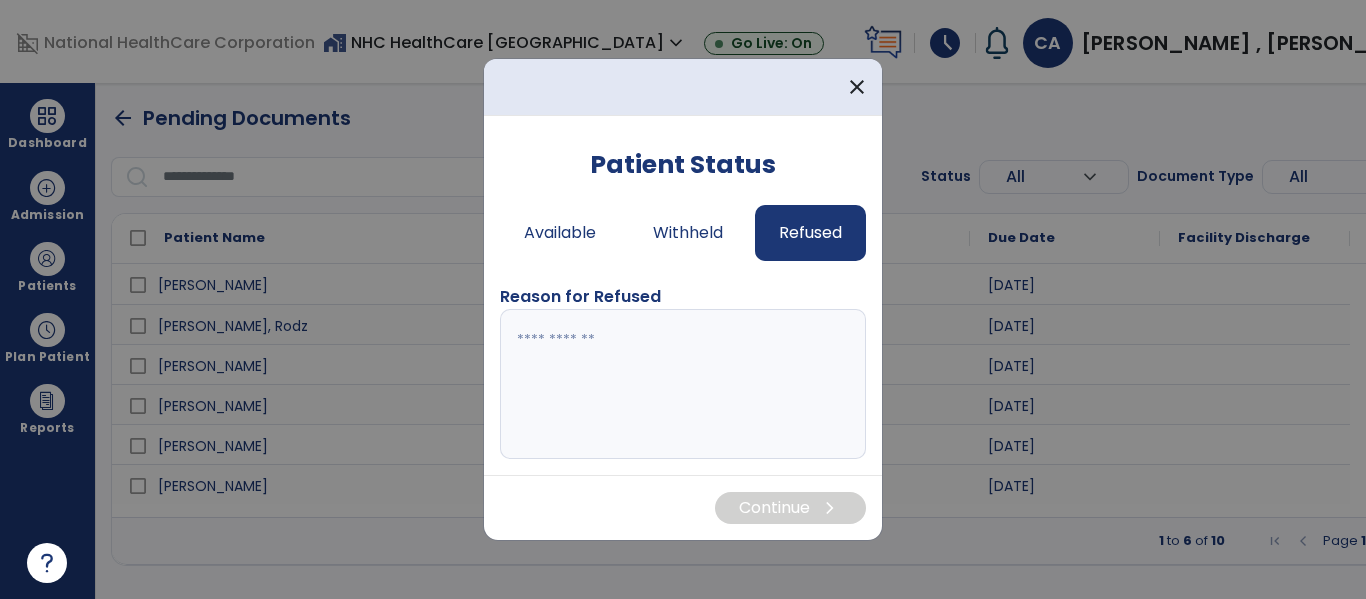 click at bounding box center (683, 384) 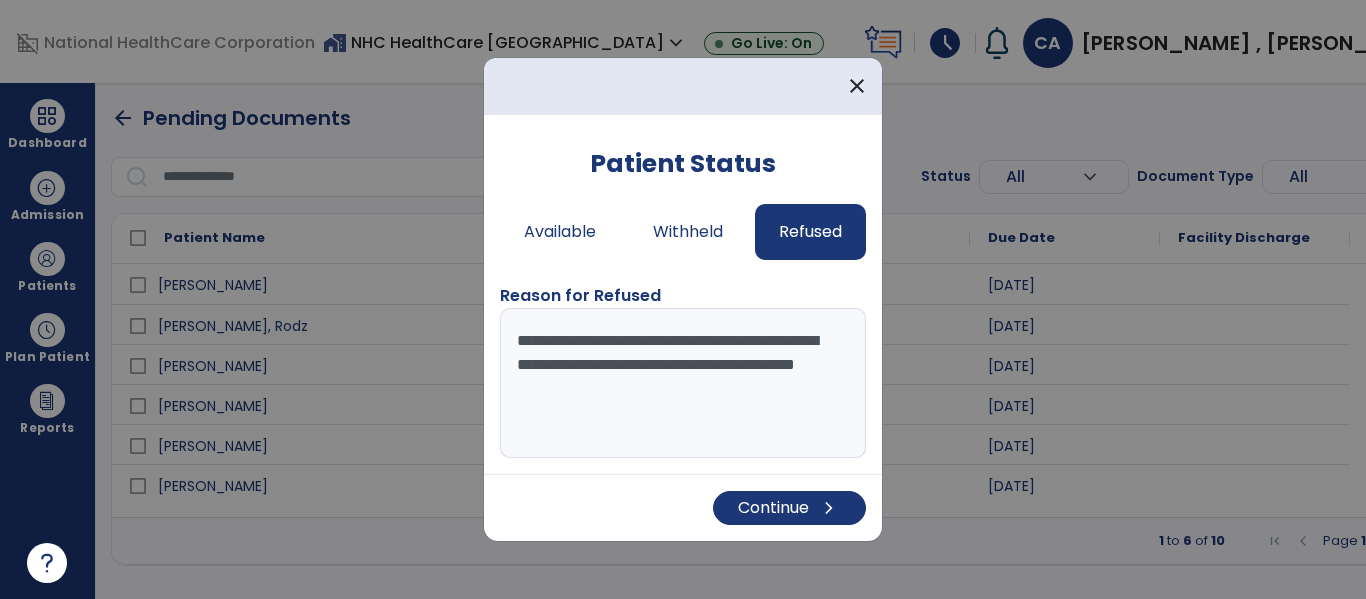 click on "**********" at bounding box center [683, 383] 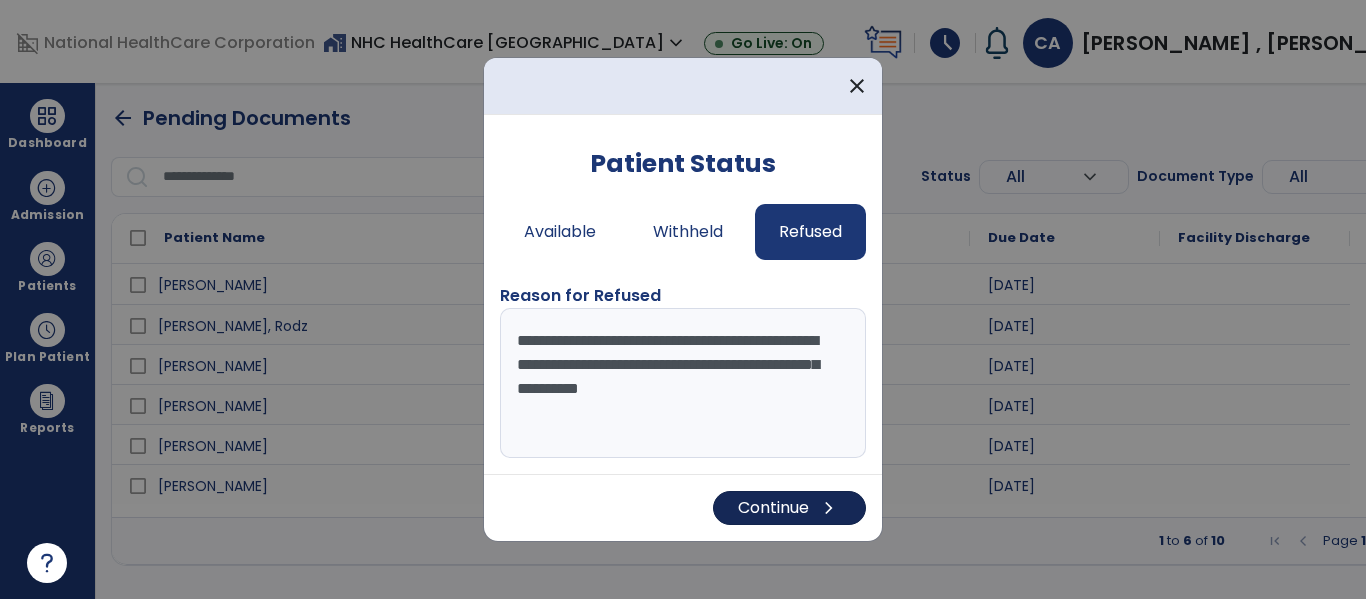type on "**********" 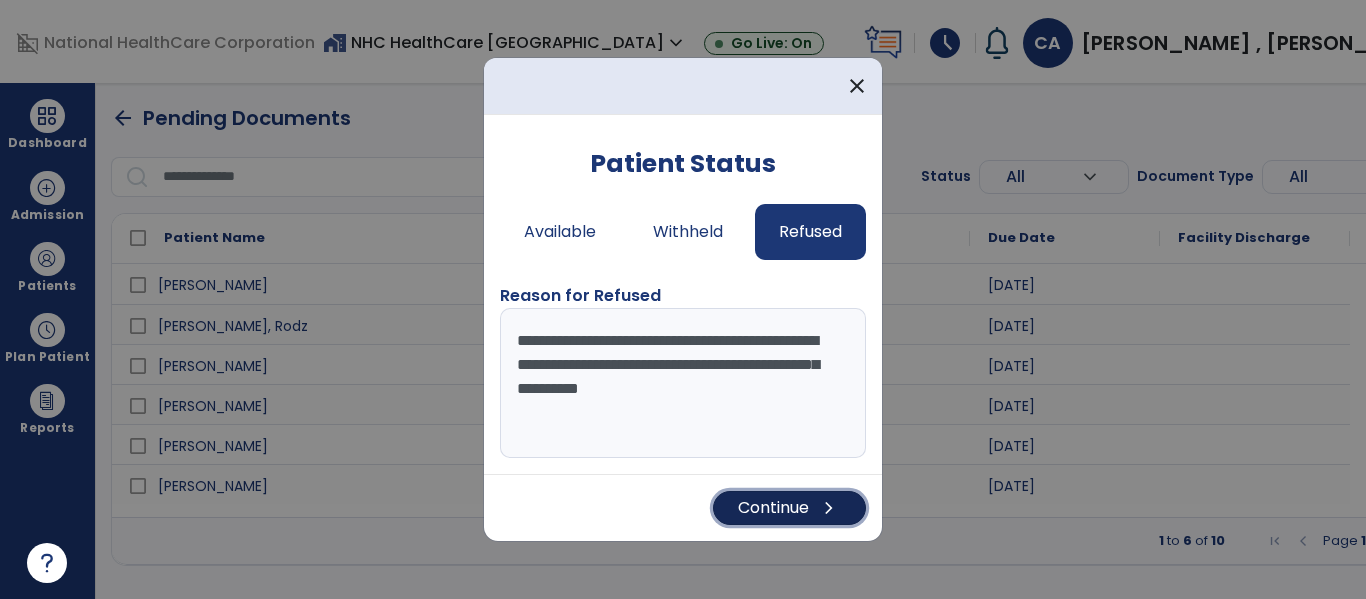 click on "Continue   chevron_right" at bounding box center [789, 508] 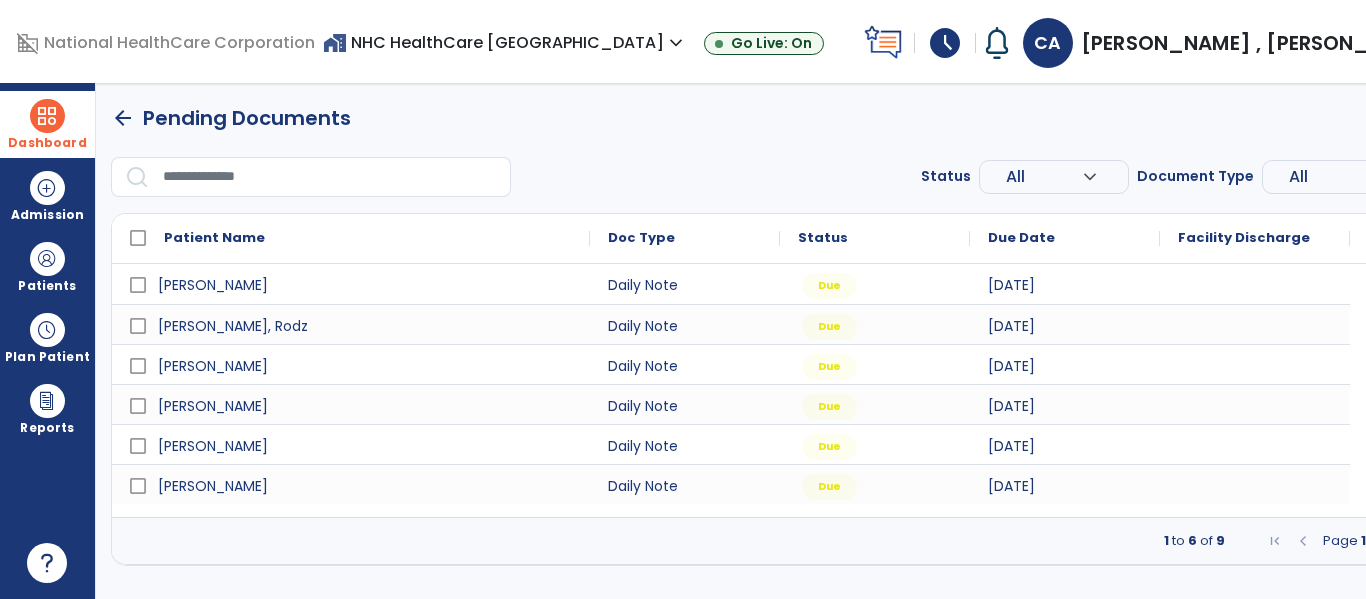 click on "Dashboard" at bounding box center [47, 124] 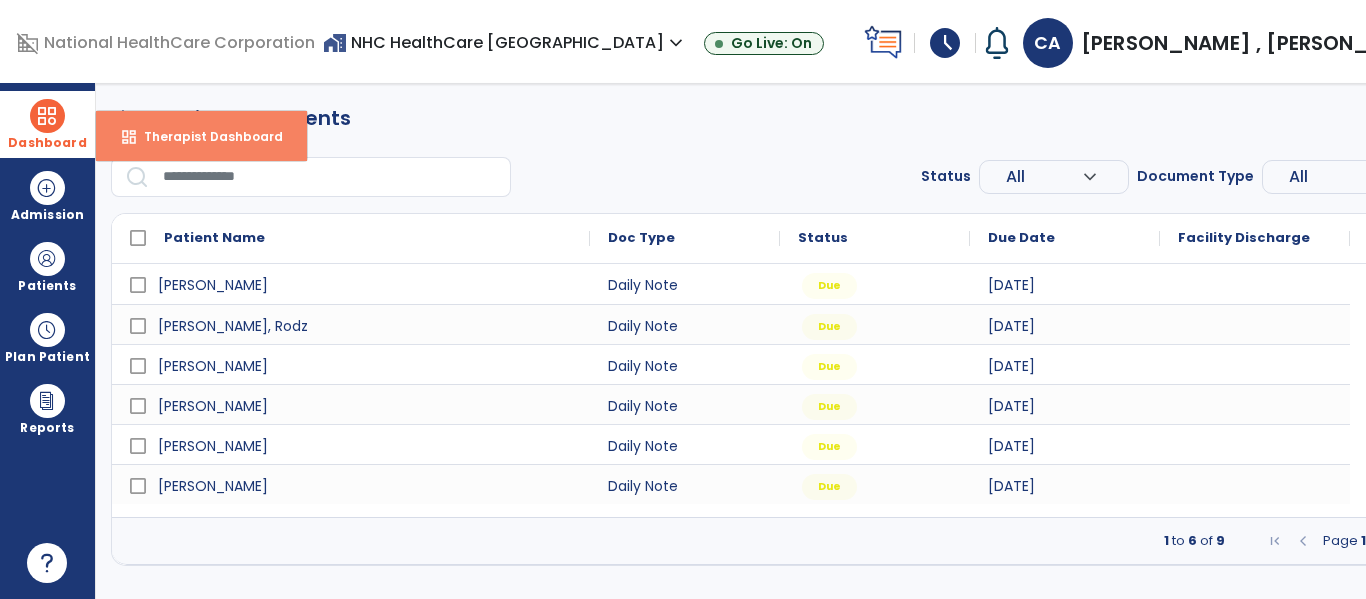 click on "dashboard  Therapist Dashboard" at bounding box center (201, 136) 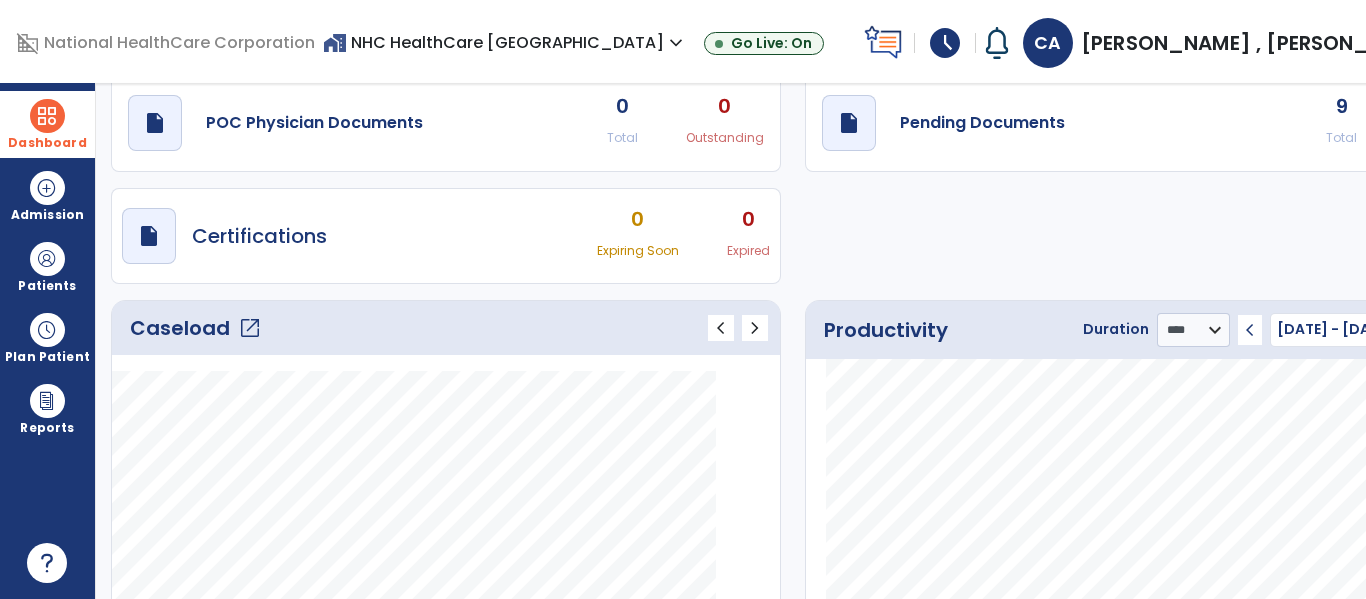 scroll, scrollTop: 0, scrollLeft: 0, axis: both 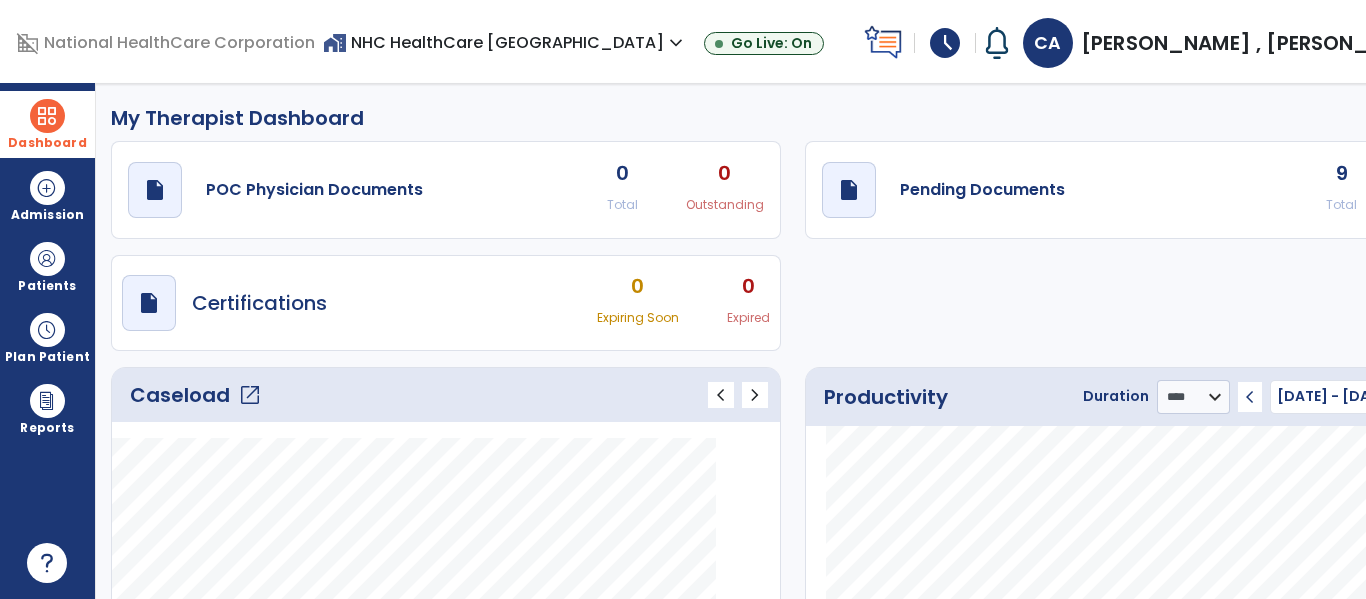 click on "9" 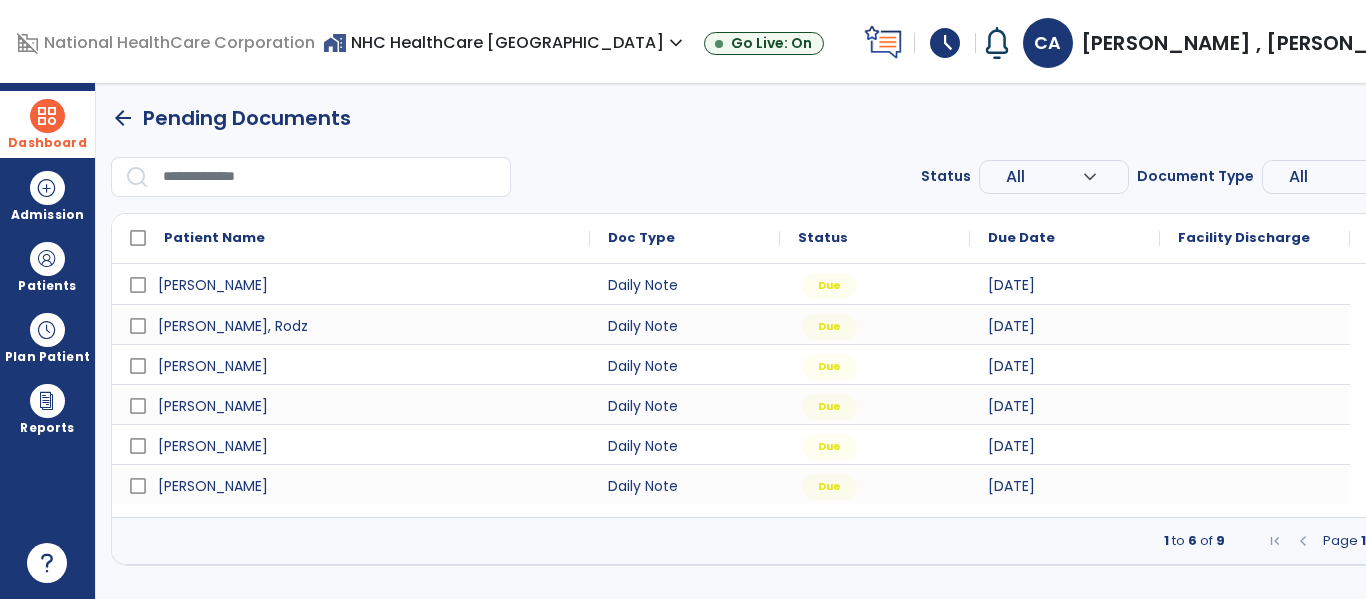 click at bounding box center (1413, 541) 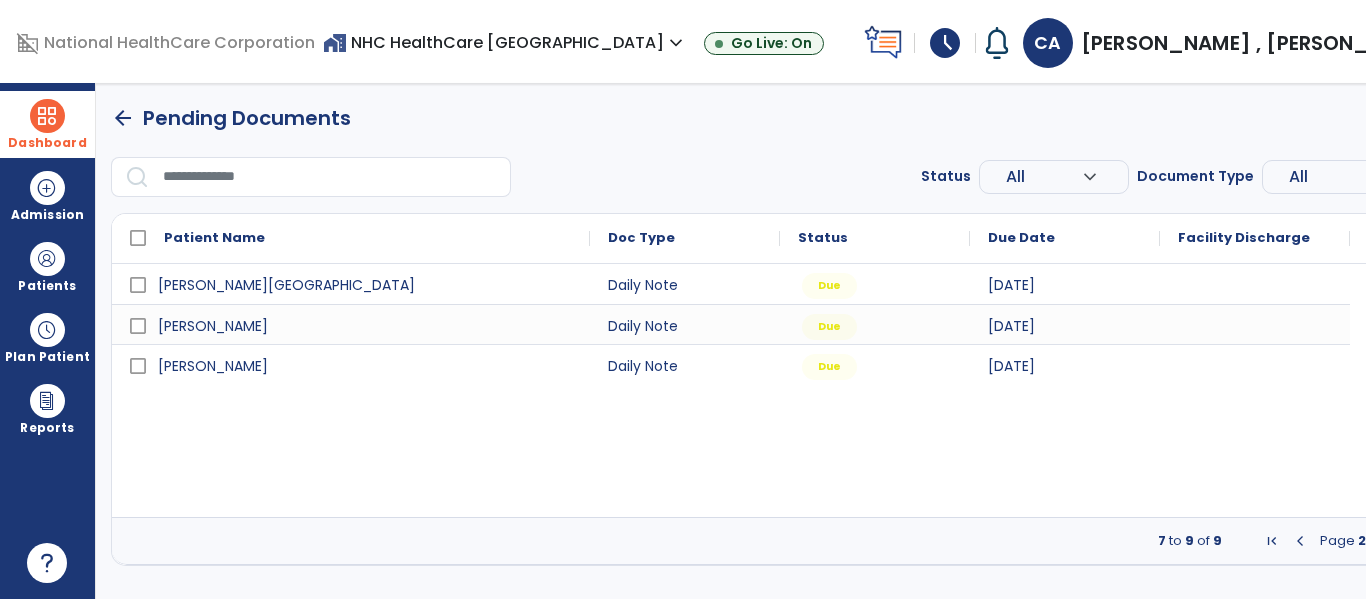 click at bounding box center [1300, 541] 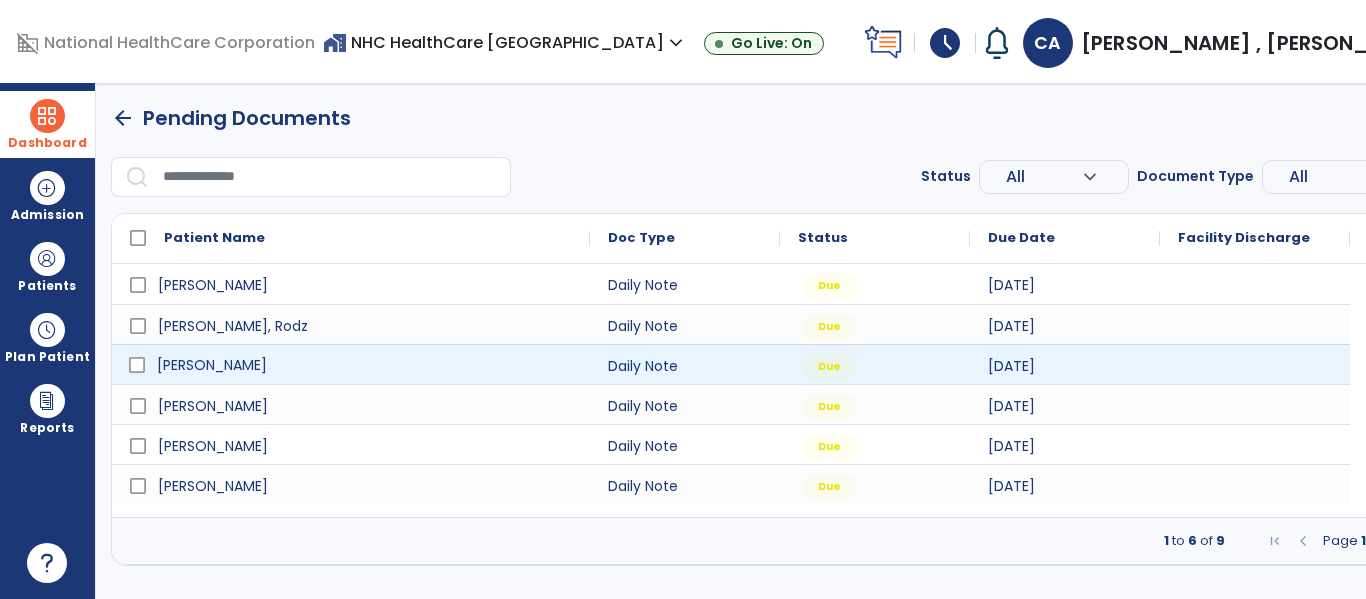 click on "[PERSON_NAME]" at bounding box center [365, 365] 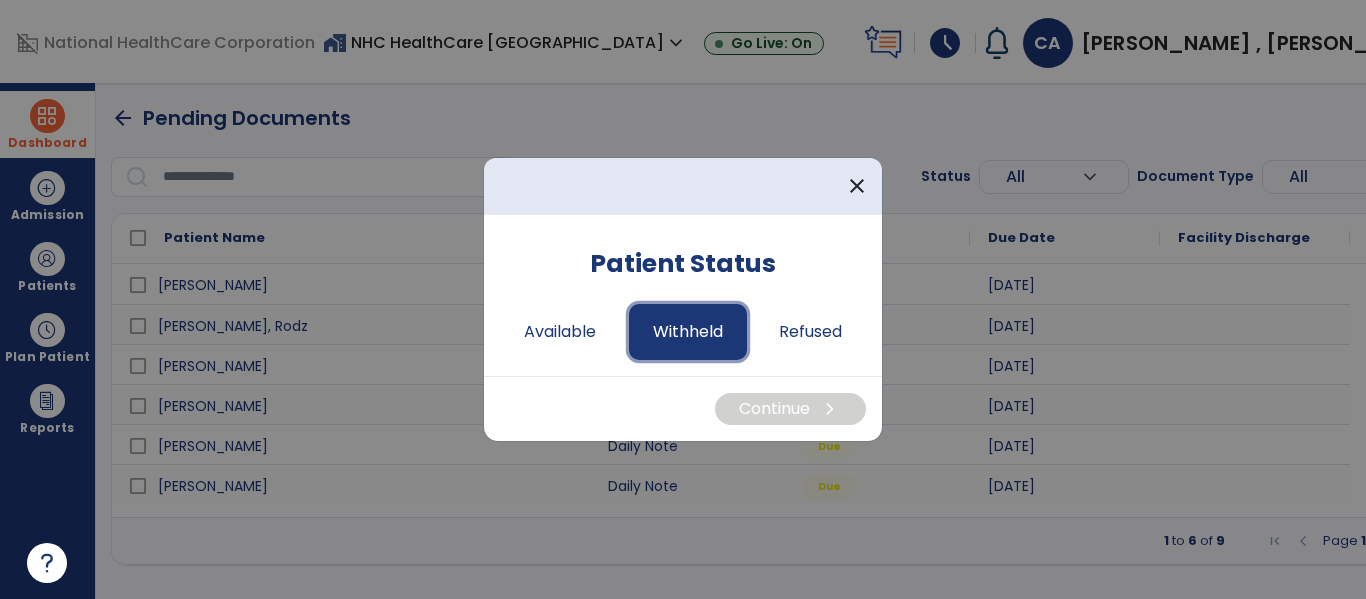 click on "Withheld" at bounding box center [688, 332] 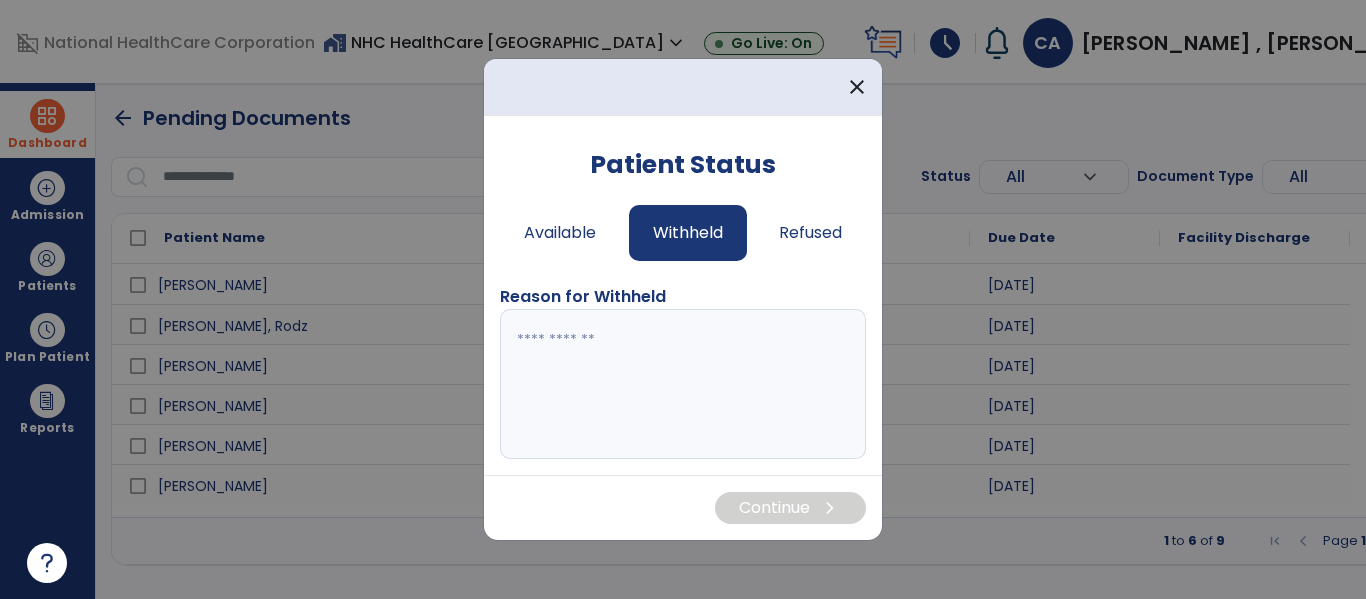click at bounding box center (683, 384) 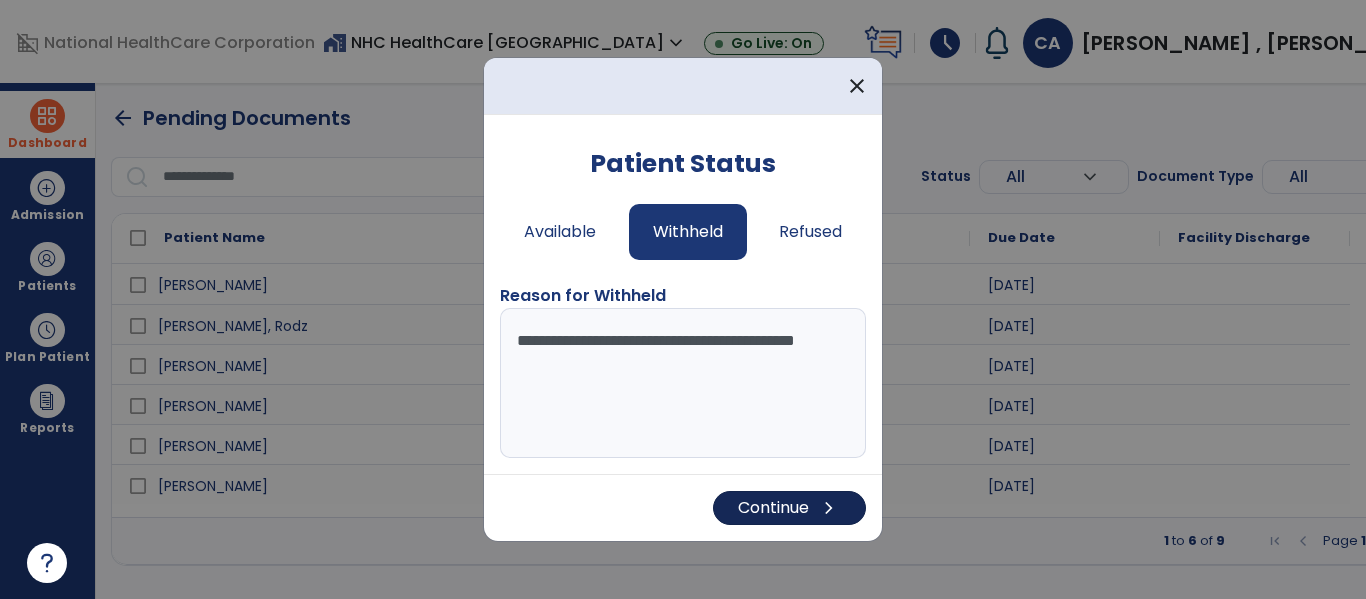 type on "**********" 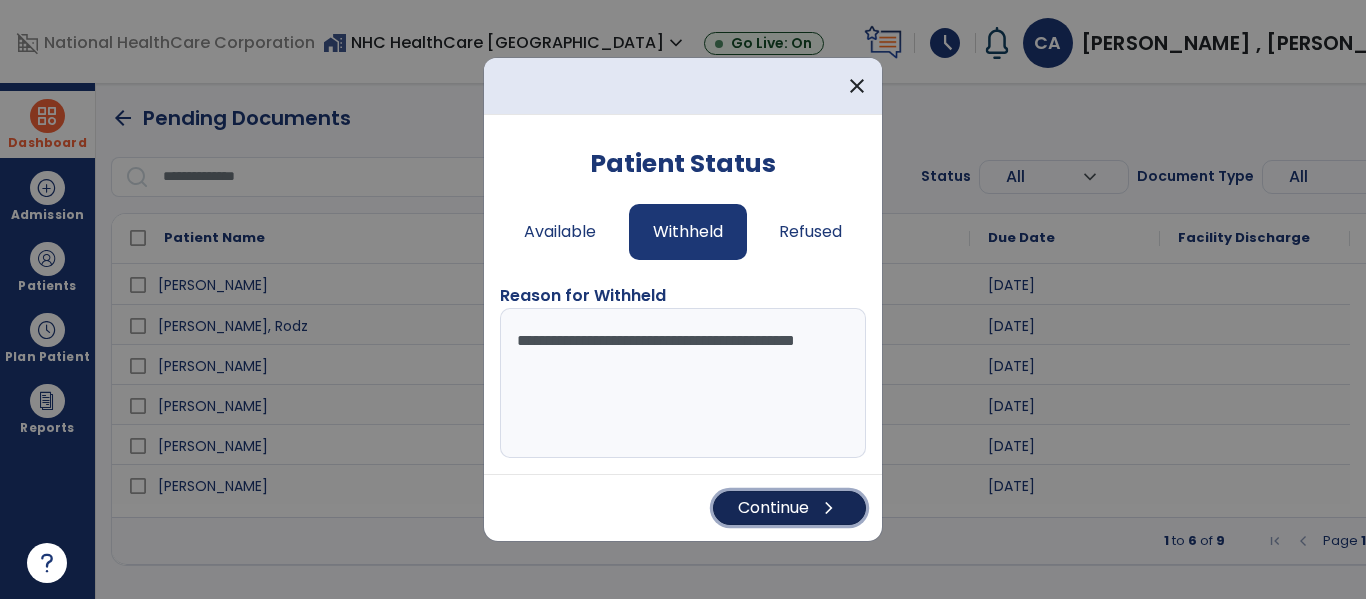 click on "Continue   chevron_right" at bounding box center (789, 508) 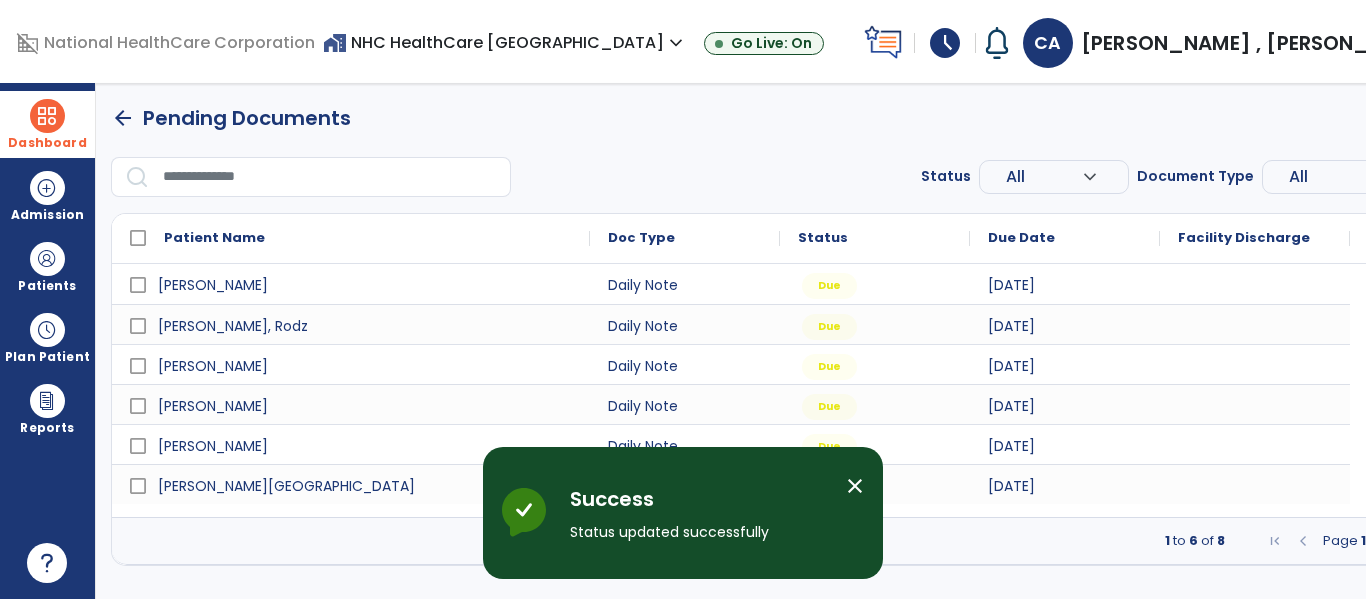 click at bounding box center [47, 116] 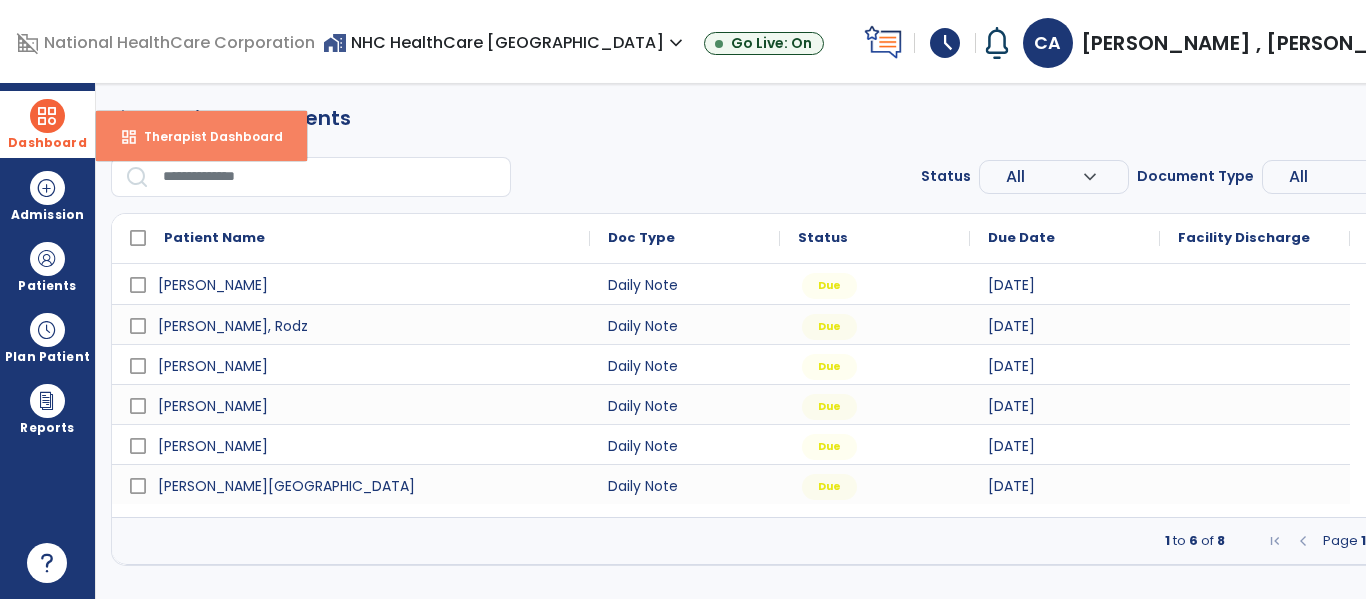 click on "Therapist Dashboard" at bounding box center [205, 136] 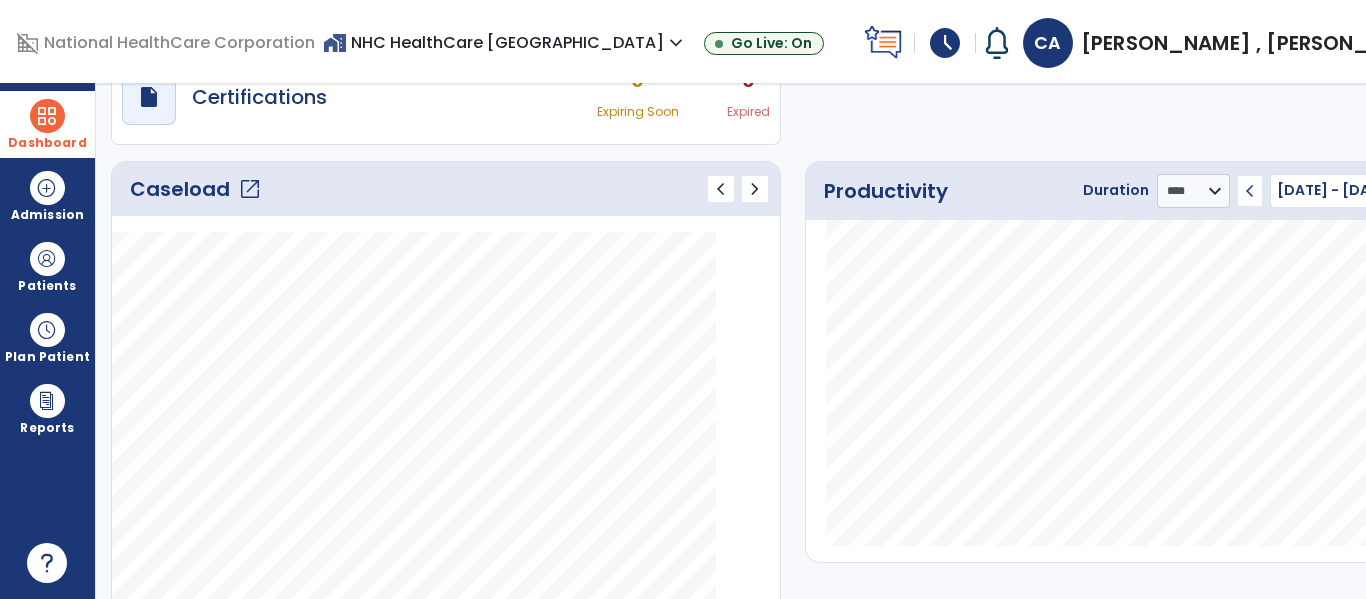 scroll, scrollTop: 0, scrollLeft: 0, axis: both 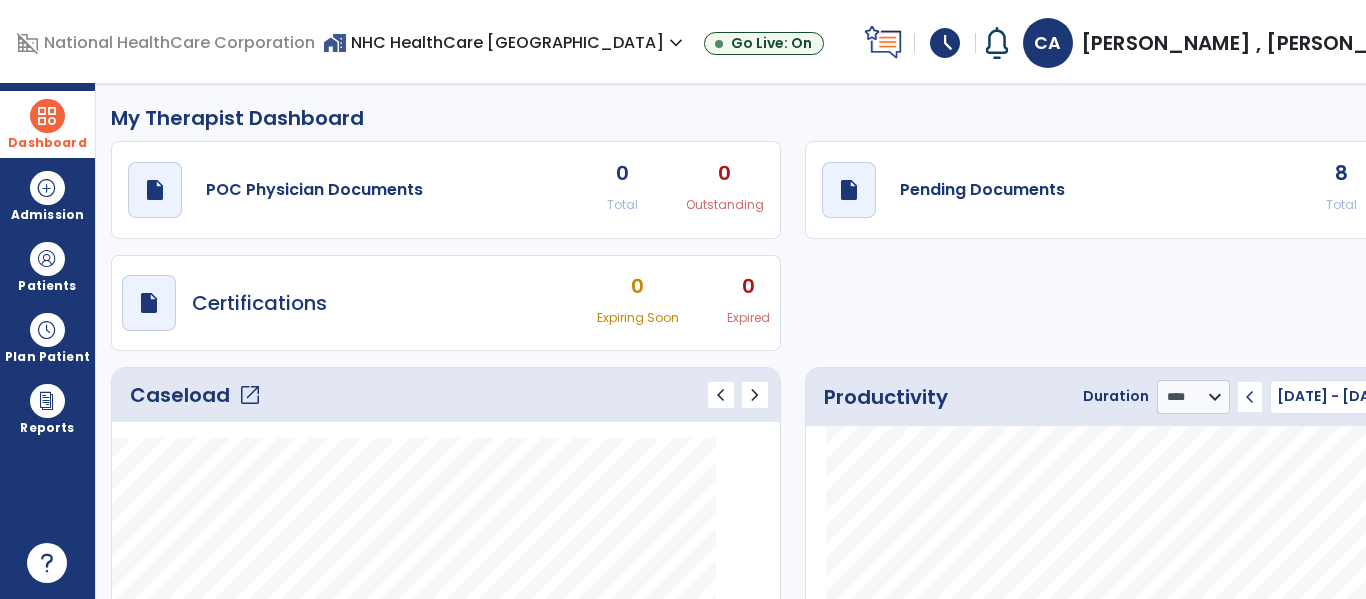 click on "8" 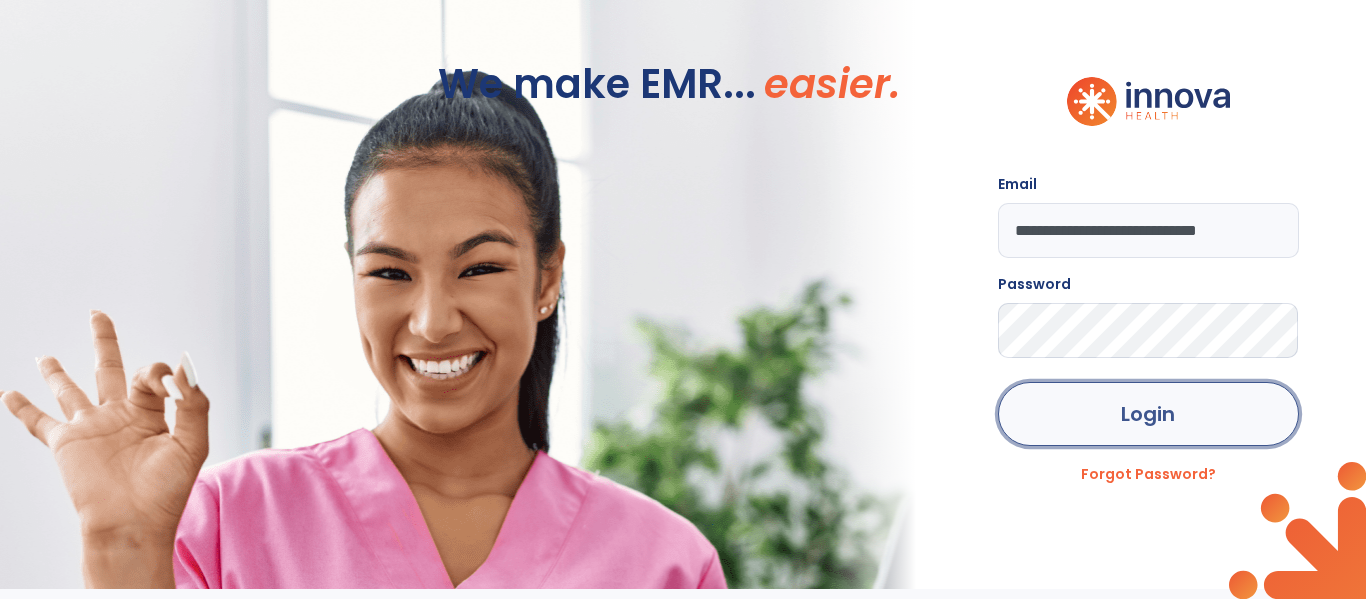 click on "Login" 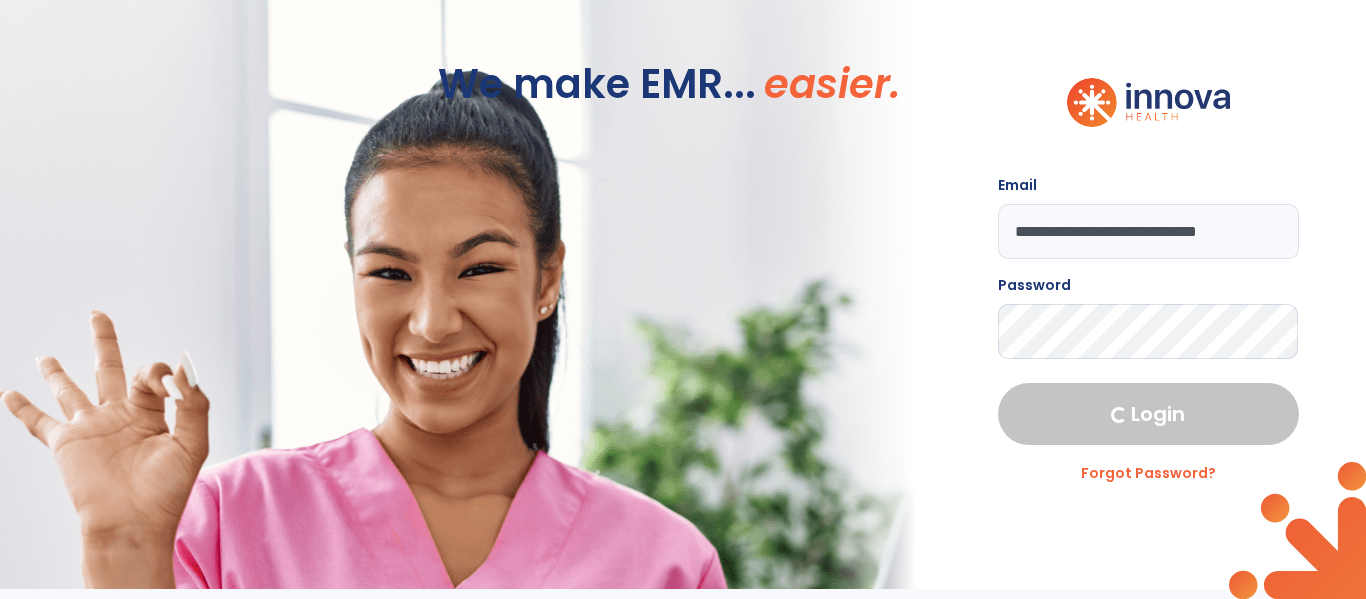 select on "****" 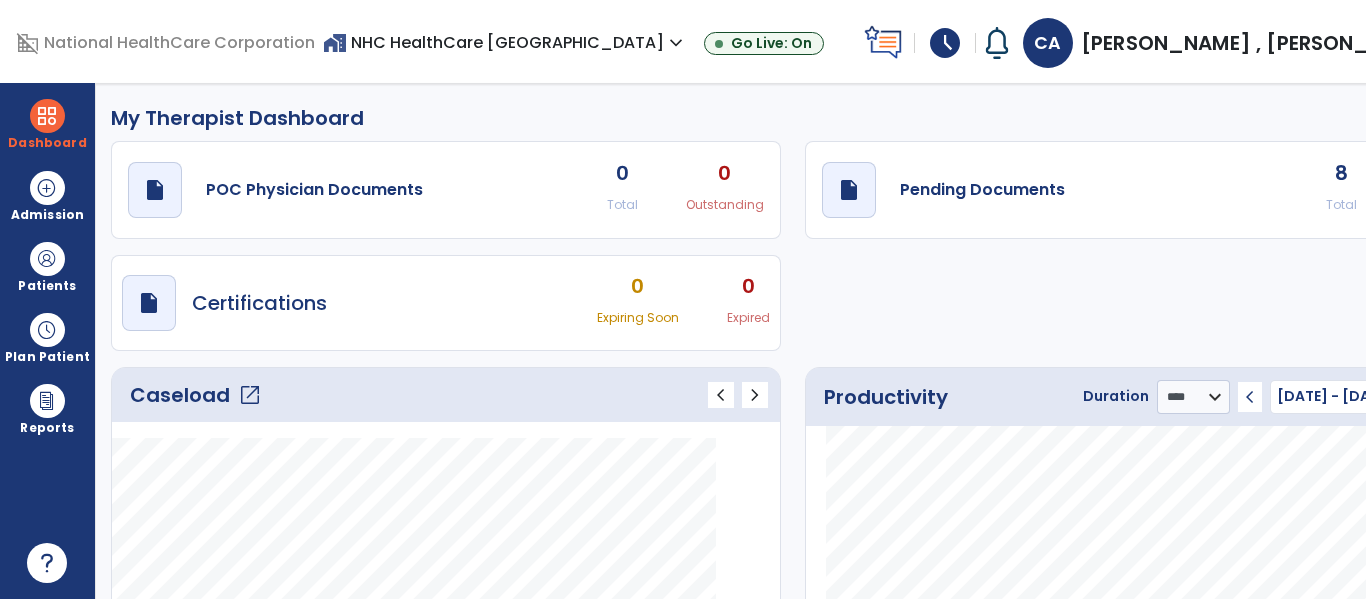 click on "open_in_new" 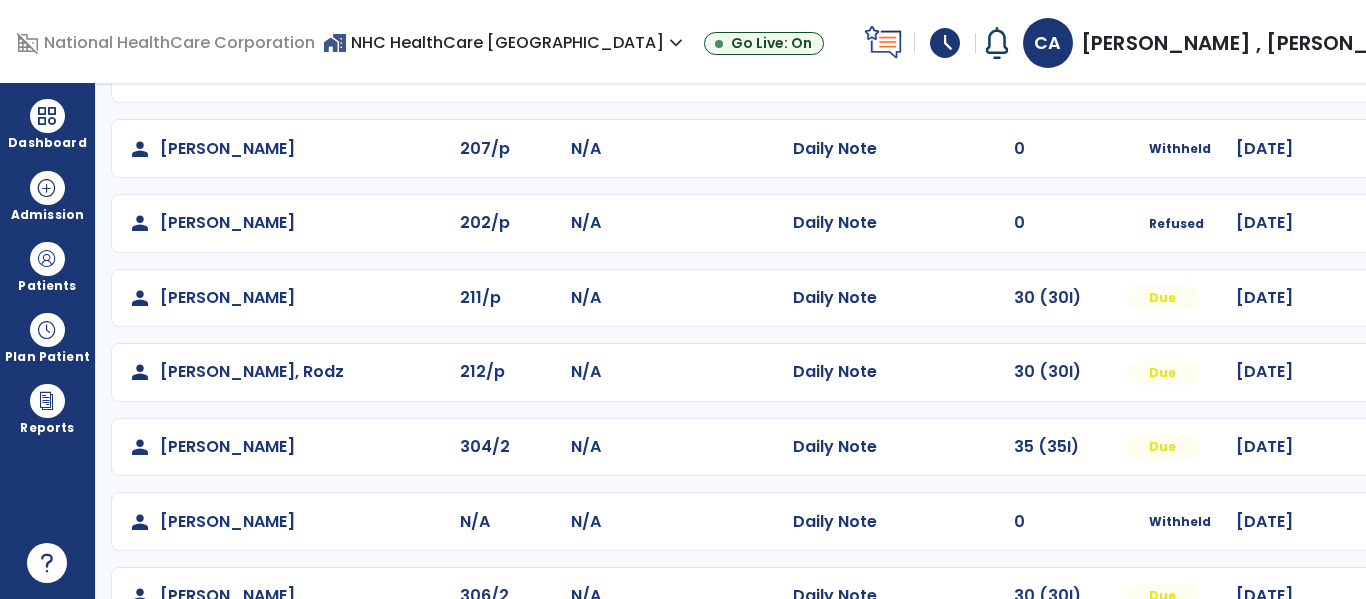 scroll, scrollTop: 462, scrollLeft: 0, axis: vertical 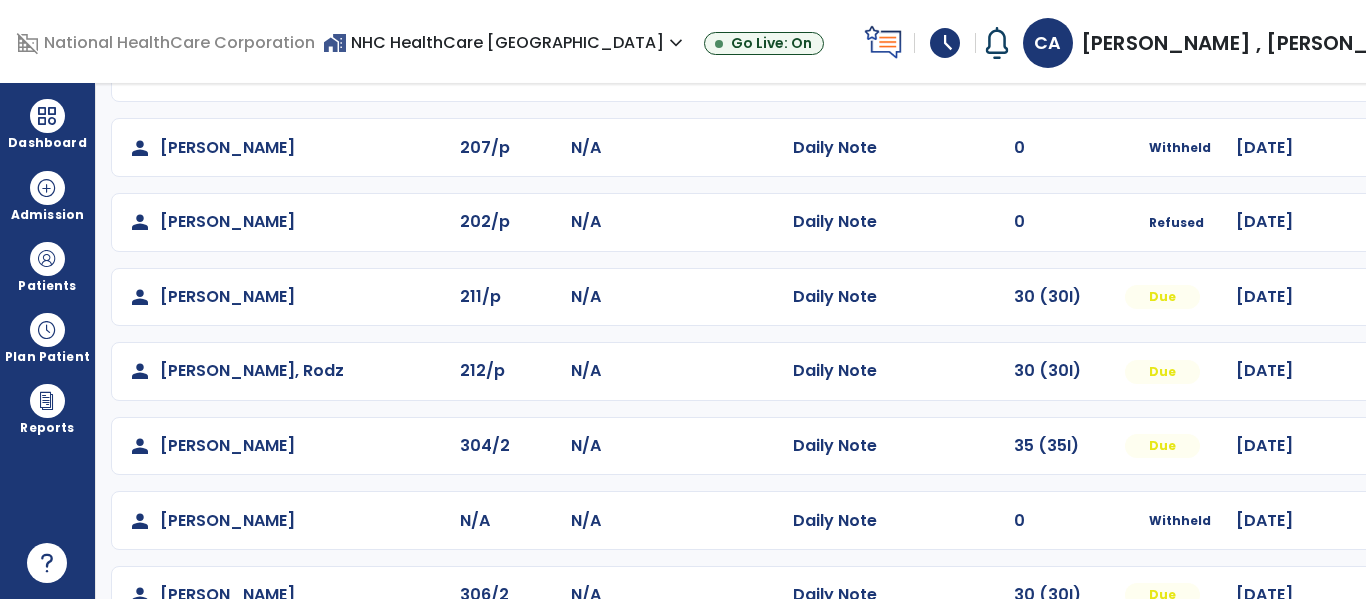 click at bounding box center [1410, -174] 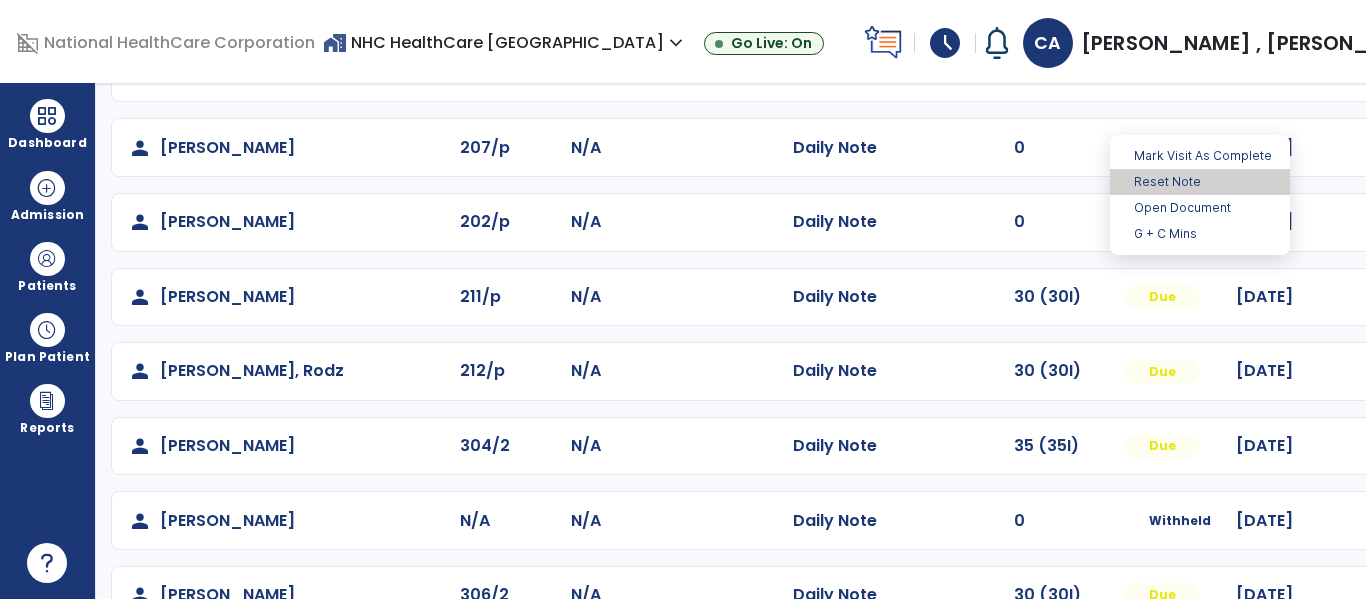 click on "Reset Note" at bounding box center (1200, 182) 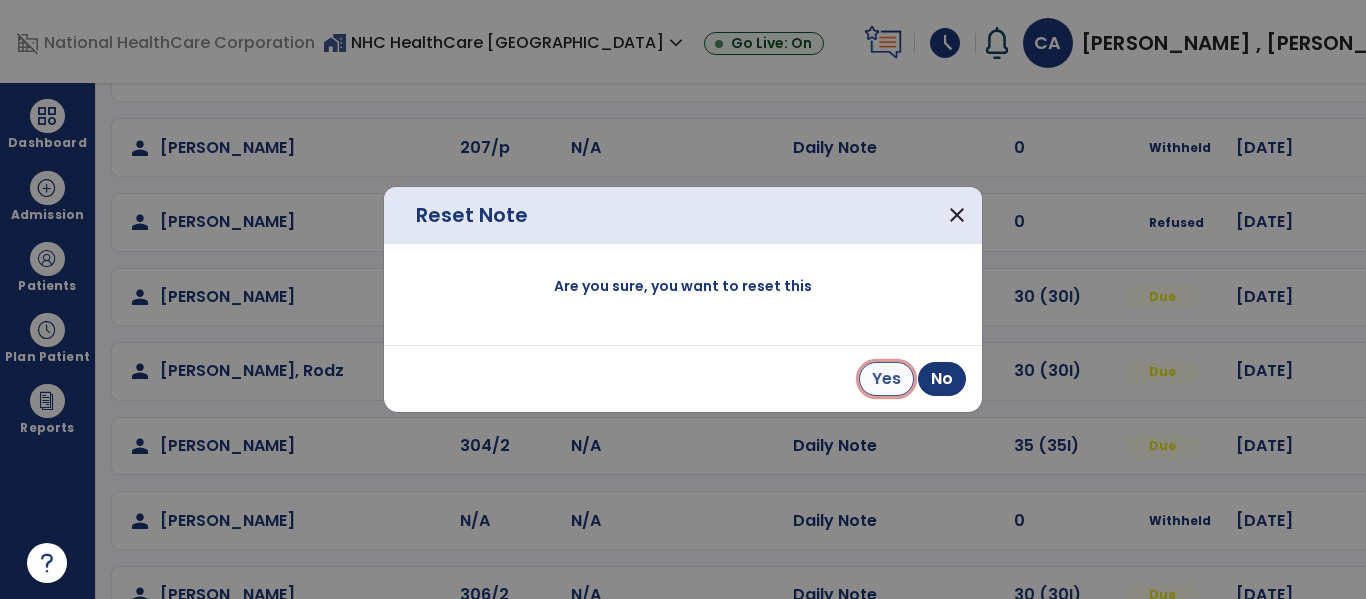 click on "Yes" at bounding box center [886, 379] 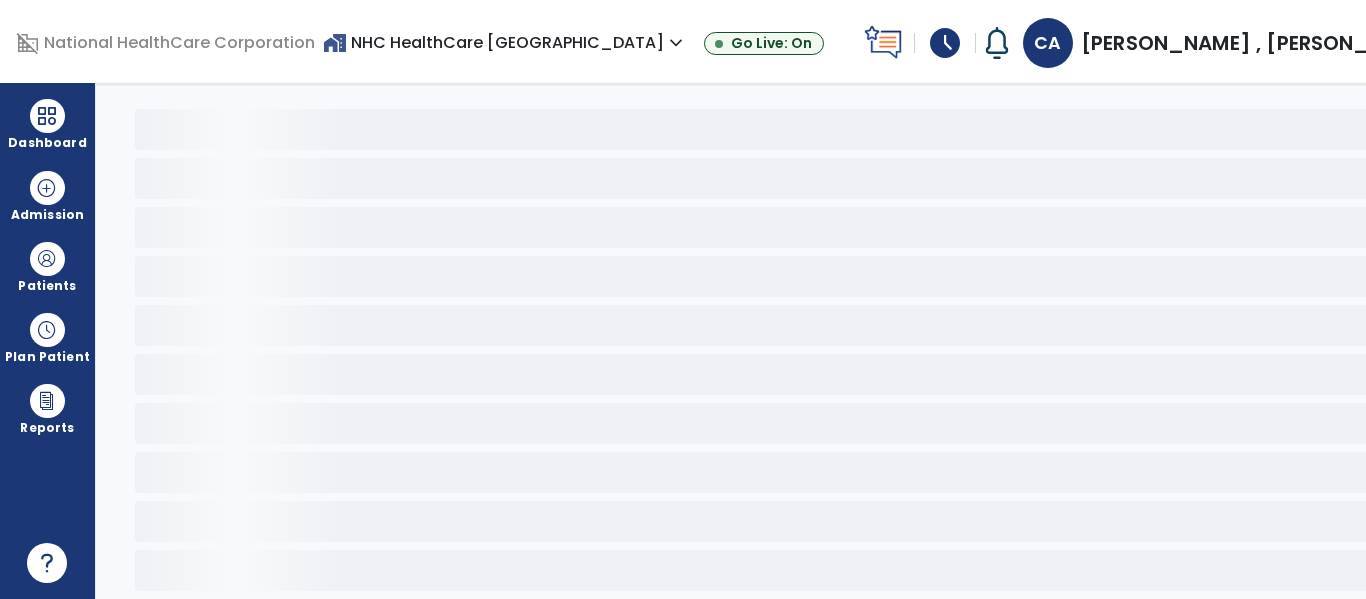 scroll, scrollTop: 68, scrollLeft: 0, axis: vertical 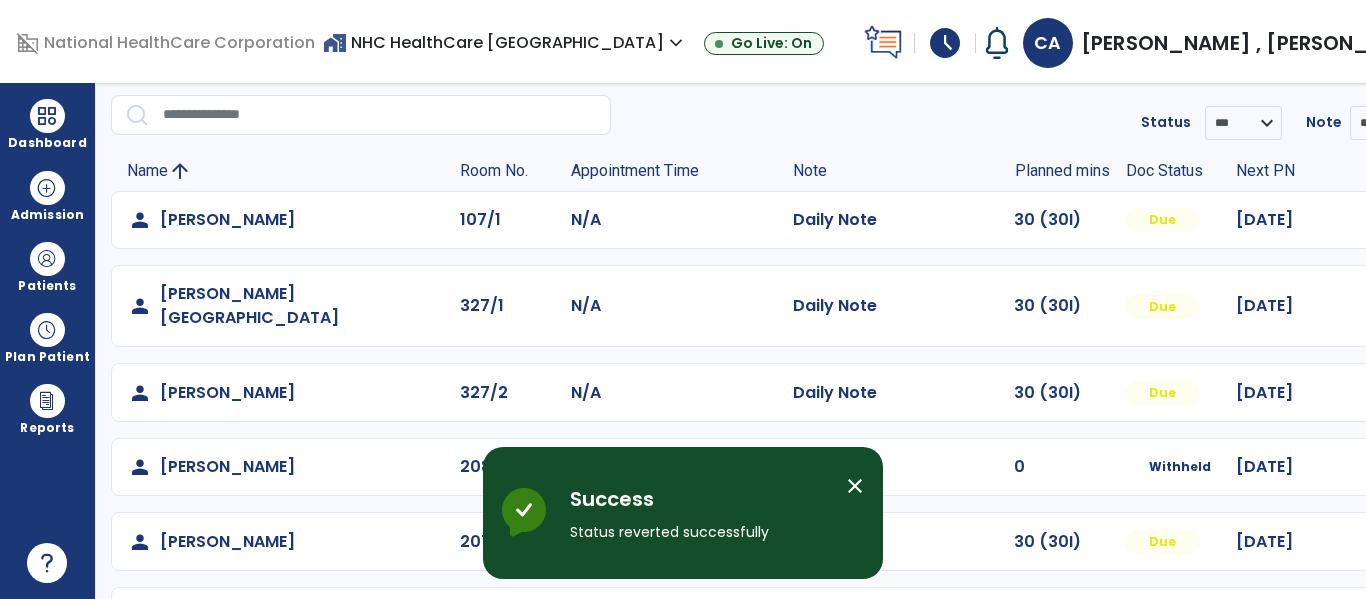 click at bounding box center (1410, 220) 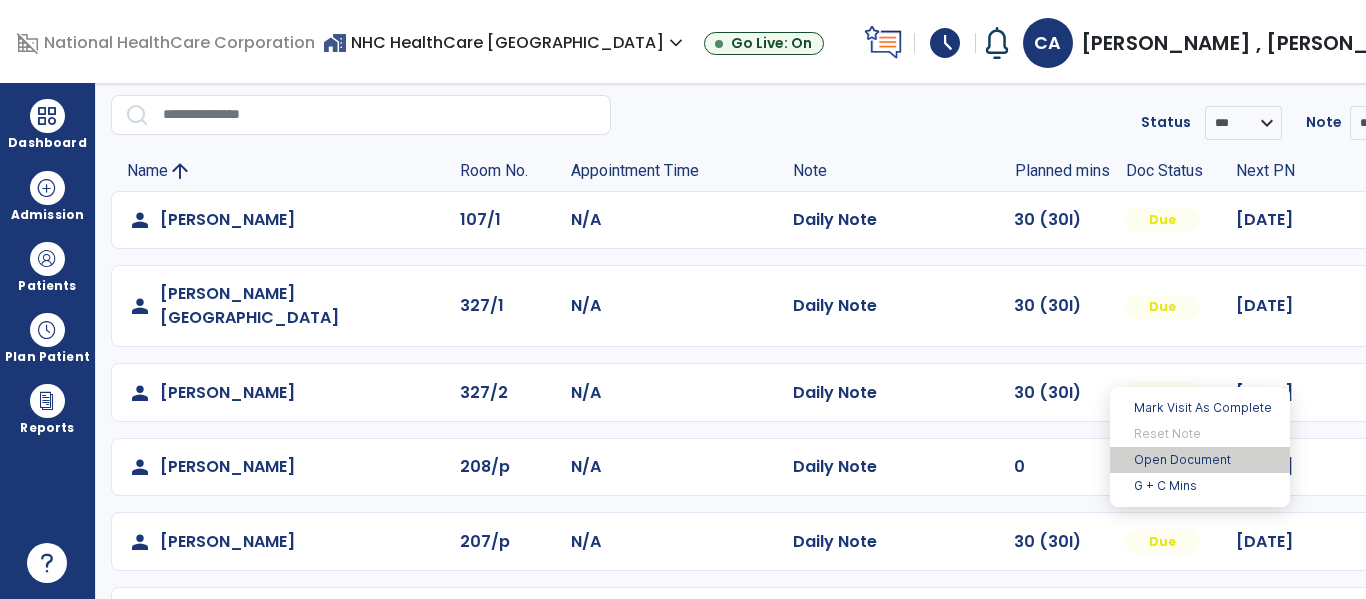 click on "Open Document" at bounding box center [1200, 460] 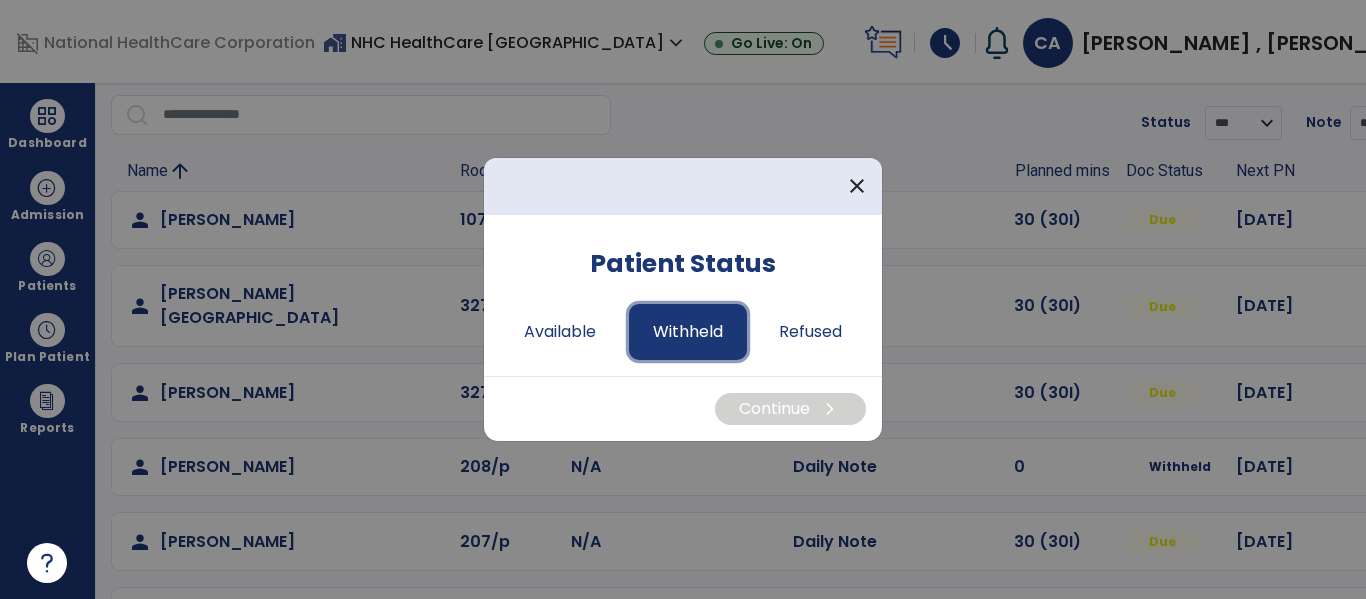 click on "Withheld" at bounding box center [688, 332] 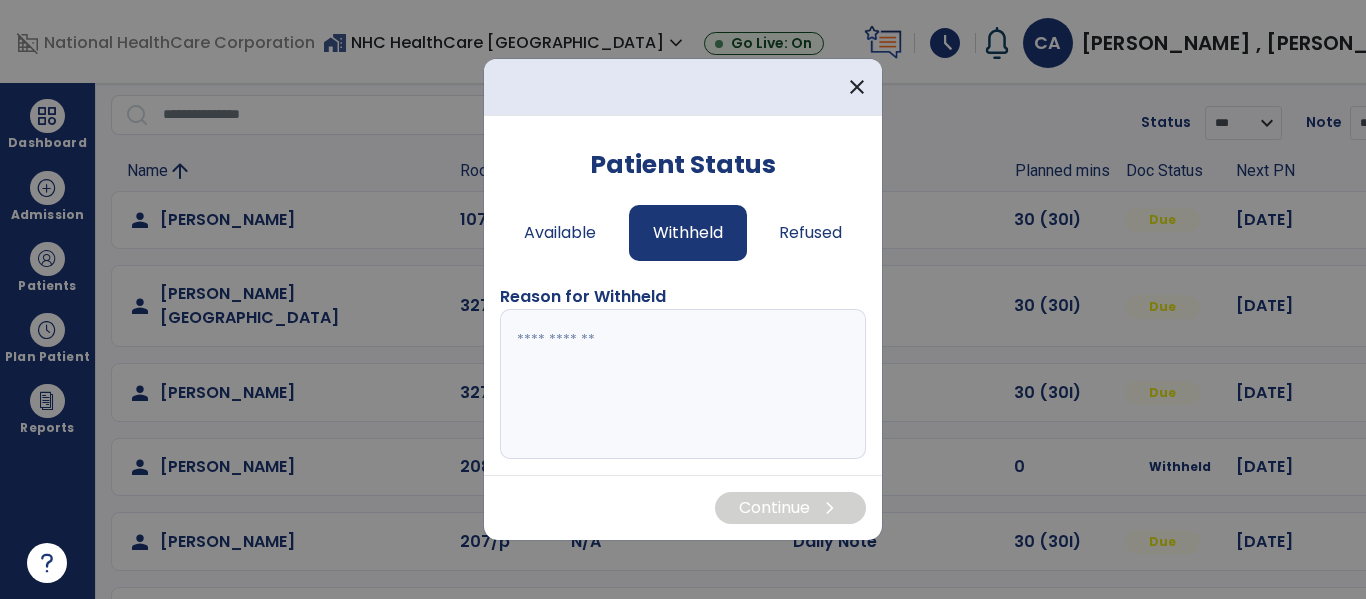 click at bounding box center (683, 384) 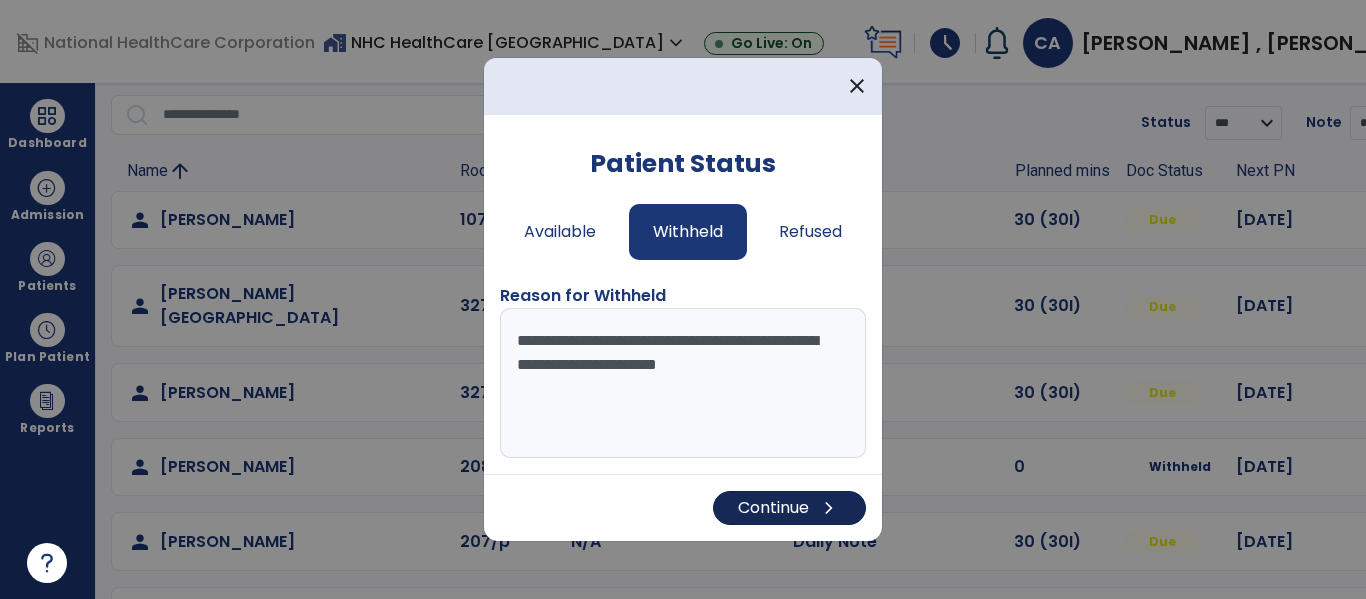 type on "**********" 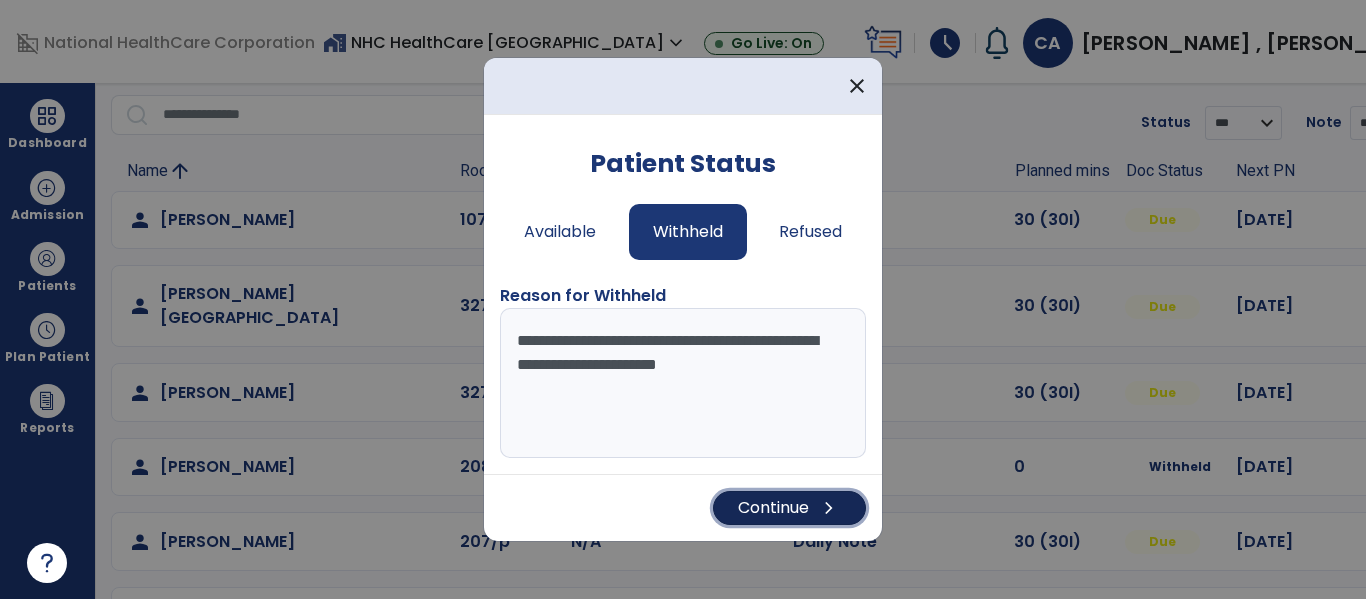 click on "Continue   chevron_right" at bounding box center (789, 508) 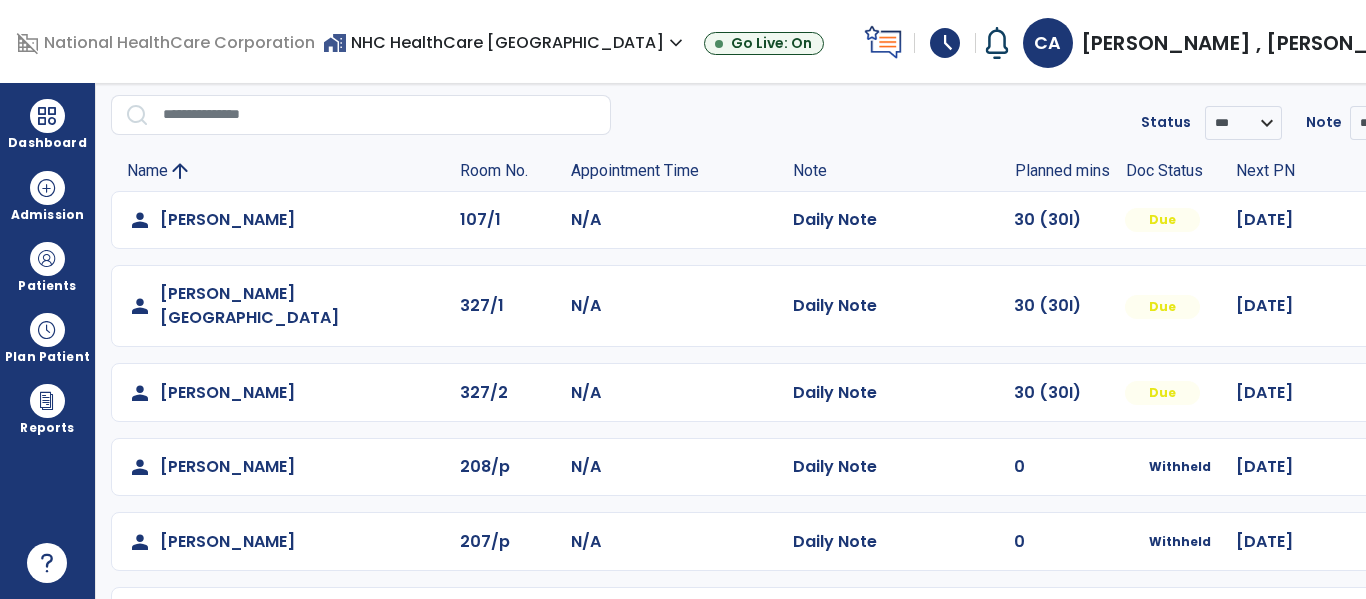 click at bounding box center (1410, 220) 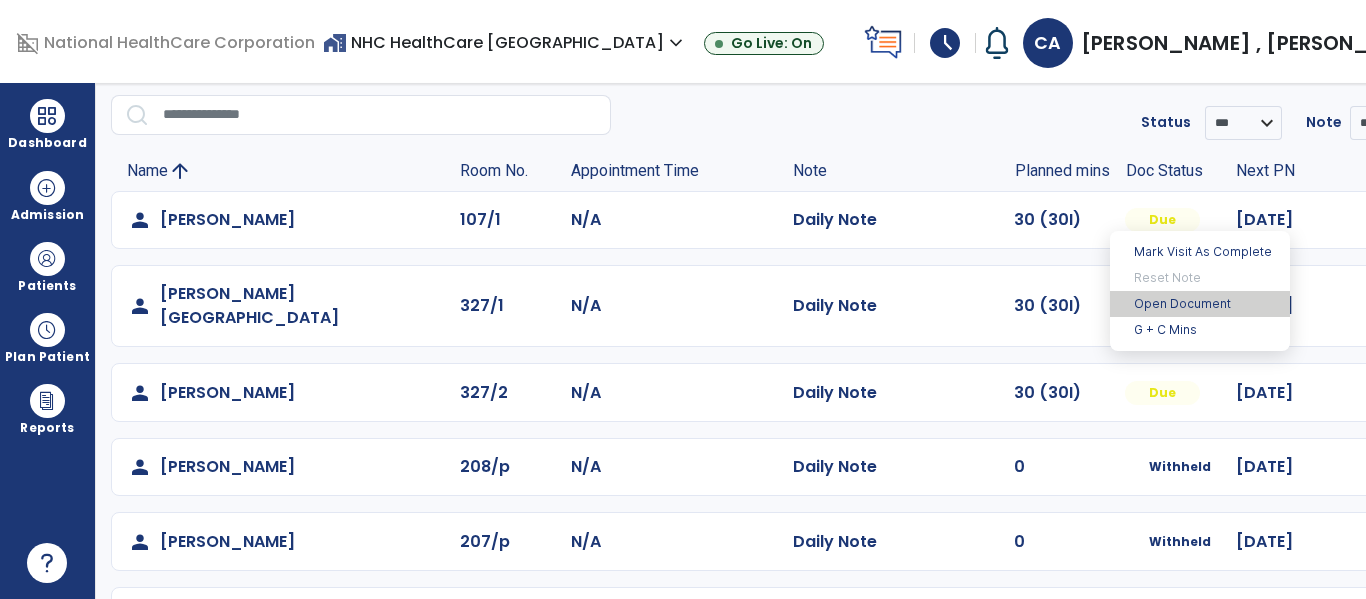 click on "Open Document" at bounding box center [1200, 304] 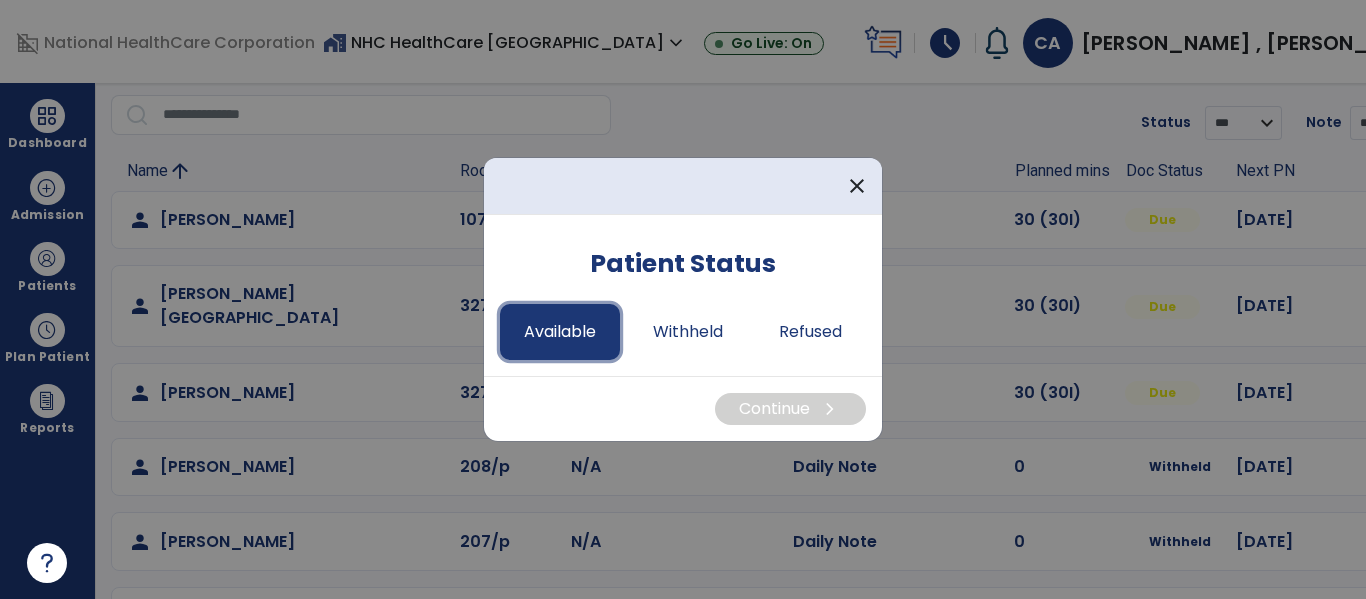 click on "Available" at bounding box center [560, 332] 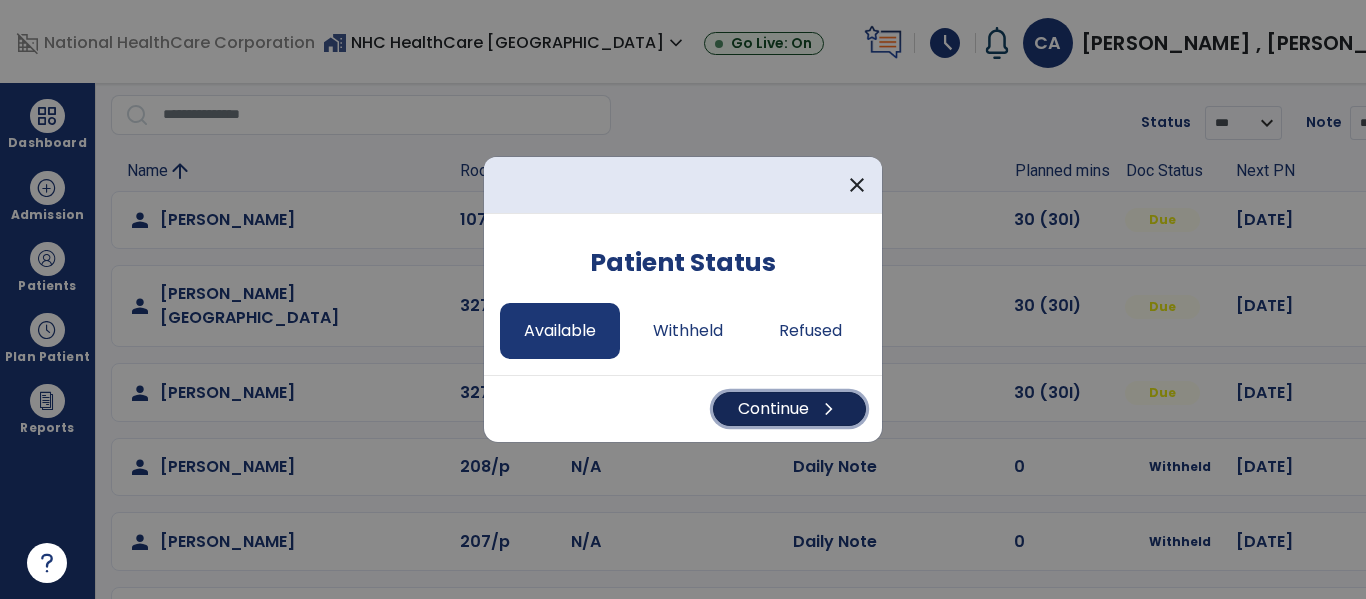 click on "Continue   chevron_right" at bounding box center (789, 409) 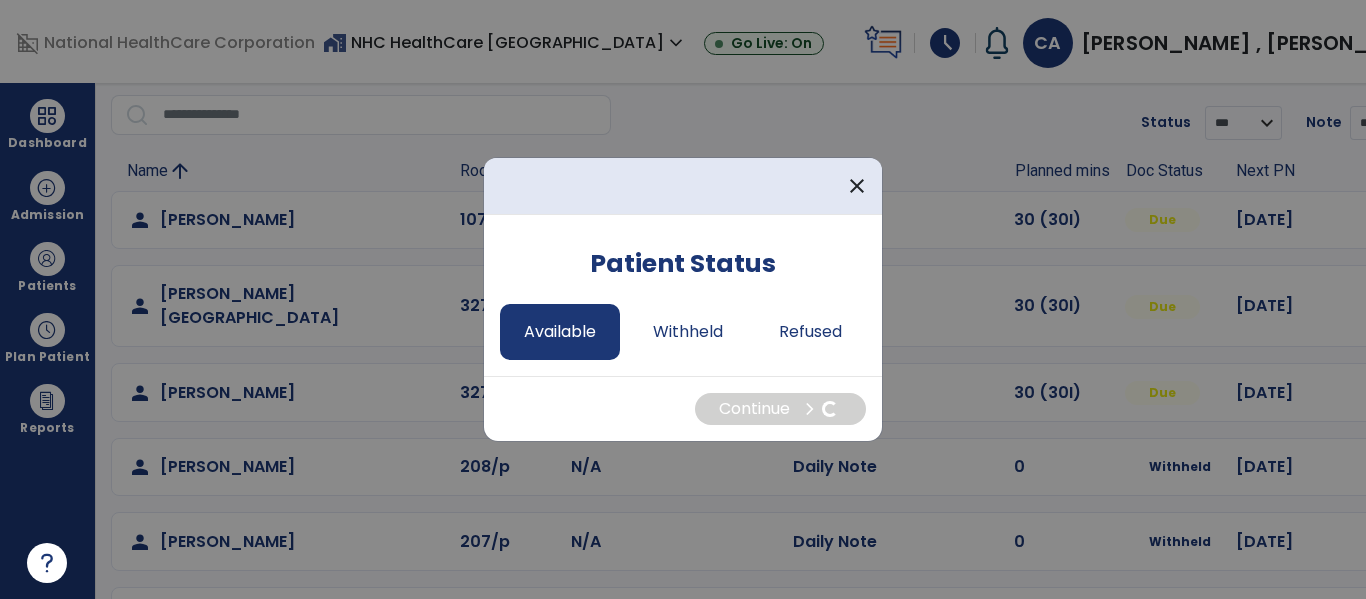 select on "*" 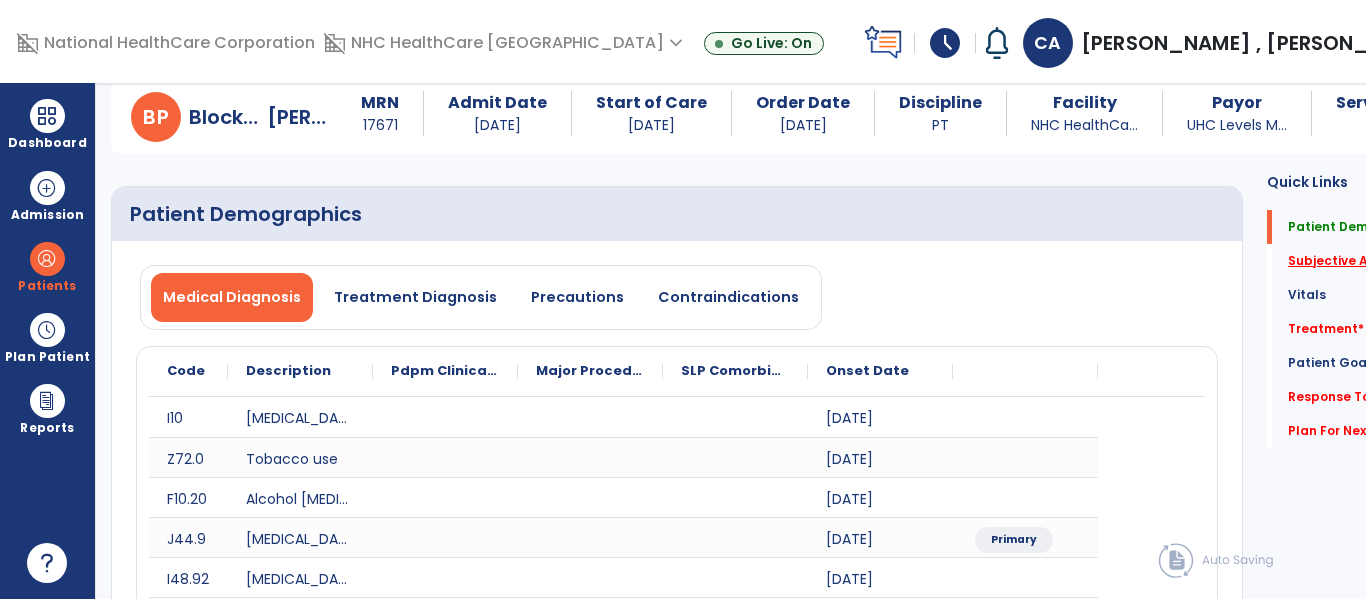 click on "Subjective Assessment   *" 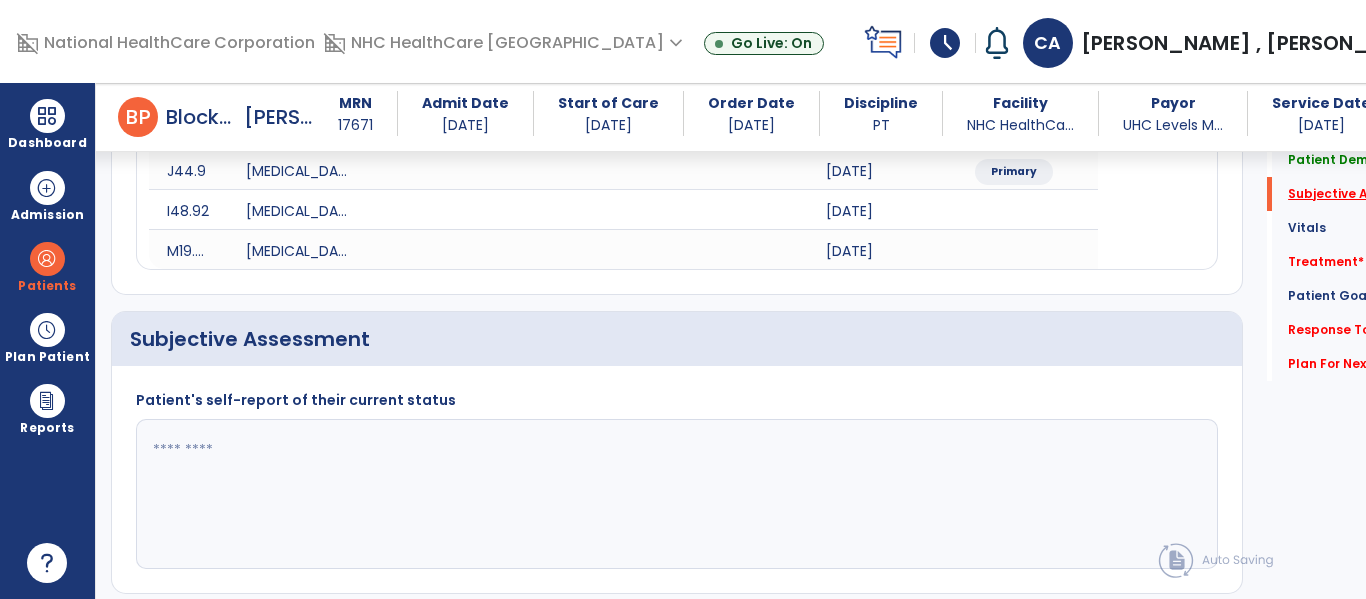 scroll, scrollTop: 547, scrollLeft: 0, axis: vertical 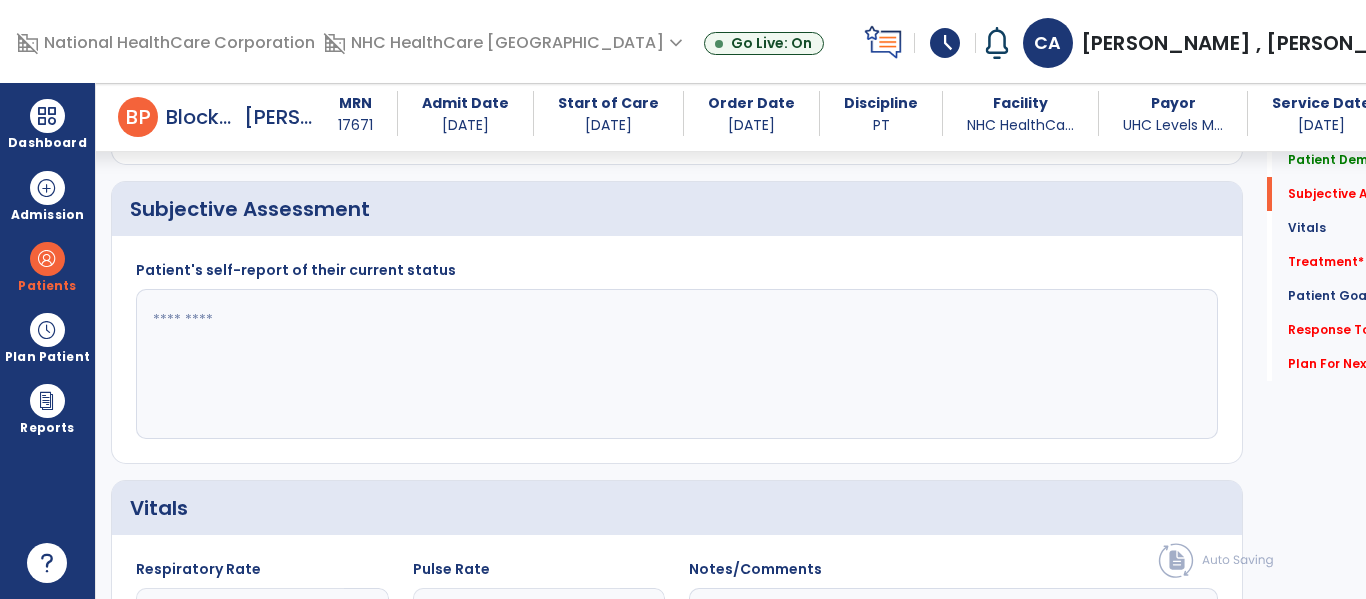 click 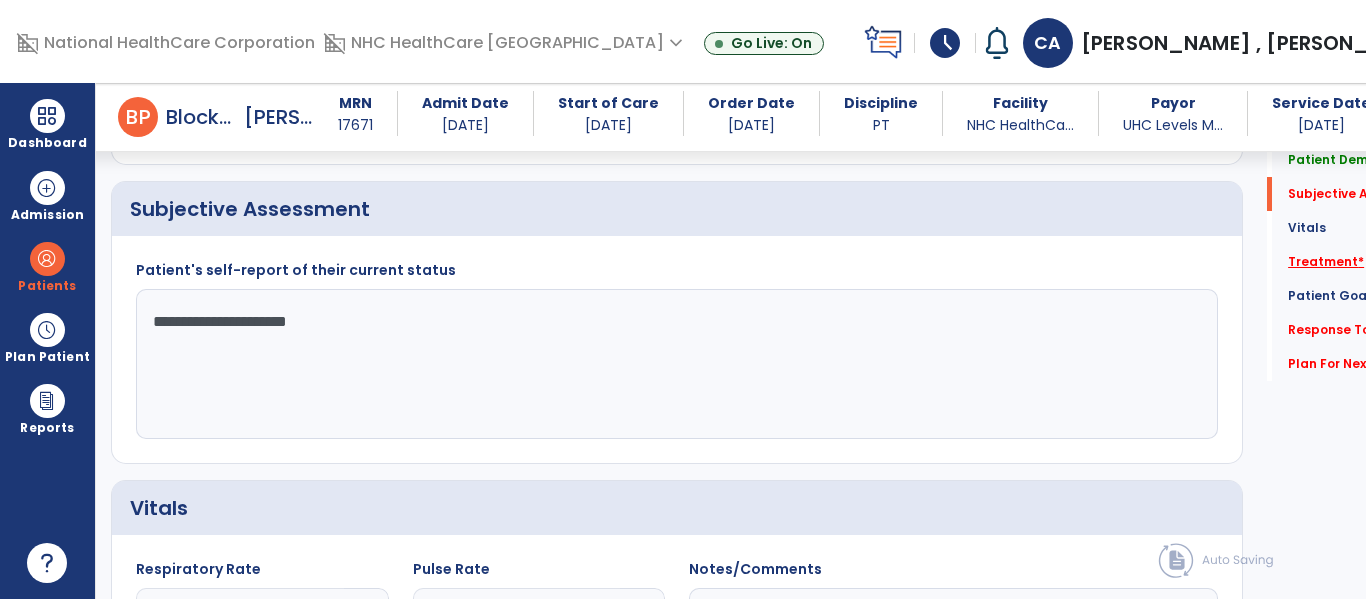 type on "**********" 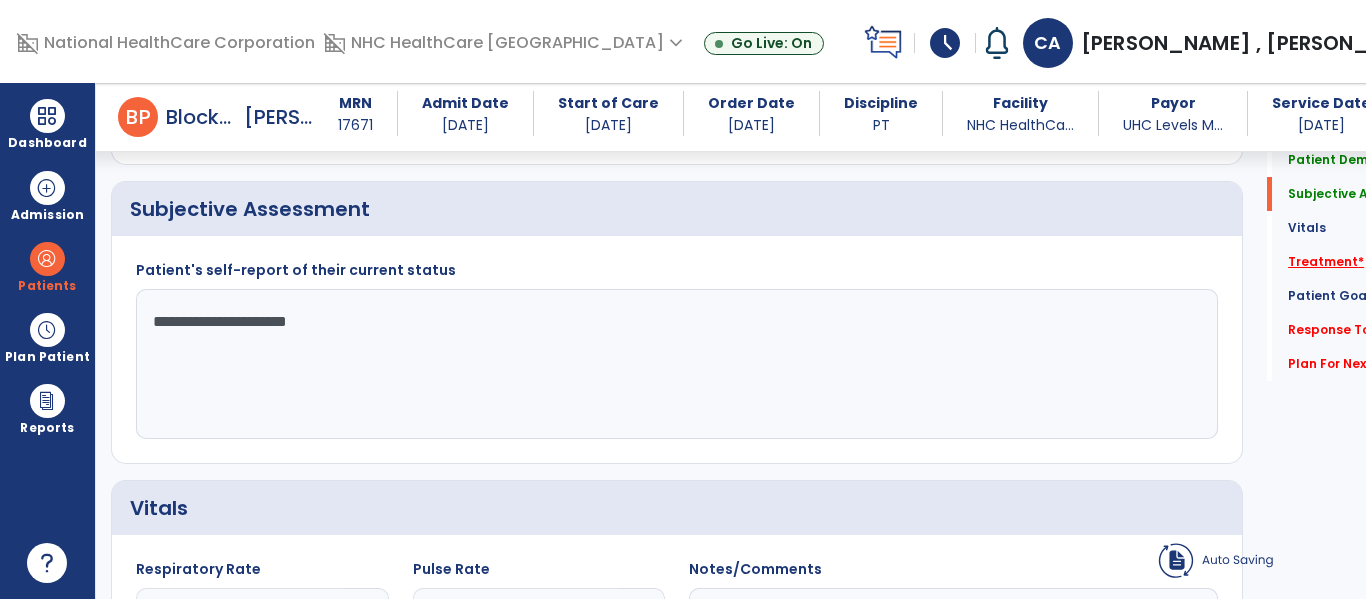 click on "Patient Goals   Patient Goals" 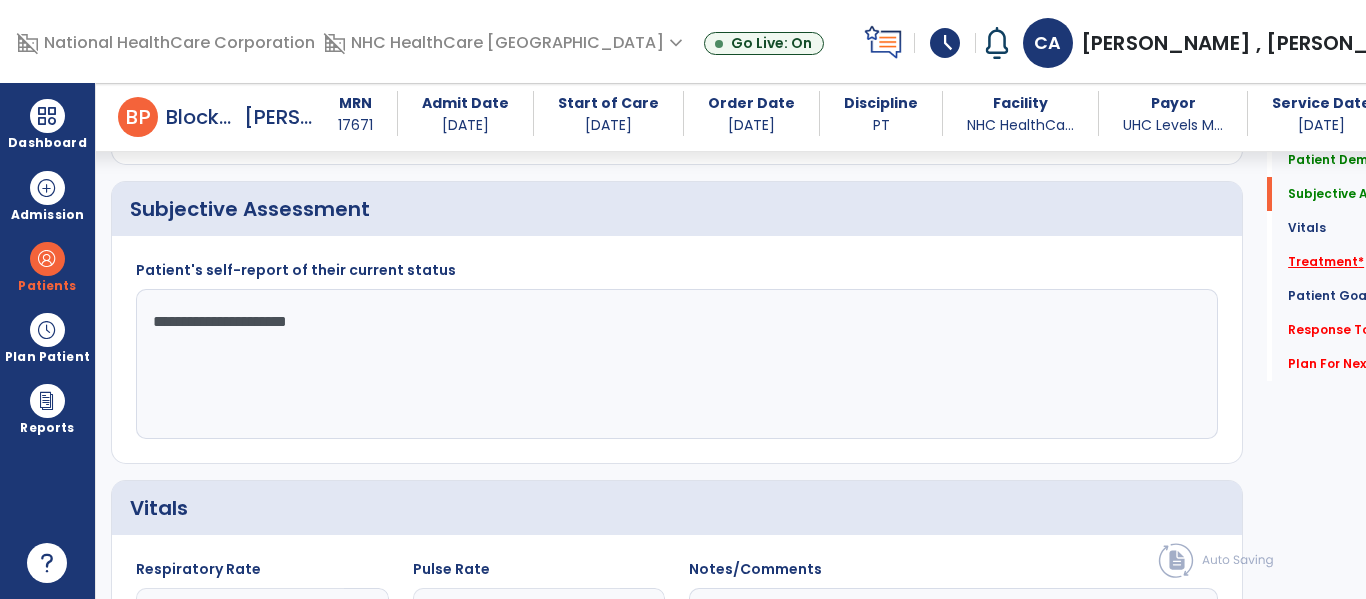 click on "Treatment   *" 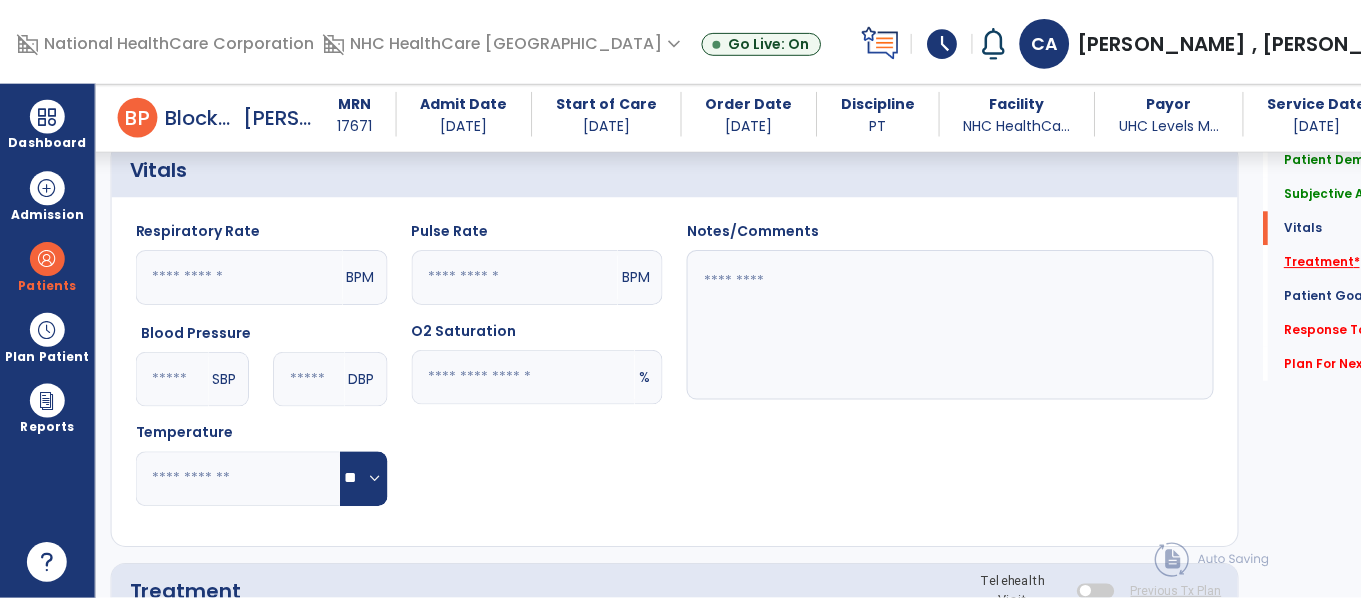 scroll, scrollTop: 1237, scrollLeft: 0, axis: vertical 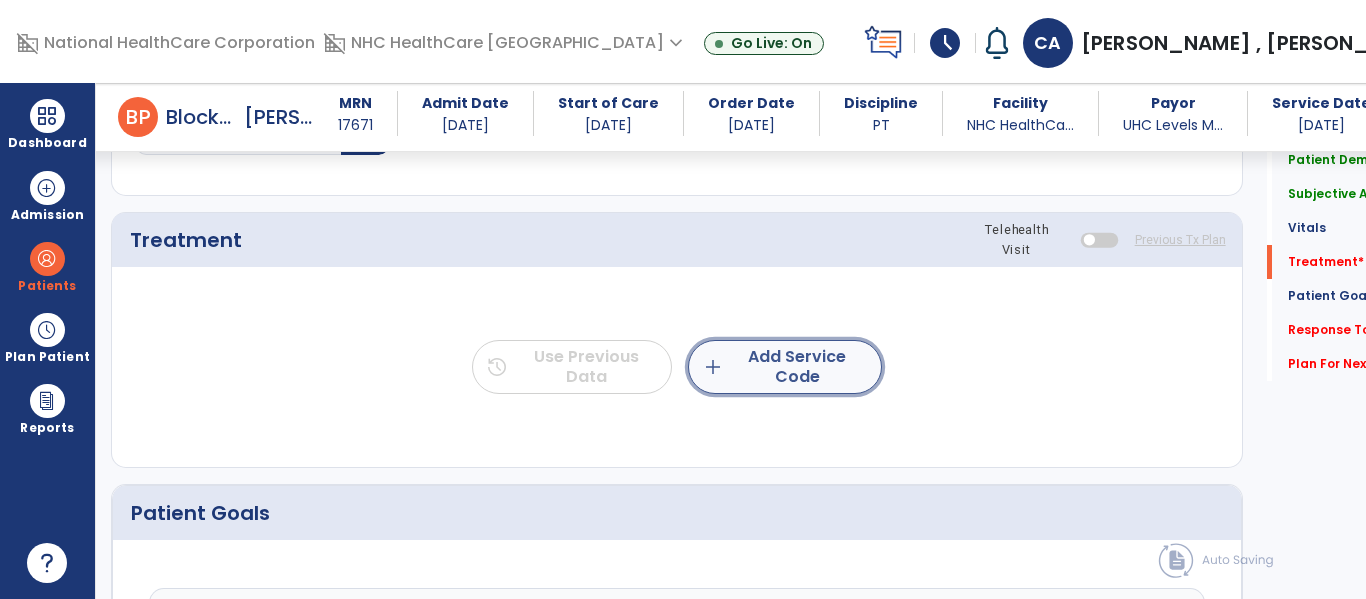 click on "add  Add Service Code" 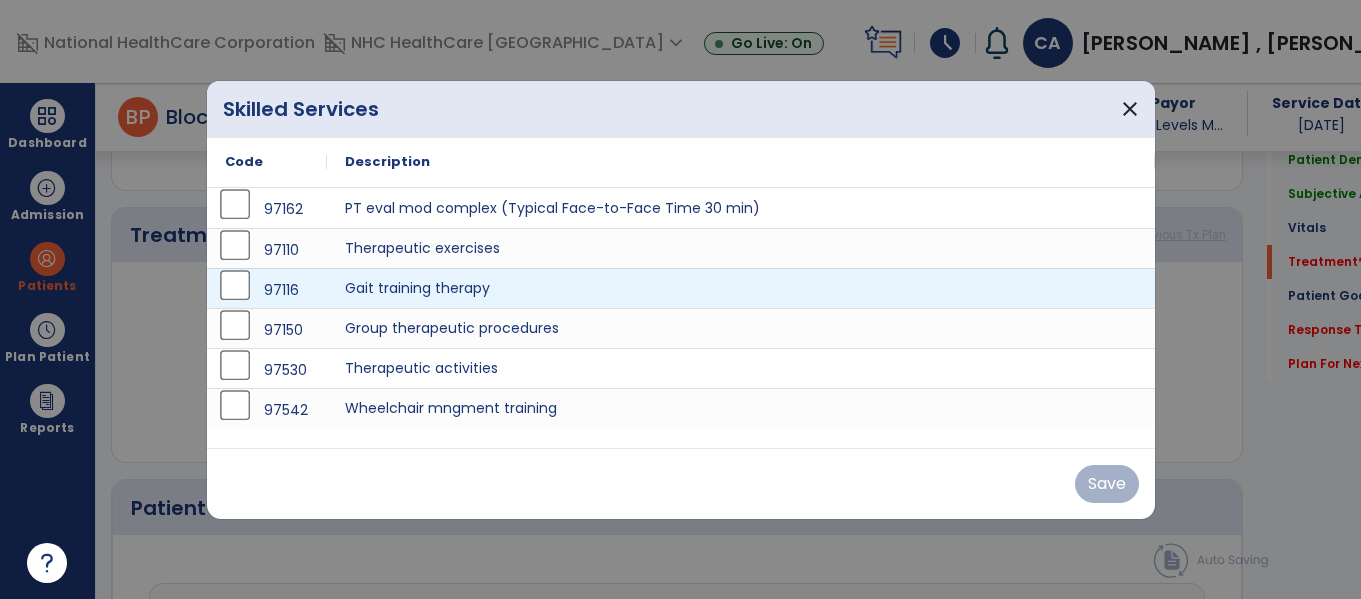 scroll, scrollTop: 1237, scrollLeft: 0, axis: vertical 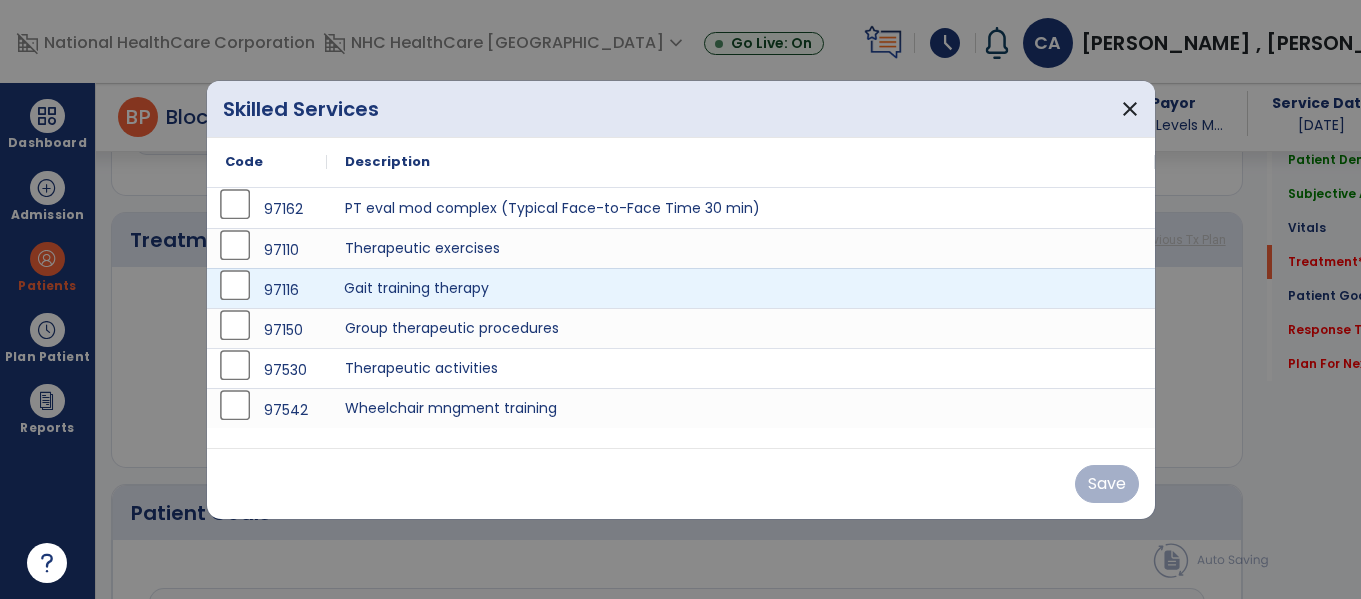 click on "Gait training therapy" at bounding box center (741, 288) 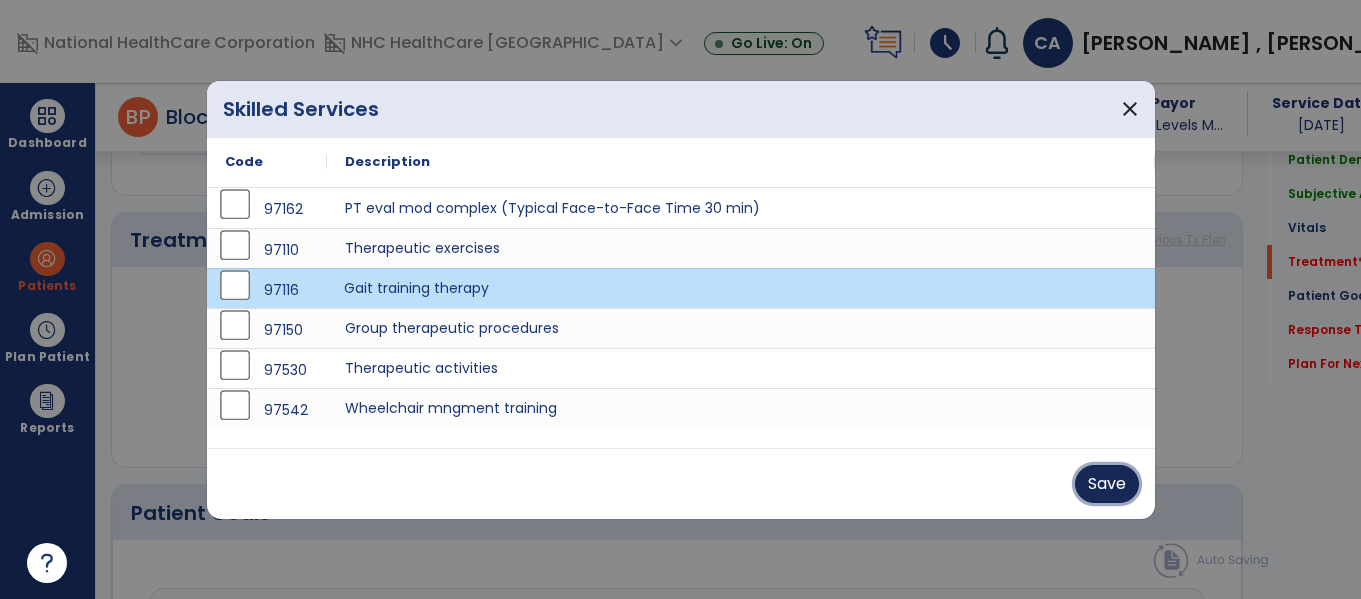 click on "Save" at bounding box center [1107, 484] 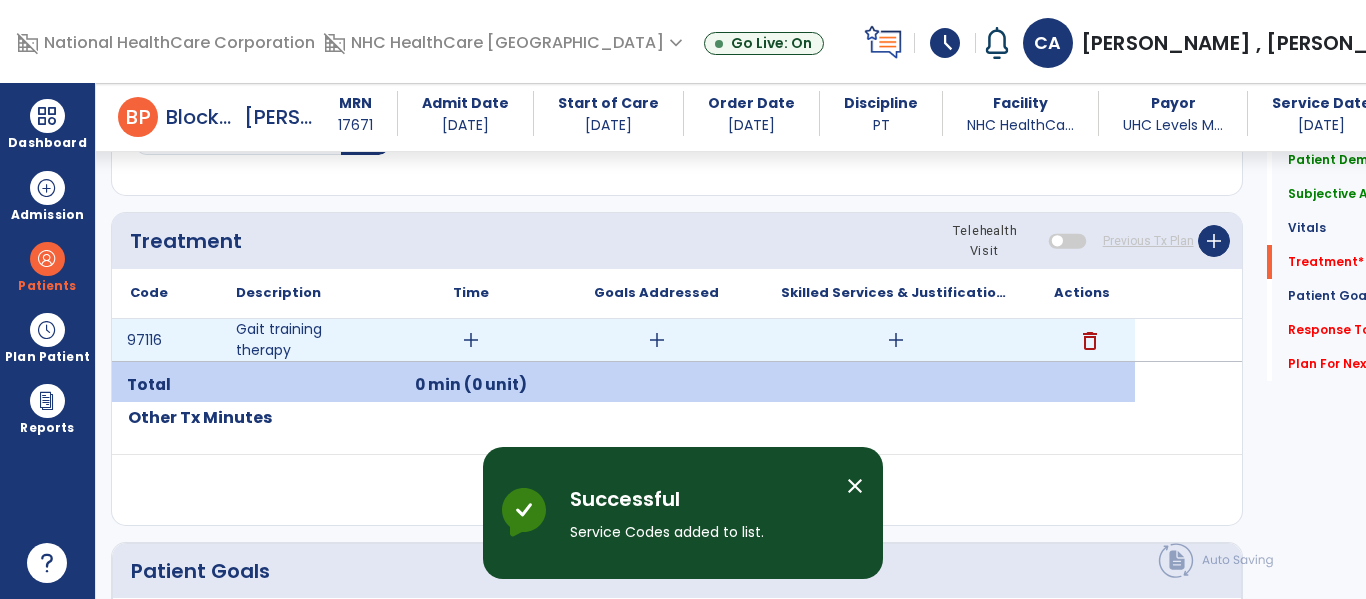 click on "add" at bounding box center [471, 340] 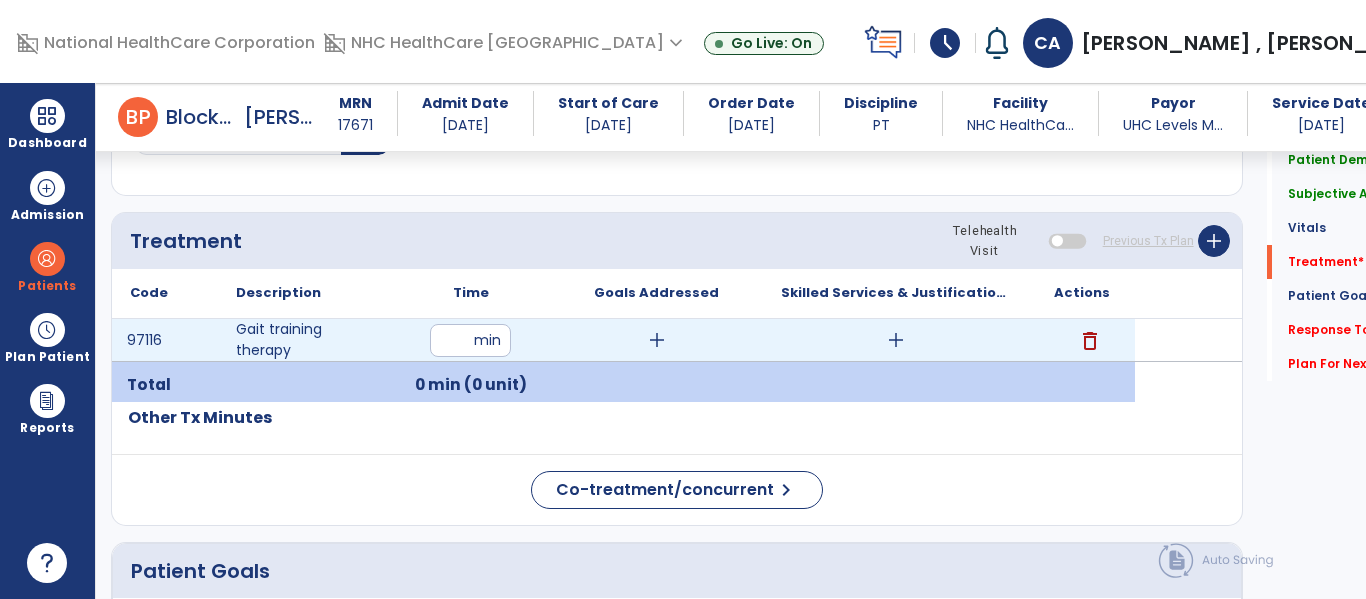 type on "**" 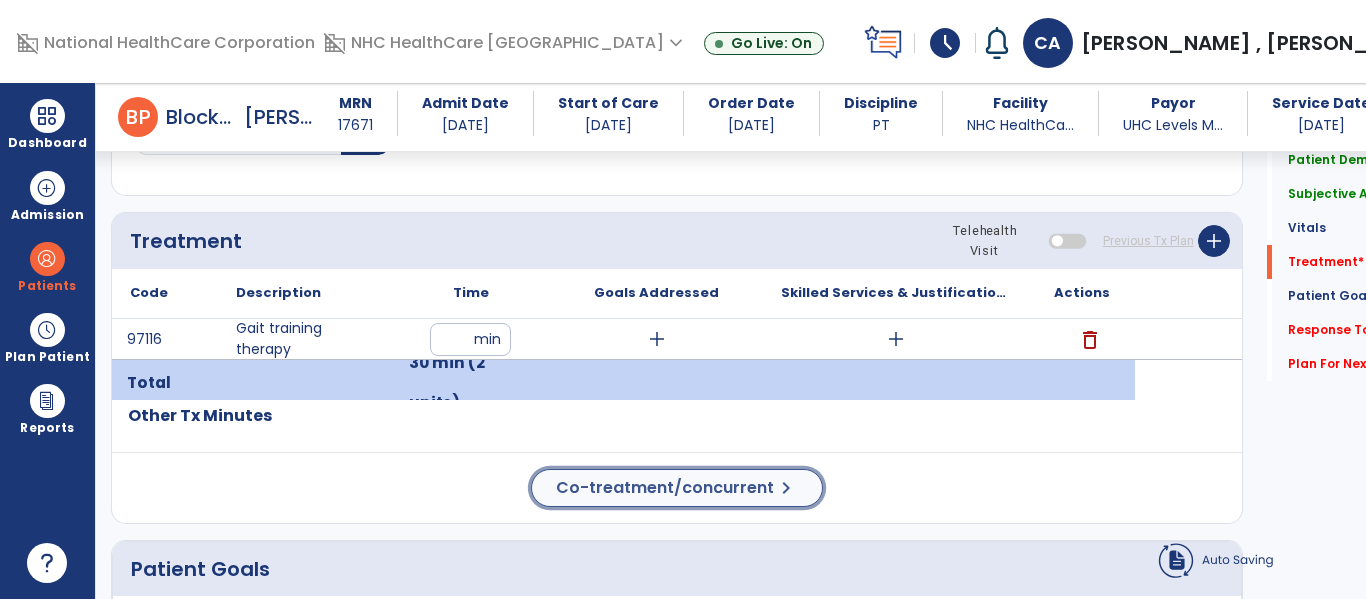 click on "Co-treatment/concurrent  chevron_right" 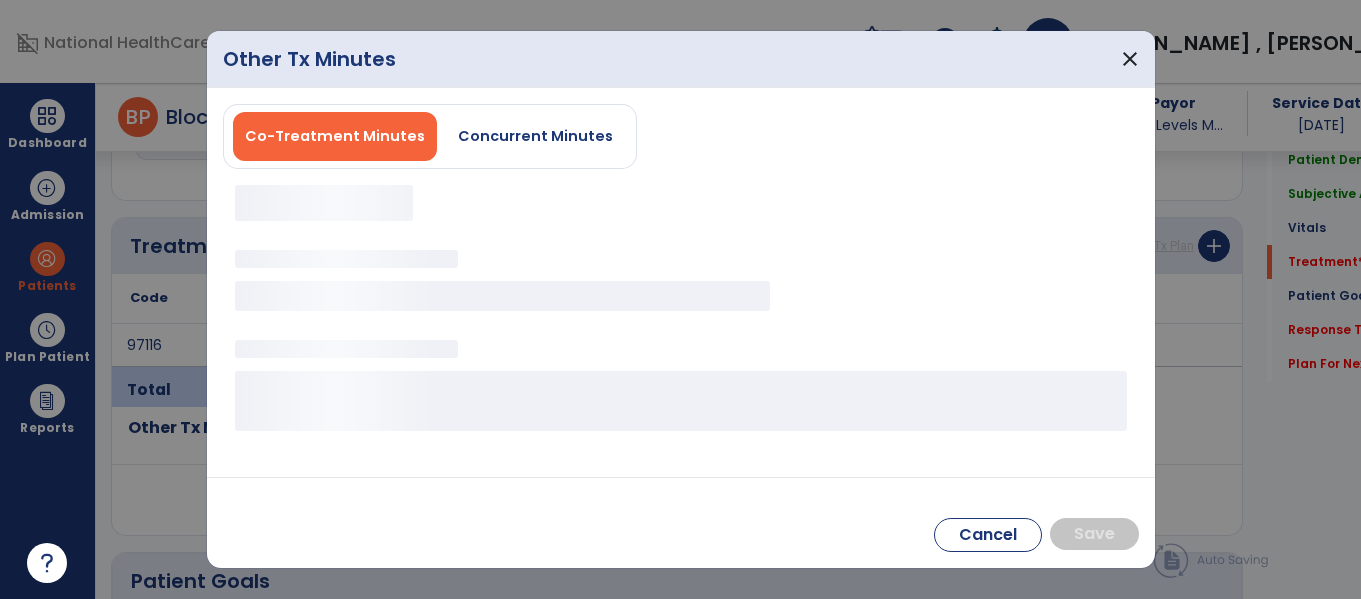 scroll, scrollTop: 1237, scrollLeft: 0, axis: vertical 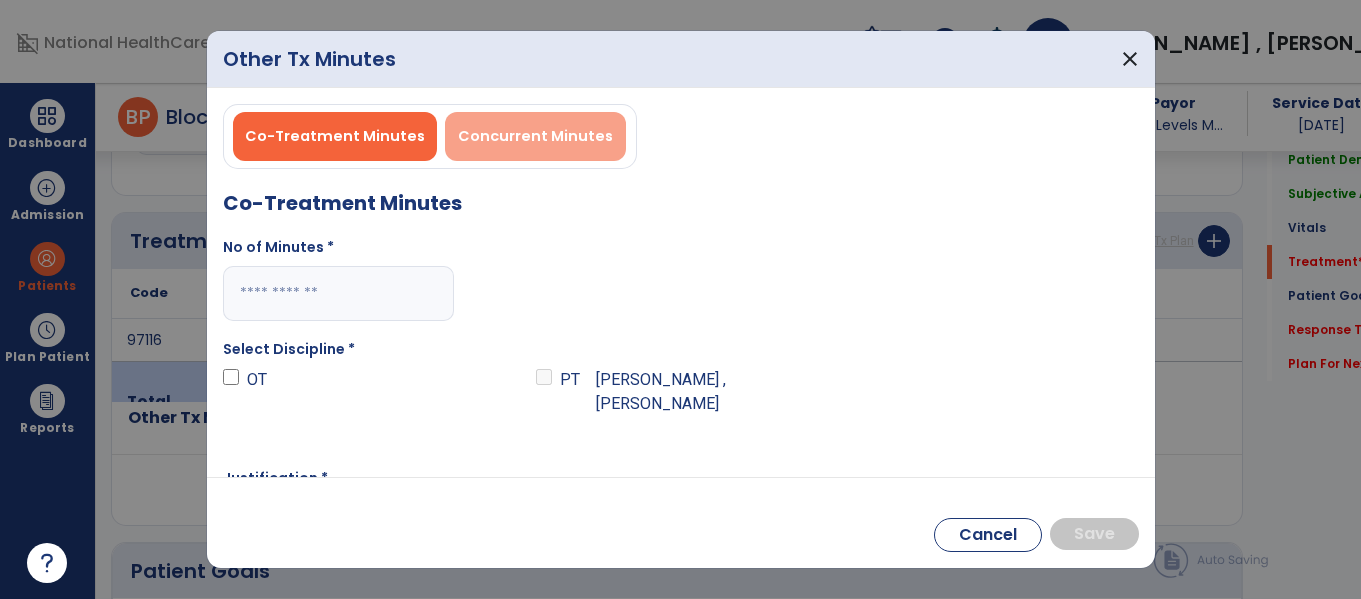 click on "Concurrent Minutes" at bounding box center [535, 136] 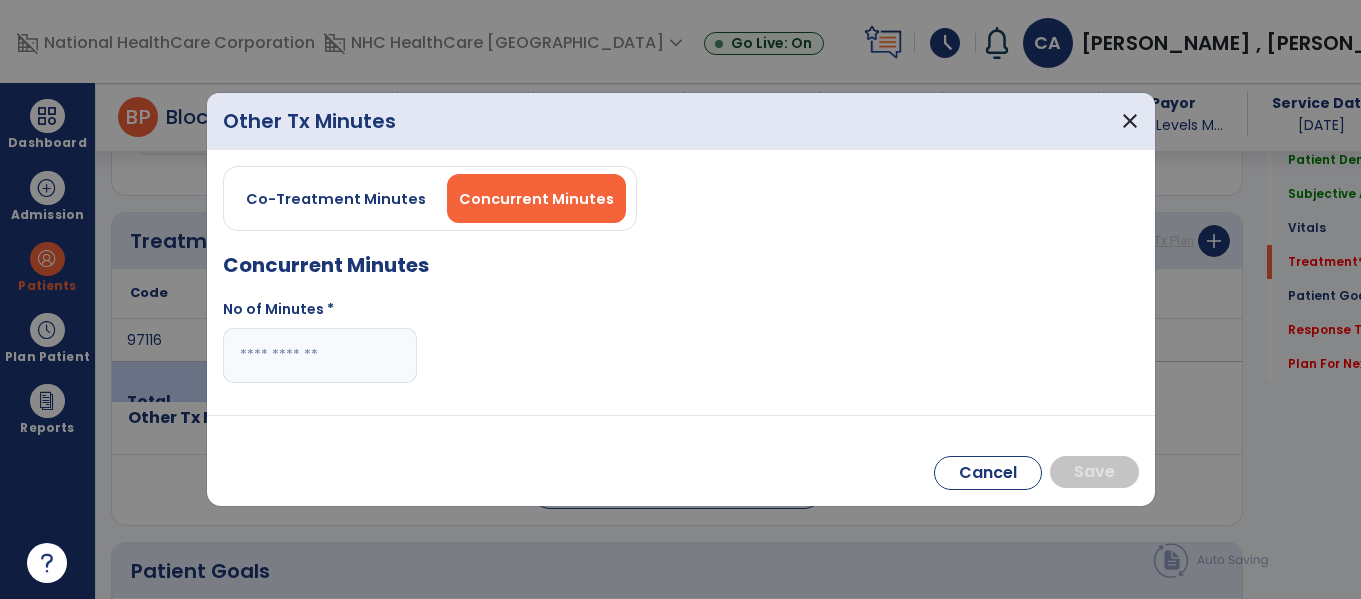 click at bounding box center (320, 355) 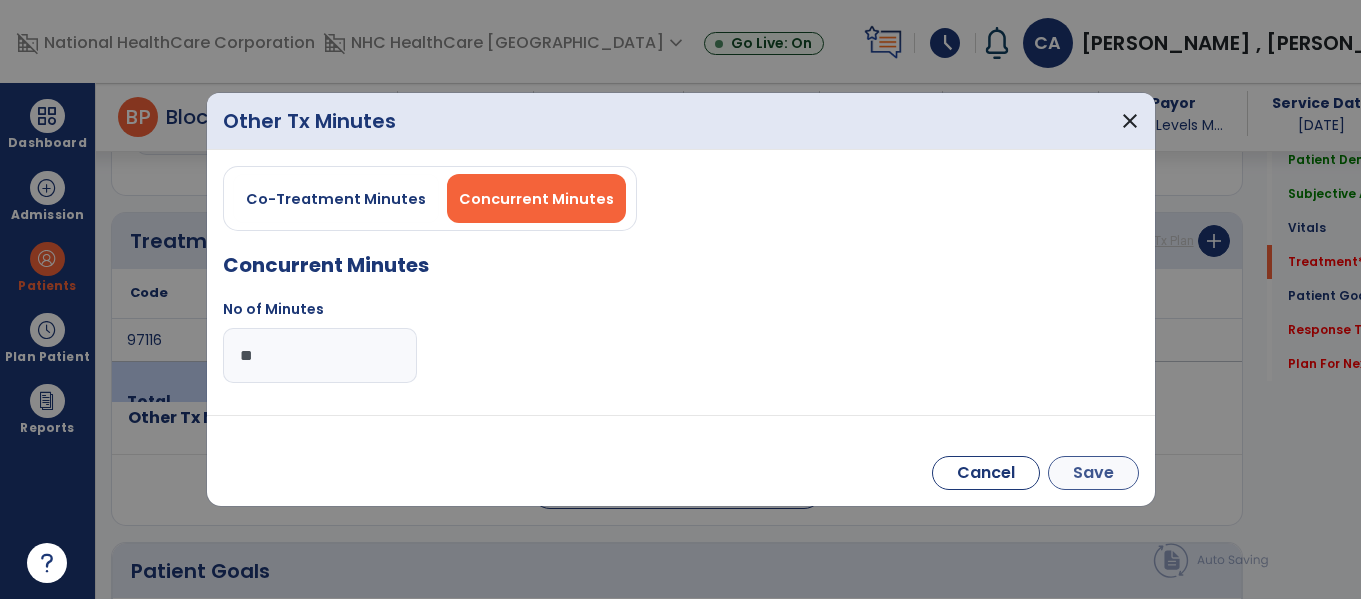type on "**" 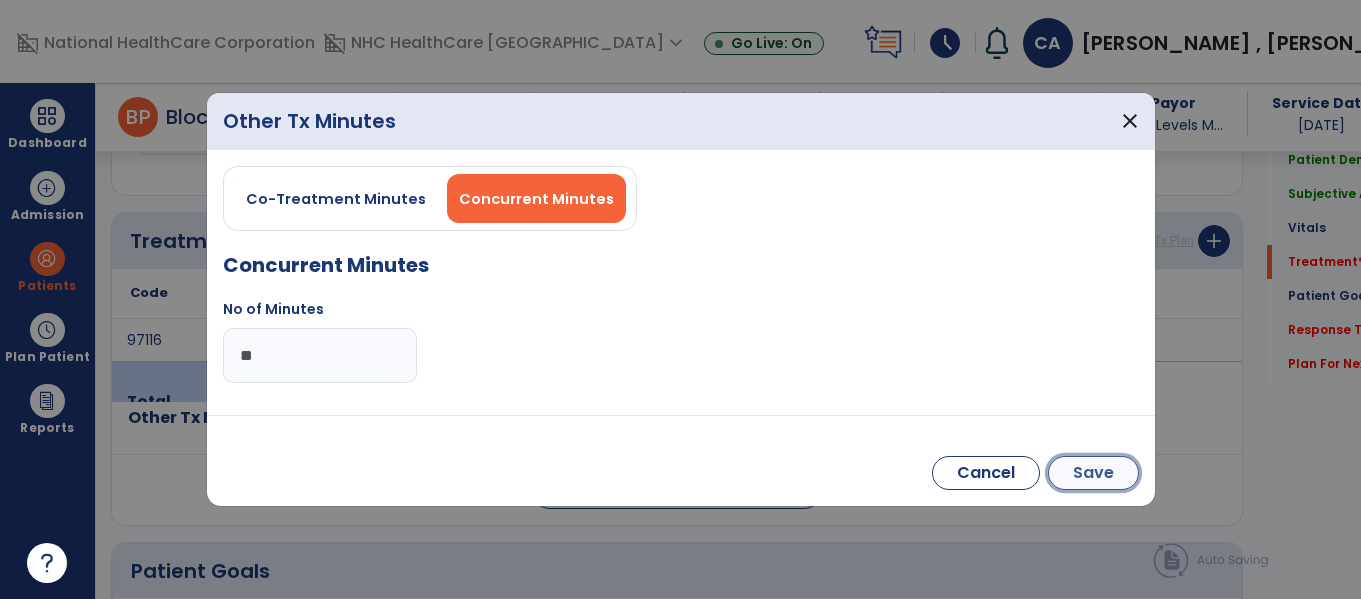 click on "Save" at bounding box center (1093, 473) 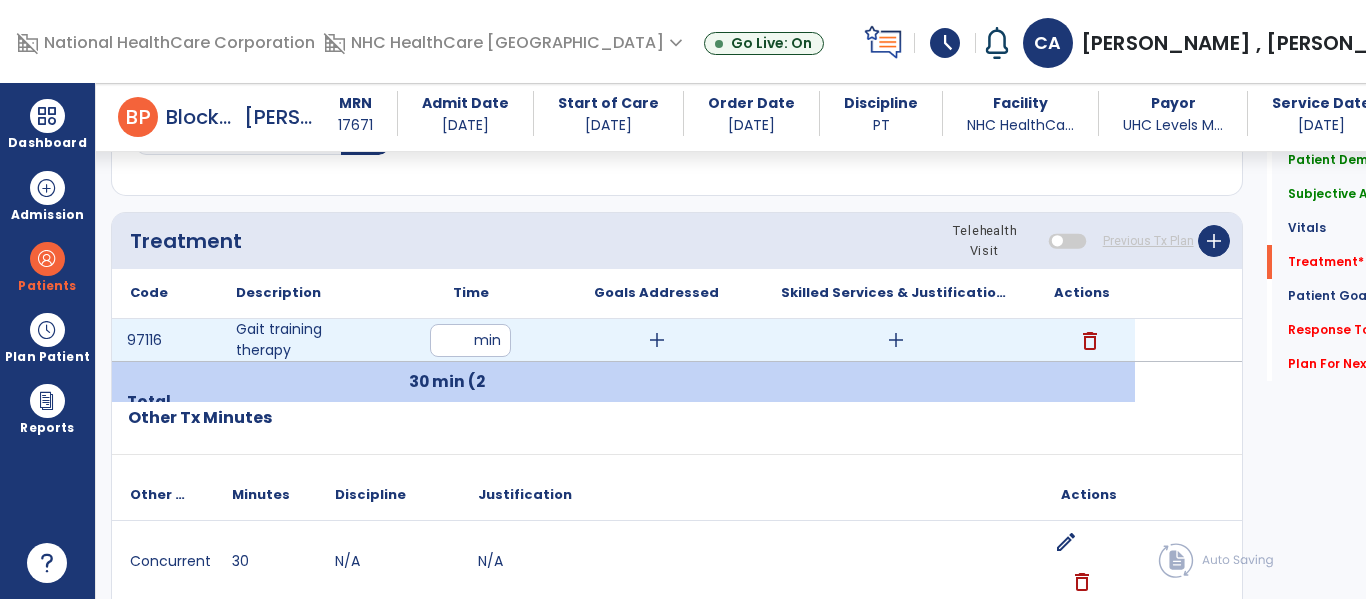 click on "add" at bounding box center (657, 340) 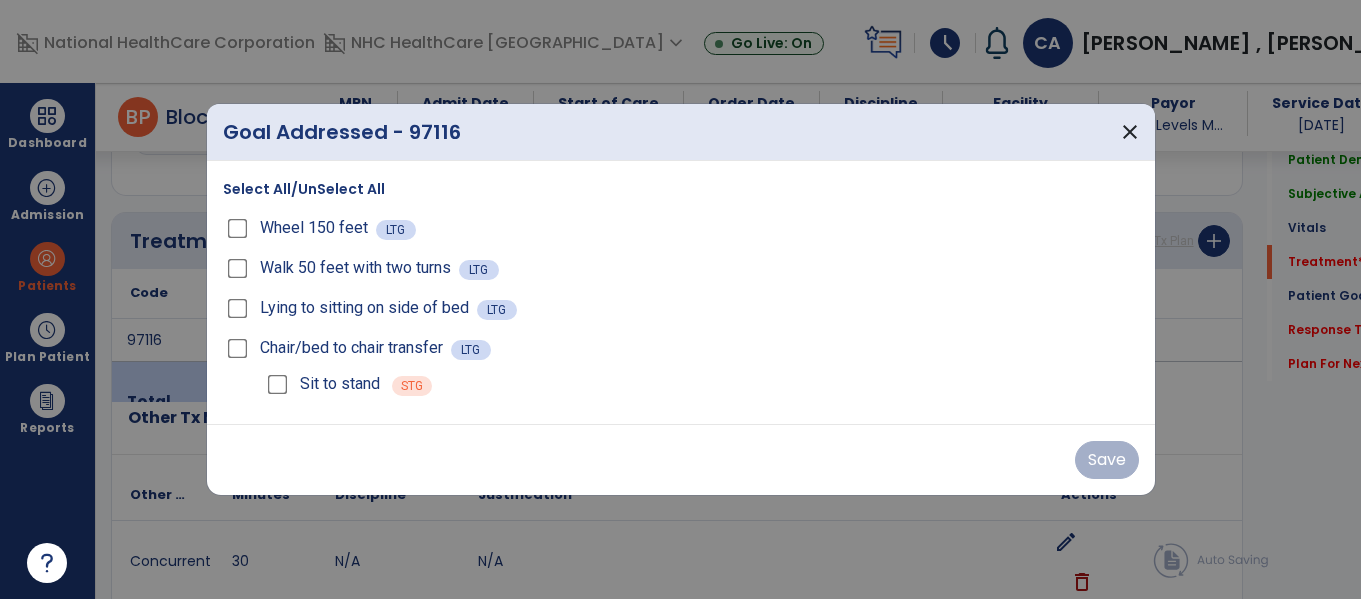 scroll, scrollTop: 1237, scrollLeft: 0, axis: vertical 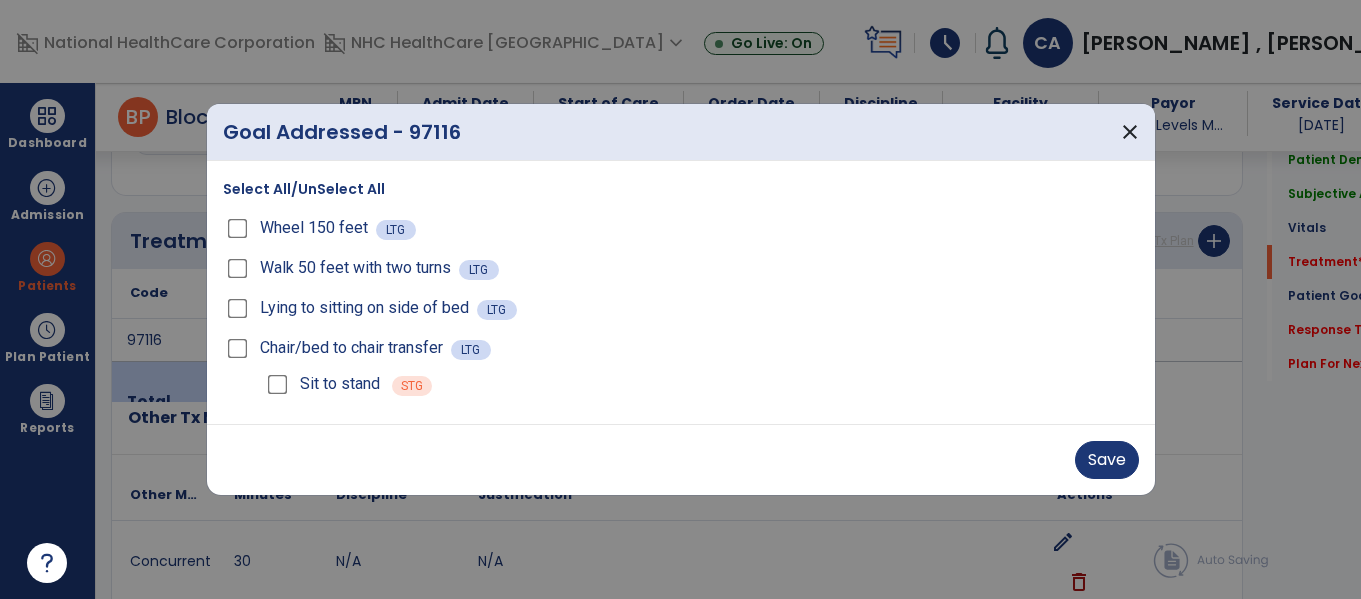 click on "Sit to stand" at bounding box center (321, 384) 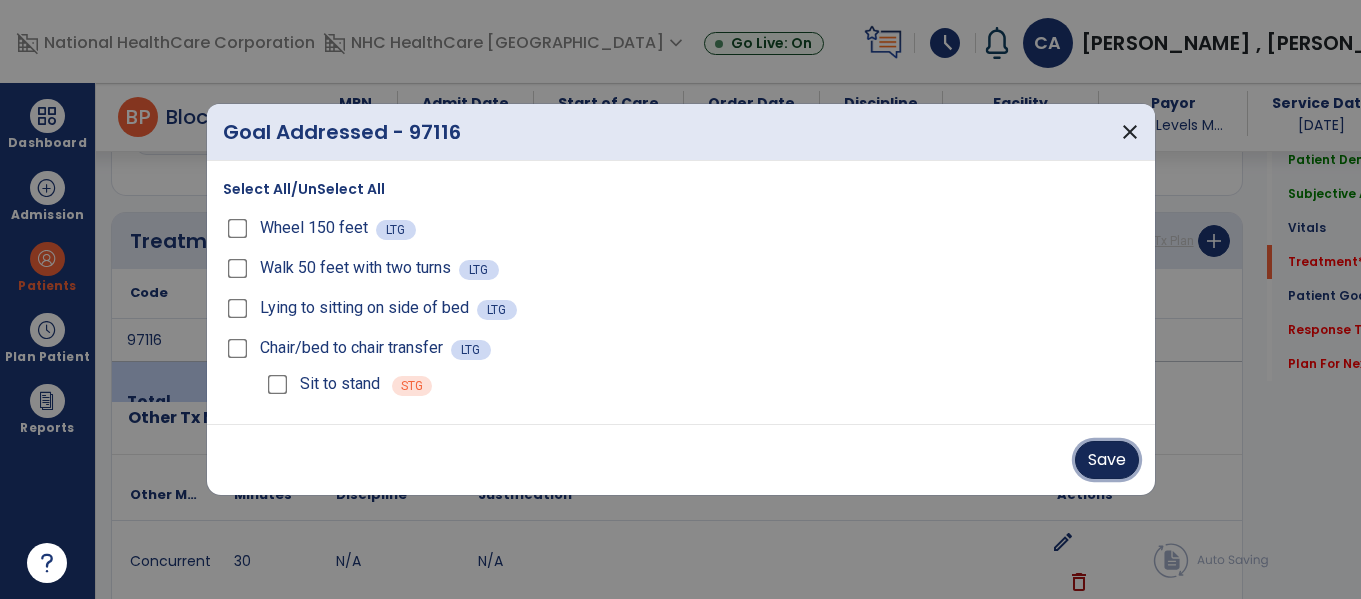 click on "Save" at bounding box center [1107, 460] 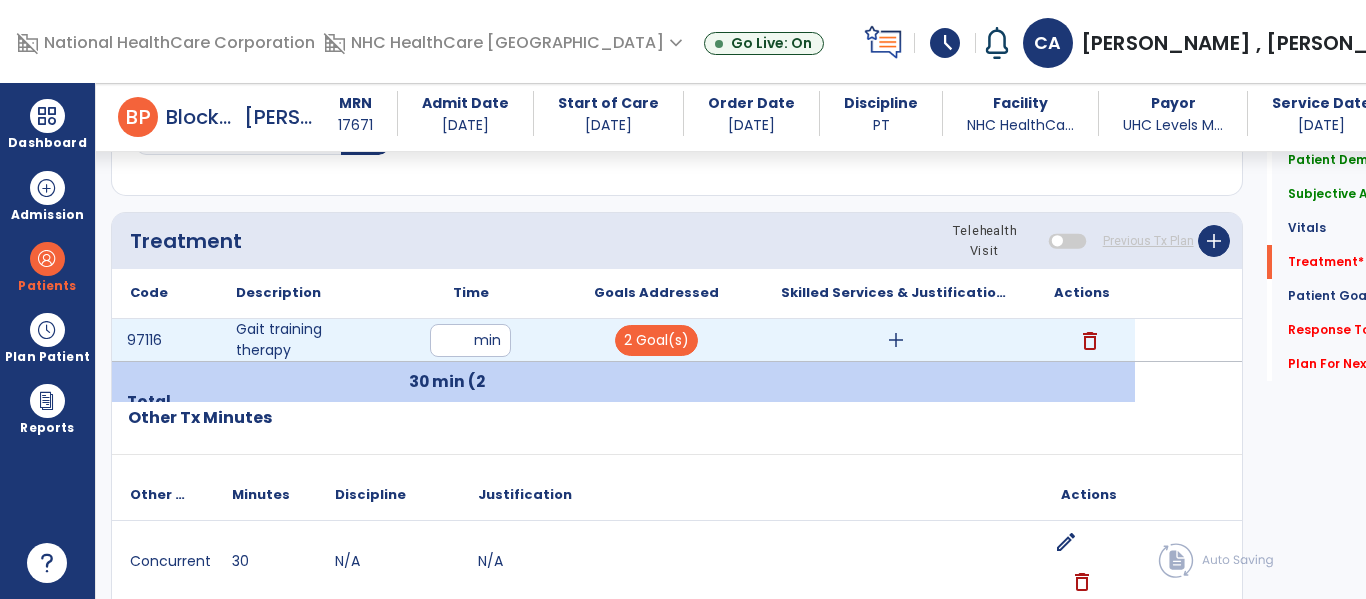 click on "add" at bounding box center (896, 340) 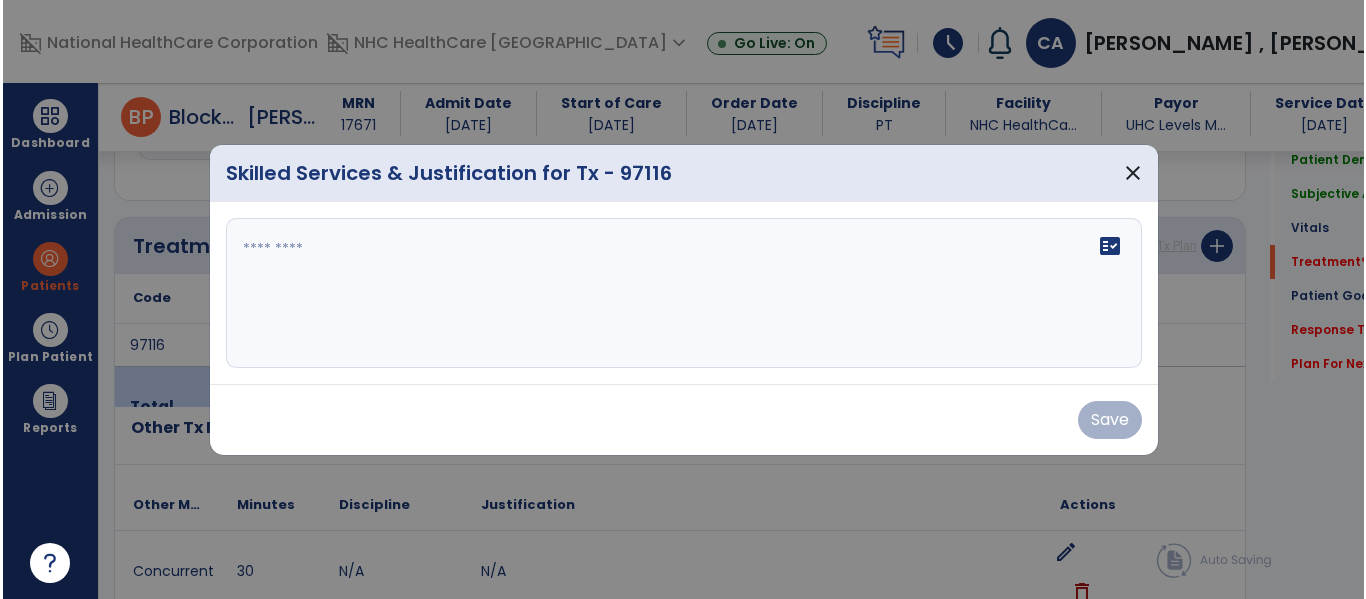 scroll, scrollTop: 1237, scrollLeft: 0, axis: vertical 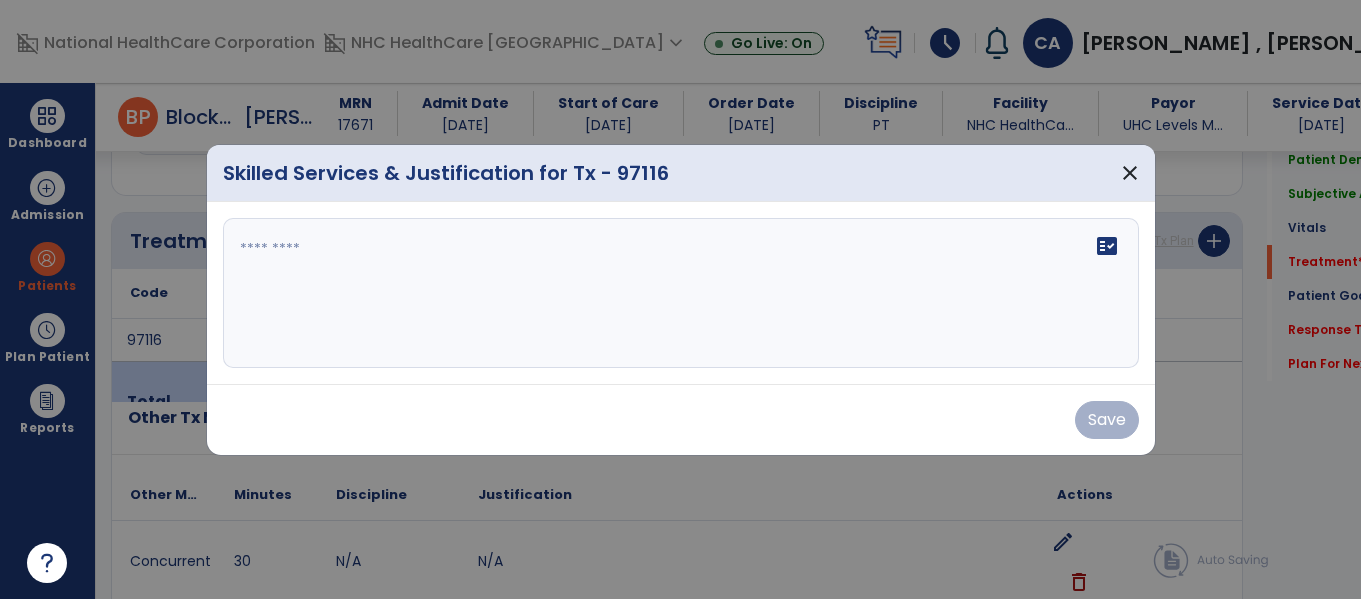 click on "fact_check" at bounding box center [681, 293] 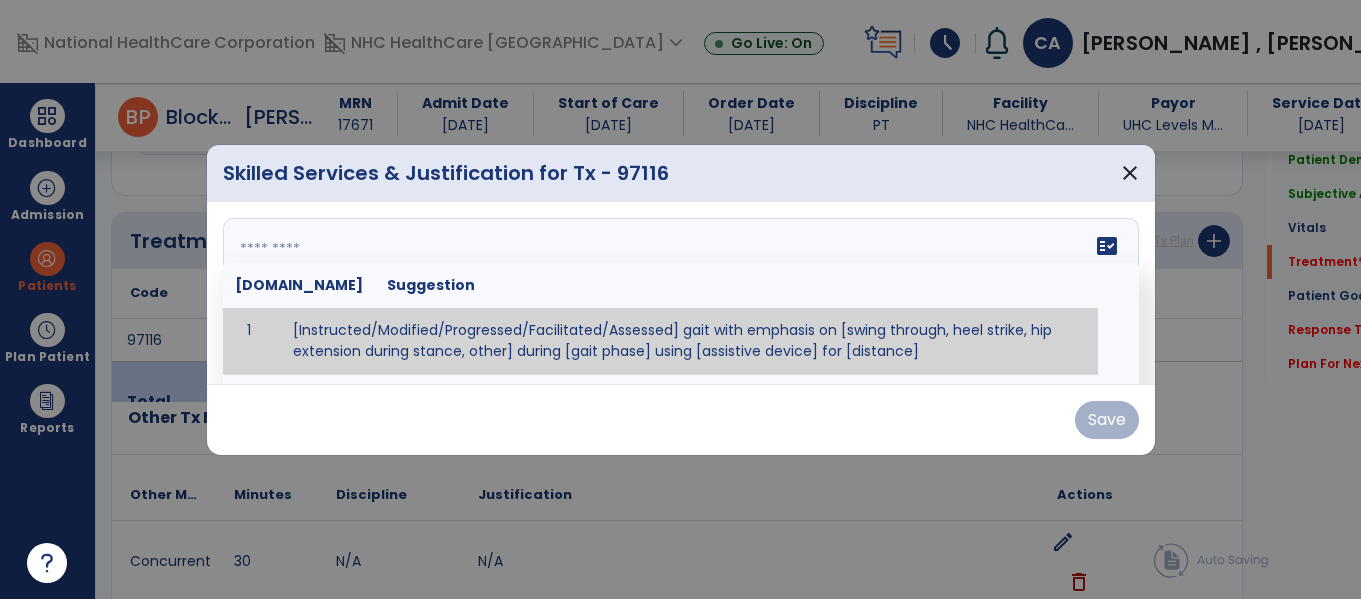 paste on "**********" 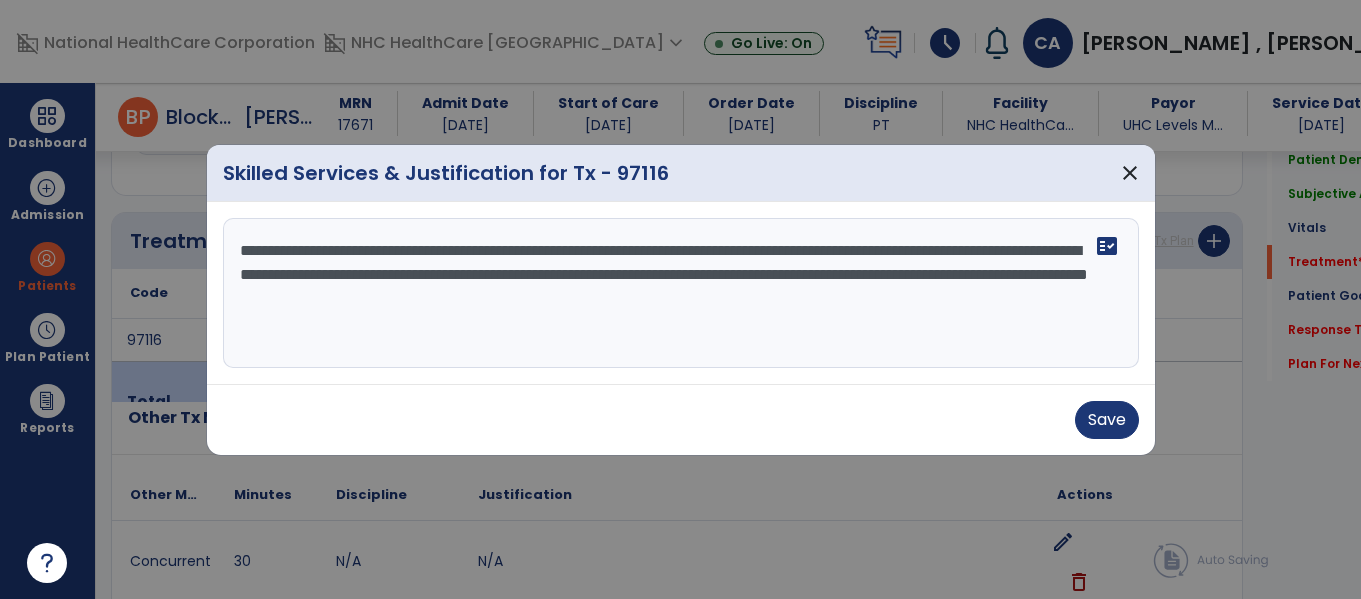drag, startPoint x: 791, startPoint y: 241, endPoint x: 664, endPoint y: 221, distance: 128.56516 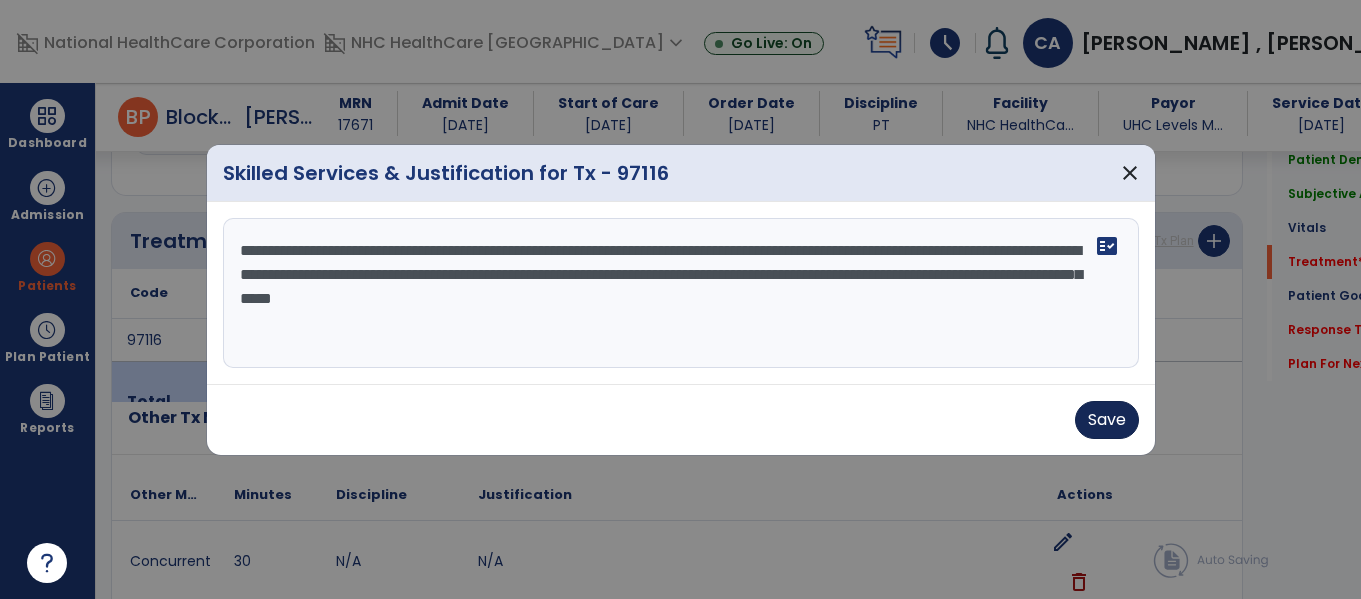 type on "**********" 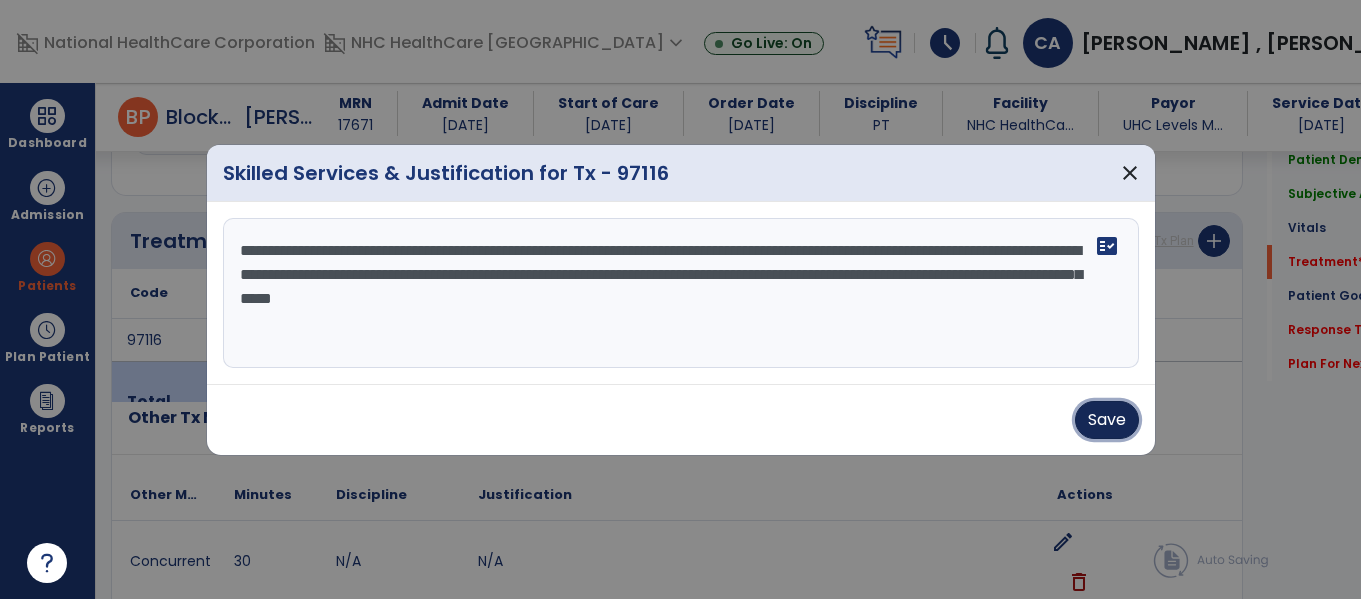 click on "Save" at bounding box center (1107, 420) 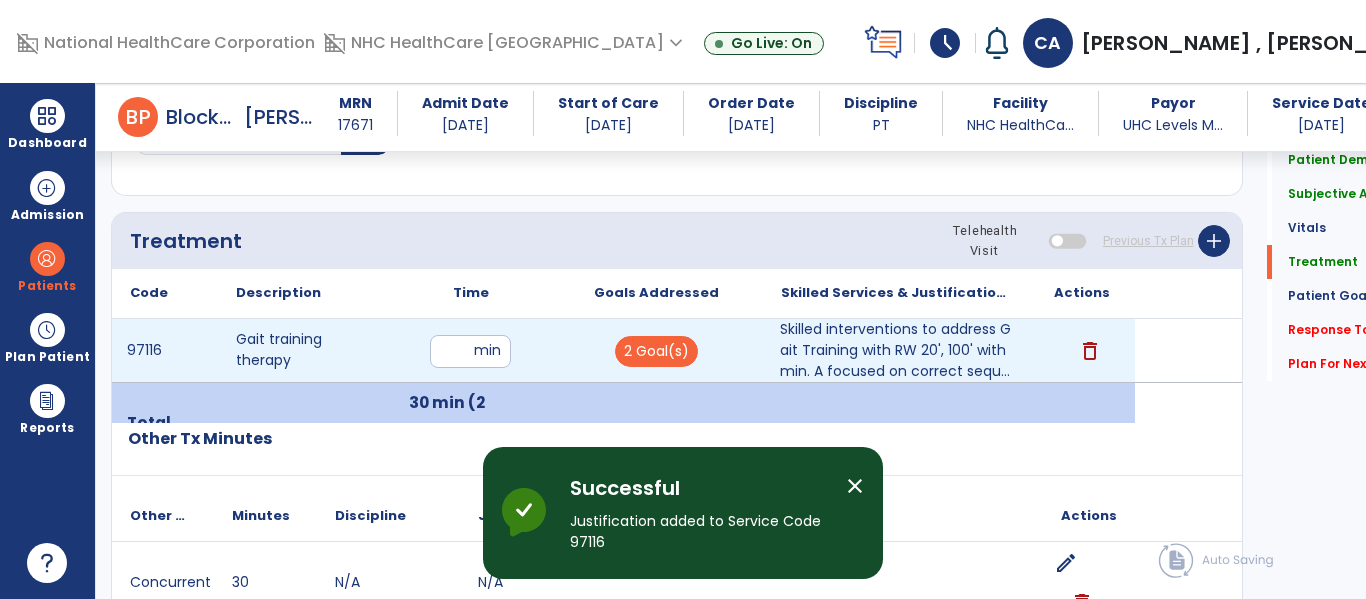scroll, scrollTop: 1337, scrollLeft: 0, axis: vertical 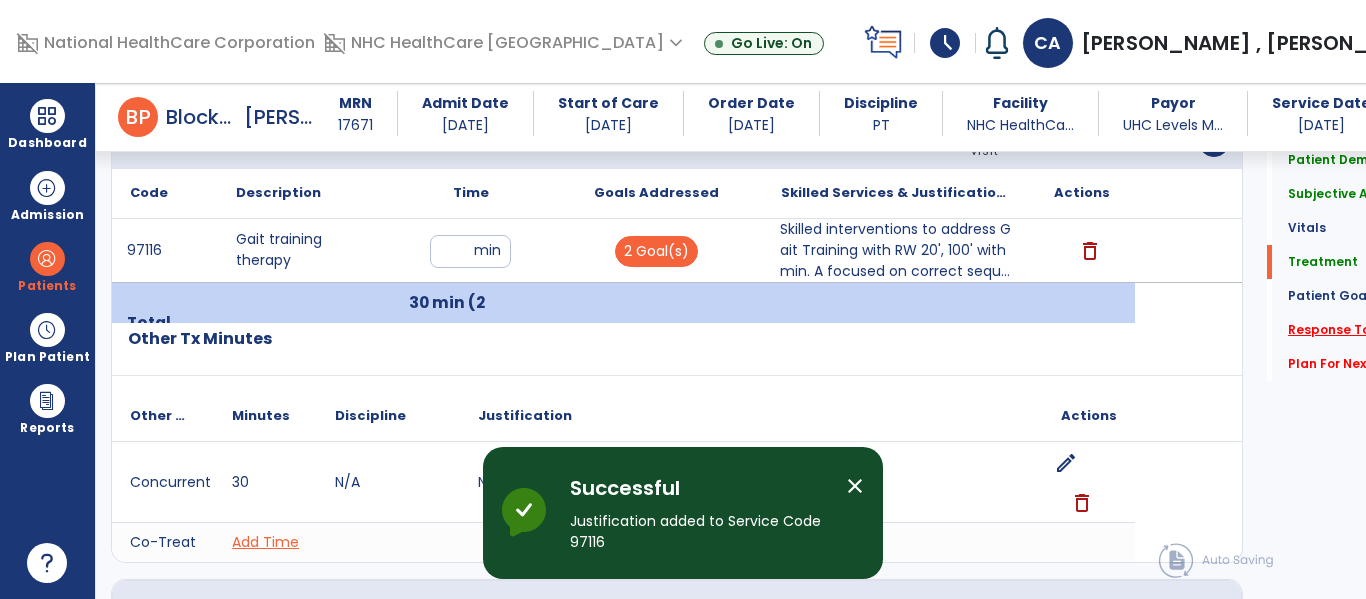 click on "Response To Treatment   *" 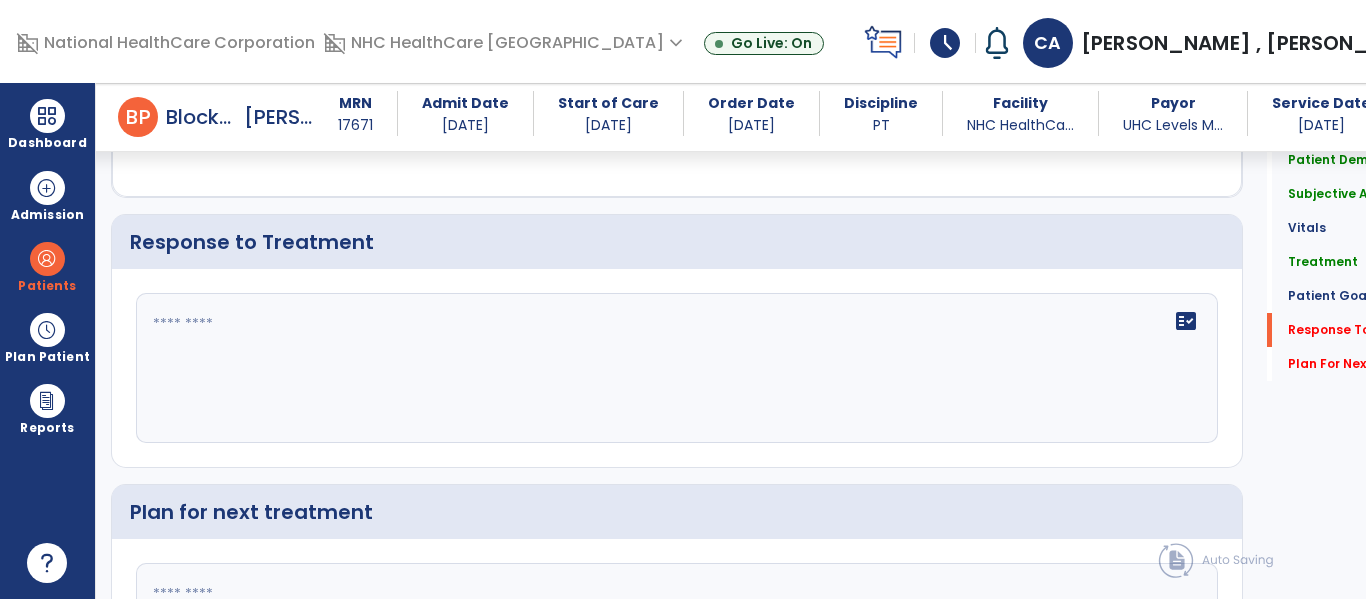 scroll, scrollTop: 2754, scrollLeft: 0, axis: vertical 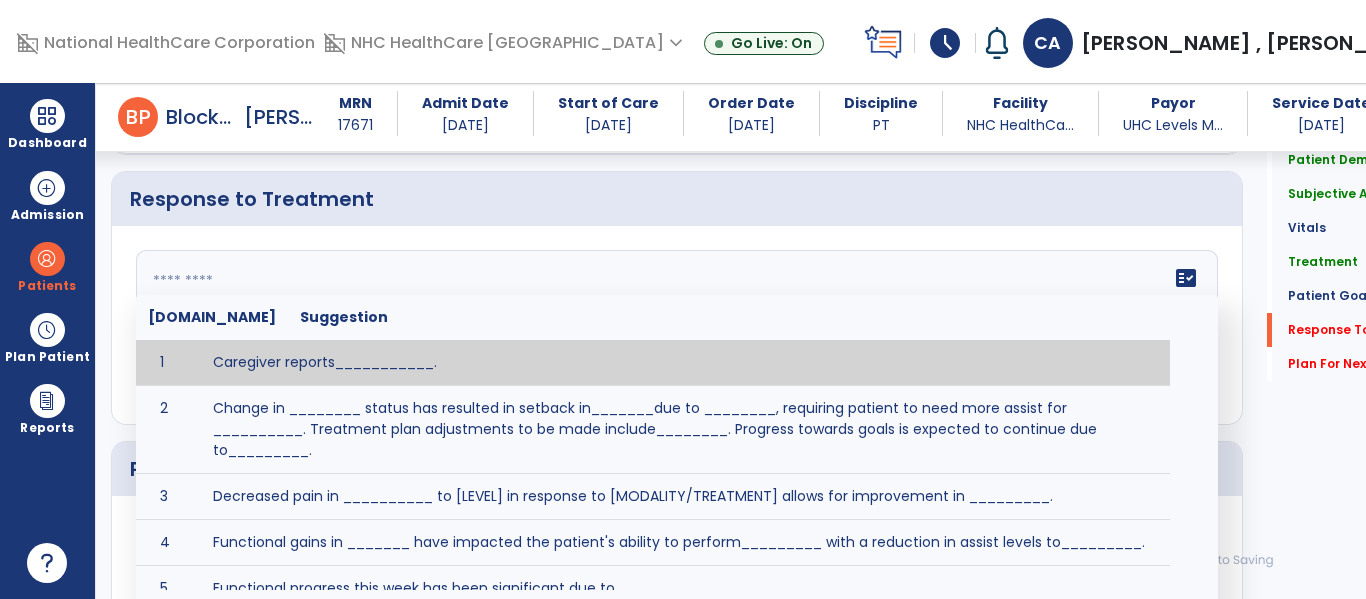 click on "fact_check  Sr.No Suggestion 1 Caregiver reports___________. 2 Change in ________ status has resulted in setback in_______due to ________, requiring patient to need more assist for __________.   Treatment plan adjustments to be made include________.  Progress towards goals is expected to continue due to_________. 3 Decreased pain in __________ to [LEVEL] in response to [MODALITY/TREATMENT] allows for improvement in _________. 4 Functional gains in _______ have impacted the patient's ability to perform_________ with a reduction in assist levels to_________. 5 Functional progress this week has been significant due to__________. 6 Gains in ________ have improved the patient's ability to perform ______with decreased levels of assist to___________. 7 Improvement in ________allows patient to tolerate higher levels of challenges in_________. 8 Pain in [AREA] has decreased to [LEVEL] in response to [TREATMENT/MODALITY], allowing fore ease in completing__________. 9 10 11 12 13 14 15 16 17 18 19 20 21" 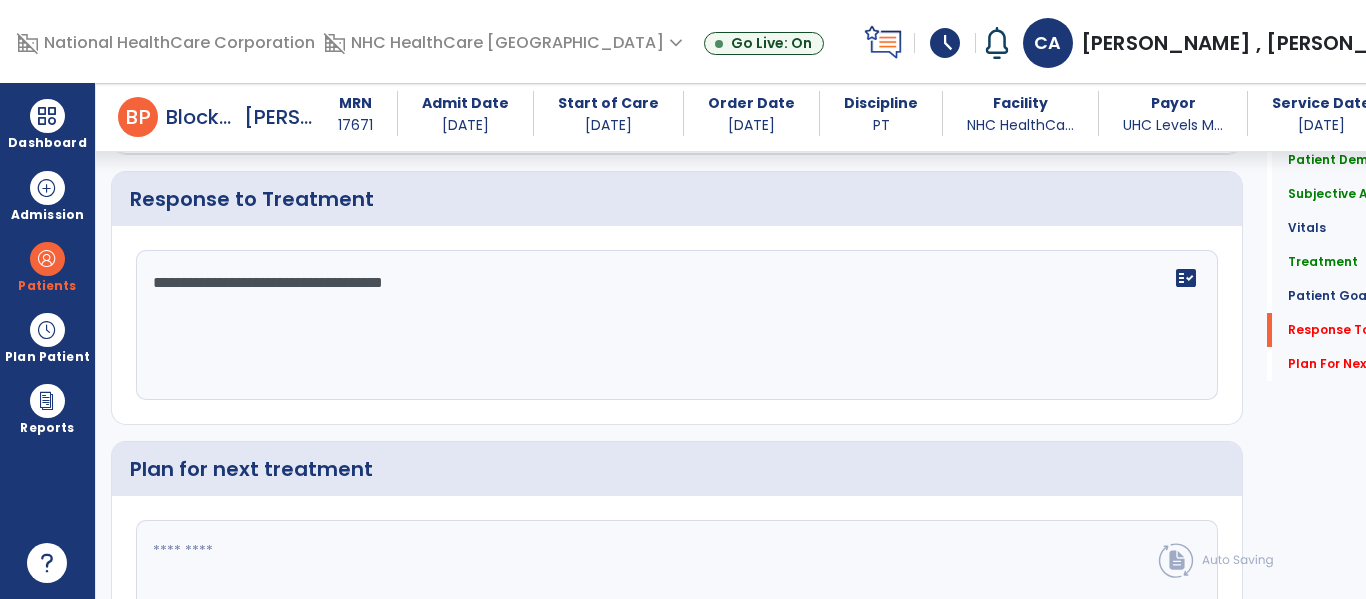 type on "**********" 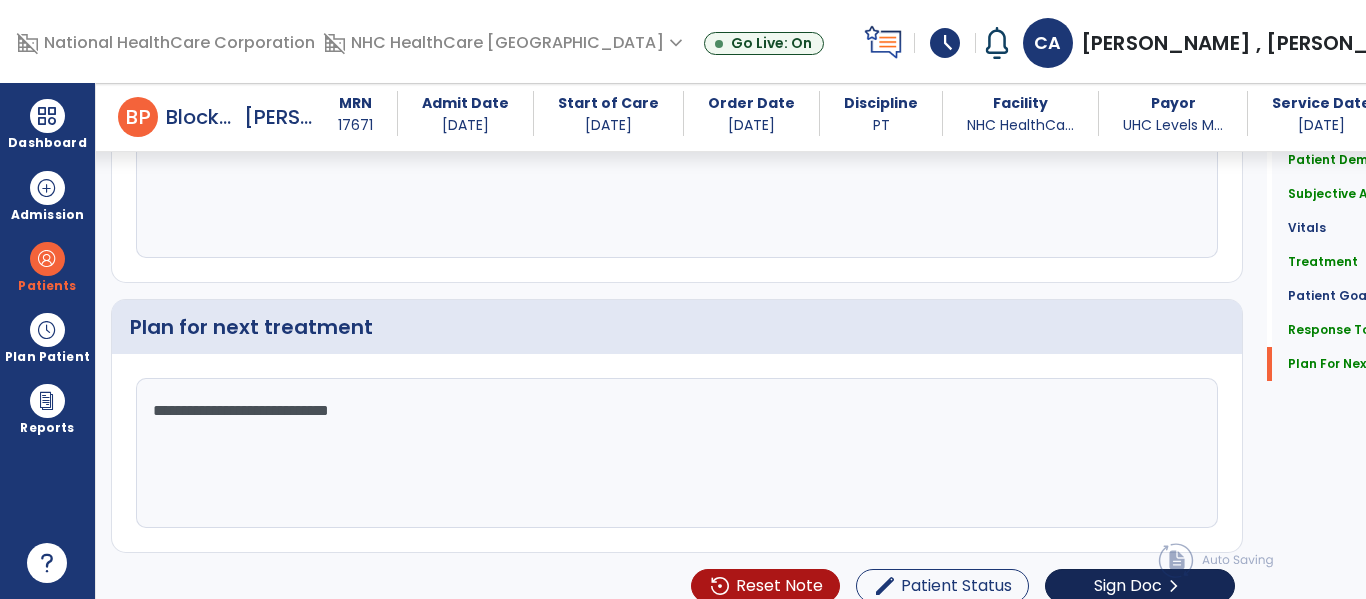 scroll, scrollTop: 2959, scrollLeft: 0, axis: vertical 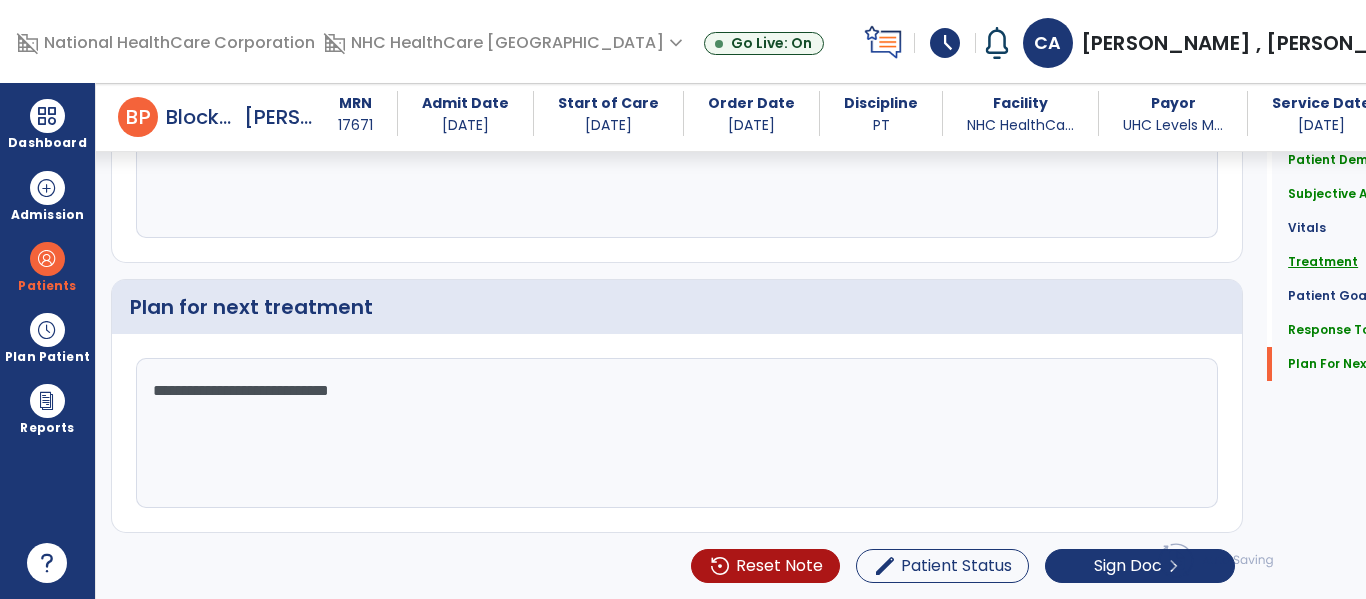 type on "**********" 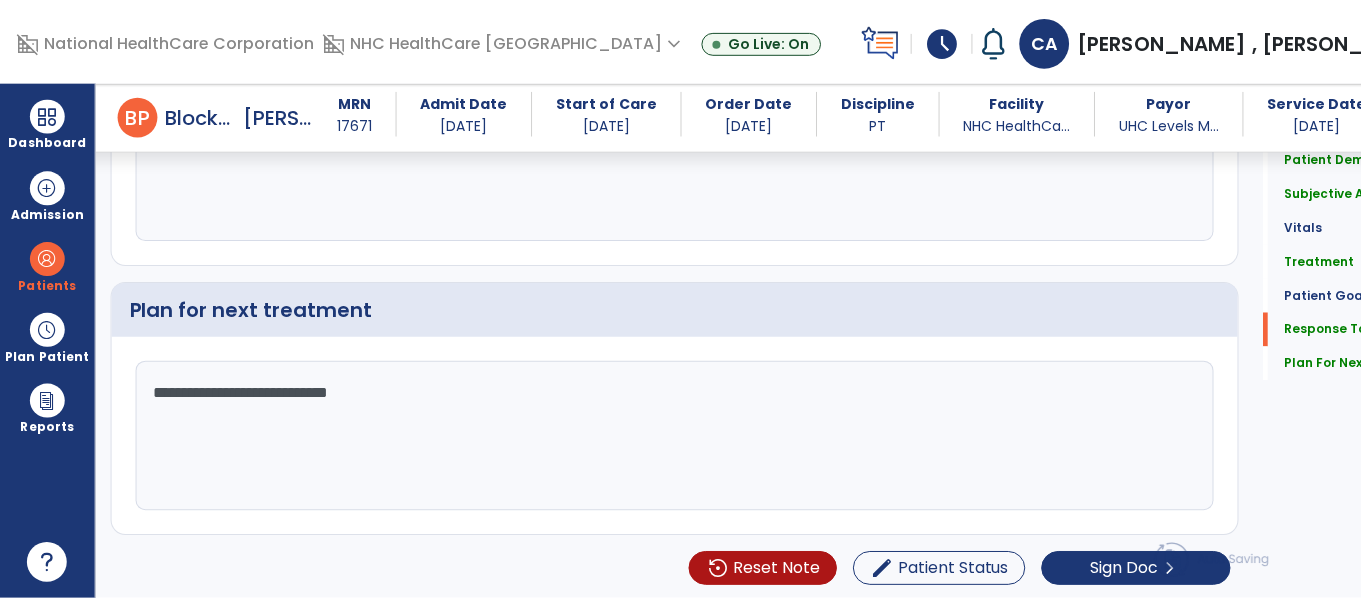 scroll, scrollTop: 2959, scrollLeft: 0, axis: vertical 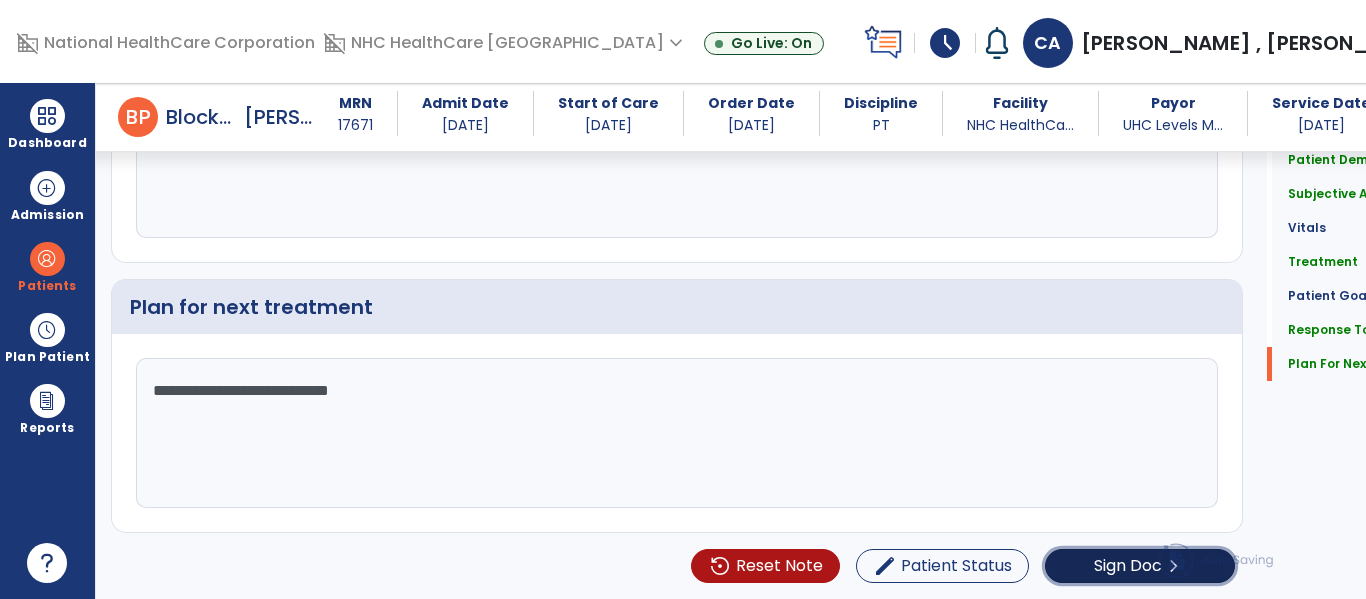 click on "Sign Doc  chevron_right" 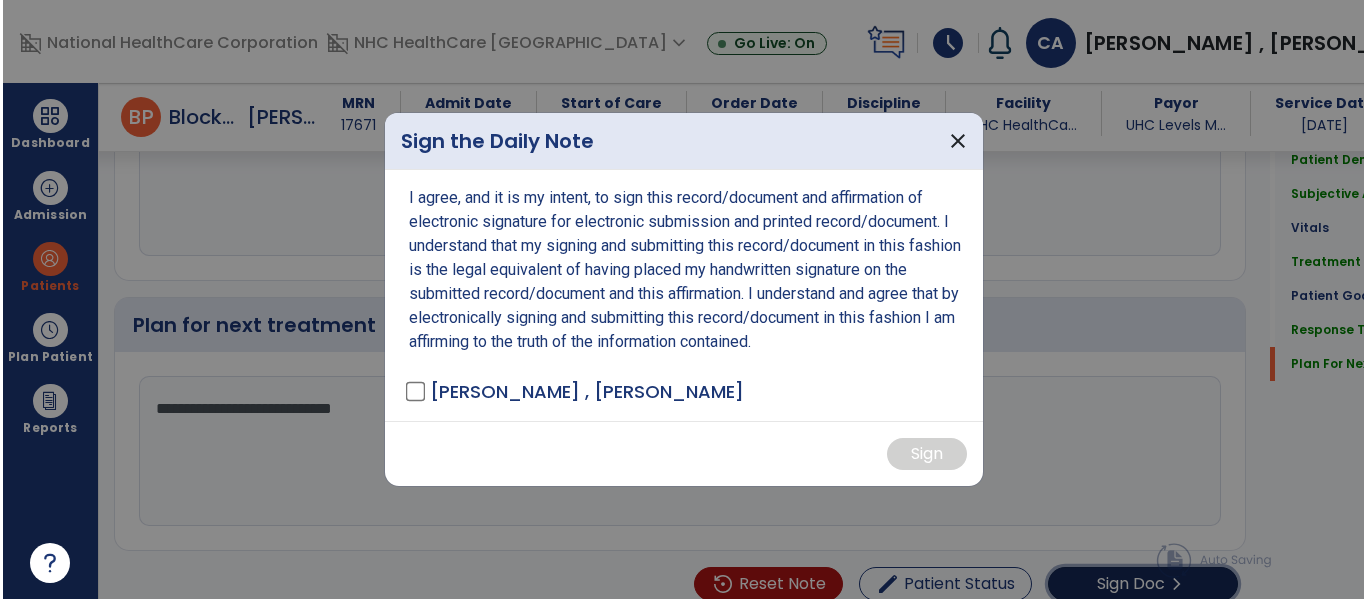 scroll, scrollTop: 3020, scrollLeft: 0, axis: vertical 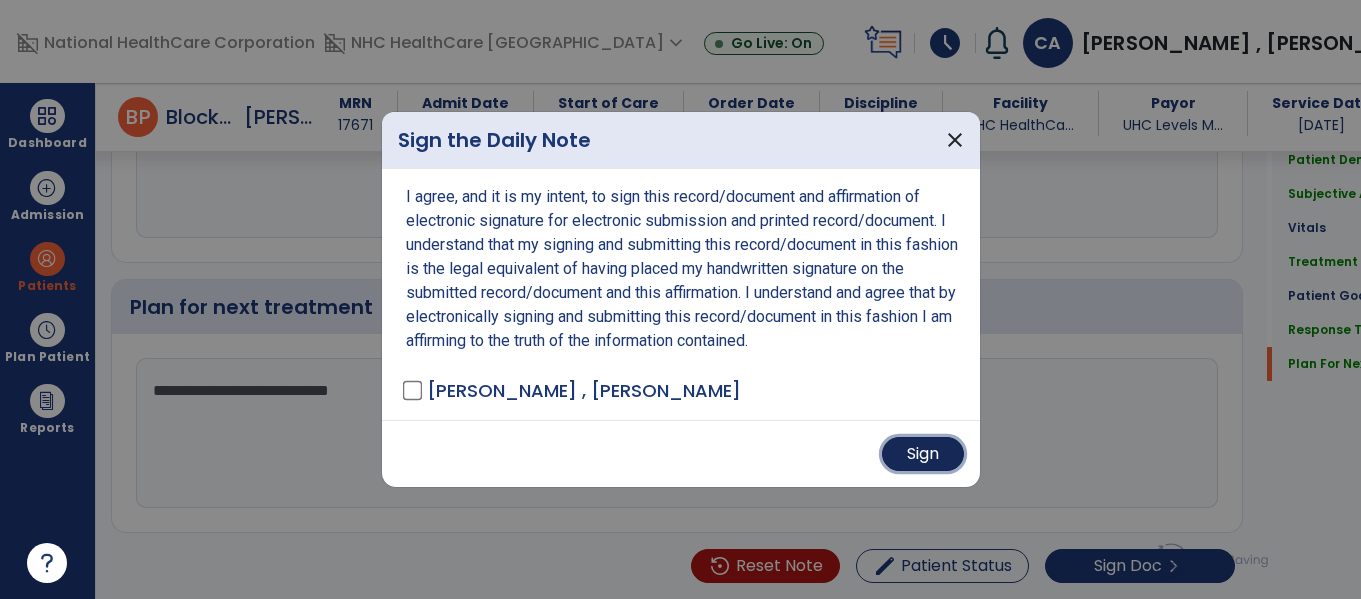 click on "Sign" at bounding box center [923, 454] 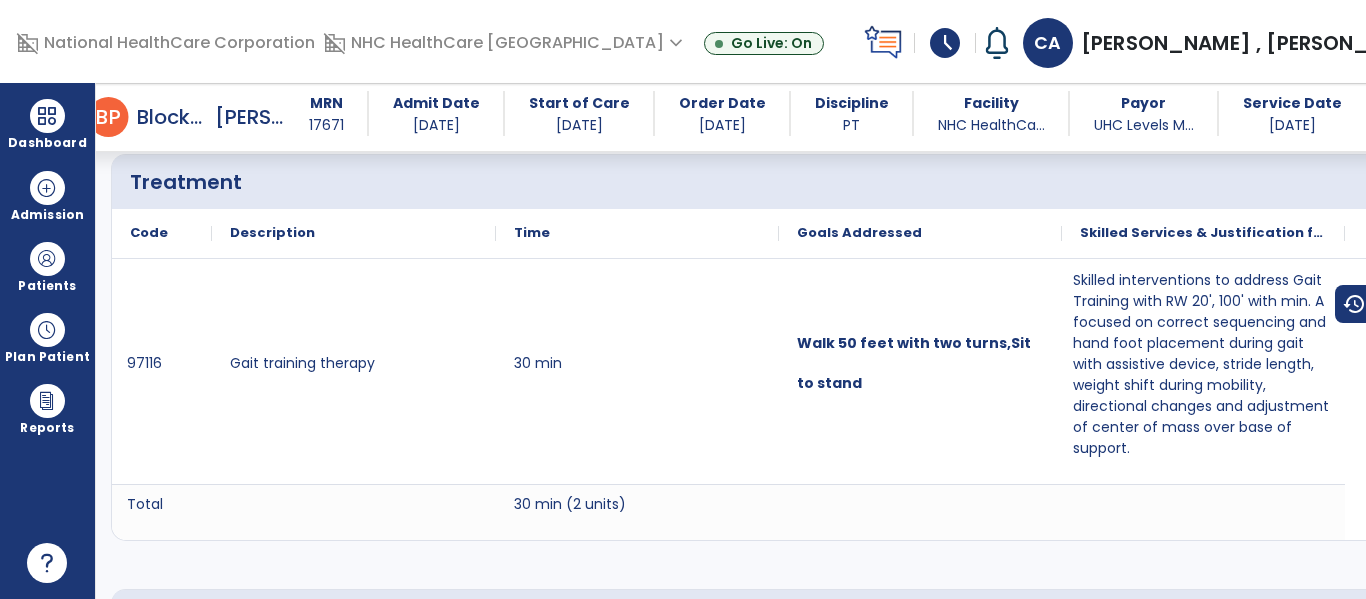scroll, scrollTop: 1390, scrollLeft: 0, axis: vertical 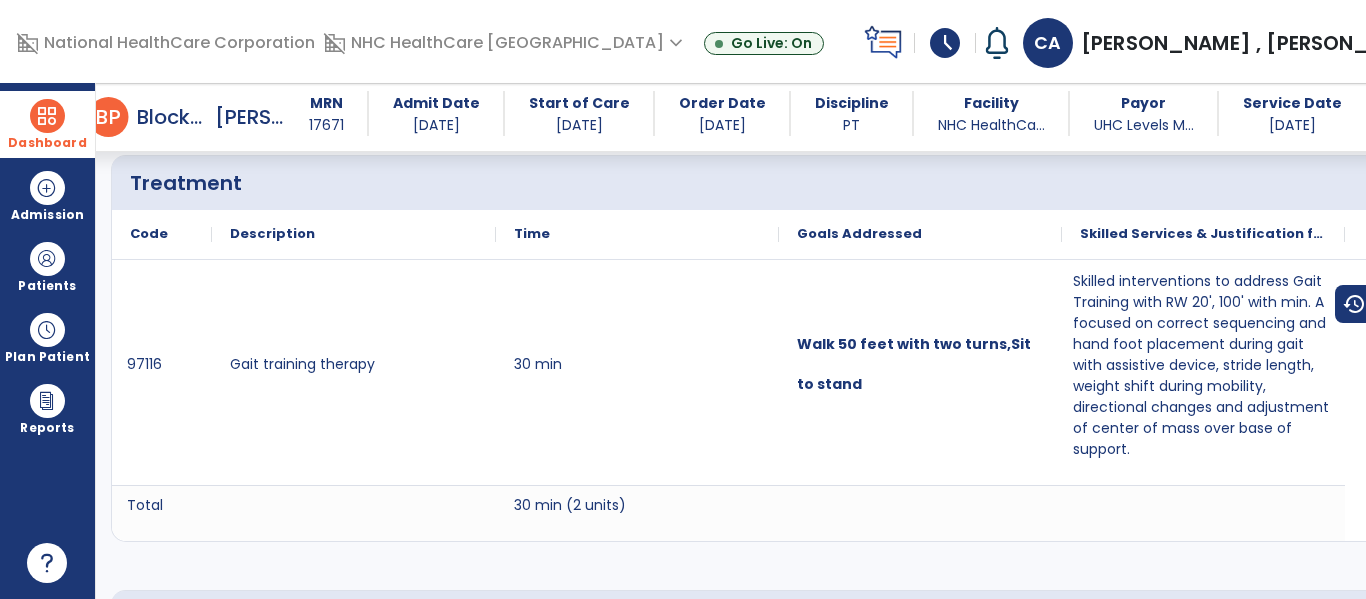 click on "Dashboard" at bounding box center (47, 124) 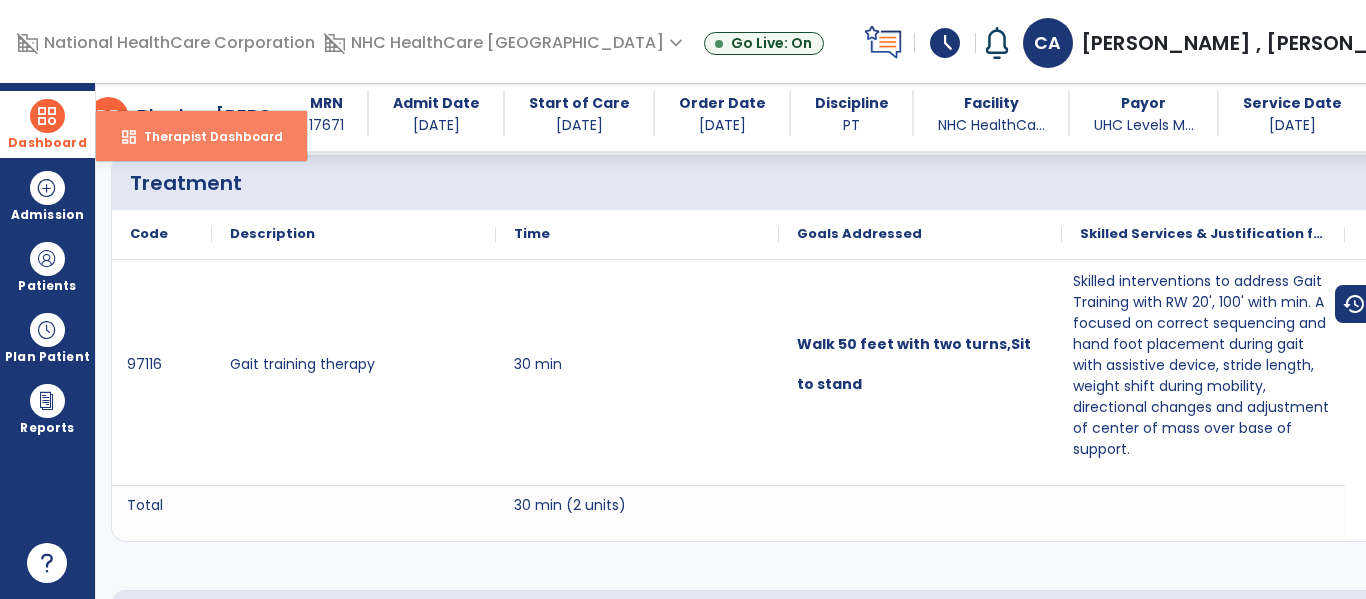 click on "dashboard  Therapist Dashboard" at bounding box center (201, 136) 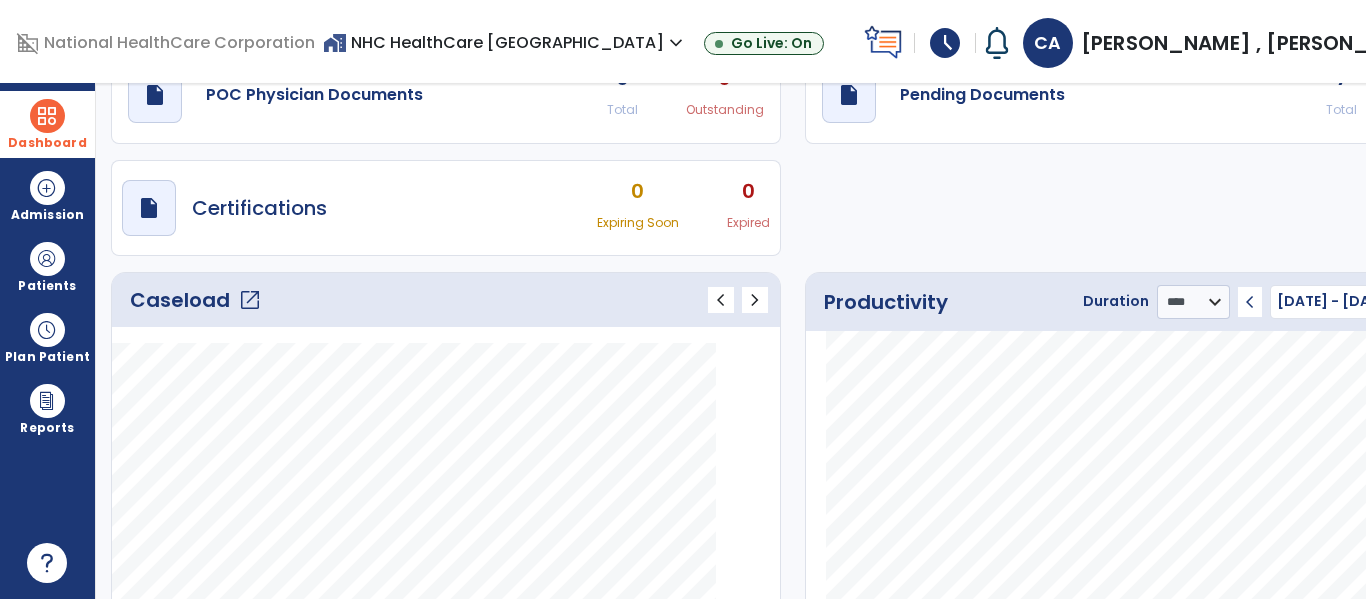 scroll, scrollTop: 0, scrollLeft: 0, axis: both 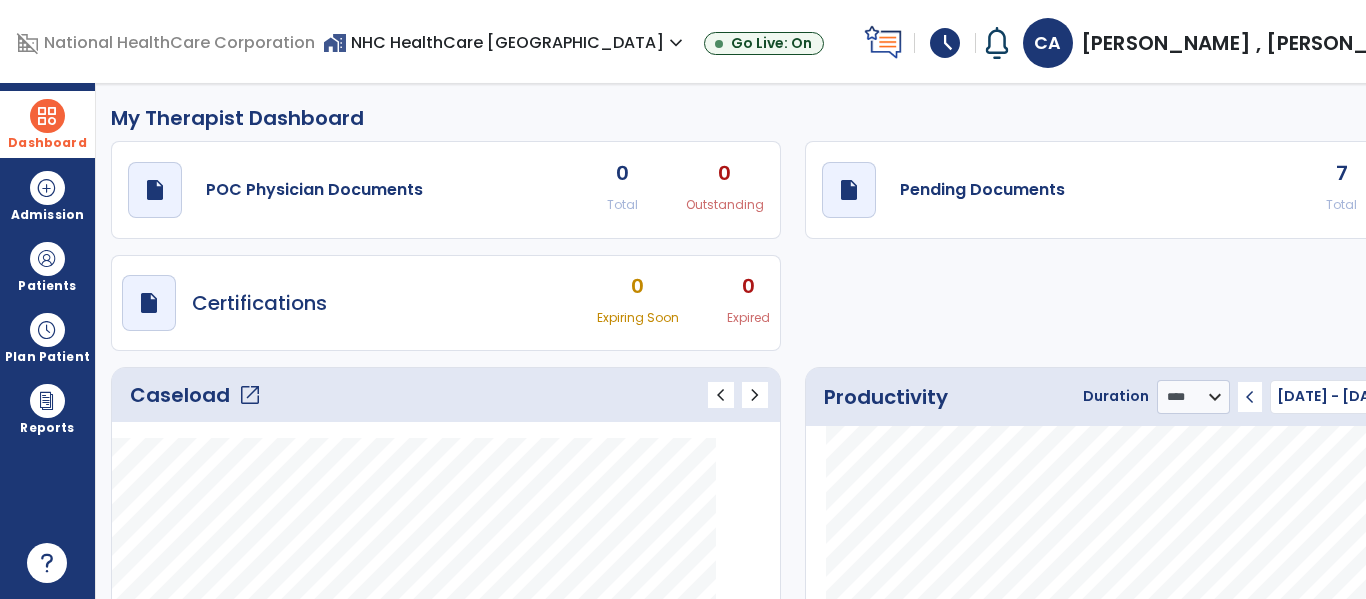 click on "7 Total" 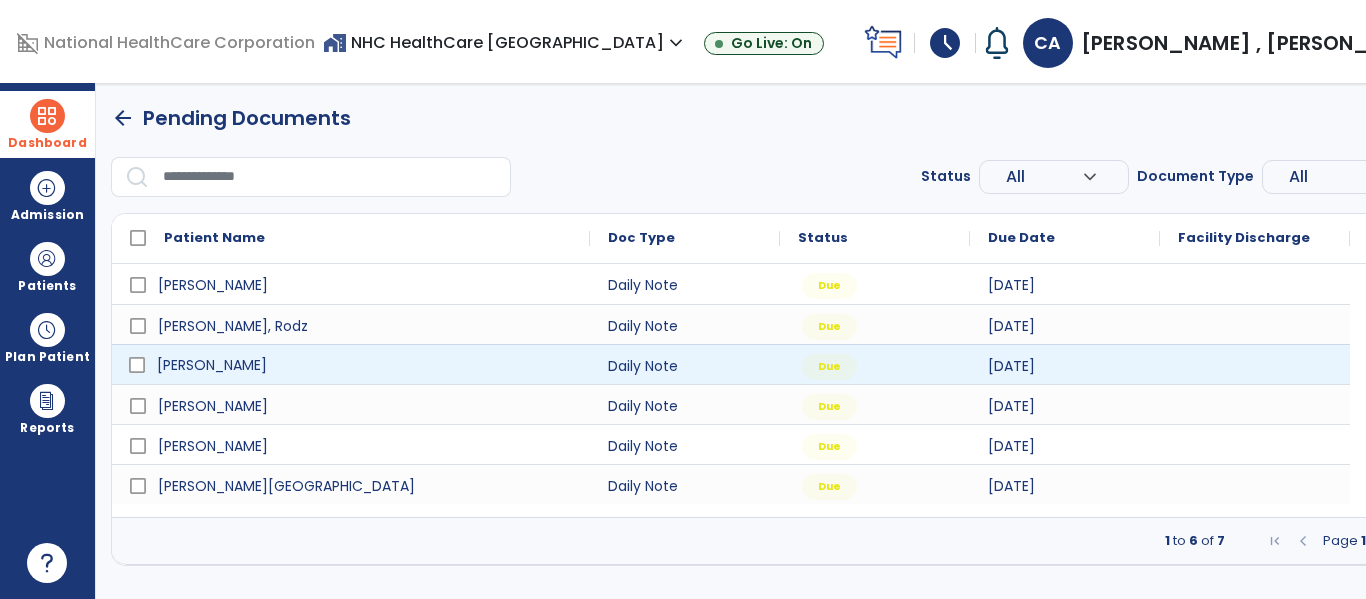 click on "Jones, Danny" at bounding box center (212, 365) 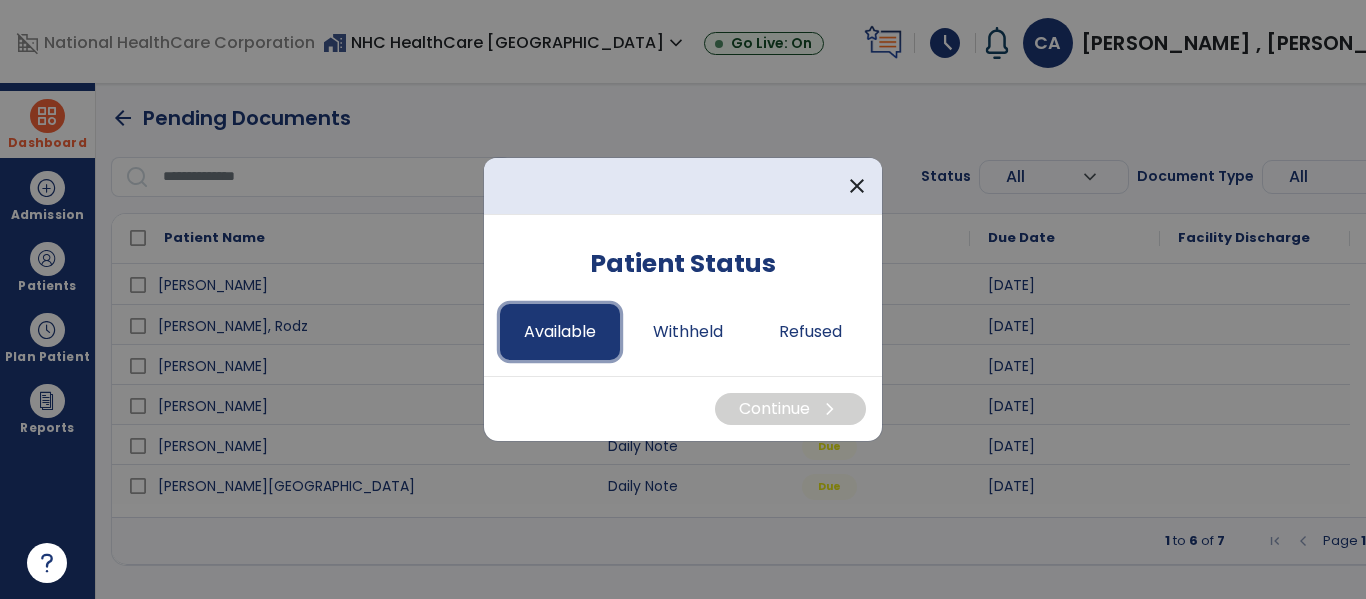 click on "Available" at bounding box center [560, 332] 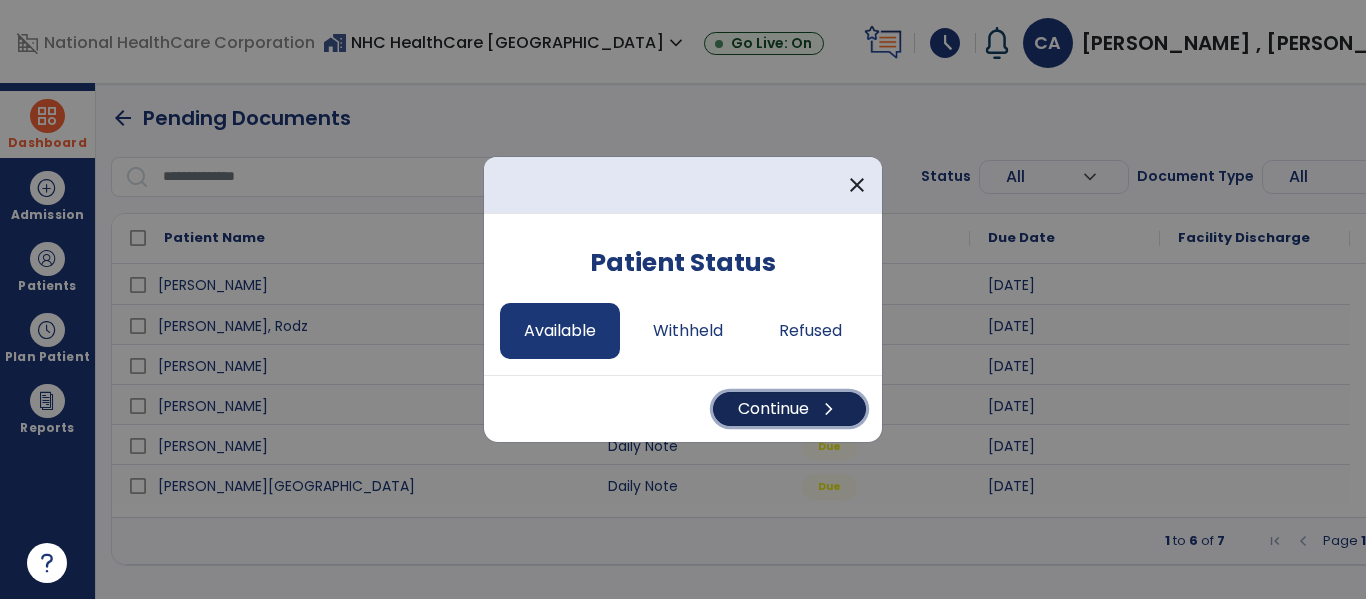 click on "Continue   chevron_right" at bounding box center [789, 409] 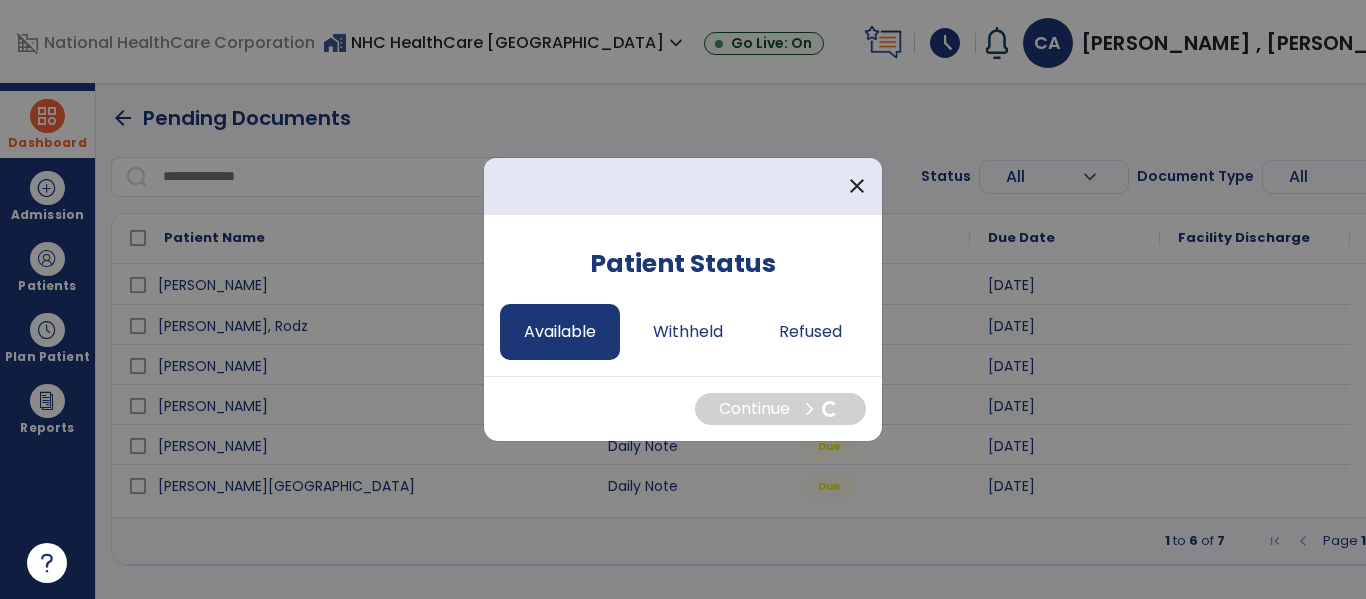 select on "*" 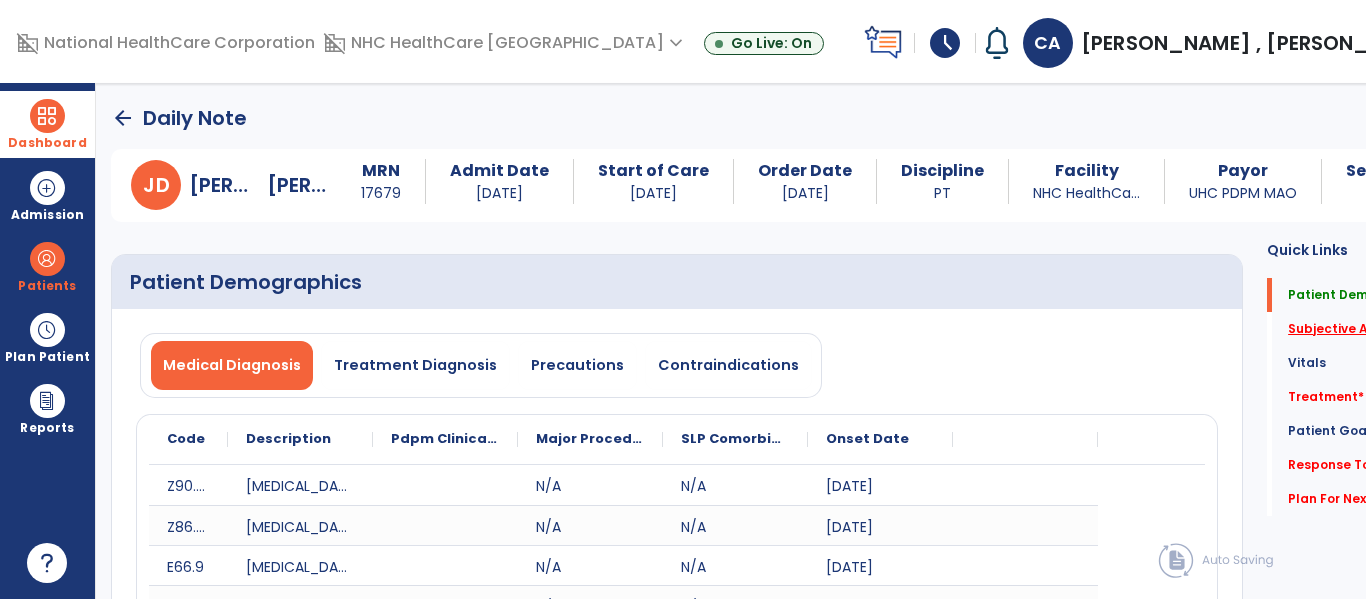click on "Subjective Assessment   *" 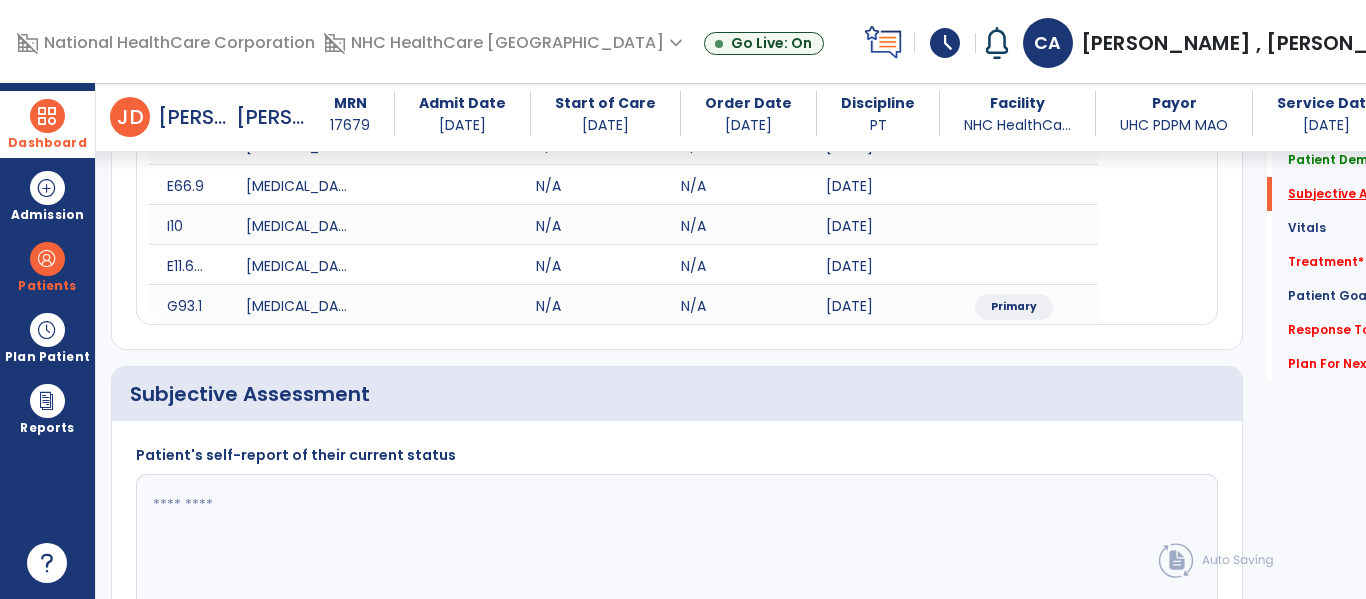 scroll, scrollTop: 547, scrollLeft: 0, axis: vertical 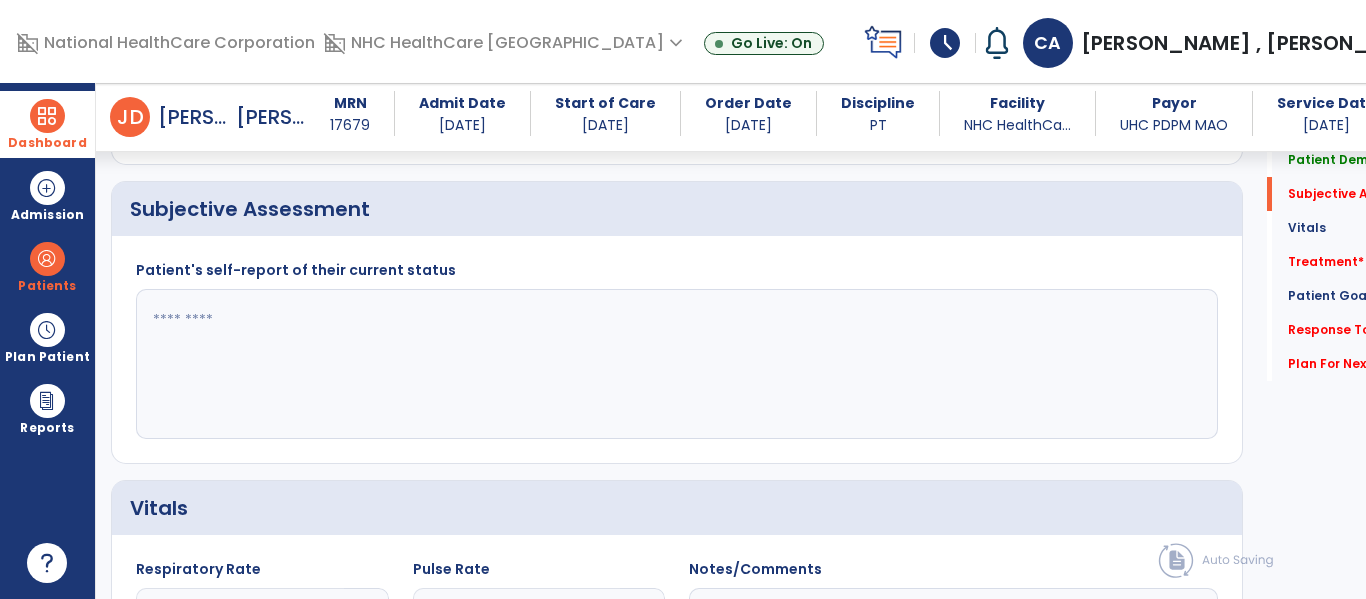 click 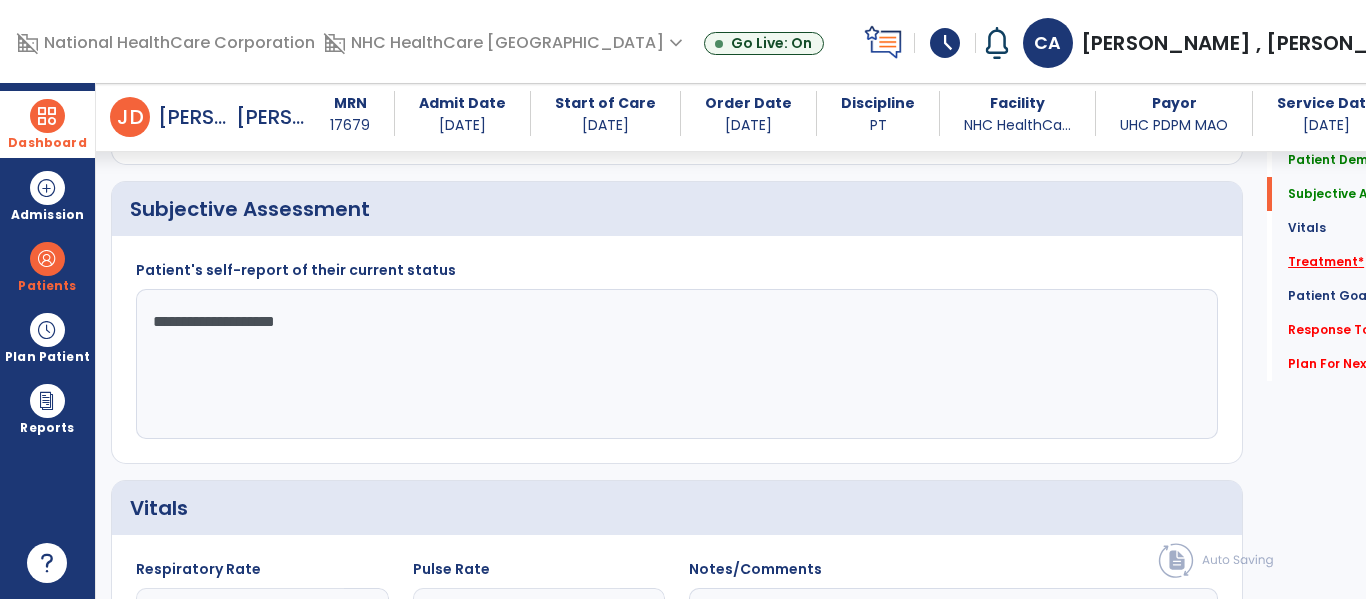 type on "**********" 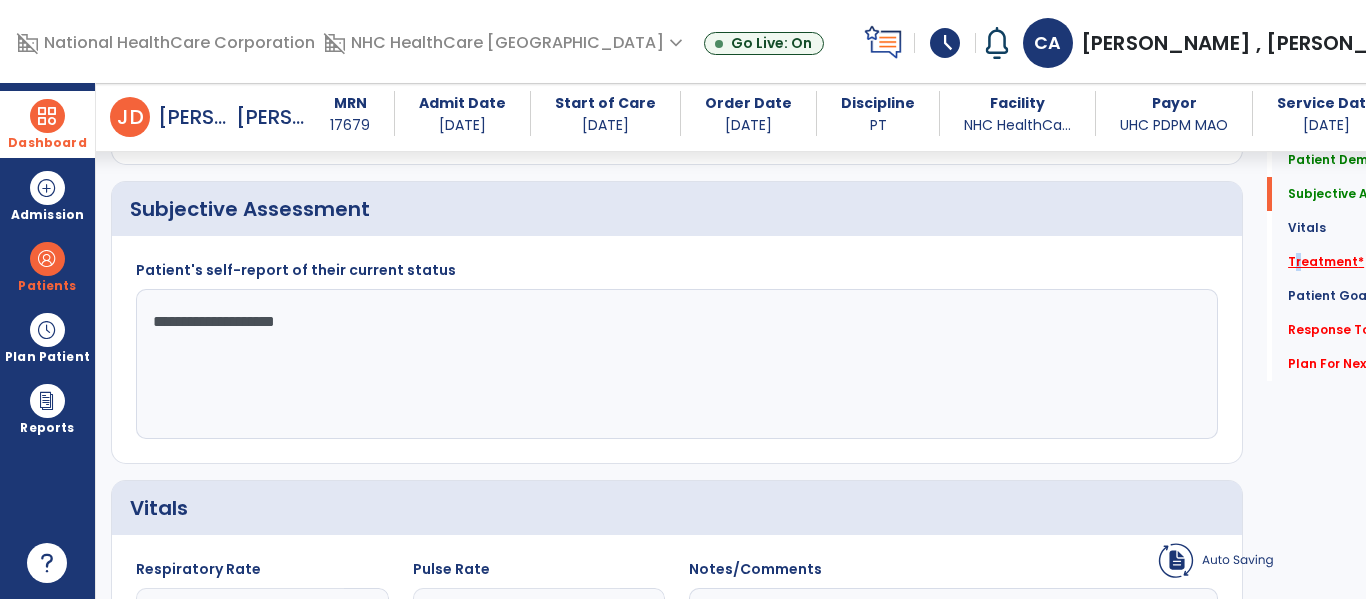 click on "Treatment   *" 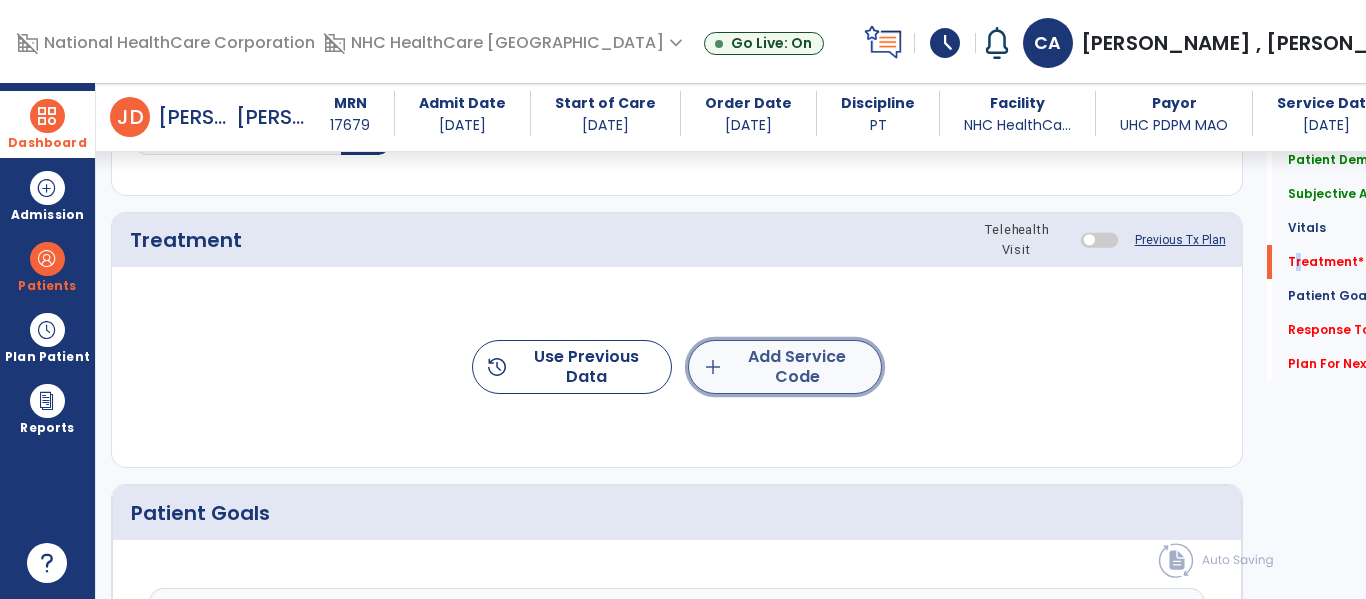 click on "add  Add Service Code" 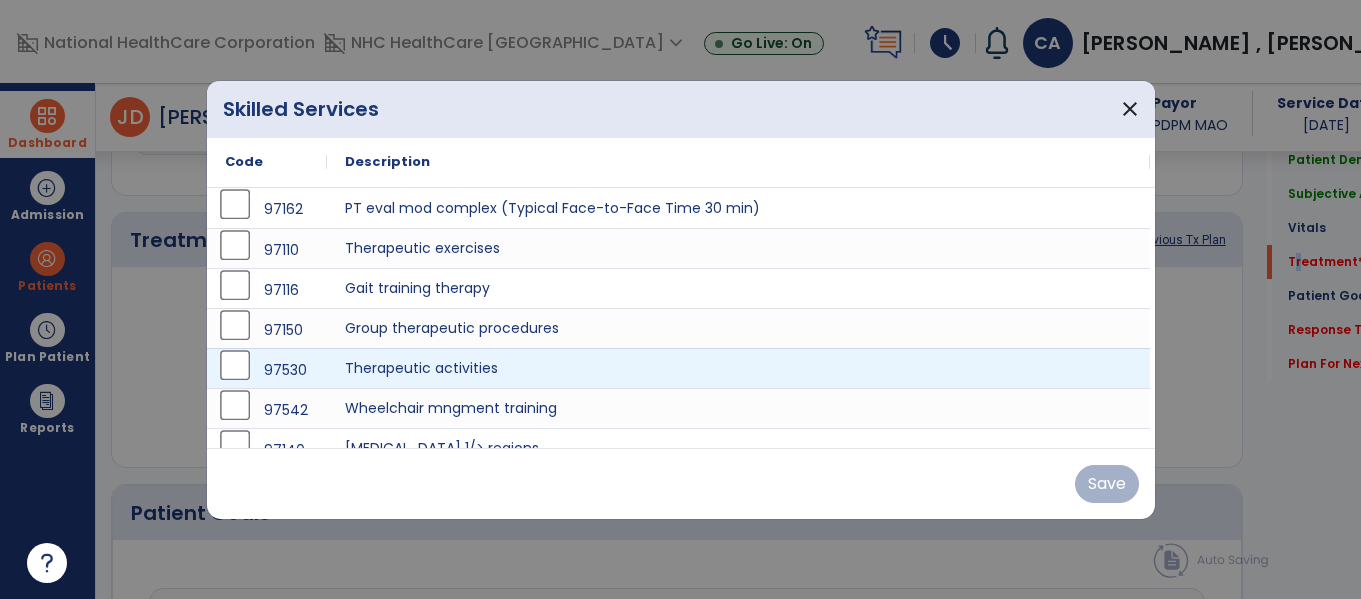 scroll, scrollTop: 1237, scrollLeft: 0, axis: vertical 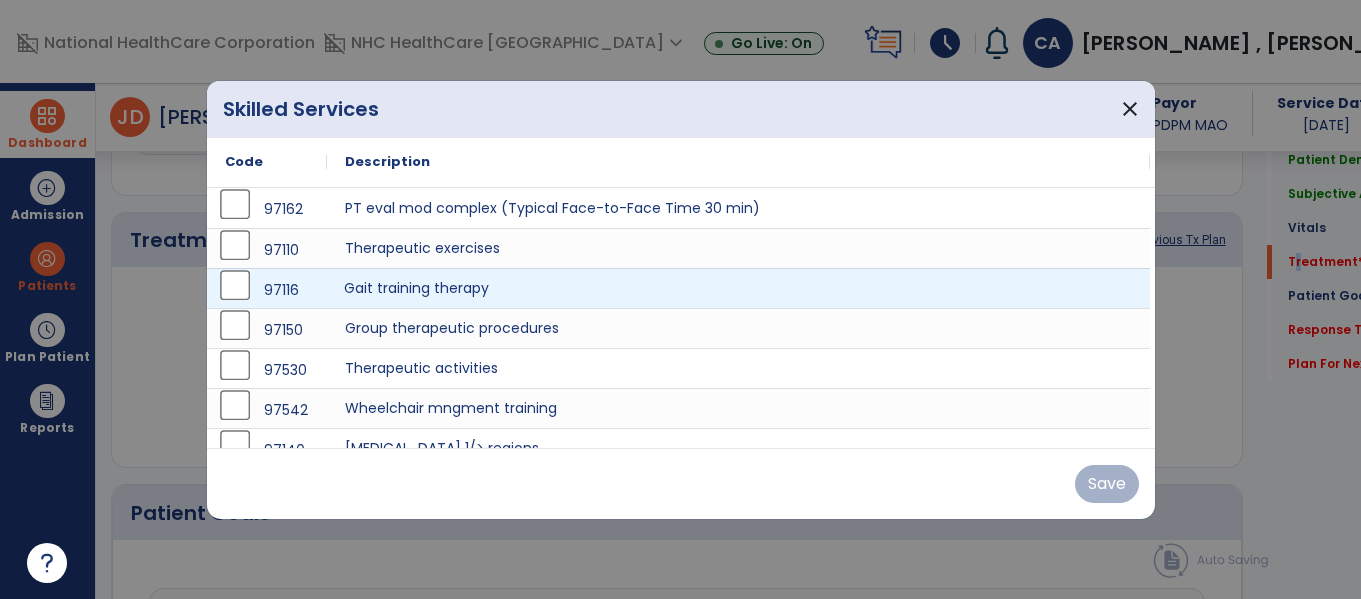 click on "Gait training therapy" at bounding box center (738, 288) 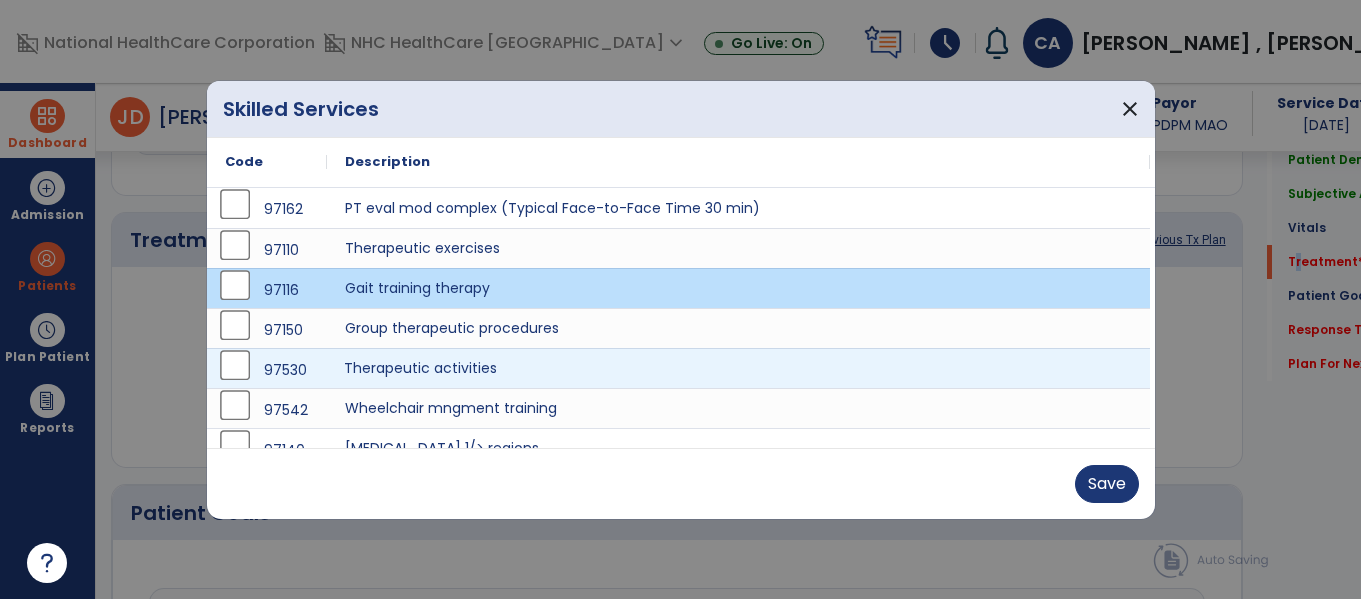 click on "Therapeutic activities" at bounding box center [738, 368] 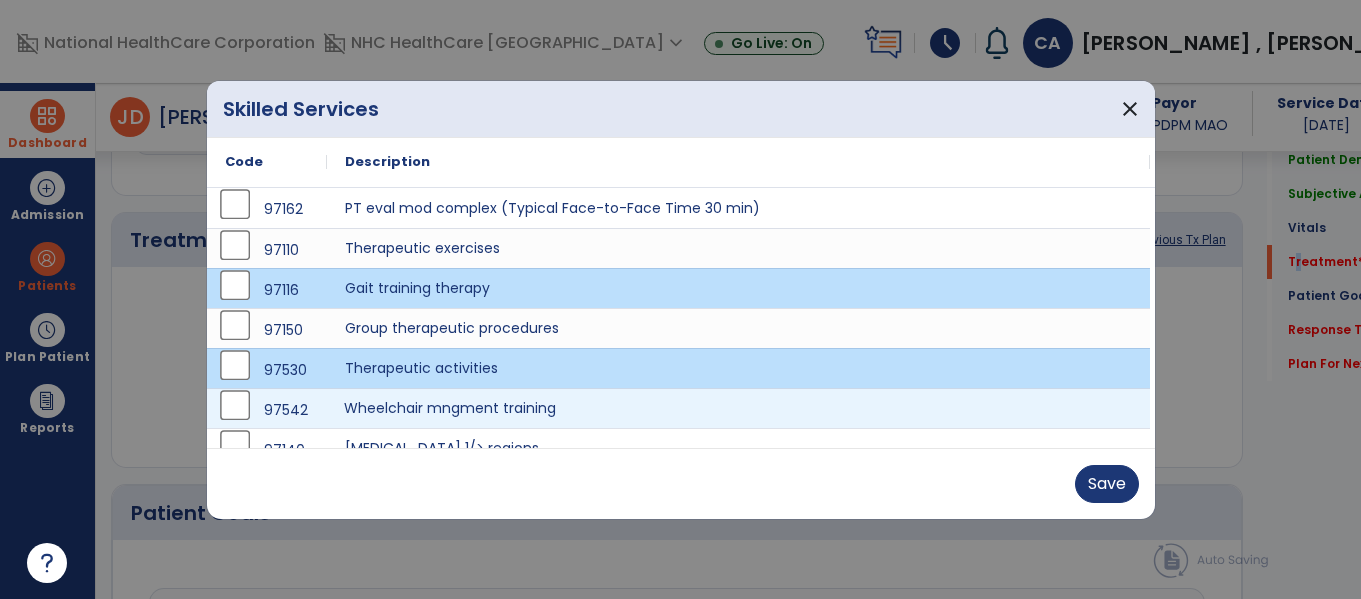 click on "Wheelchair mngment training" at bounding box center [738, 408] 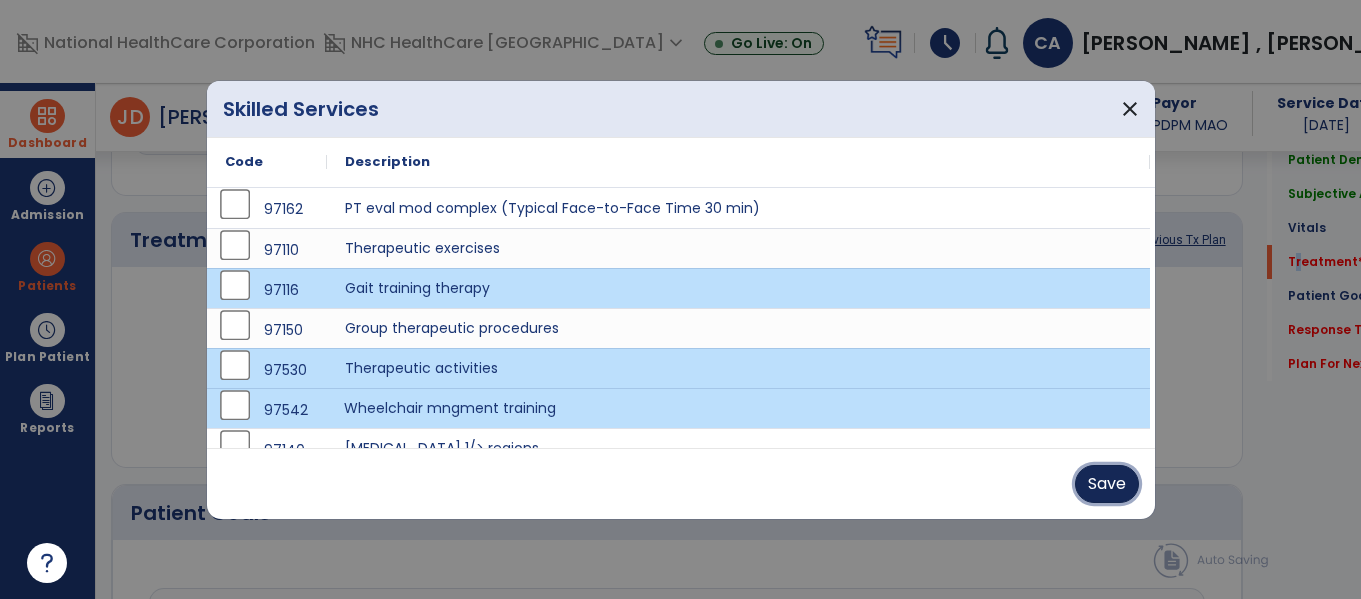 click on "Save" at bounding box center (1107, 484) 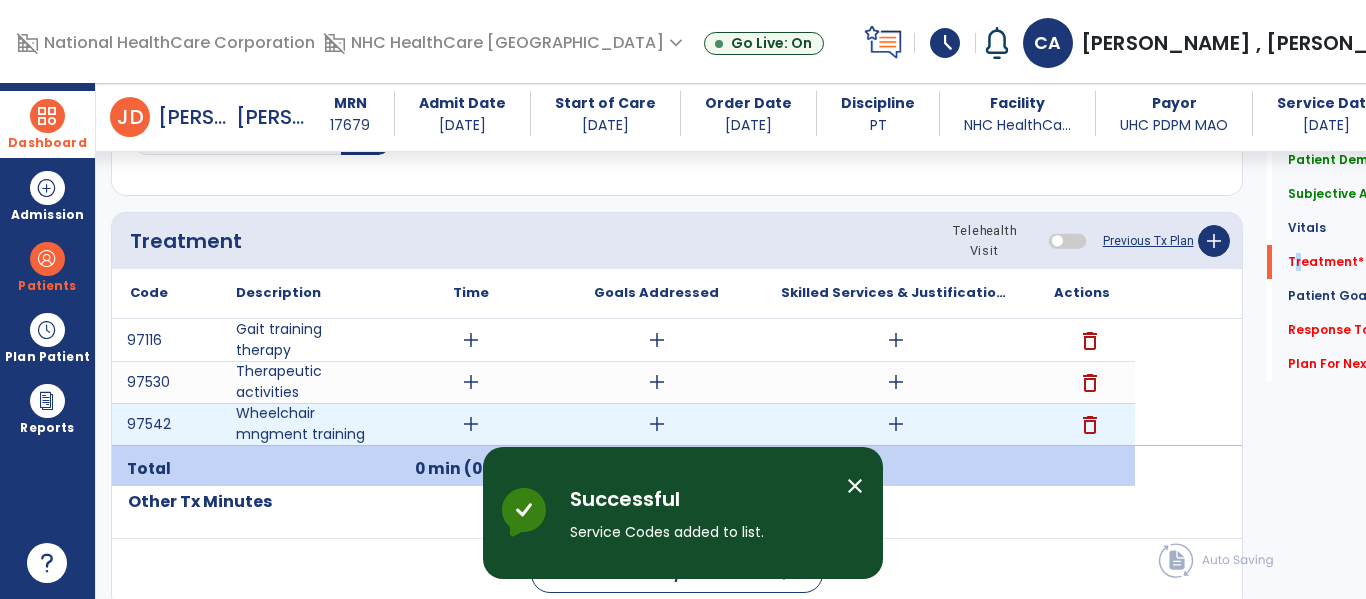 click on "add" at bounding box center (471, 424) 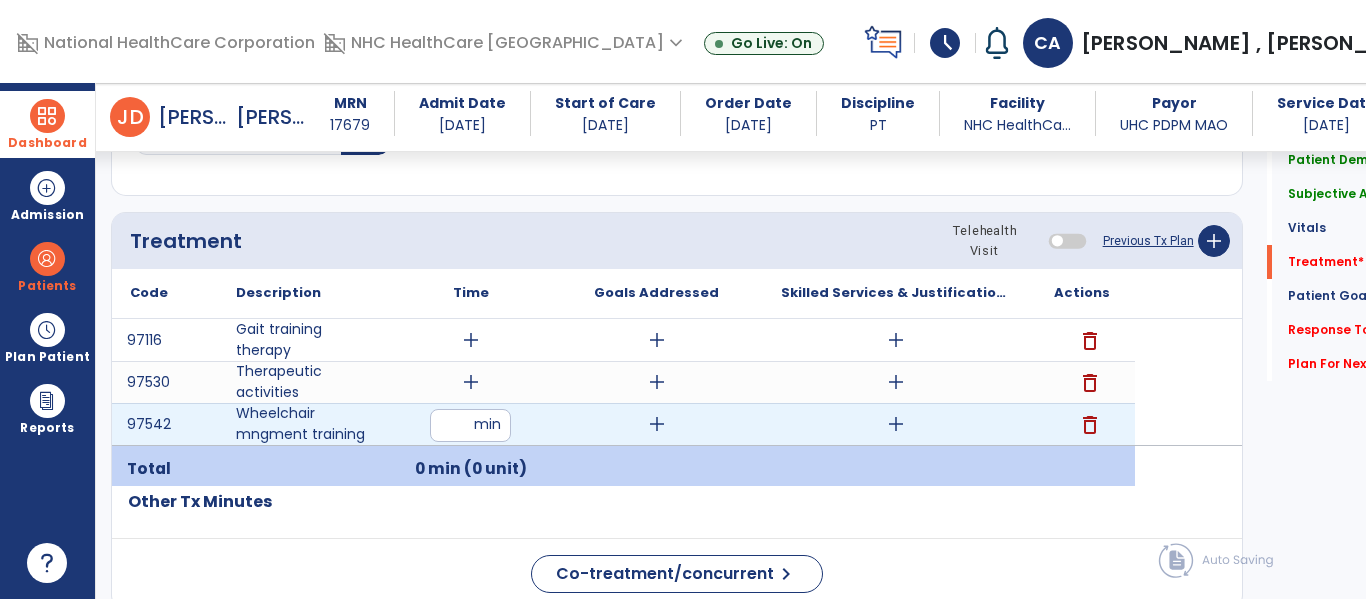 type on "*" 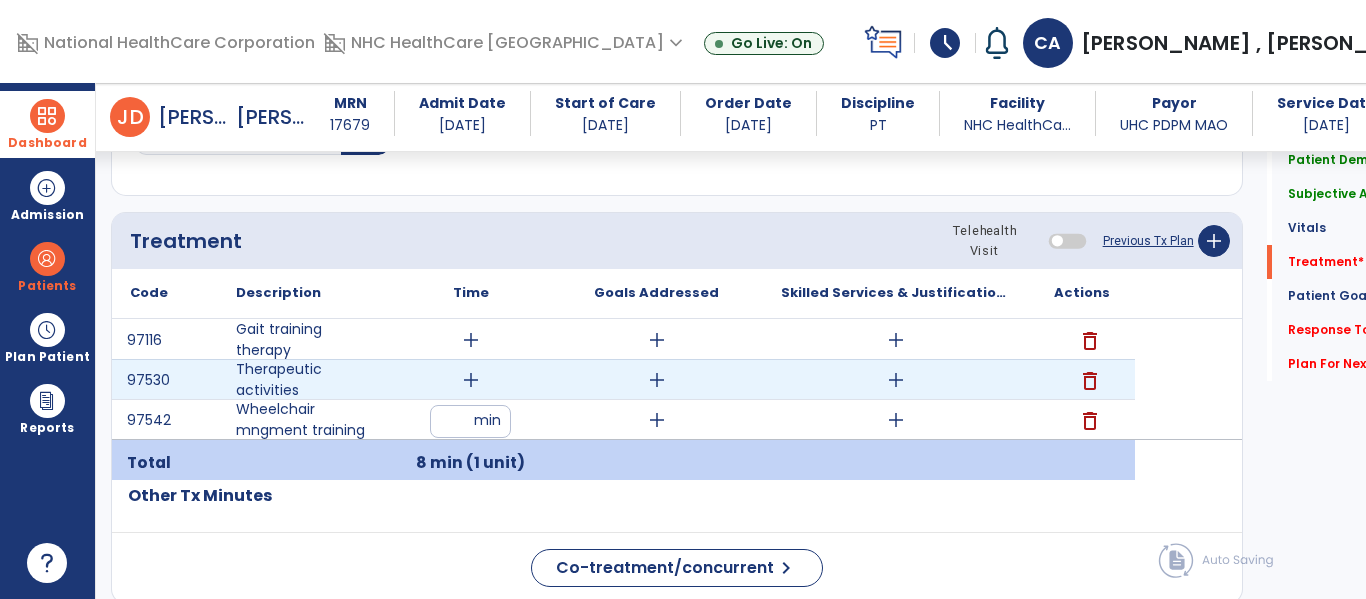 click on "add" at bounding box center [471, 380] 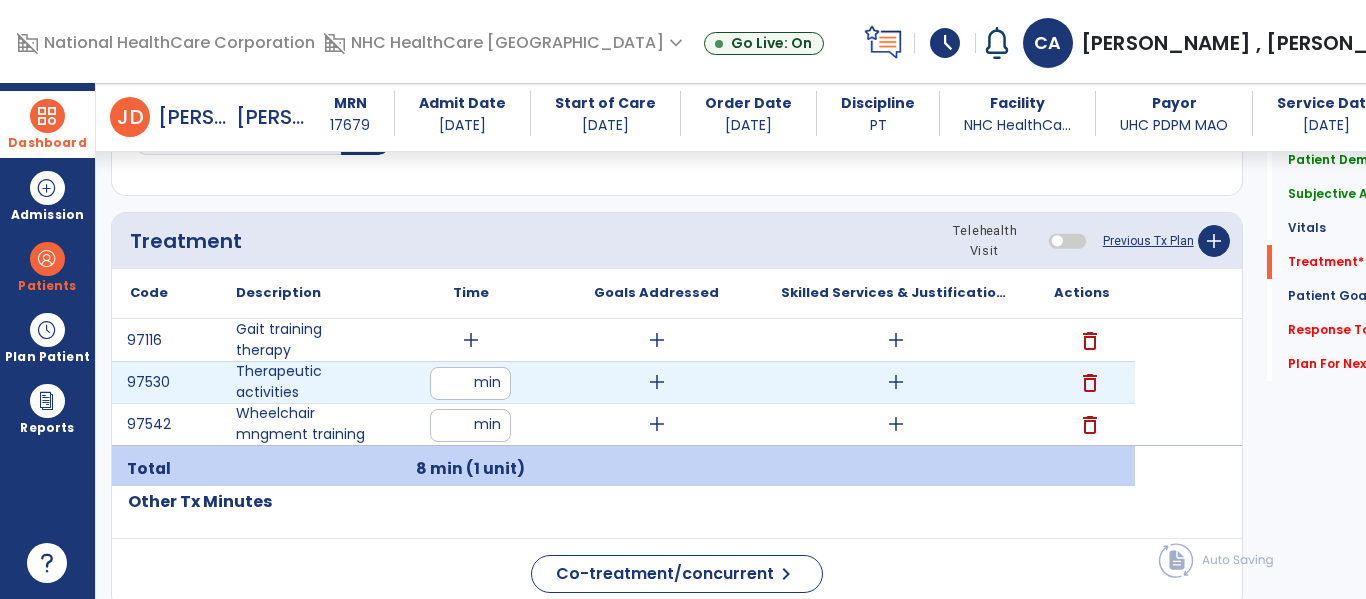 type on "**" 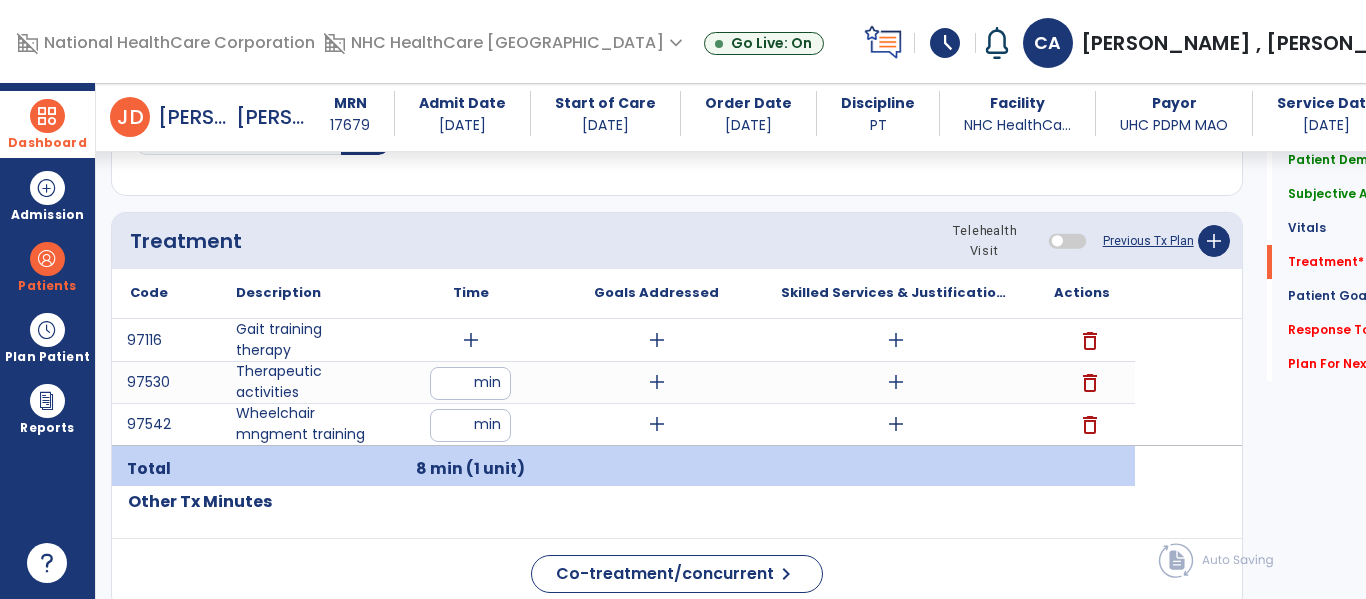 click on "Treatment Telehealth Visit  Previous Tx Plan   add" 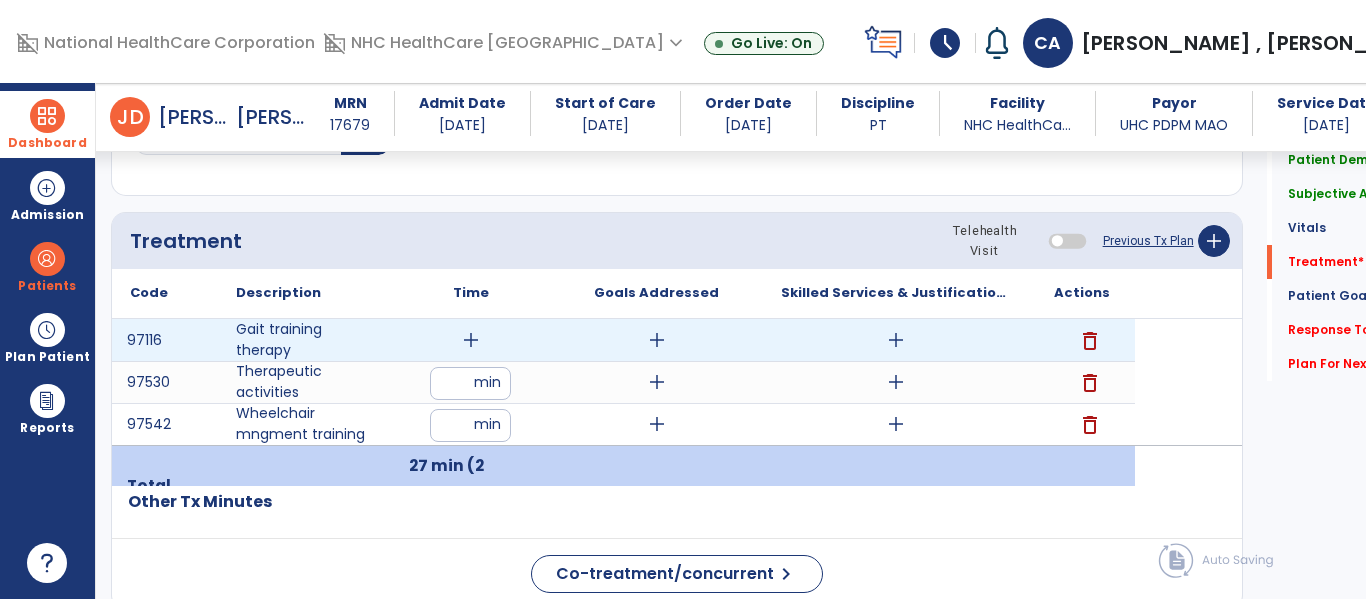 click on "add" at bounding box center (471, 340) 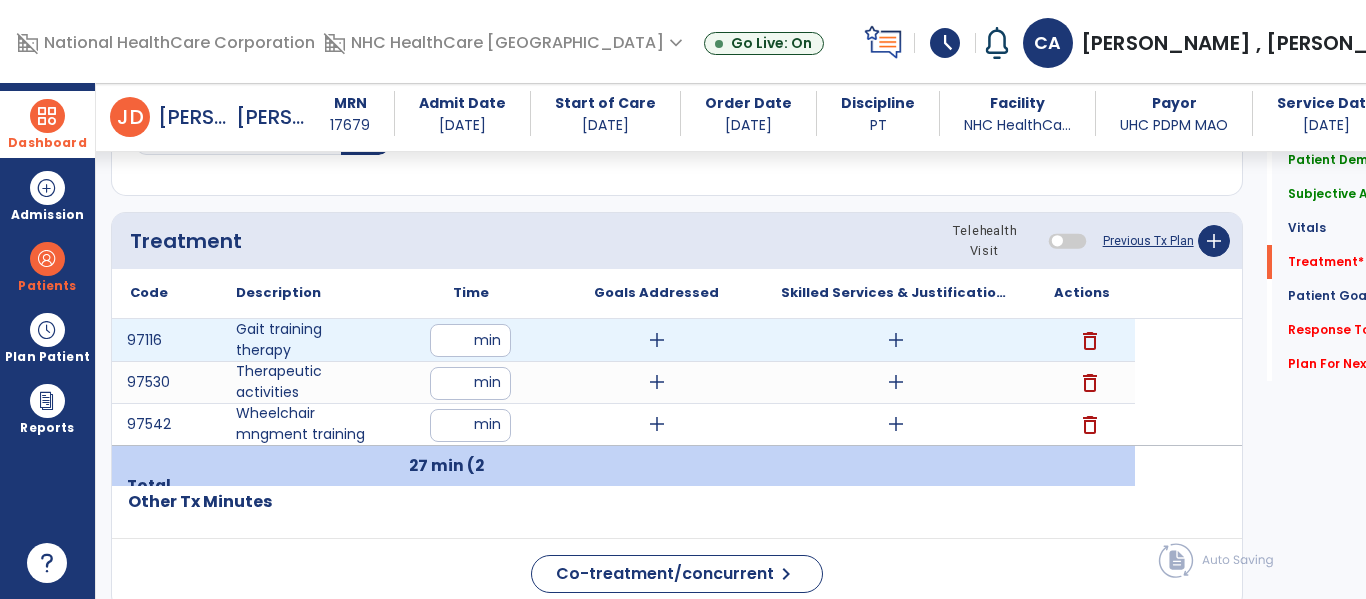 type on "**" 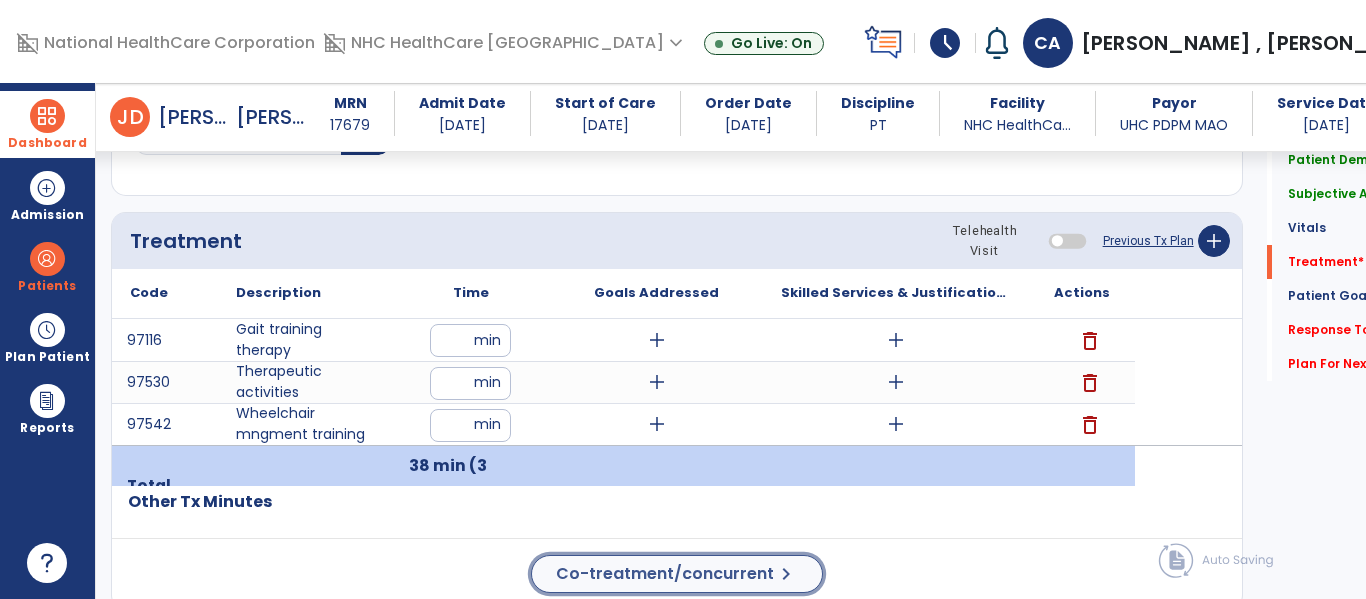 click on "Co-treatment/concurrent  chevron_right" 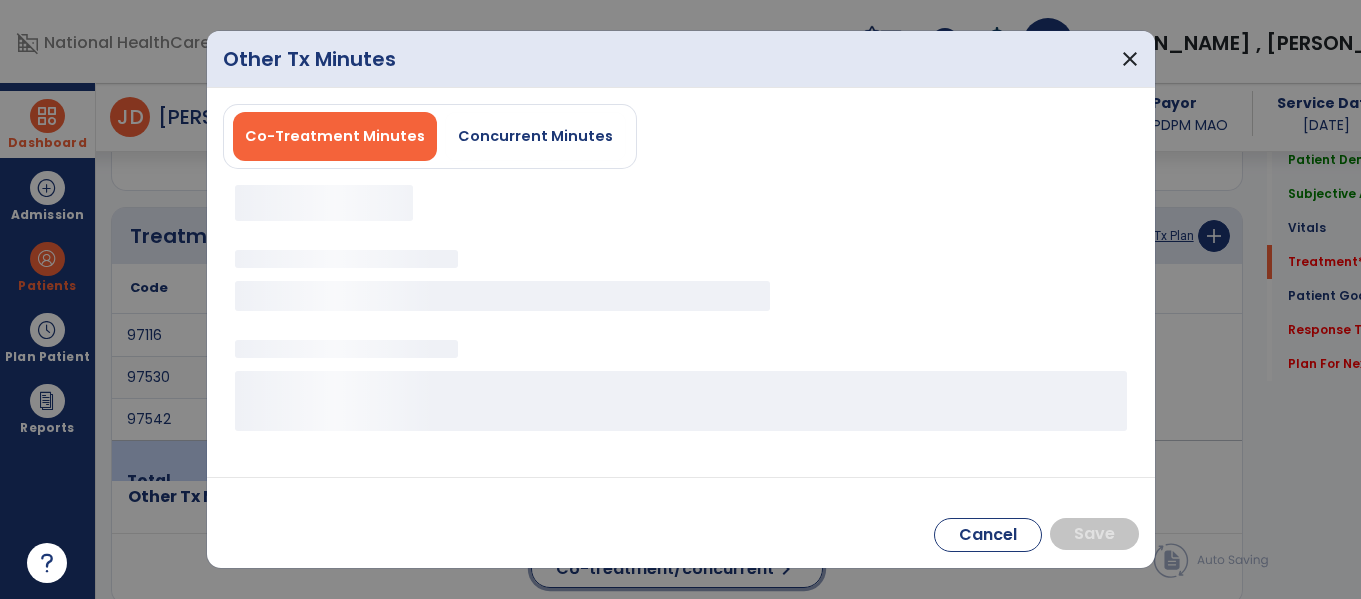scroll, scrollTop: 1237, scrollLeft: 0, axis: vertical 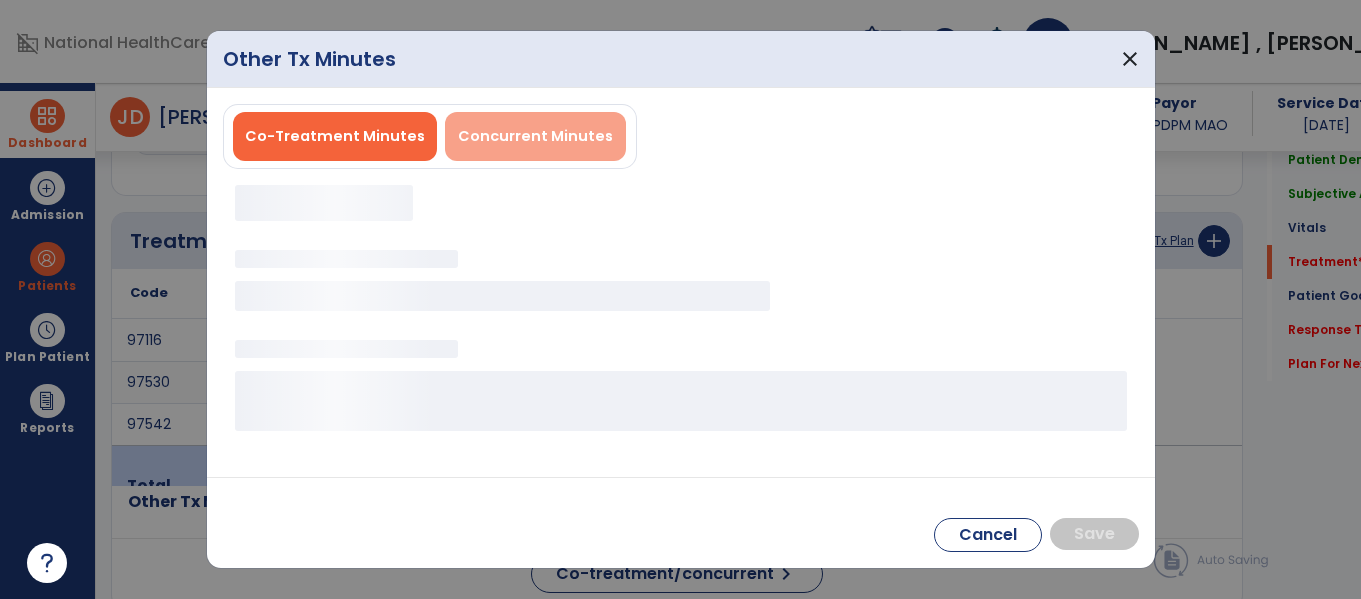 click on "Concurrent Minutes" at bounding box center [535, 136] 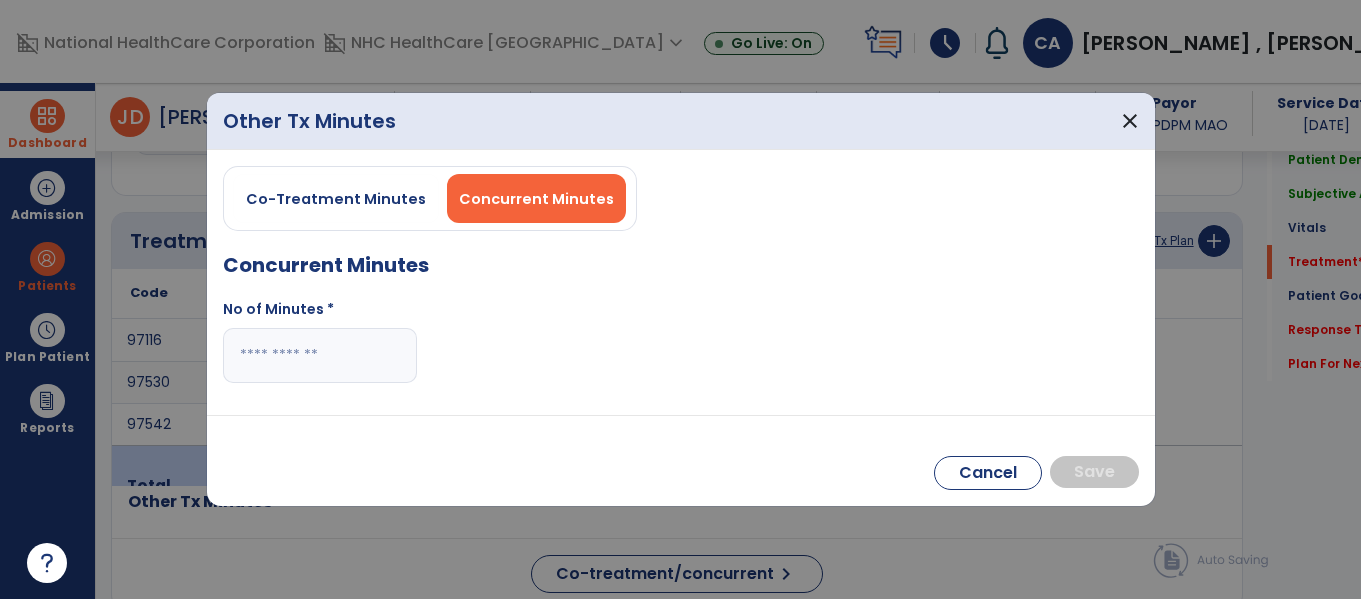click at bounding box center [320, 355] 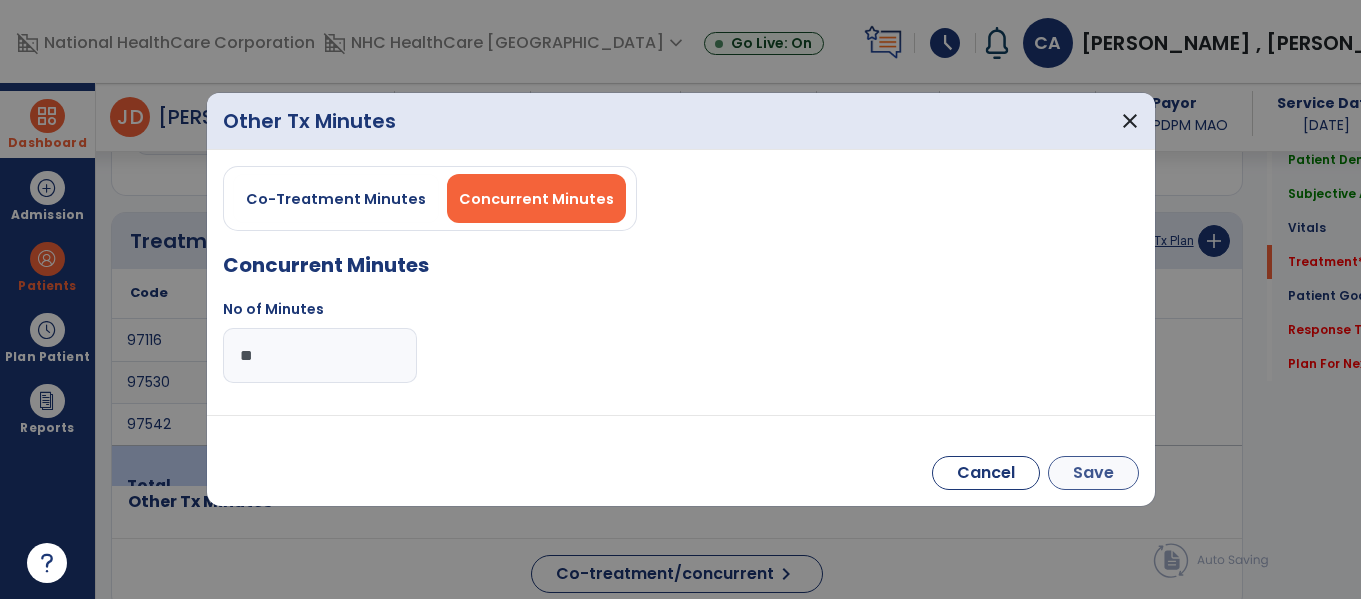 type on "**" 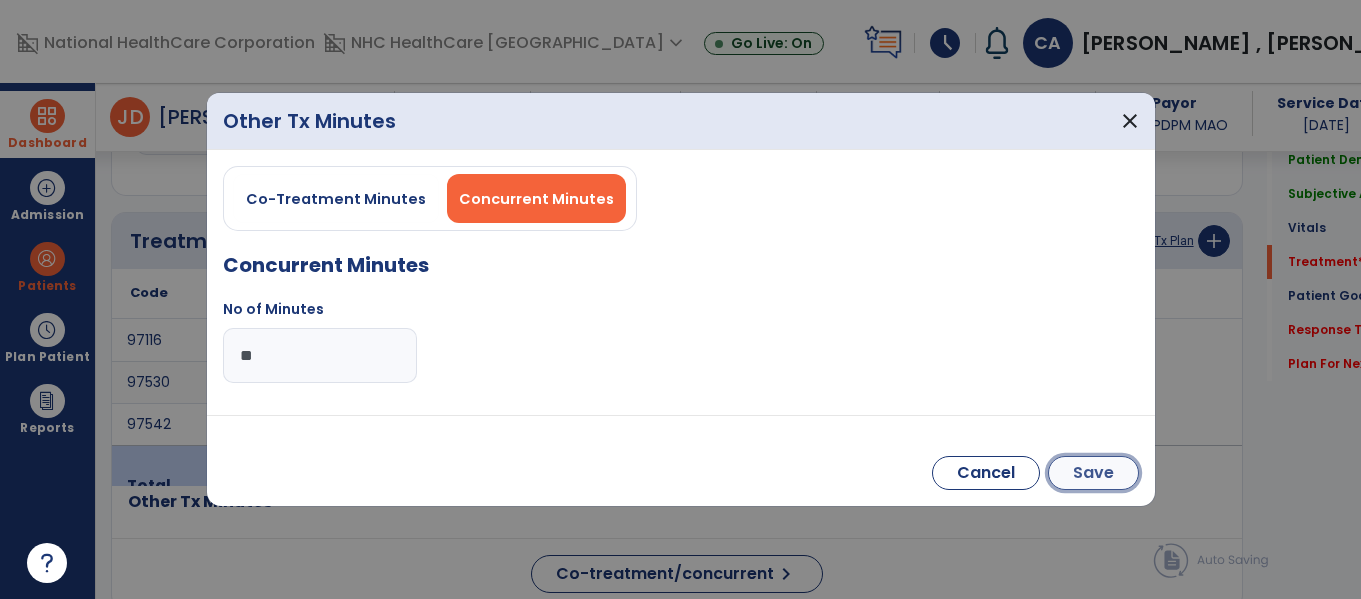 click on "Save" at bounding box center (1093, 473) 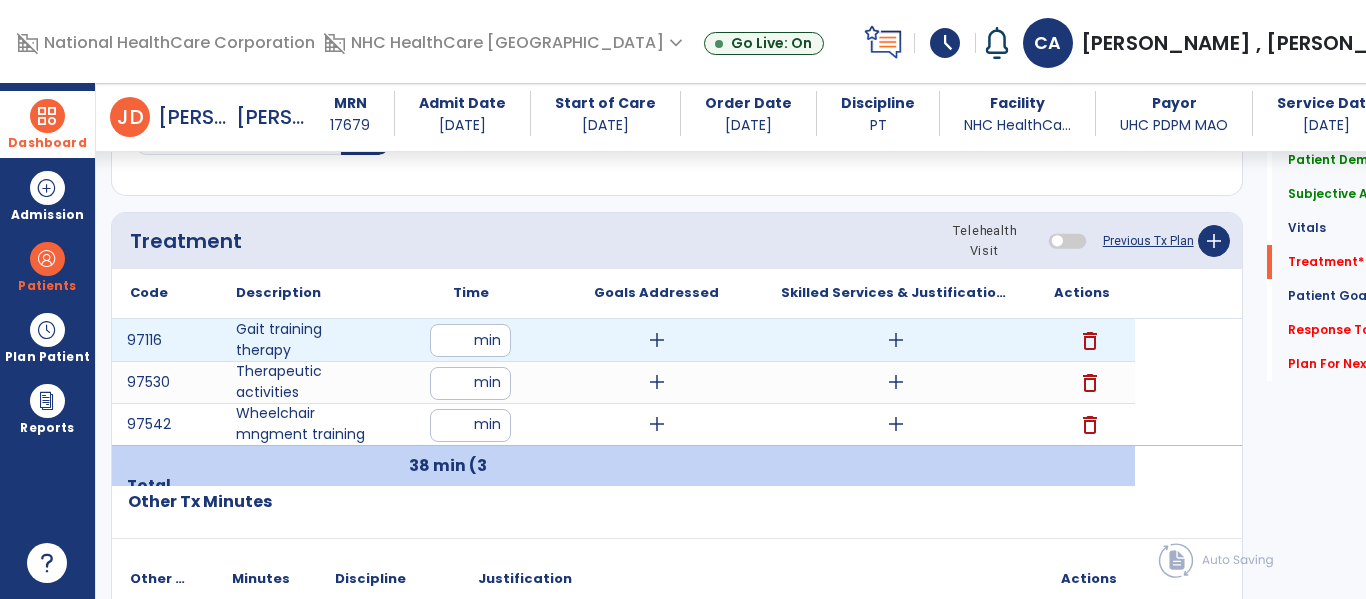 click on "add" at bounding box center (657, 340) 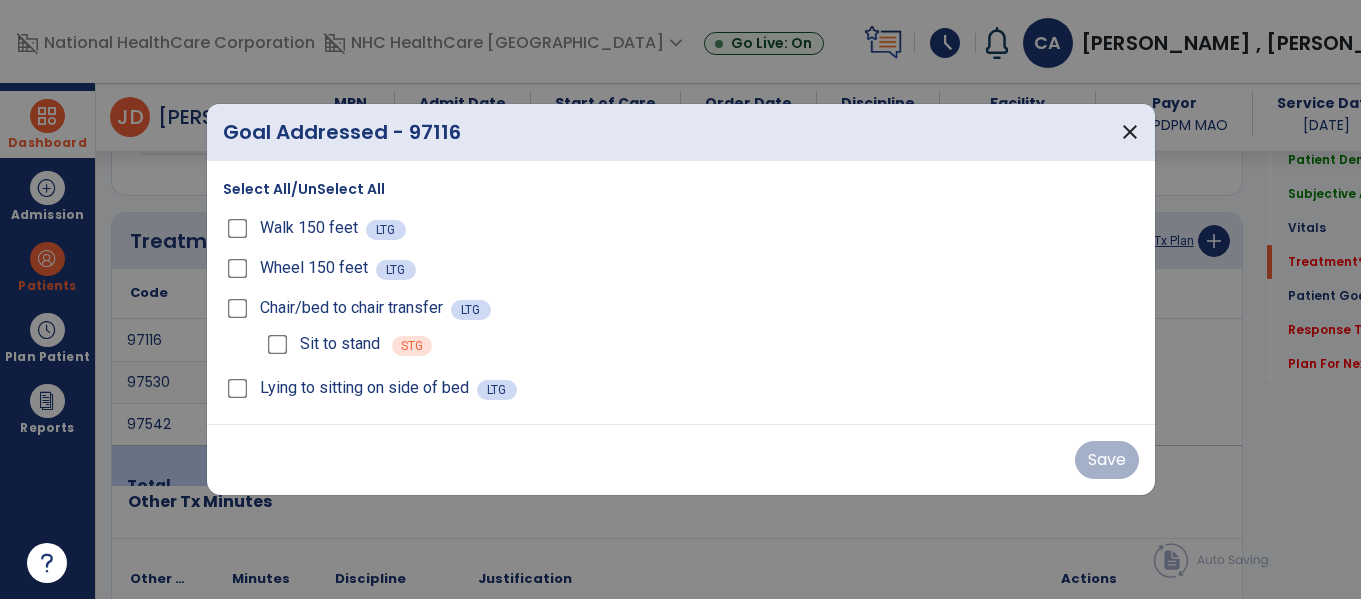 scroll, scrollTop: 1237, scrollLeft: 0, axis: vertical 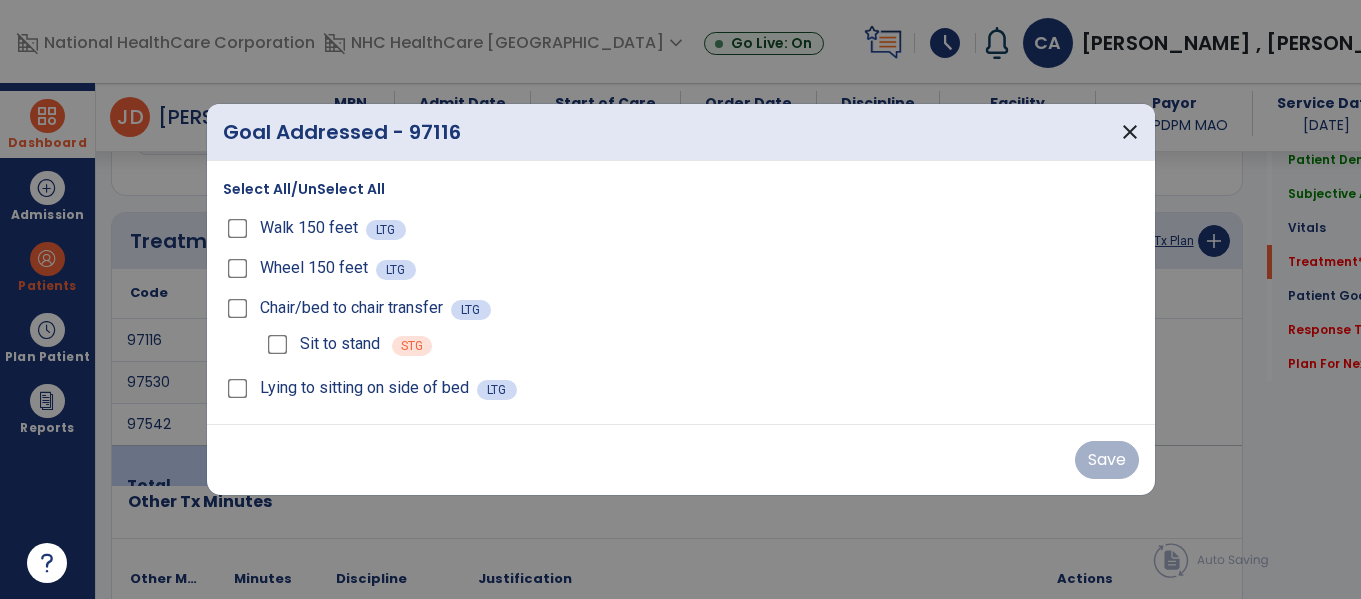 click on "Walk 150 feet" at bounding box center [294, 228] 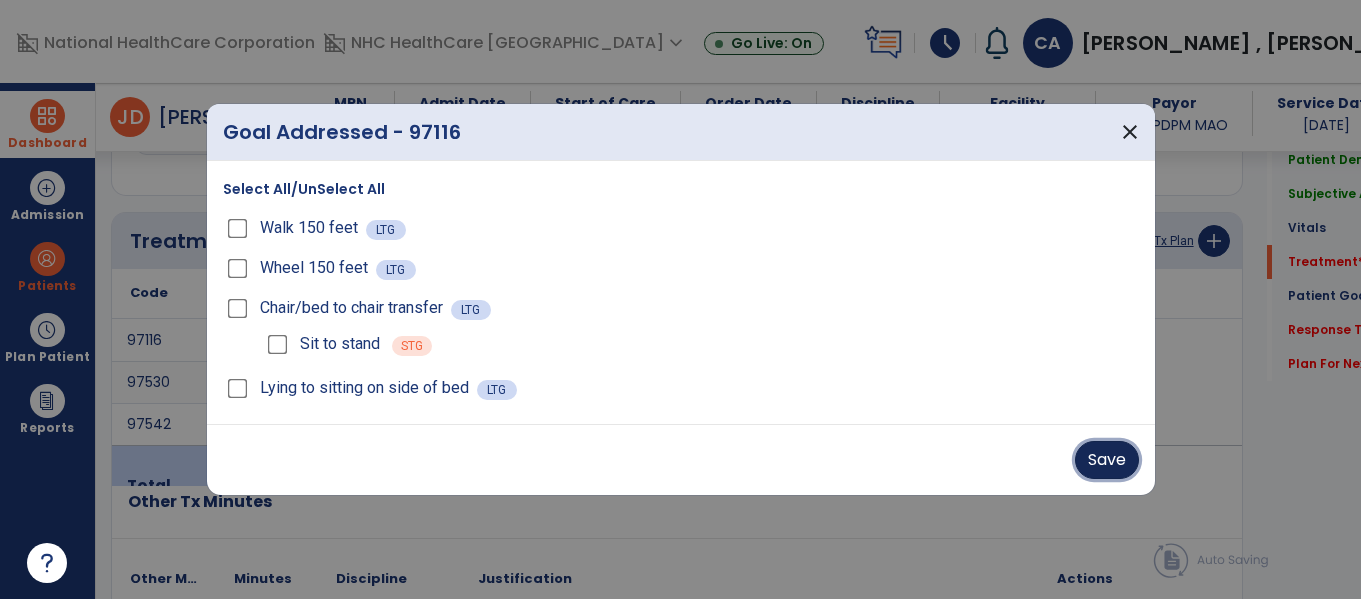 click on "Save" at bounding box center (1107, 460) 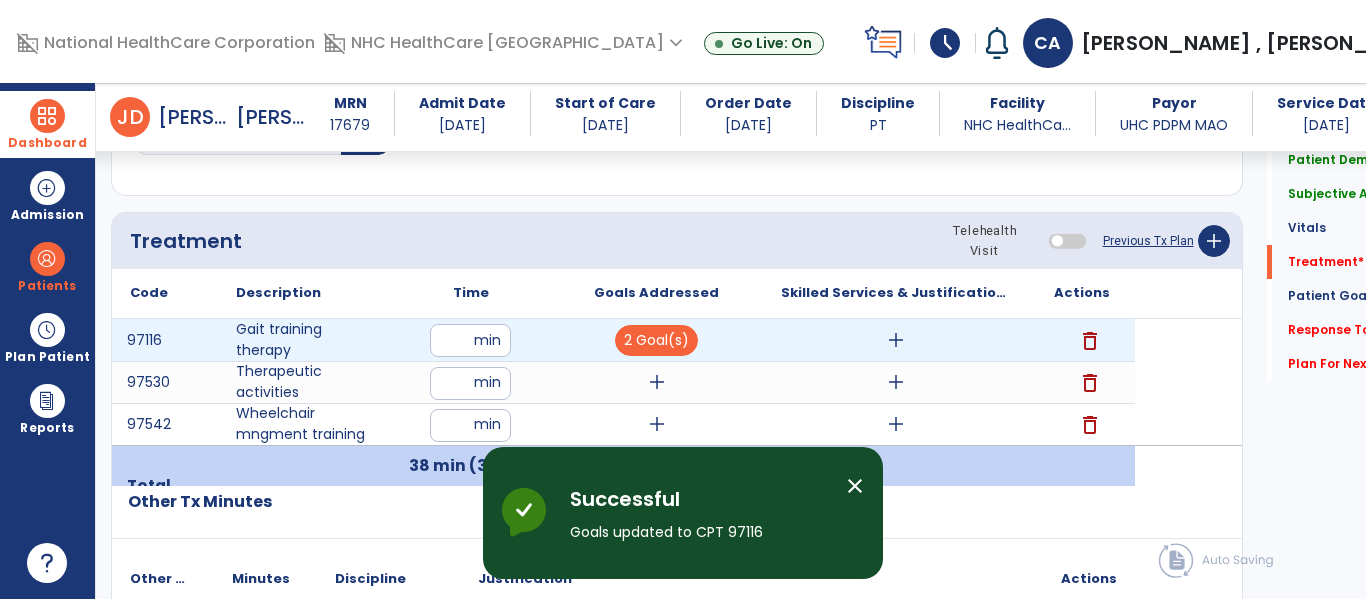 click on "add" at bounding box center [896, 340] 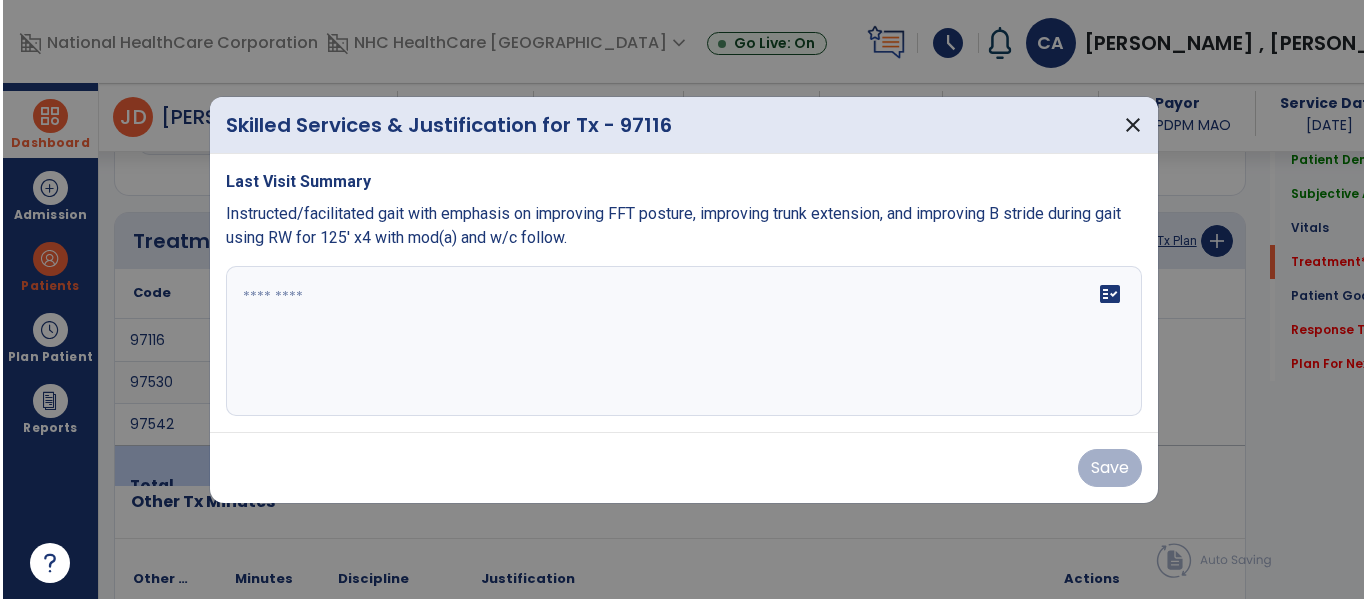 scroll, scrollTop: 1237, scrollLeft: 0, axis: vertical 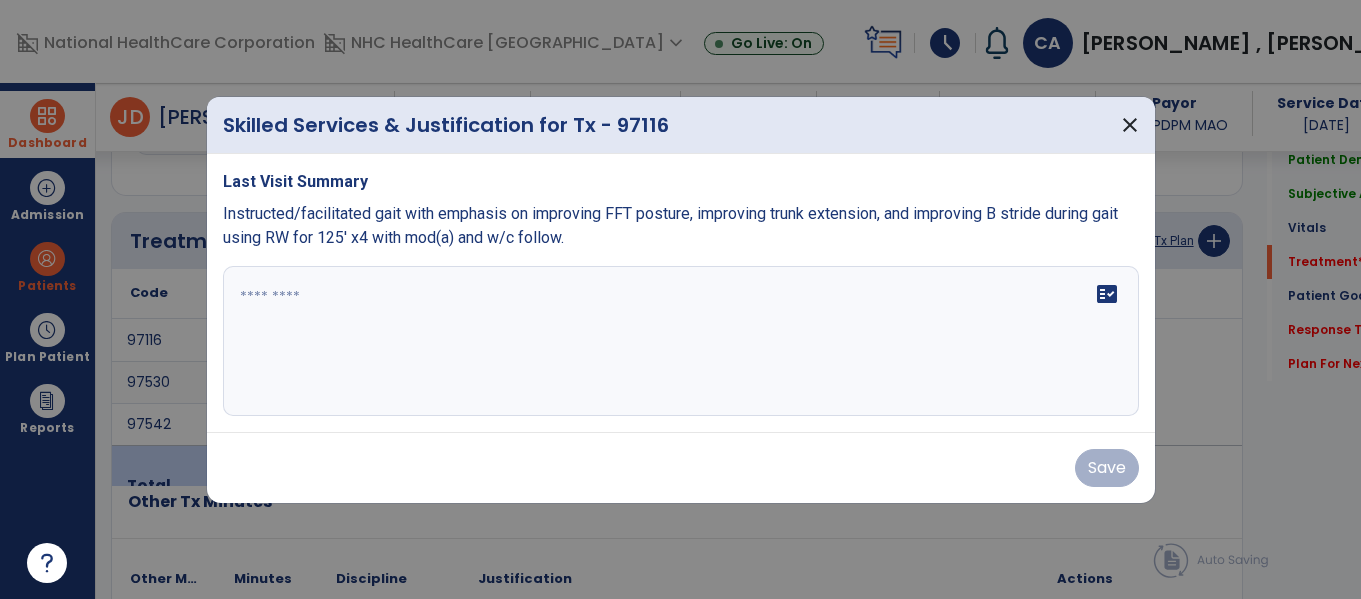 click at bounding box center [681, 341] 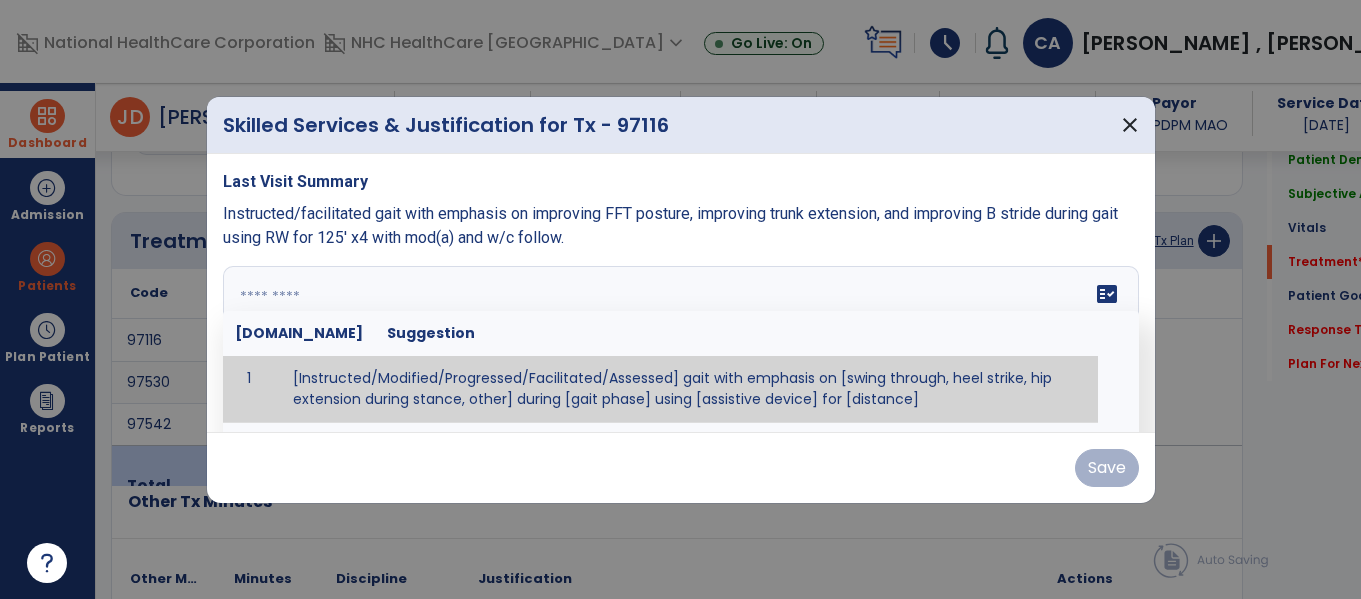 paste on "**********" 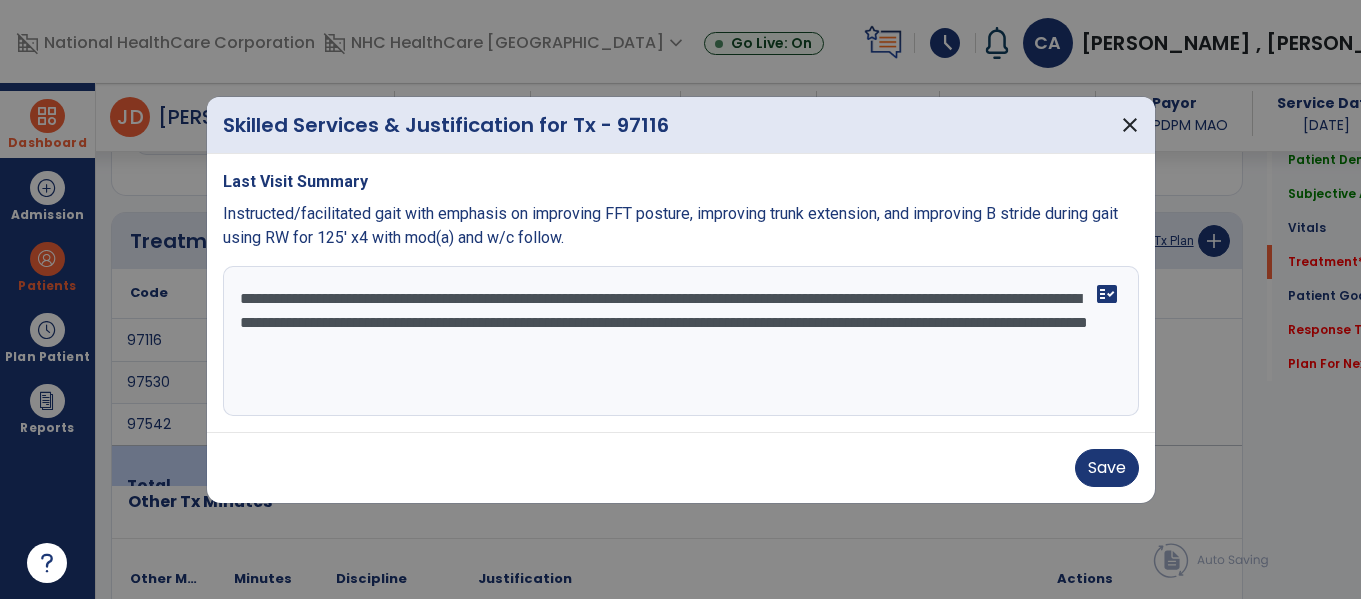 drag, startPoint x: 792, startPoint y: 297, endPoint x: 667, endPoint y: 291, distance: 125.14392 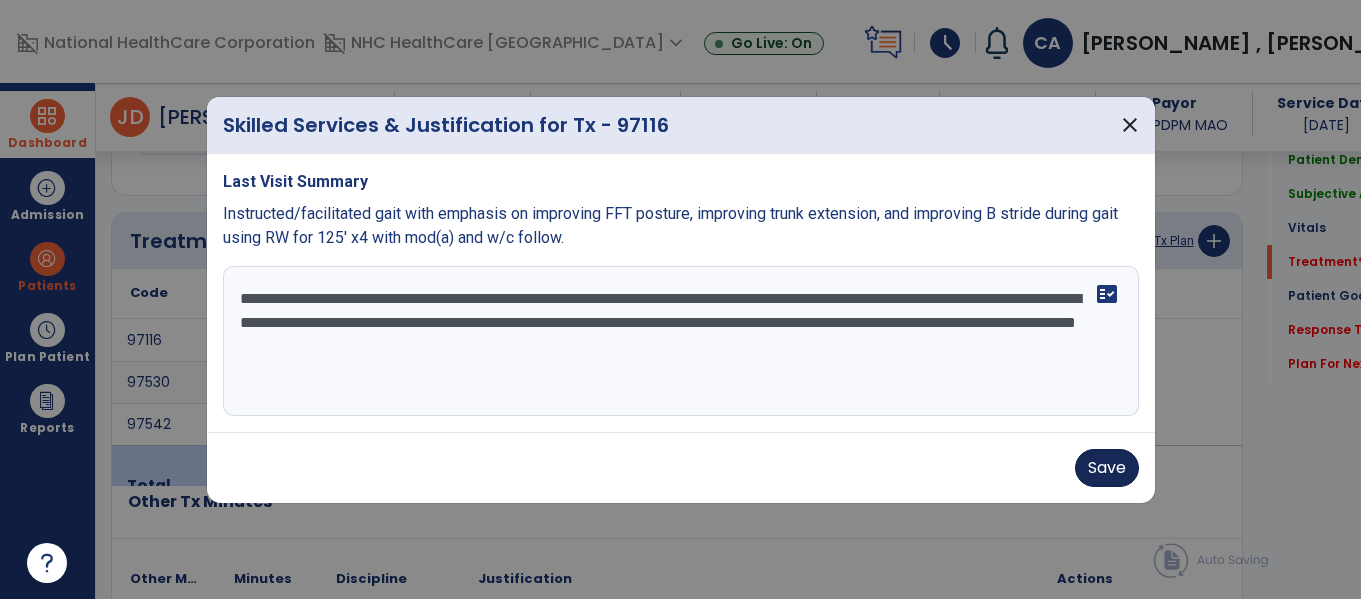 type on "**********" 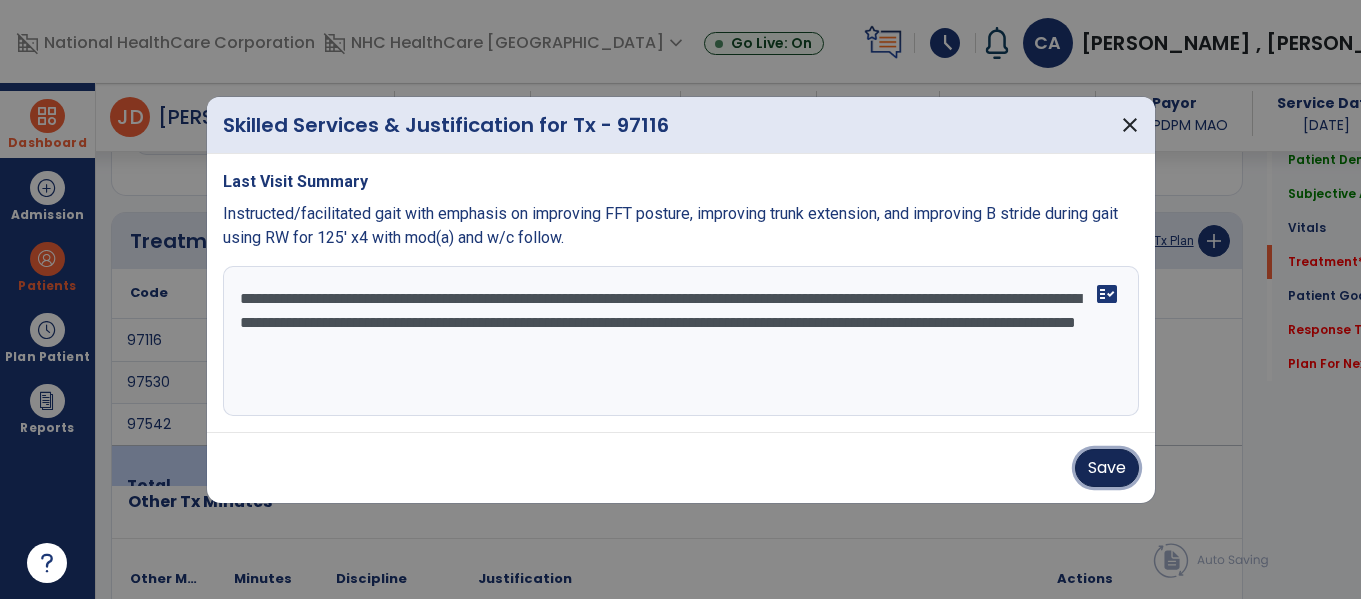 click on "Save" at bounding box center [1107, 468] 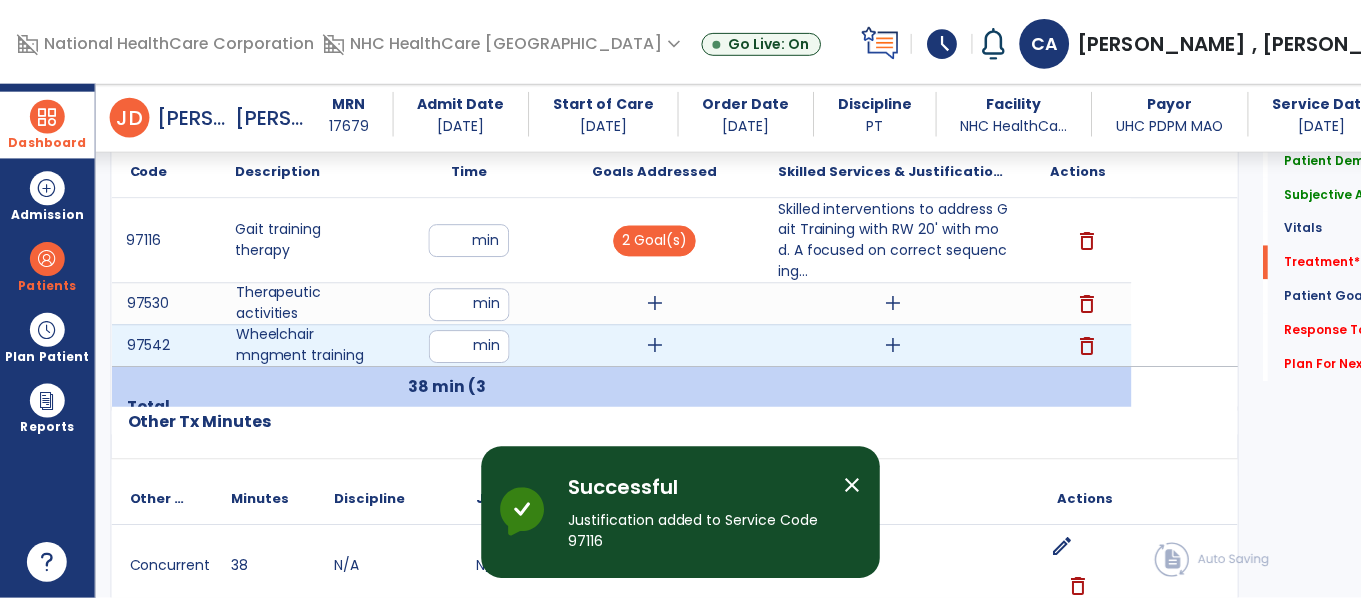 scroll, scrollTop: 1354, scrollLeft: 0, axis: vertical 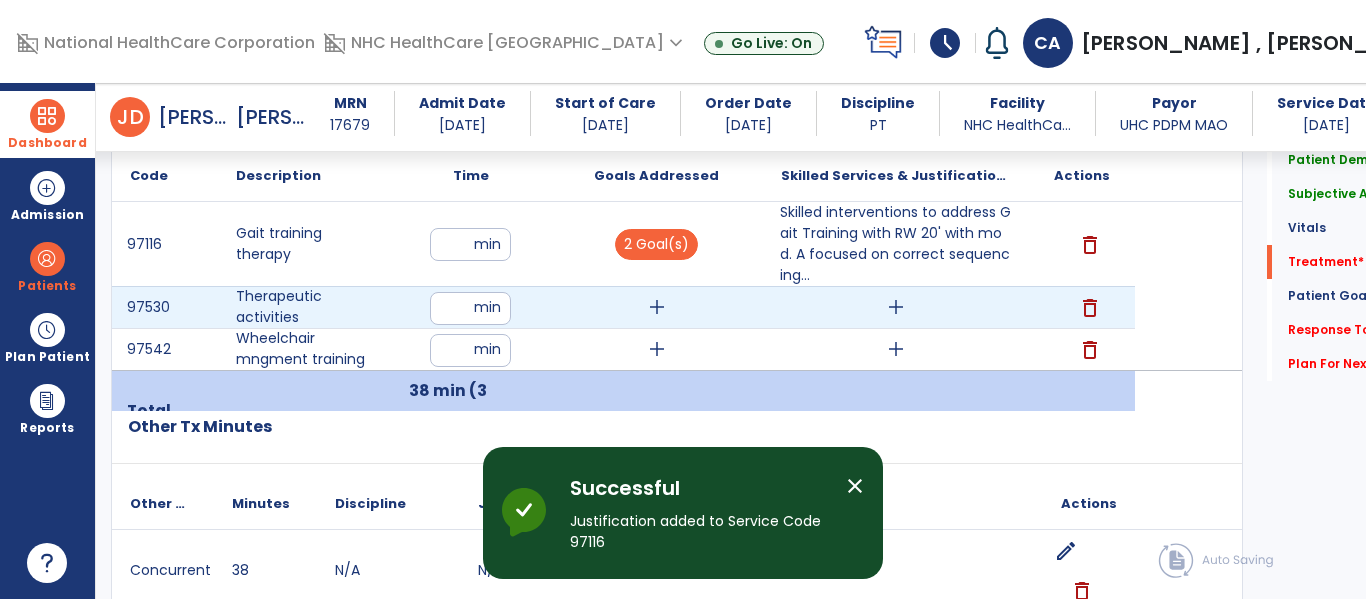 click on "add" at bounding box center (657, 307) 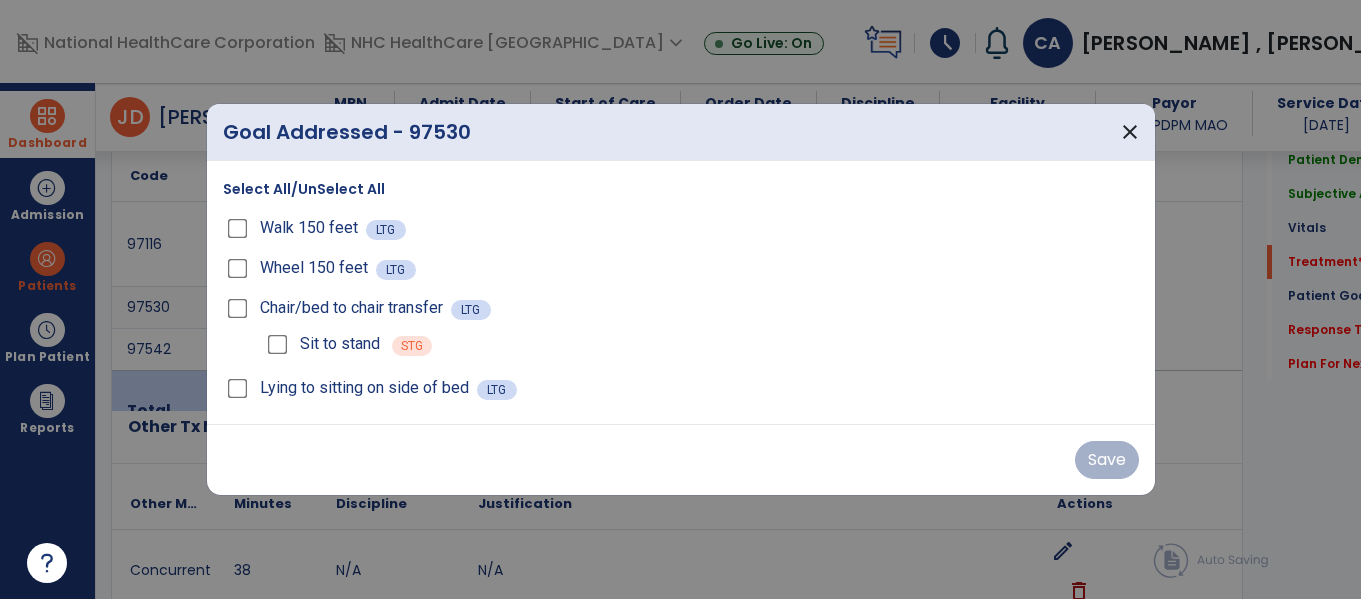 scroll, scrollTop: 1354, scrollLeft: 0, axis: vertical 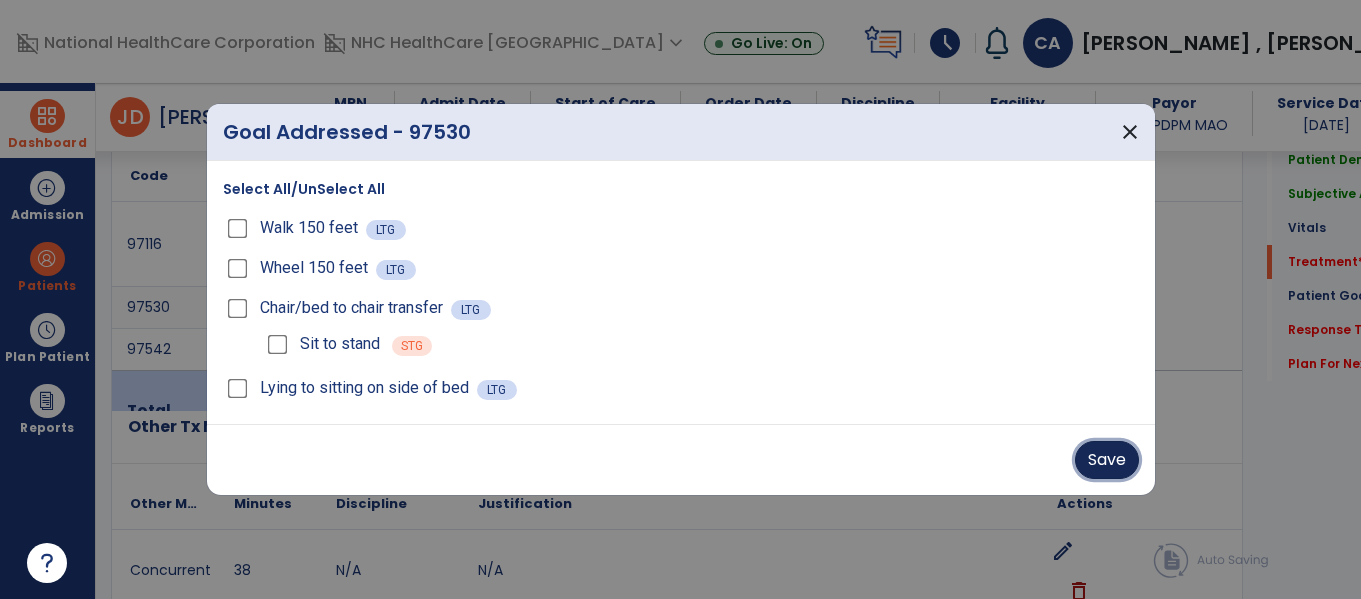 click on "Save" at bounding box center (1107, 460) 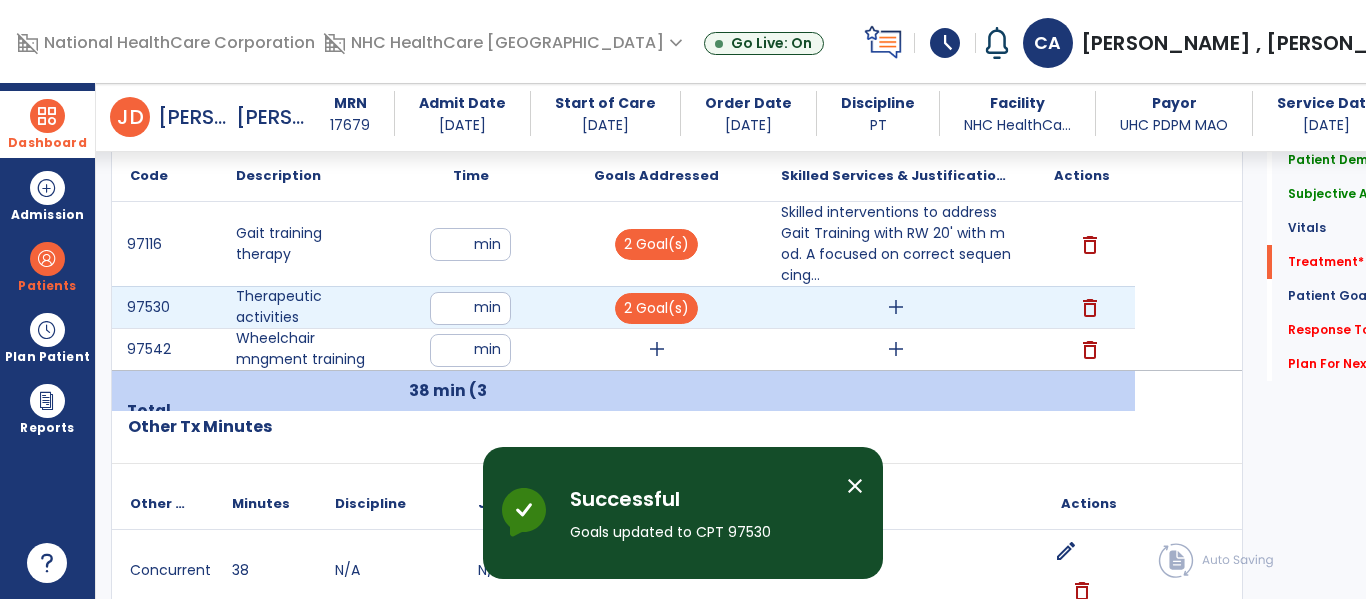 click on "add" at bounding box center [896, 307] 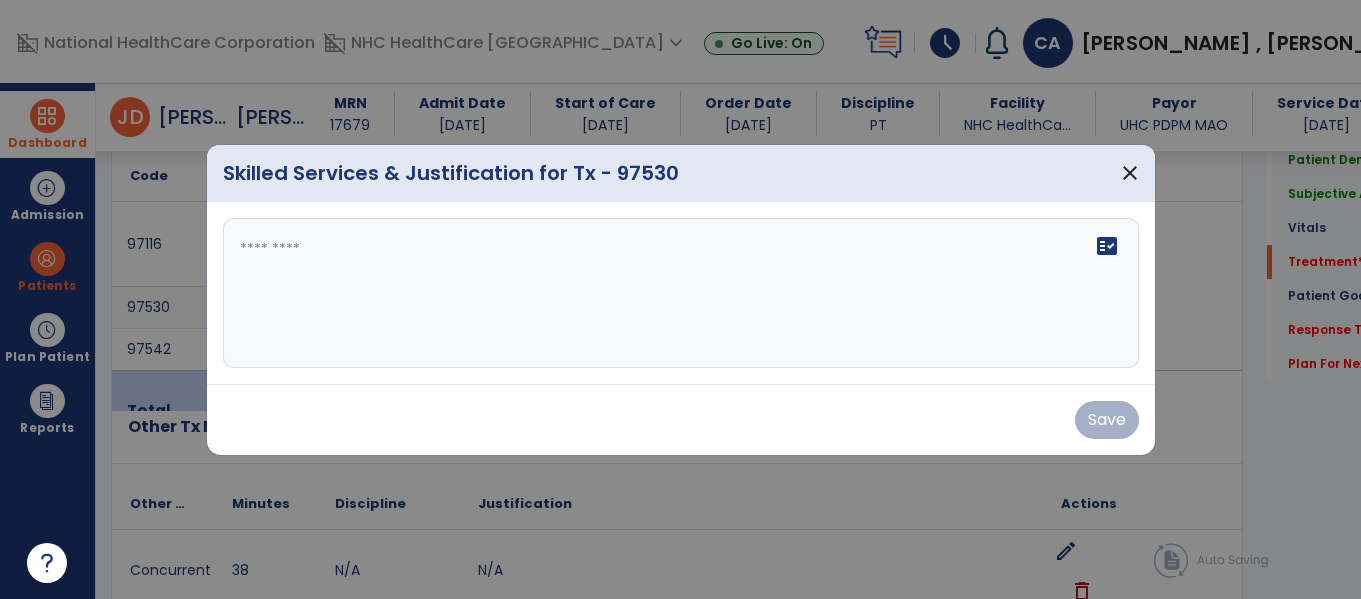 scroll, scrollTop: 1354, scrollLeft: 0, axis: vertical 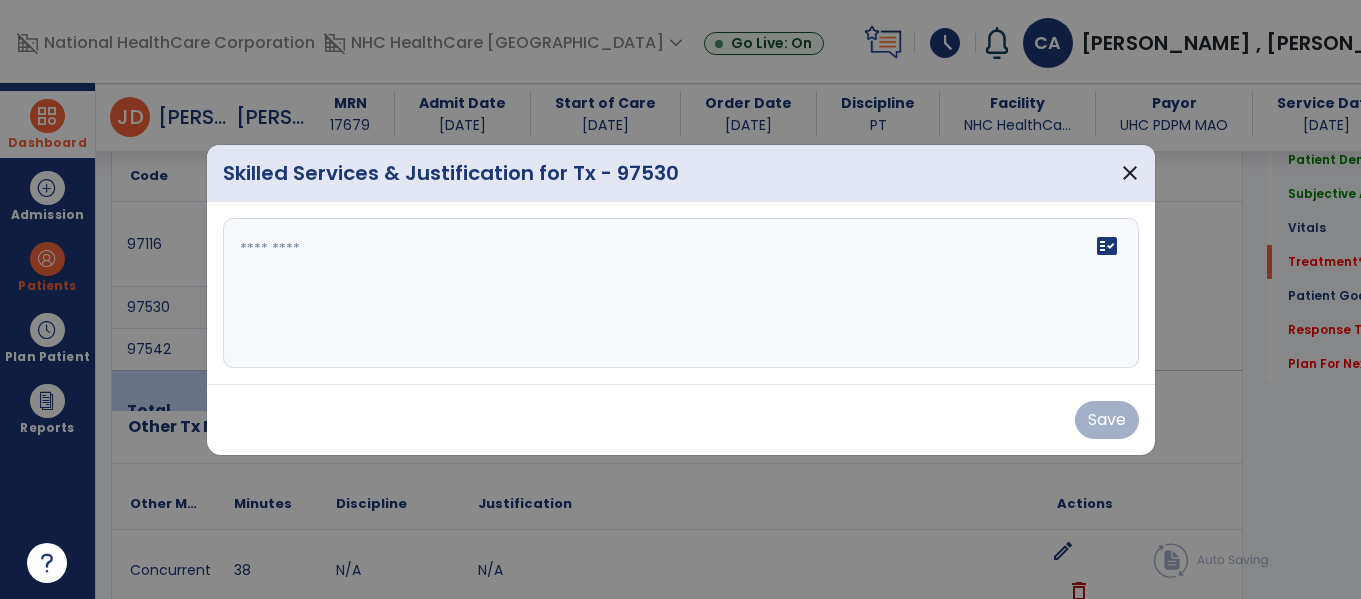 click on "fact_check" at bounding box center [681, 293] 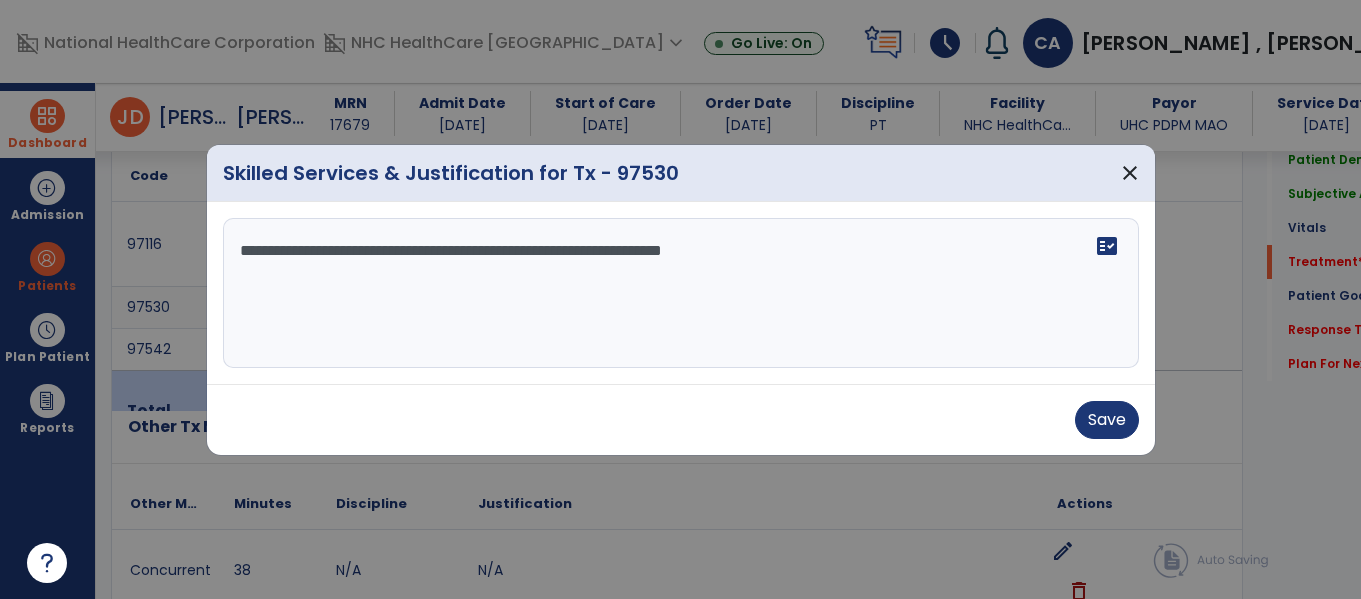 click on "**********" at bounding box center [681, 293] 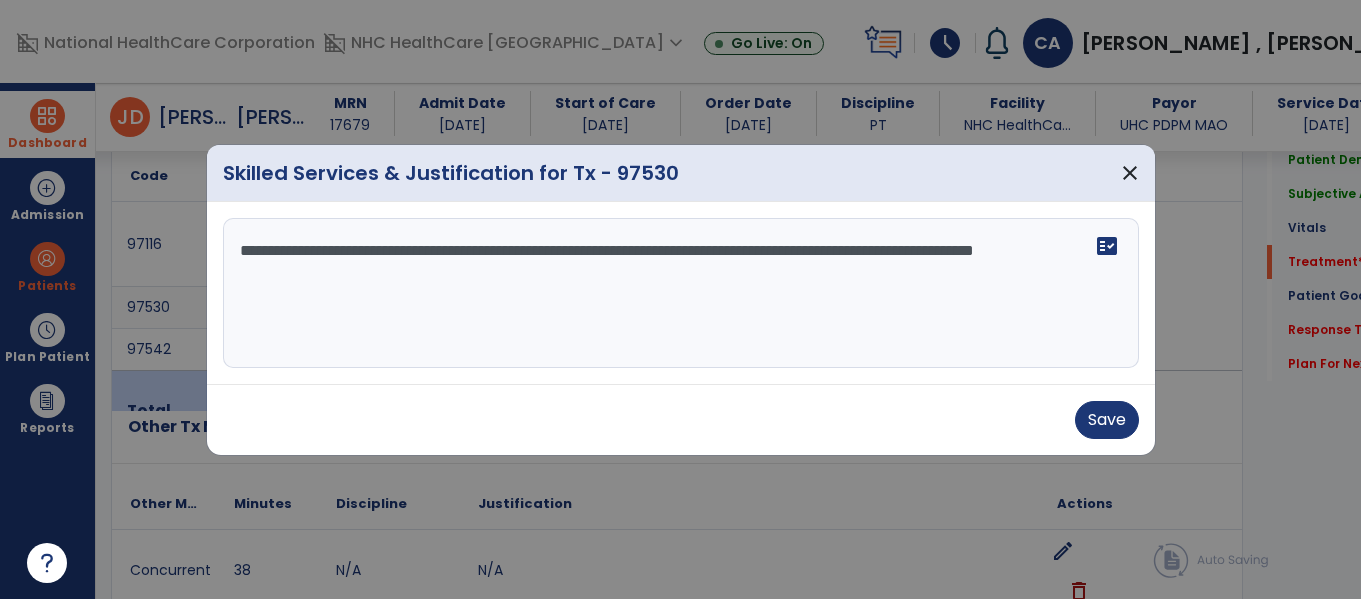 type on "**********" 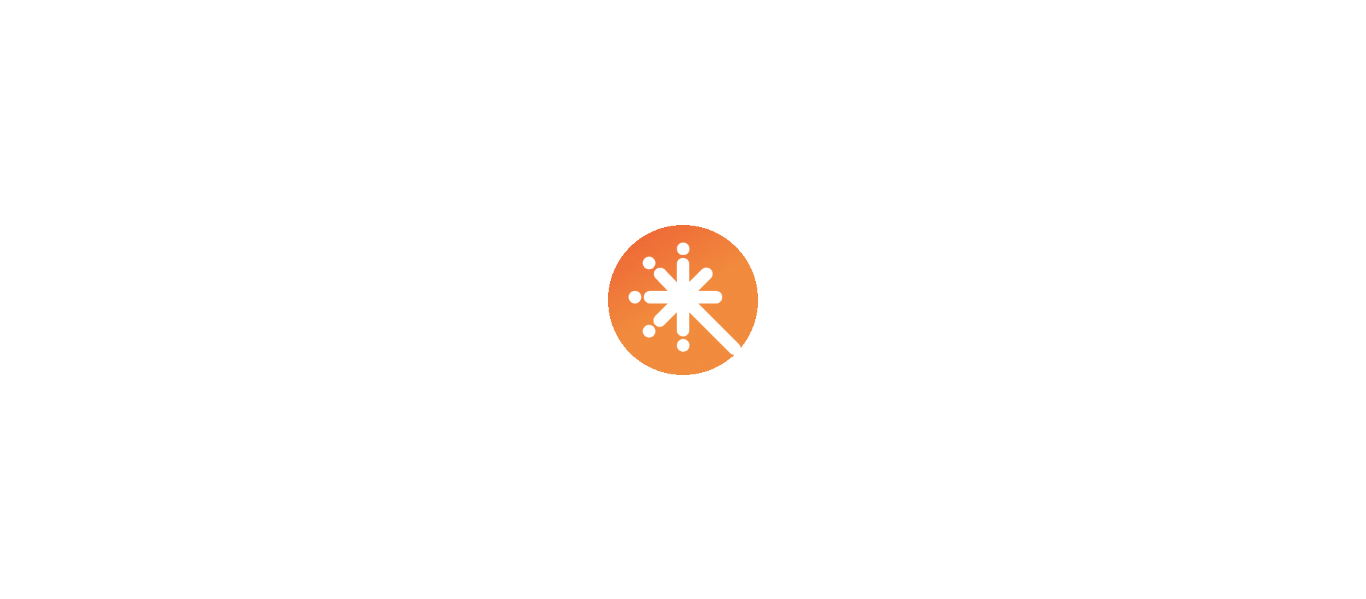 scroll, scrollTop: 0, scrollLeft: 0, axis: both 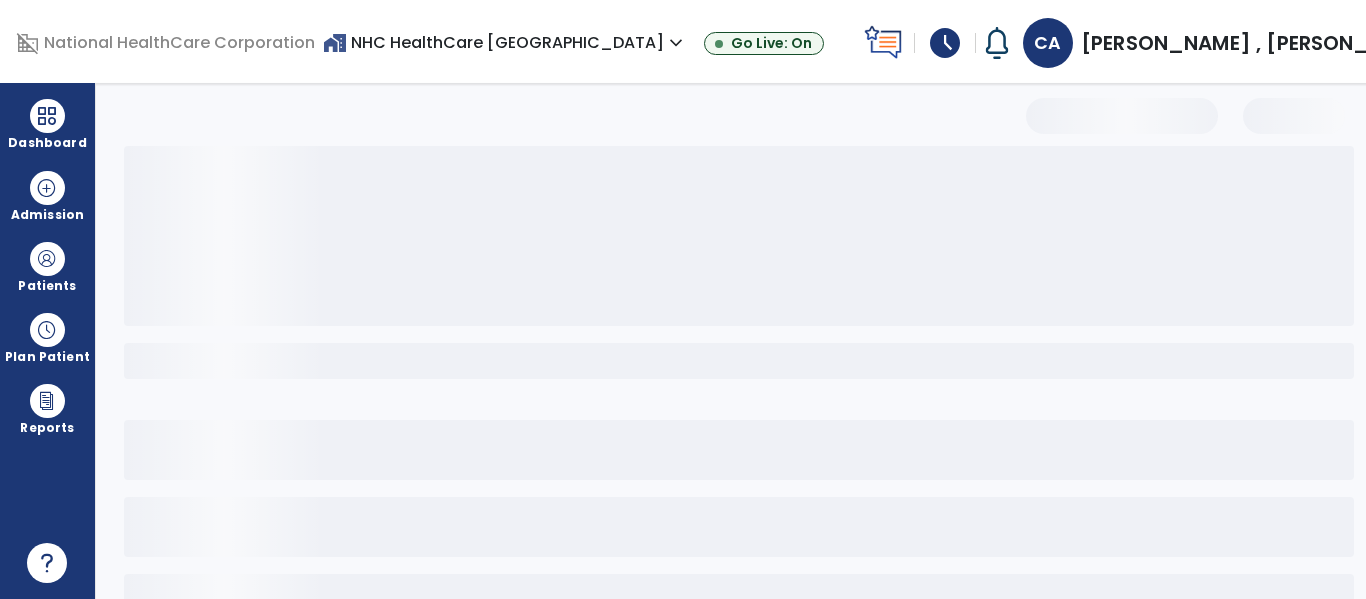 select on "*" 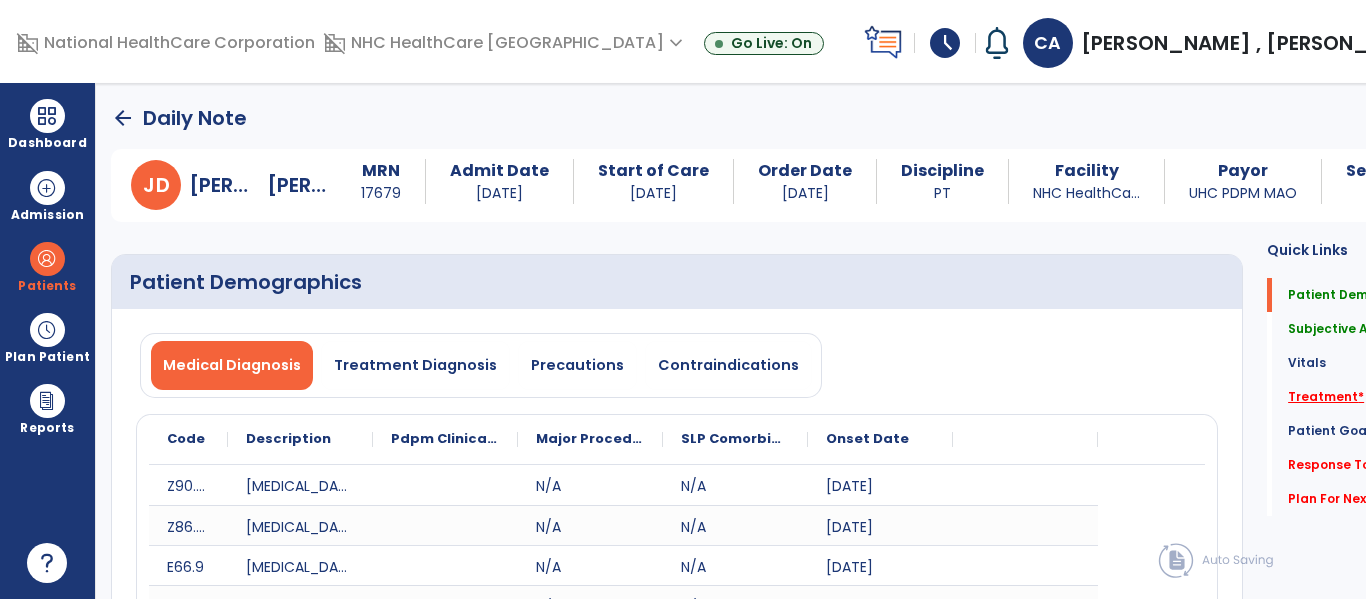 click on "Treatment   *" 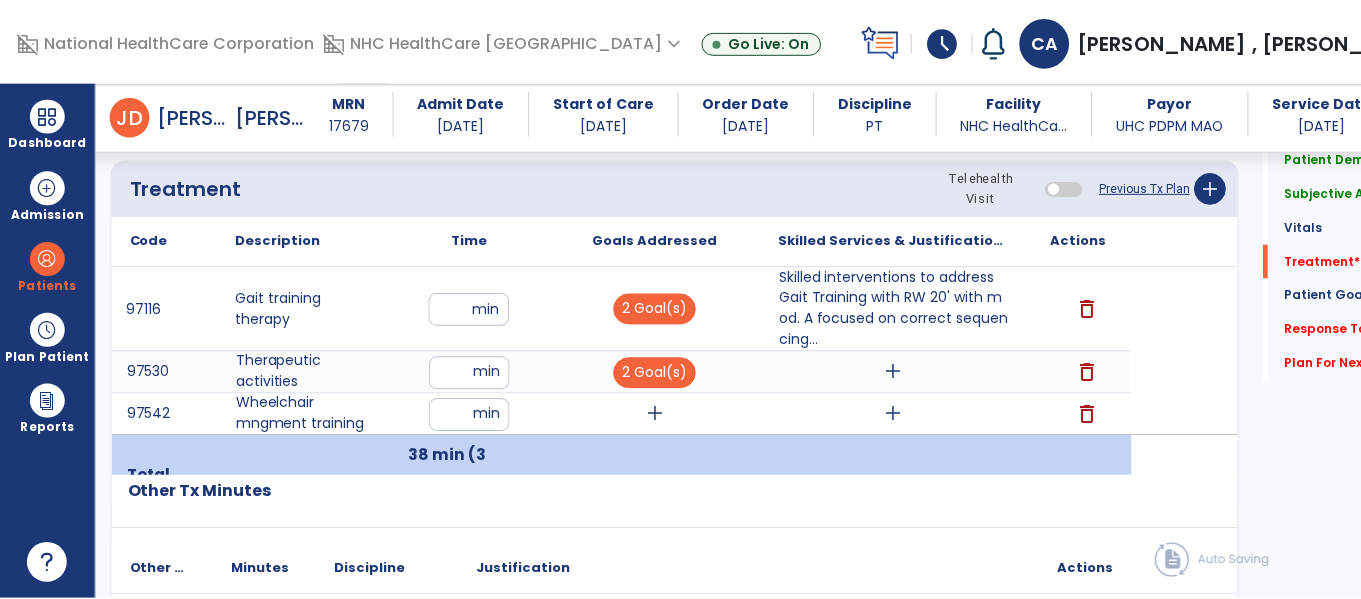 scroll, scrollTop: 1286, scrollLeft: 0, axis: vertical 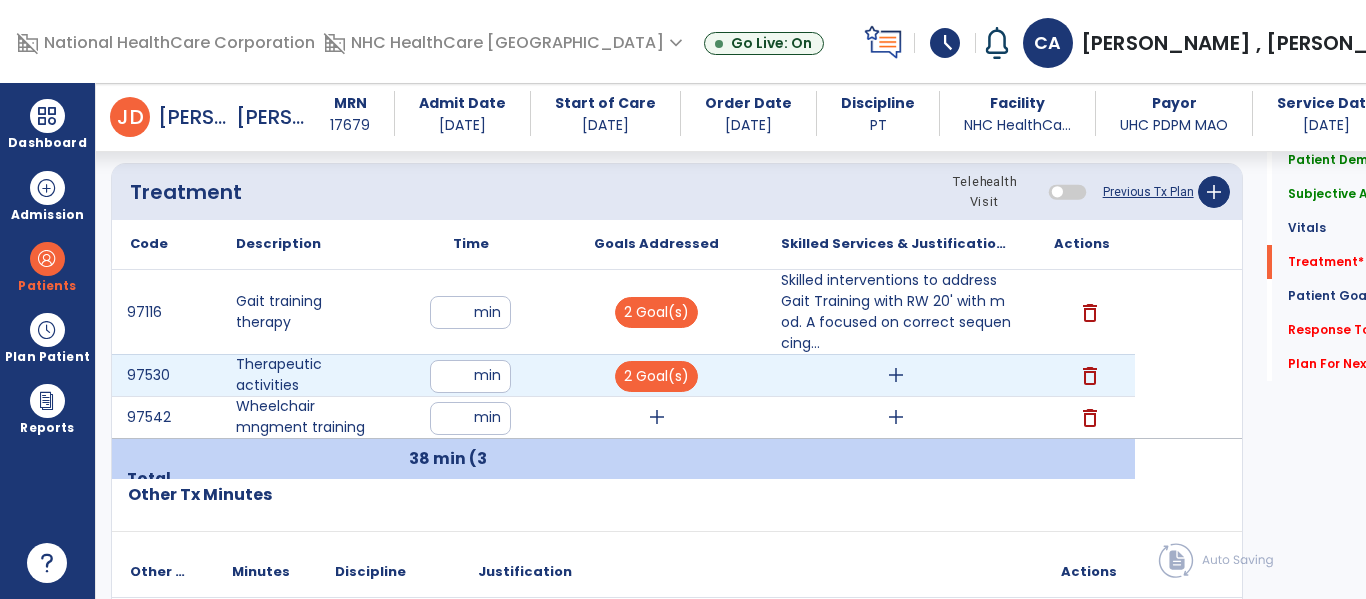 click on "add" at bounding box center (896, 375) 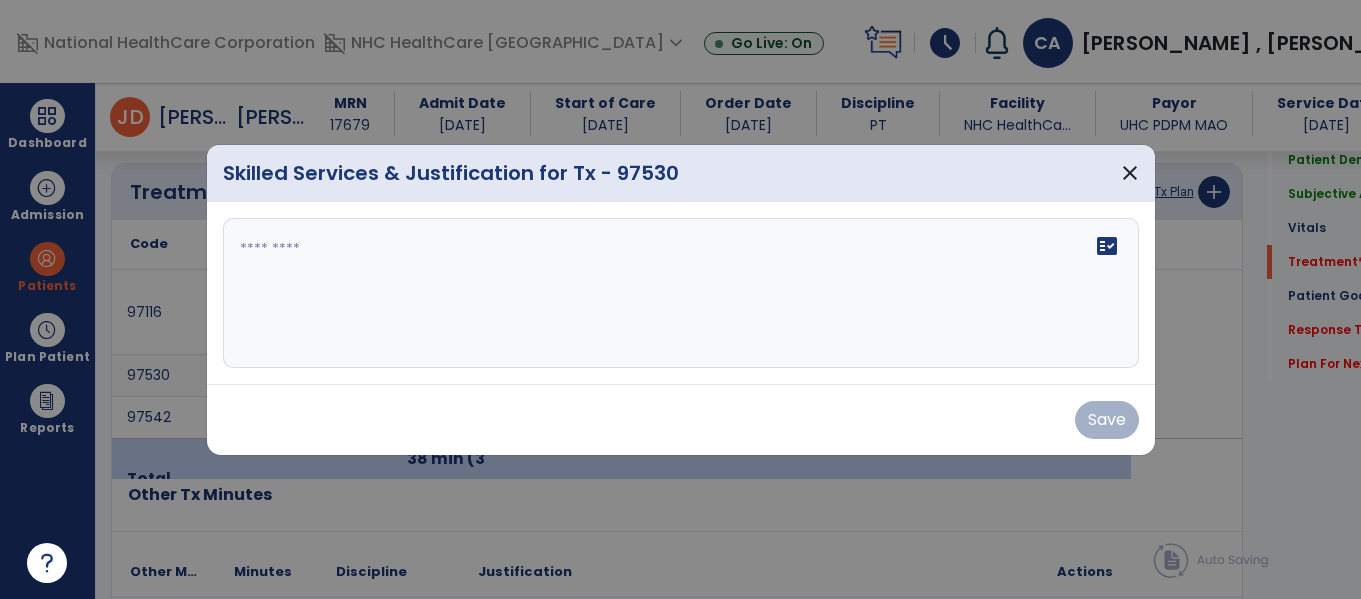 scroll, scrollTop: 1286, scrollLeft: 0, axis: vertical 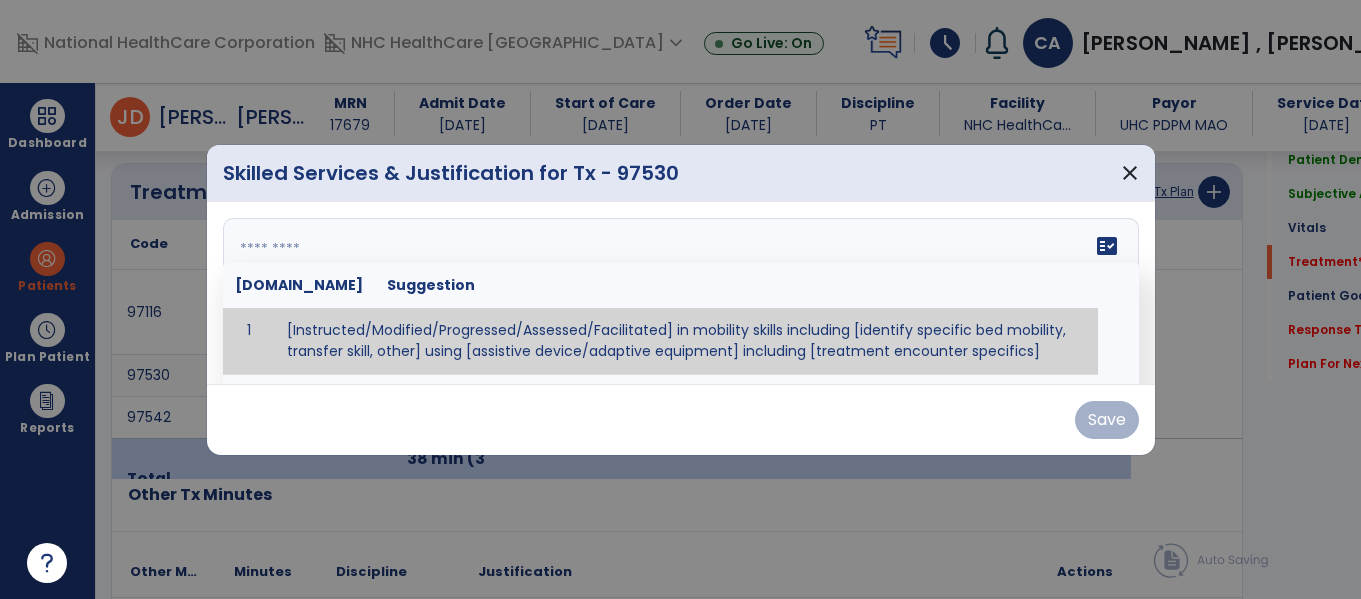 click on "fact_check  [DOMAIN_NAME] Suggestion 1 [Instructed/Modified/Progressed/Assessed/Facilitated] in mobility skills including [identify specific bed mobility, transfer skill, other] using [assistive device/adaptive equipment] including [treatment encounter specifics]" at bounding box center (681, 293) 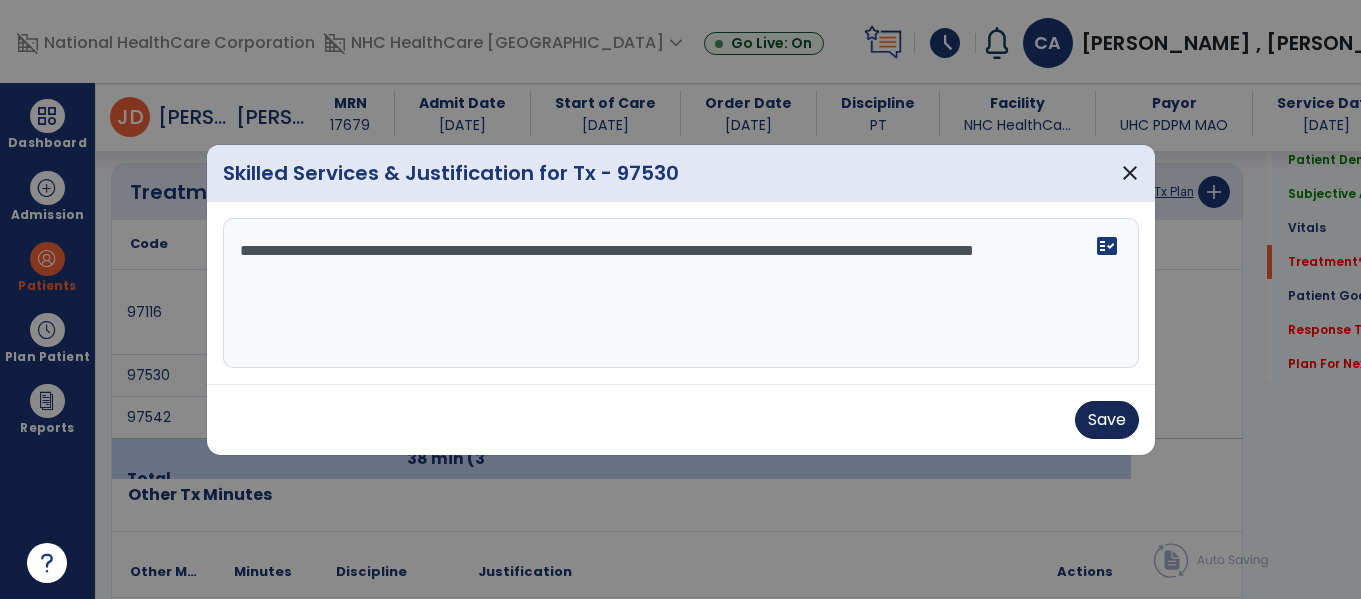 type on "**********" 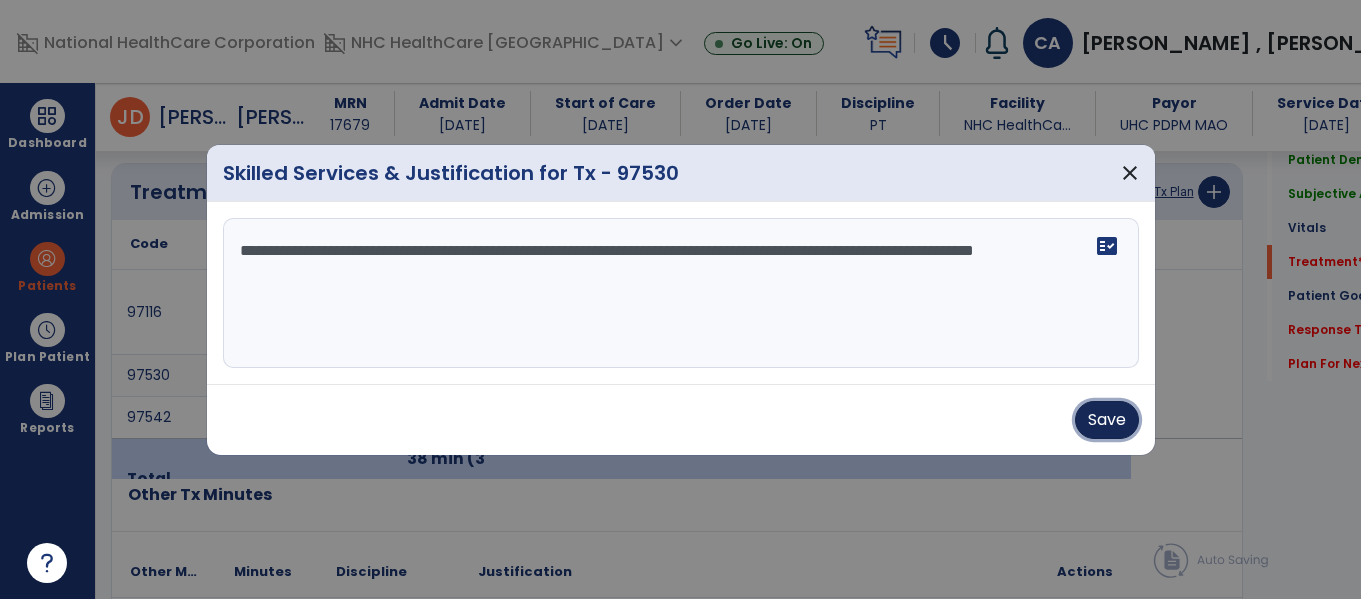click on "Save" at bounding box center (1107, 420) 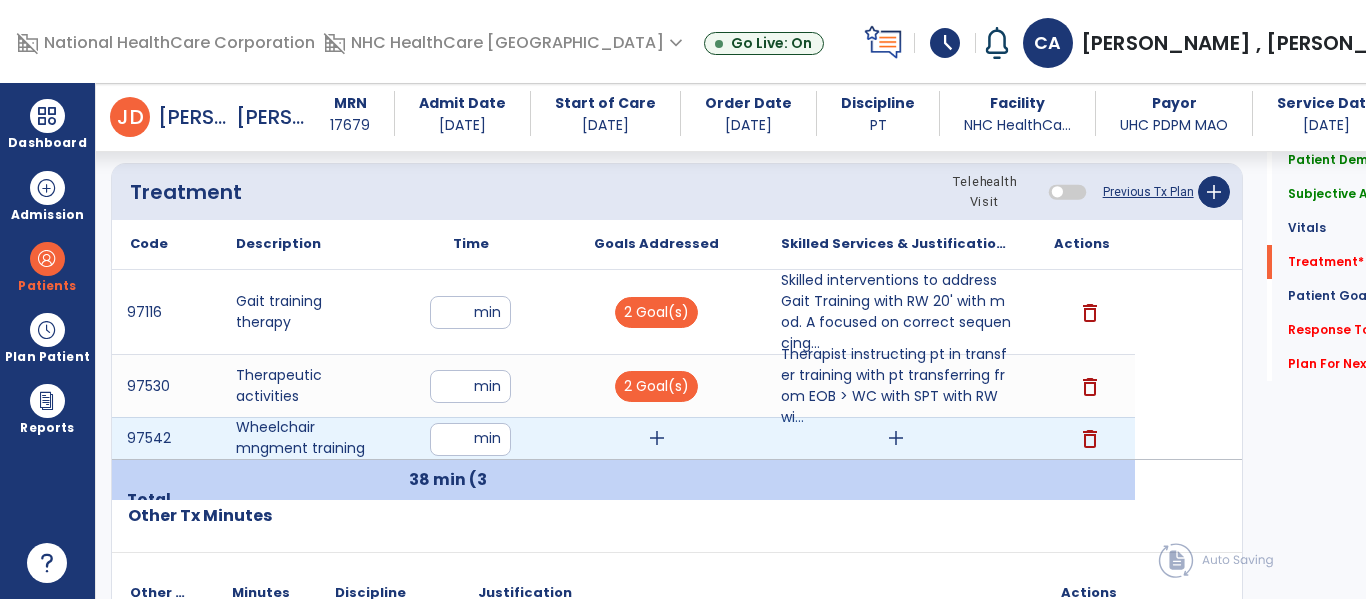 click on "add" at bounding box center [896, 438] 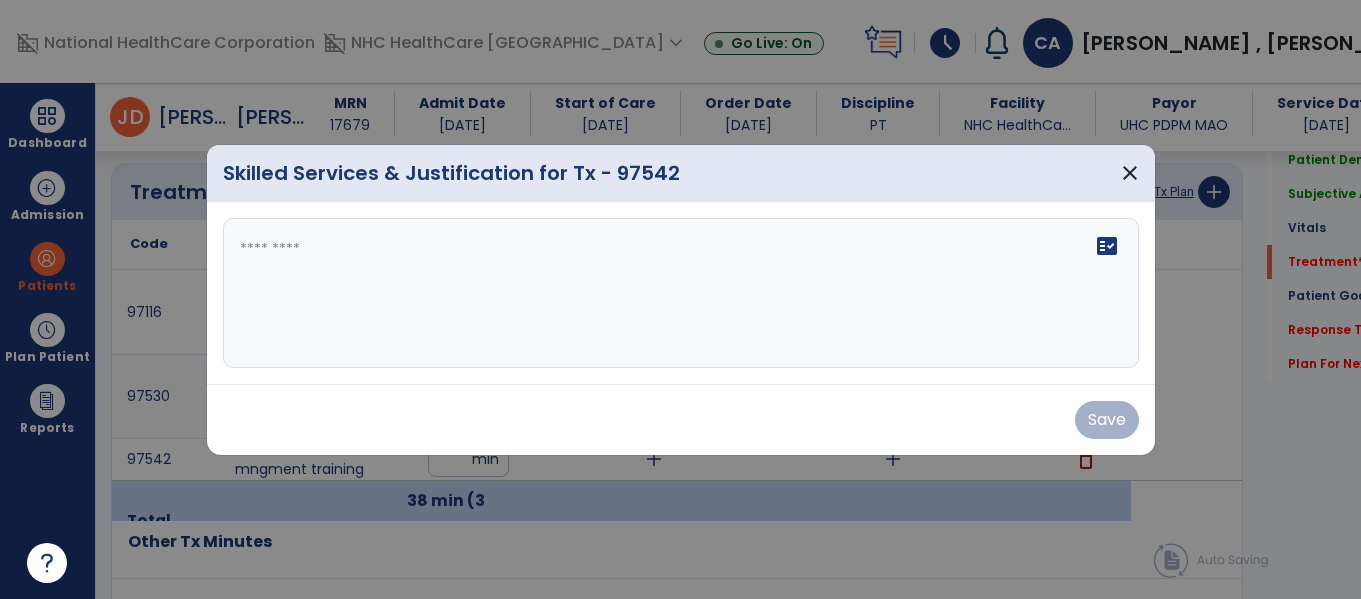 scroll, scrollTop: 1286, scrollLeft: 0, axis: vertical 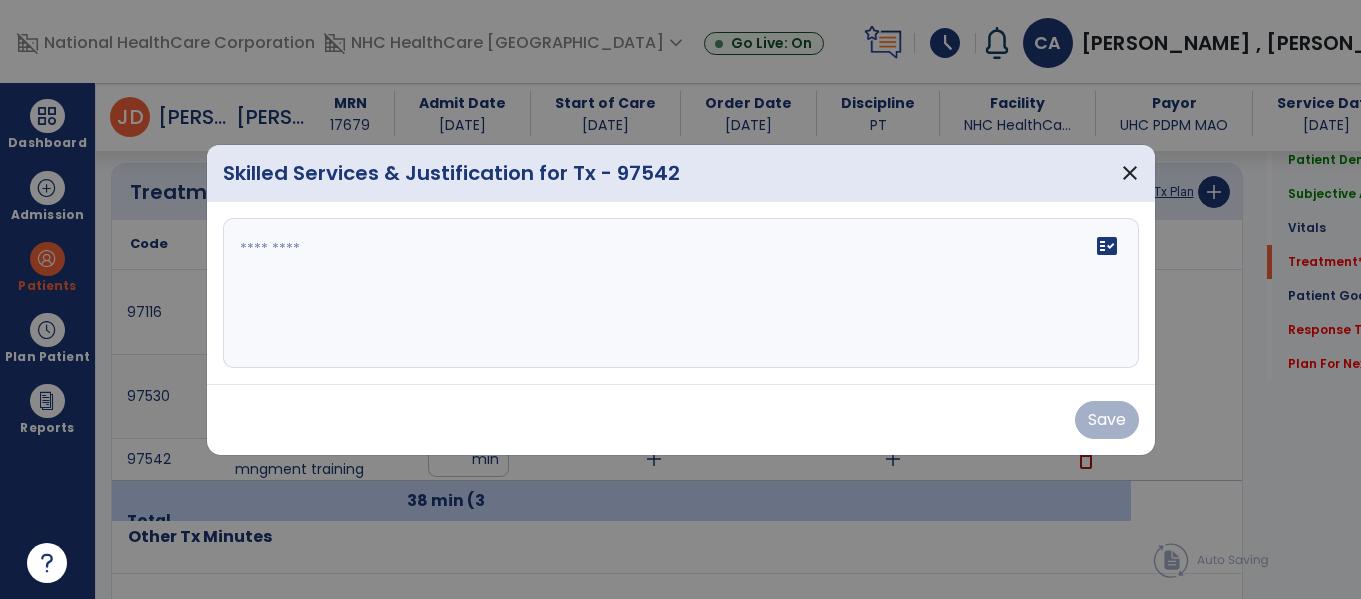 click on "fact_check" at bounding box center (681, 293) 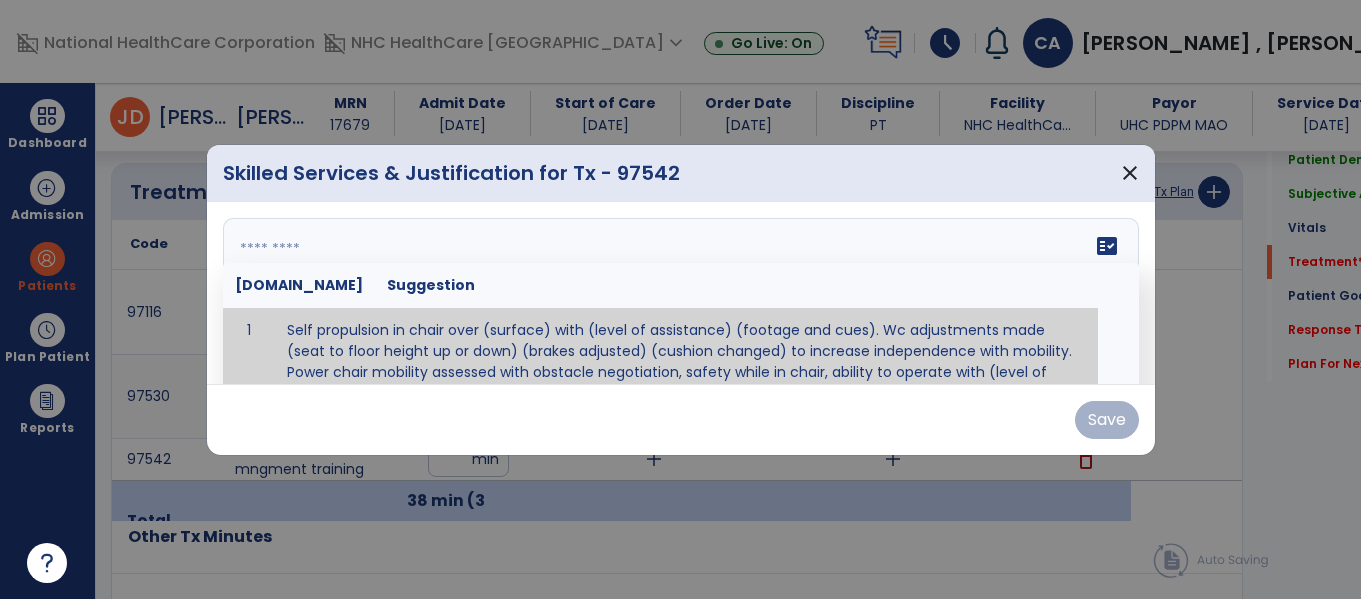 paste on "**********" 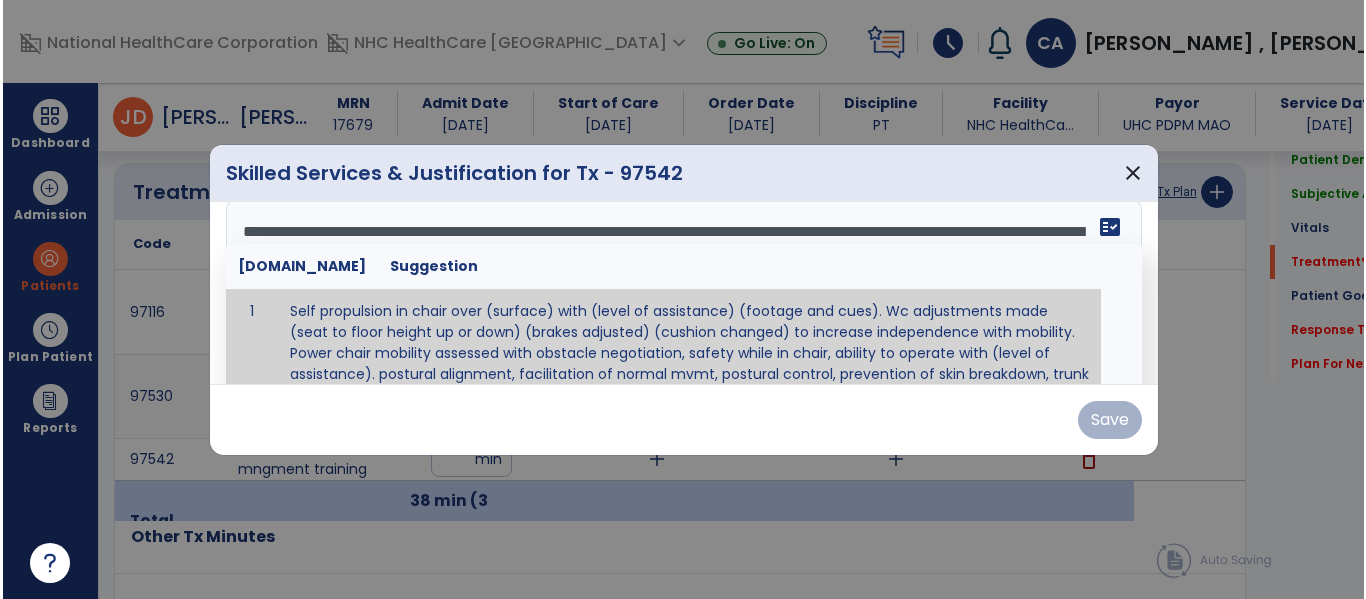 scroll, scrollTop: 0, scrollLeft: 0, axis: both 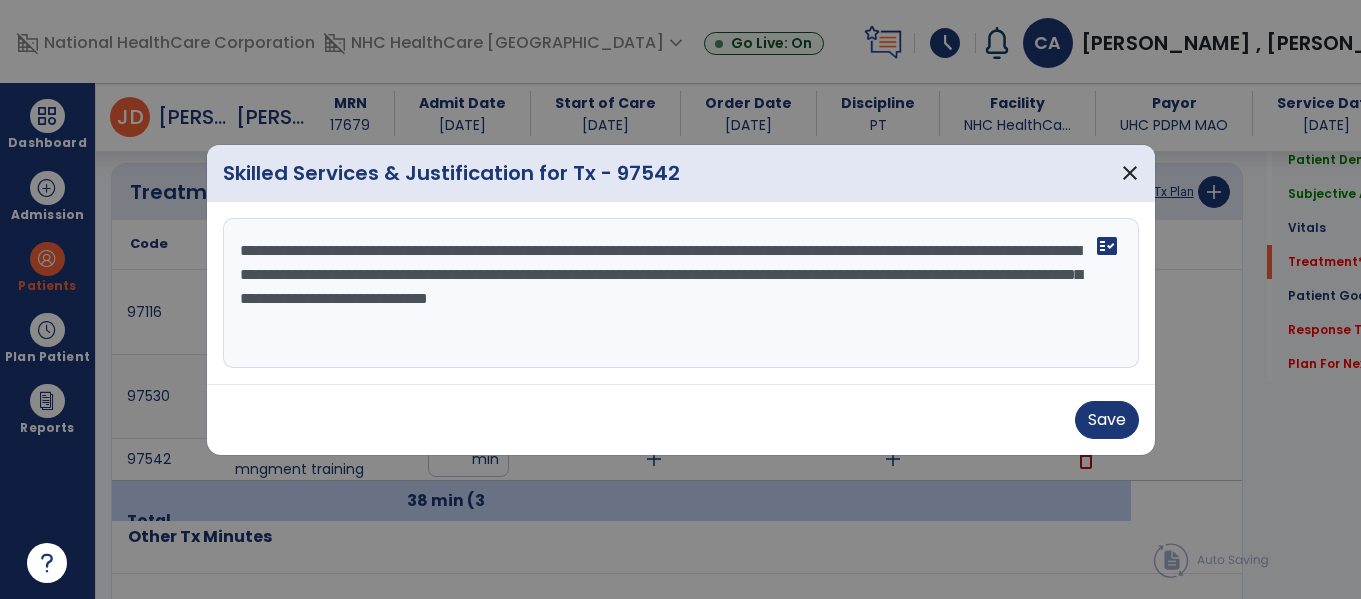 click on "**********" at bounding box center [681, 293] 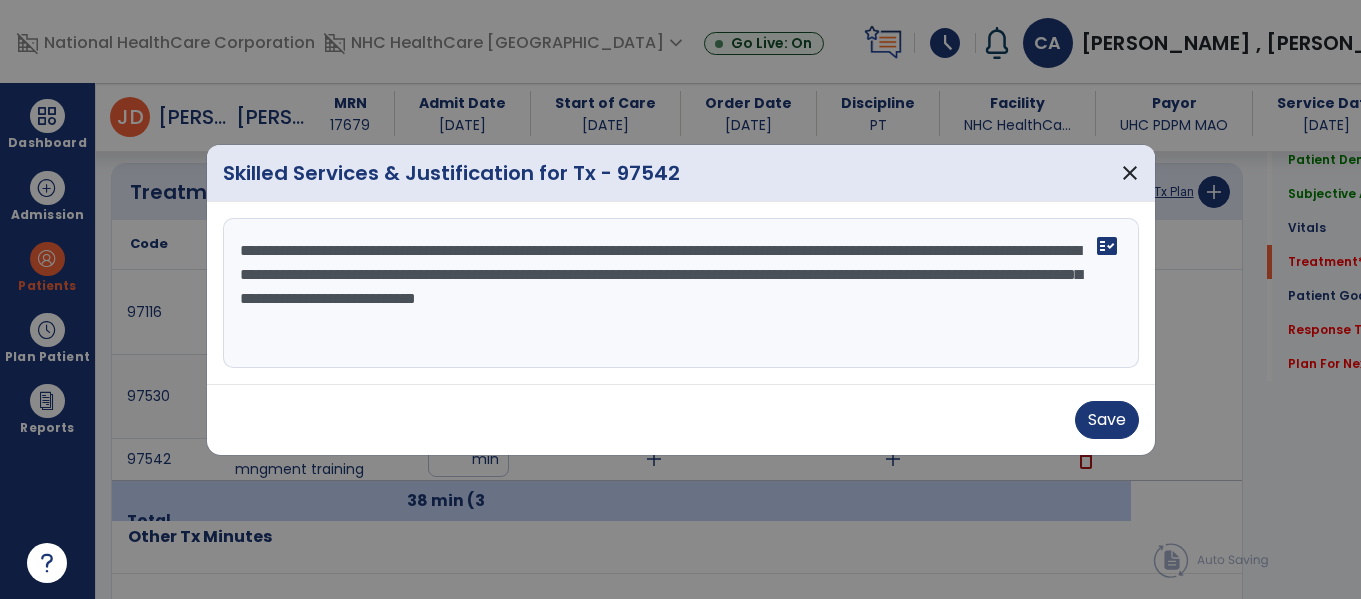 click on "**********" at bounding box center [681, 293] 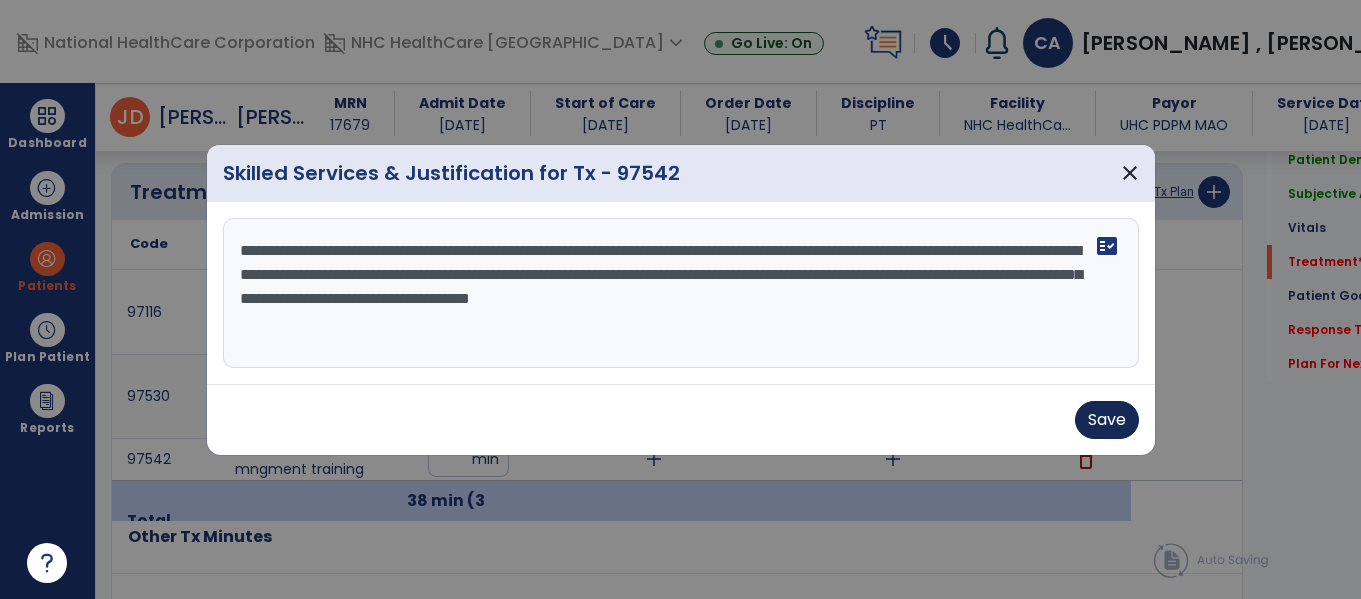 type on "**********" 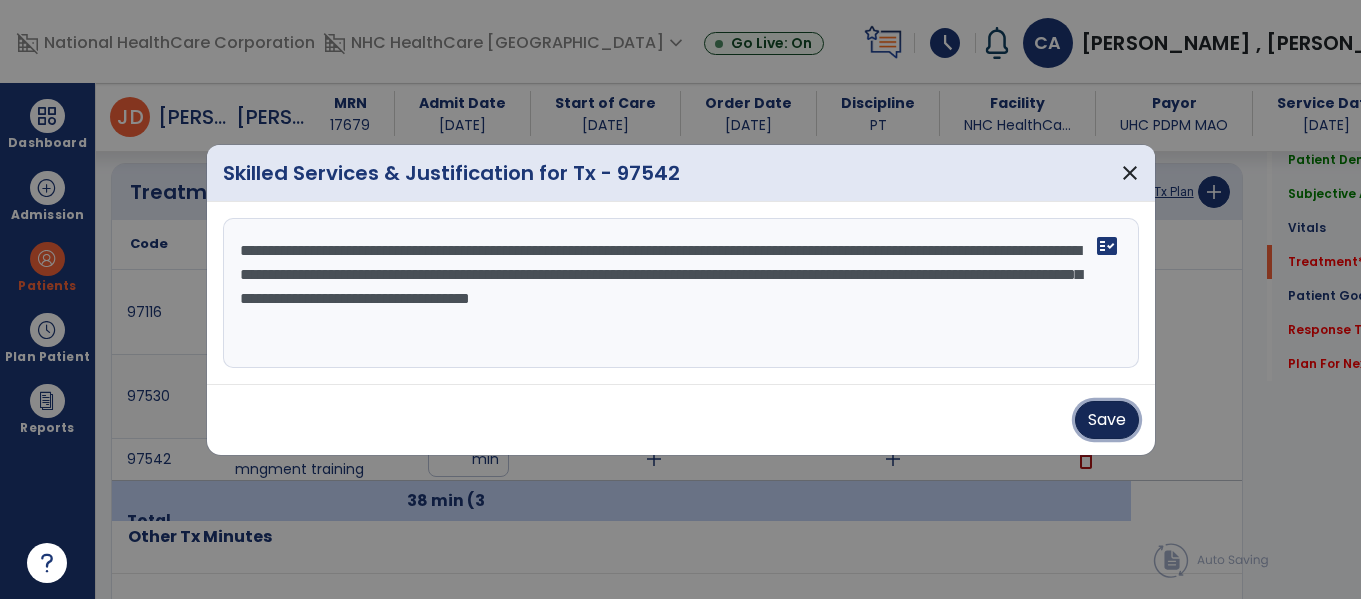 click on "Save" at bounding box center (1107, 420) 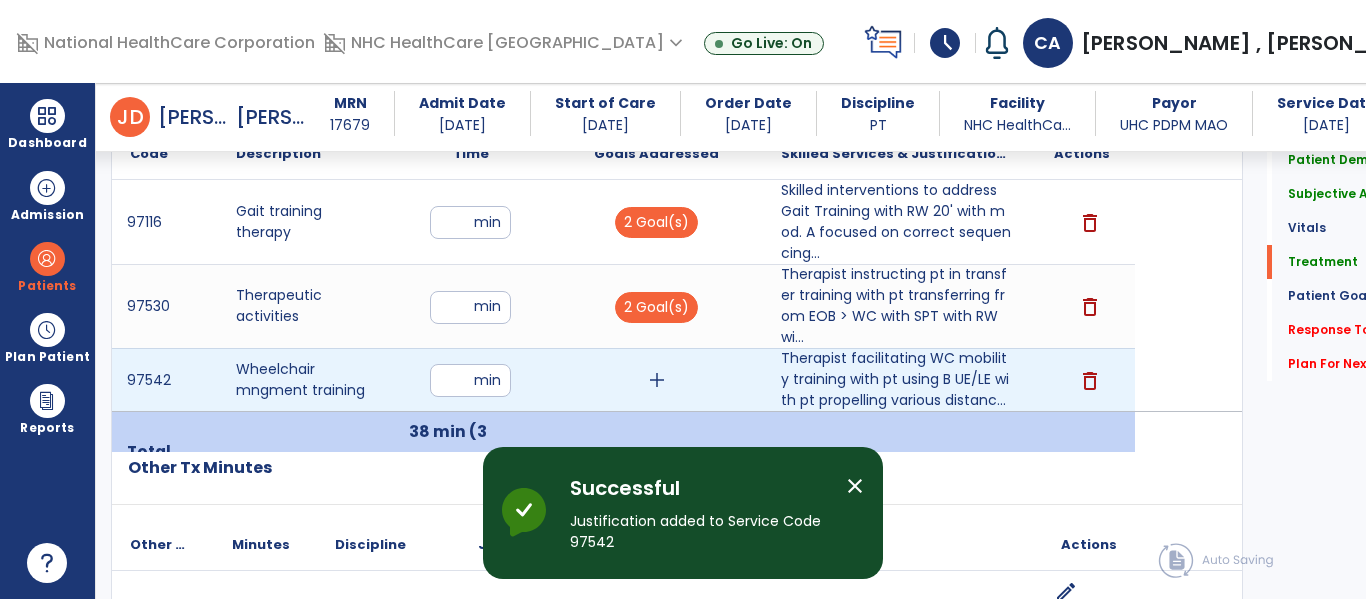 click on "add" at bounding box center (657, 380) 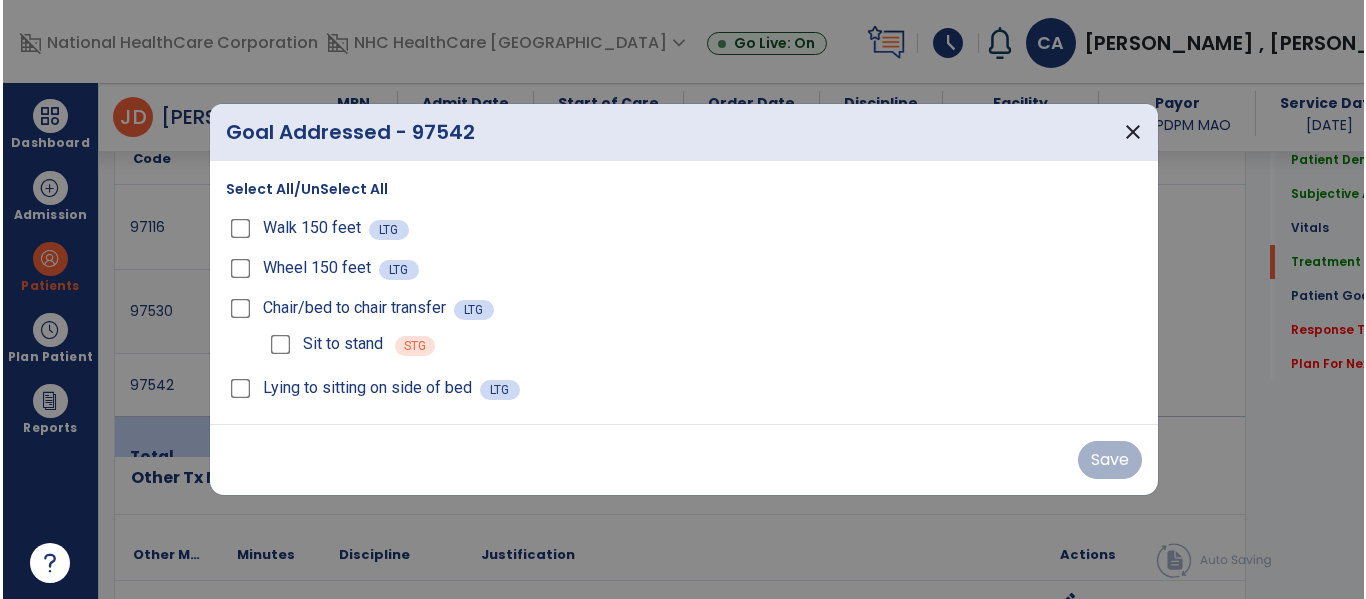 scroll, scrollTop: 1376, scrollLeft: 0, axis: vertical 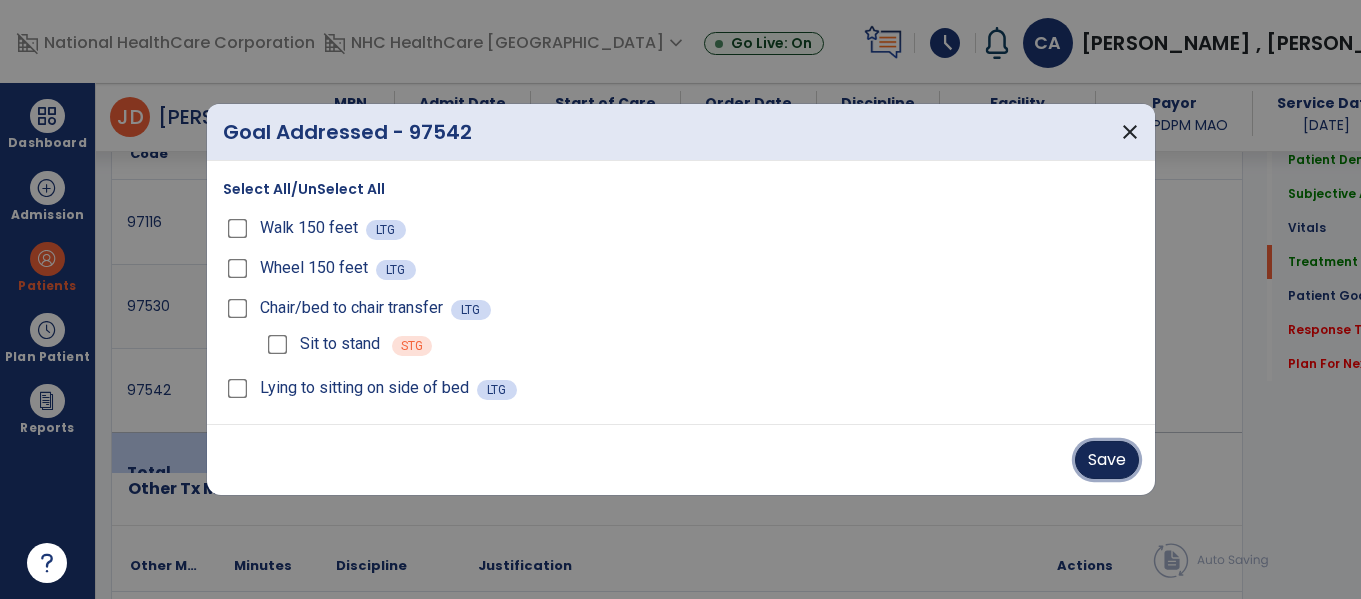 click on "Save" at bounding box center [1107, 460] 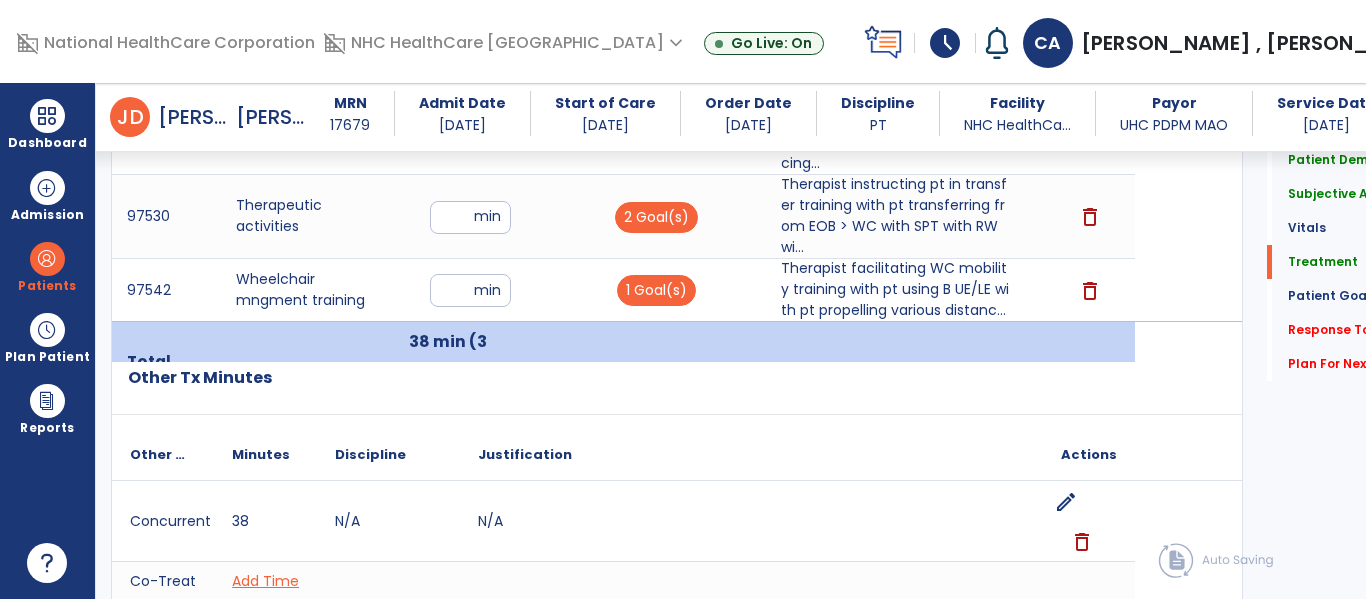 scroll, scrollTop: 1547, scrollLeft: 0, axis: vertical 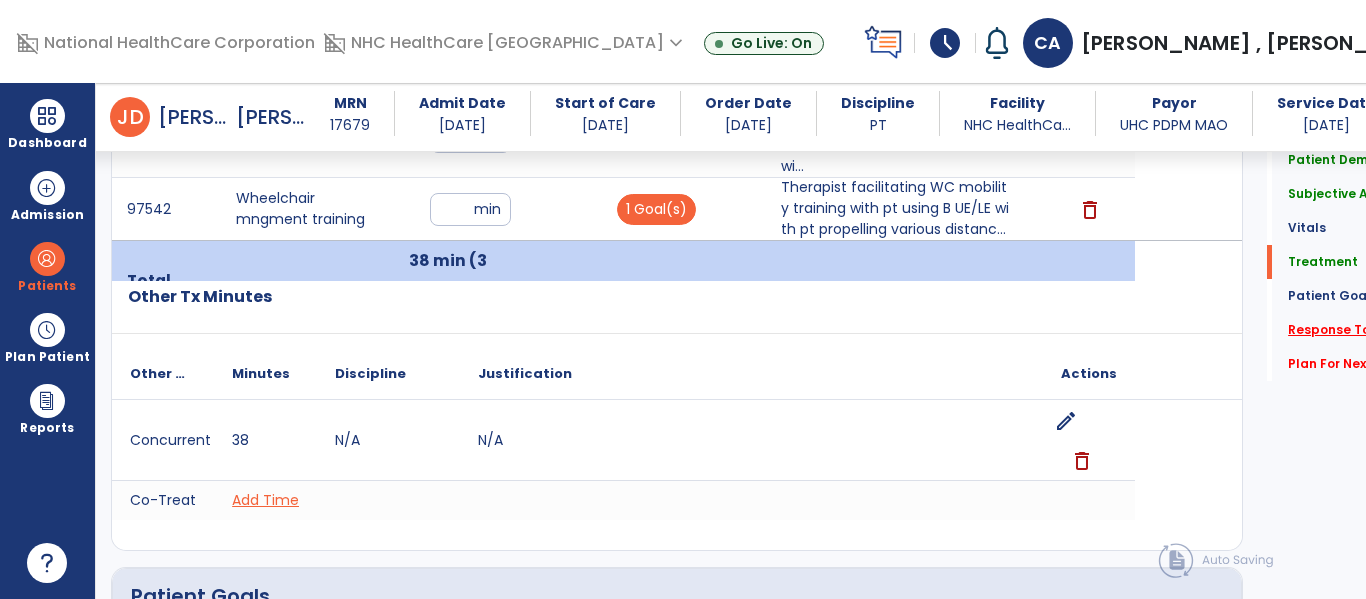 click on "Response To Treatment   *" 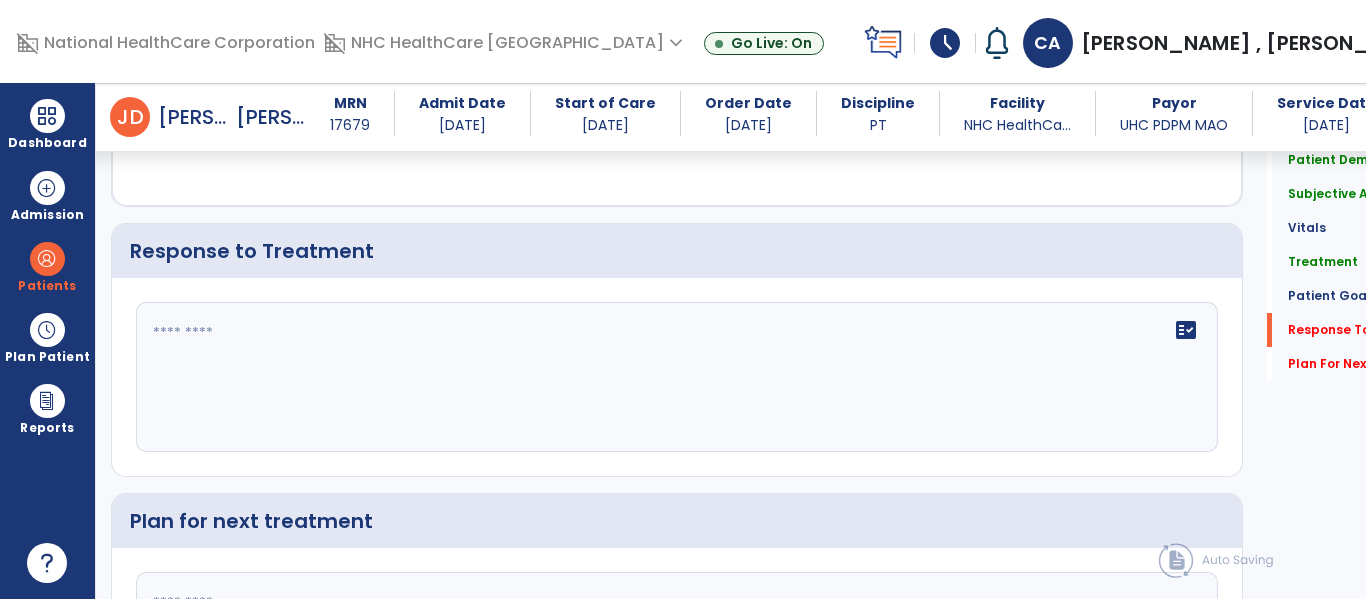 scroll, scrollTop: 2931, scrollLeft: 0, axis: vertical 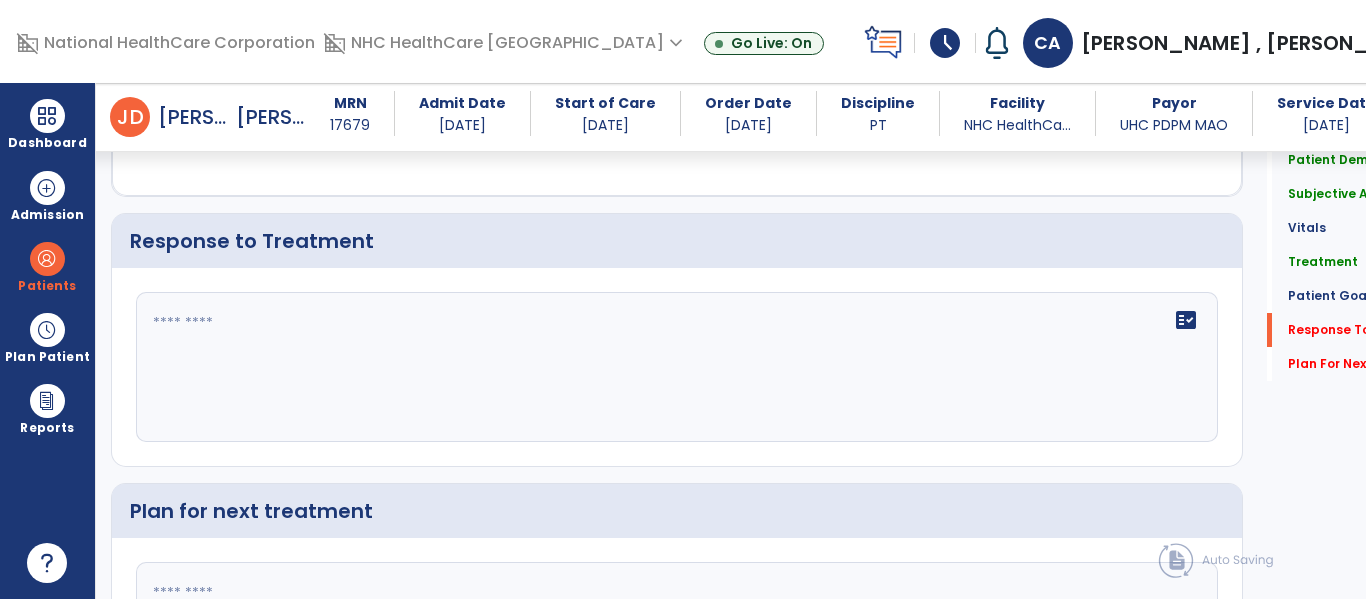 click on "fact_check" 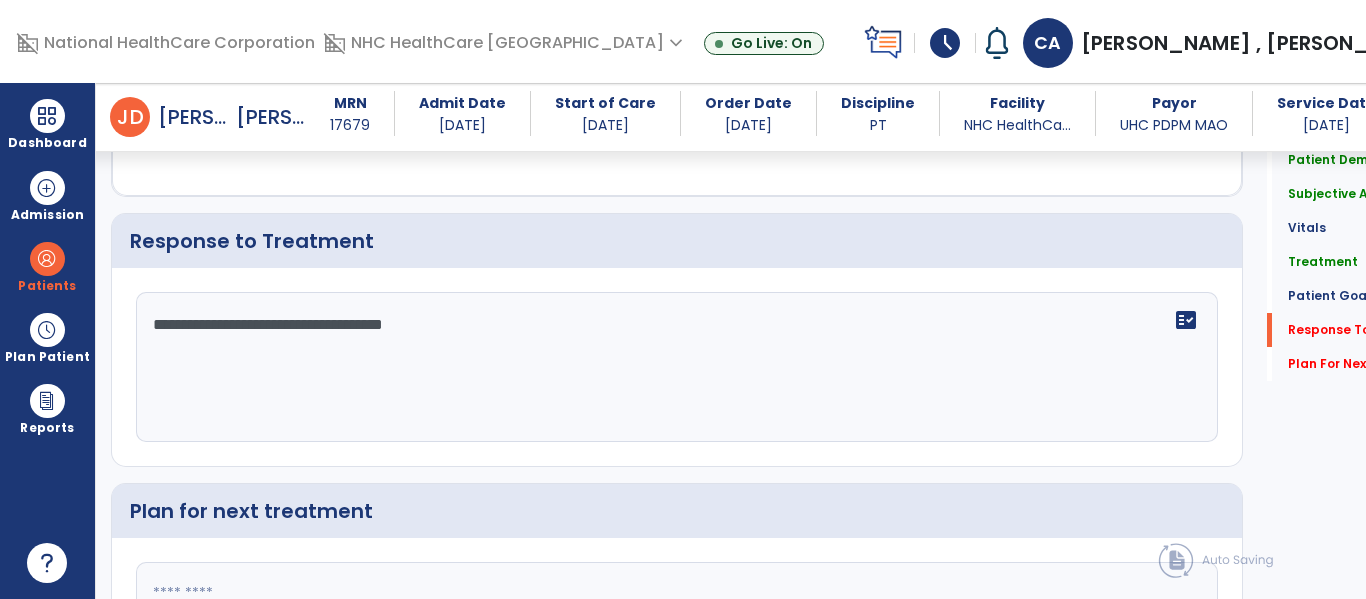 type on "**********" 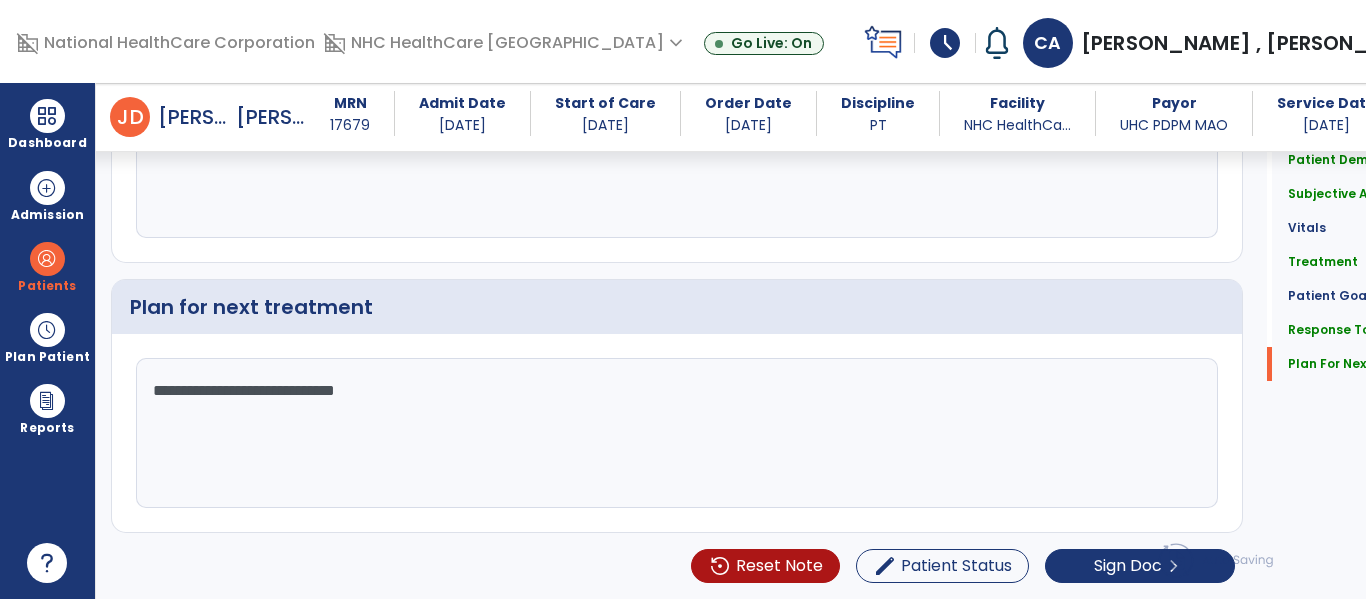 scroll, scrollTop: 3136, scrollLeft: 0, axis: vertical 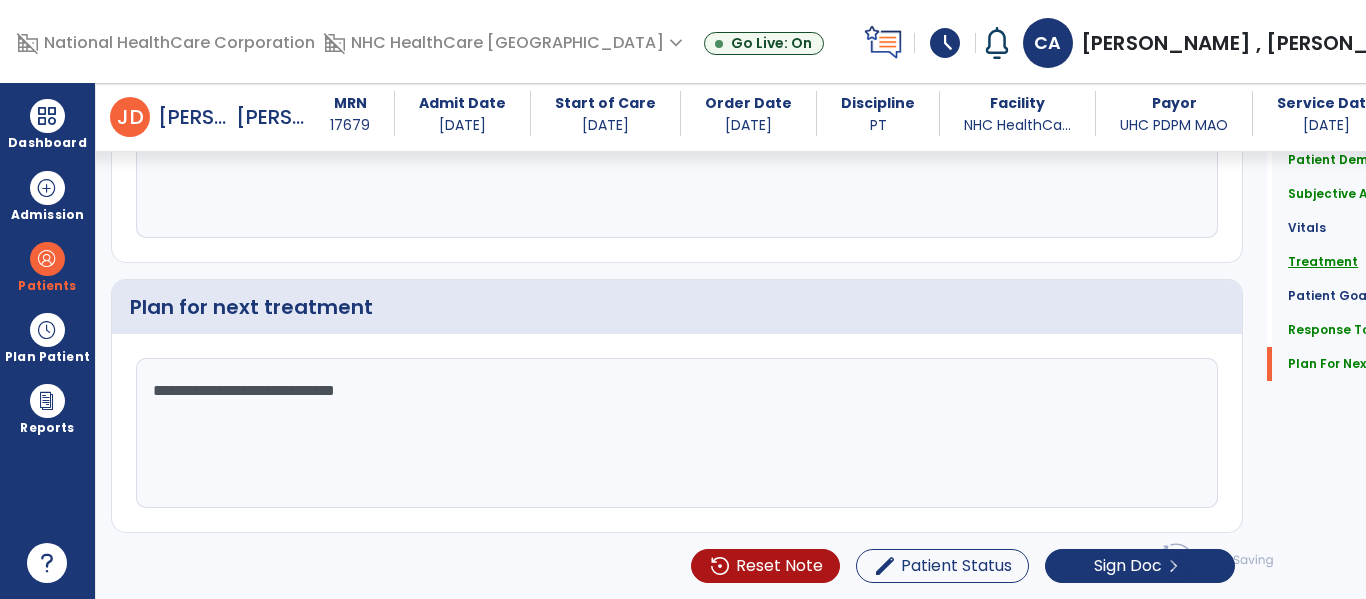type on "**********" 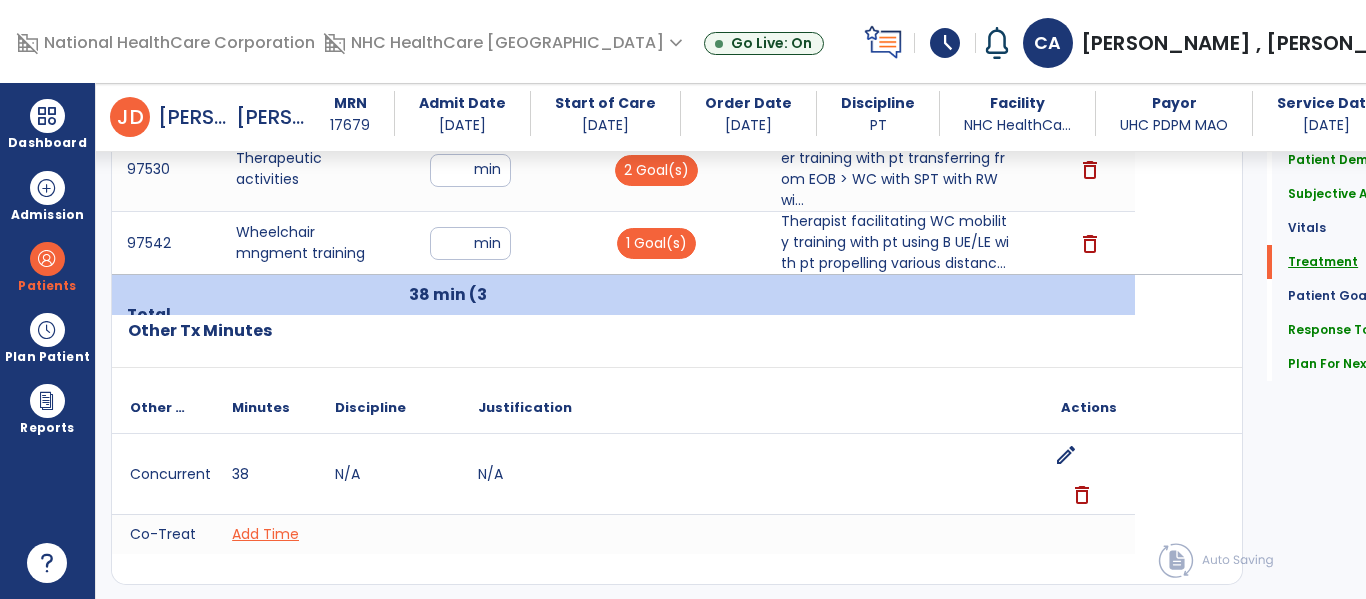 scroll, scrollTop: 1433, scrollLeft: 0, axis: vertical 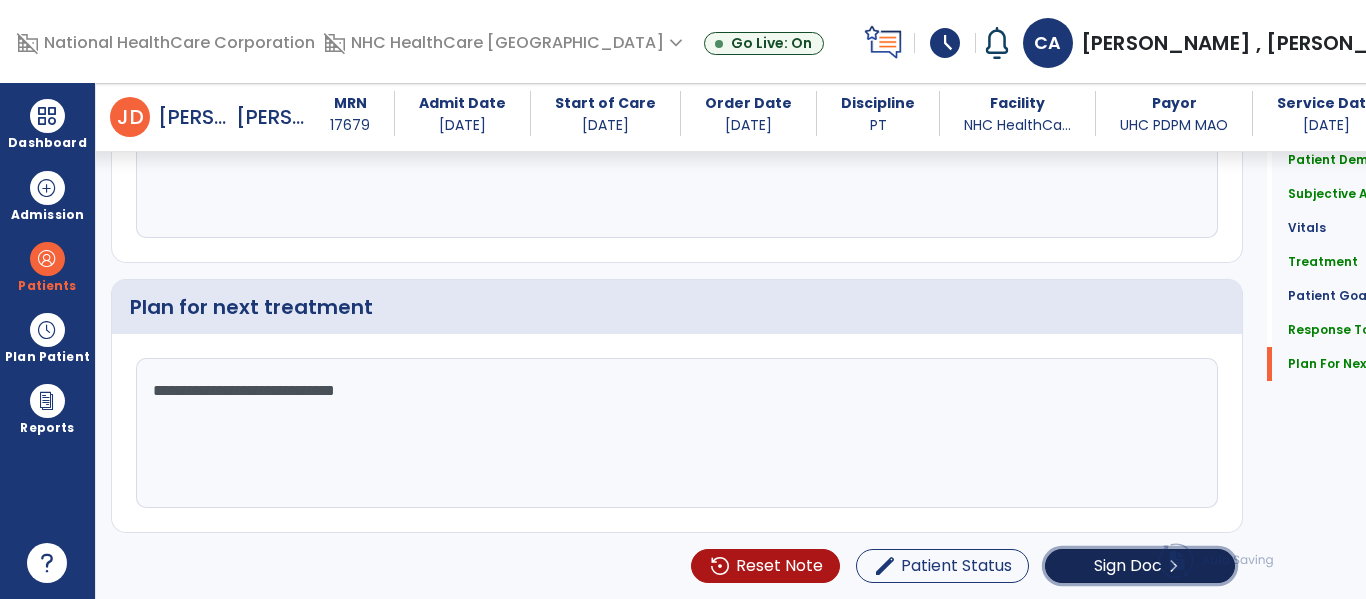 click on "Sign Doc  chevron_right" 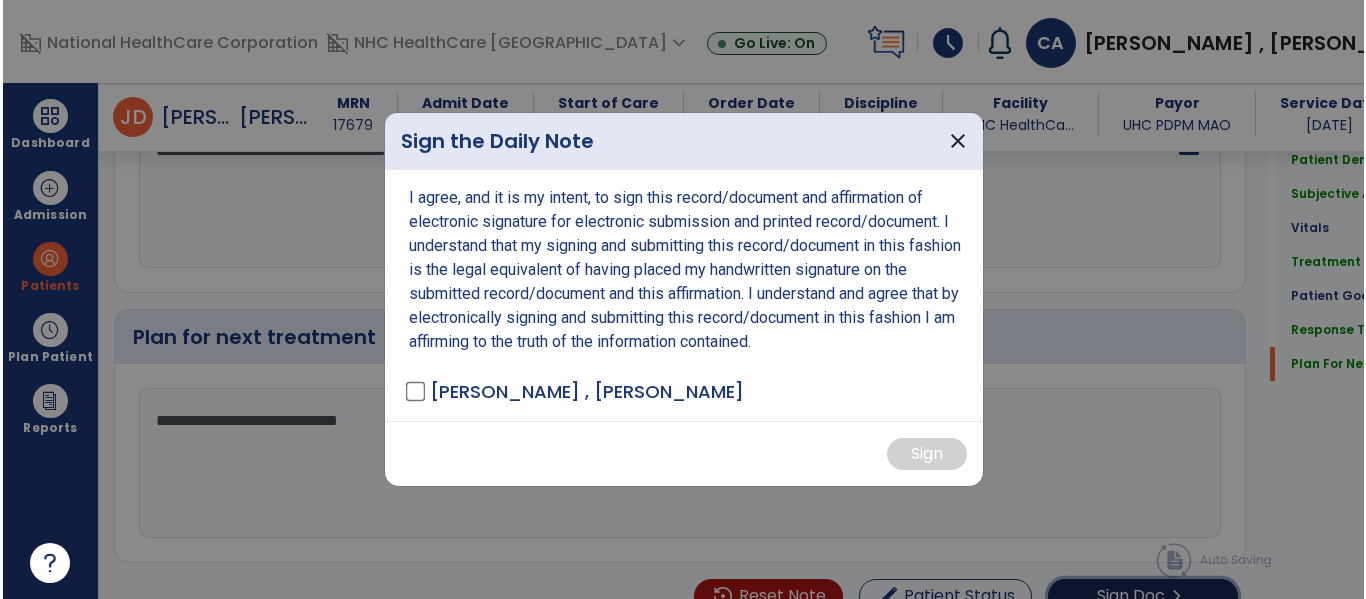 scroll, scrollTop: 3167, scrollLeft: 0, axis: vertical 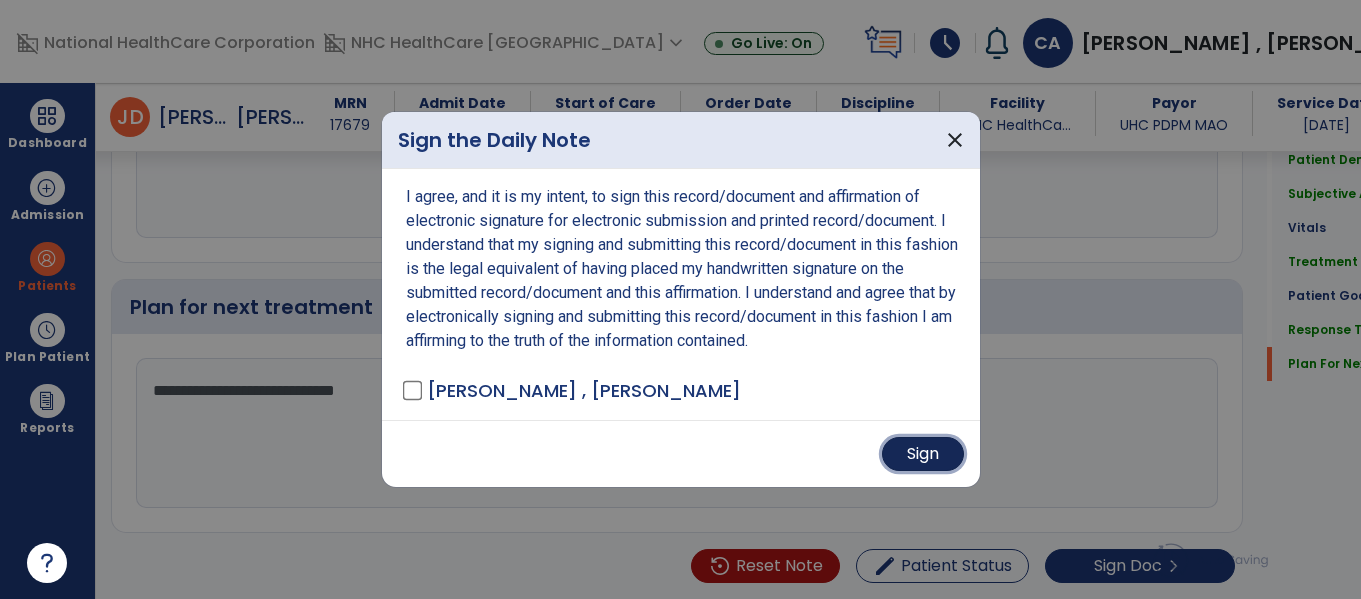 click on "Sign" at bounding box center [923, 454] 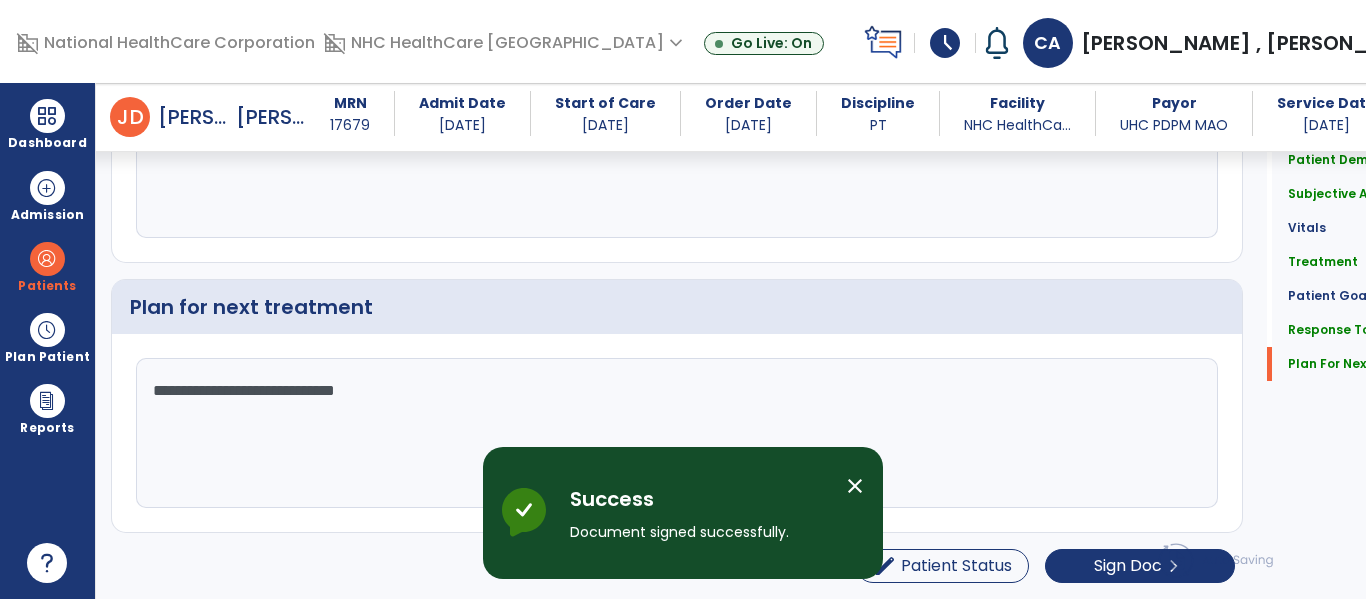 scroll, scrollTop: 3136, scrollLeft: 0, axis: vertical 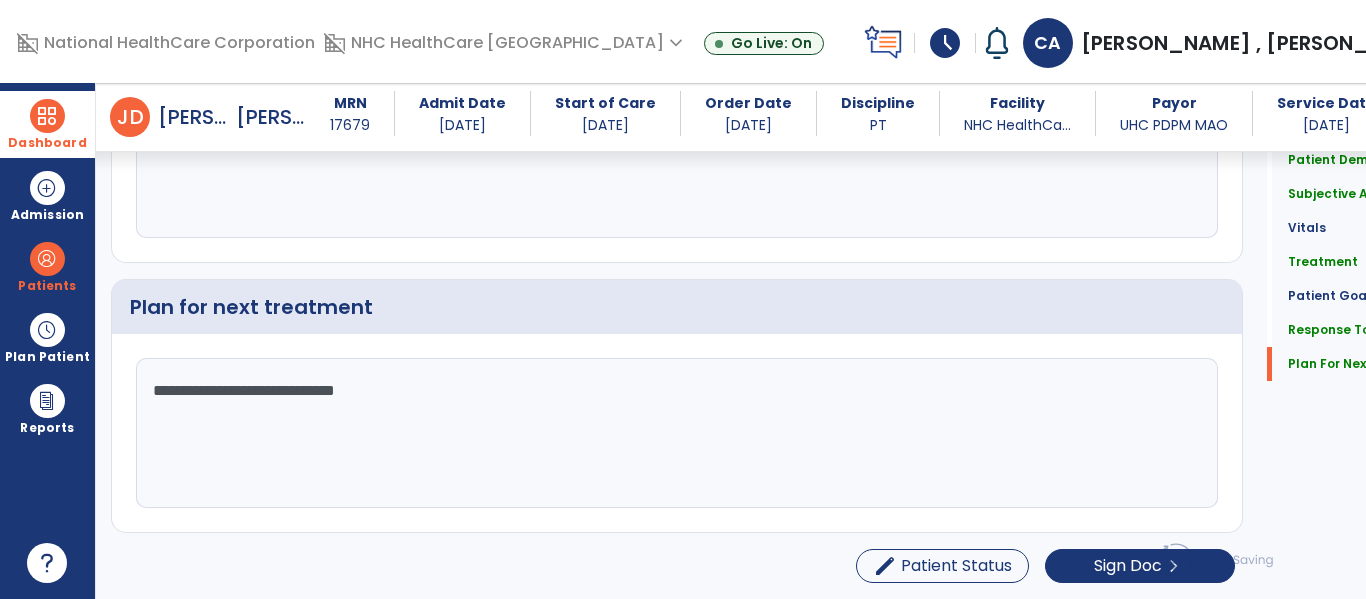 click at bounding box center (47, 116) 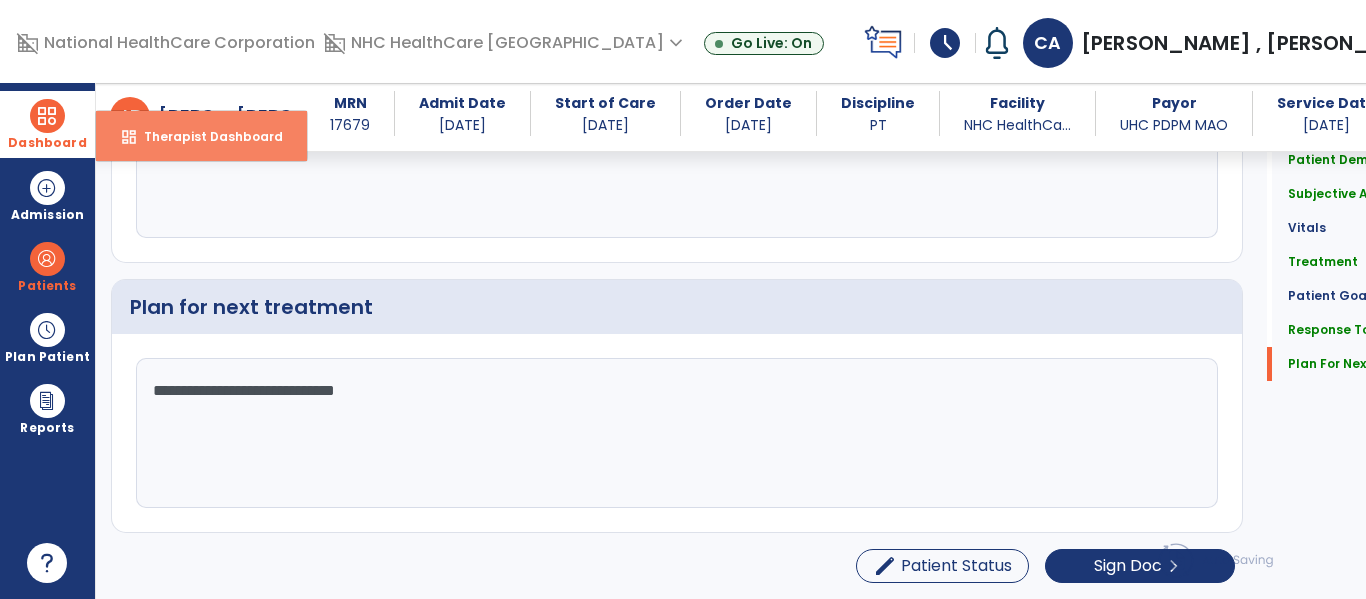 click on "Therapist Dashboard" at bounding box center (205, 136) 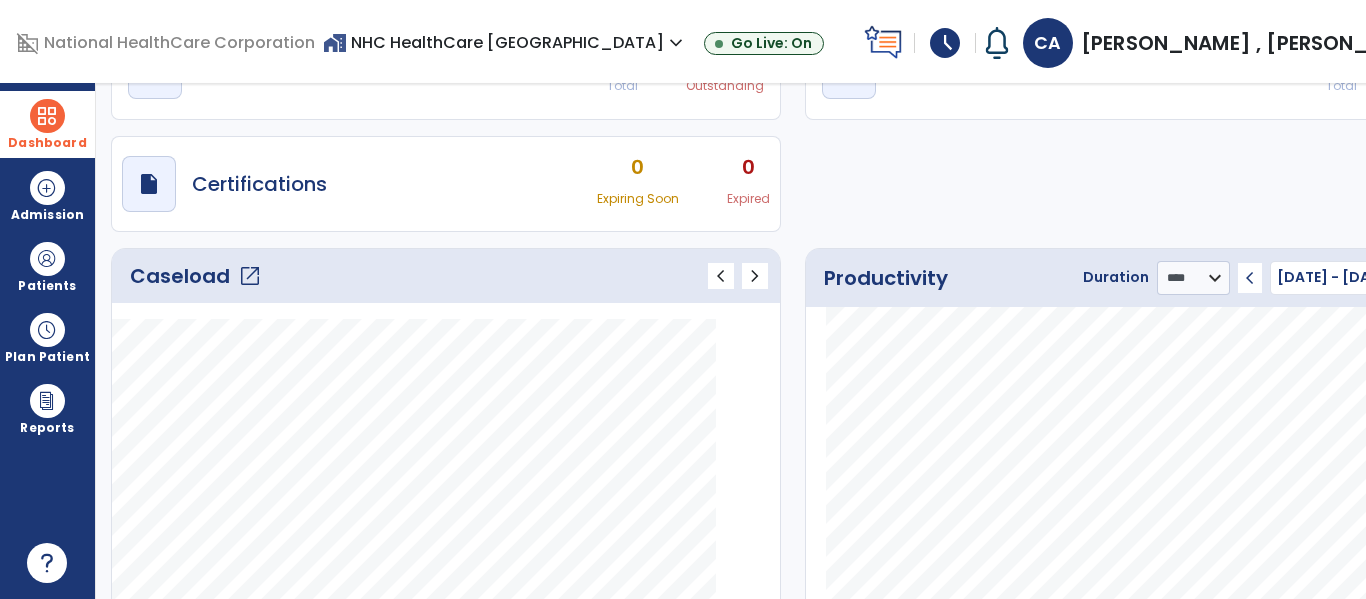 scroll, scrollTop: 0, scrollLeft: 0, axis: both 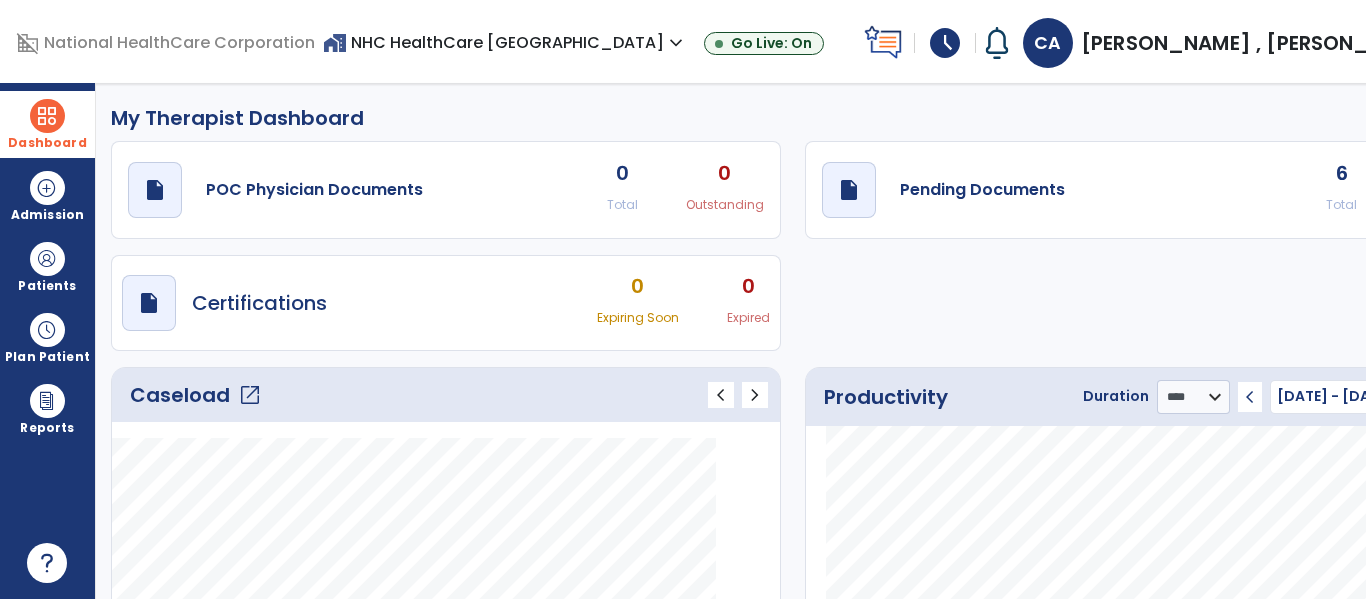 click on "My Therapist Dashboard   draft   open_in_new  POC Physician Documents 0 Total 0 Outstanding  draft   open_in_new  Pending Documents 6 Total 0 Past Due  draft   open_in_new  Certifications 0 Expiring Soon 0 Expired  Caseload   open_in_new   chevron_left   chevron_right
Notes
No. of notes
0" 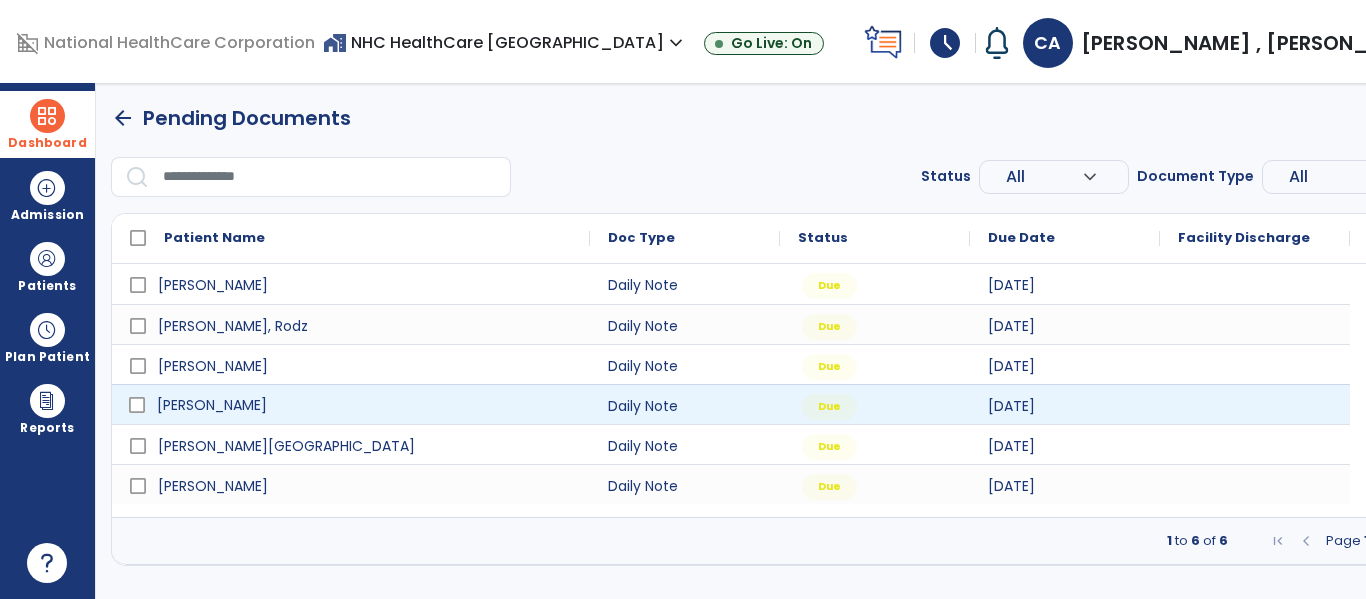 click on "[PERSON_NAME]" at bounding box center (365, 405) 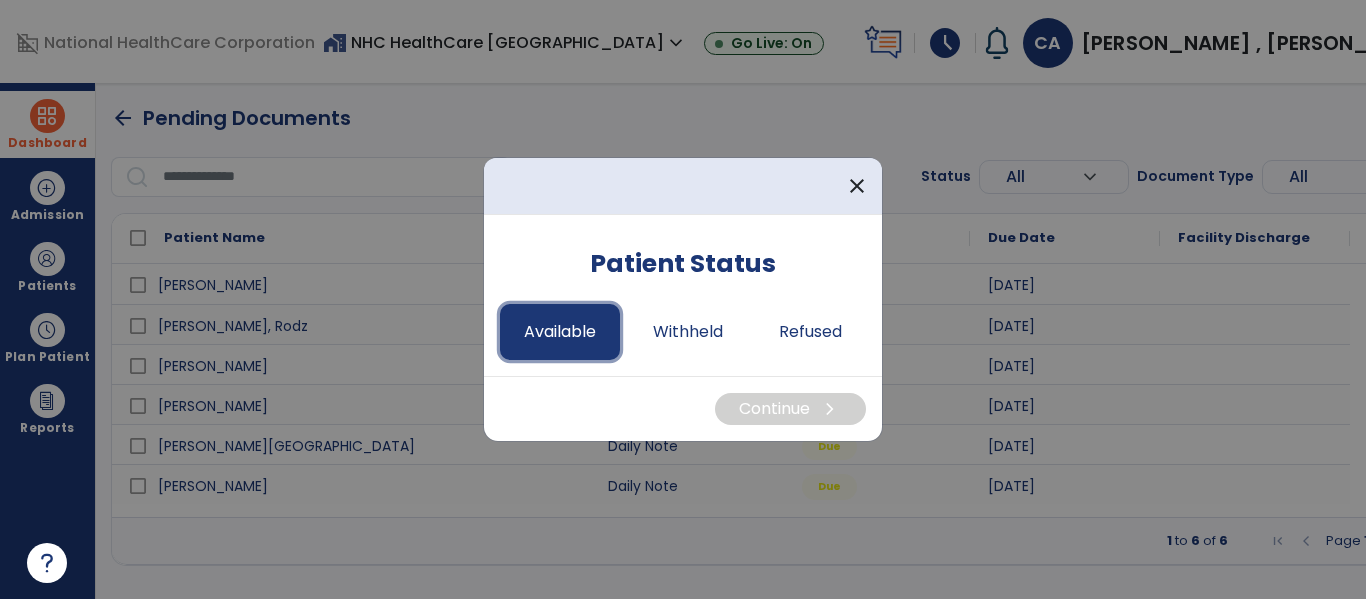 click on "Available" at bounding box center (560, 332) 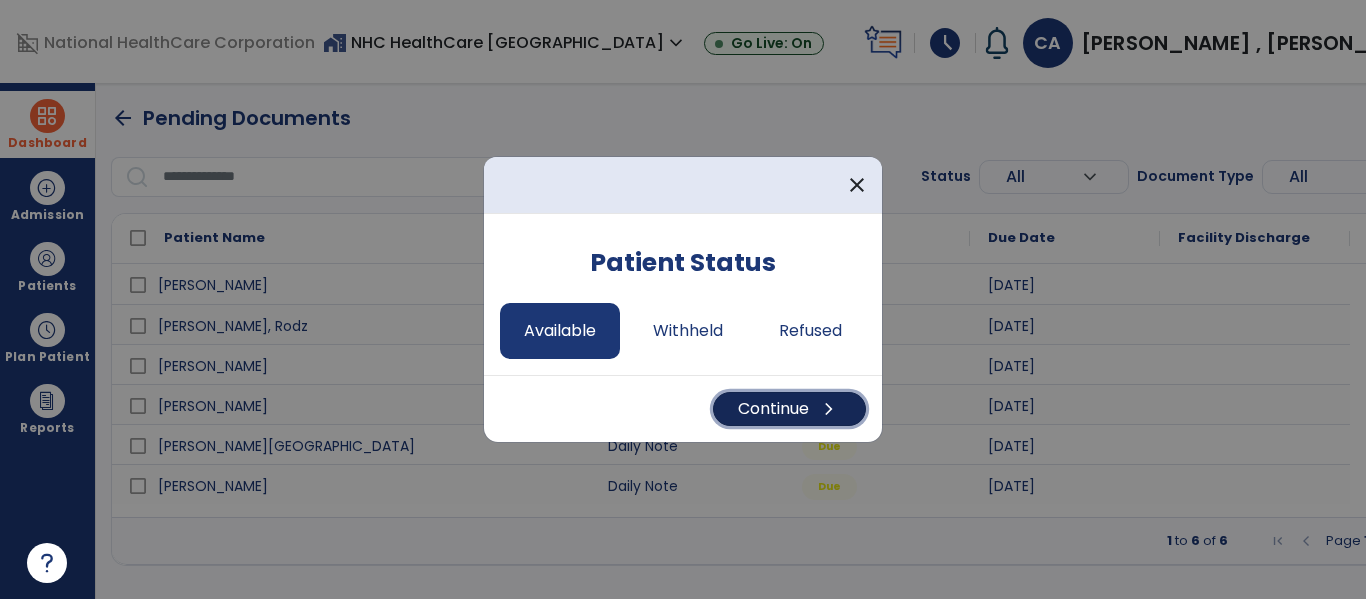click on "Continue   chevron_right" at bounding box center [789, 409] 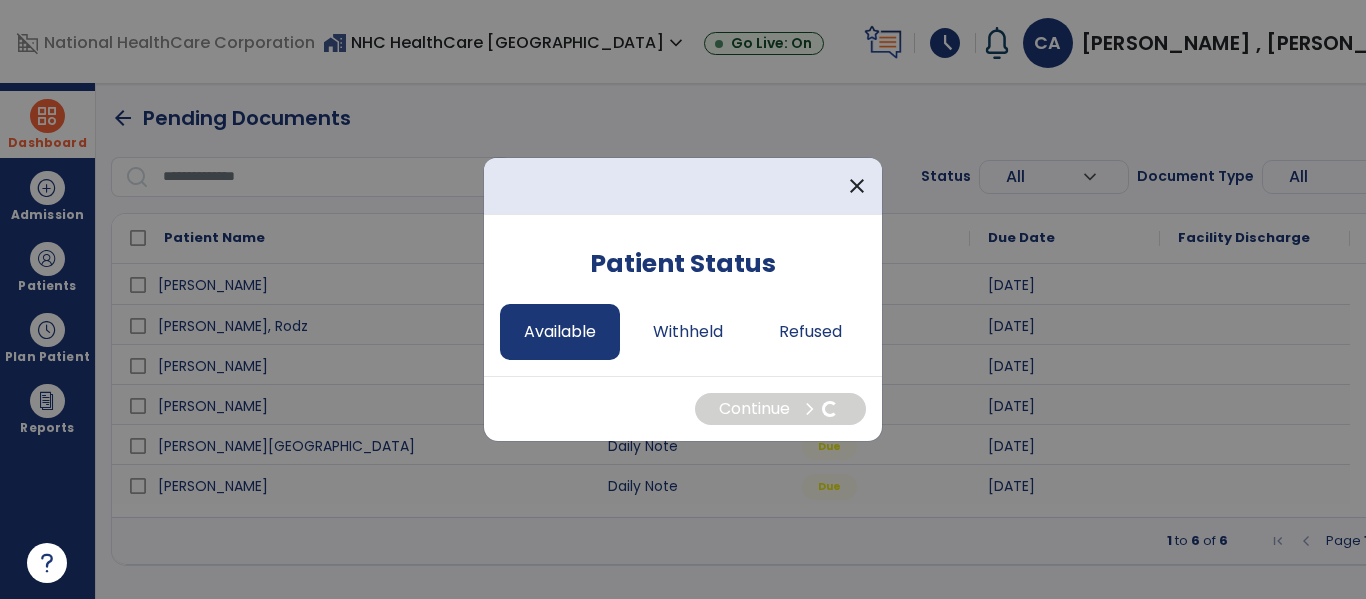 select on "*" 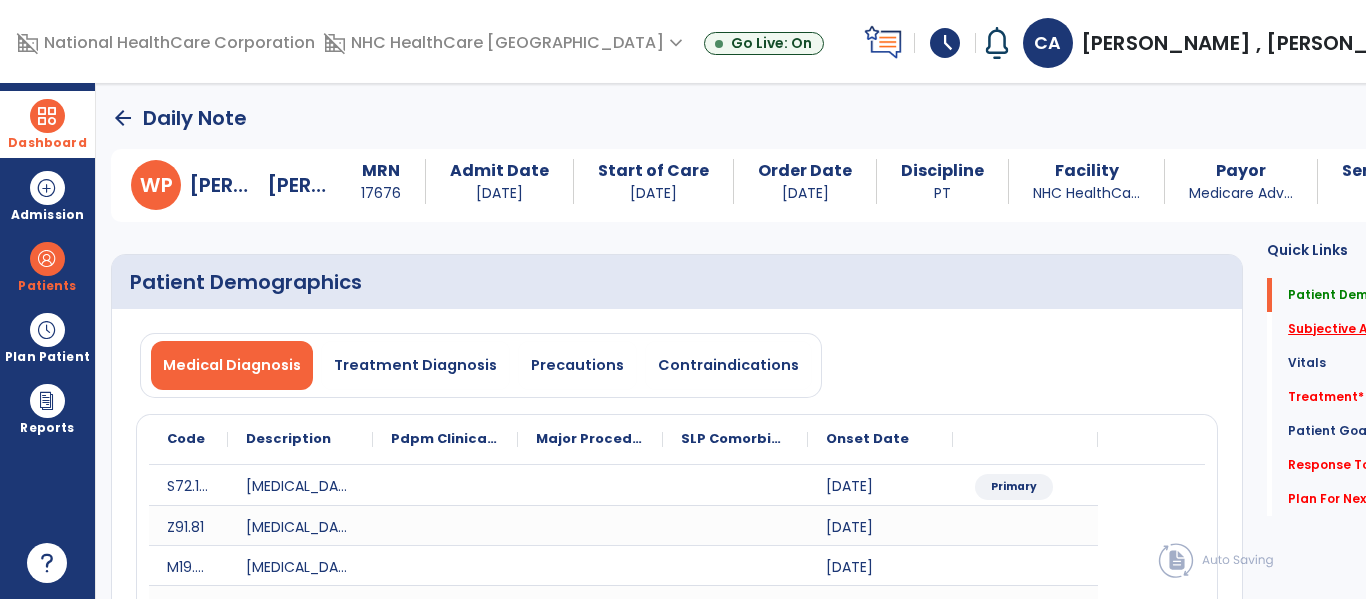 click on "Subjective Assessment   *" 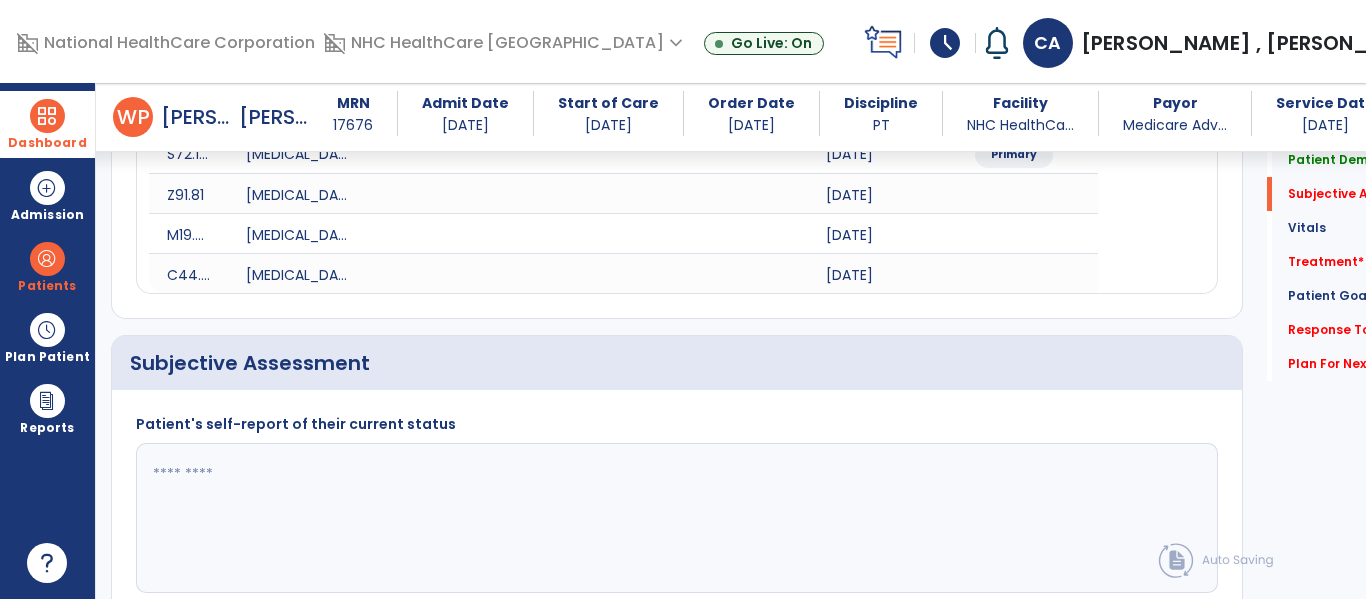 scroll, scrollTop: 467, scrollLeft: 0, axis: vertical 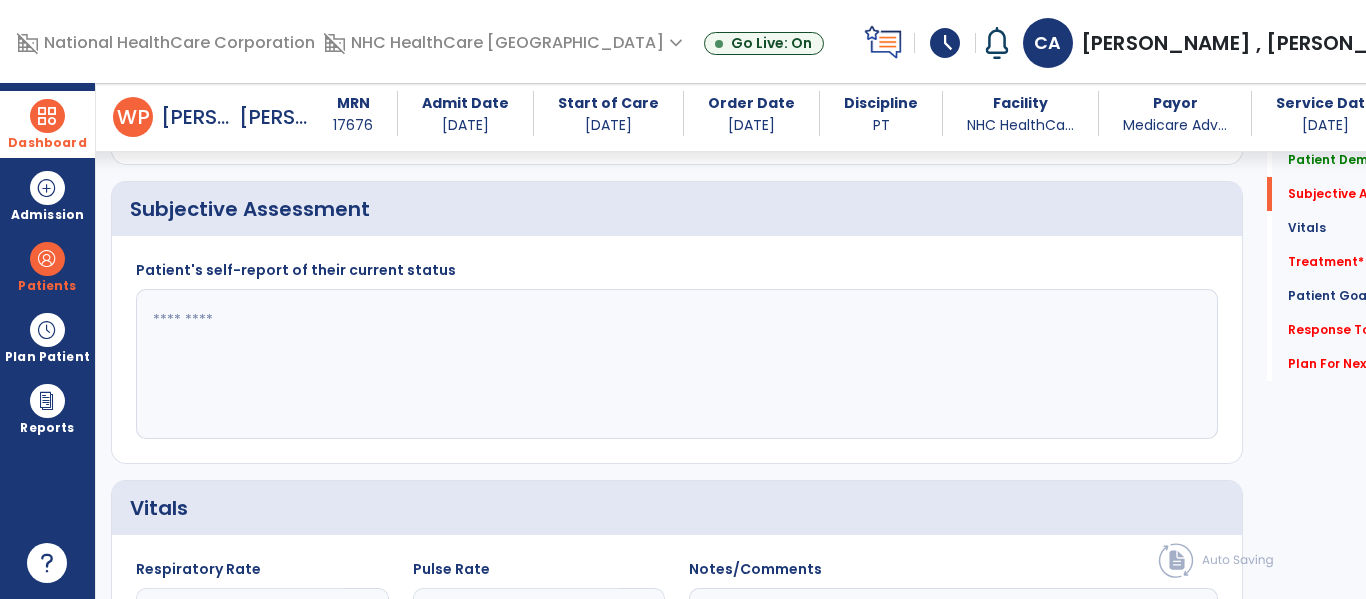 click 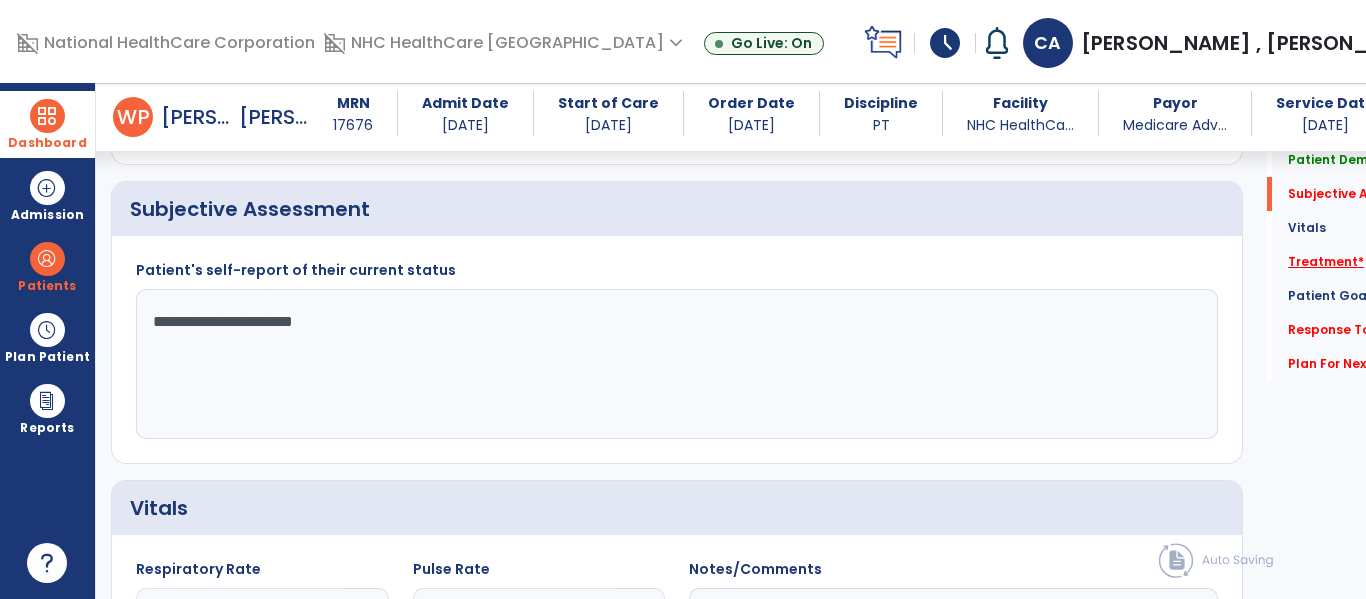 type on "**********" 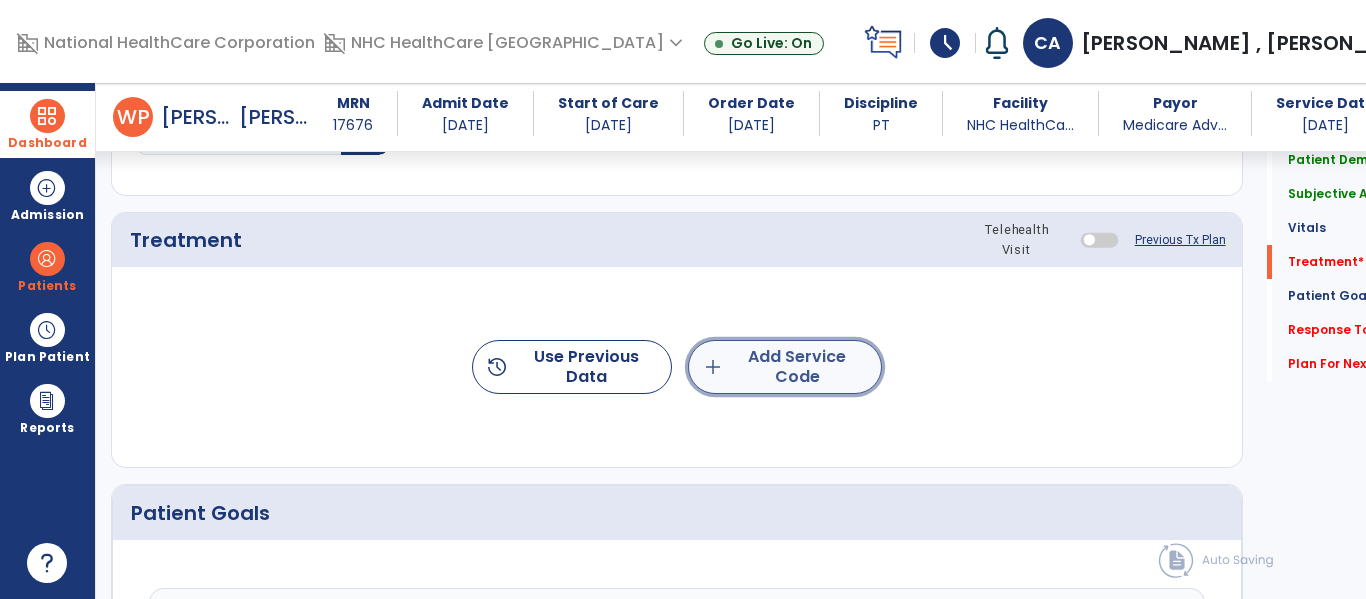 click on "add  Add Service Code" 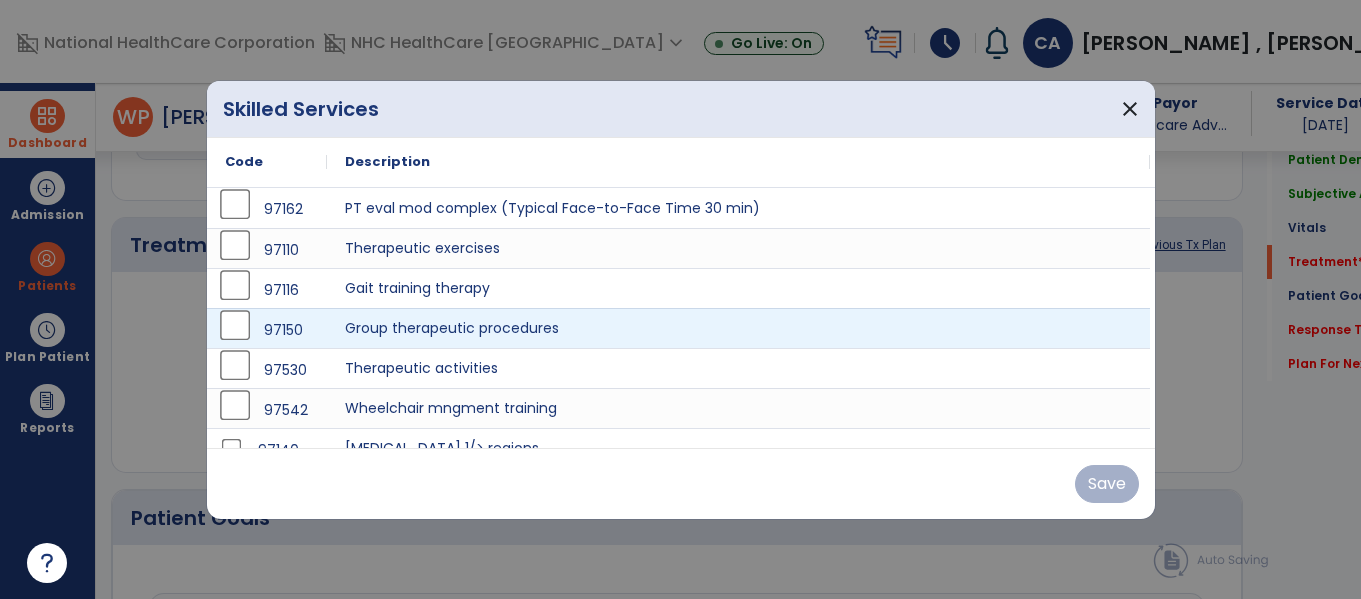 scroll, scrollTop: 1157, scrollLeft: 0, axis: vertical 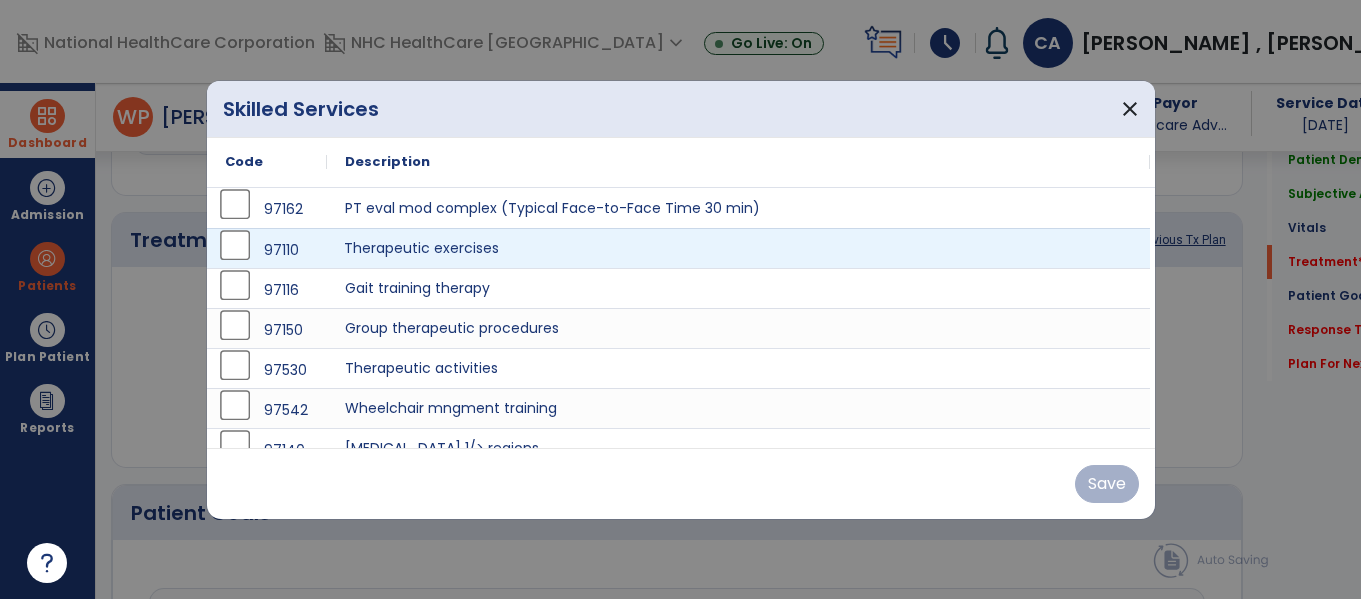 click on "Therapeutic exercises" at bounding box center [738, 248] 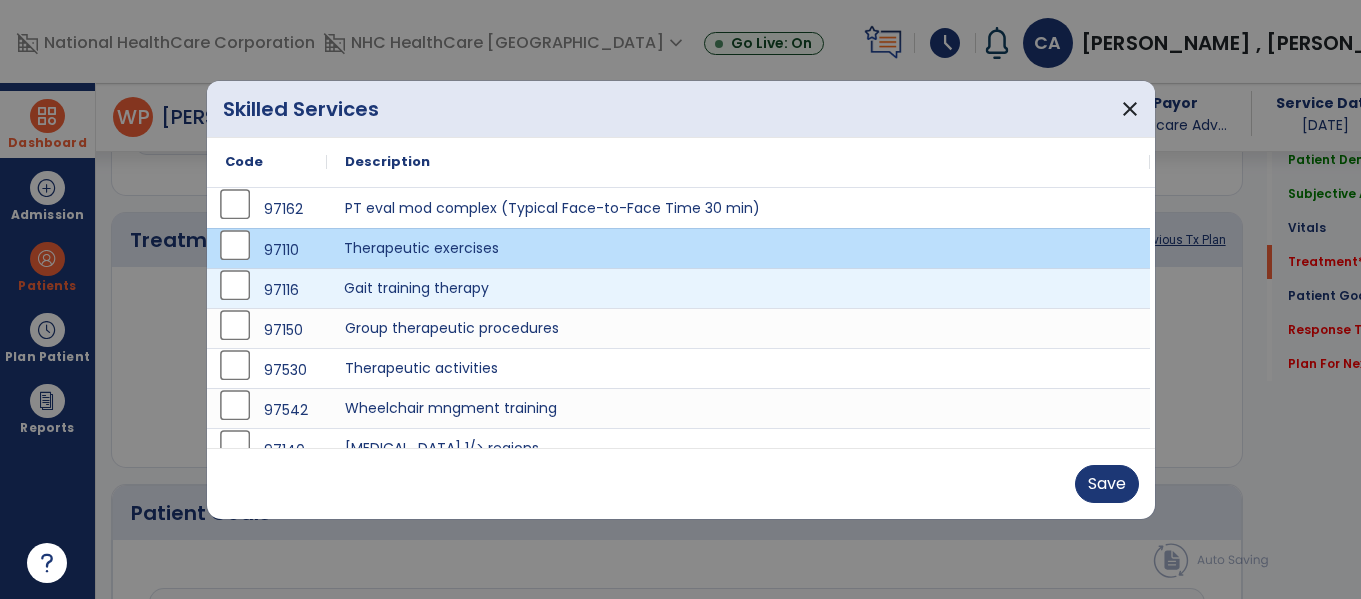 click on "Gait training therapy" at bounding box center [738, 288] 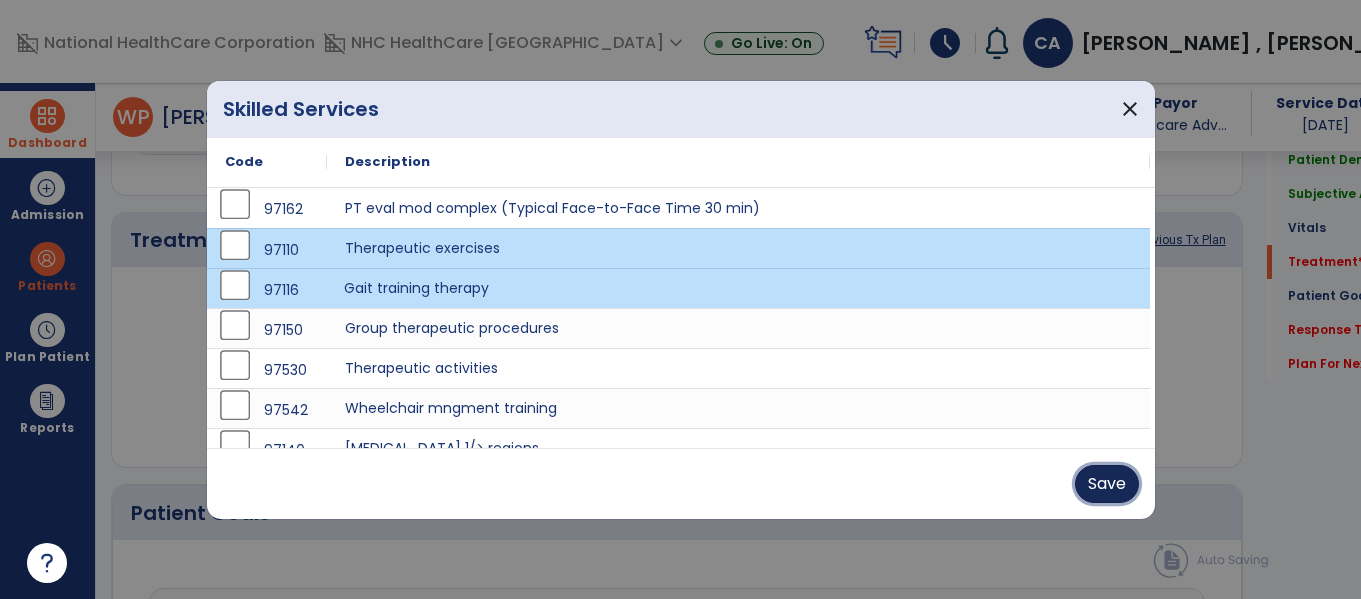 click on "Save" at bounding box center [1107, 484] 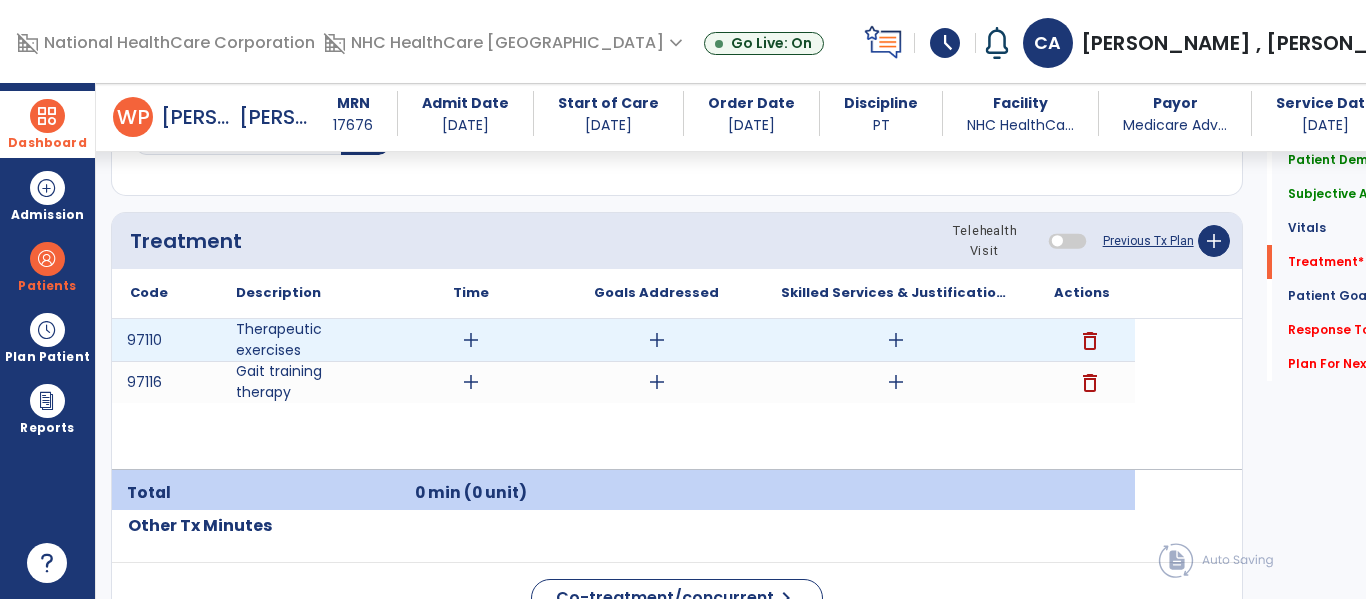 click on "add" at bounding box center (896, 340) 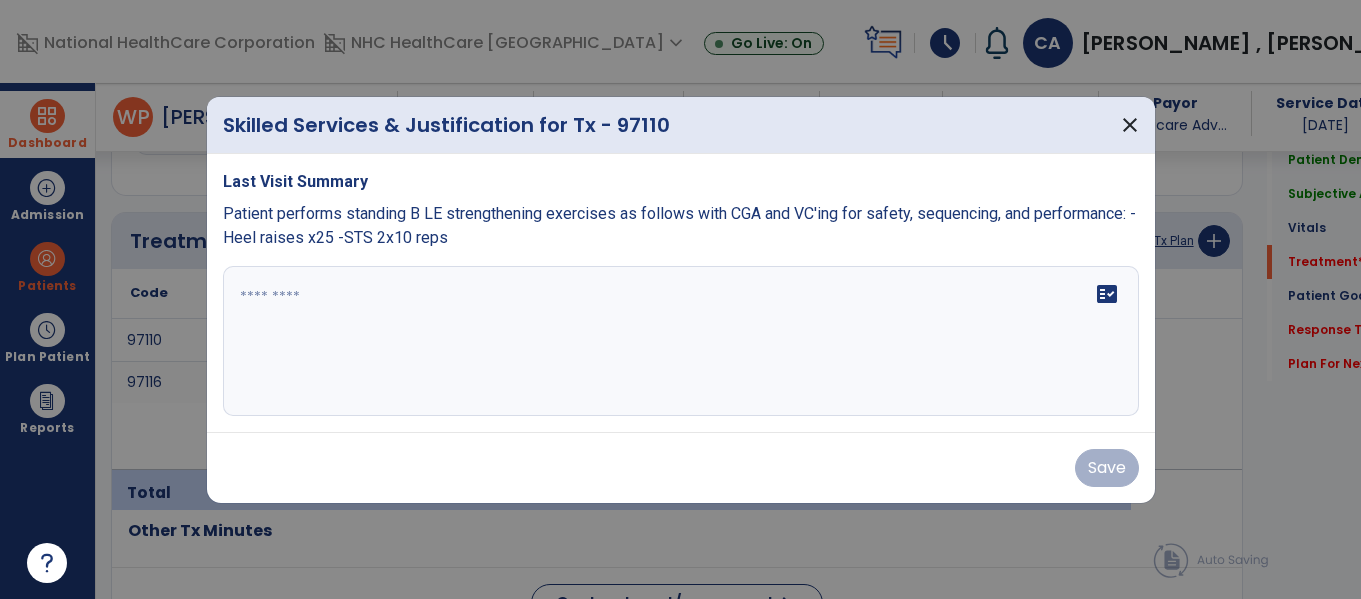 scroll, scrollTop: 1157, scrollLeft: 0, axis: vertical 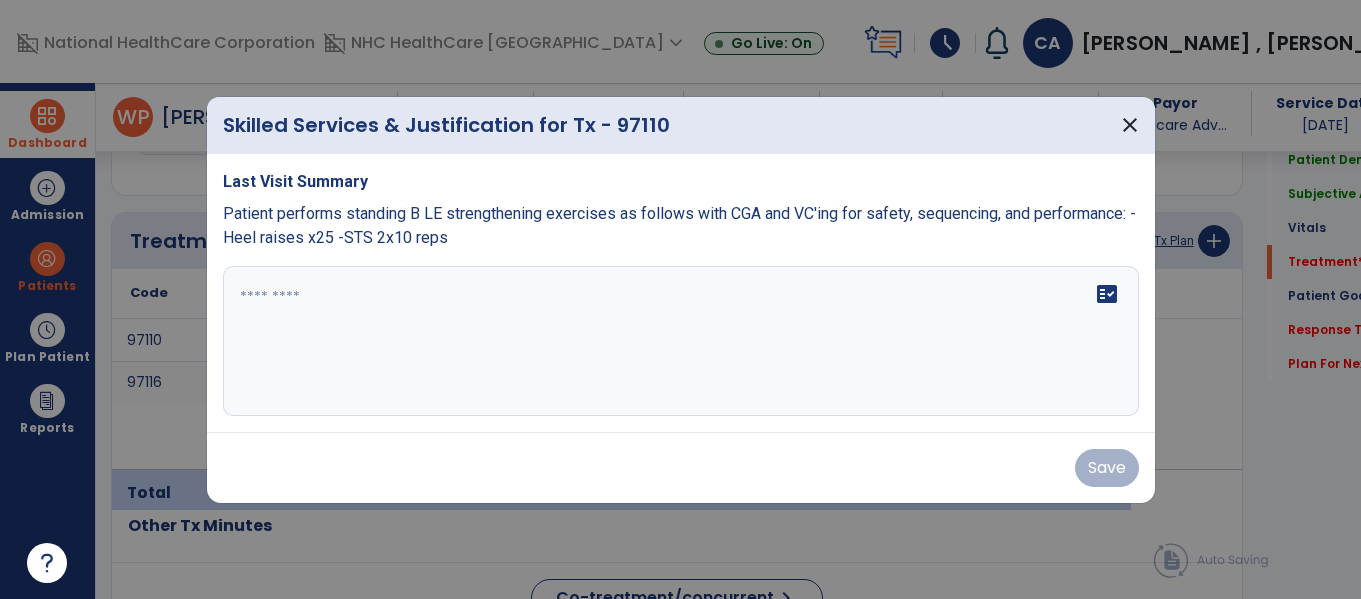 click at bounding box center [681, 341] 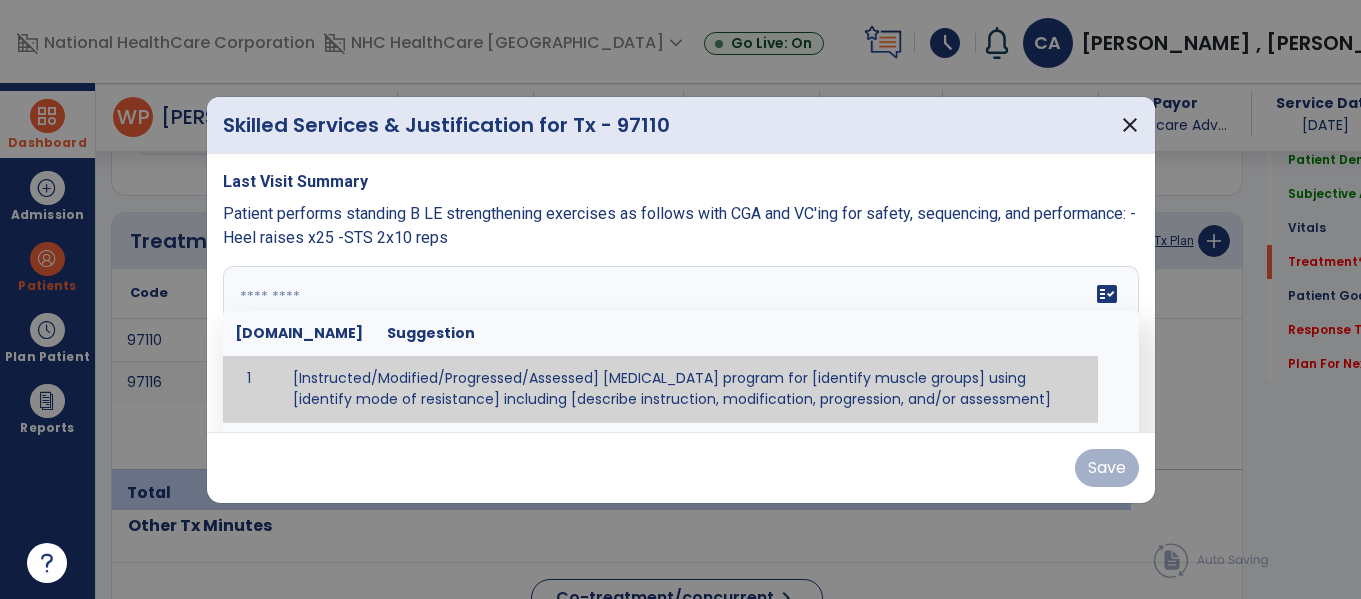 paste on "**********" 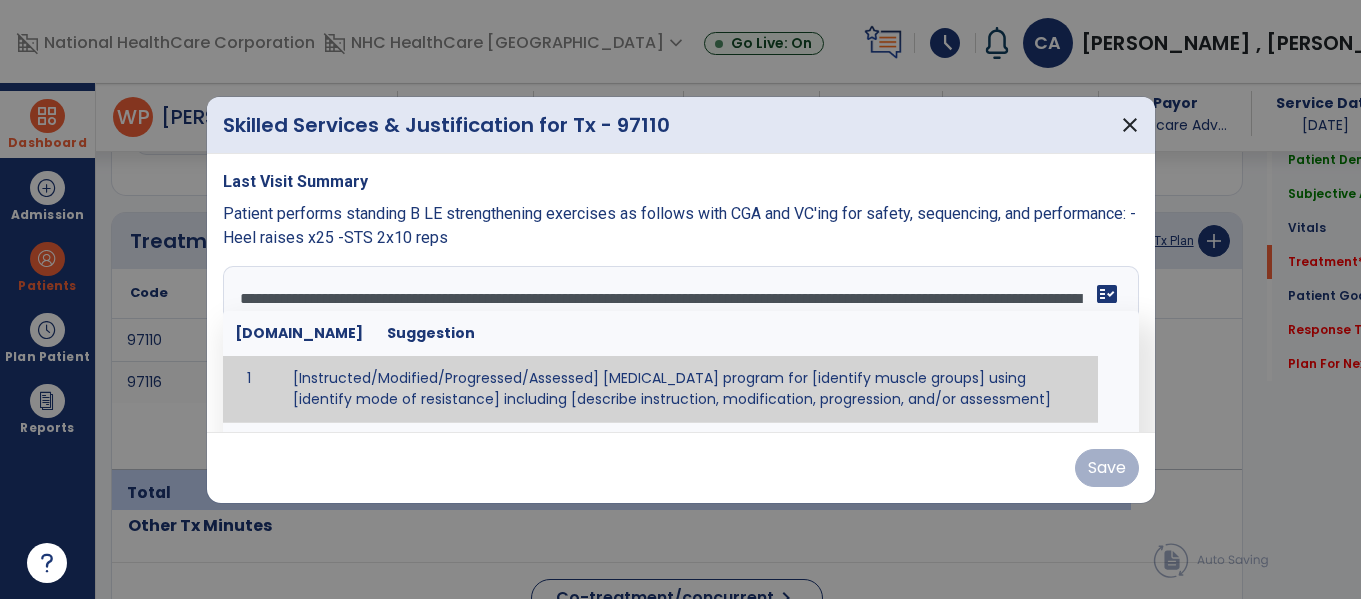 scroll, scrollTop: 16, scrollLeft: 0, axis: vertical 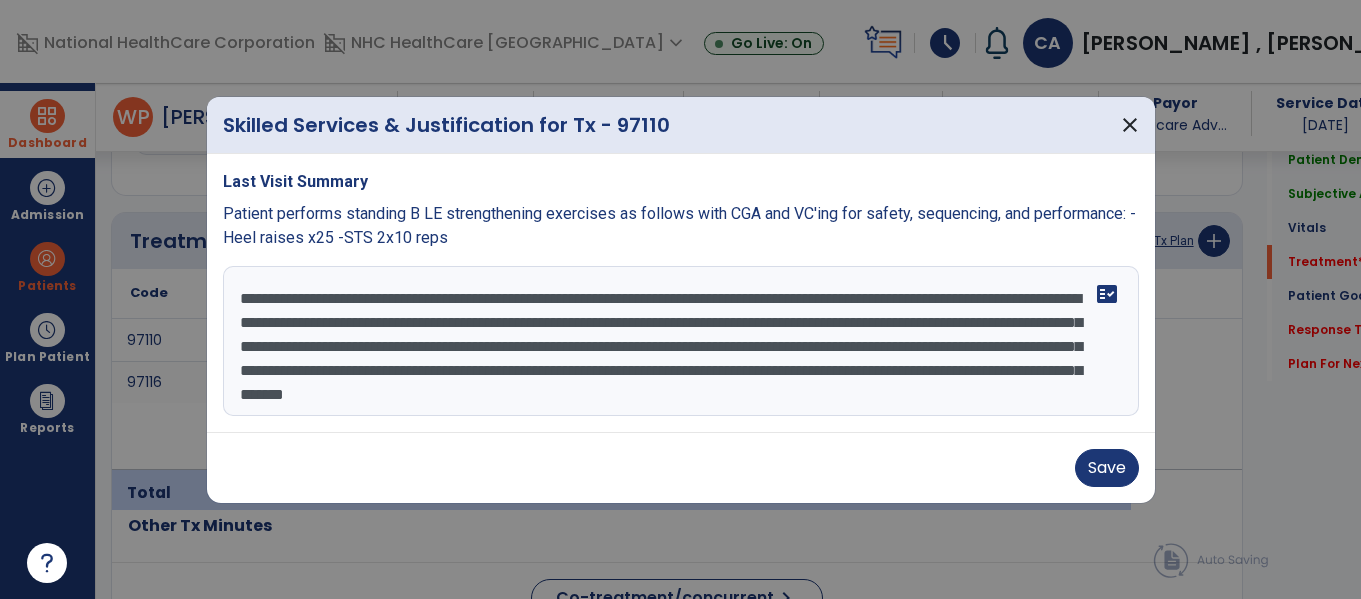 click on "**********" at bounding box center (681, 341) 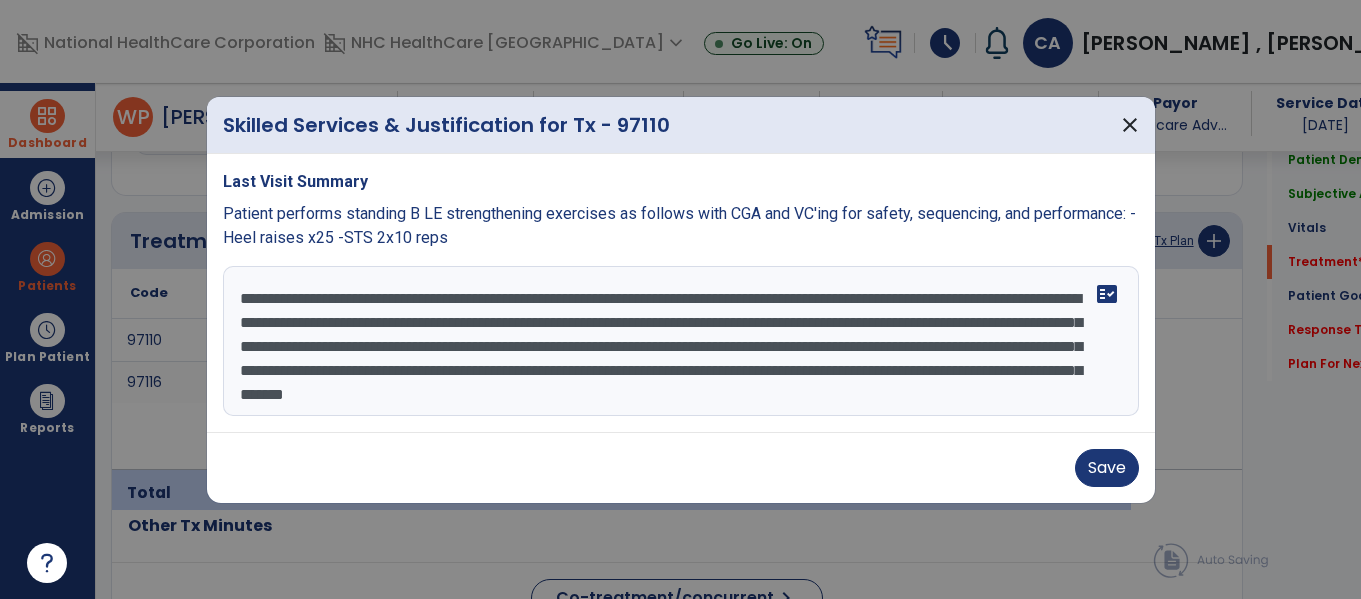 click on "**********" at bounding box center (681, 341) 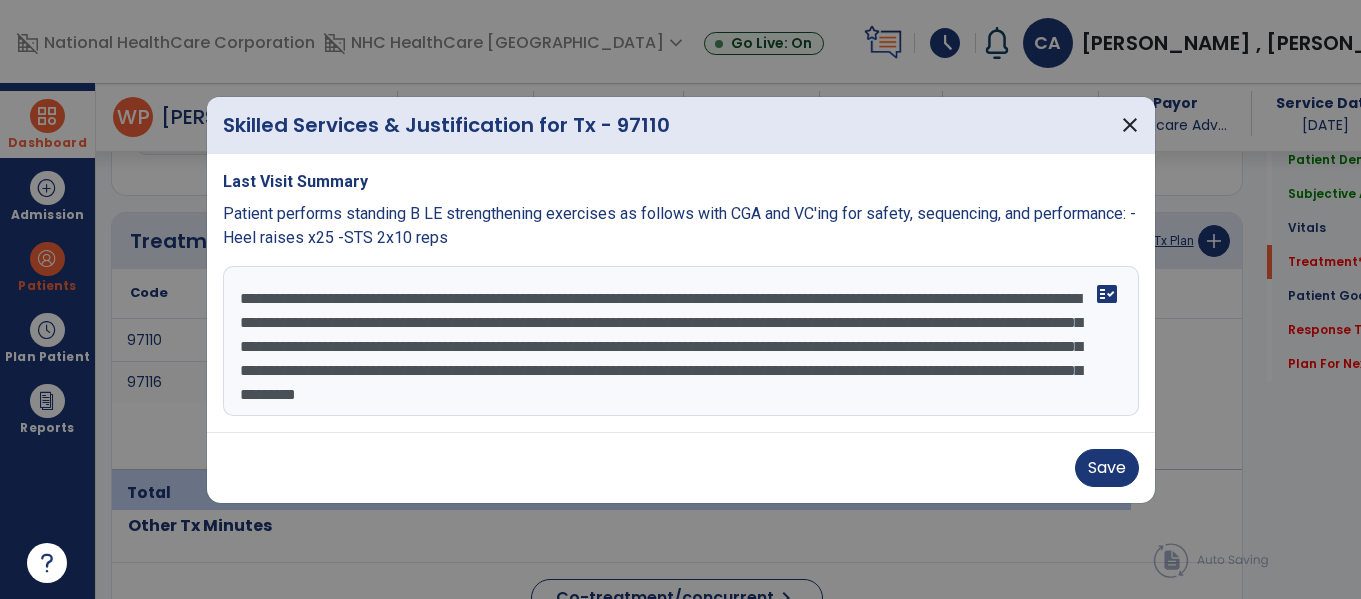 click on "**********" at bounding box center (681, 341) 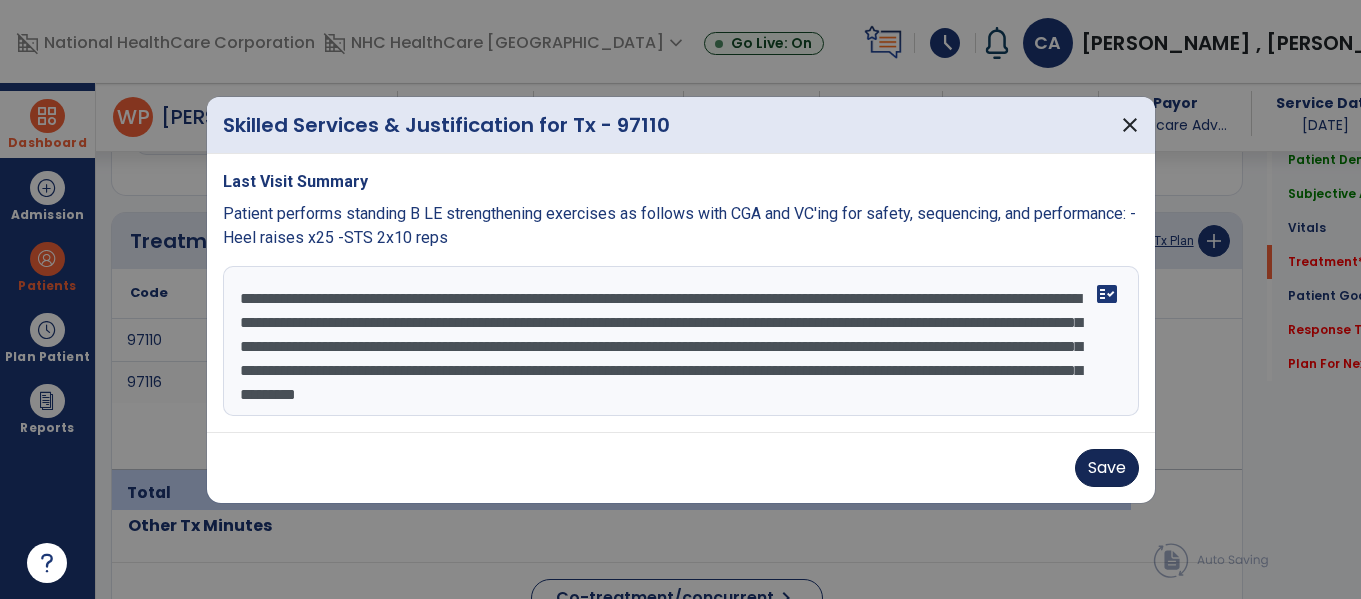 type on "**********" 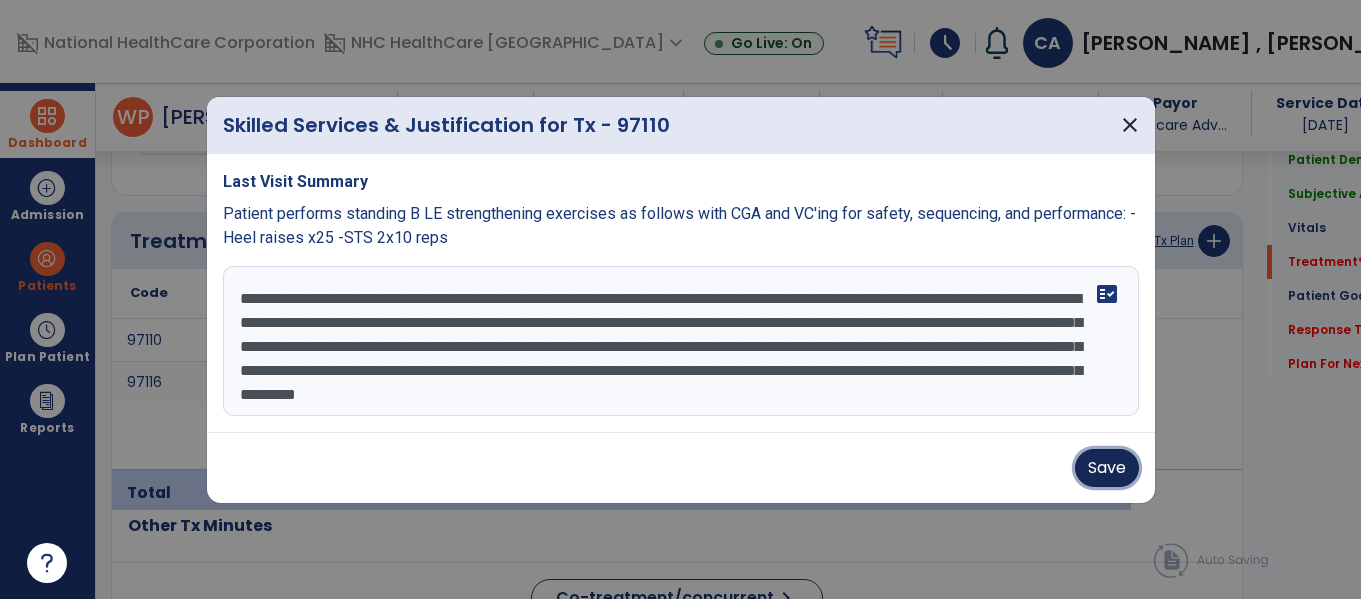 click on "Save" at bounding box center [1107, 468] 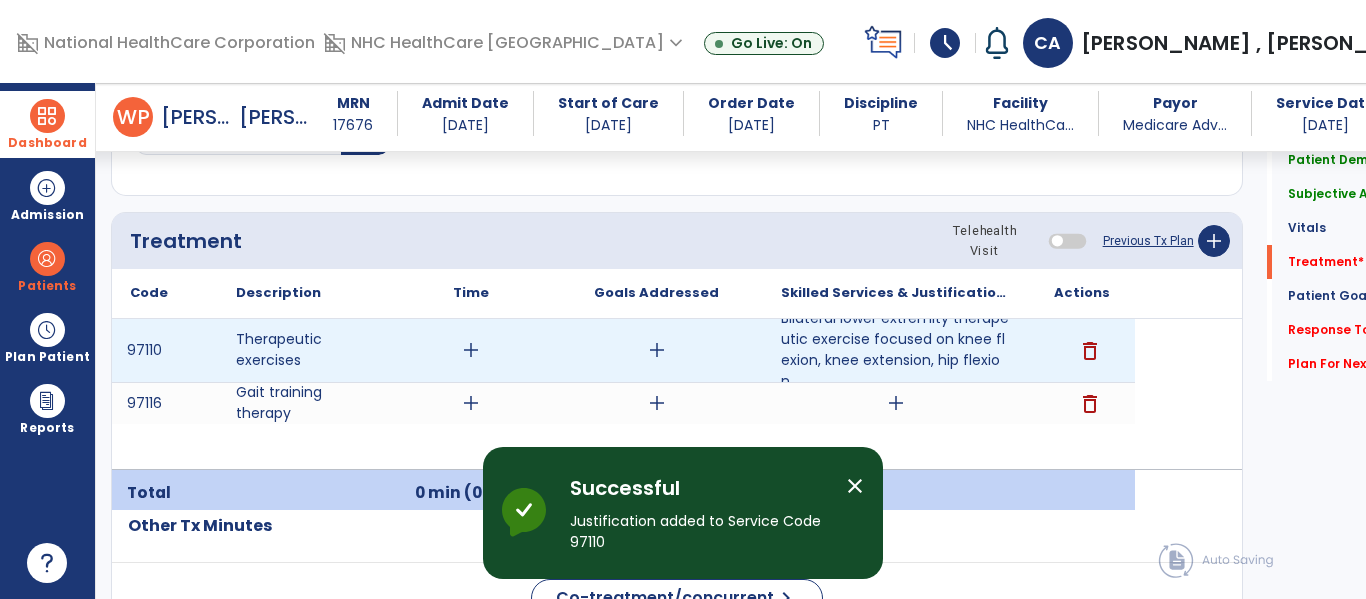 click on "add" at bounding box center (656, 350) 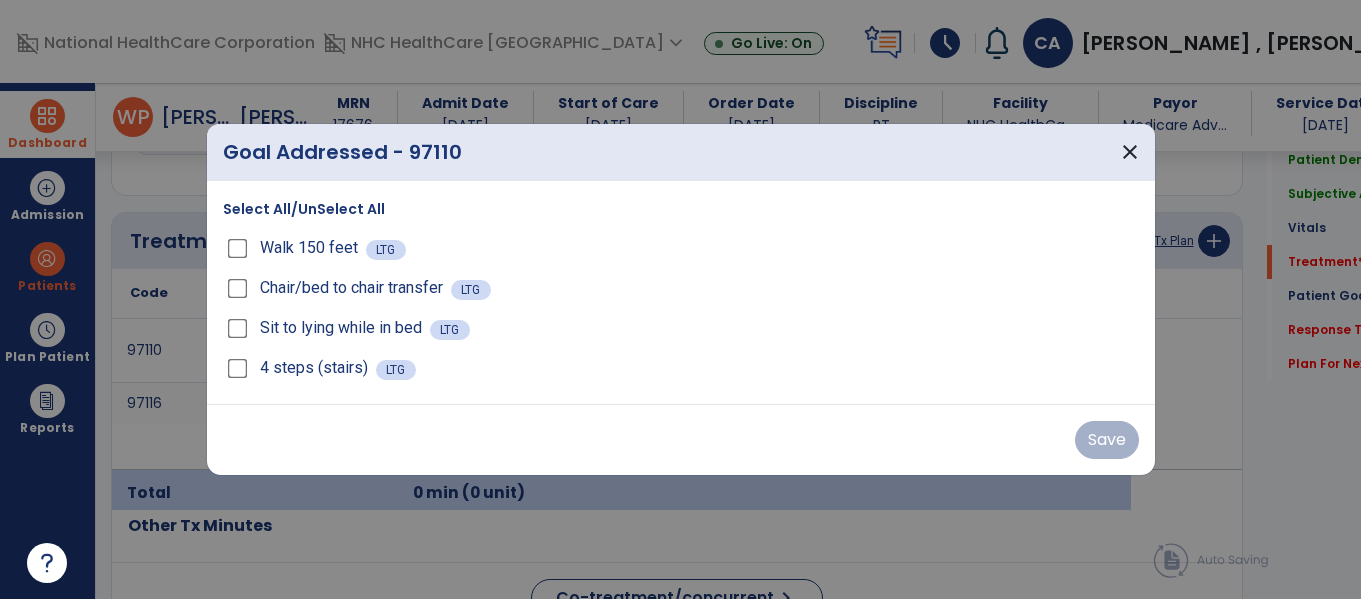 scroll, scrollTop: 1157, scrollLeft: 0, axis: vertical 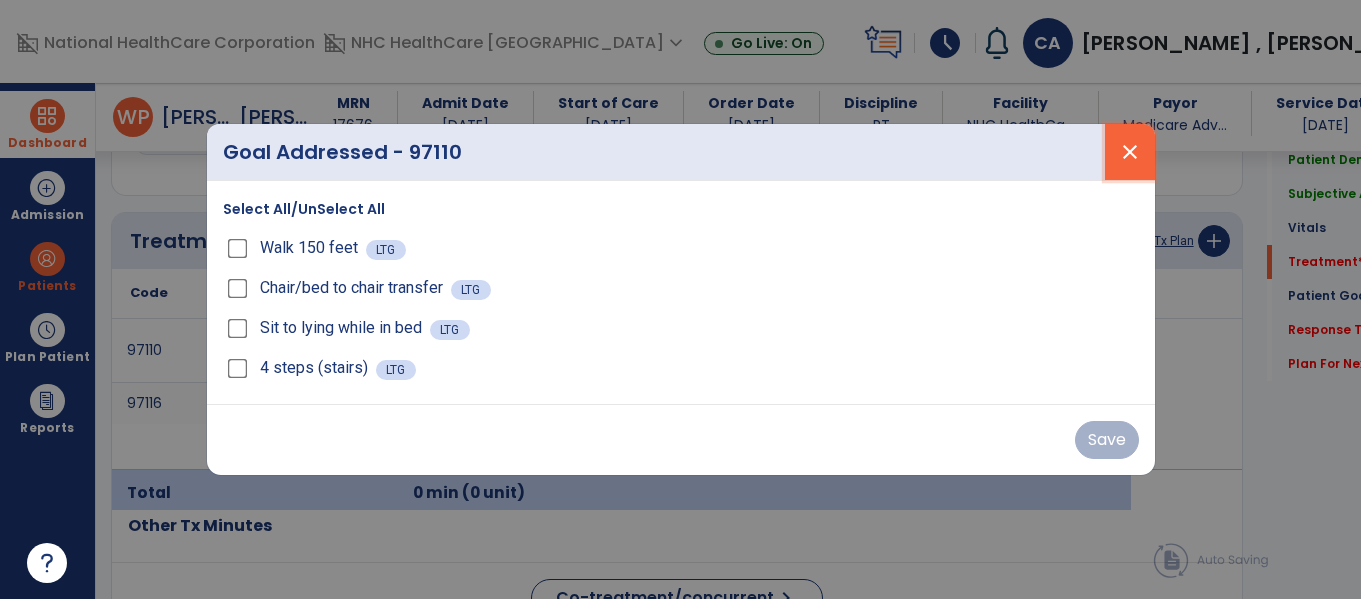 click on "close" at bounding box center (1130, 152) 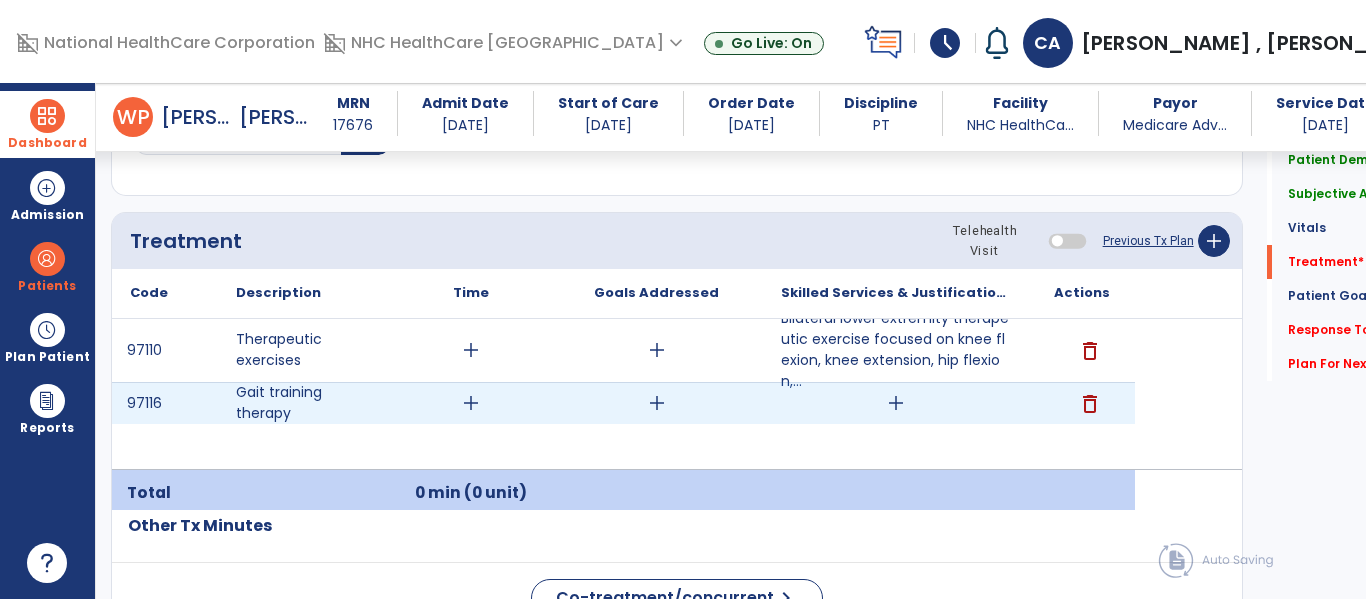 click on "add" at bounding box center (656, 403) 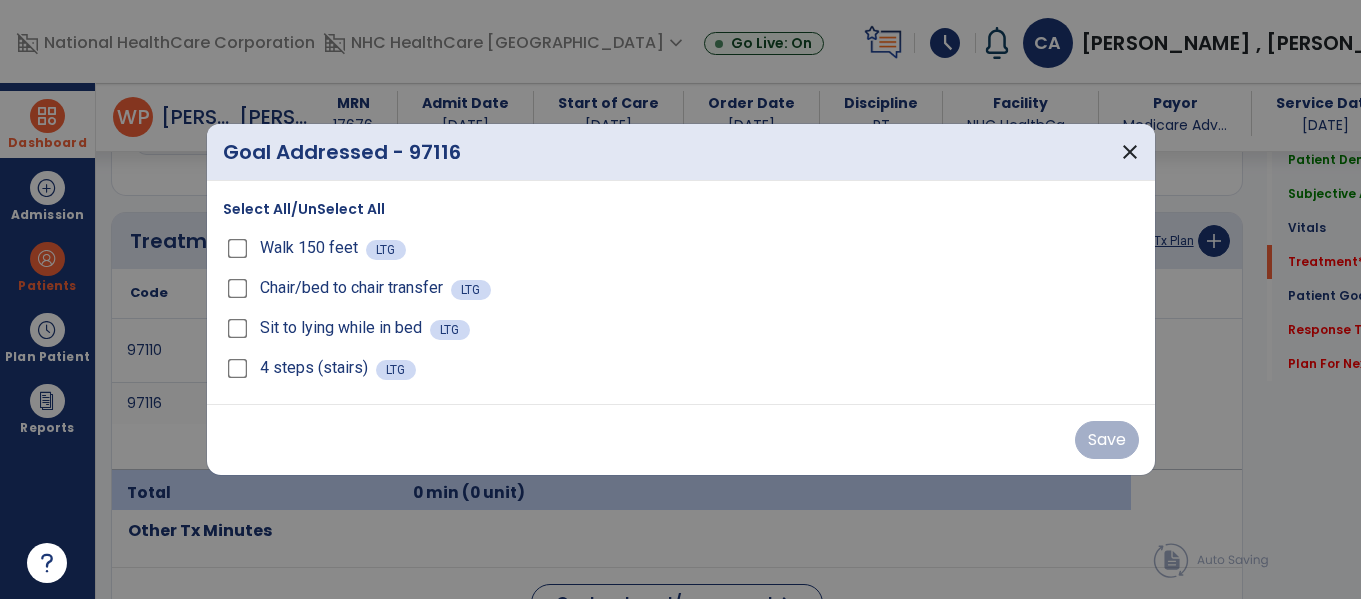 scroll, scrollTop: 1157, scrollLeft: 0, axis: vertical 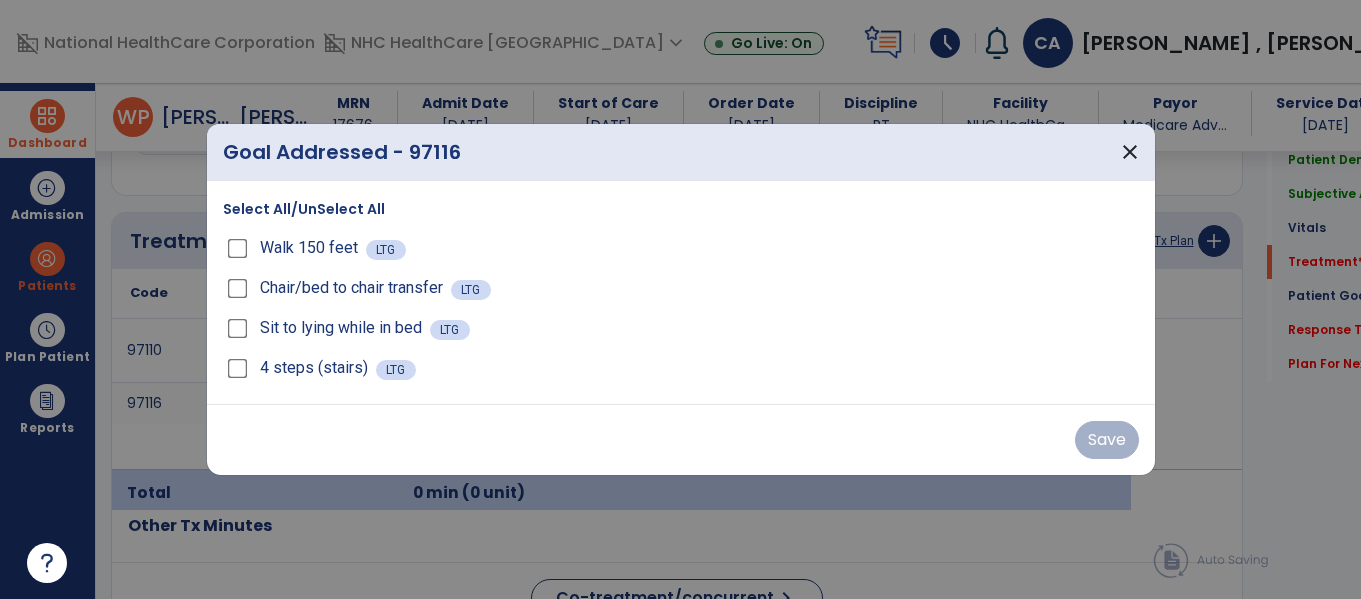 click on "Walk 150 feet" at bounding box center (309, 248) 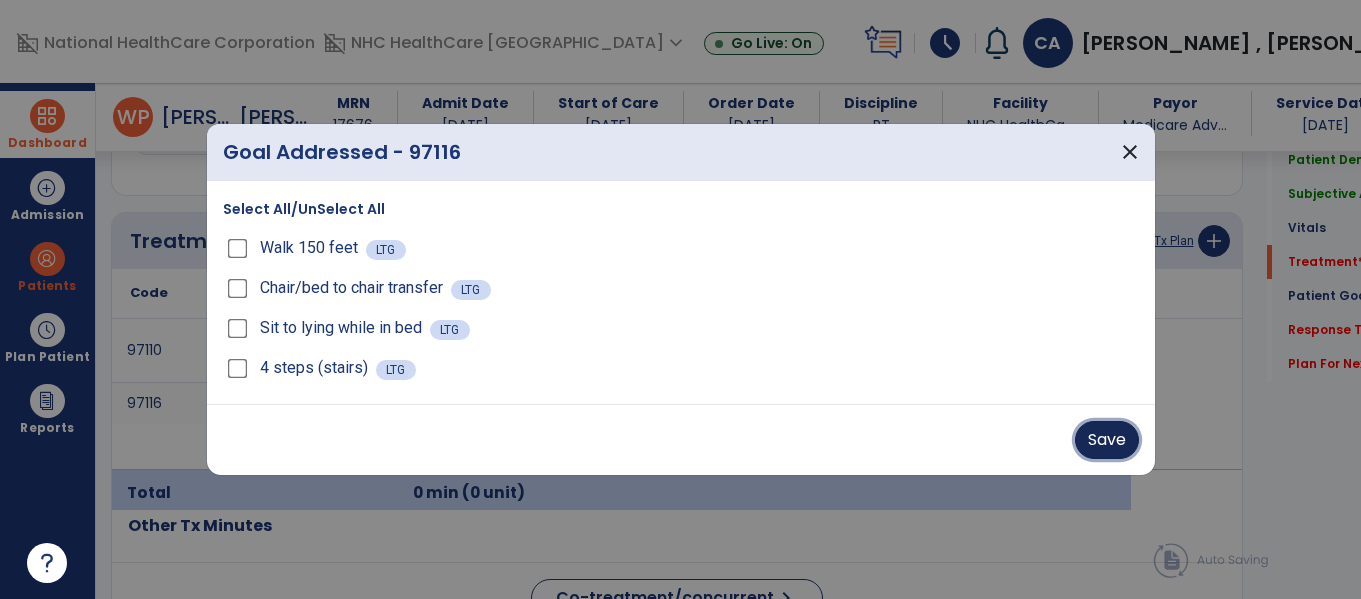 click on "Save" at bounding box center (1107, 440) 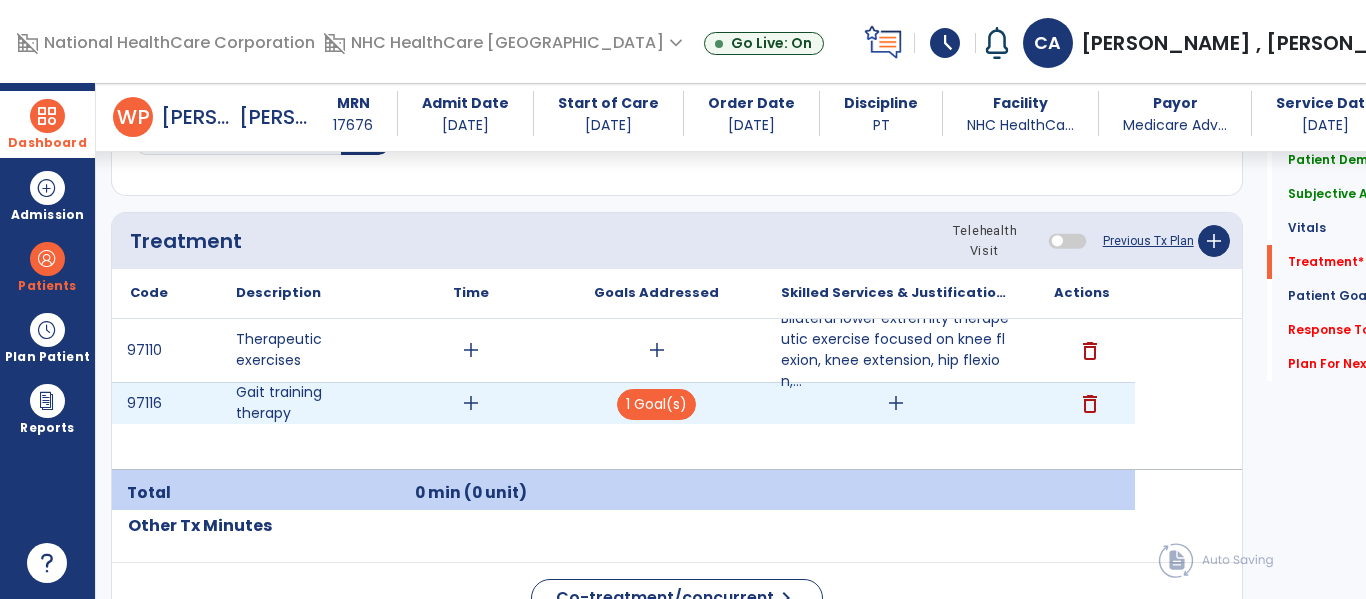 click on "add" at bounding box center [896, 403] 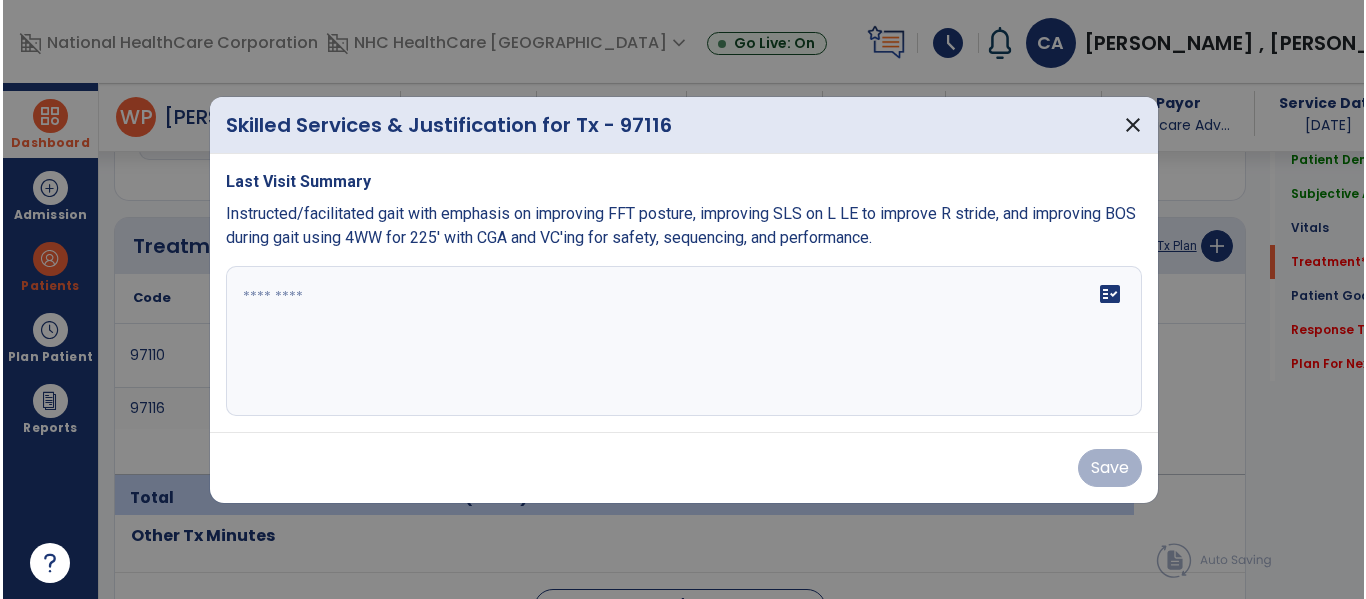 scroll, scrollTop: 1157, scrollLeft: 0, axis: vertical 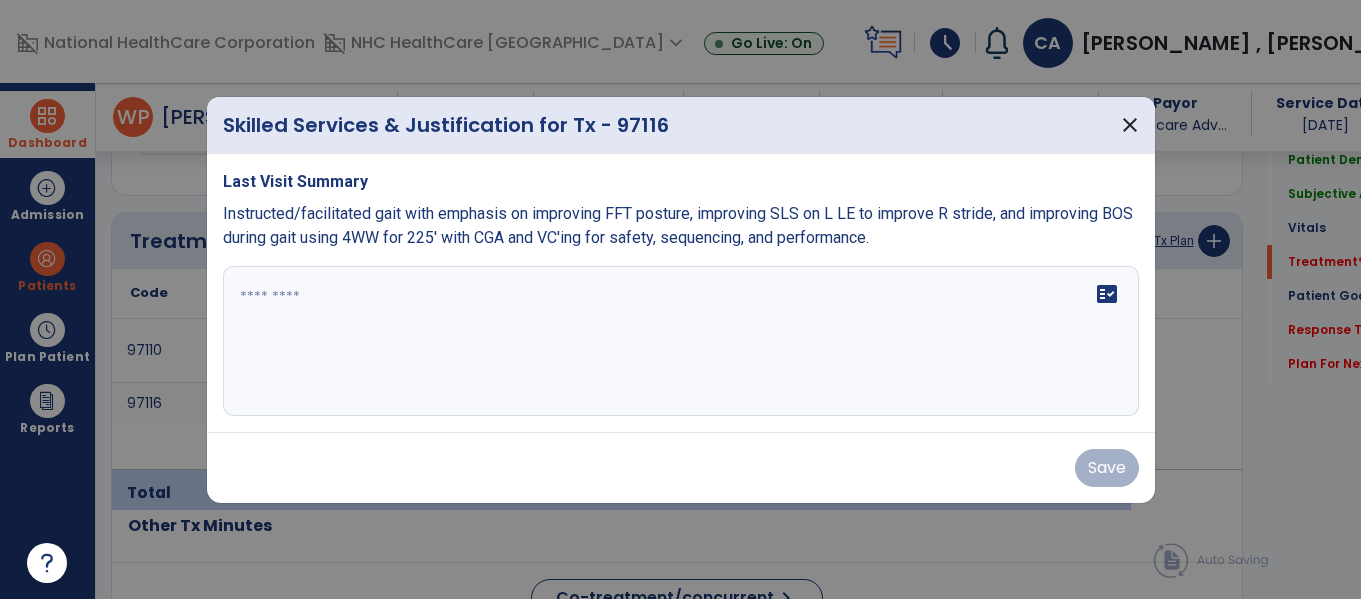 click on "fact_check" at bounding box center (681, 341) 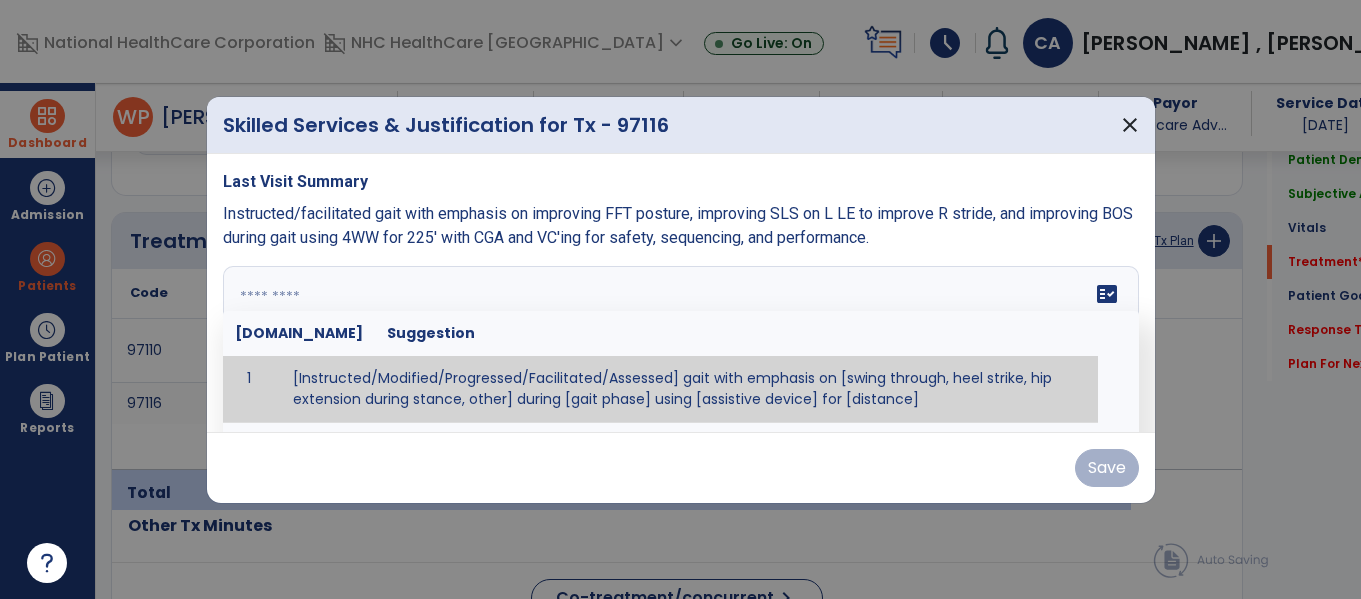 paste on "**********" 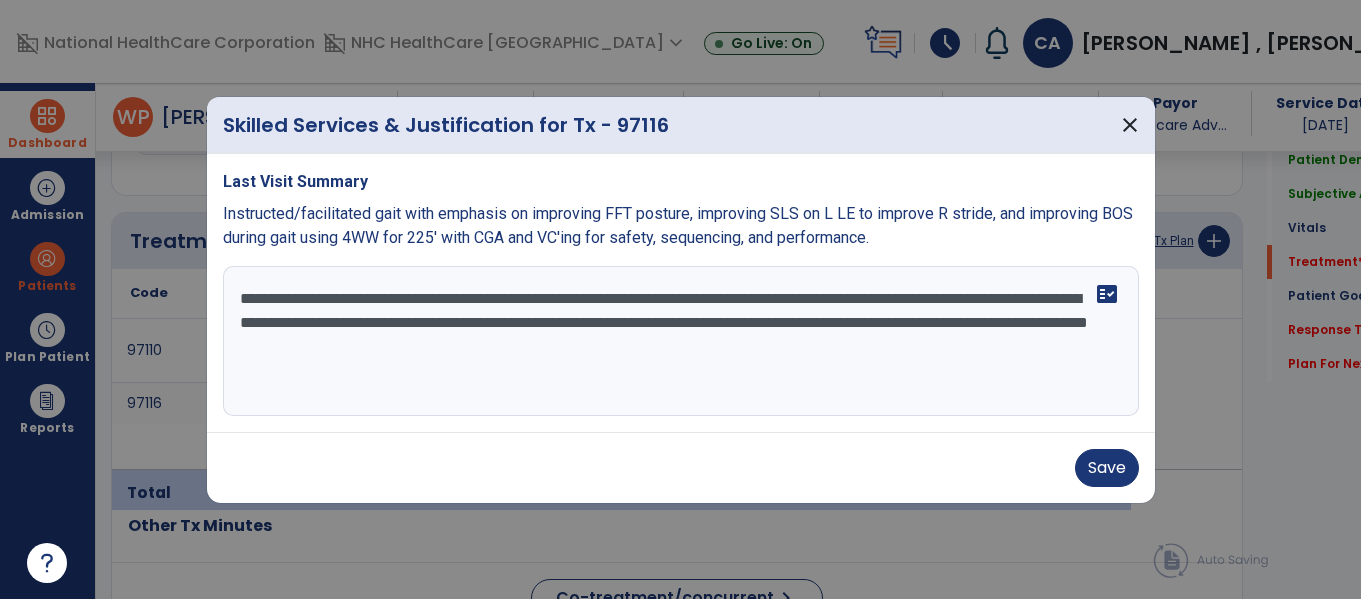 drag, startPoint x: 789, startPoint y: 298, endPoint x: 665, endPoint y: 290, distance: 124.2578 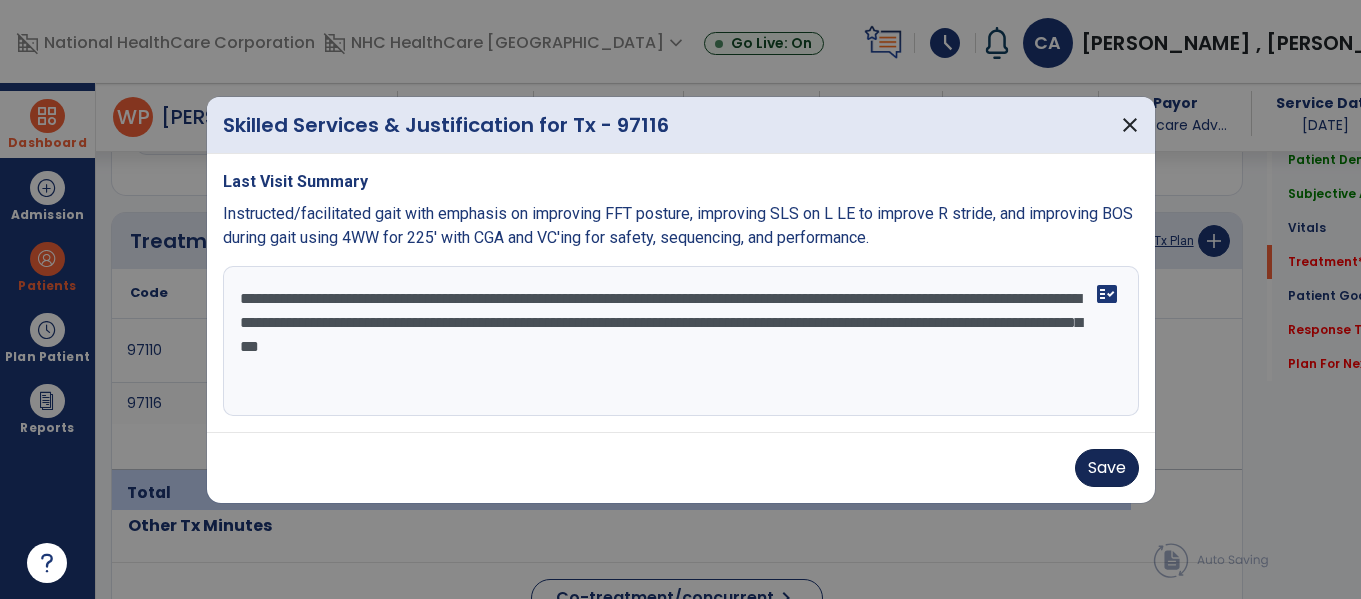 type on "**********" 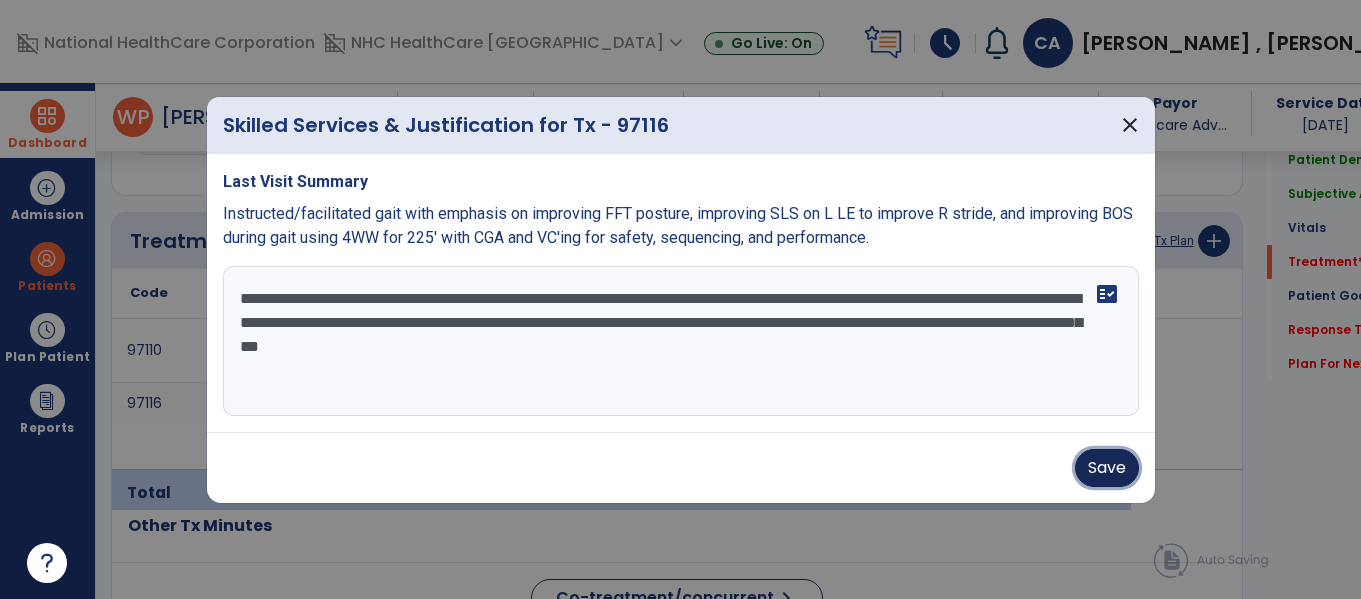 click on "Save" at bounding box center (1107, 468) 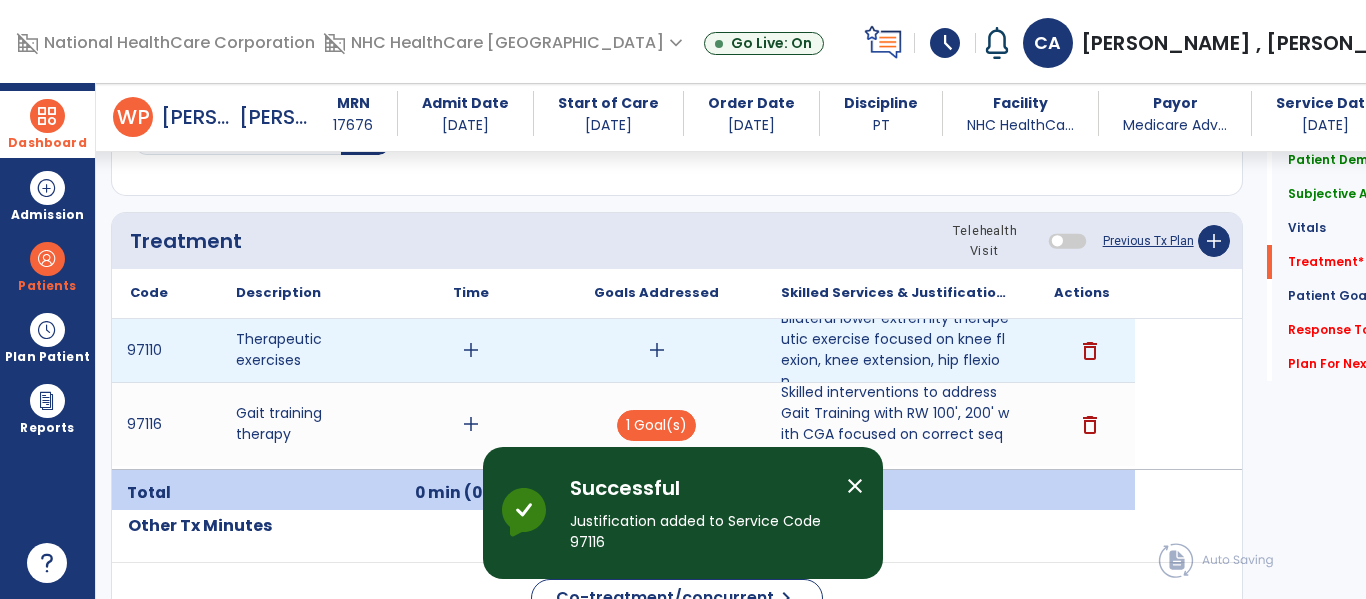 click on "add" at bounding box center [471, 350] 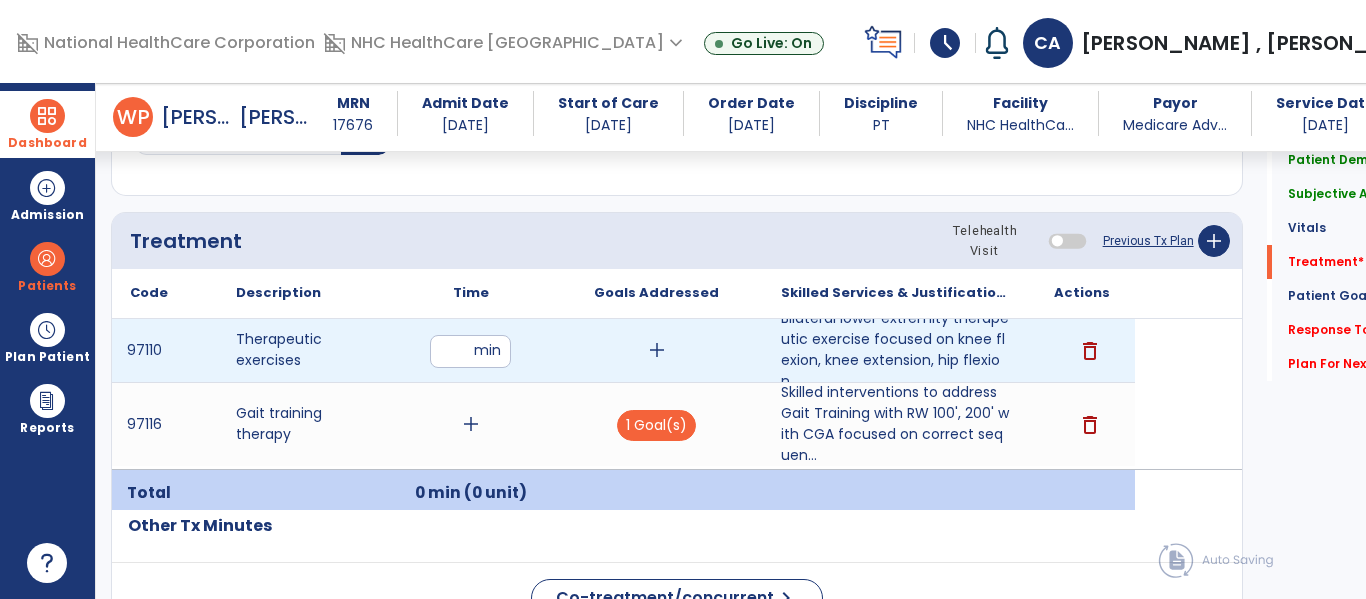 type on "**" 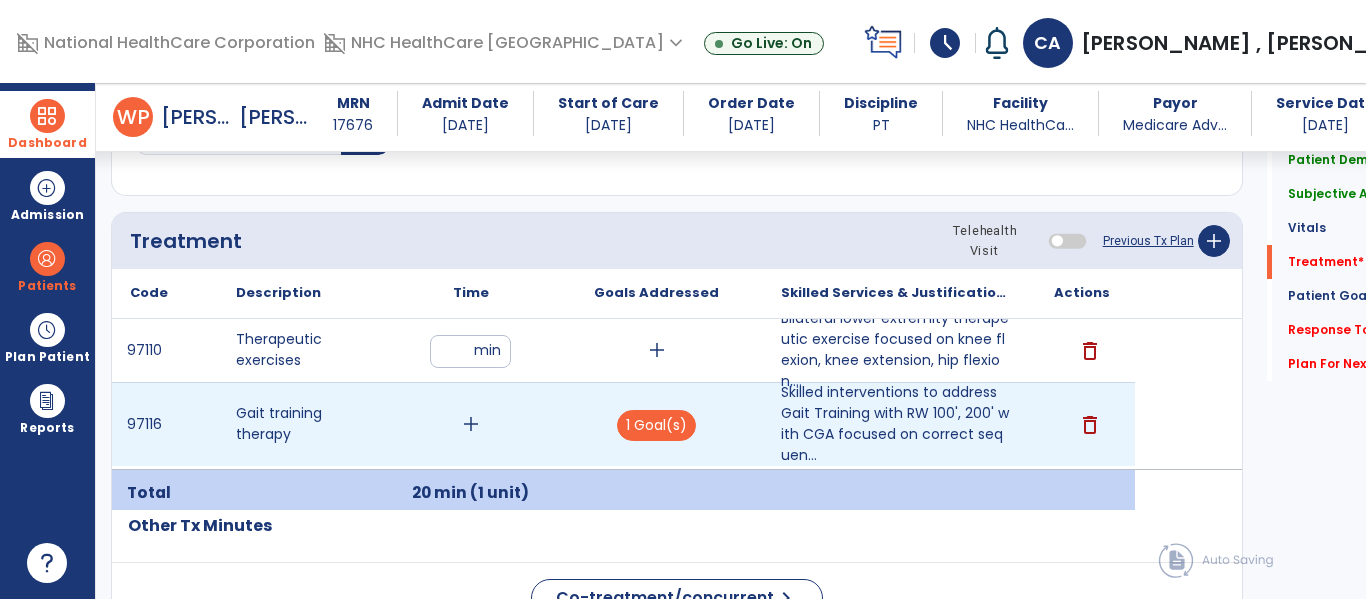 click on "add" at bounding box center [471, 424] 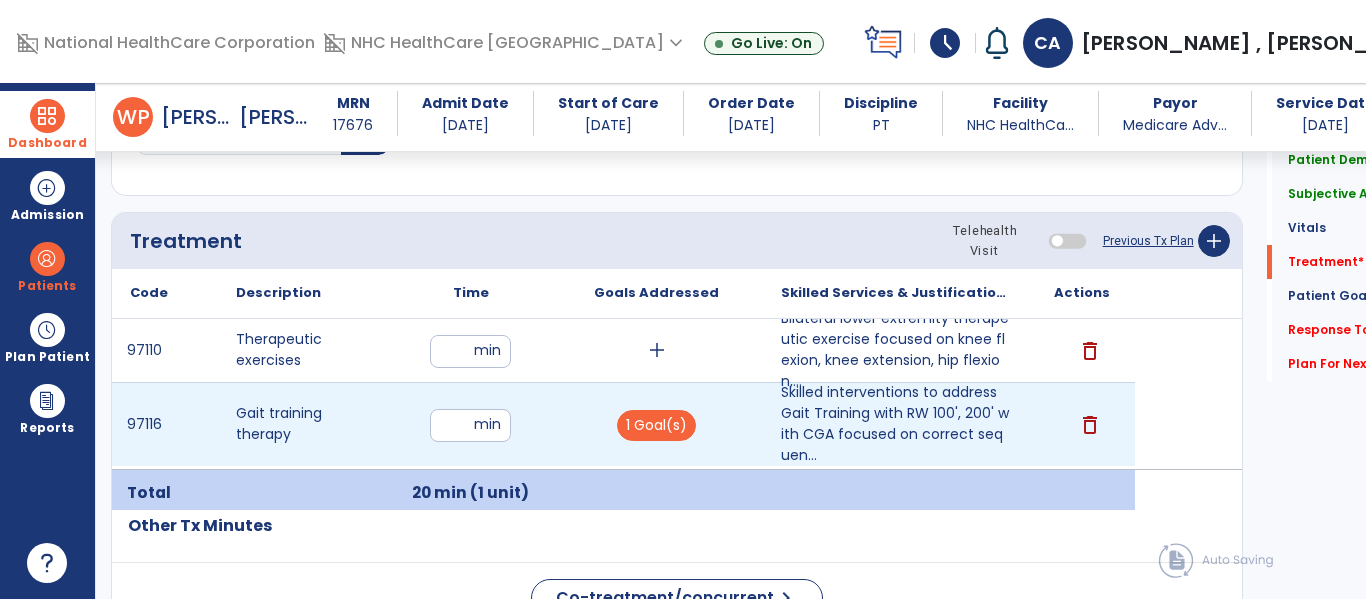 type on "**" 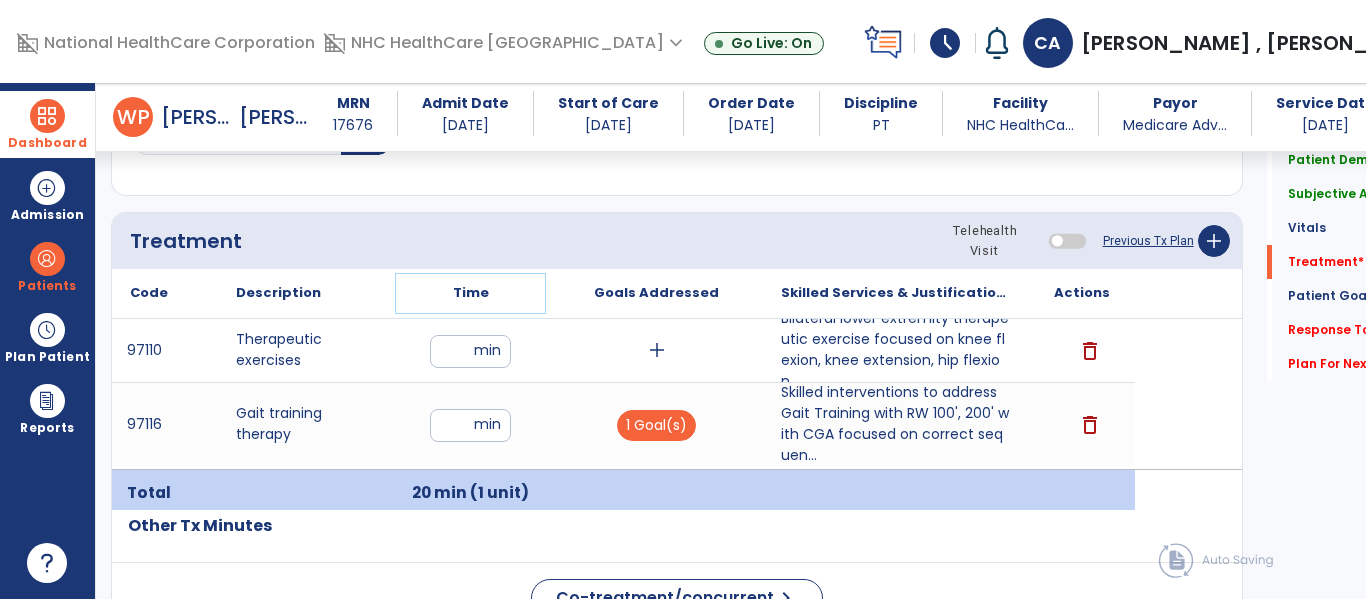 click on "Time" at bounding box center [470, 293] 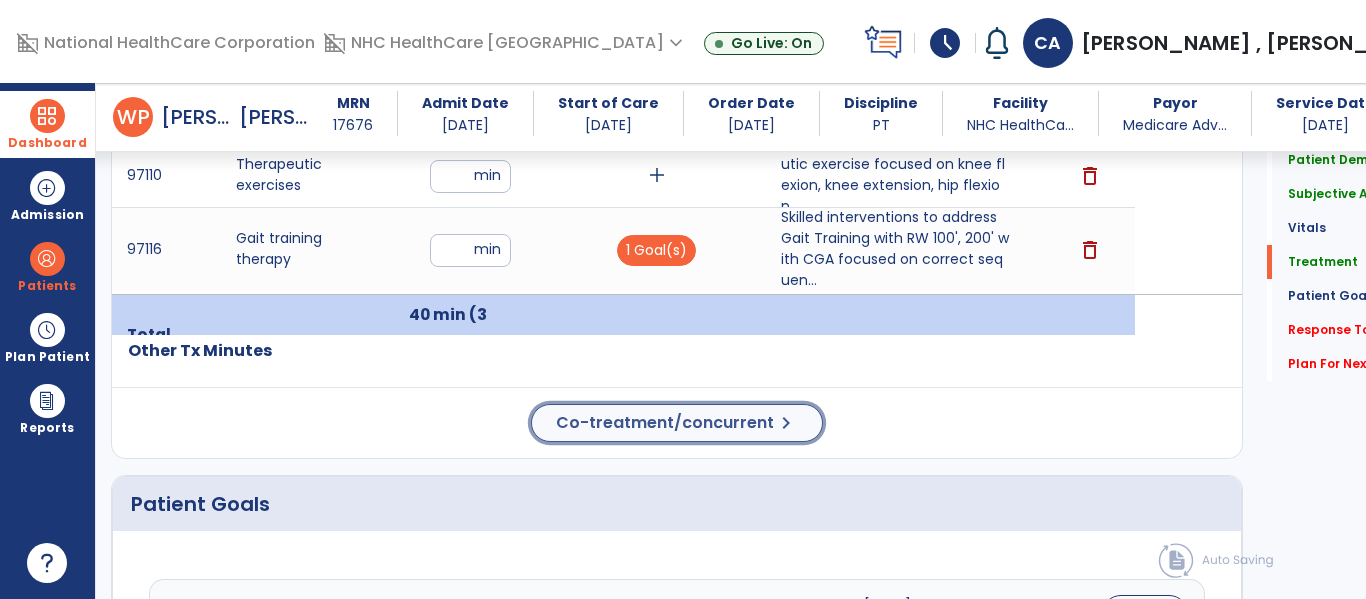 click on "Co-treatment/concurrent" 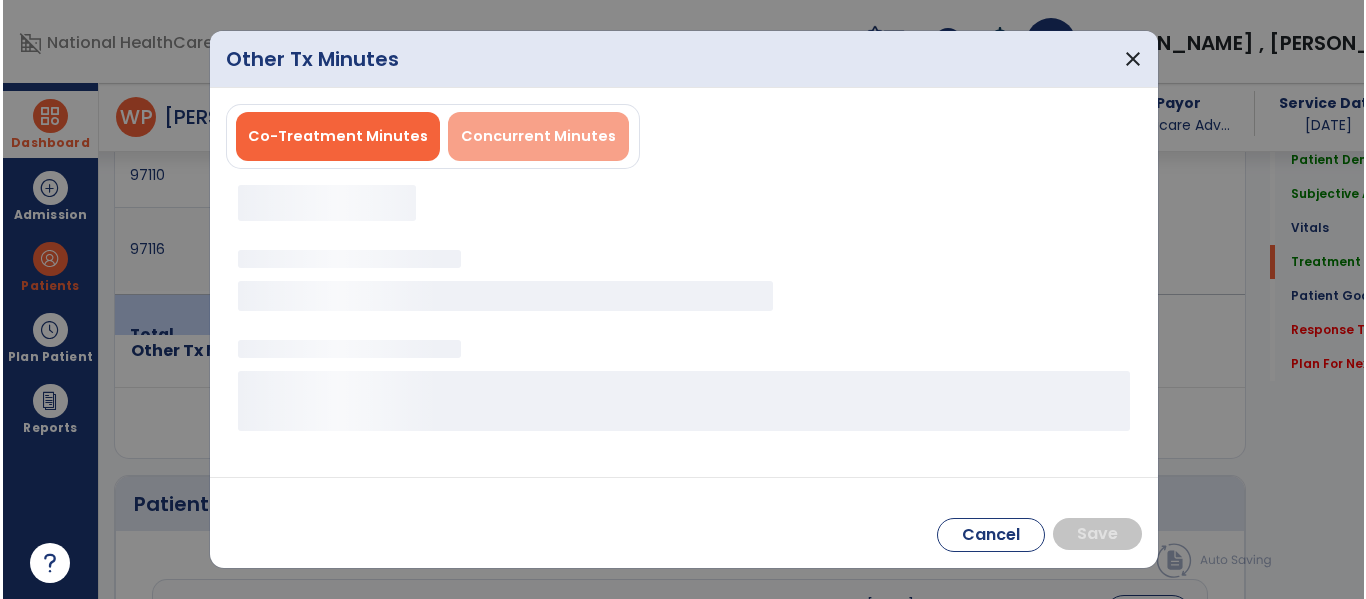 scroll, scrollTop: 1332, scrollLeft: 0, axis: vertical 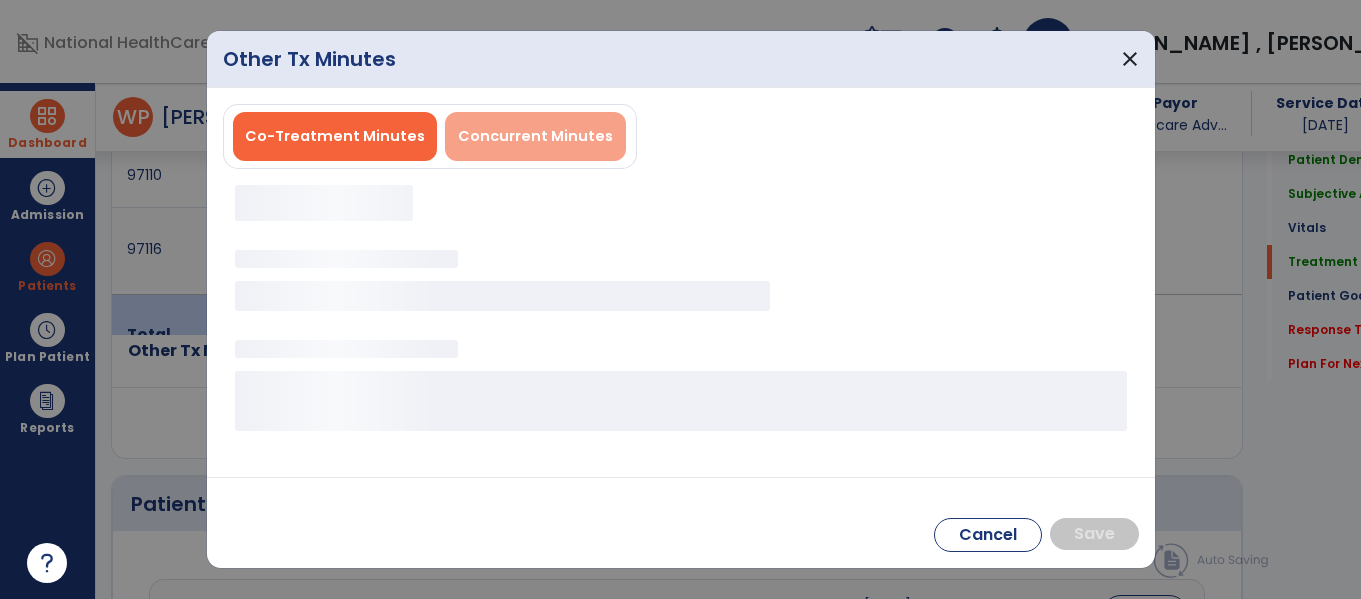 click on "Concurrent Minutes" at bounding box center (535, 136) 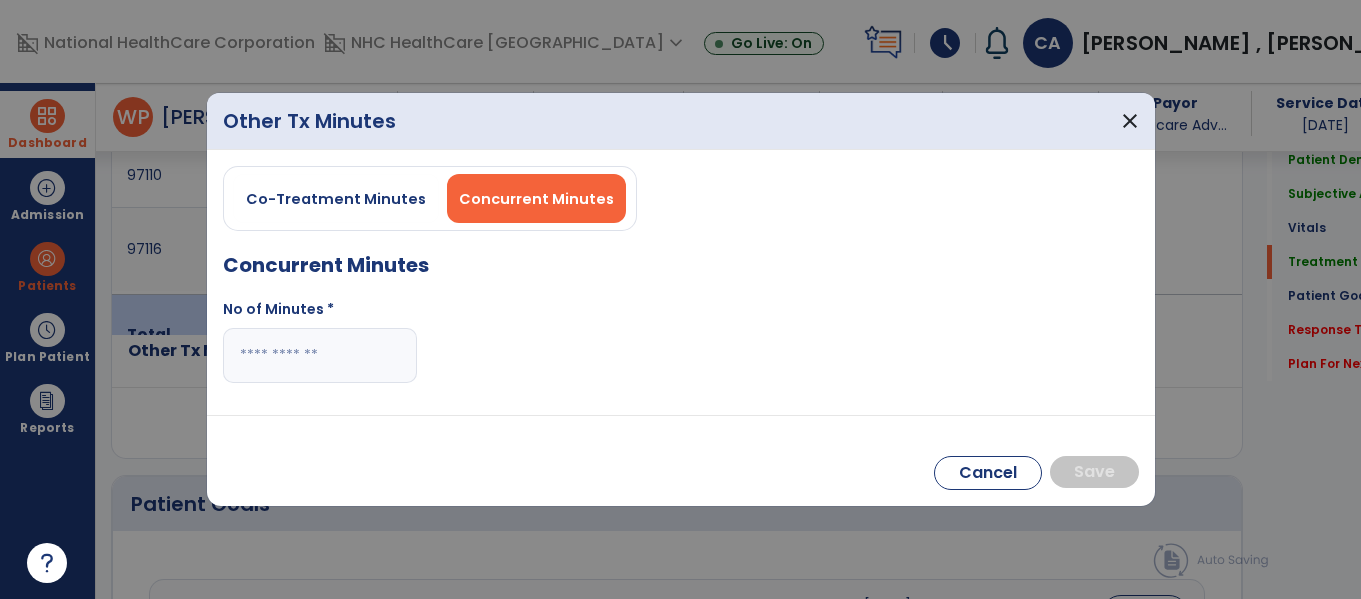 click at bounding box center (320, 355) 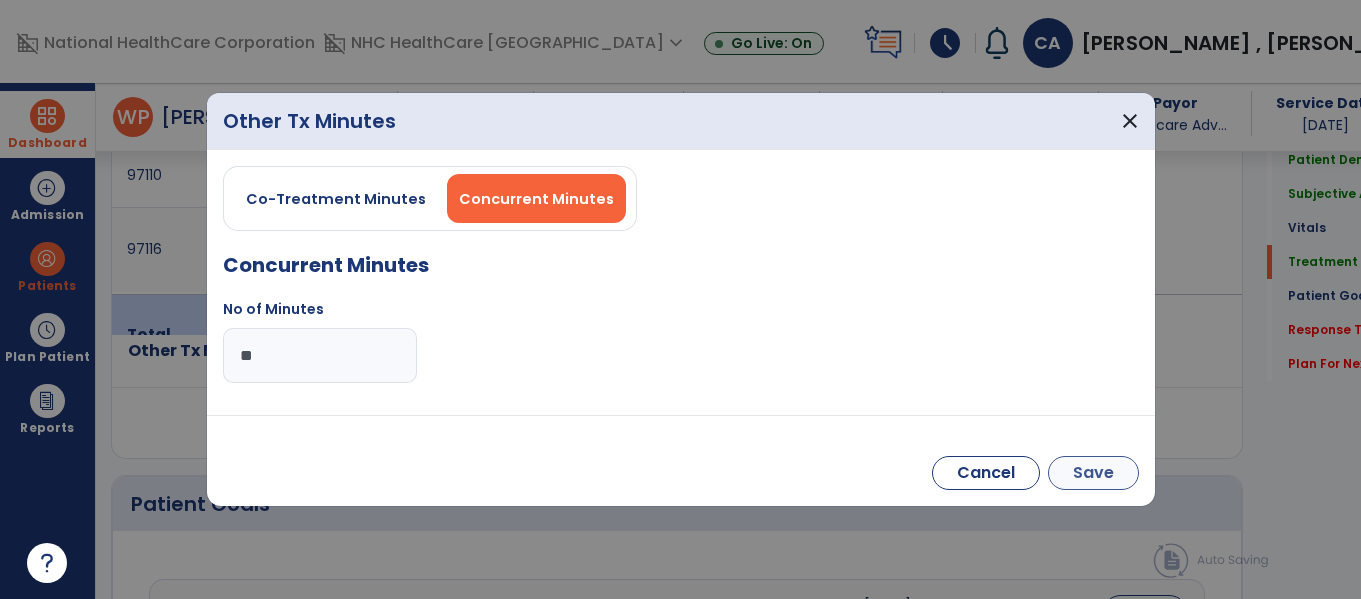 type on "**" 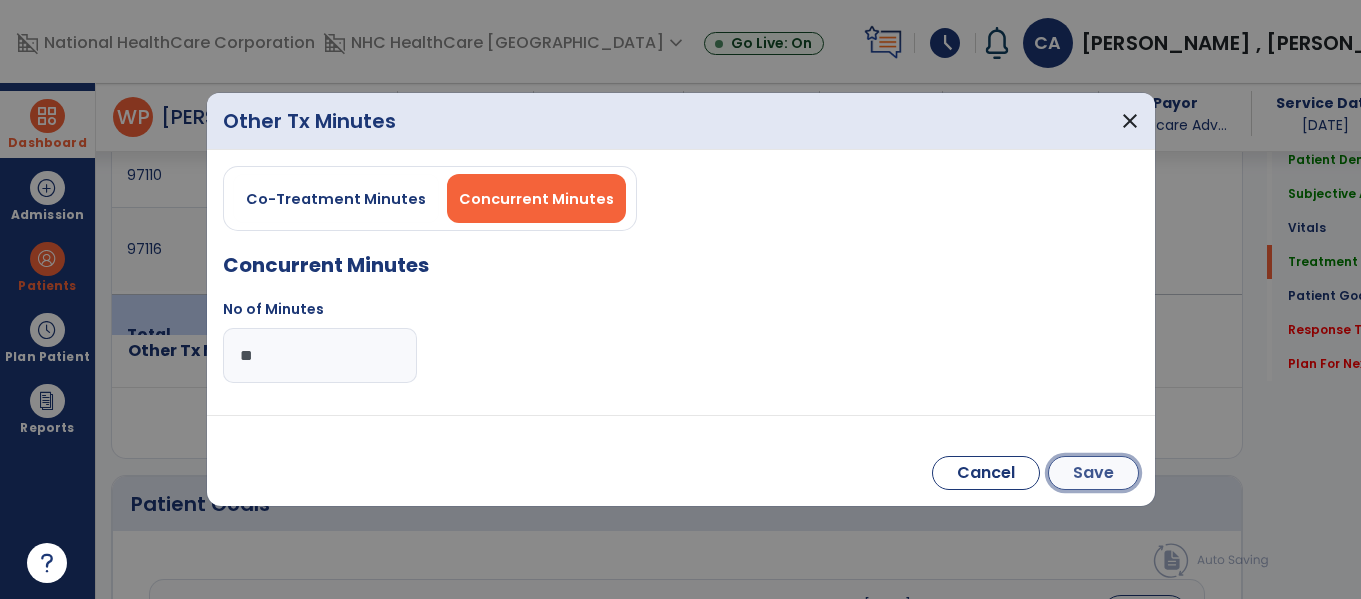 click on "Save" at bounding box center (1093, 473) 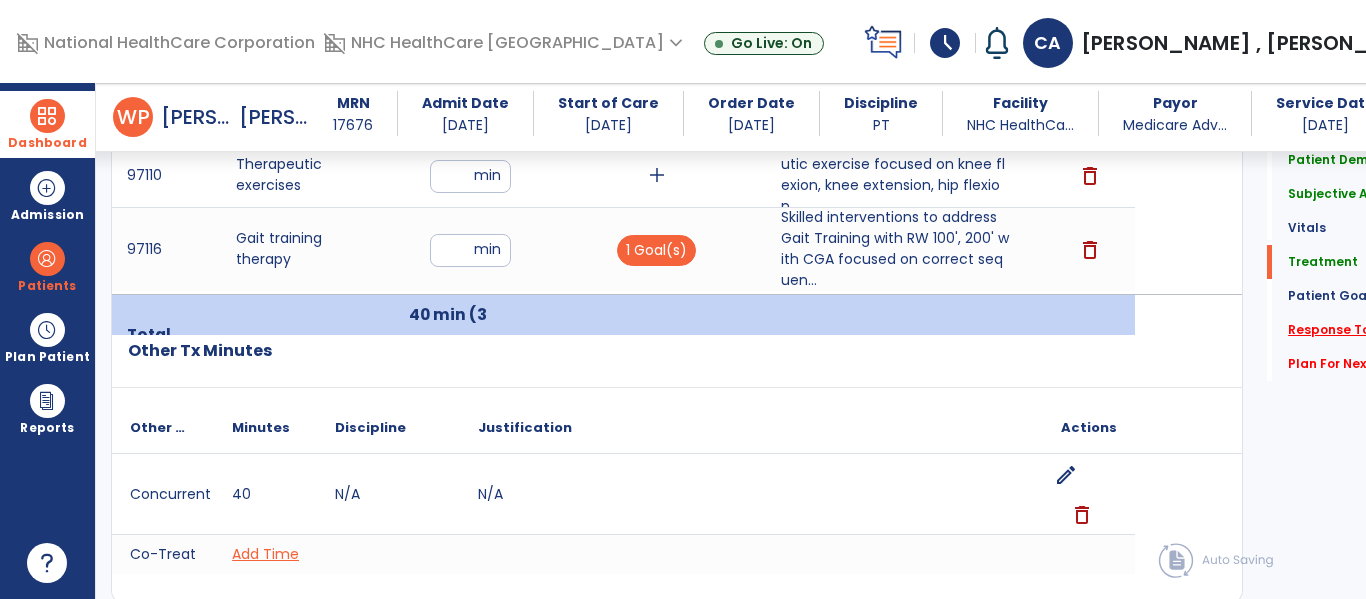 click on "Response To Treatment   *" 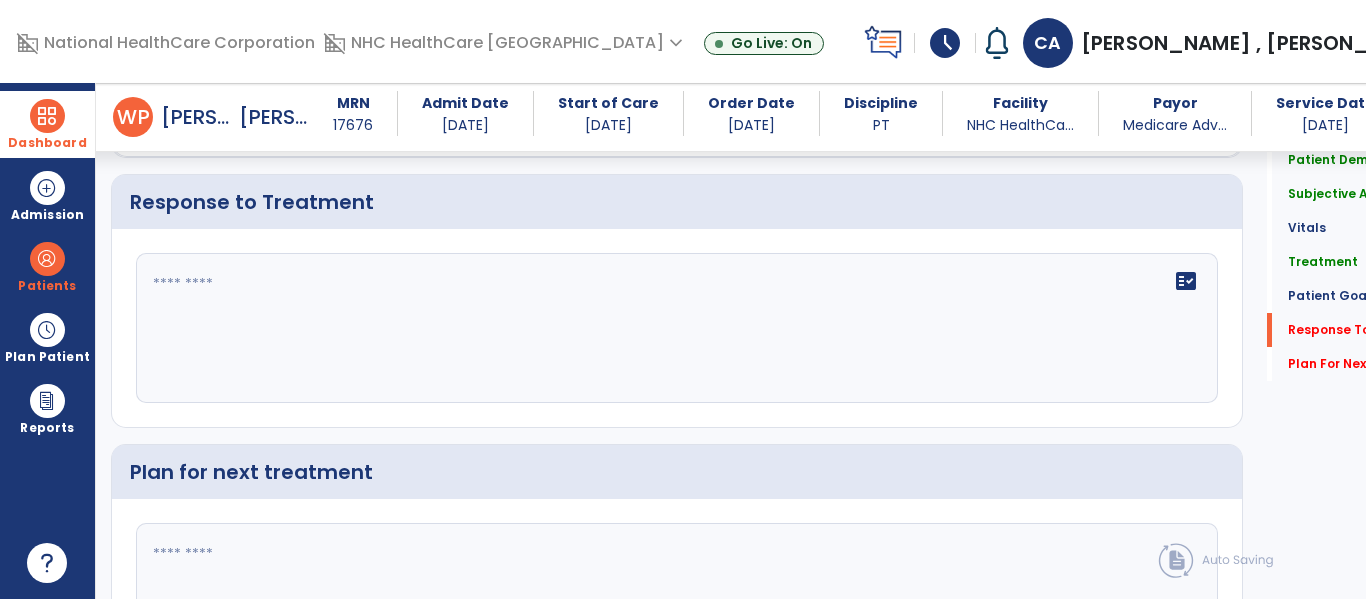 scroll, scrollTop: 2812, scrollLeft: 0, axis: vertical 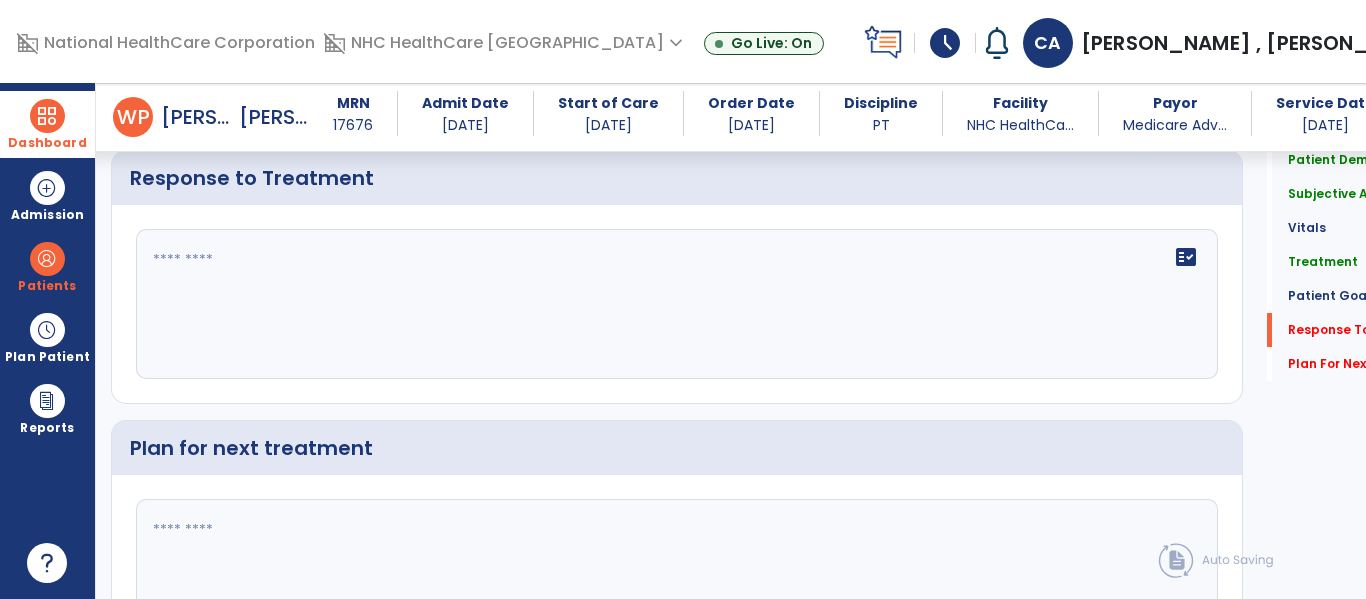 click on "fact_check" 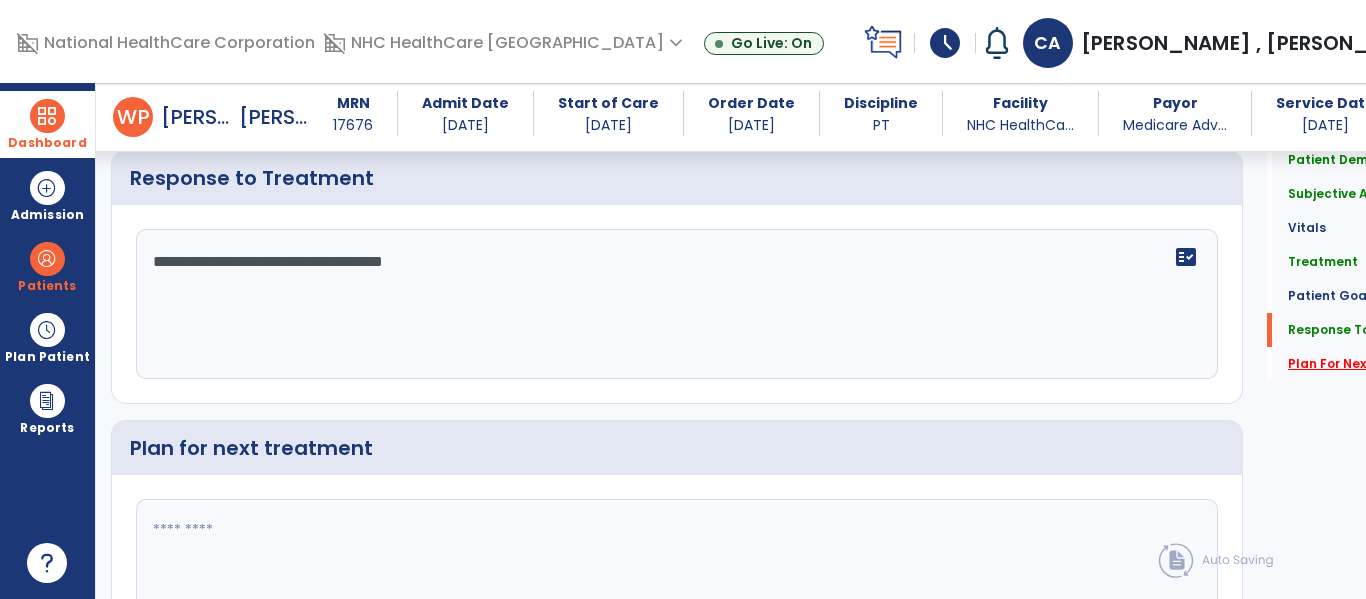 type on "**********" 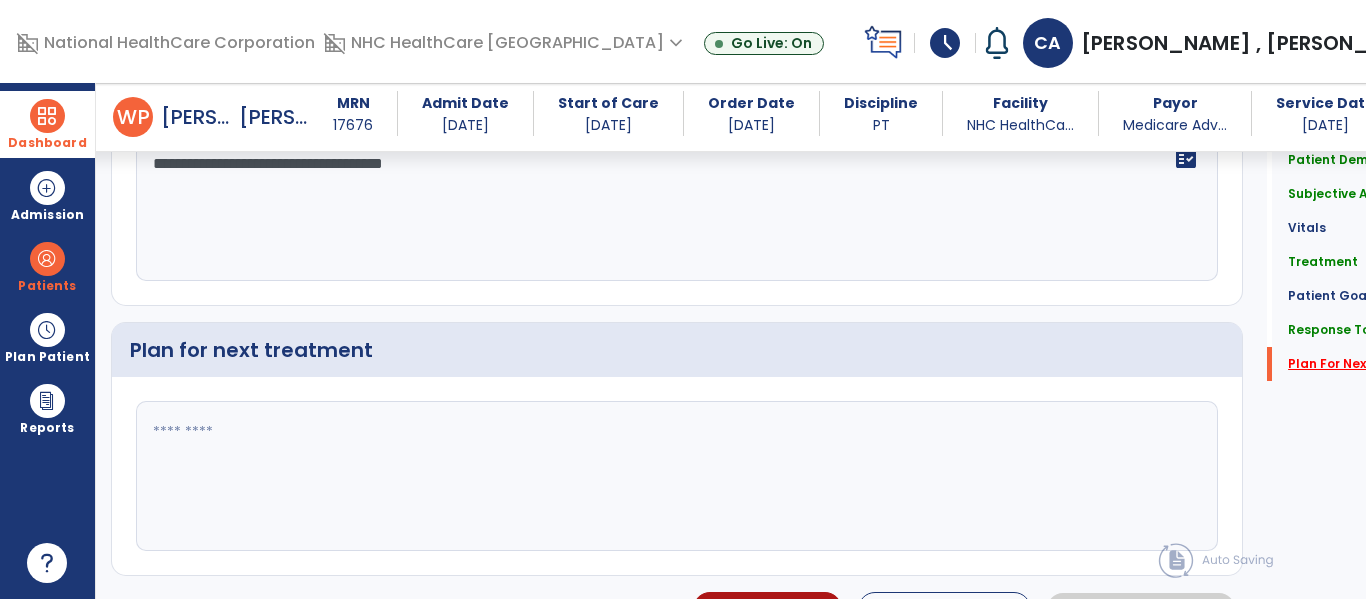 scroll, scrollTop: 3017, scrollLeft: 0, axis: vertical 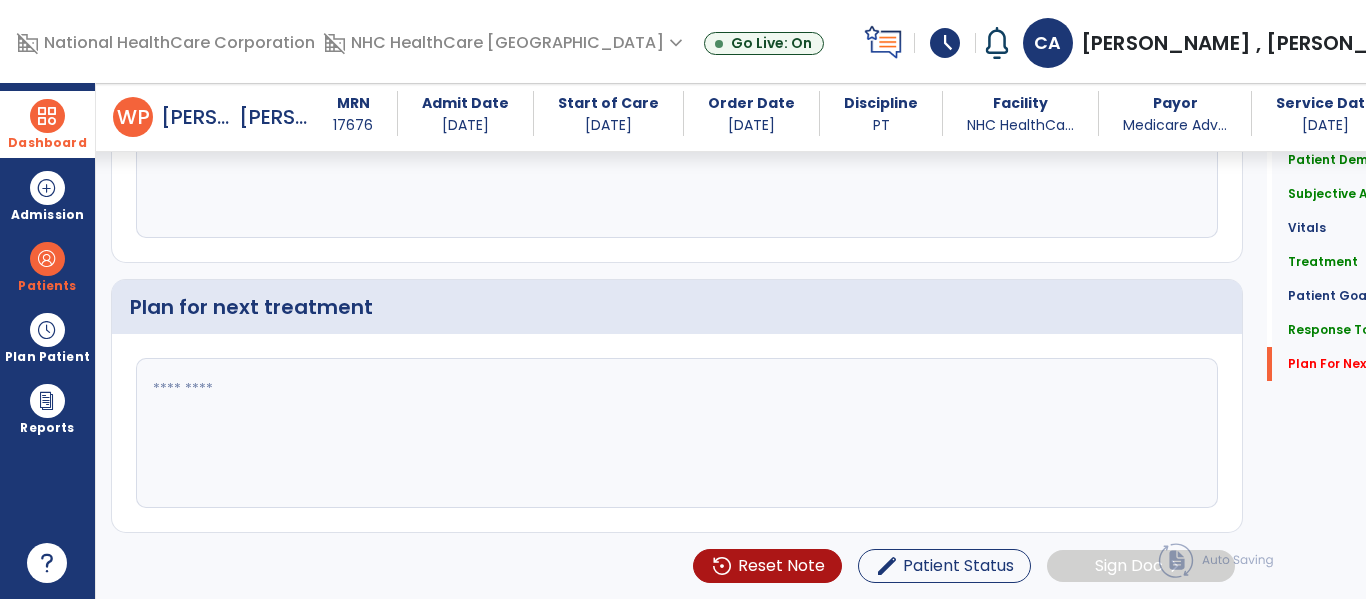 click 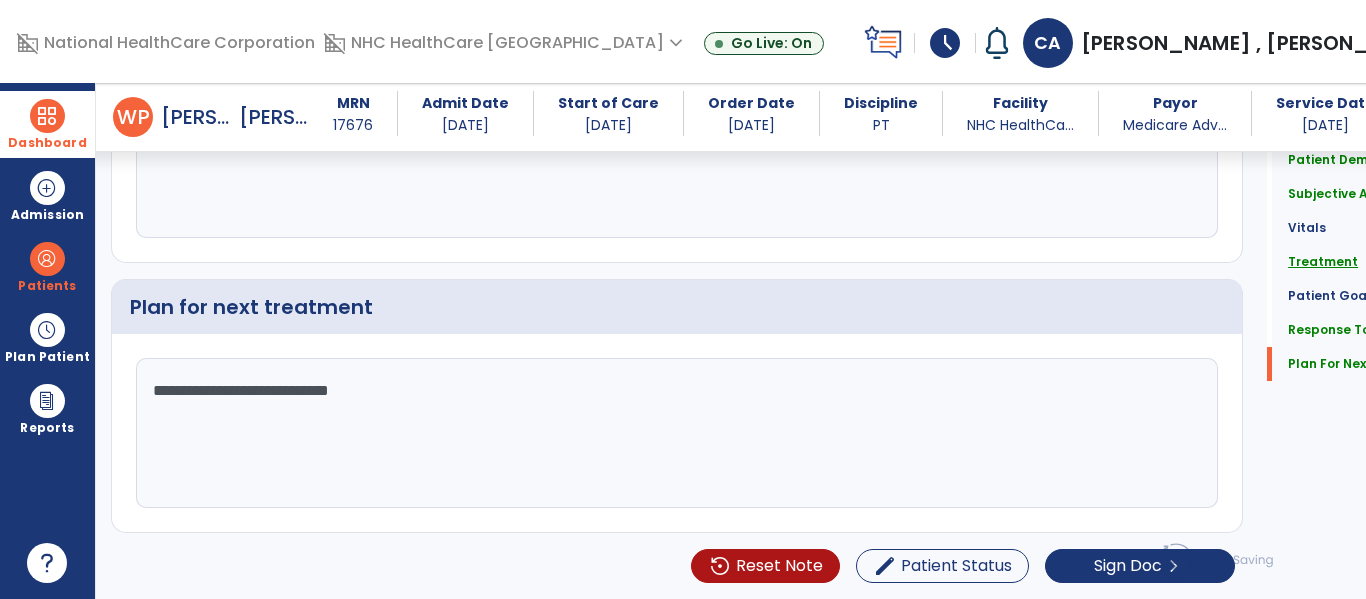 type on "**********" 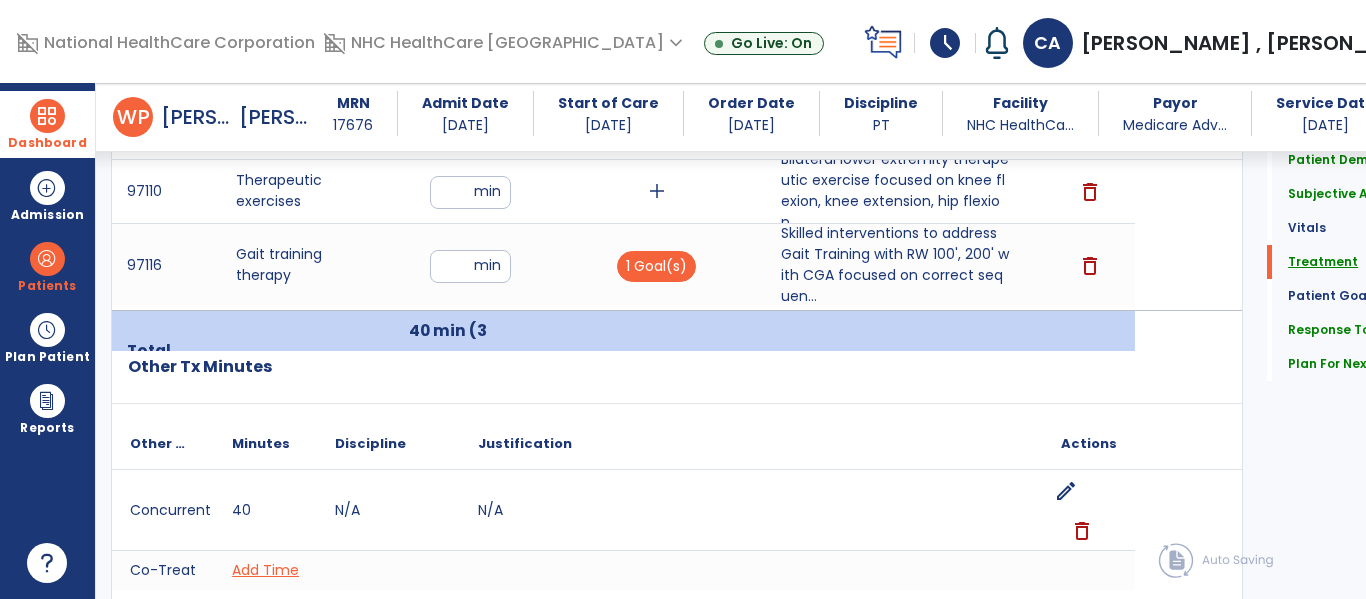 scroll, scrollTop: 1313, scrollLeft: 0, axis: vertical 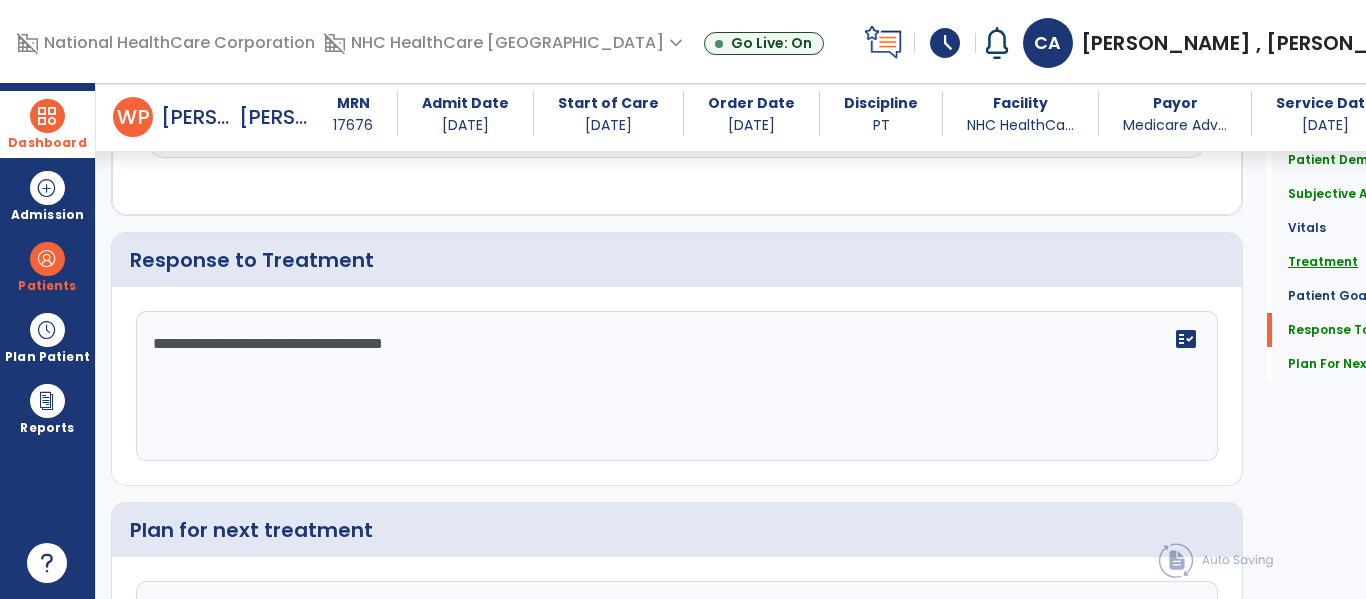 click on "Treatment" 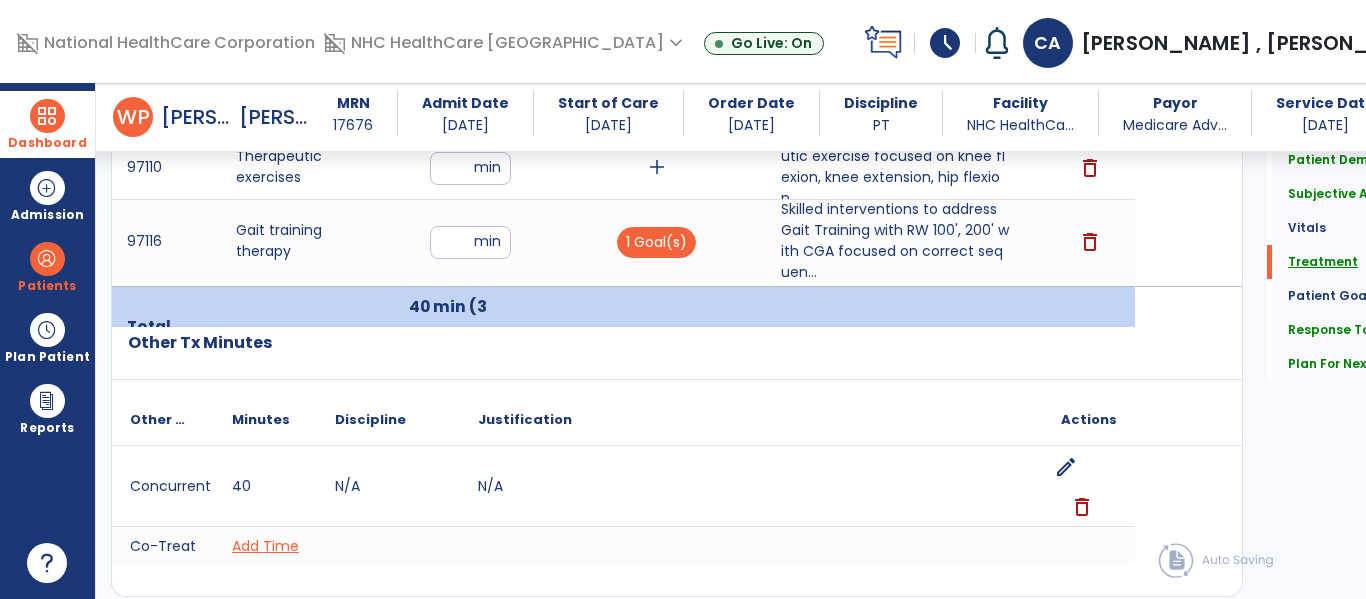 scroll, scrollTop: 1313, scrollLeft: 0, axis: vertical 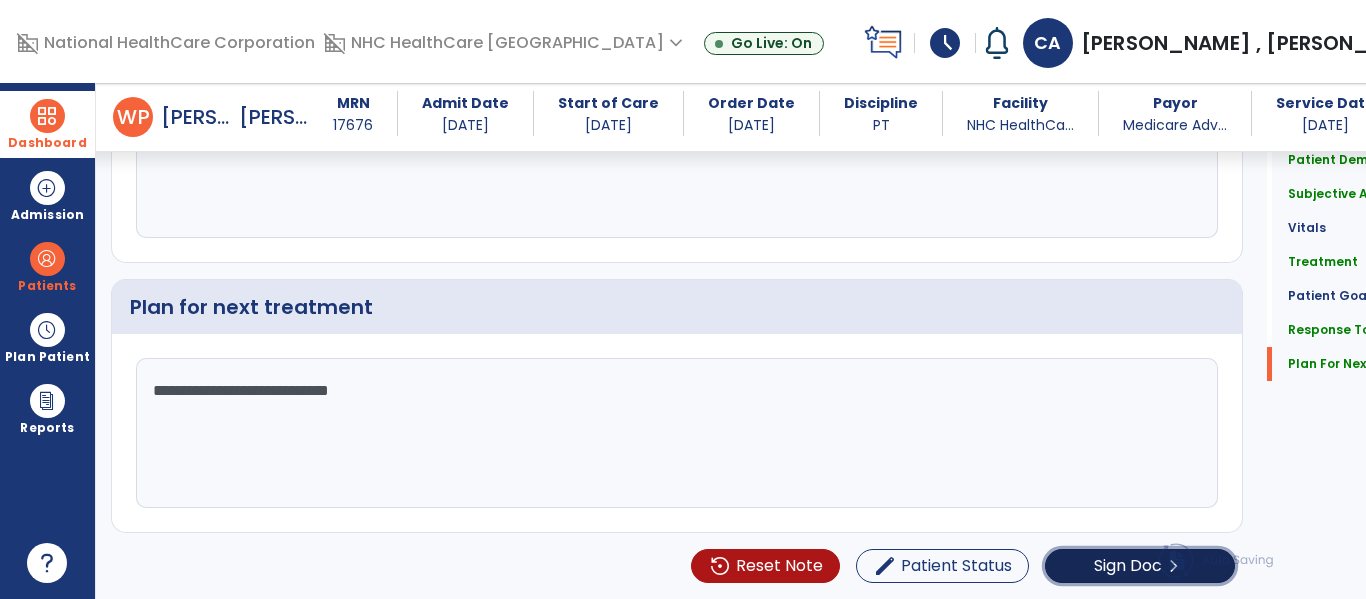 click on "Sign Doc  chevron_right" 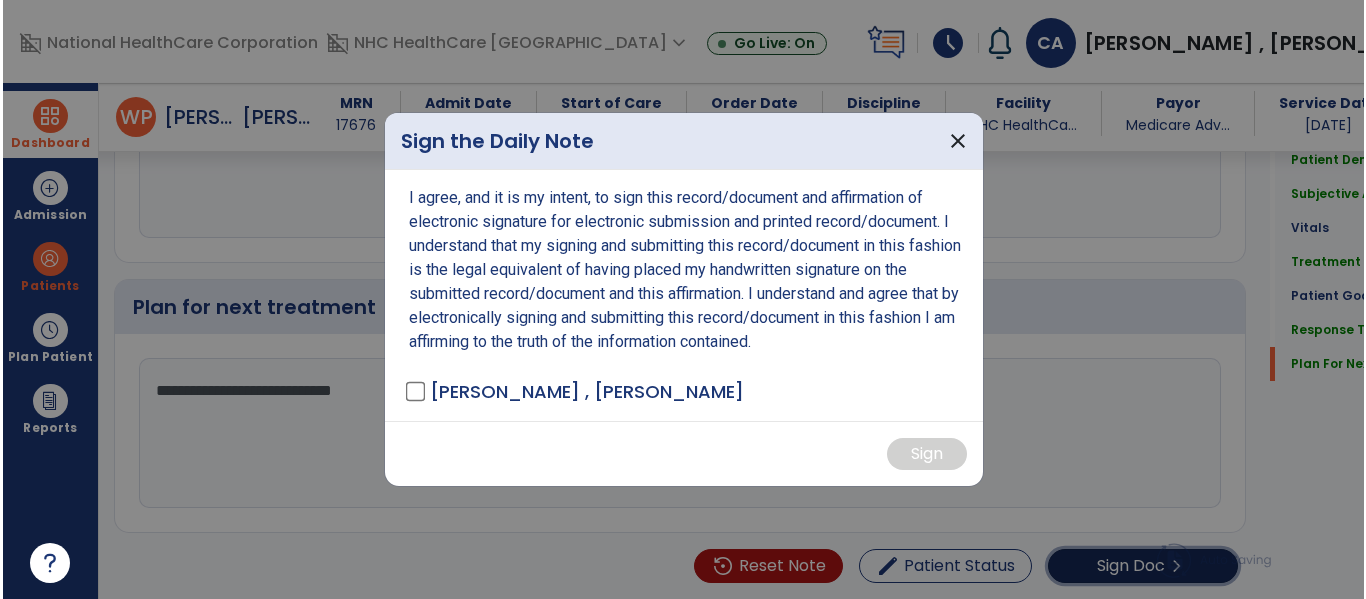 scroll, scrollTop: 3027, scrollLeft: 0, axis: vertical 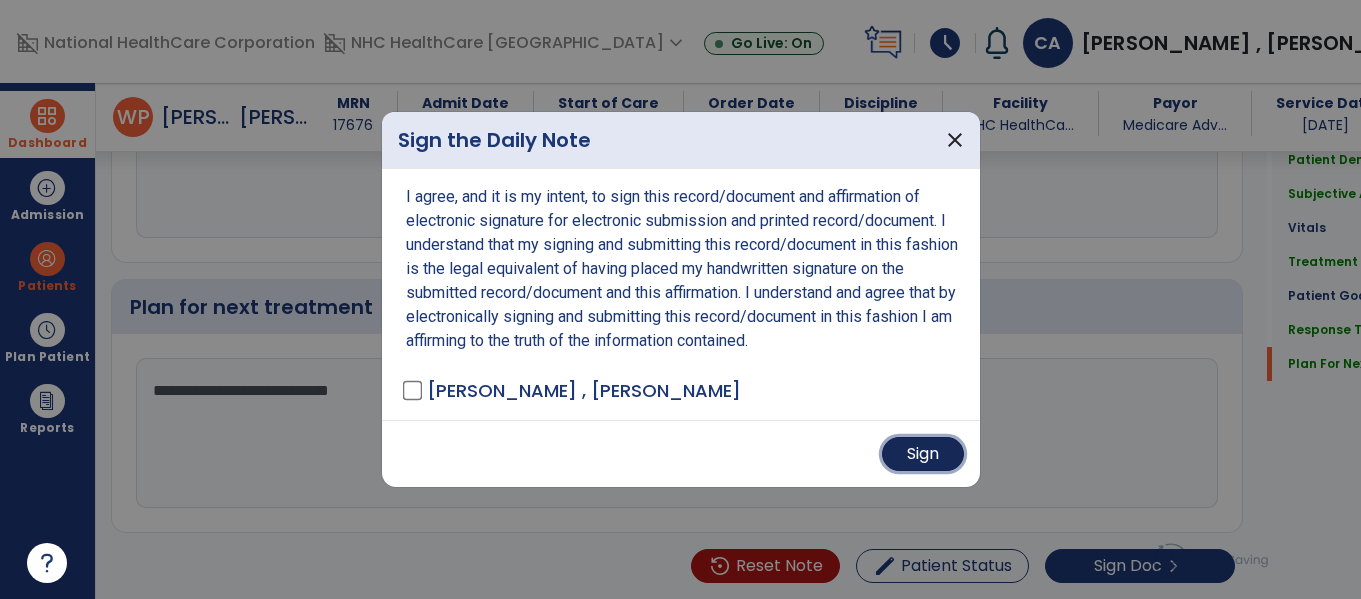 click on "Sign" at bounding box center (923, 454) 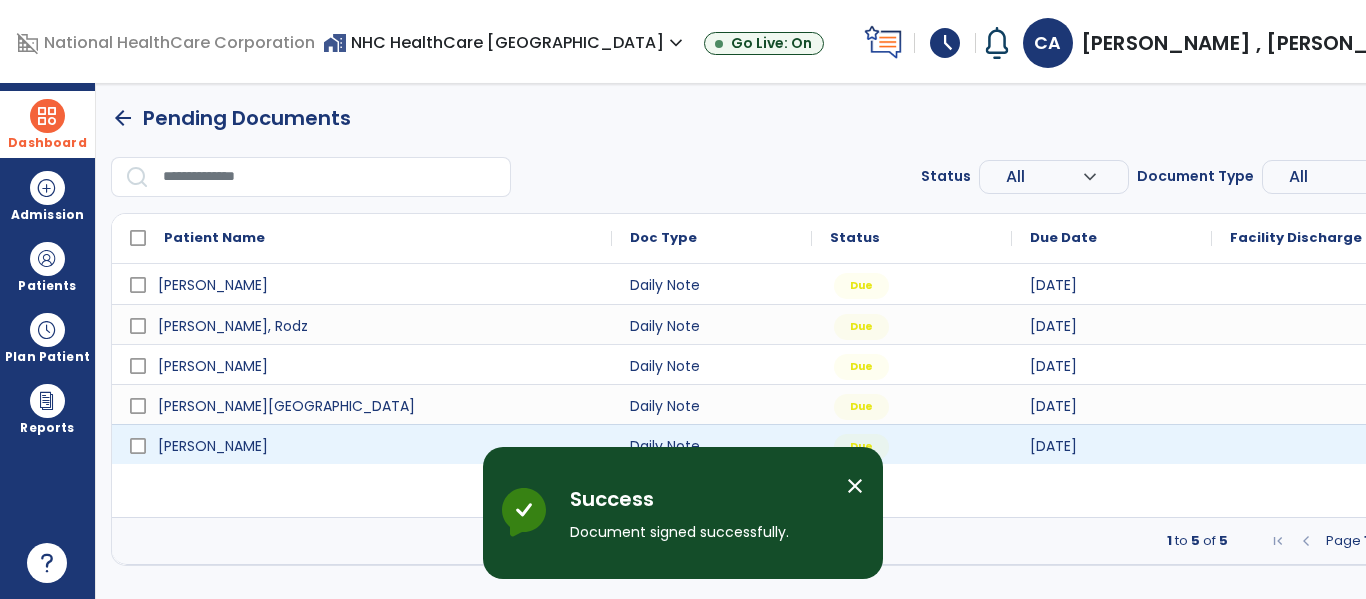 scroll, scrollTop: 0, scrollLeft: 0, axis: both 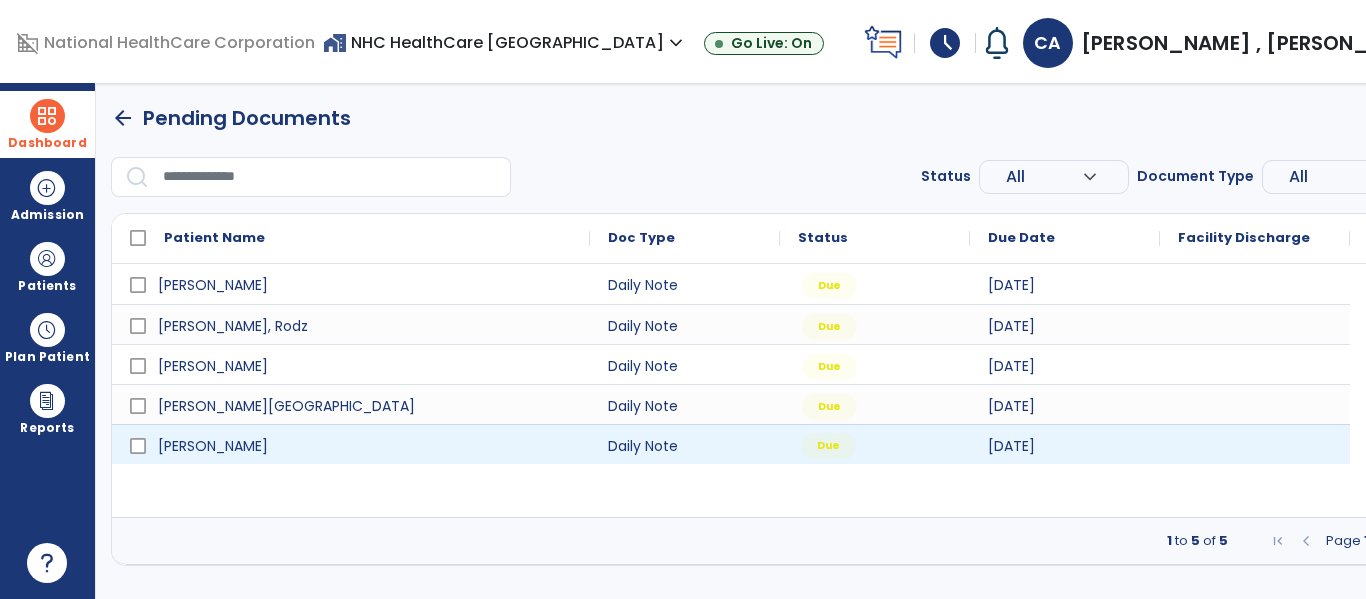 click on "Due" at bounding box center (875, 444) 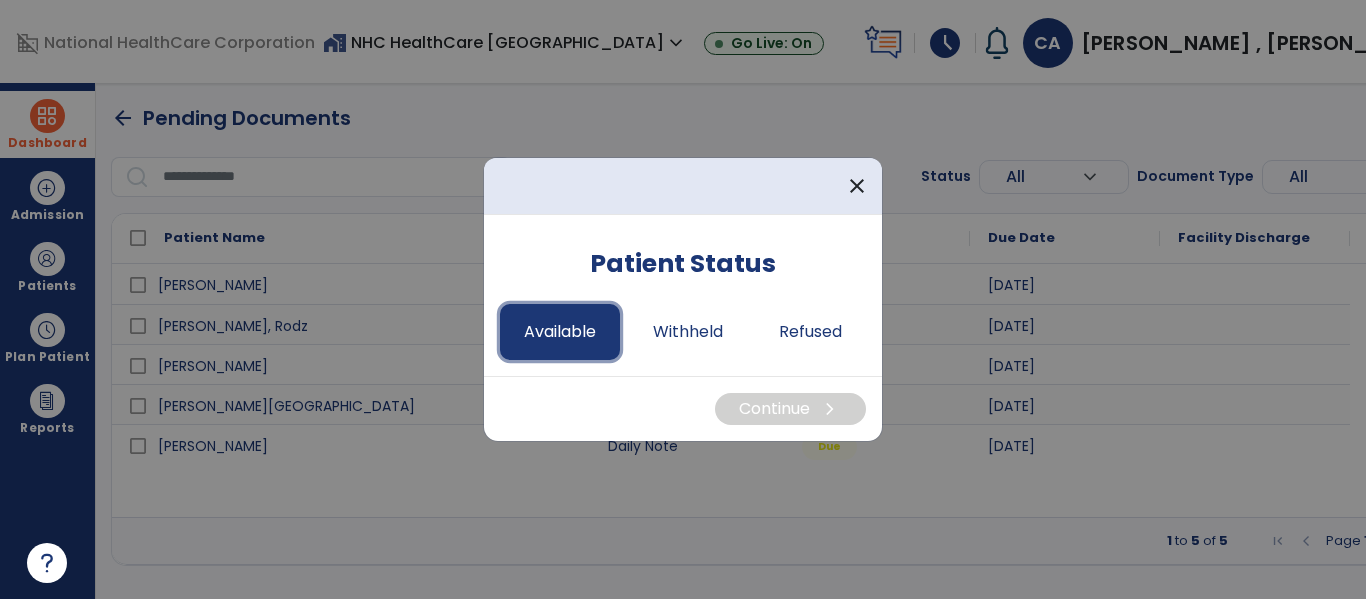 click on "Available" at bounding box center [560, 332] 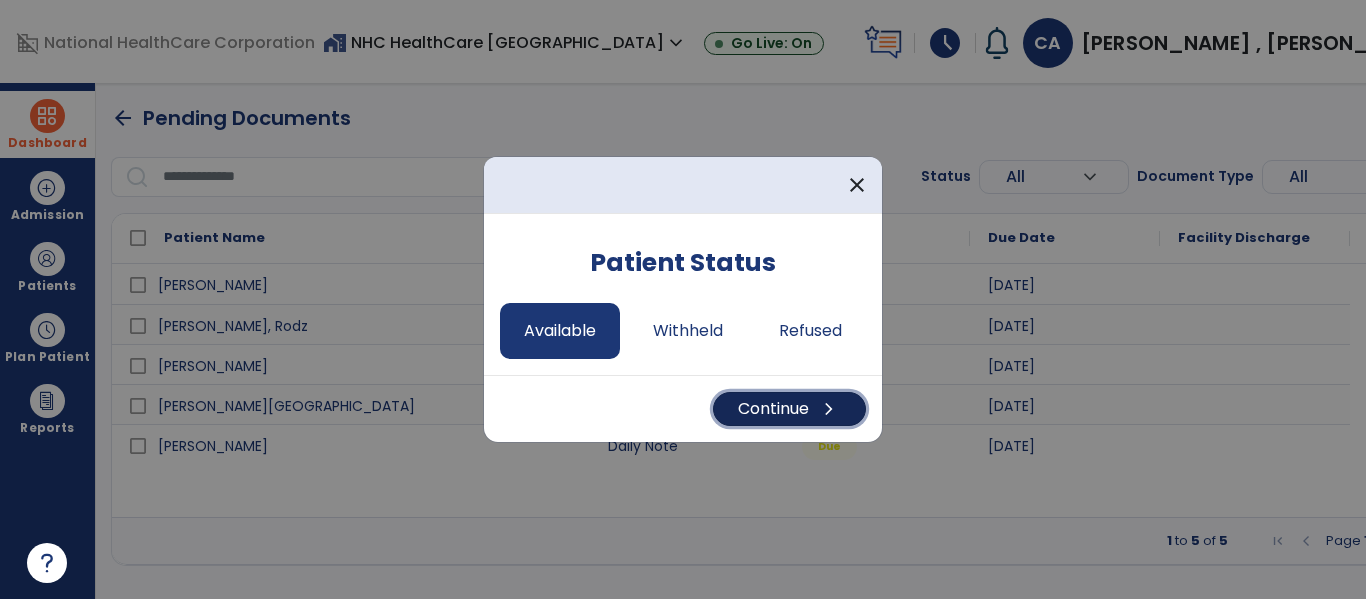 click on "Continue   chevron_right" at bounding box center [789, 409] 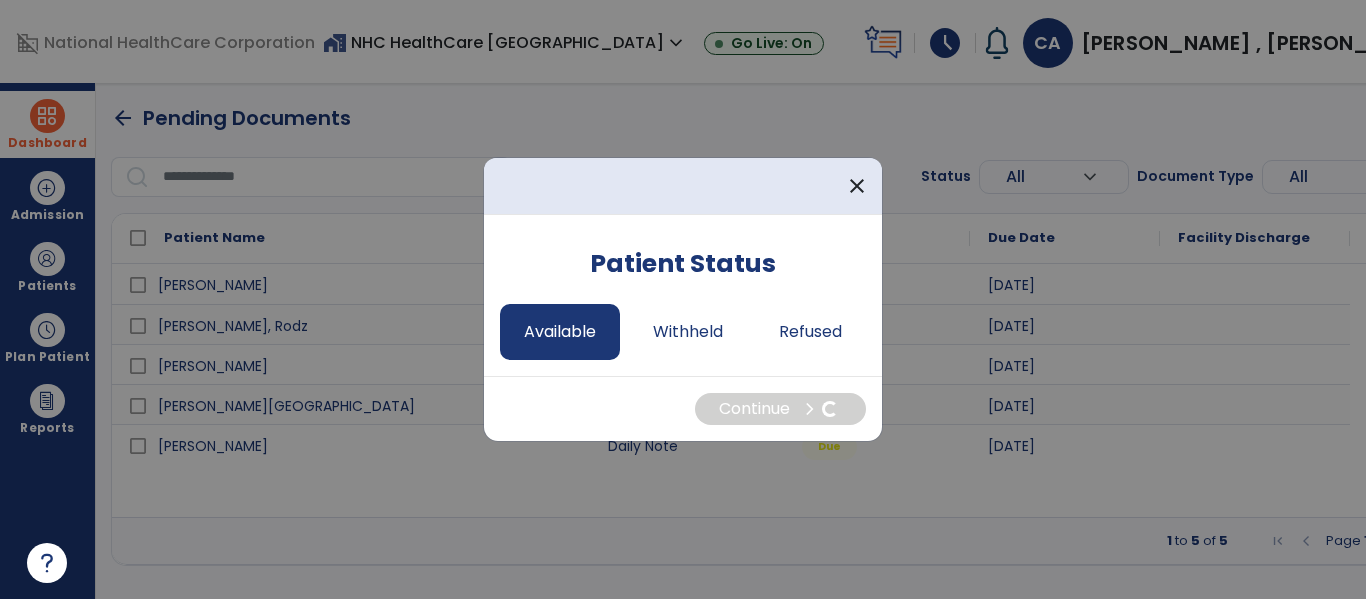 select on "*" 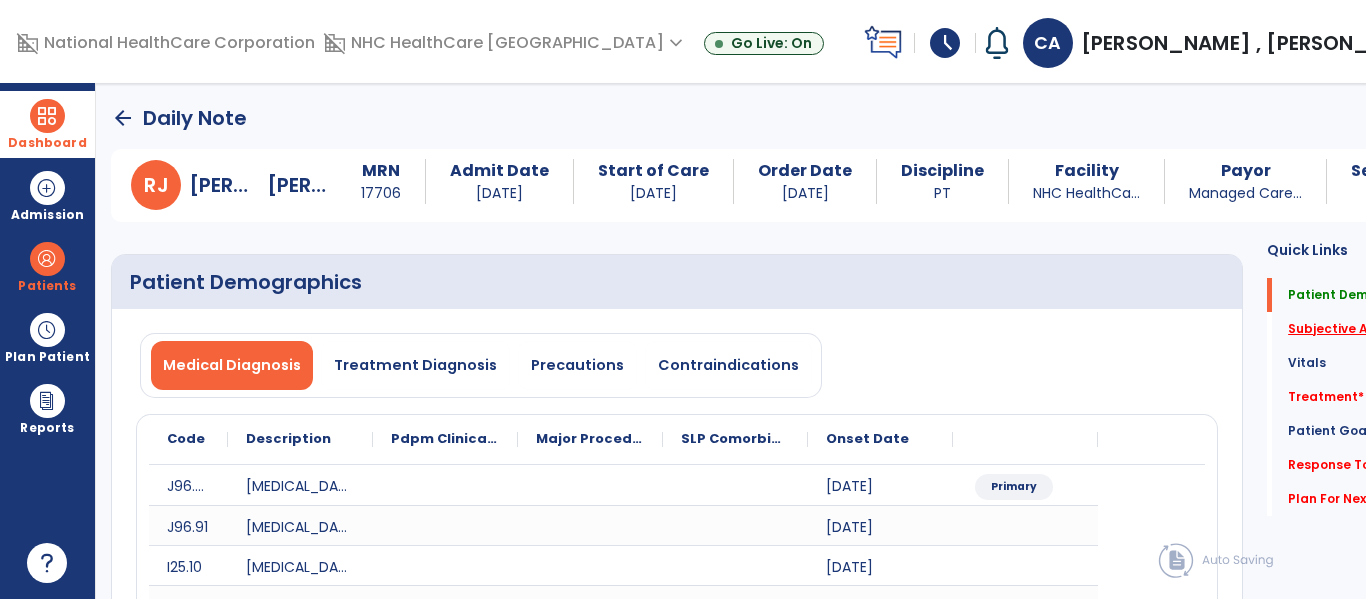 click on "Subjective Assessment   *" 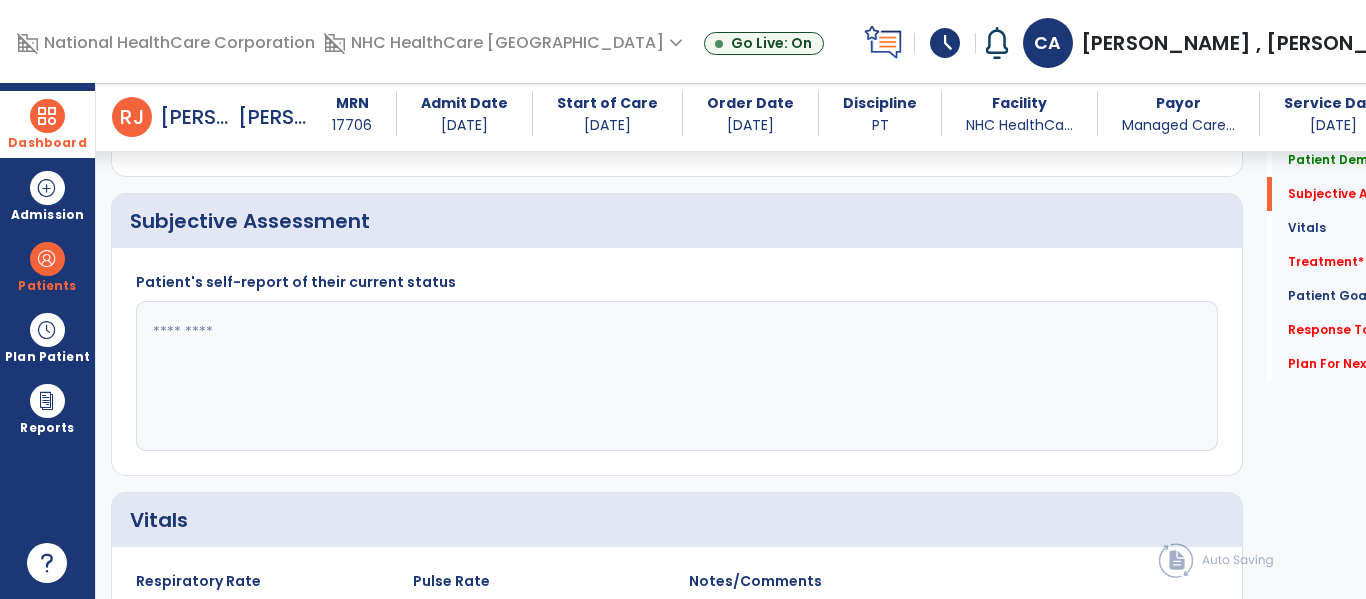 scroll, scrollTop: 547, scrollLeft: 0, axis: vertical 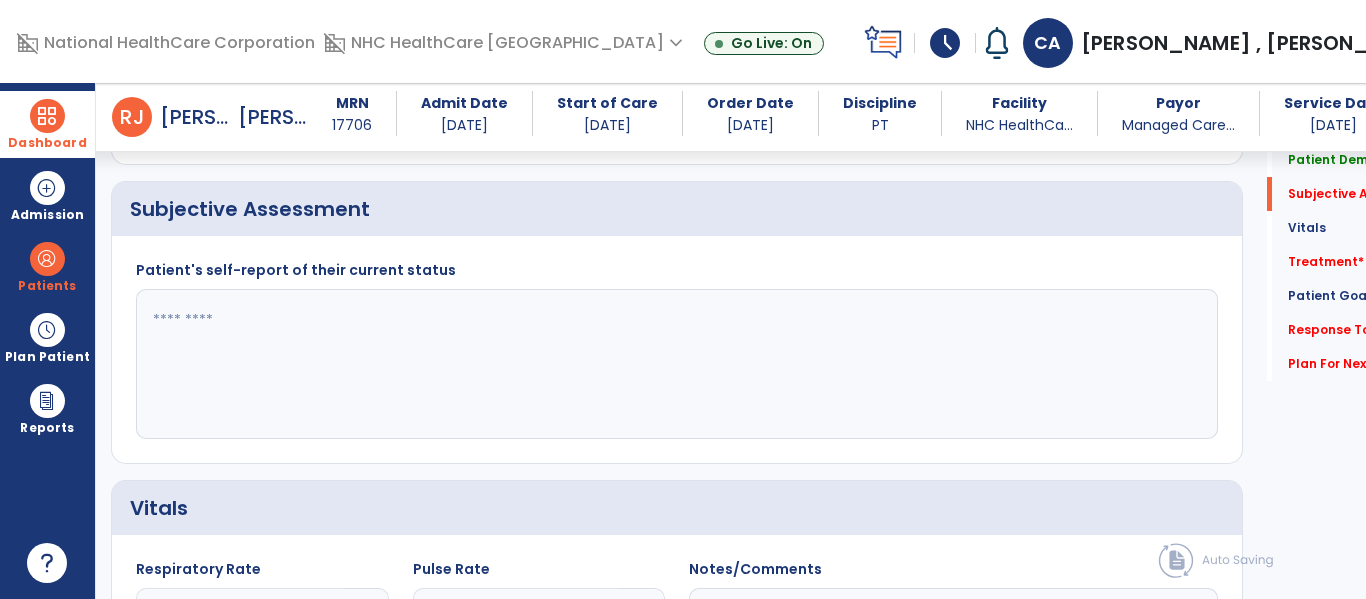 click 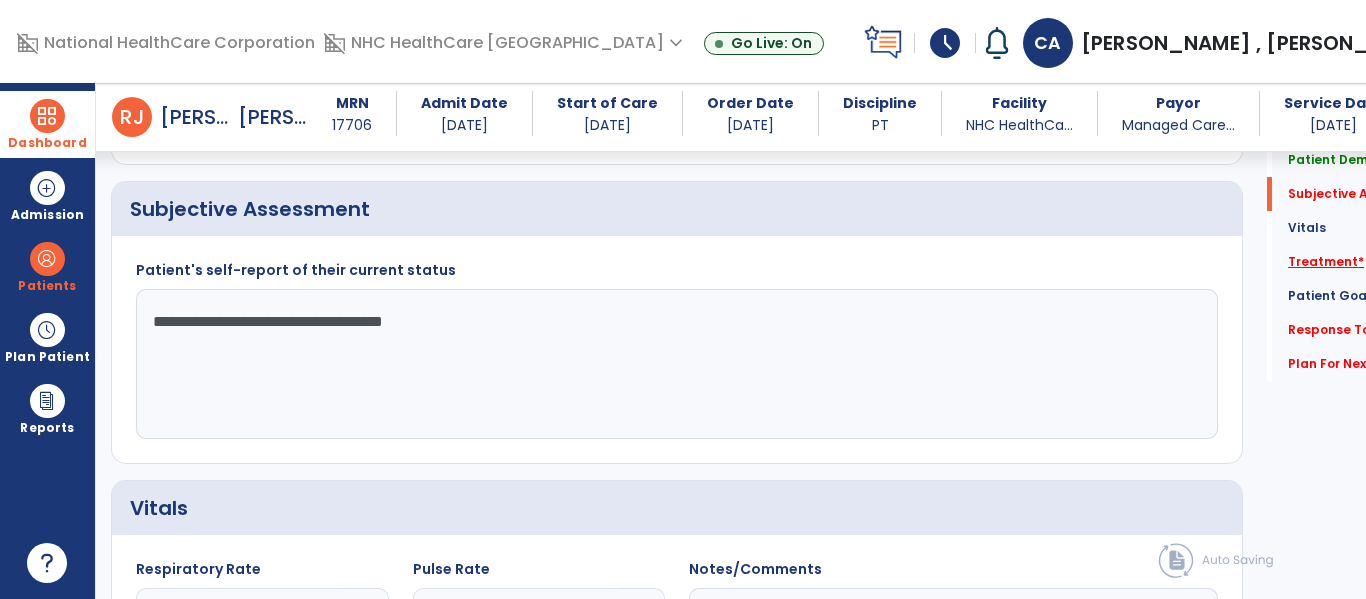 type on "**********" 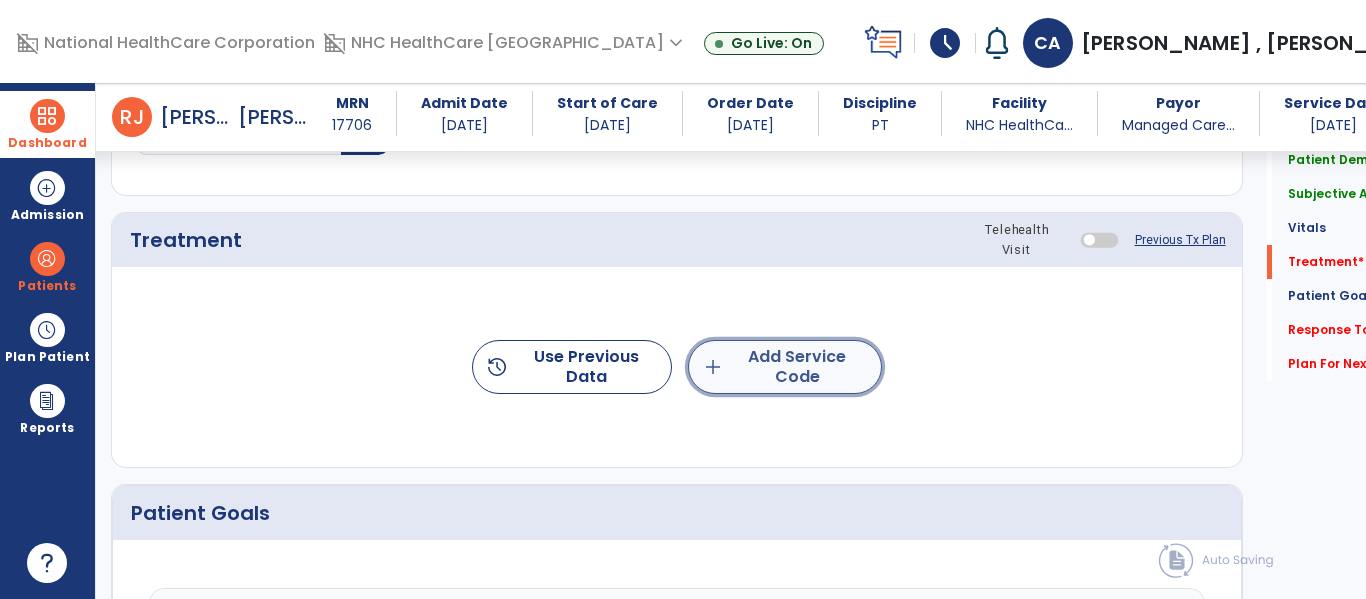 click on "add  Add Service Code" 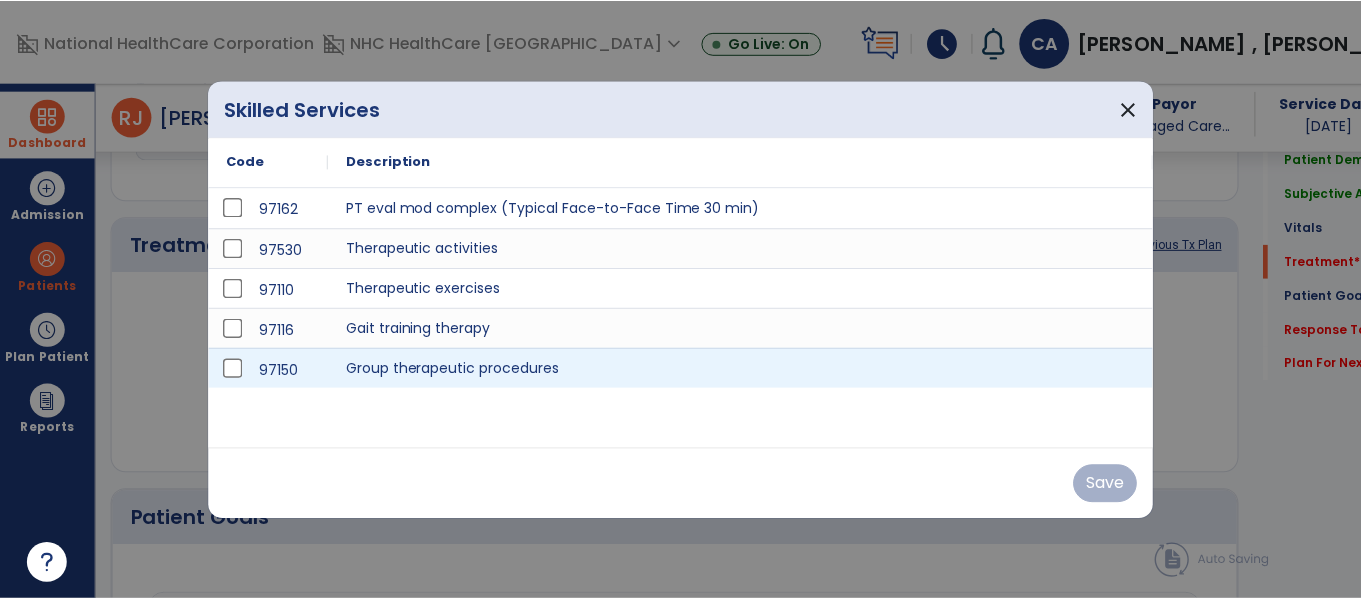 scroll, scrollTop: 1237, scrollLeft: 0, axis: vertical 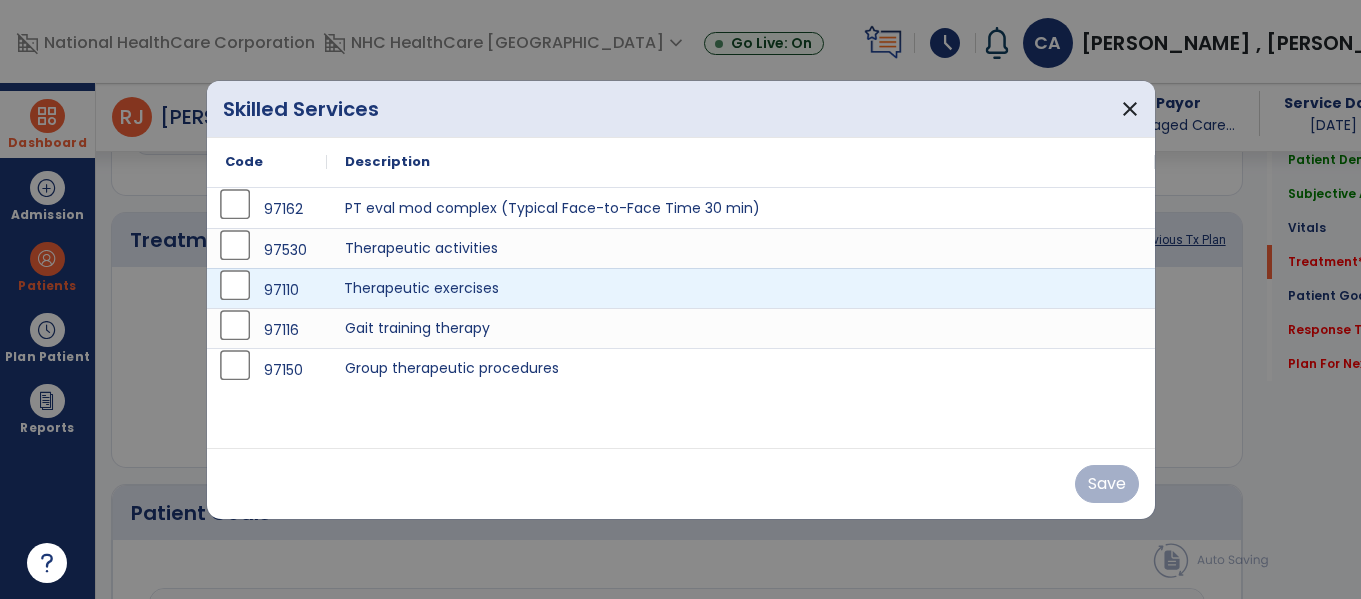 click on "Therapeutic exercises" at bounding box center [741, 288] 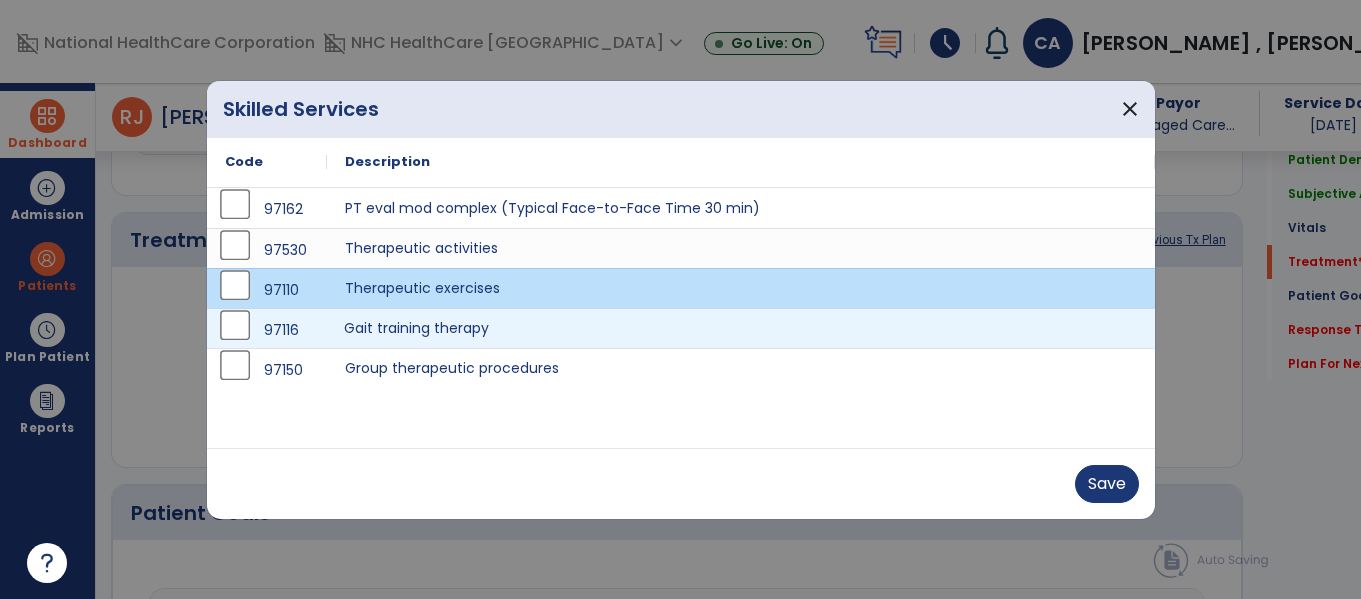click on "Gait training therapy" at bounding box center [741, 328] 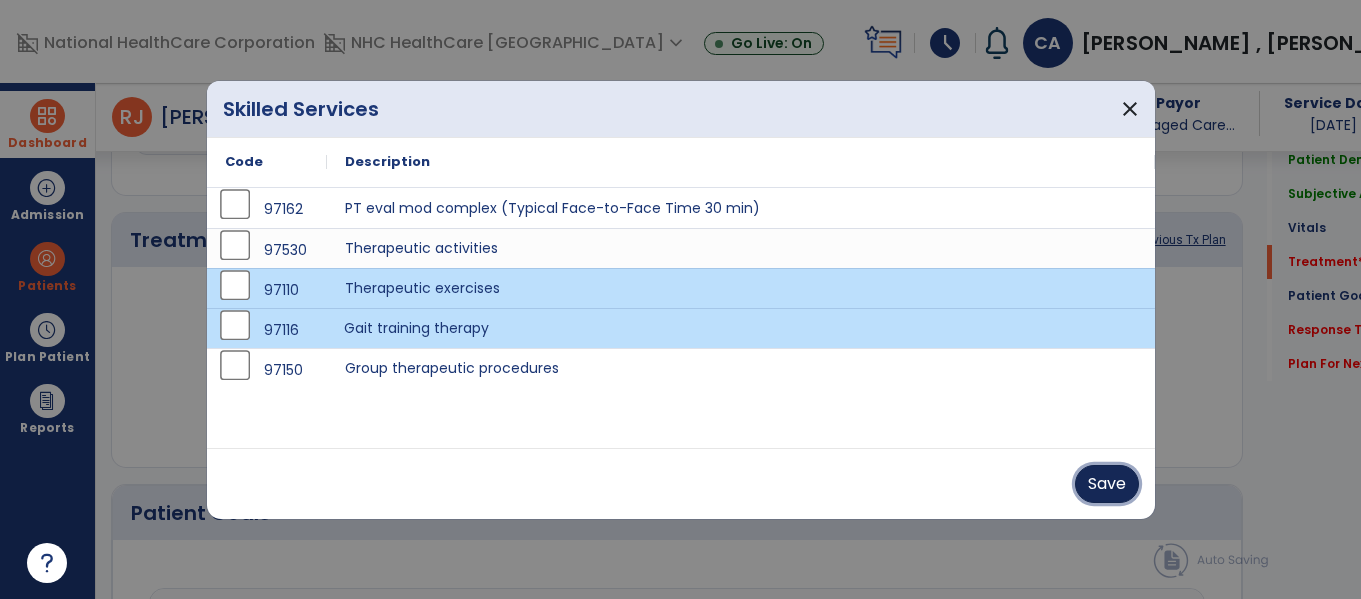 click on "Save" at bounding box center [1107, 484] 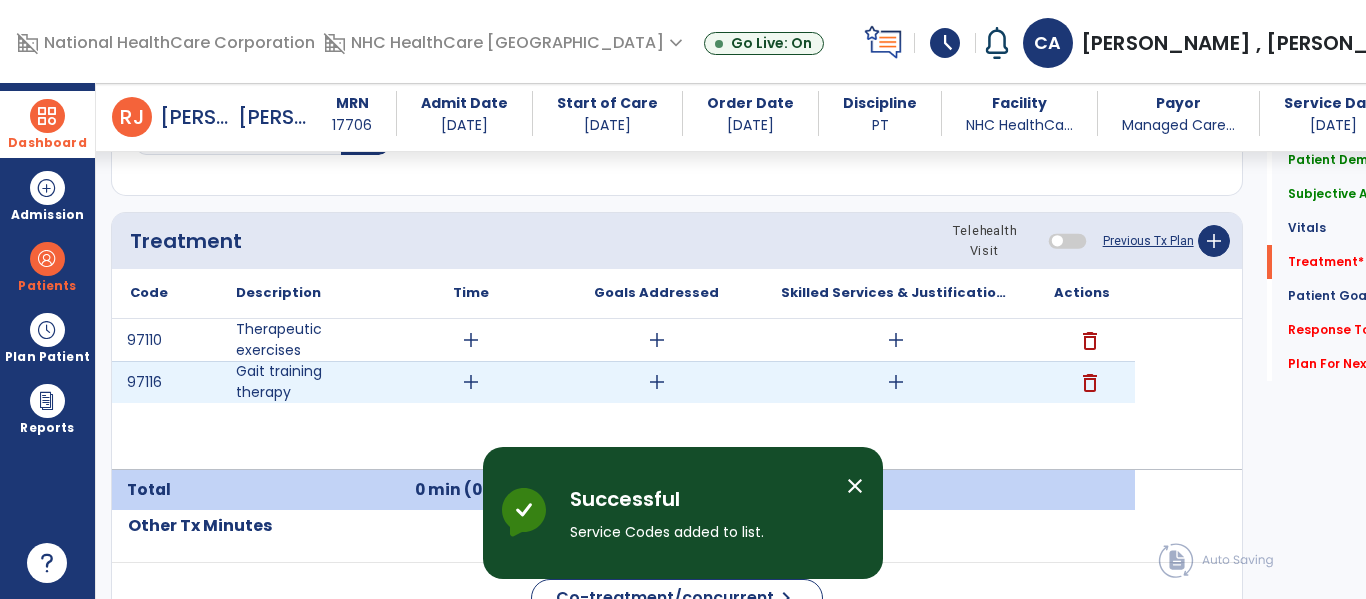 click on "add" at bounding box center (896, 382) 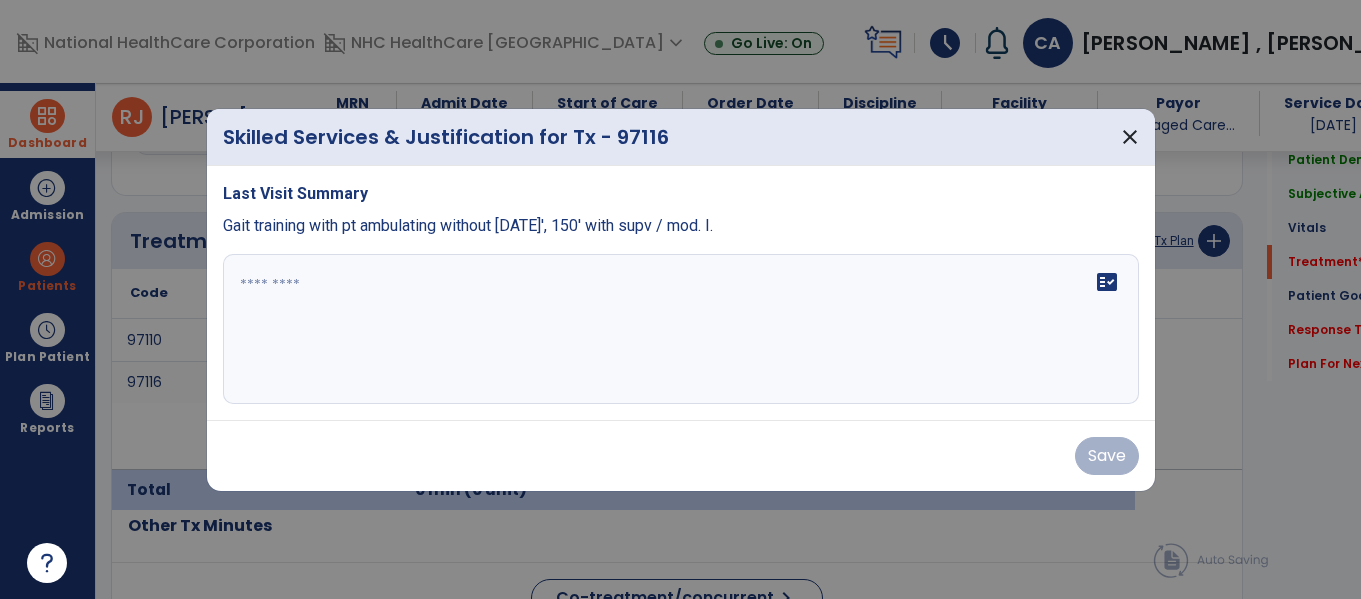 scroll, scrollTop: 1237, scrollLeft: 0, axis: vertical 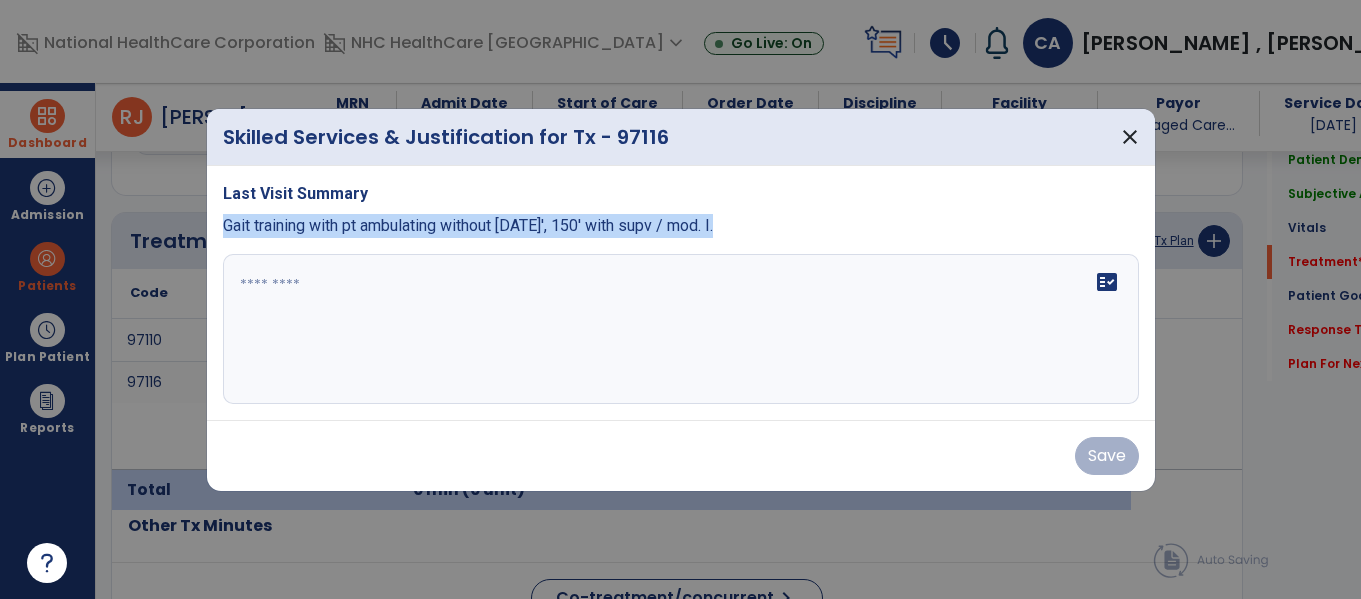drag, startPoint x: 759, startPoint y: 221, endPoint x: 225, endPoint y: 220, distance: 534.0009 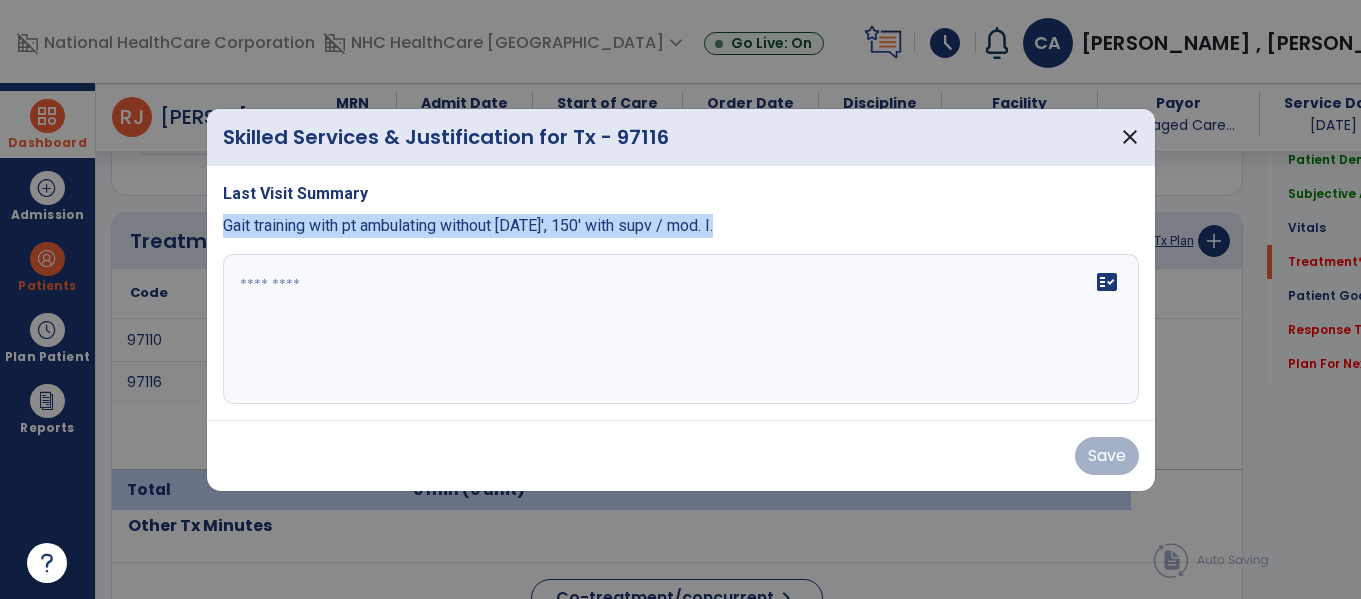 click on "Gait training with pt ambulating without [DATE]', 150' with supv / mod. I." at bounding box center (681, 226) 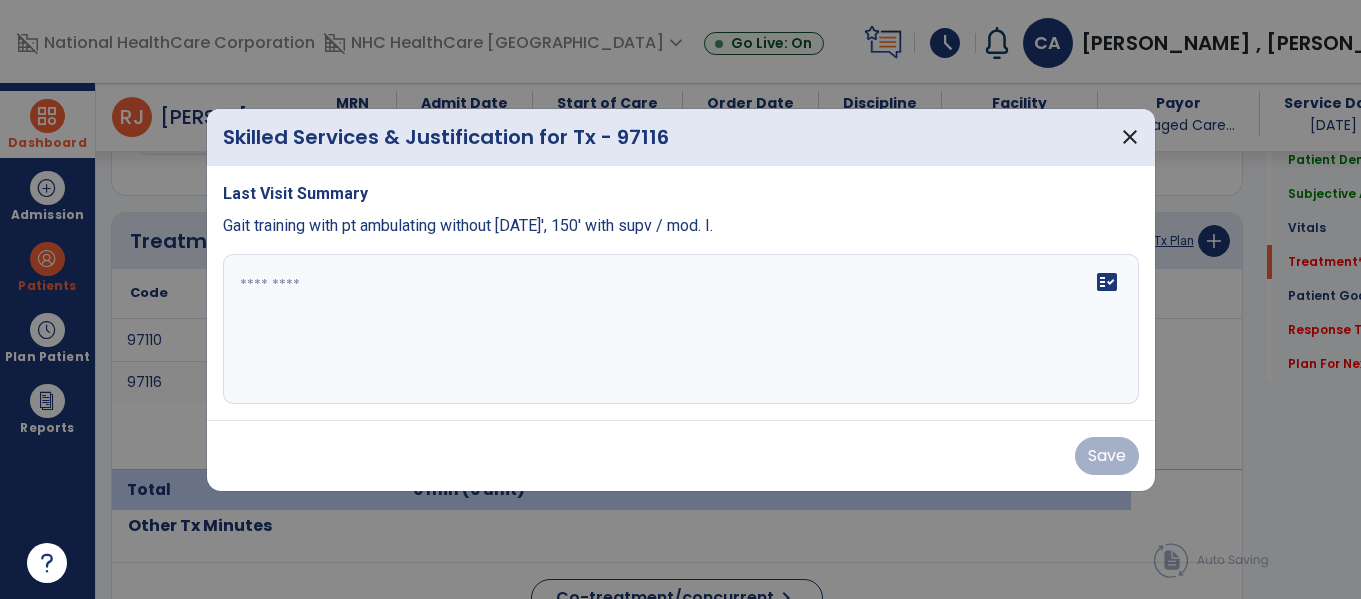 click on "fact_check" at bounding box center (681, 329) 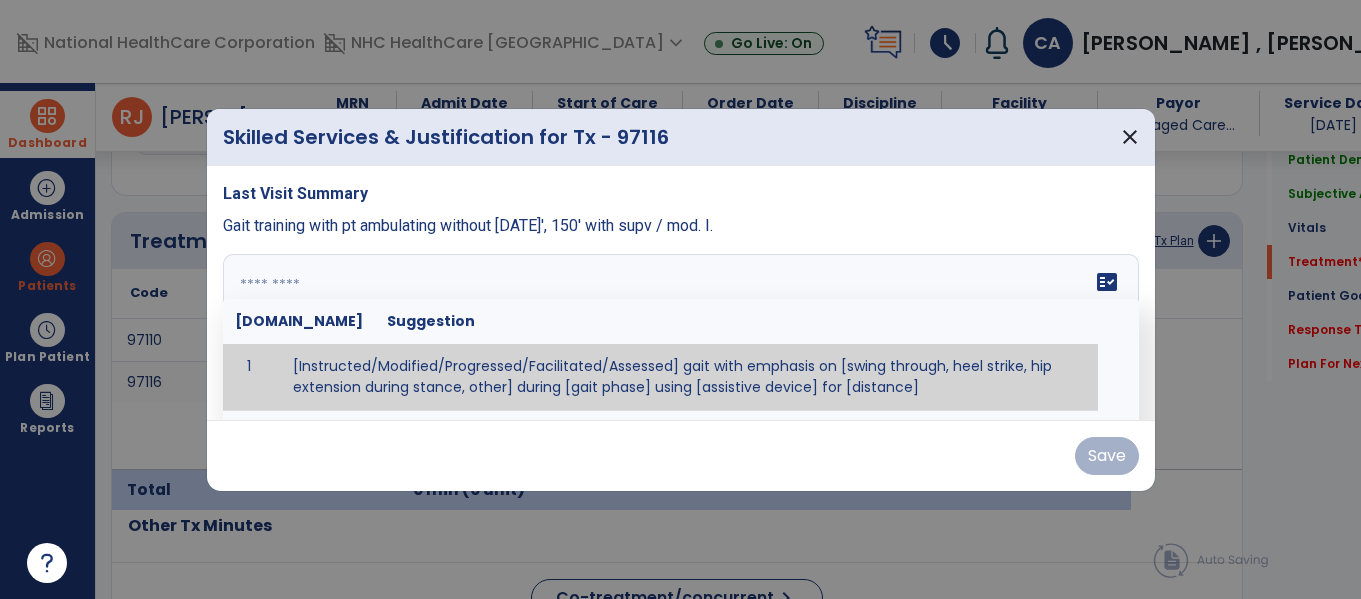 paste on "**********" 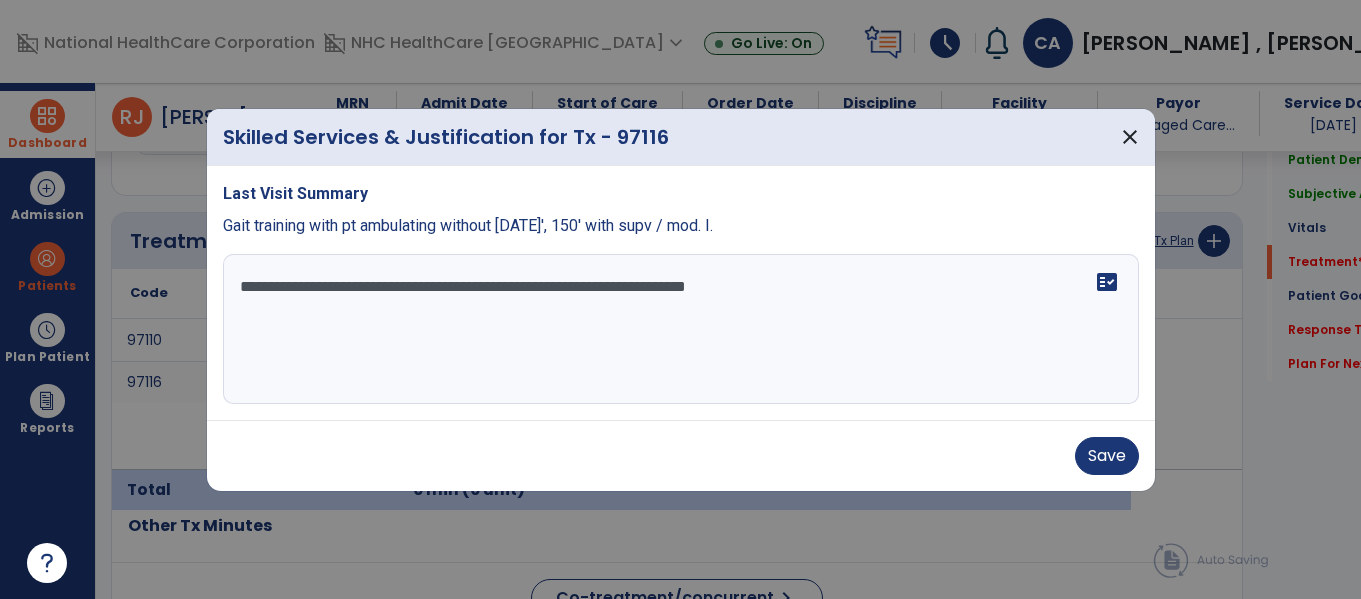 drag, startPoint x: 655, startPoint y: 277, endPoint x: 594, endPoint y: 277, distance: 61 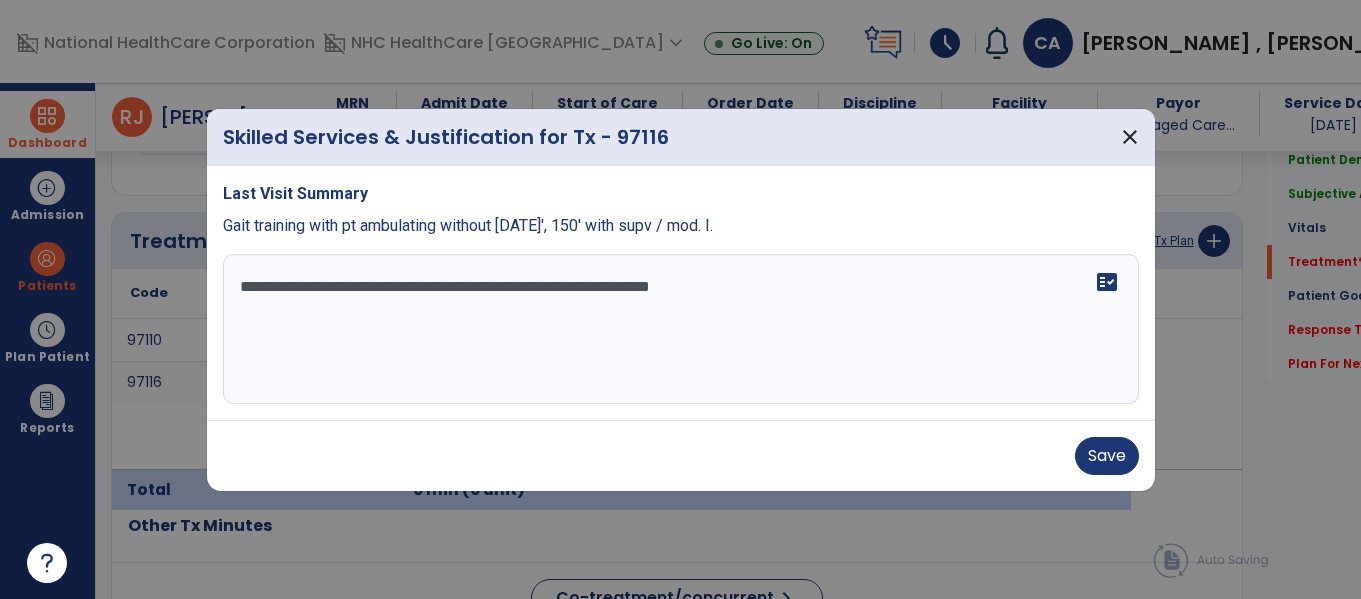 drag, startPoint x: 717, startPoint y: 287, endPoint x: 657, endPoint y: 286, distance: 60.00833 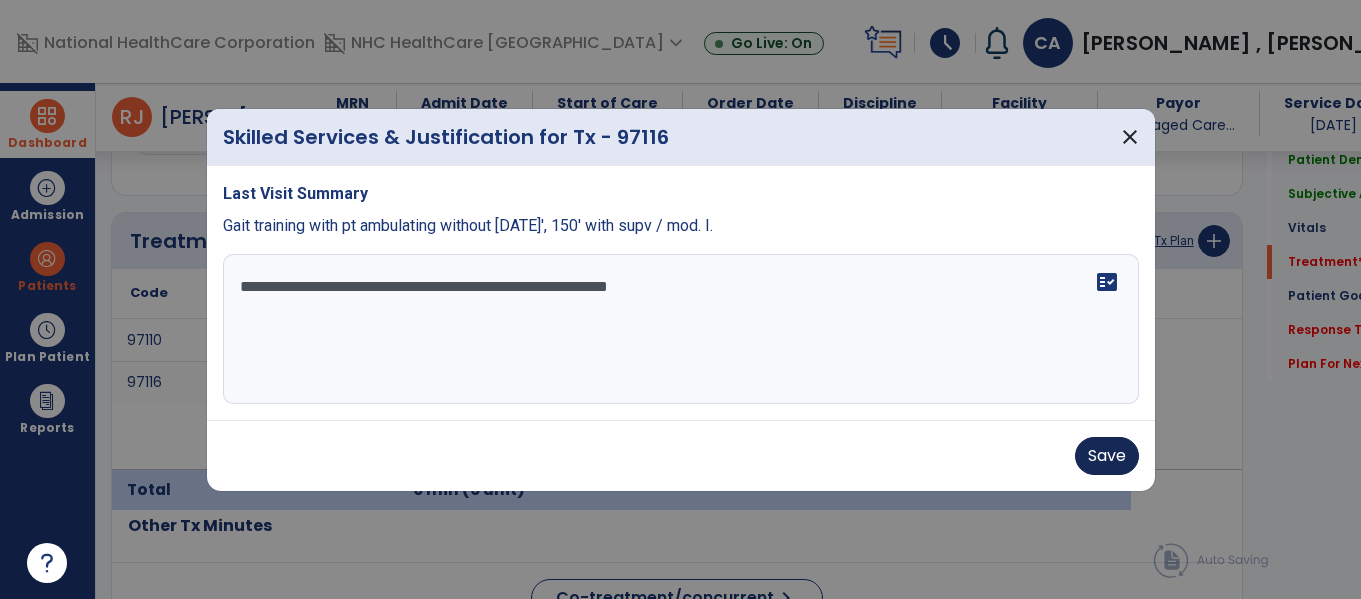 type on "**********" 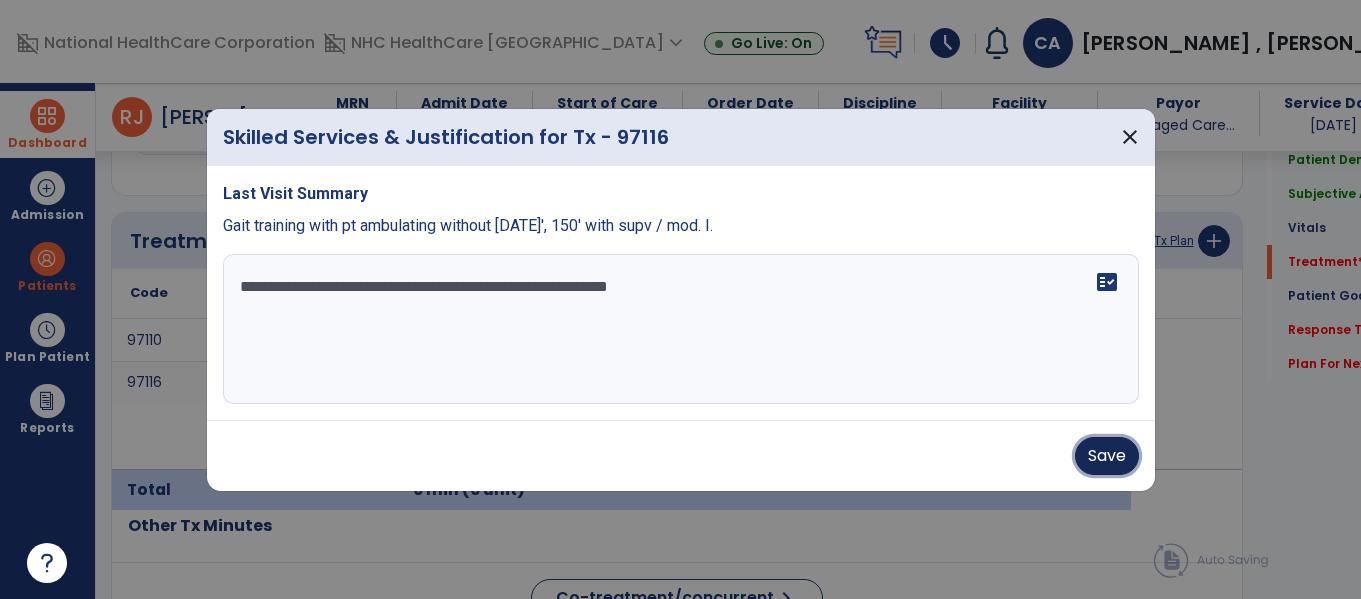 click on "Save" at bounding box center [1107, 456] 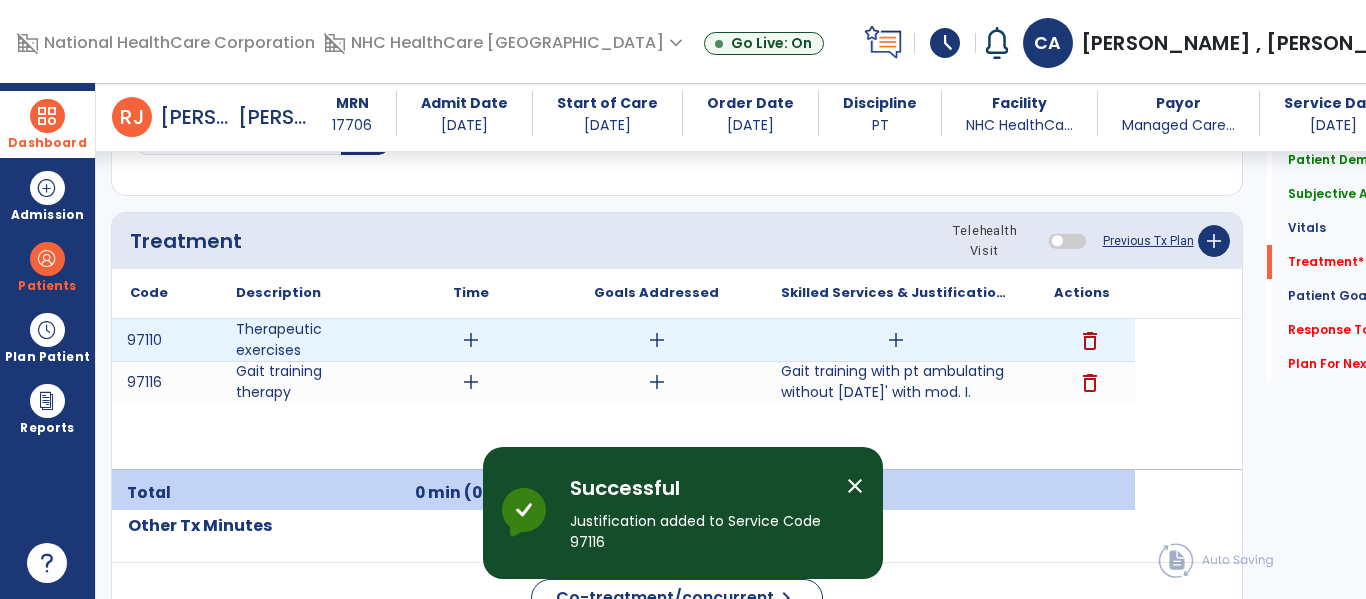click on "add" at bounding box center (896, 340) 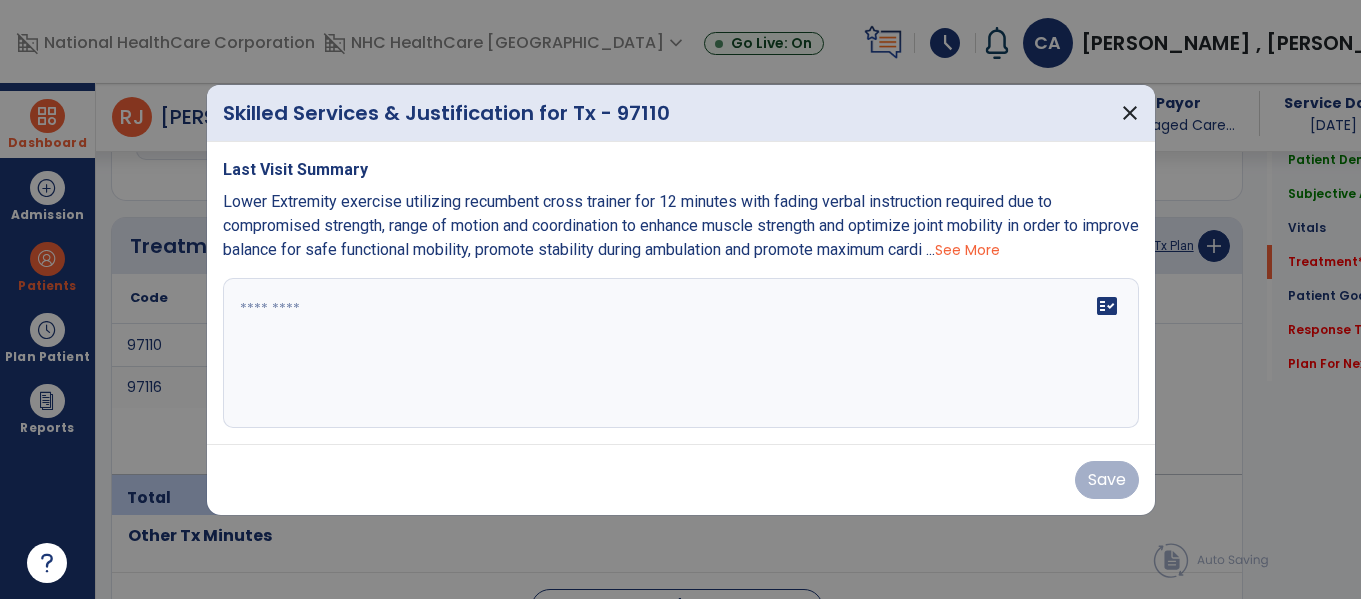 scroll, scrollTop: 1237, scrollLeft: 0, axis: vertical 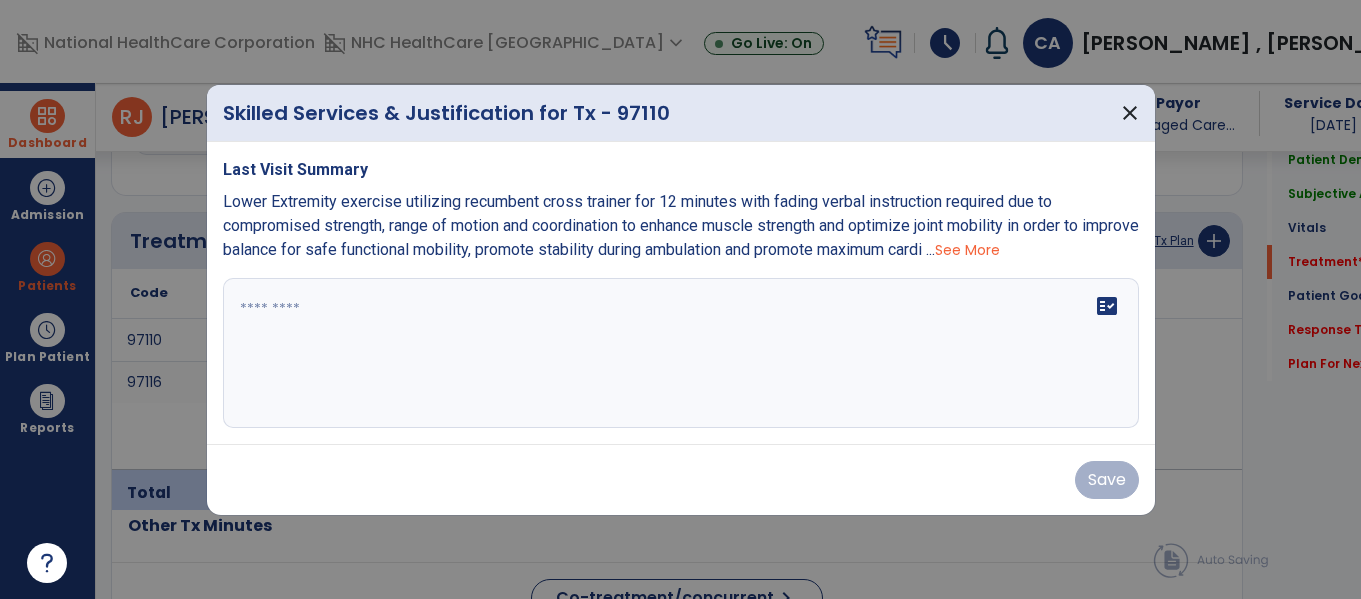 click on "See More" at bounding box center (967, 250) 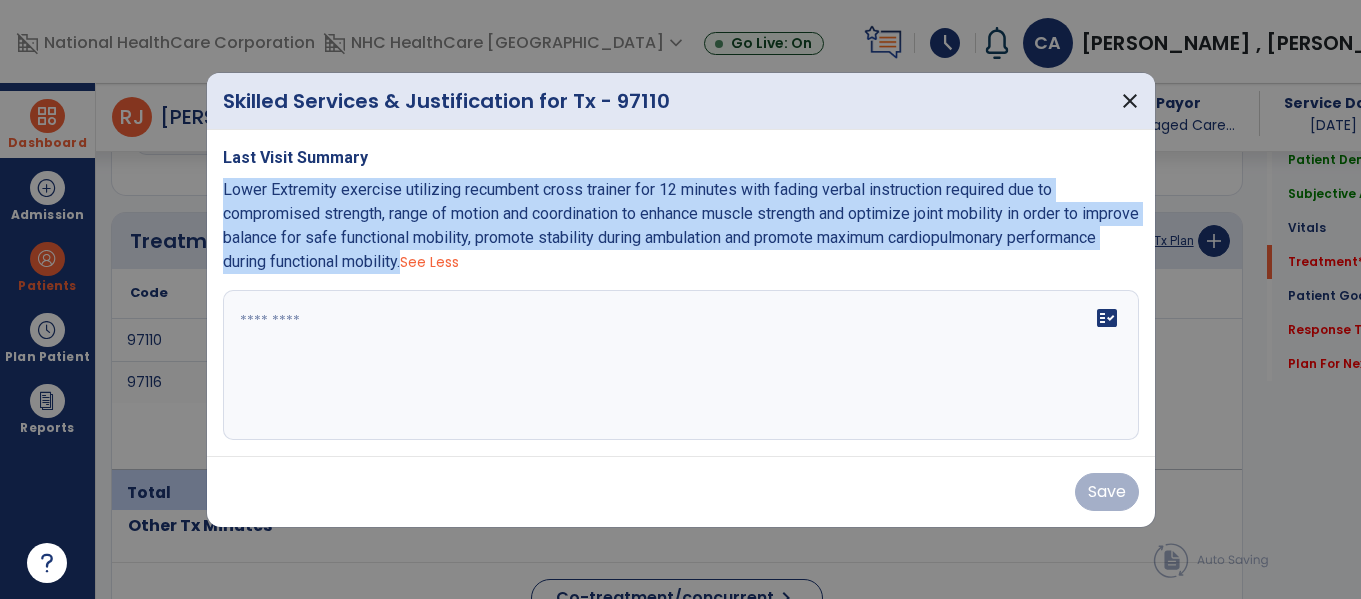 drag, startPoint x: 504, startPoint y: 268, endPoint x: 211, endPoint y: 189, distance: 303.46335 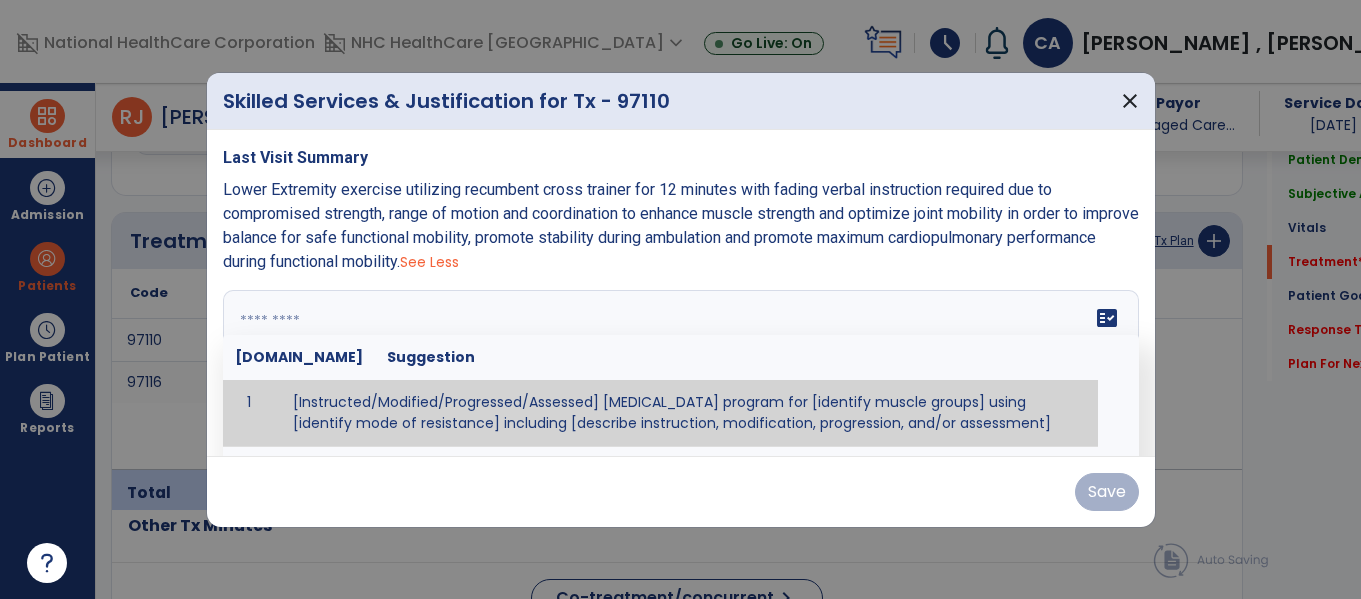 click at bounding box center (678, 365) 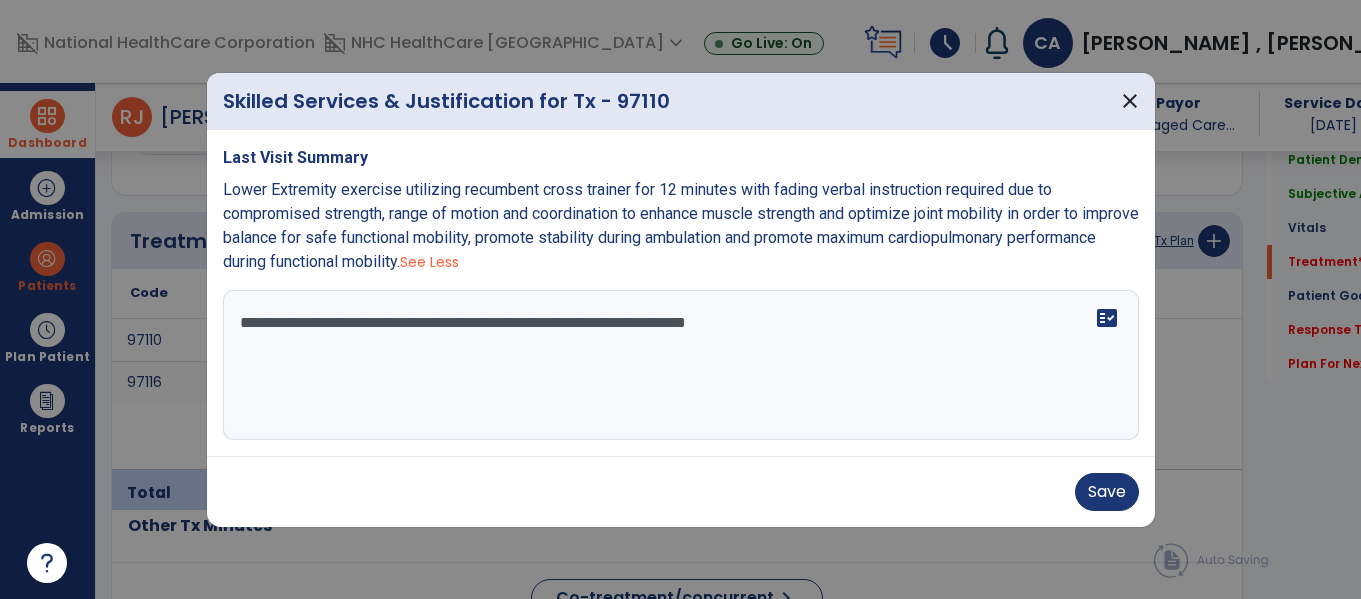 drag, startPoint x: 904, startPoint y: 346, endPoint x: 103, endPoint y: 270, distance: 804.5974 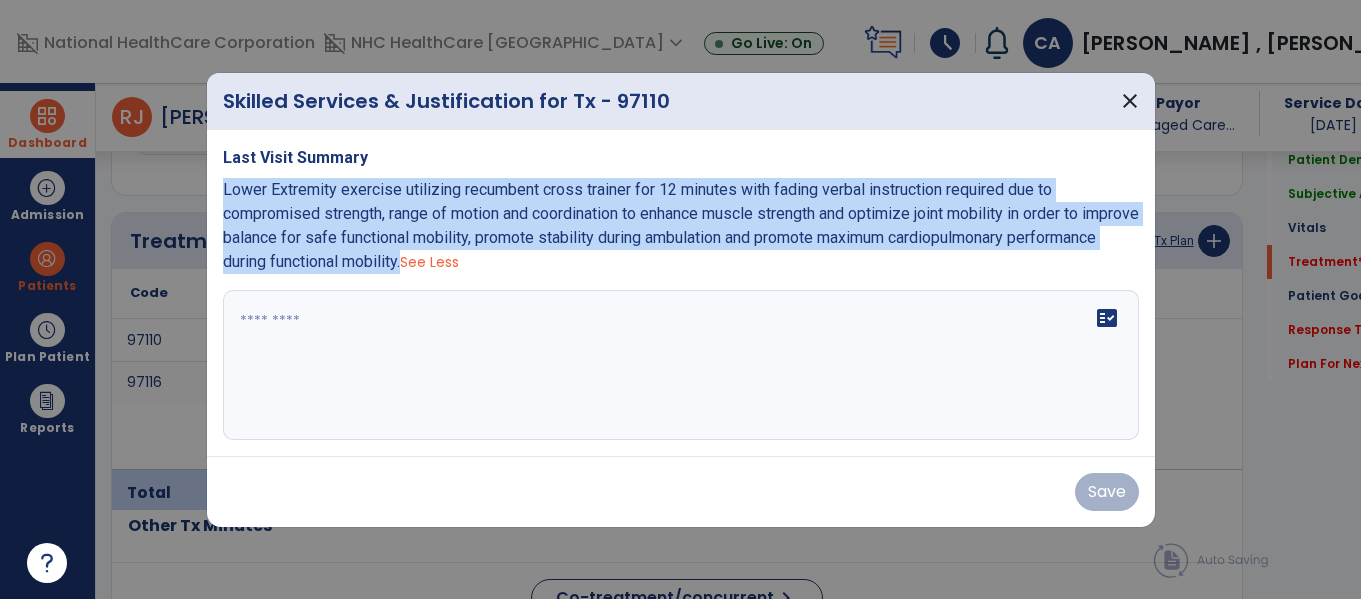 drag, startPoint x: 503, startPoint y: 268, endPoint x: 212, endPoint y: 189, distance: 301.53275 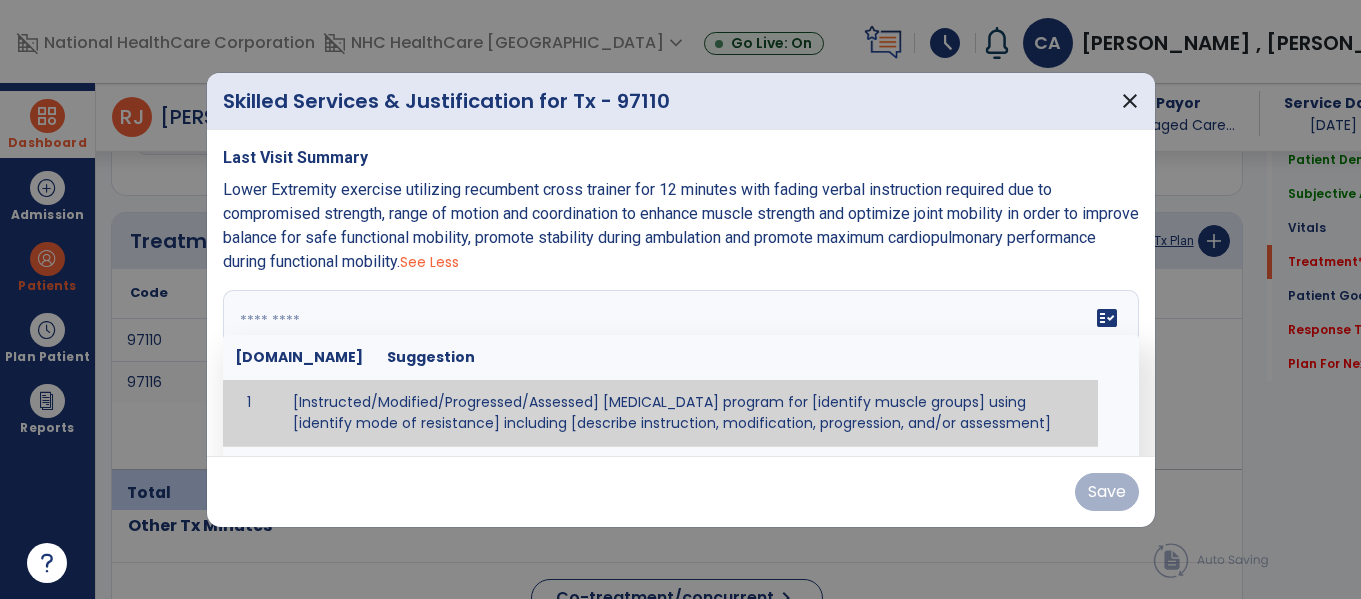 click on "fact_check  [DOMAIN_NAME] Suggestion 1 [Instructed/Modified/Progressed/Assessed] [MEDICAL_DATA] program for [identify muscle groups] using [identify mode of resistance] including [describe instruction, modification, progression, and/or assessment] 2 [Instructed/Modified/Progressed/Assessed] aerobic exercise program using [identify equipment/mode] including [describe instruction, modification,progression, and/or assessment] 3 [Instructed/Modified/Progressed/Assessed] [PROM/A/AROM/AROM] program for [identify joint movements] using [contract-relax, over-pressure, inhibitory techniques, other] 4 [Assessed/Tested] aerobic capacity with administration of [aerobic capacity test]" at bounding box center (681, 365) 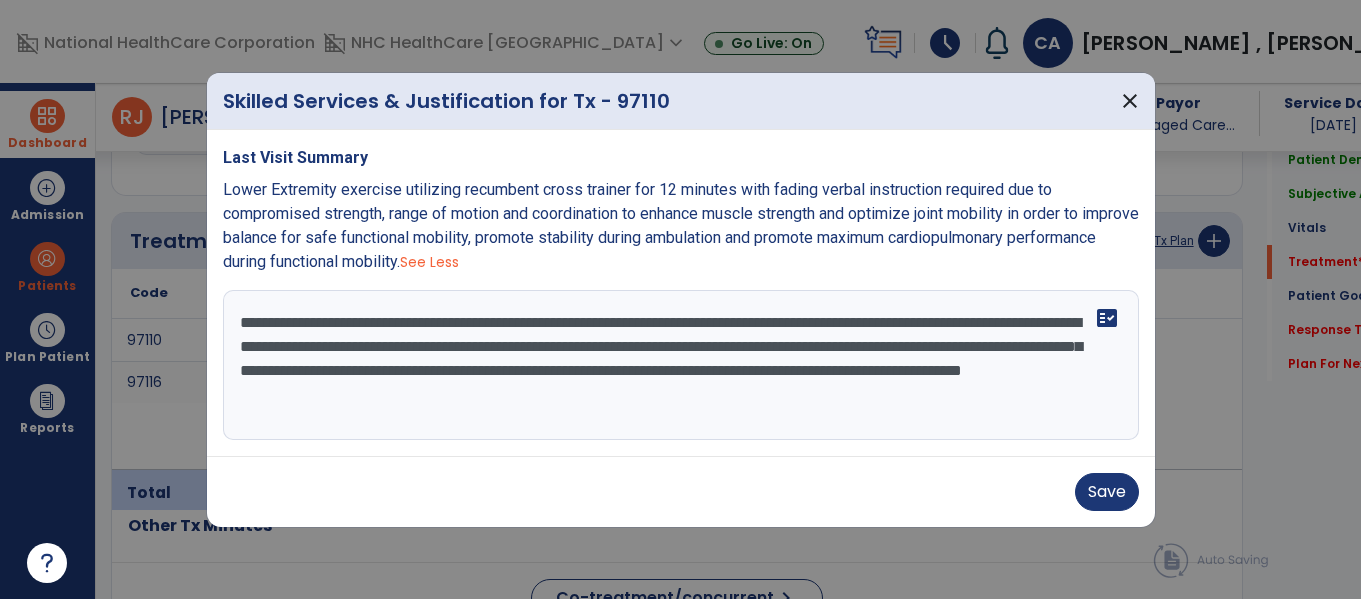 click on "**********" at bounding box center (681, 365) 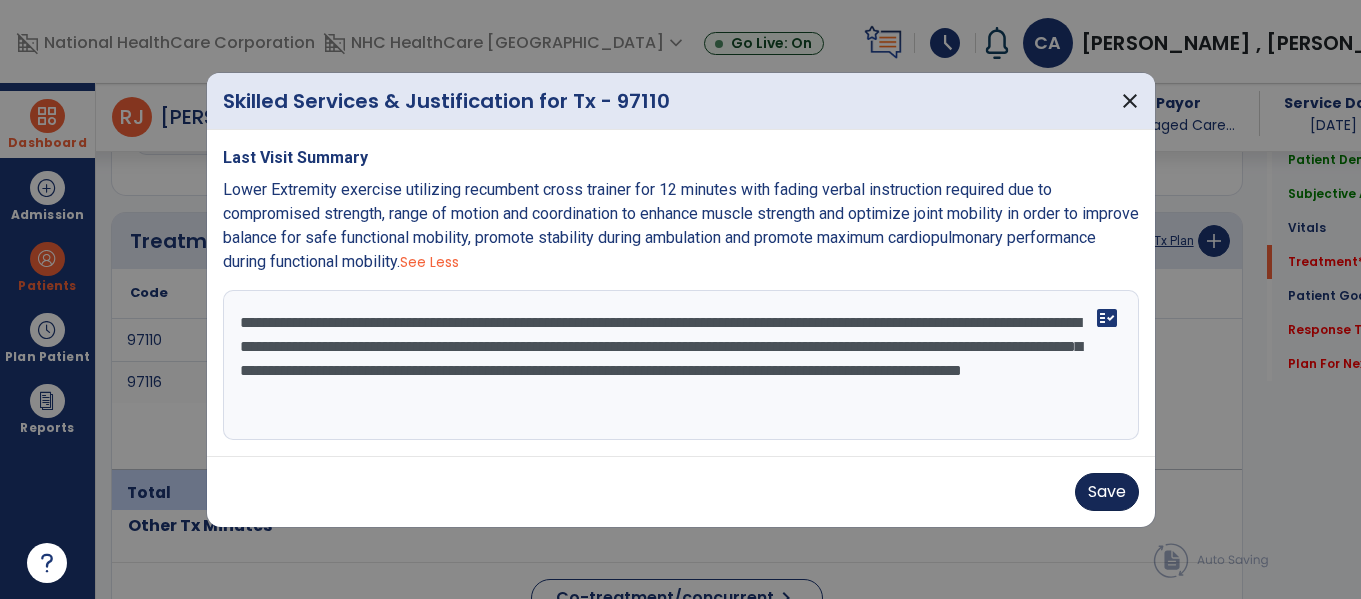 type on "**********" 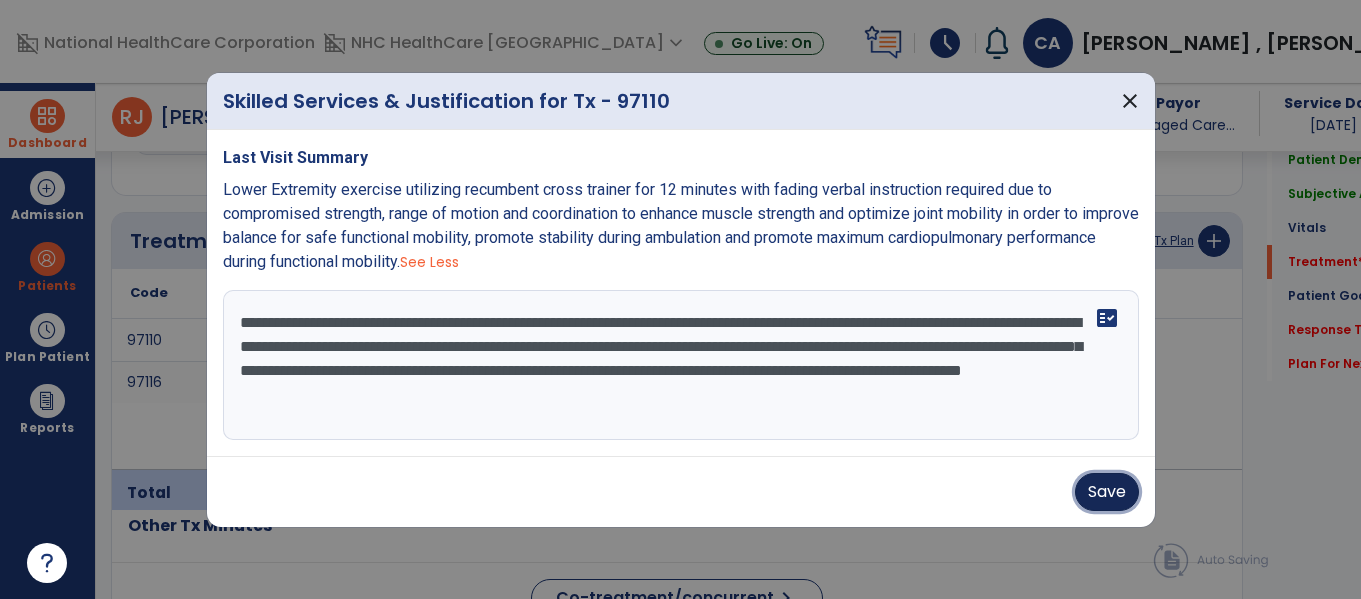 click on "Save" at bounding box center (1107, 492) 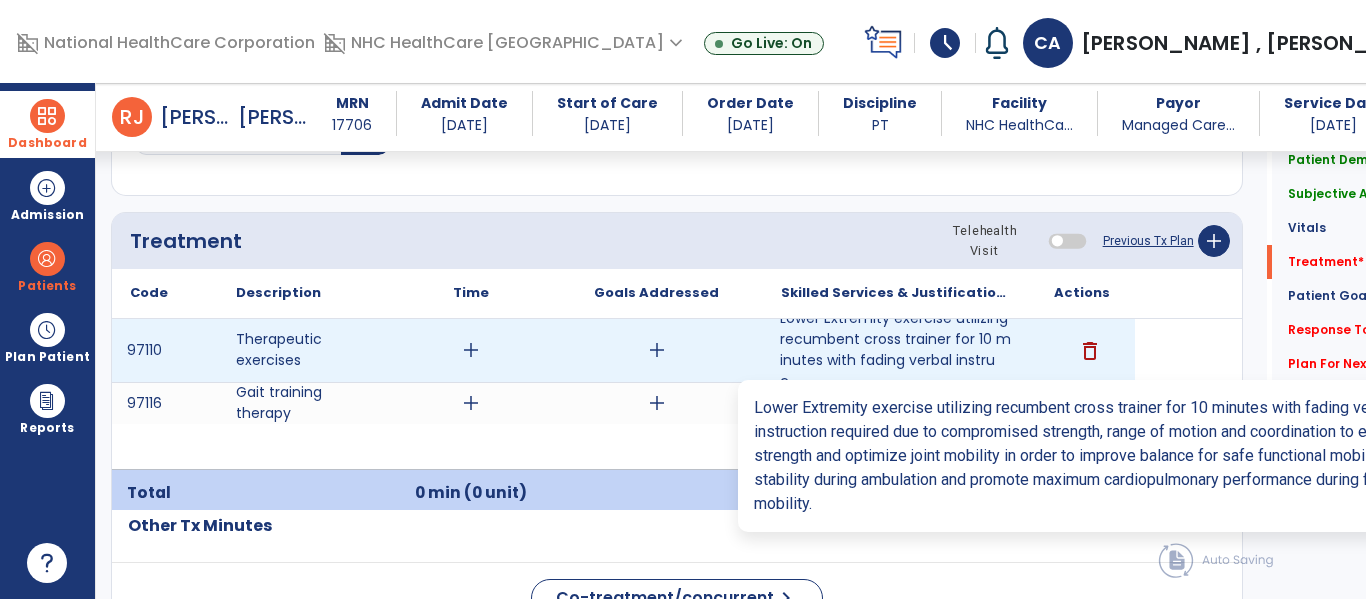 click on "Lower Extremity exercise utilizing recumbent cross trainer for 10 minutes with fading verbal instruc..." at bounding box center (896, 350) 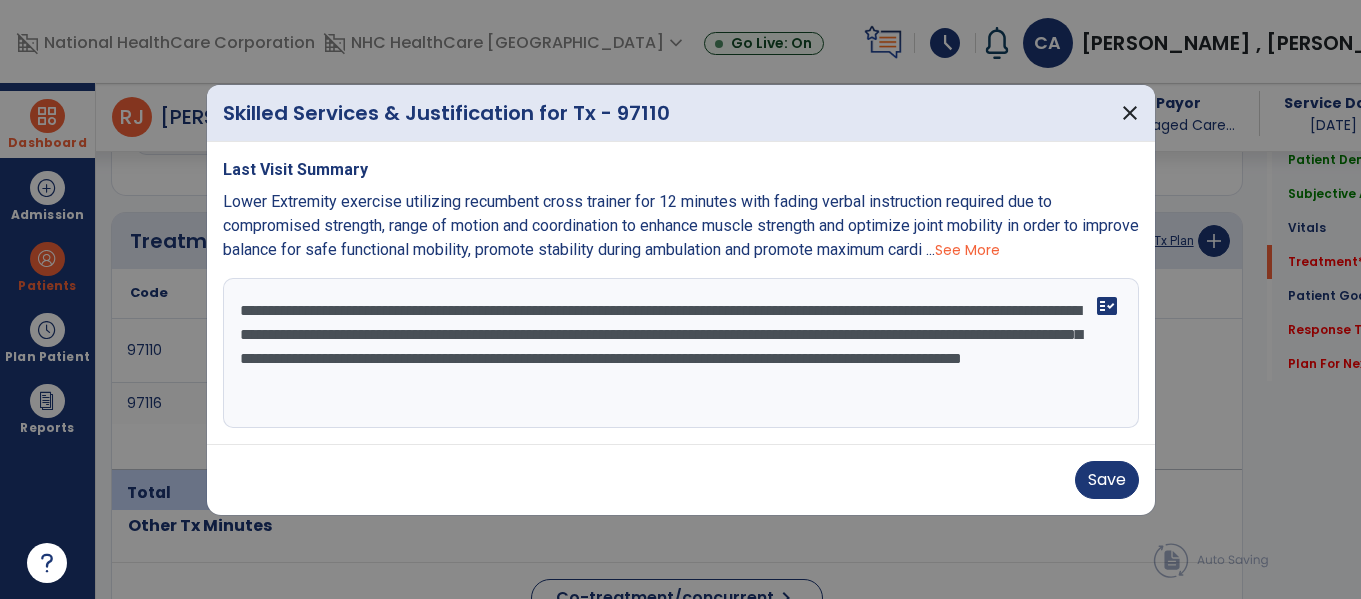 scroll, scrollTop: 1237, scrollLeft: 0, axis: vertical 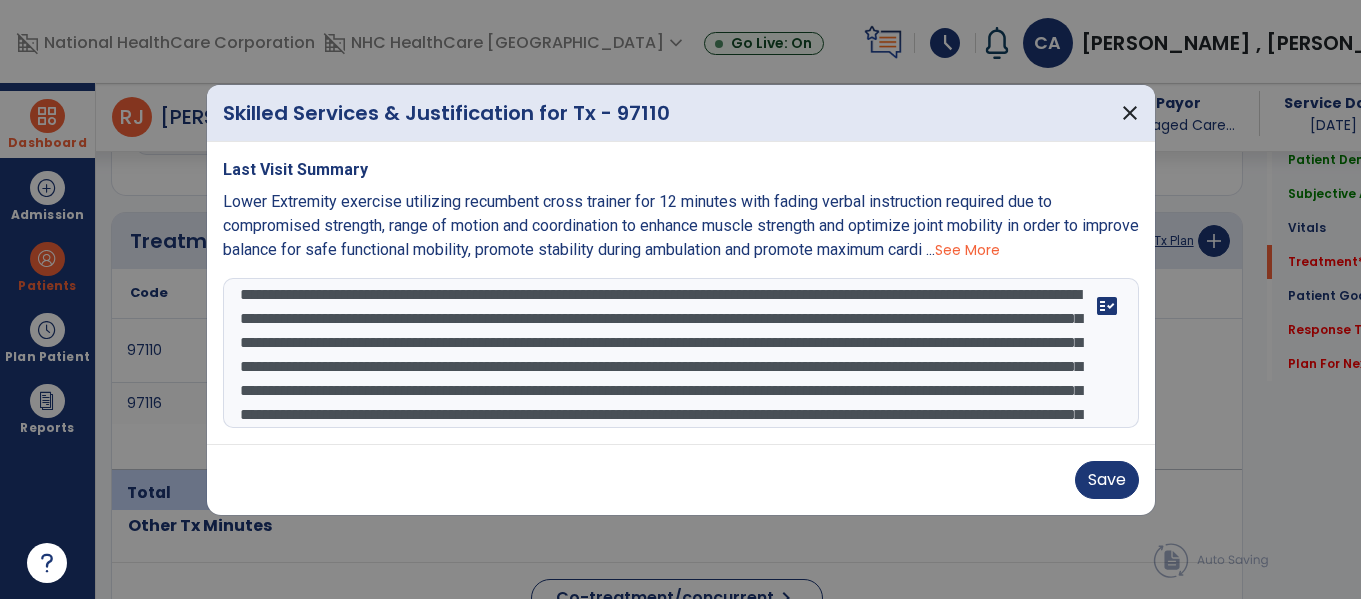 click on "**********" at bounding box center [681, 353] 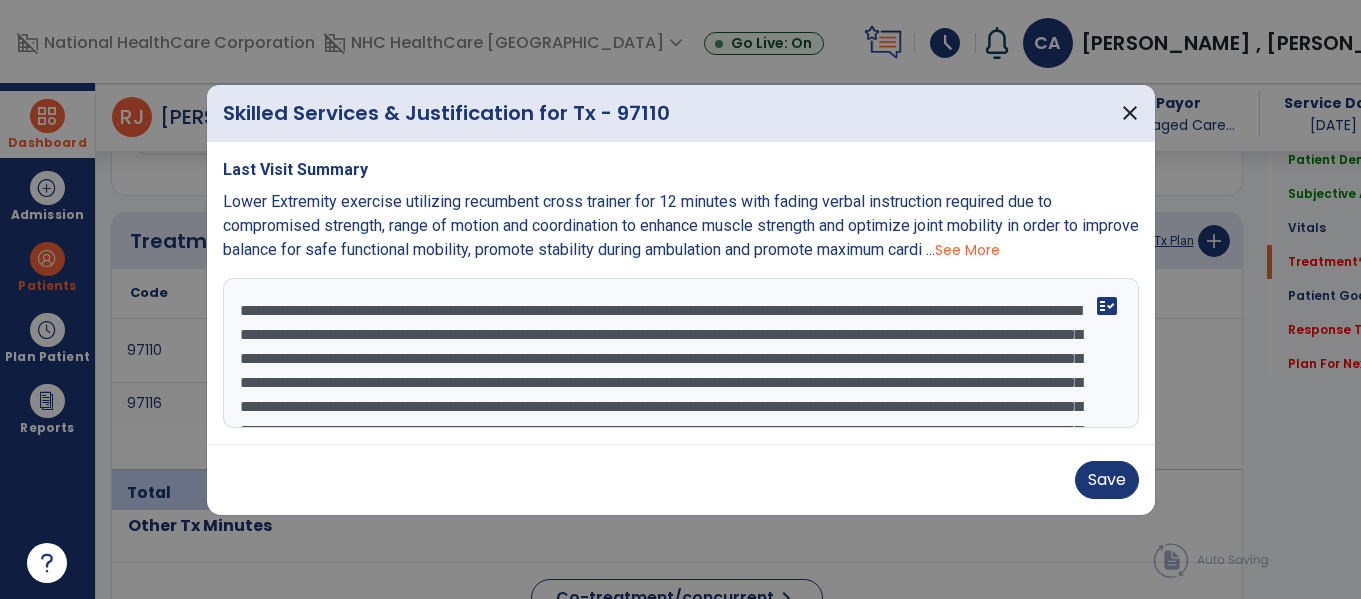 scroll, scrollTop: 1, scrollLeft: 0, axis: vertical 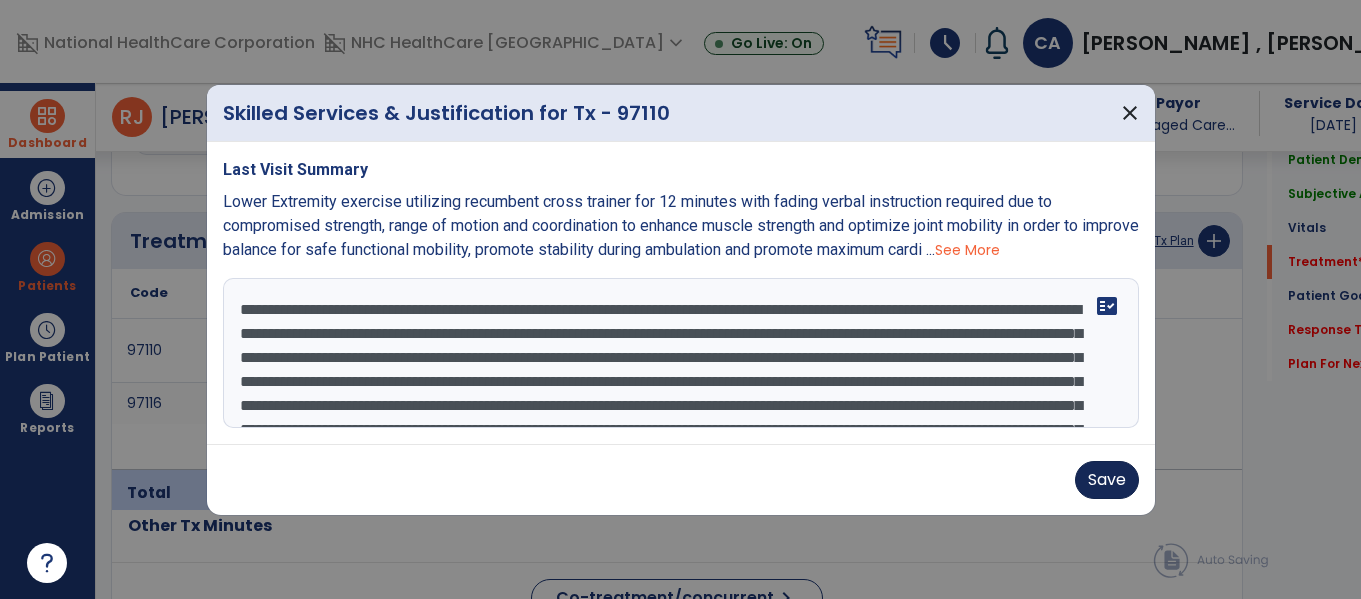 type on "**********" 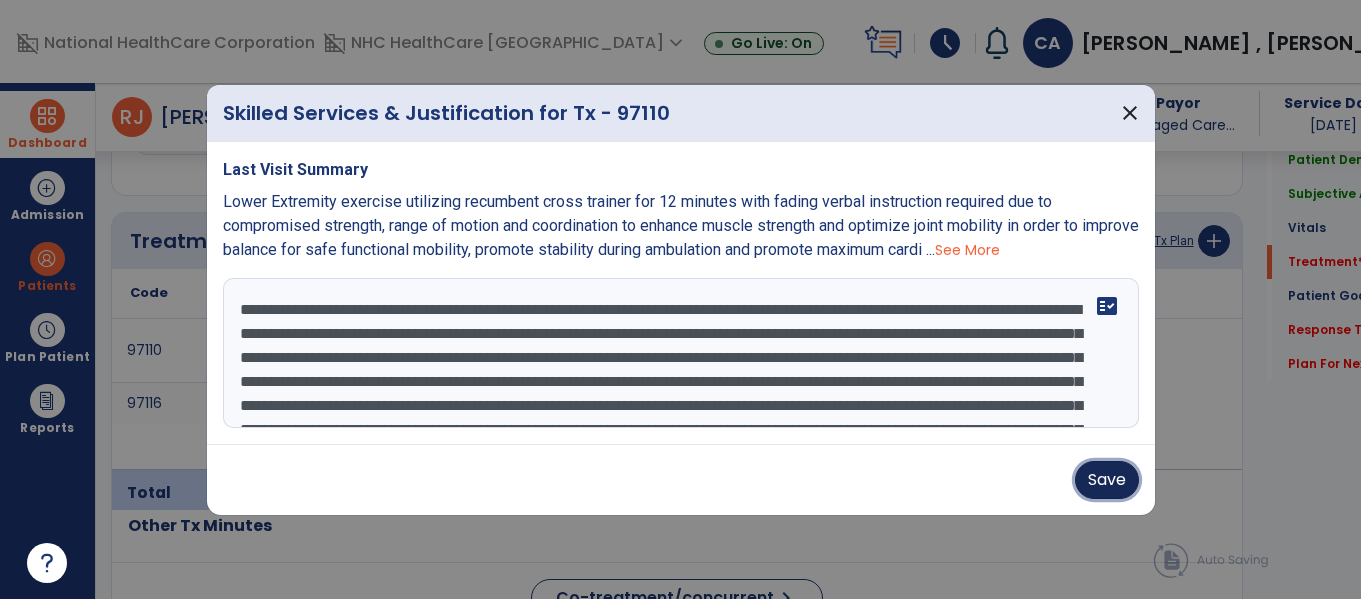 click on "Save" at bounding box center (1107, 480) 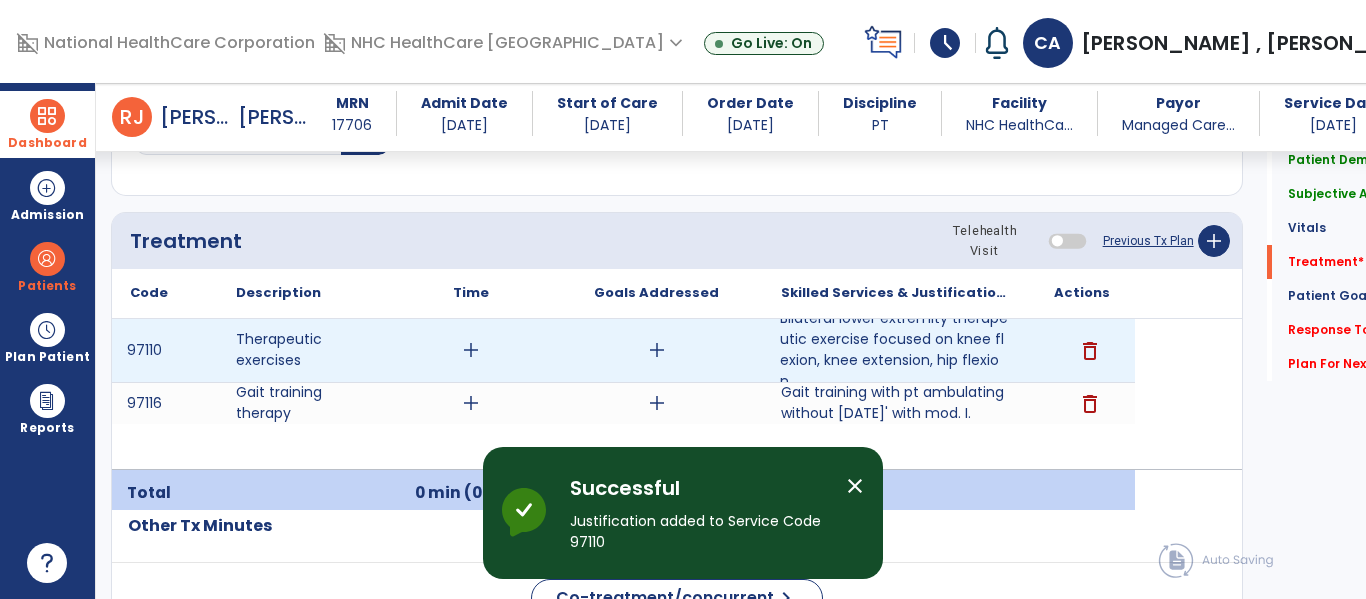 click on "add" at bounding box center [470, 350] 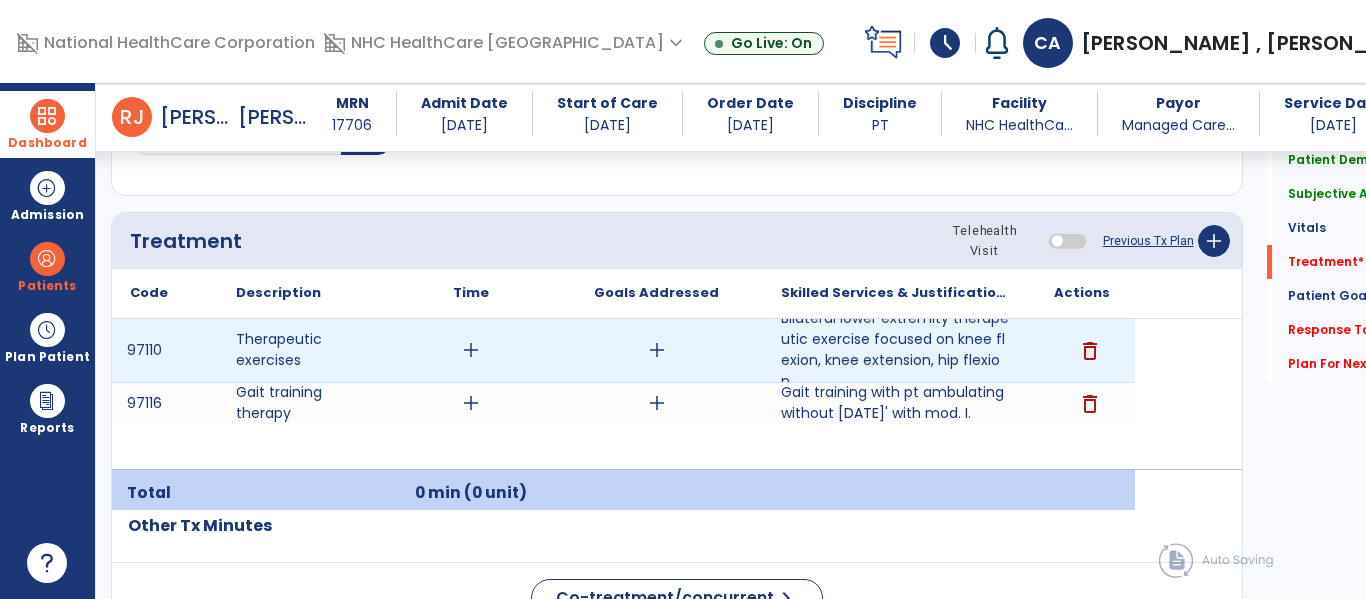 click on "add" at bounding box center (471, 350) 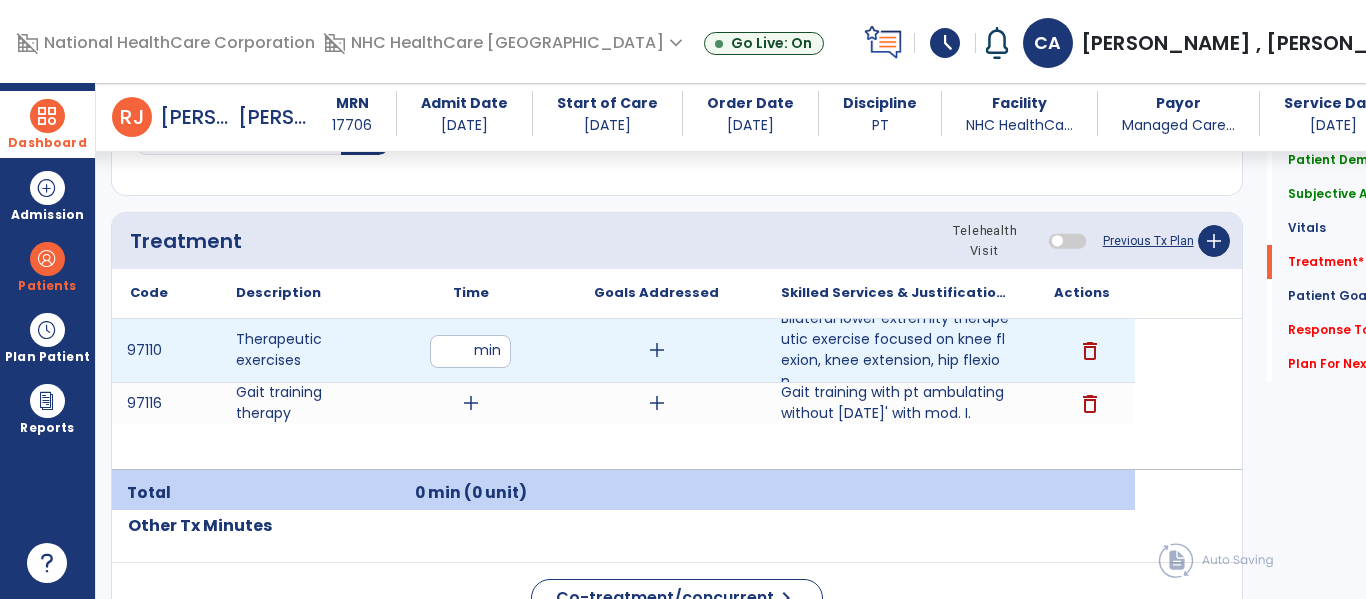 type on "**" 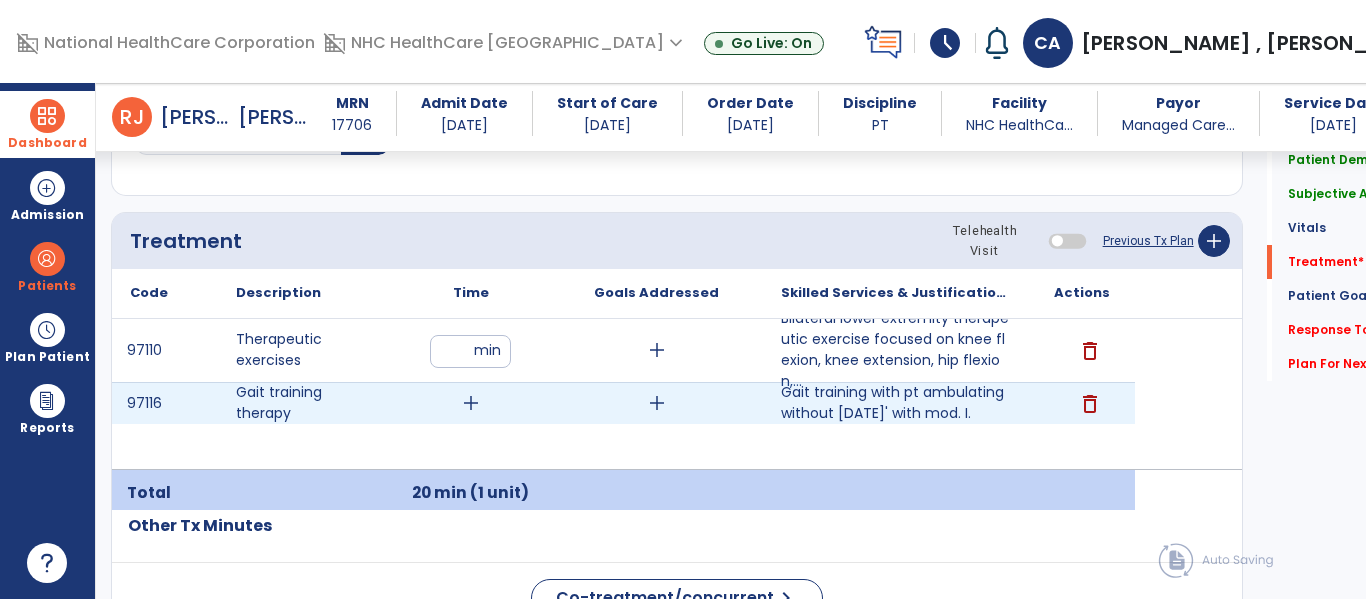 click on "add" at bounding box center (470, 403) 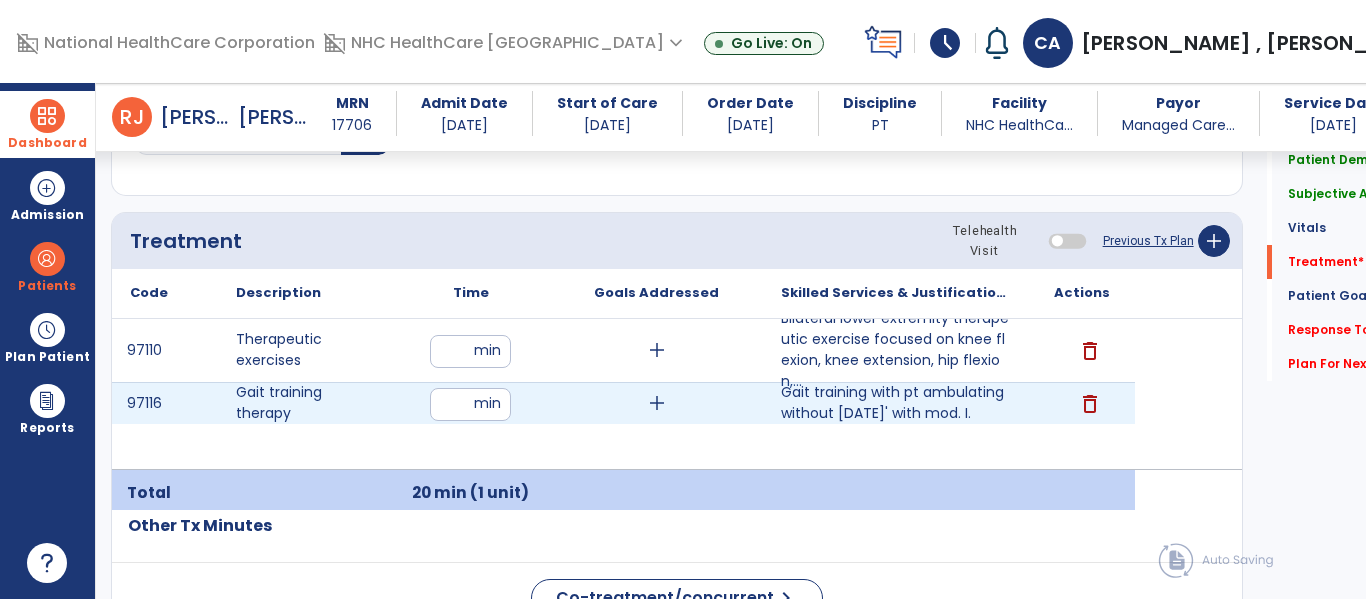 type on "**" 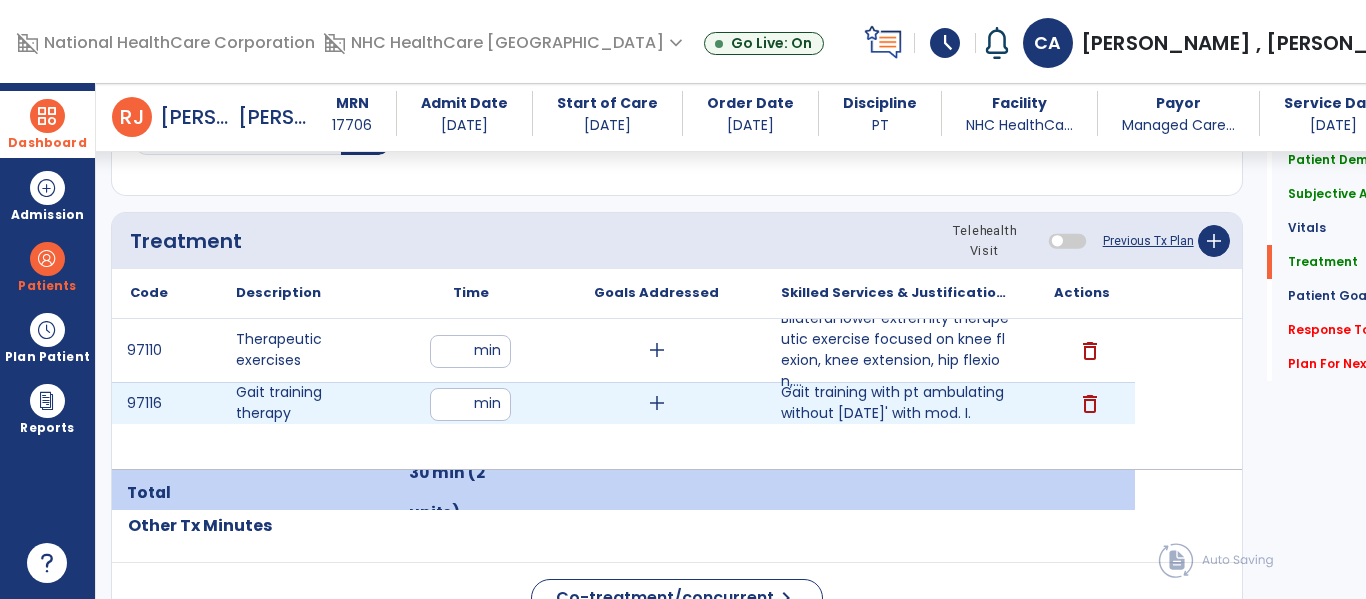 click on "add" at bounding box center [657, 403] 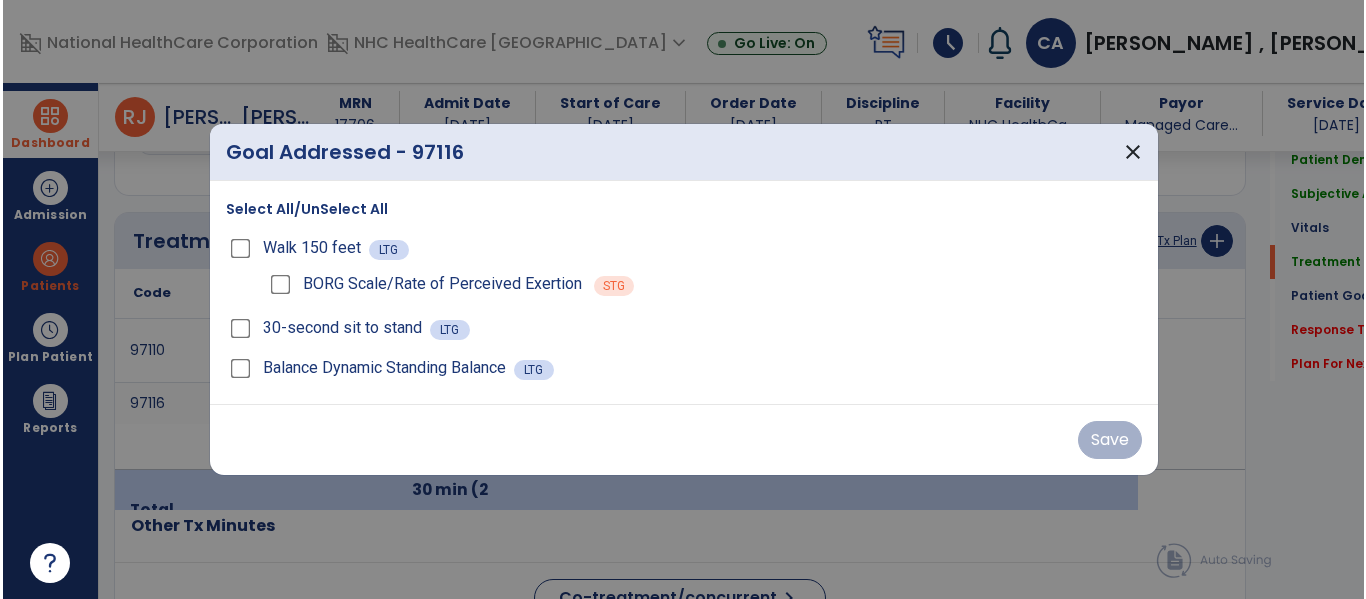 scroll, scrollTop: 1237, scrollLeft: 0, axis: vertical 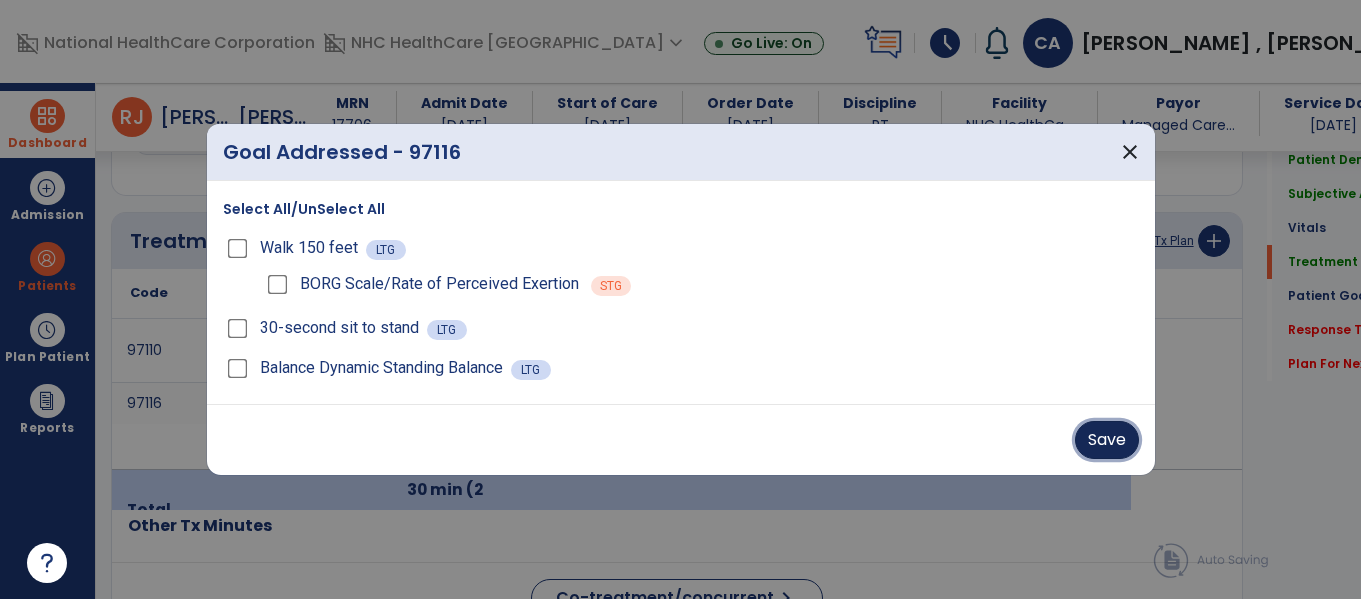 click on "Save" at bounding box center (1107, 440) 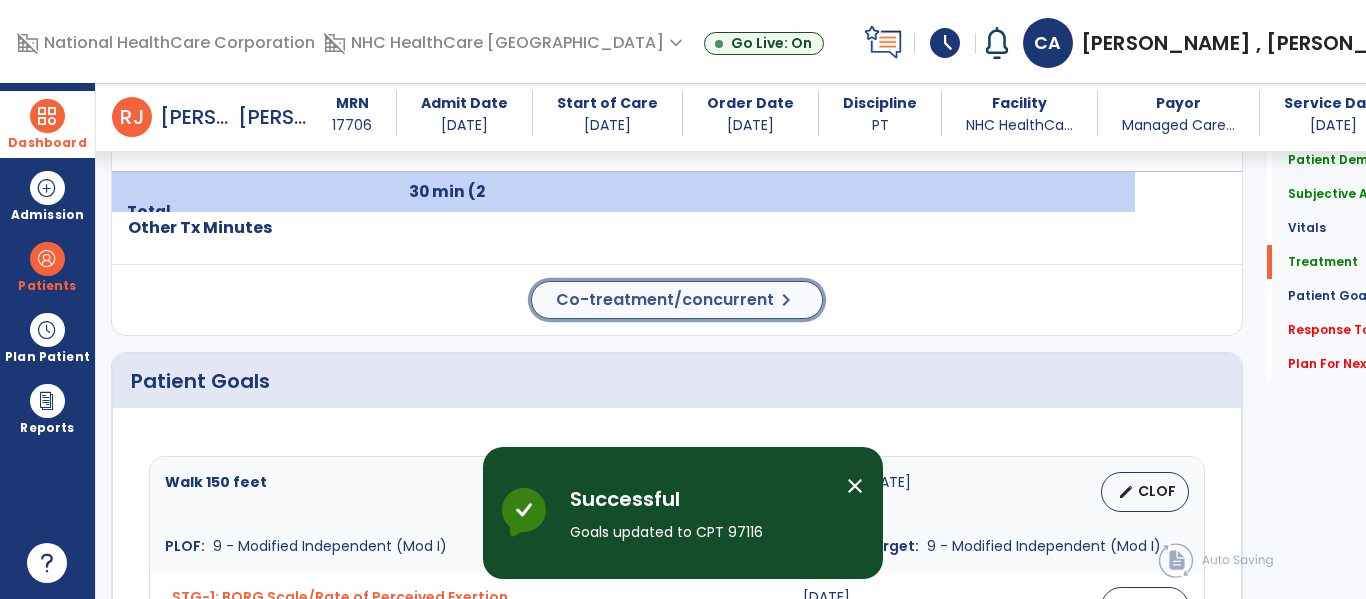 click on "Co-treatment/concurrent" 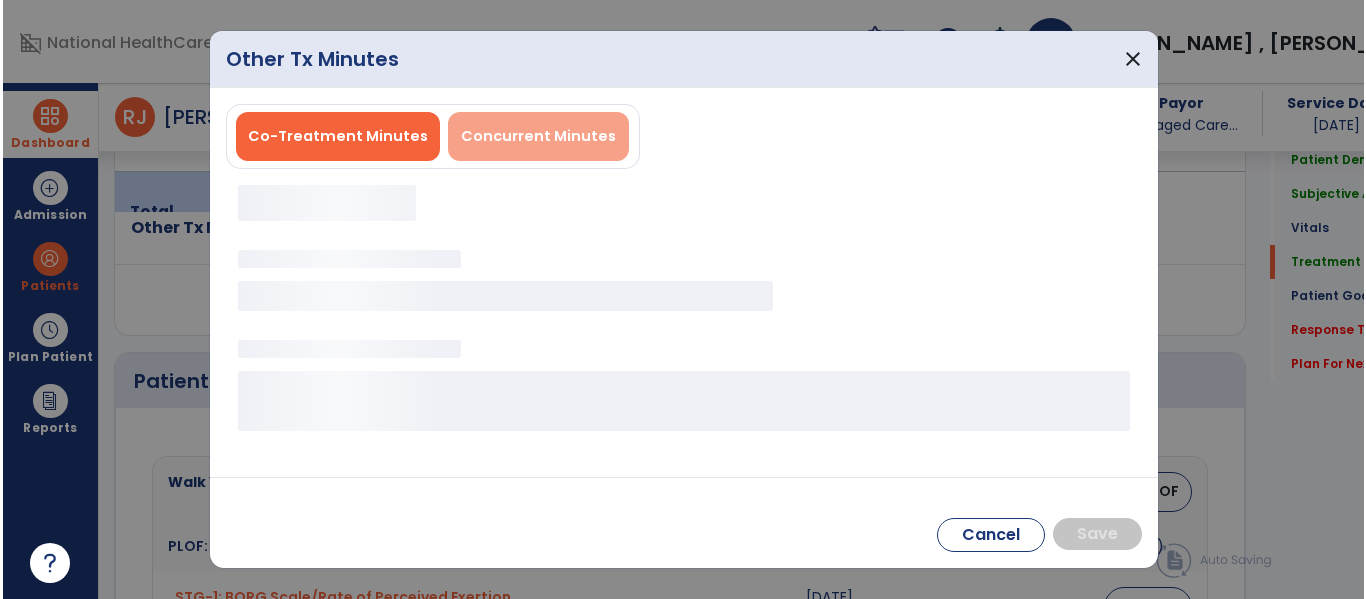 scroll, scrollTop: 1535, scrollLeft: 0, axis: vertical 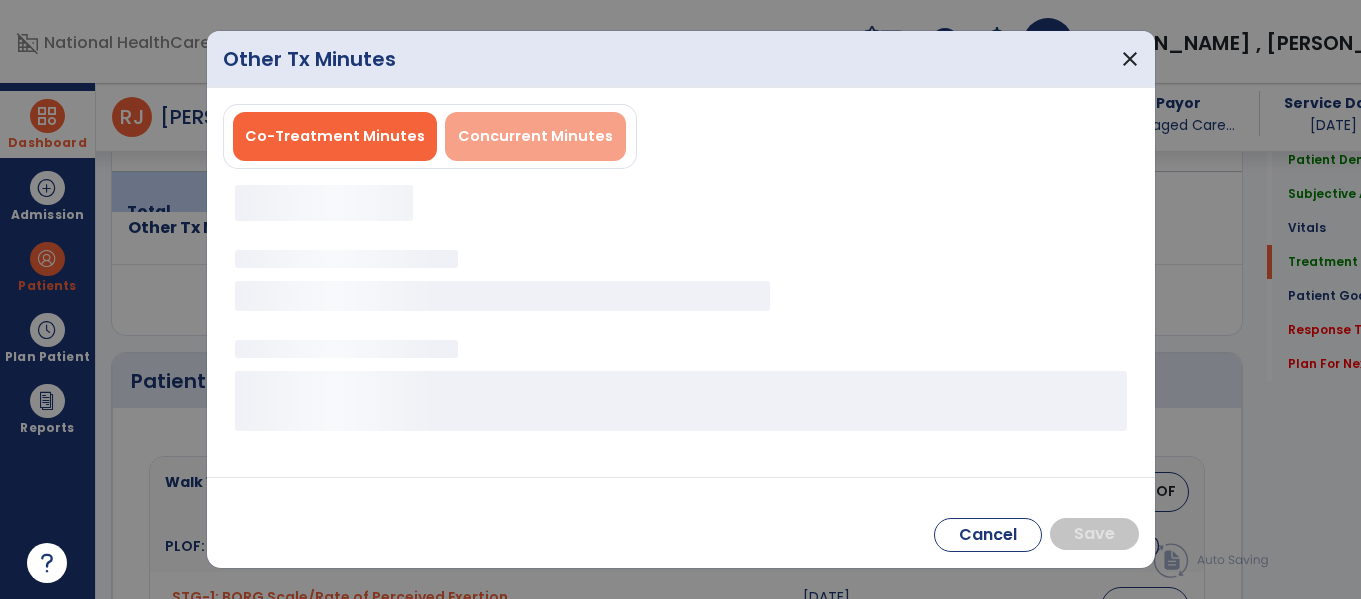 click on "Concurrent Minutes" at bounding box center [535, 136] 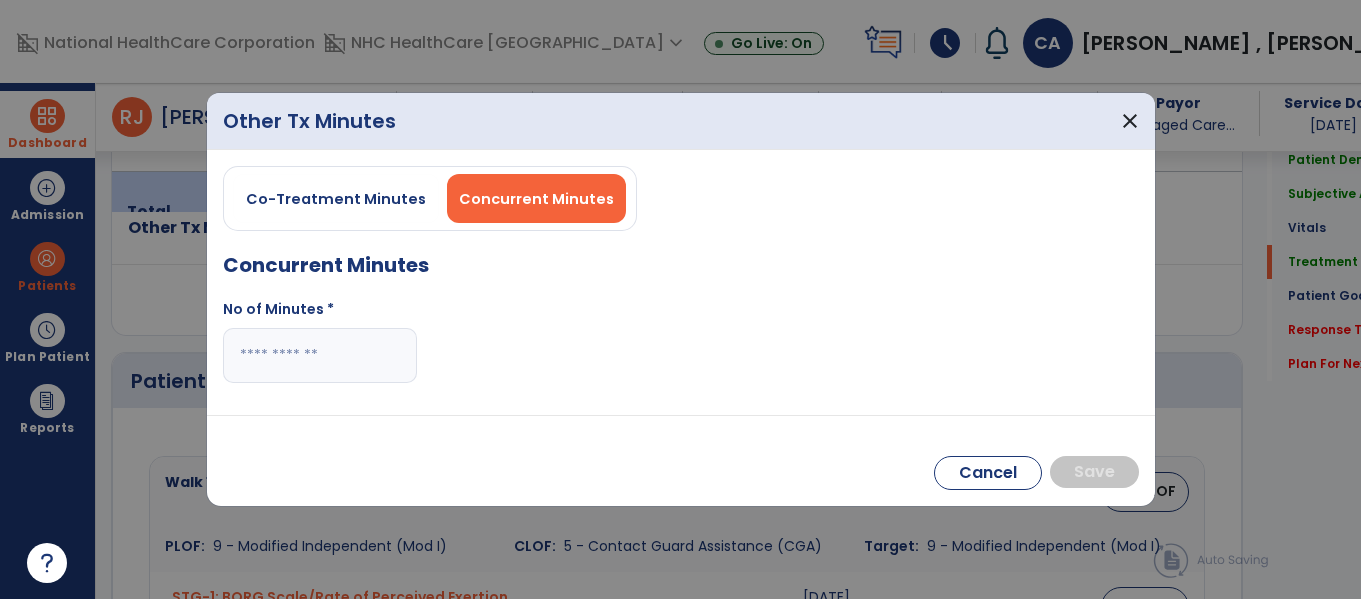 click at bounding box center (320, 355) 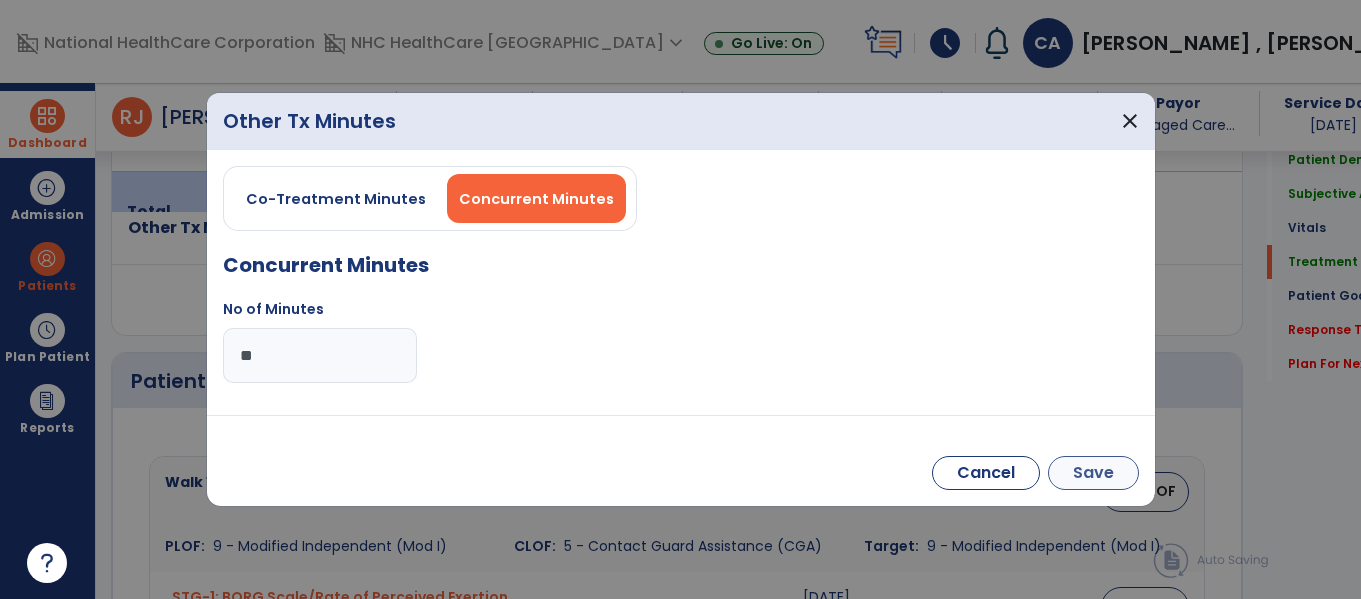 type on "**" 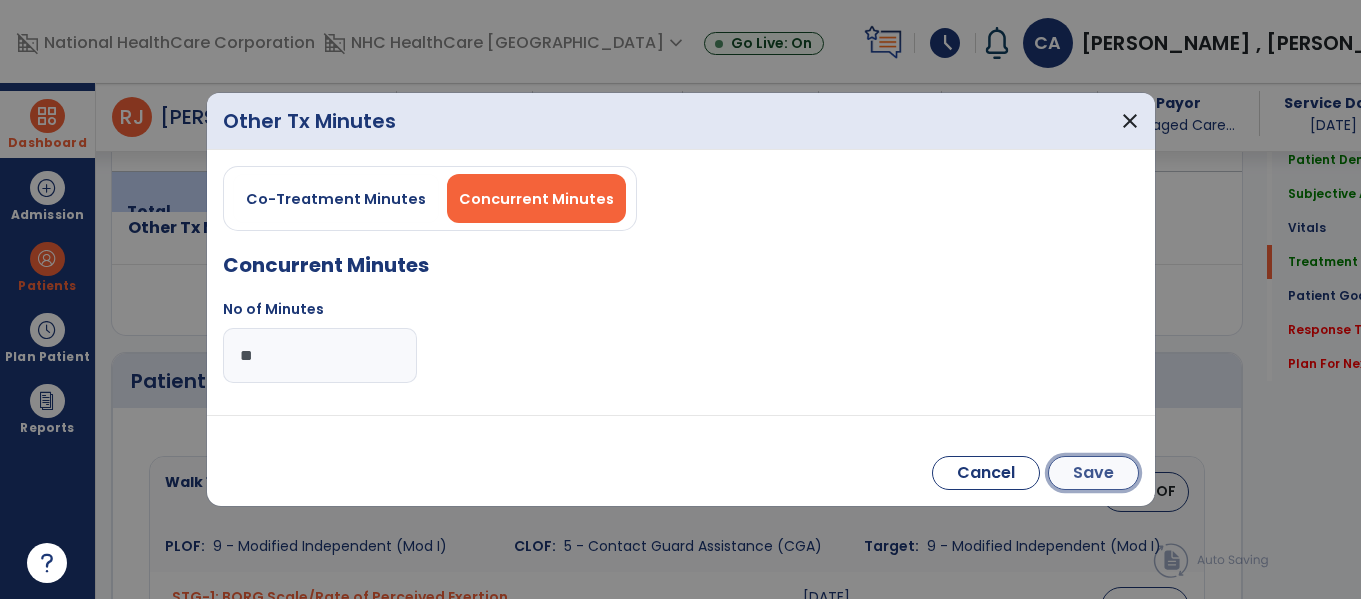 click on "Save" at bounding box center [1093, 473] 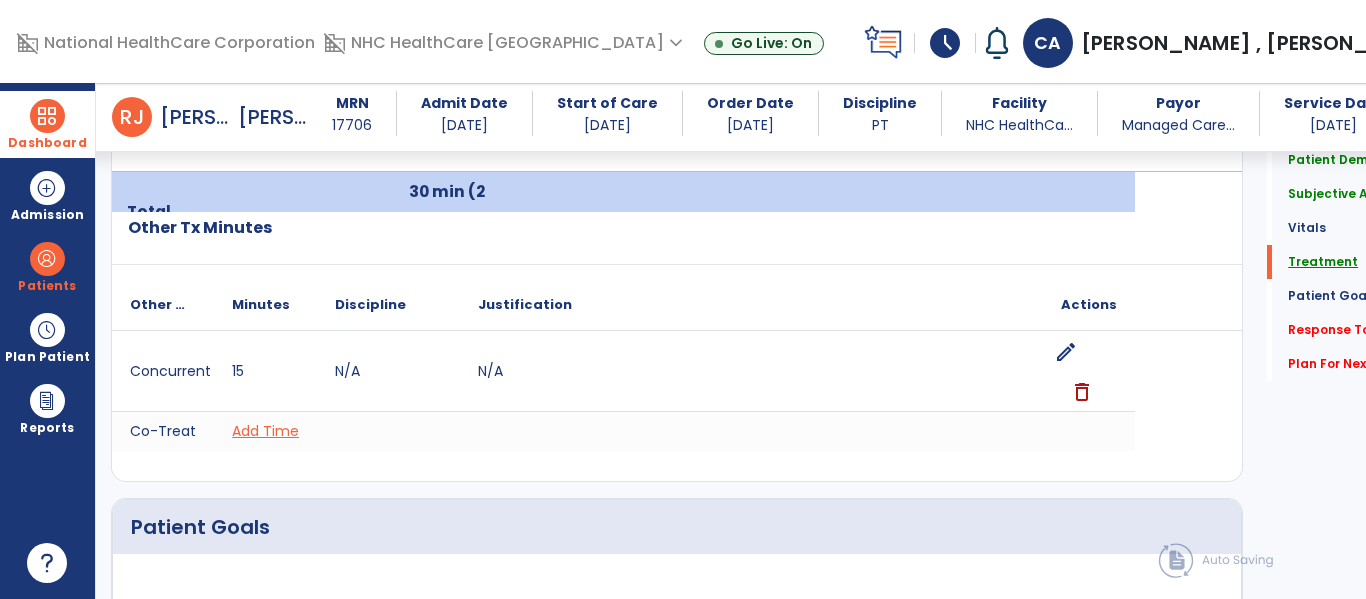 click on "Treatment" 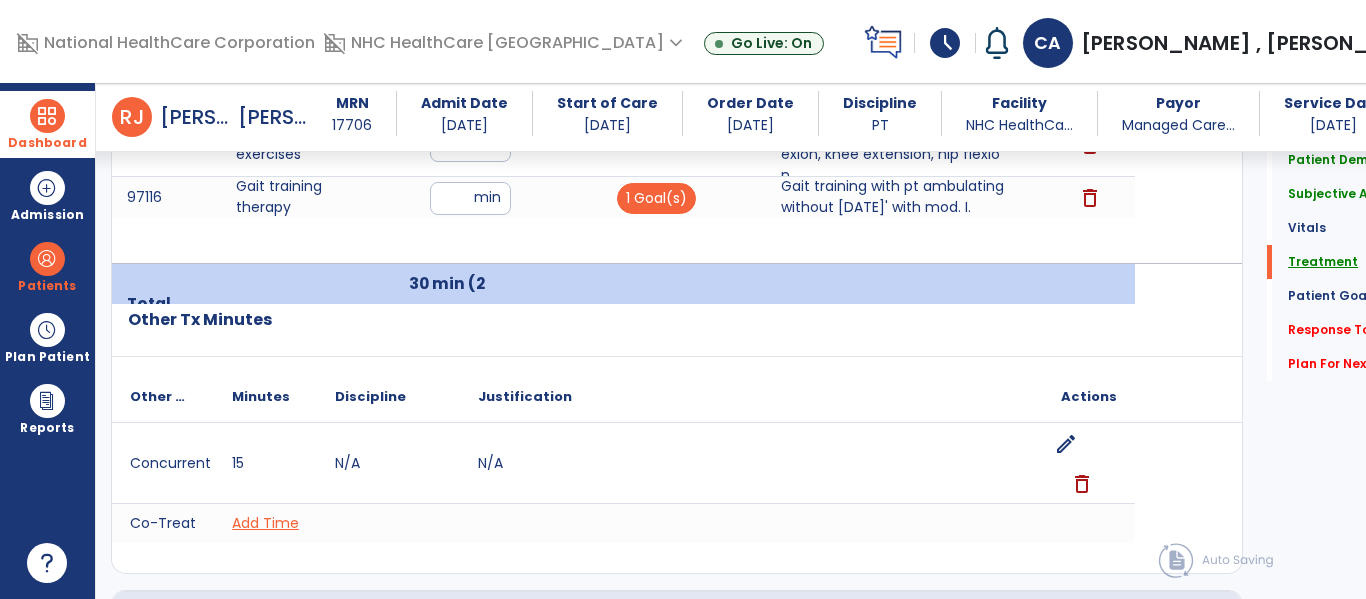 scroll, scrollTop: 1393, scrollLeft: 0, axis: vertical 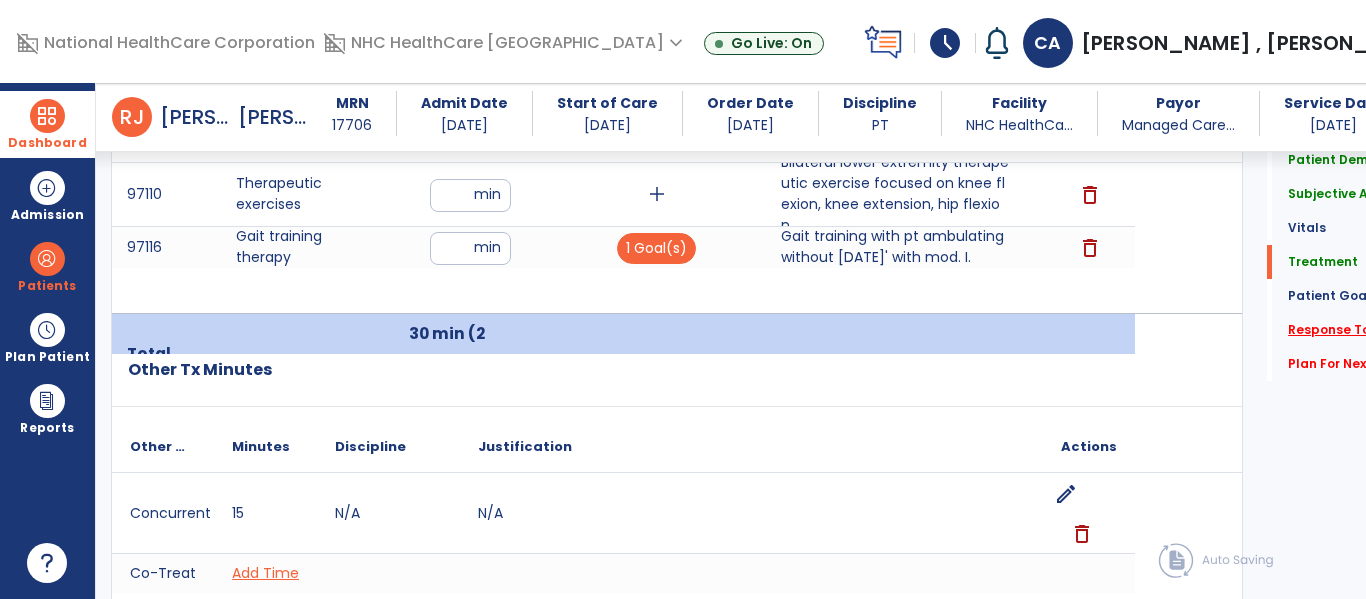 click on "Response To Treatment   *" 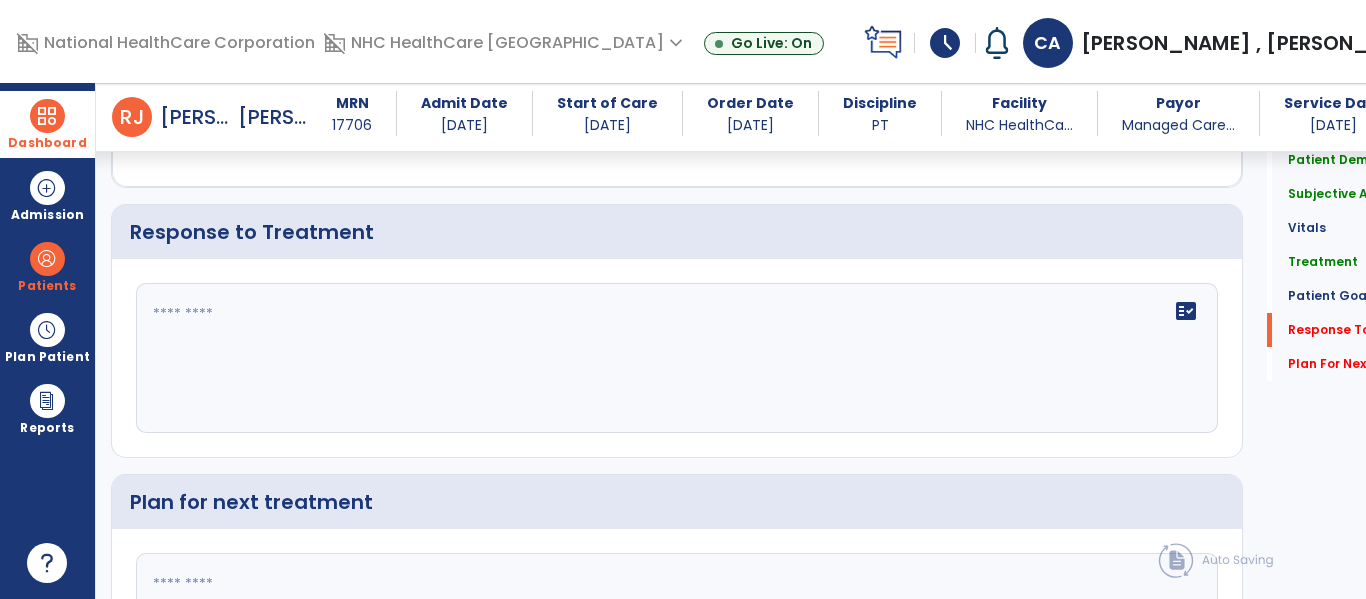 scroll, scrollTop: 2647, scrollLeft: 0, axis: vertical 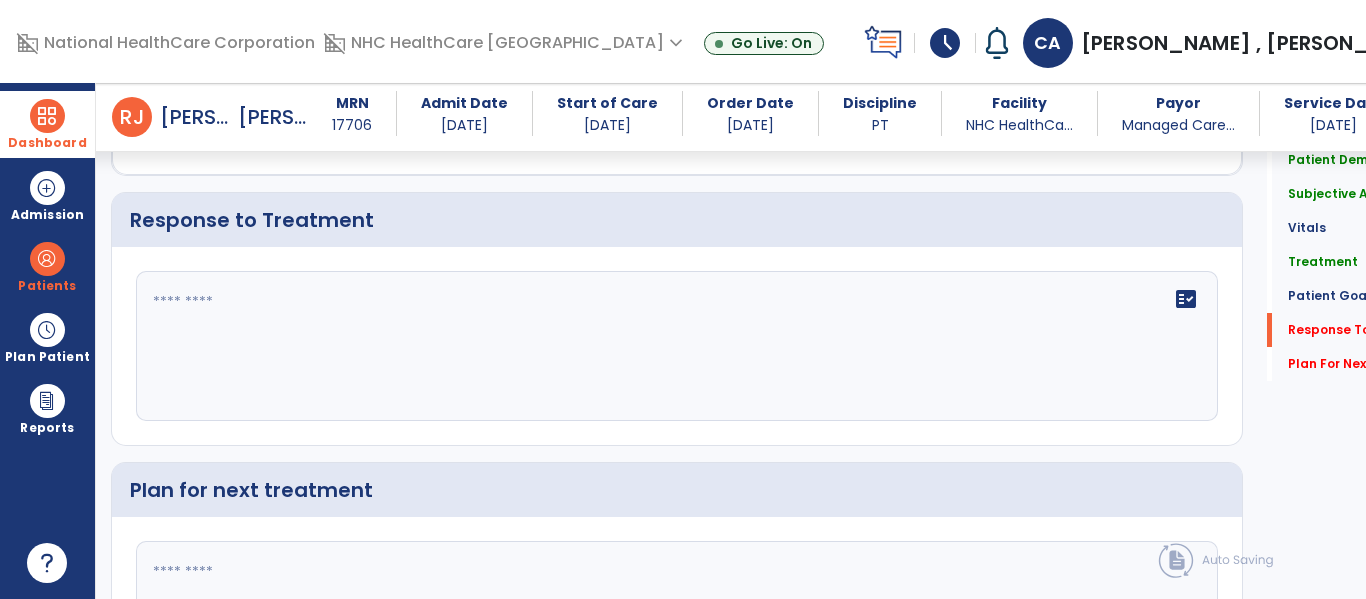 click on "fact_check" 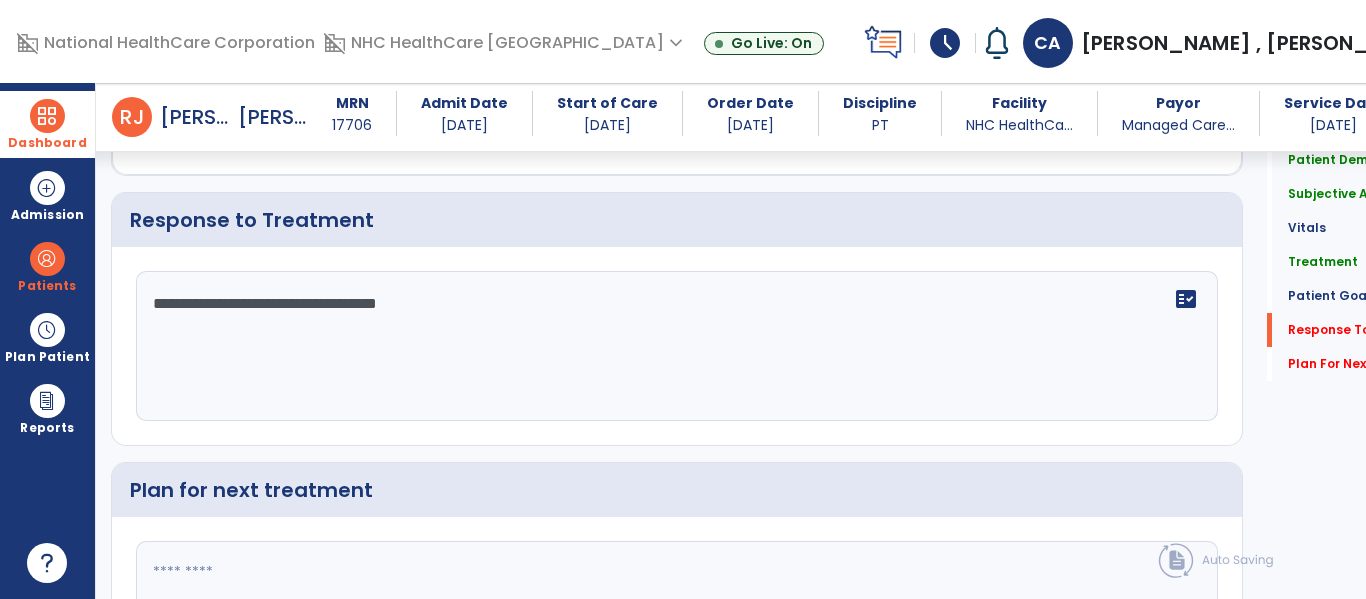 scroll, scrollTop: 2656, scrollLeft: 0, axis: vertical 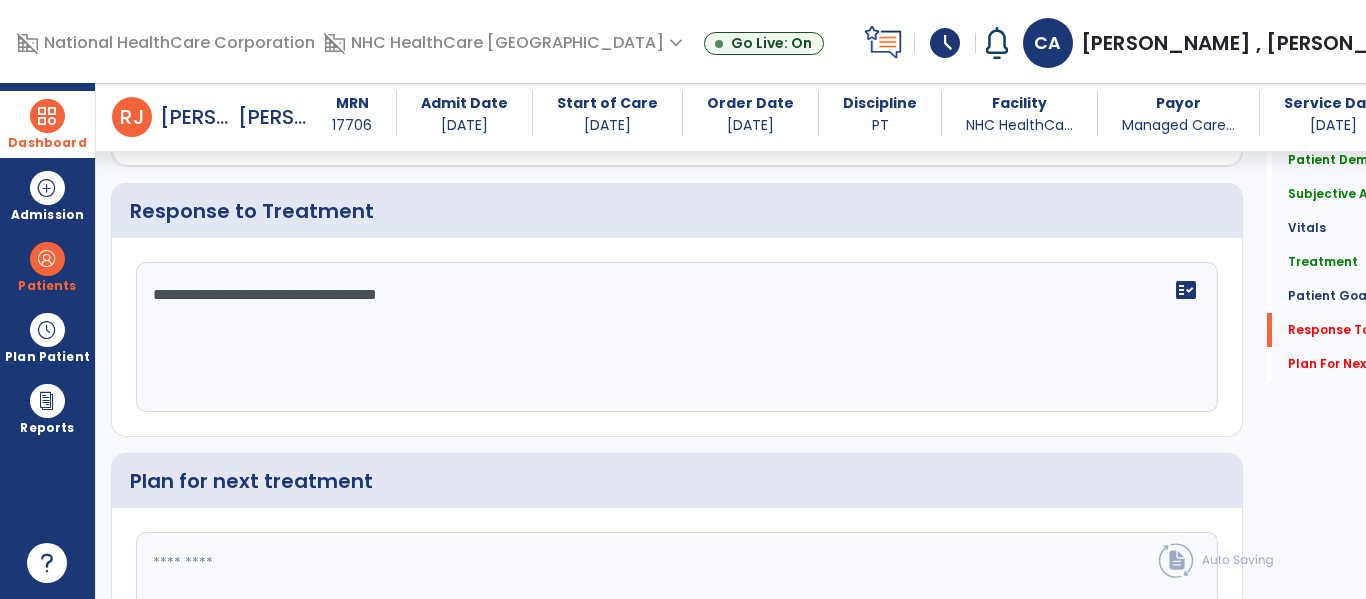 click on "**********" 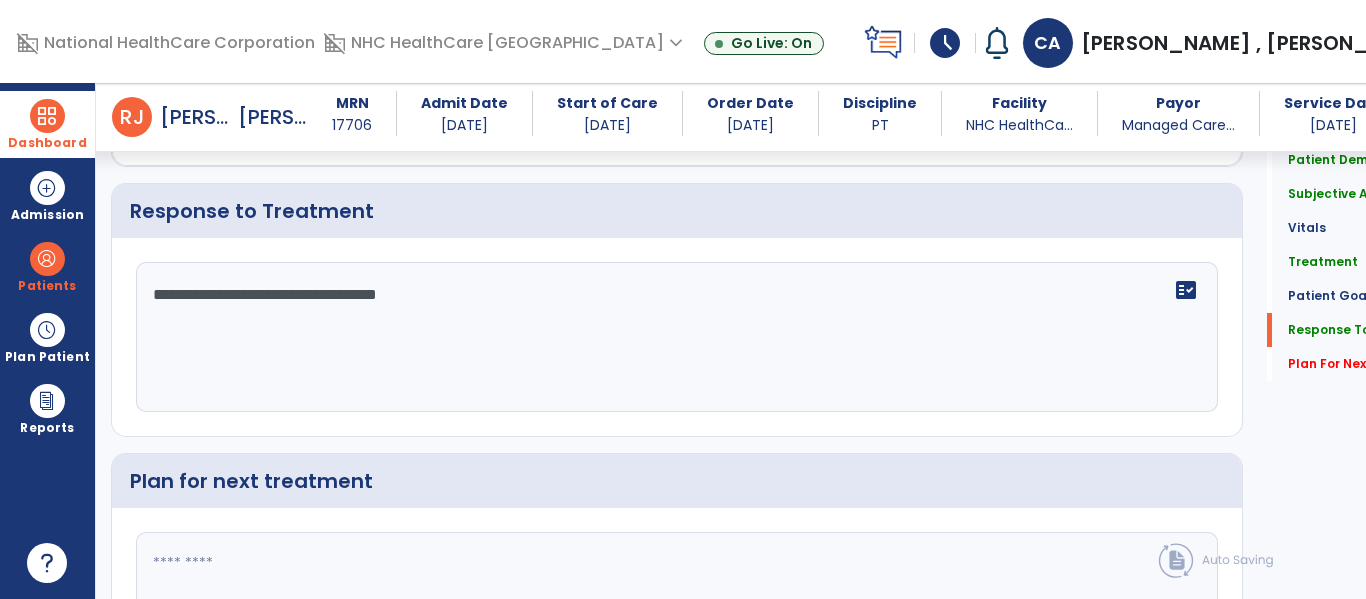 type on "**********" 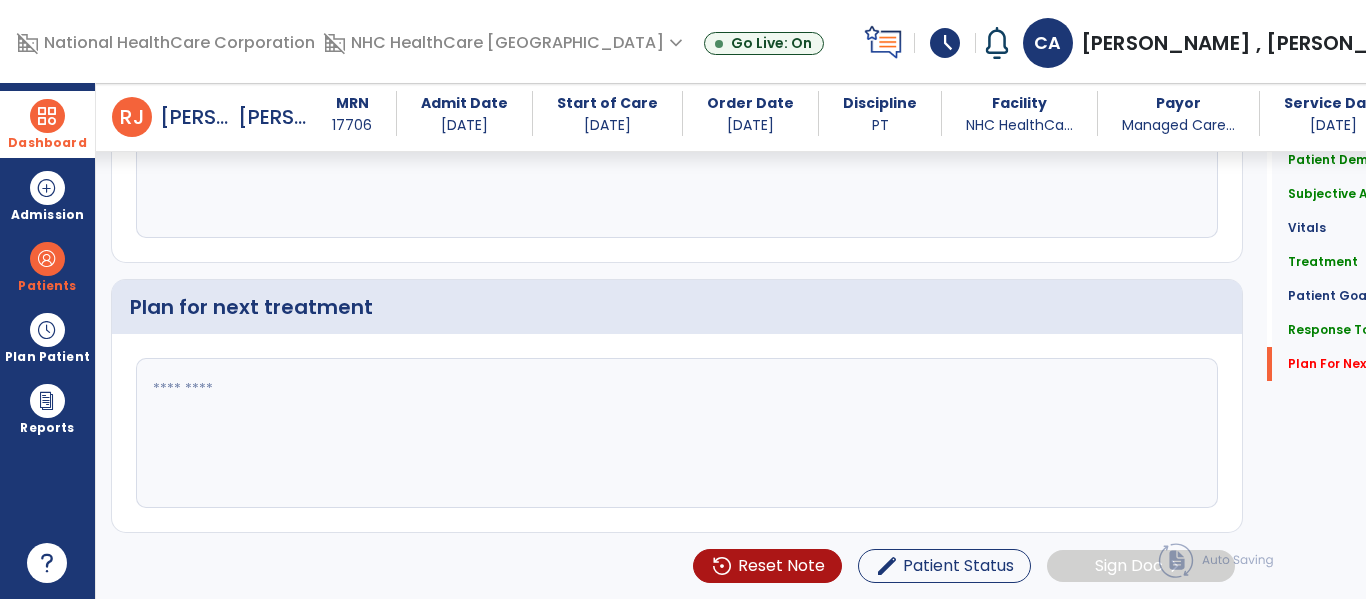 scroll, scrollTop: 2850, scrollLeft: 0, axis: vertical 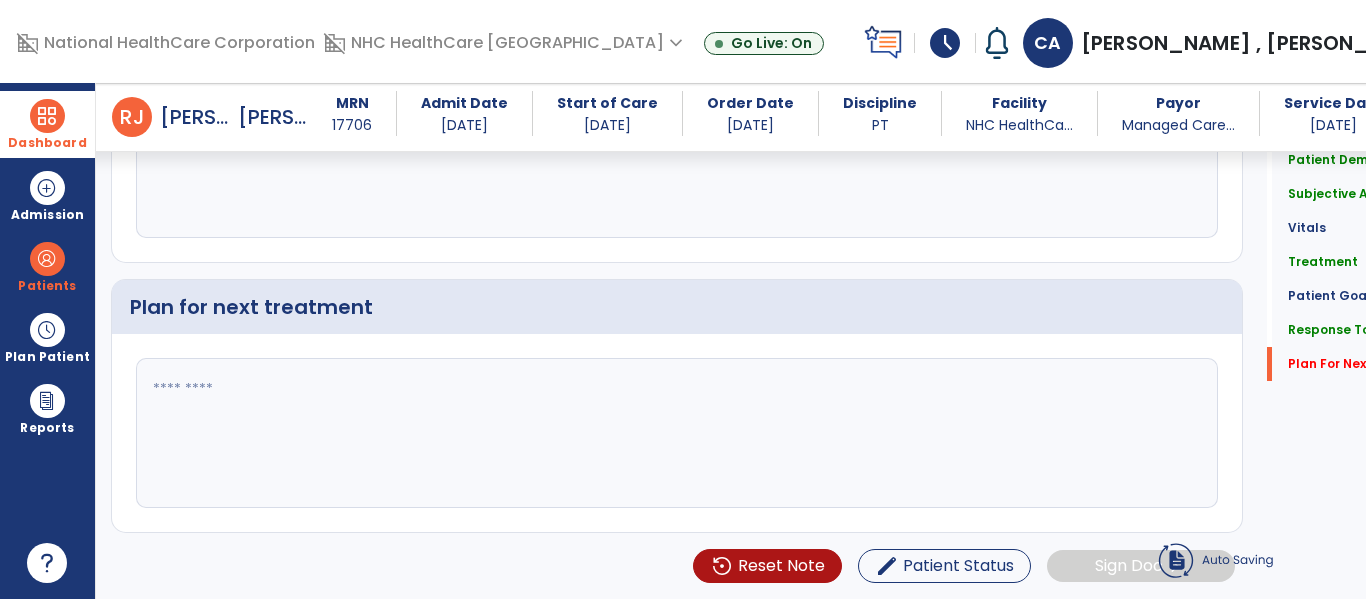 click 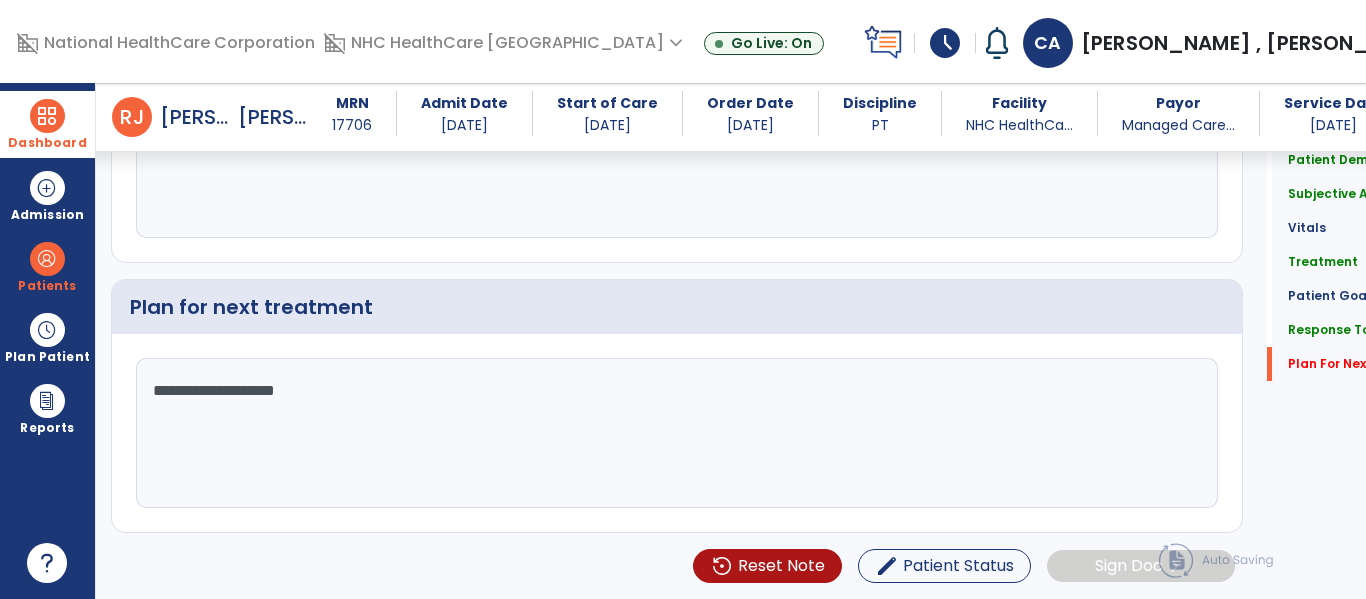 click on "**********" 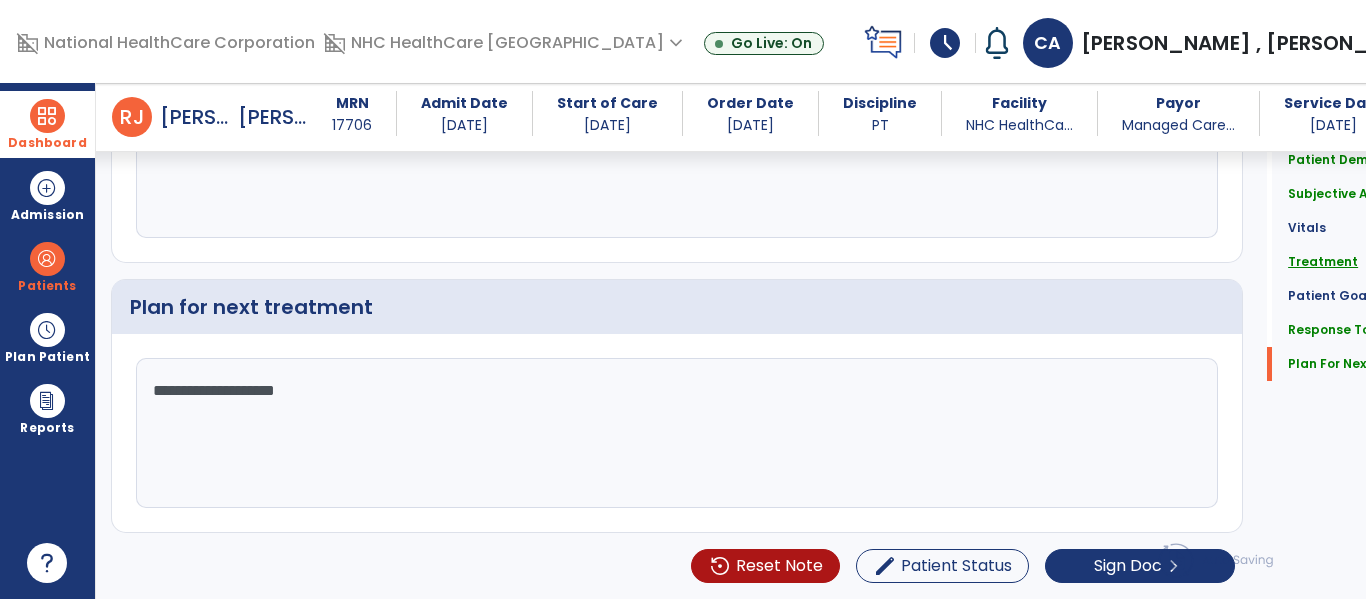 type on "**********" 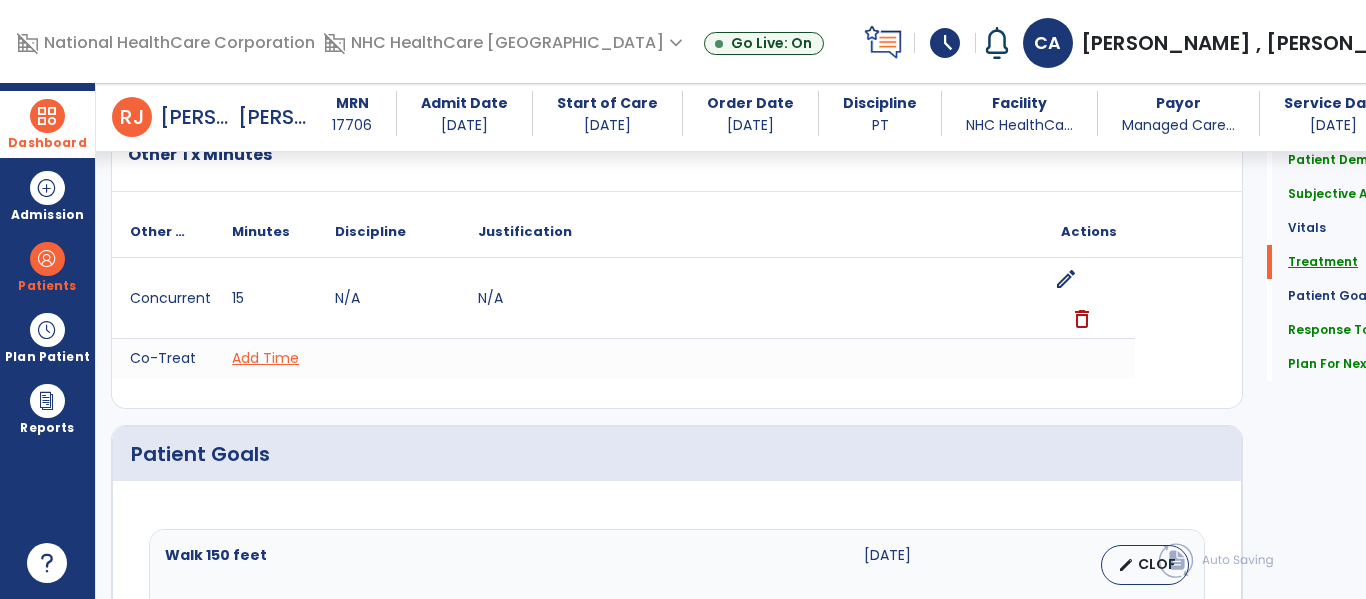 scroll, scrollTop: 1393, scrollLeft: 0, axis: vertical 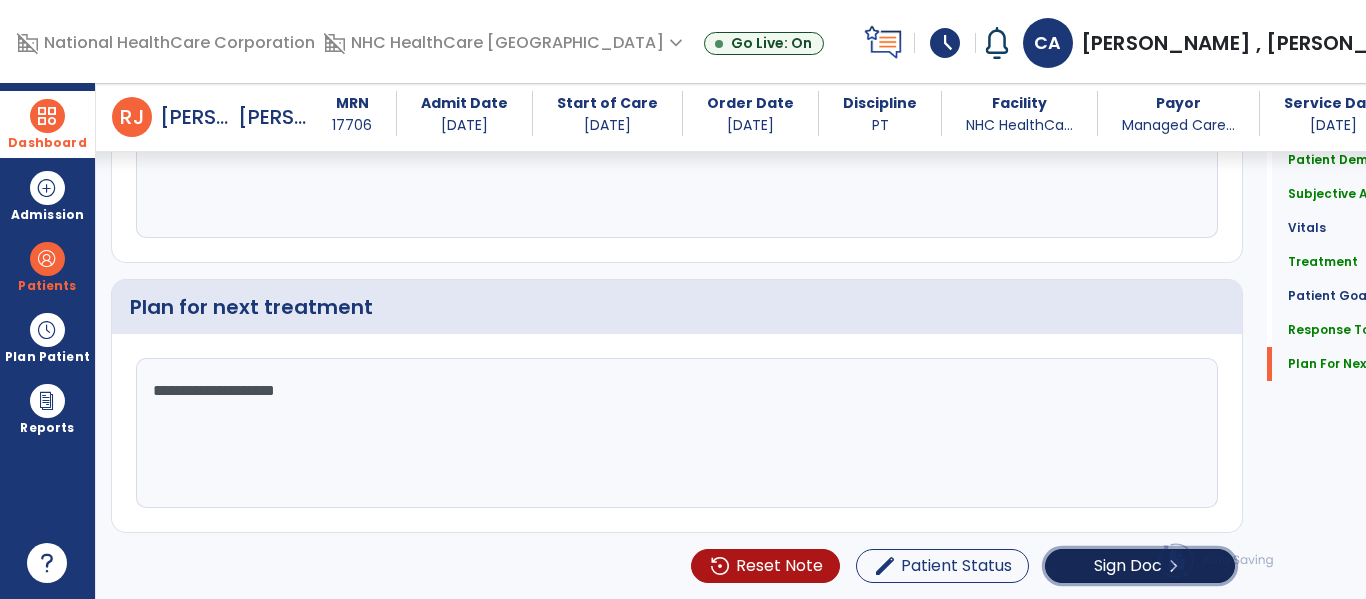click on "Sign Doc" 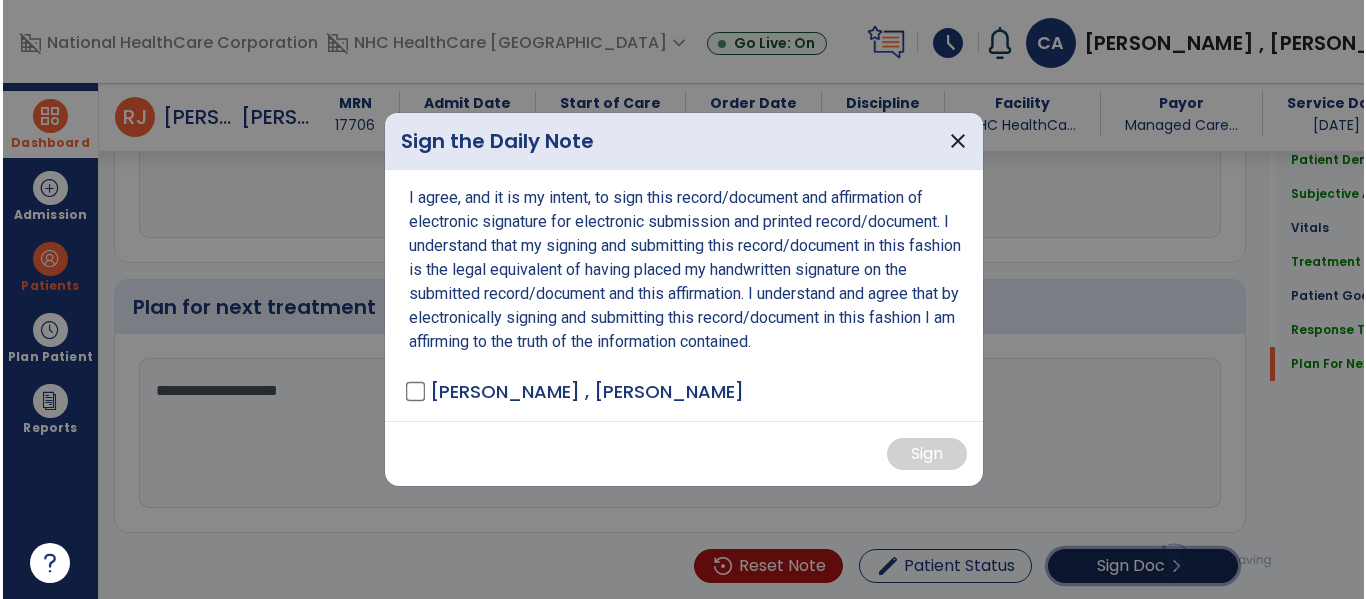 scroll, scrollTop: 2862, scrollLeft: 0, axis: vertical 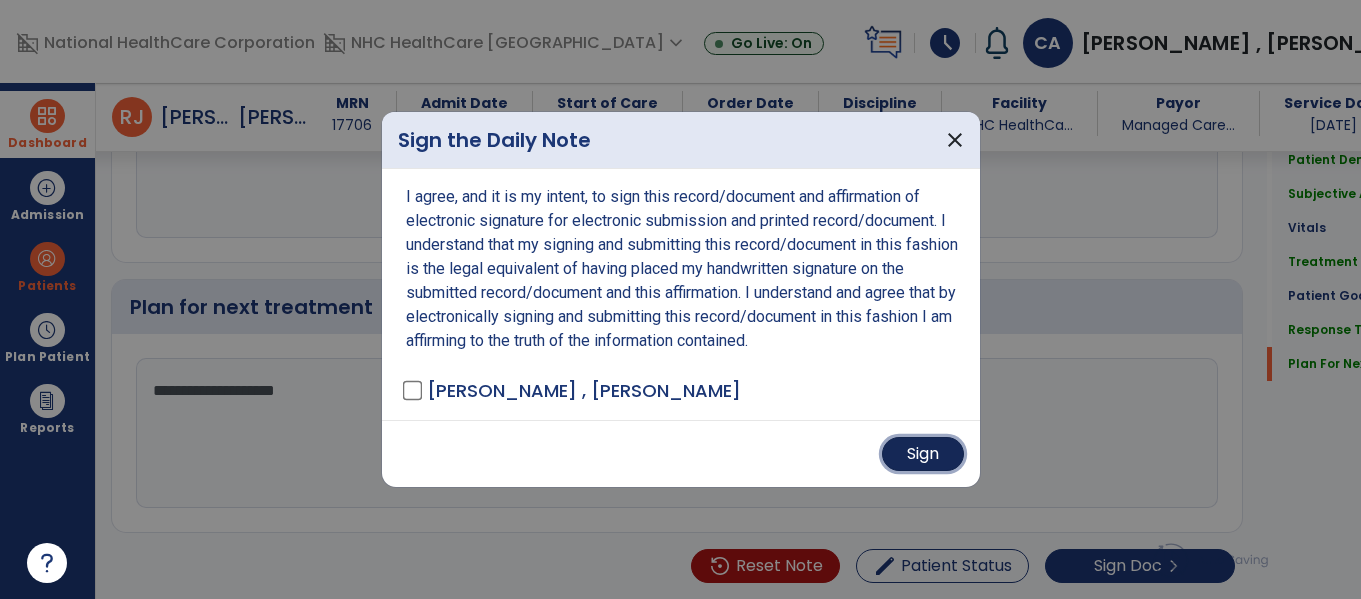click on "Sign" at bounding box center (923, 454) 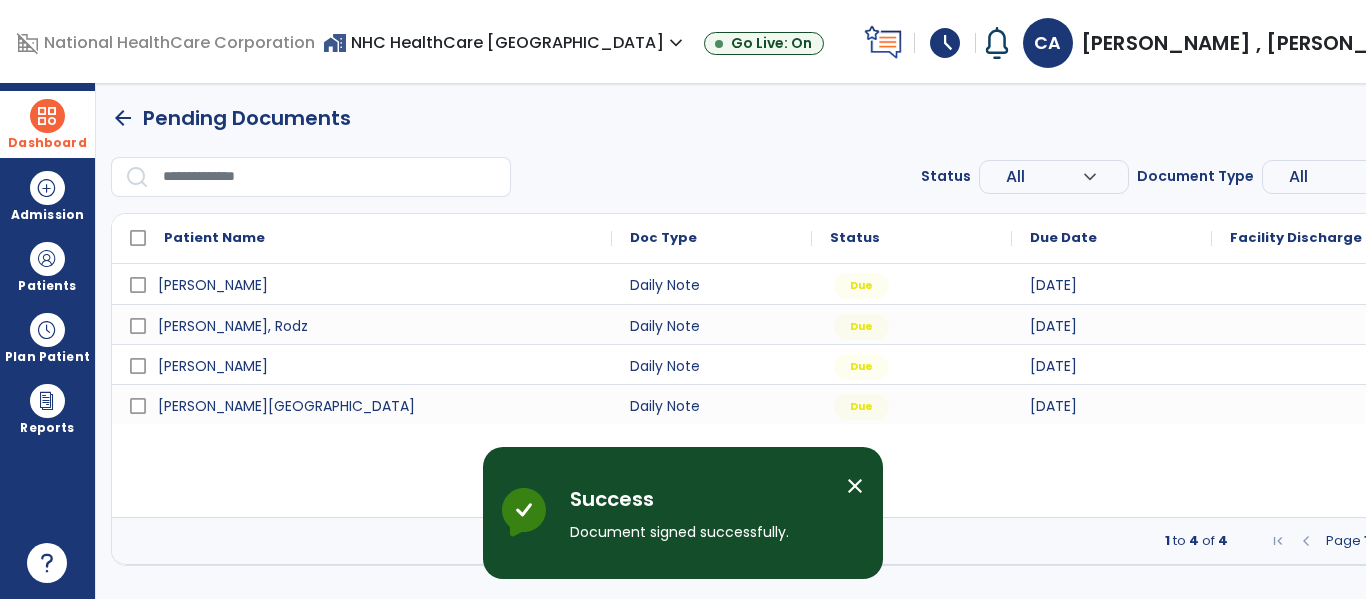scroll, scrollTop: 0, scrollLeft: 0, axis: both 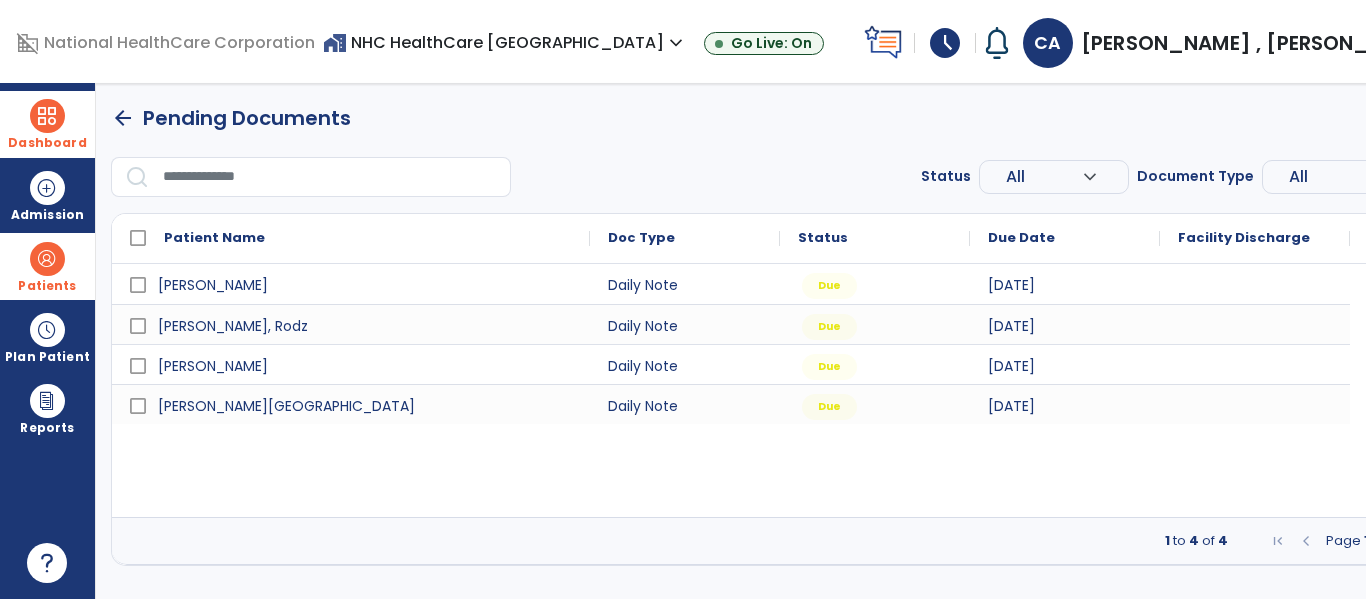click at bounding box center [47, 259] 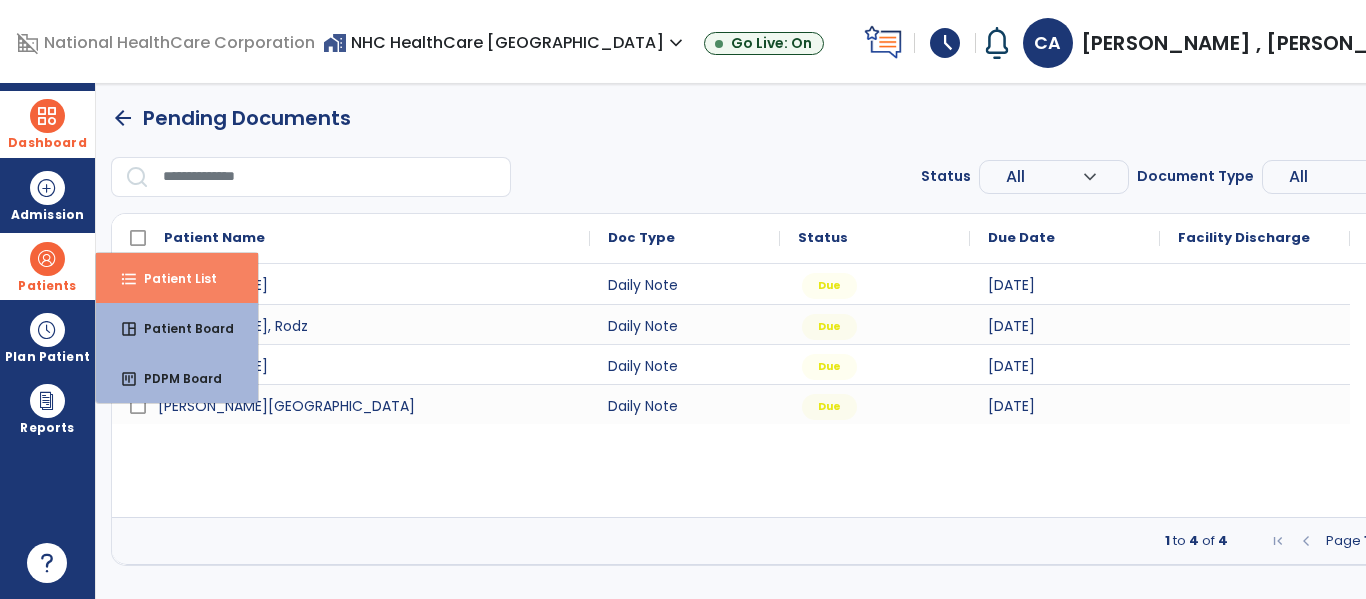 click on "Patient List" at bounding box center [172, 278] 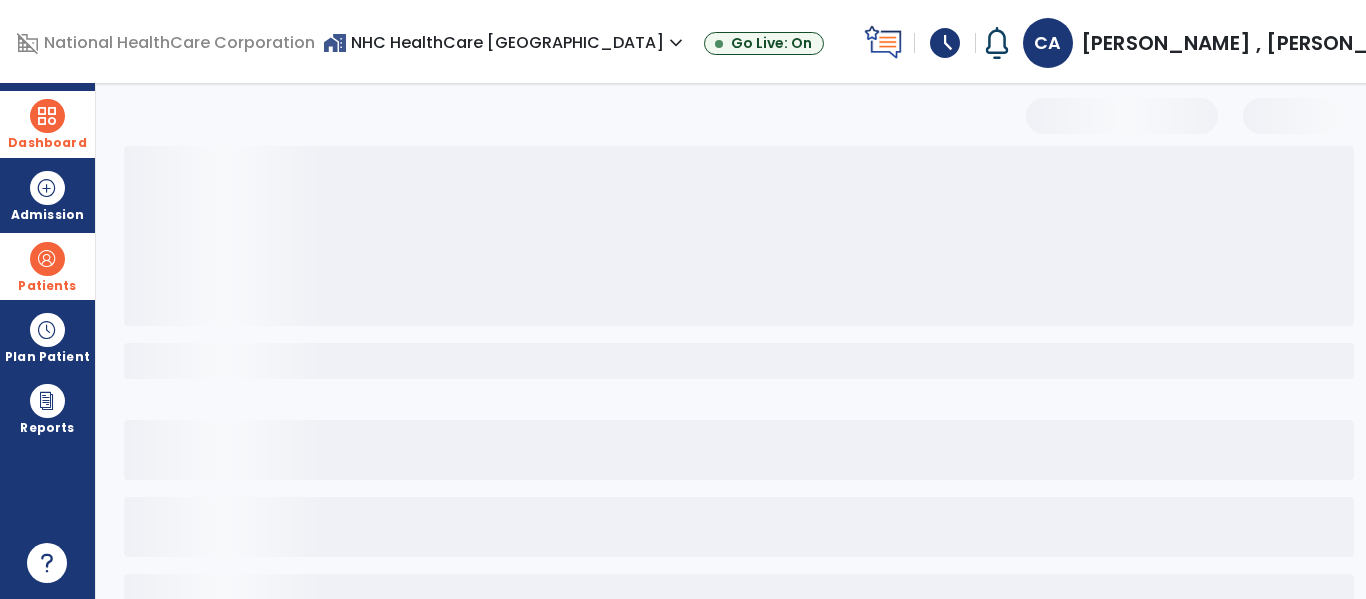 select on "***" 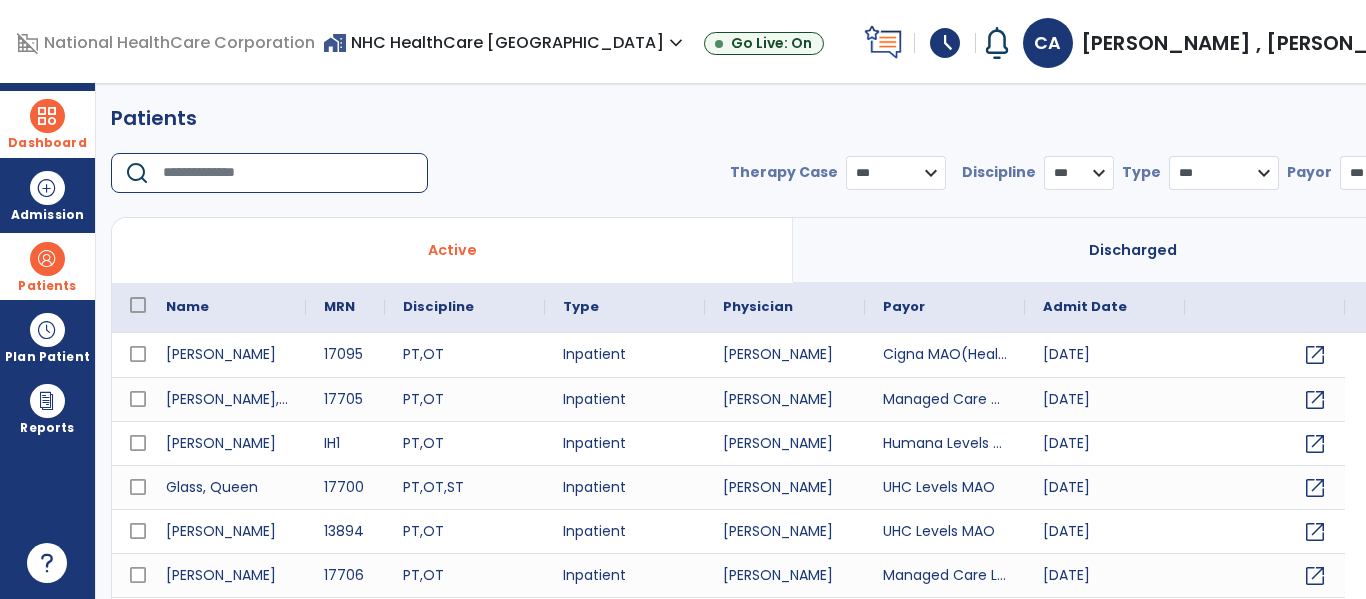 click at bounding box center [288, 173] 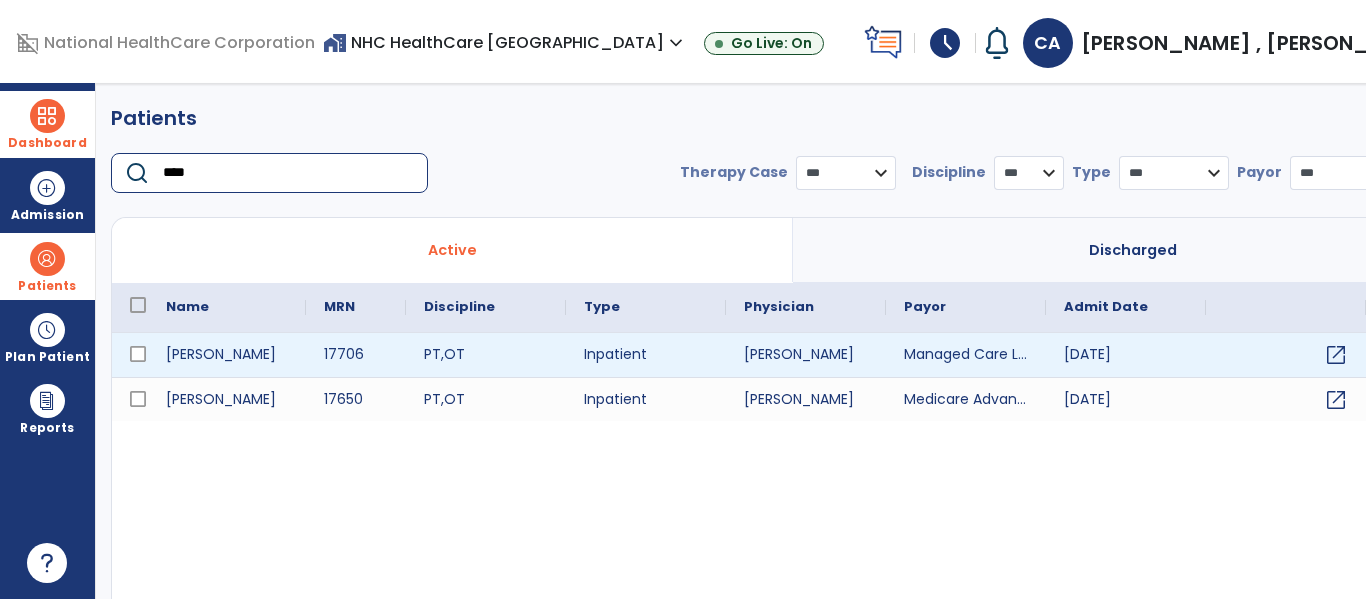 type on "****" 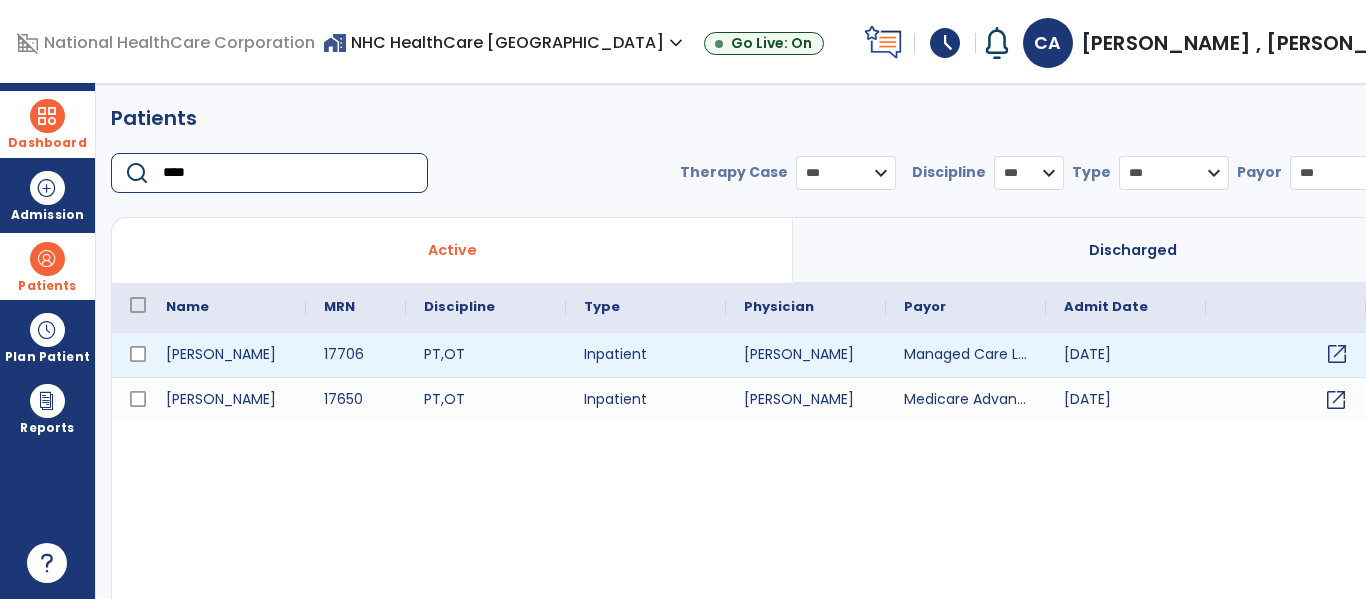 click on "open_in_new" at bounding box center (1337, 354) 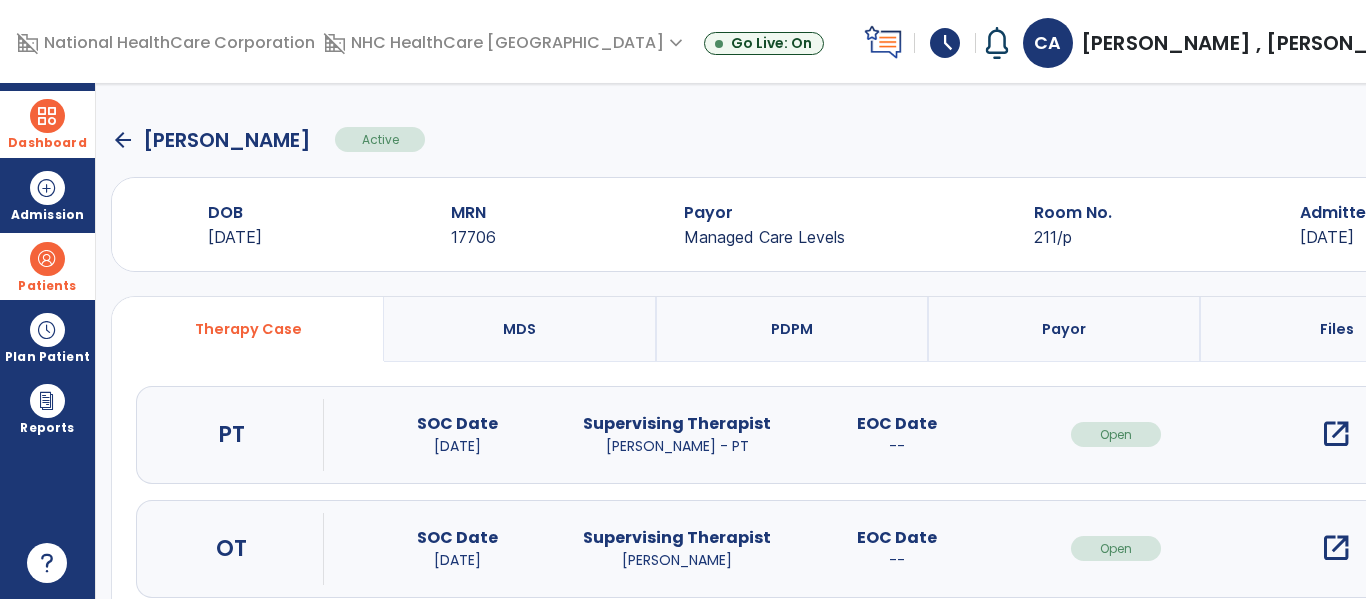 click on "open_in_new" at bounding box center (1336, 434) 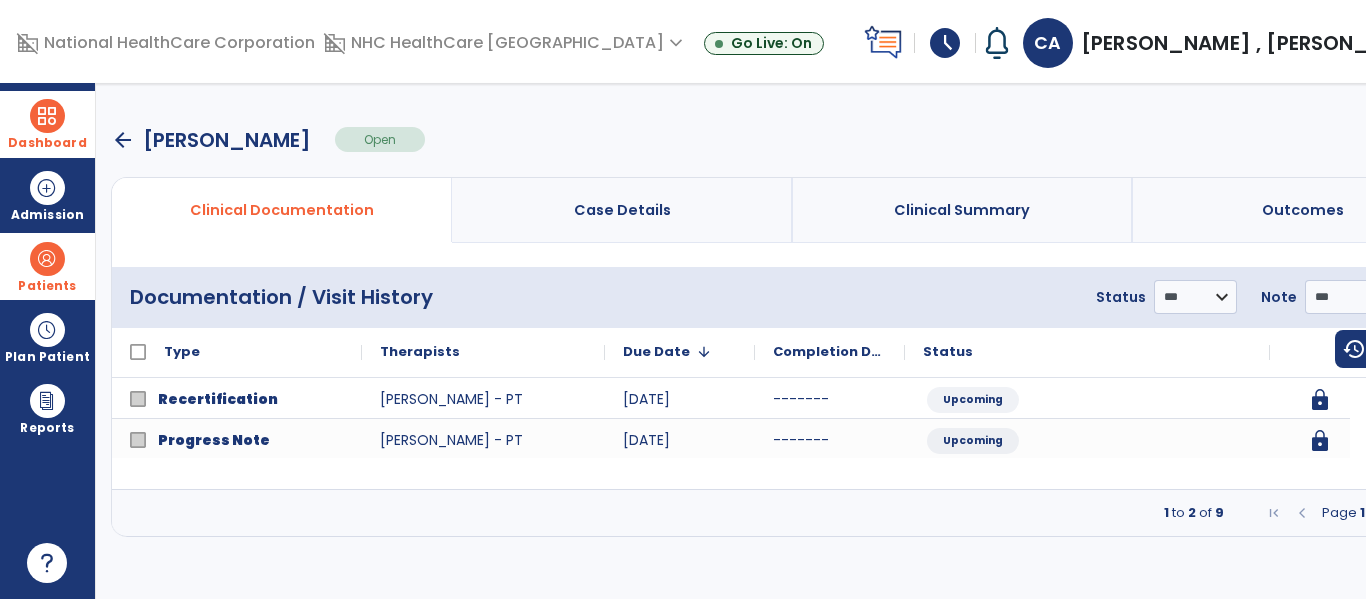 click at bounding box center (1413, 513) 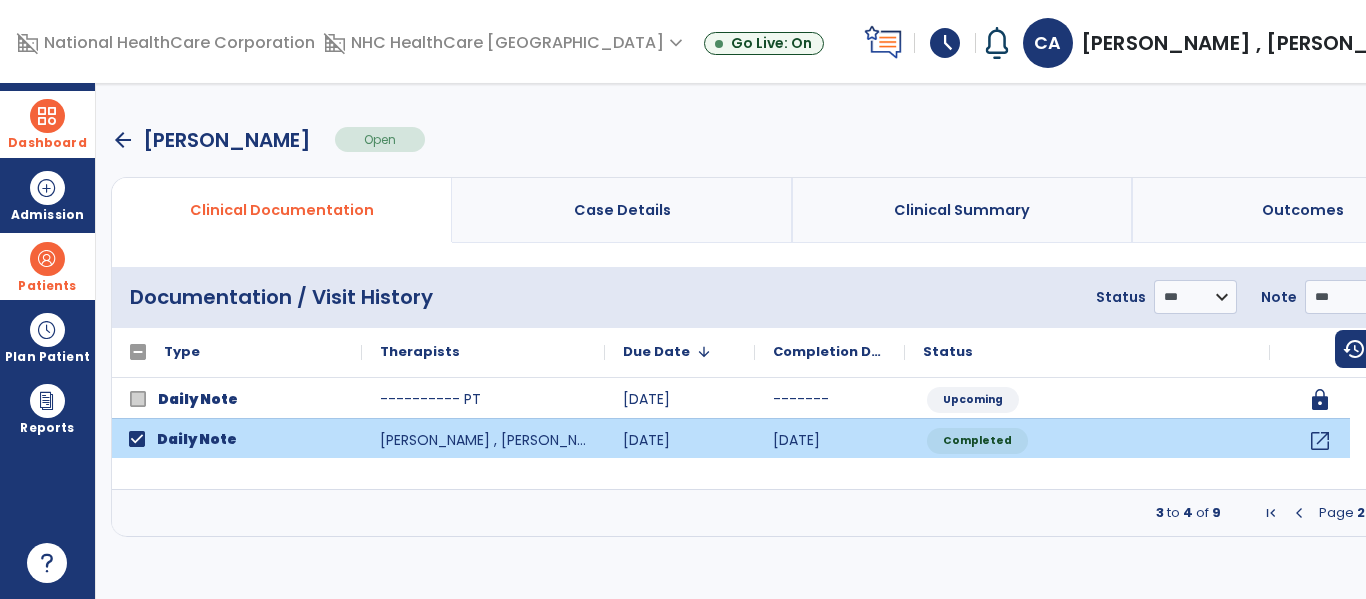 click at bounding box center (1413, 513) 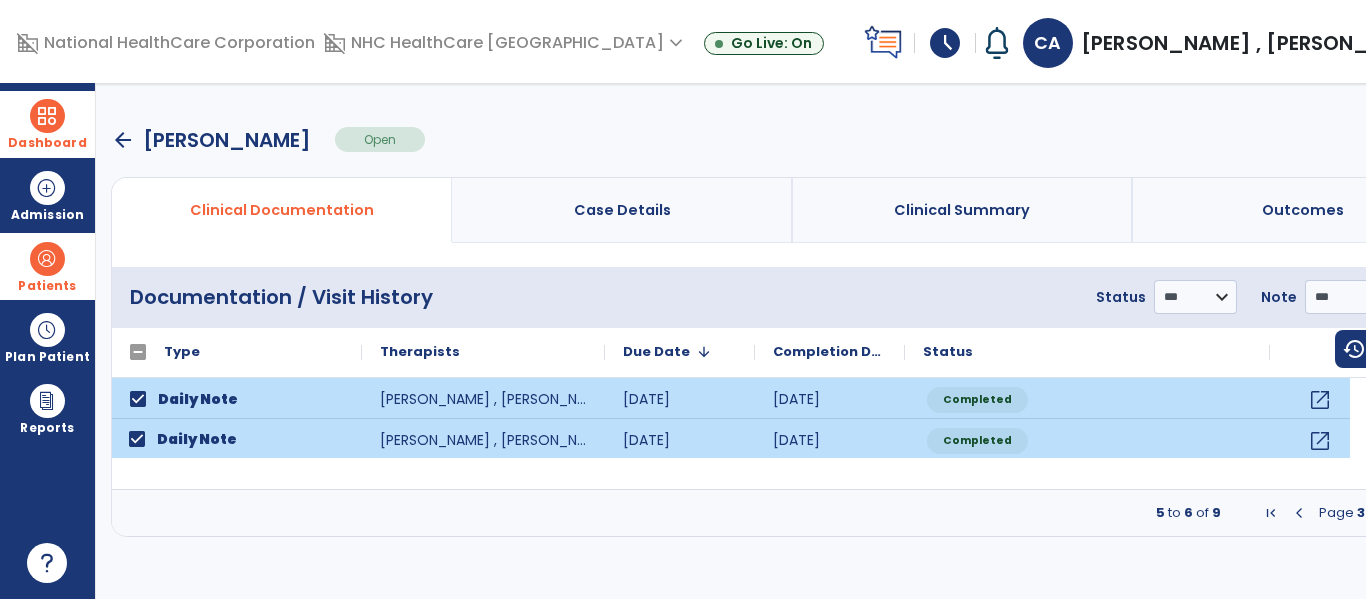 click on "menu" at bounding box center (1445, 297) 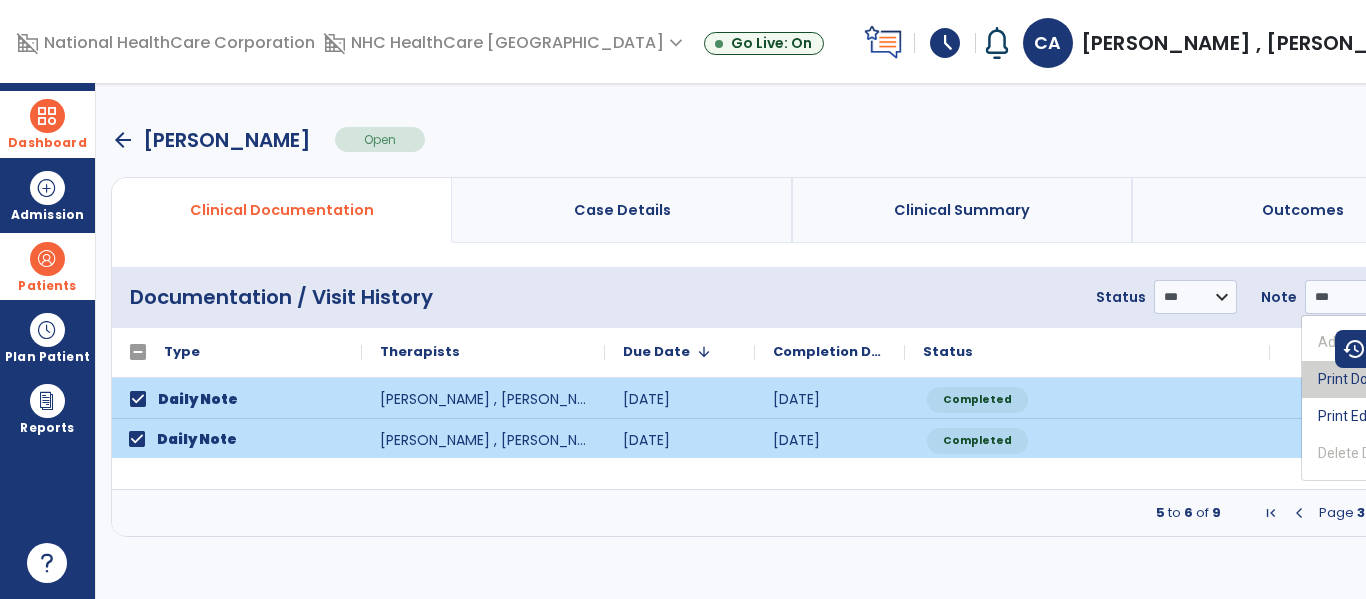 click on "Print Documents" at bounding box center [1381, 379] 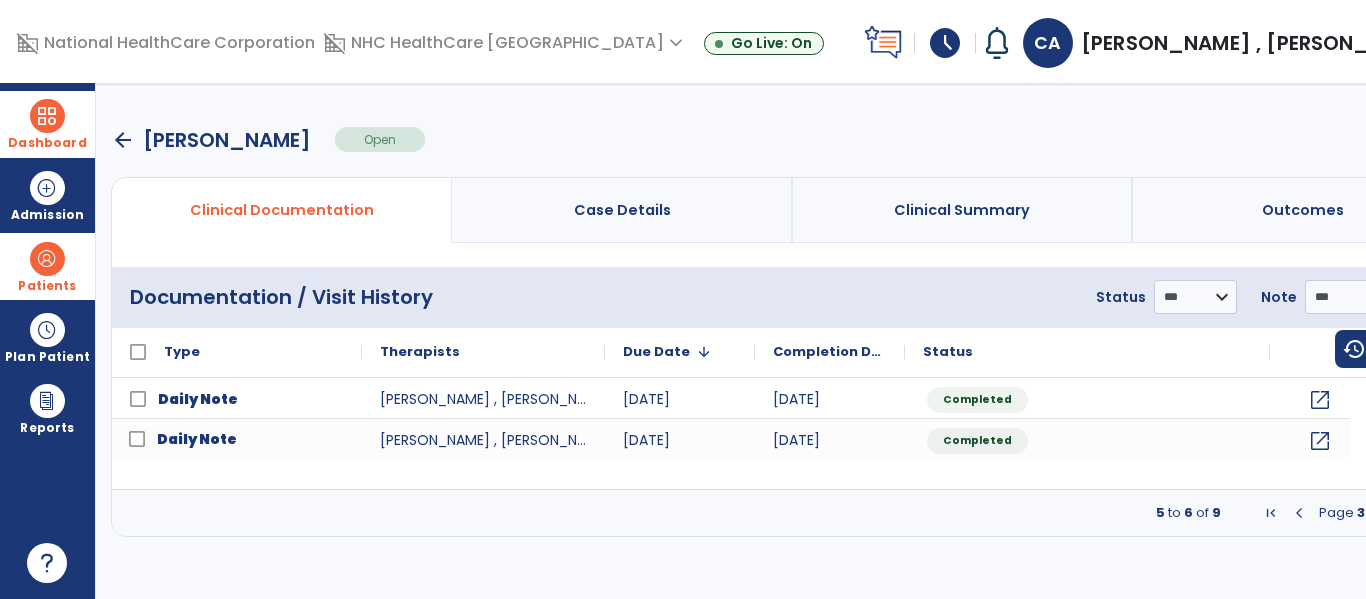 click at bounding box center (47, 116) 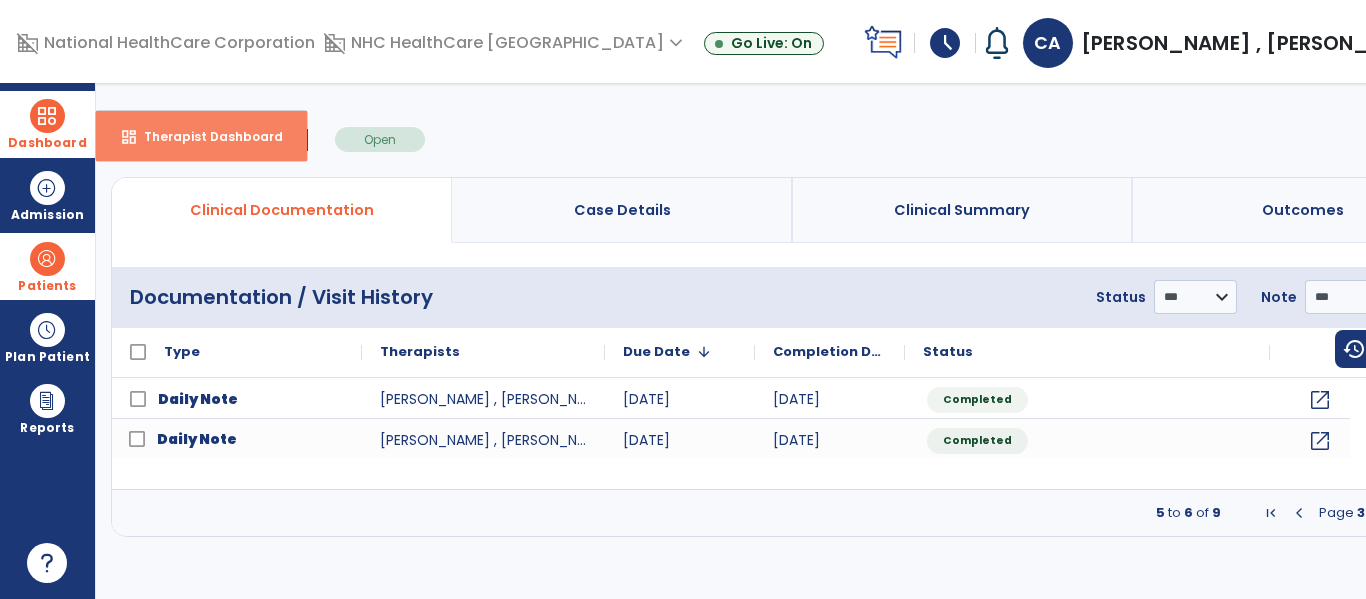 click on "dashboard  Therapist Dashboard" at bounding box center (201, 136) 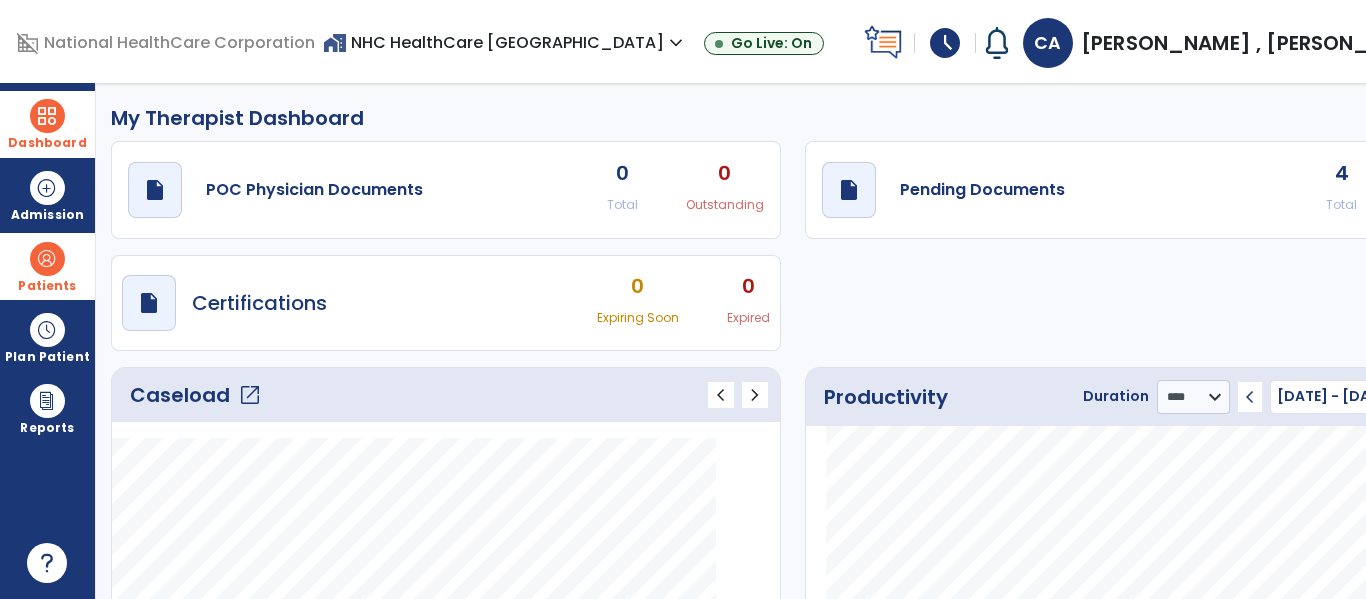 click on "4" 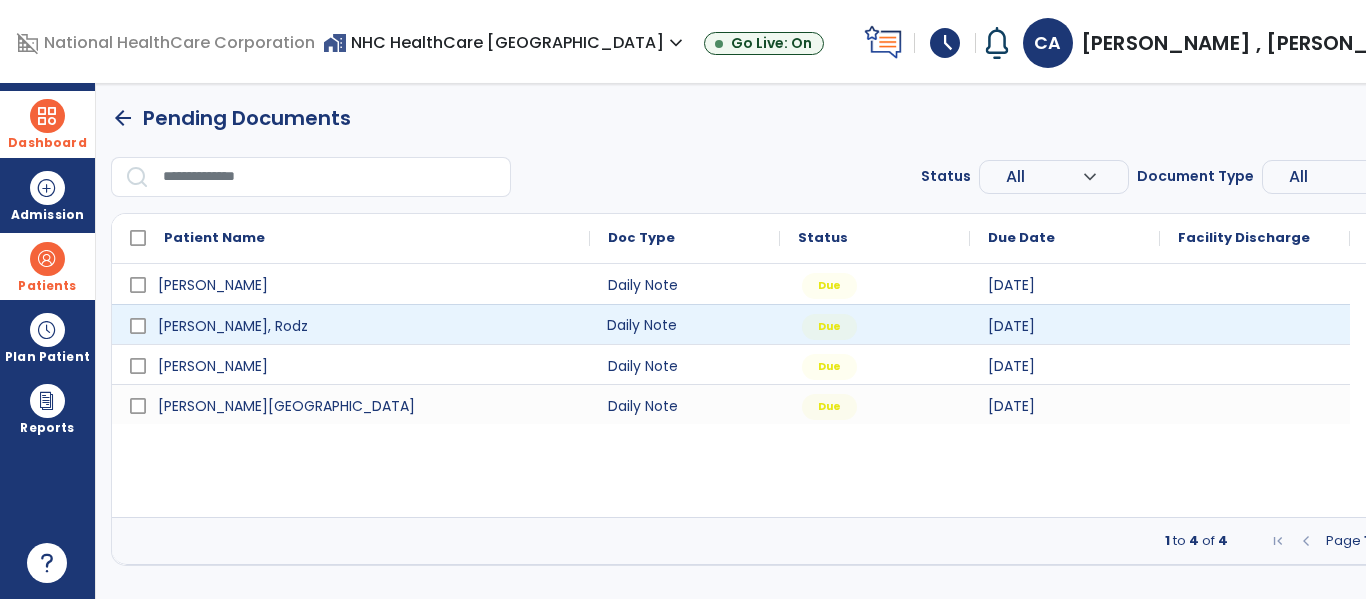 click on "Daily Note" at bounding box center [685, 324] 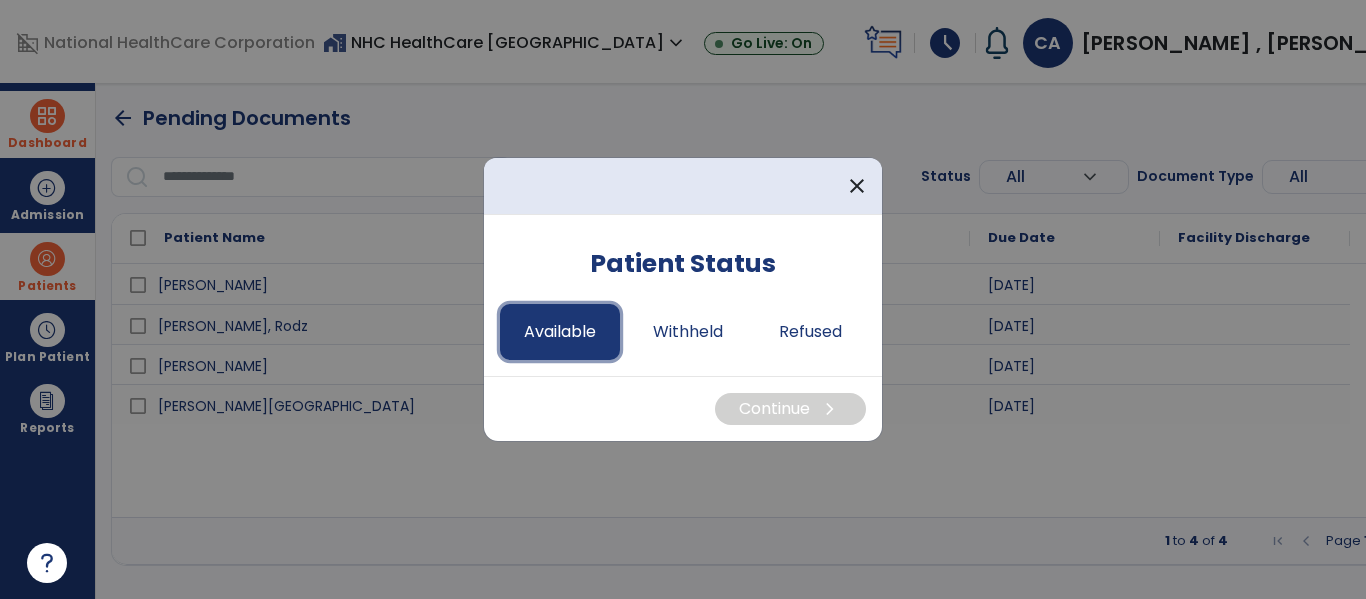 click on "Available" at bounding box center (560, 332) 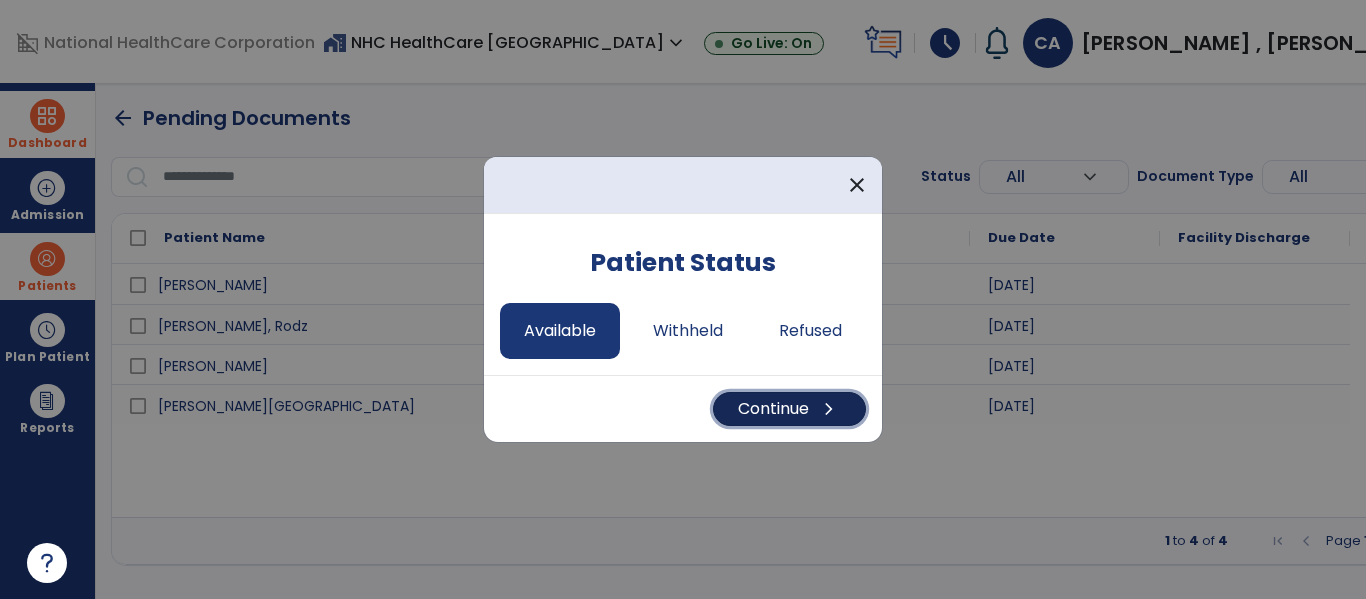 click on "Continue   chevron_right" at bounding box center [789, 409] 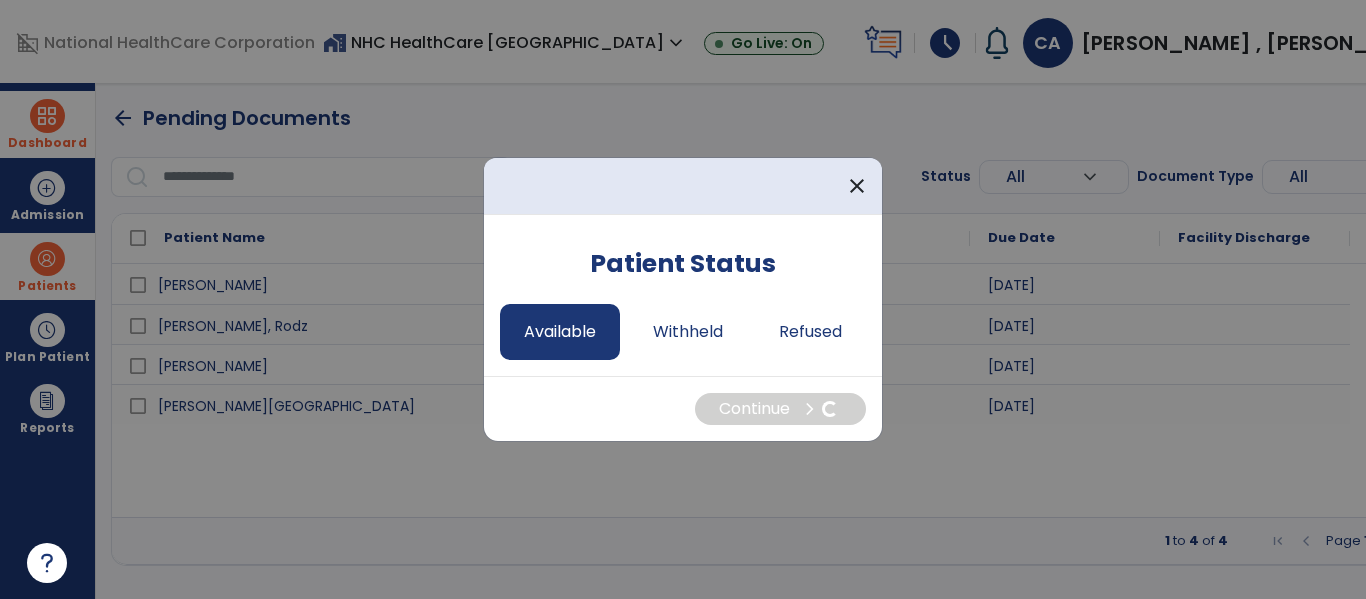 select on "*" 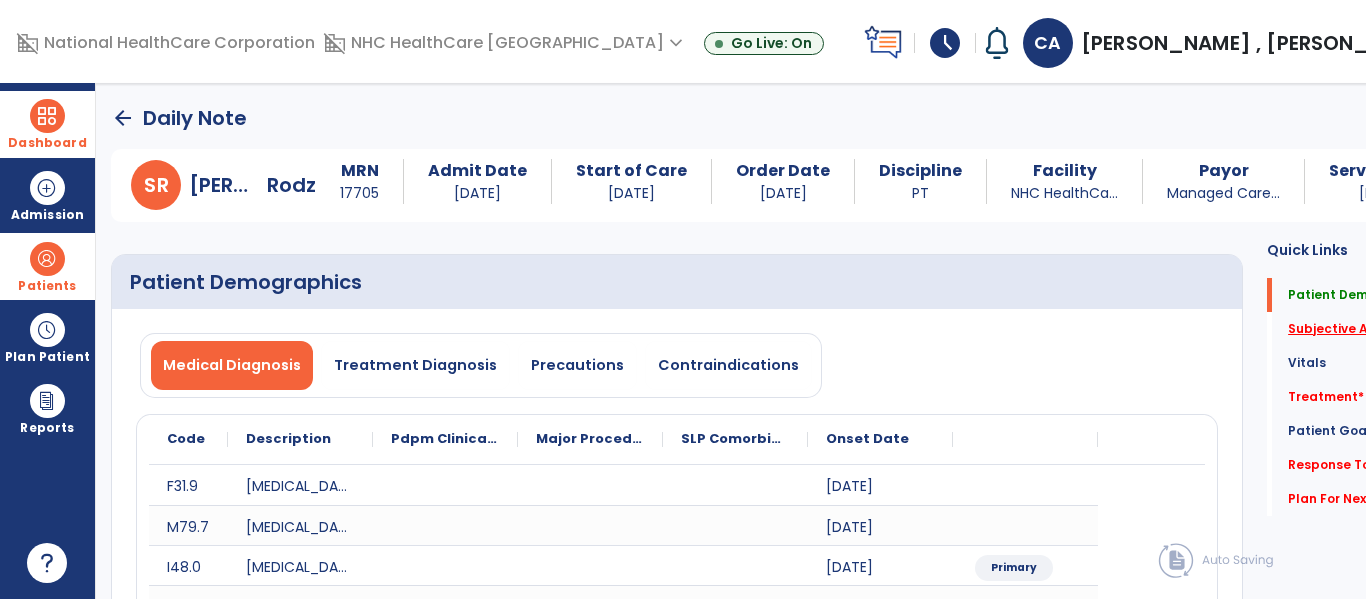 click on "*" 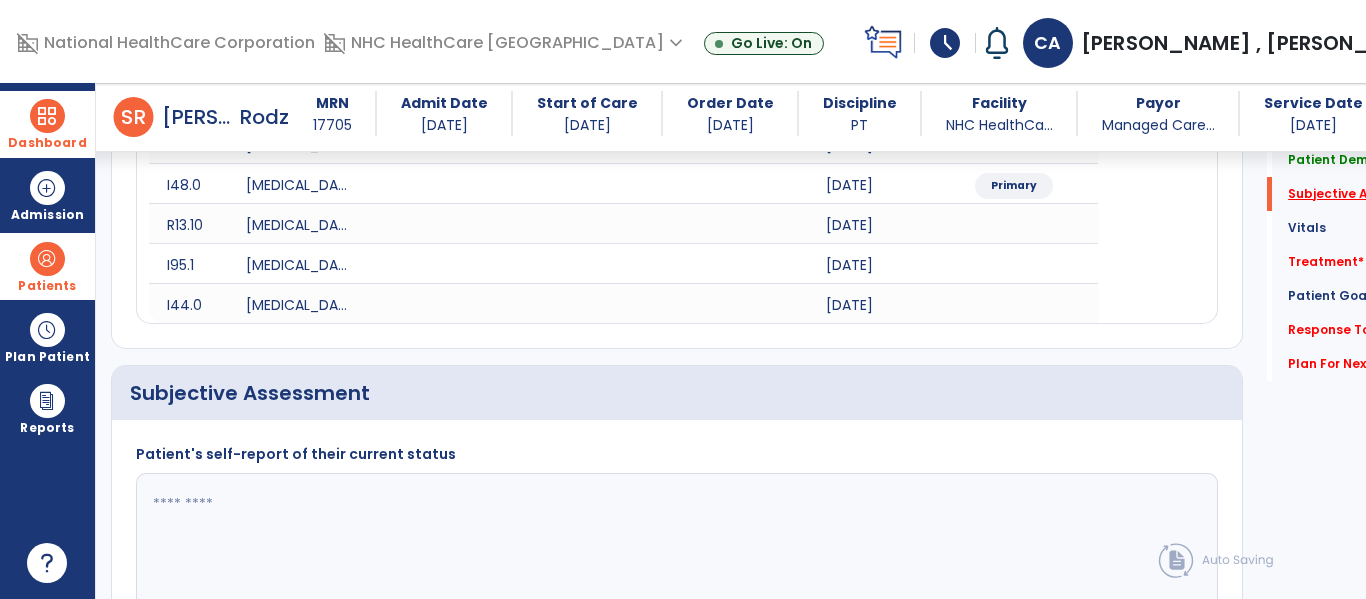 scroll, scrollTop: 547, scrollLeft: 0, axis: vertical 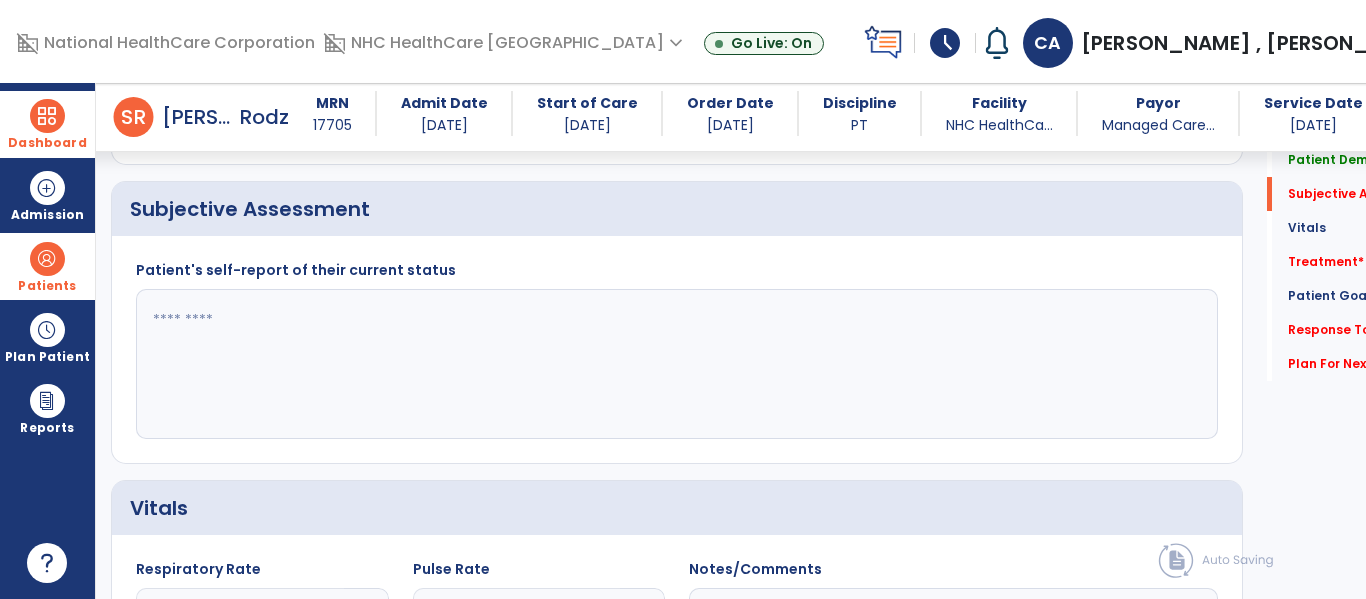 click 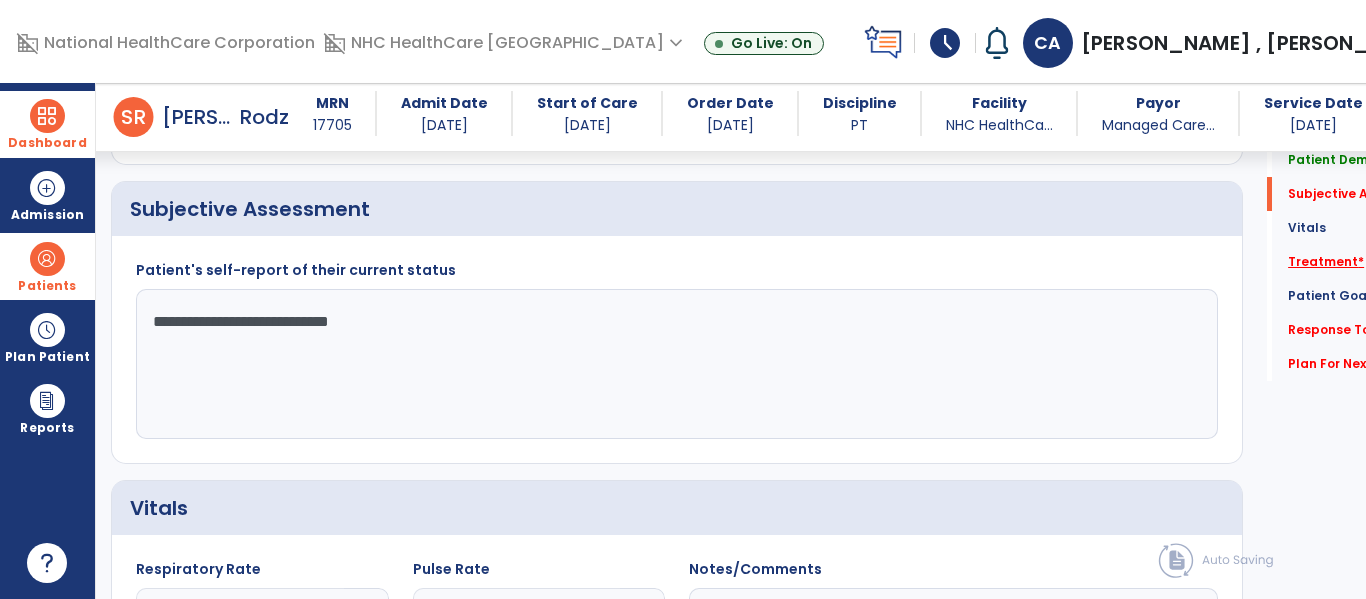 type on "**********" 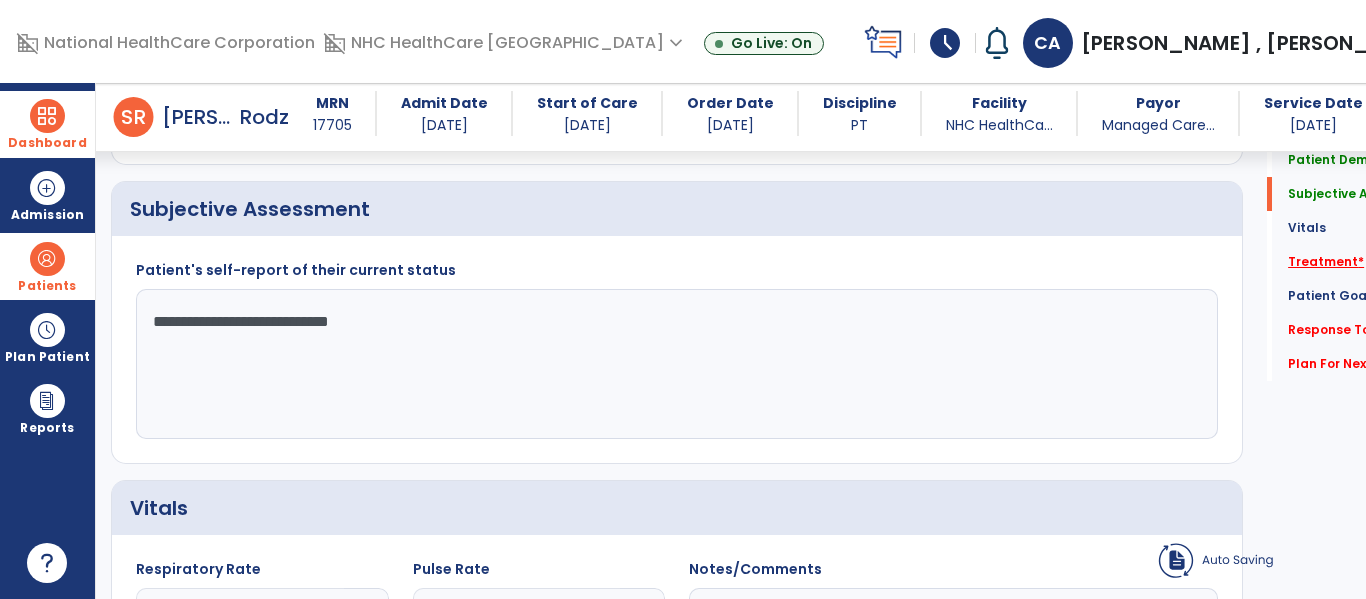 click on "Patient Goals   Patient Goals" 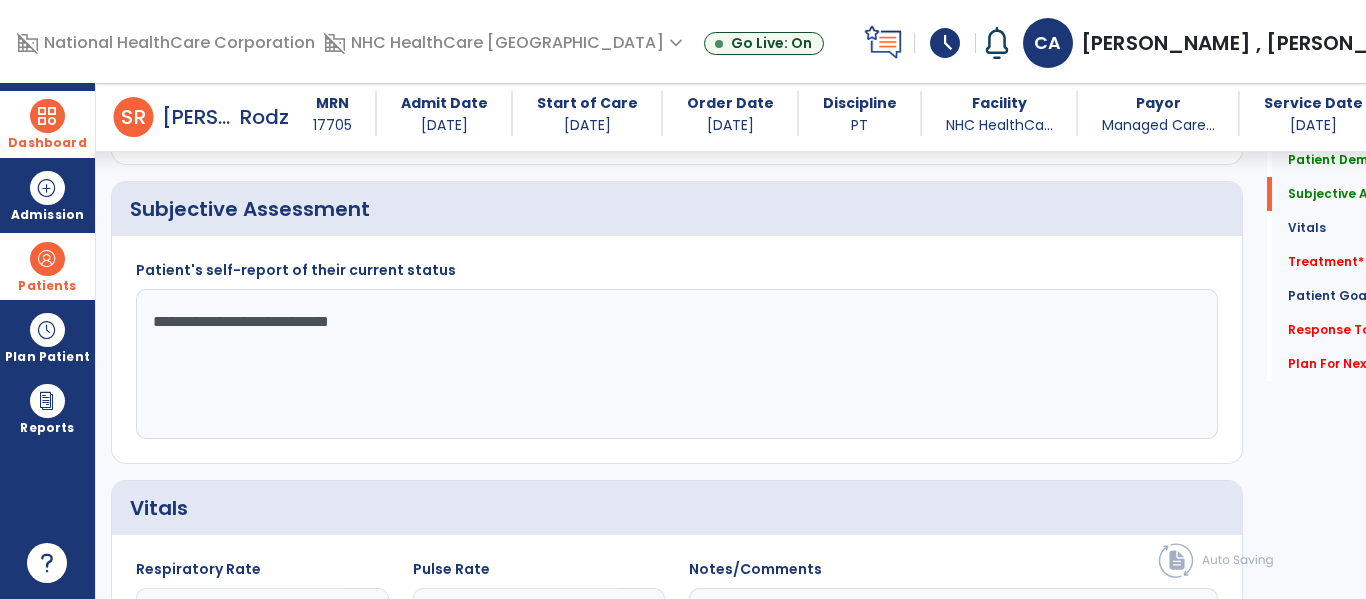 click on "Treatment   *  Treatment   *" 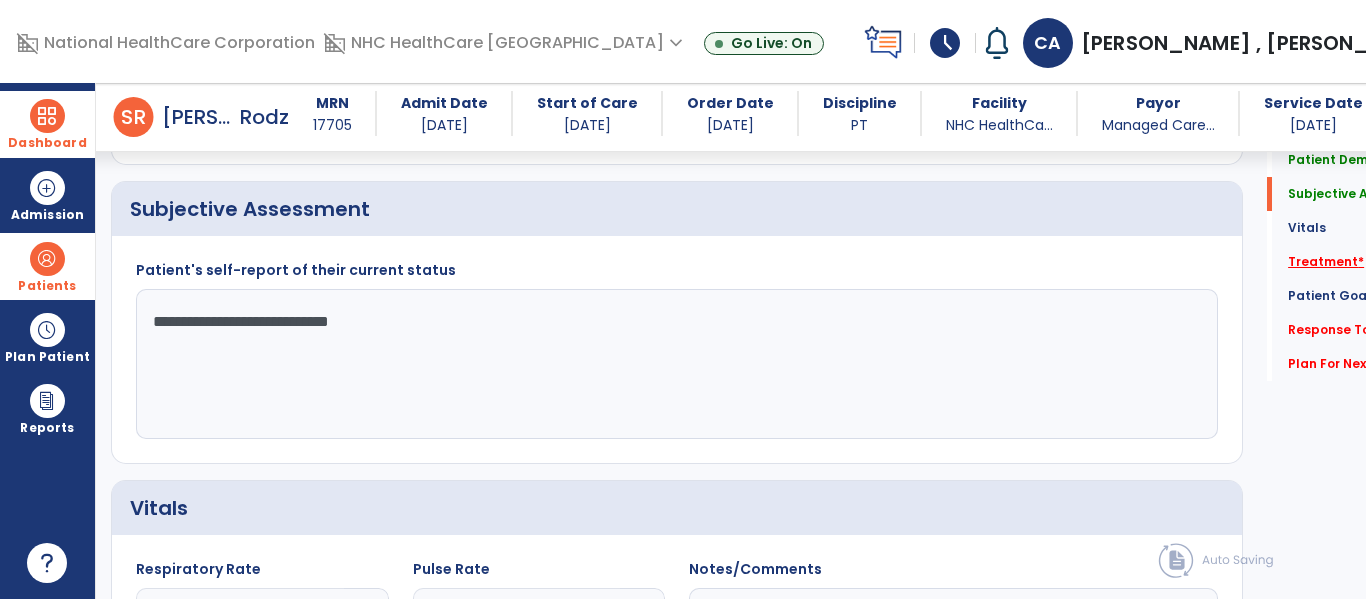 click on "Treatment   *" 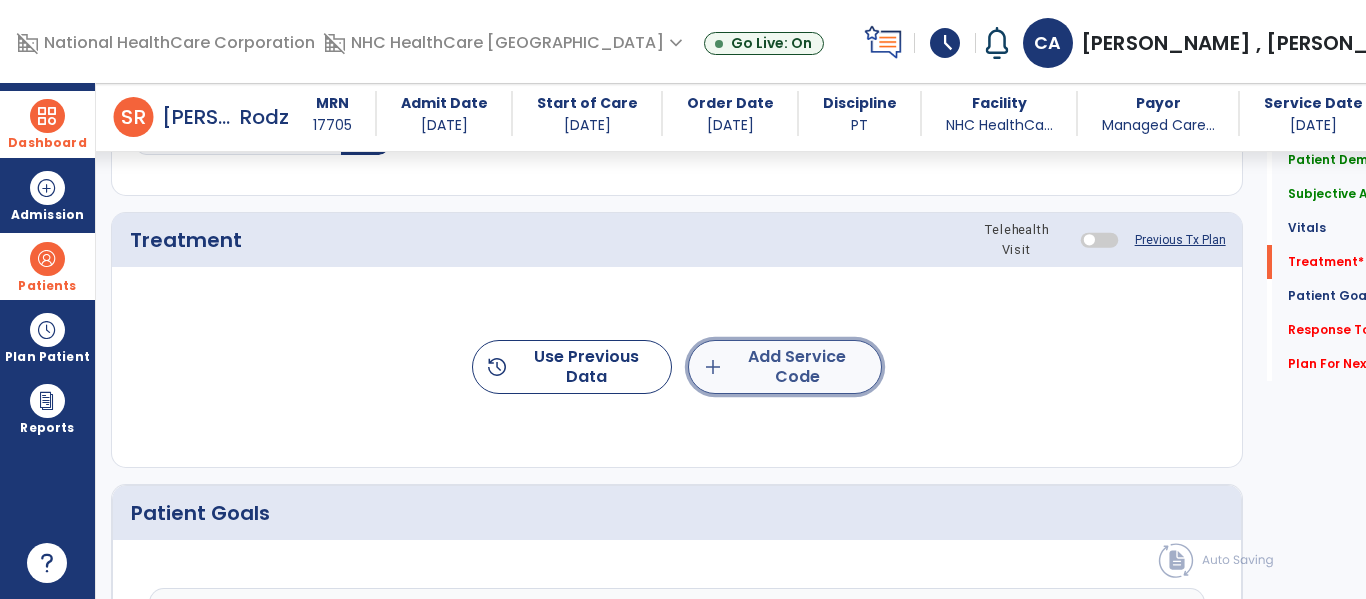 click on "add  Add Service Code" 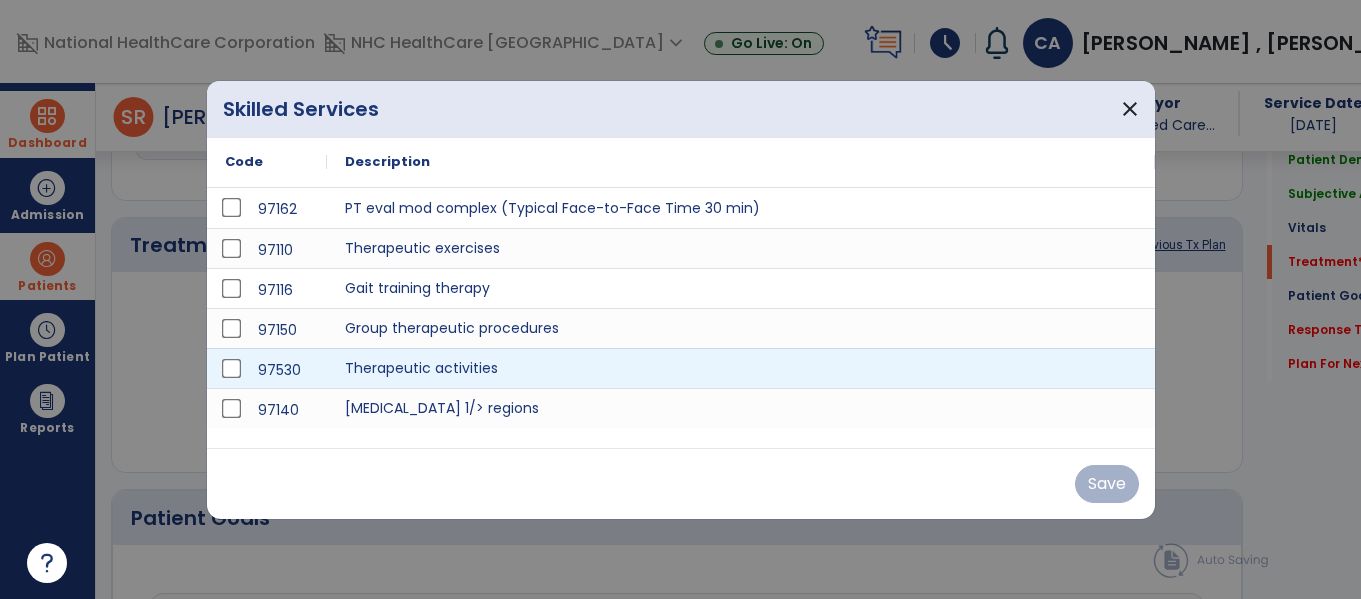 scroll, scrollTop: 1237, scrollLeft: 0, axis: vertical 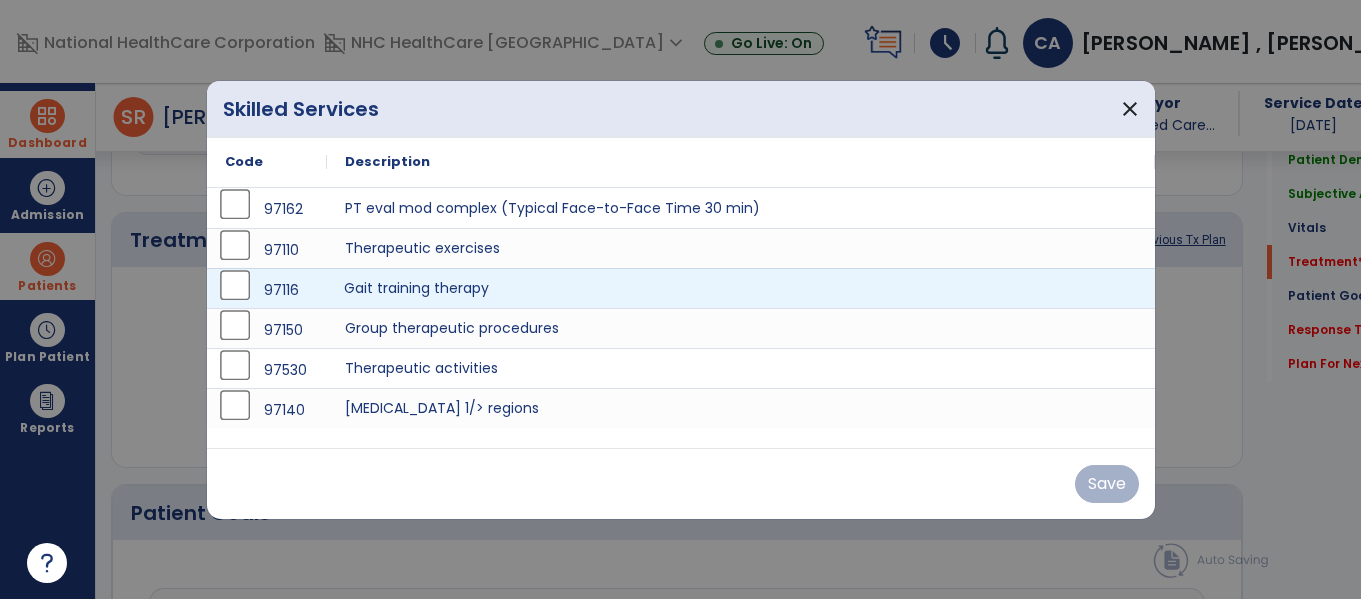 click on "Gait training therapy" at bounding box center (741, 288) 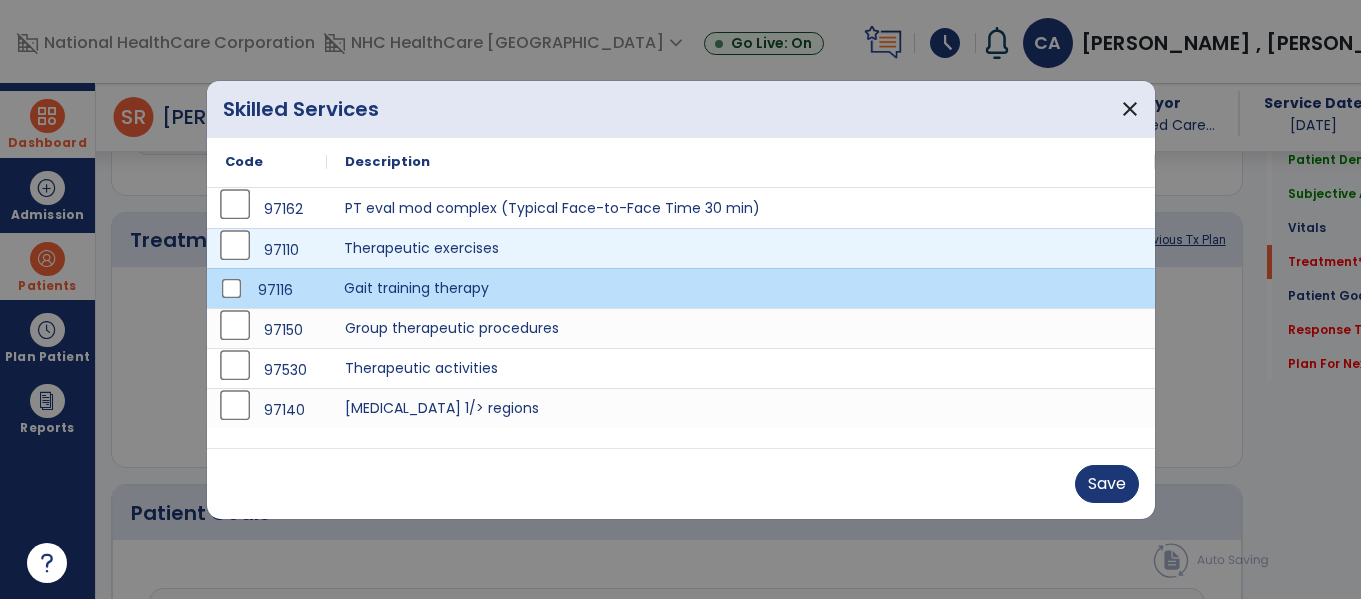 click on "Therapeutic exercises" at bounding box center (741, 248) 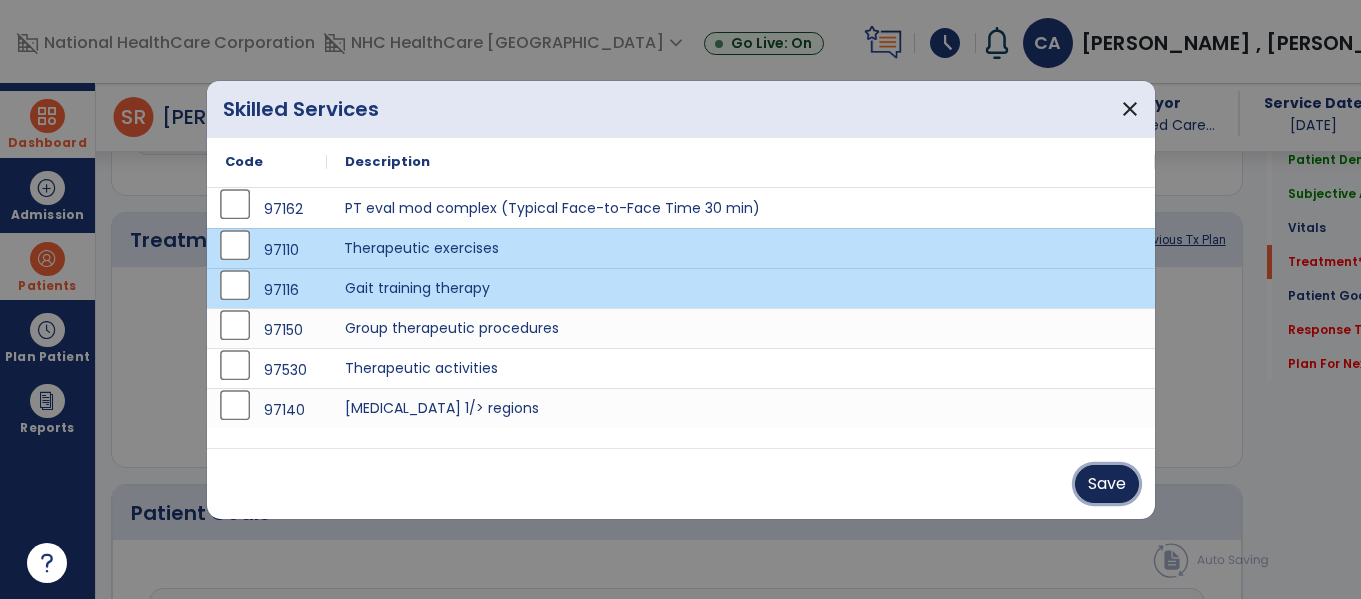 click on "Save" at bounding box center [1107, 484] 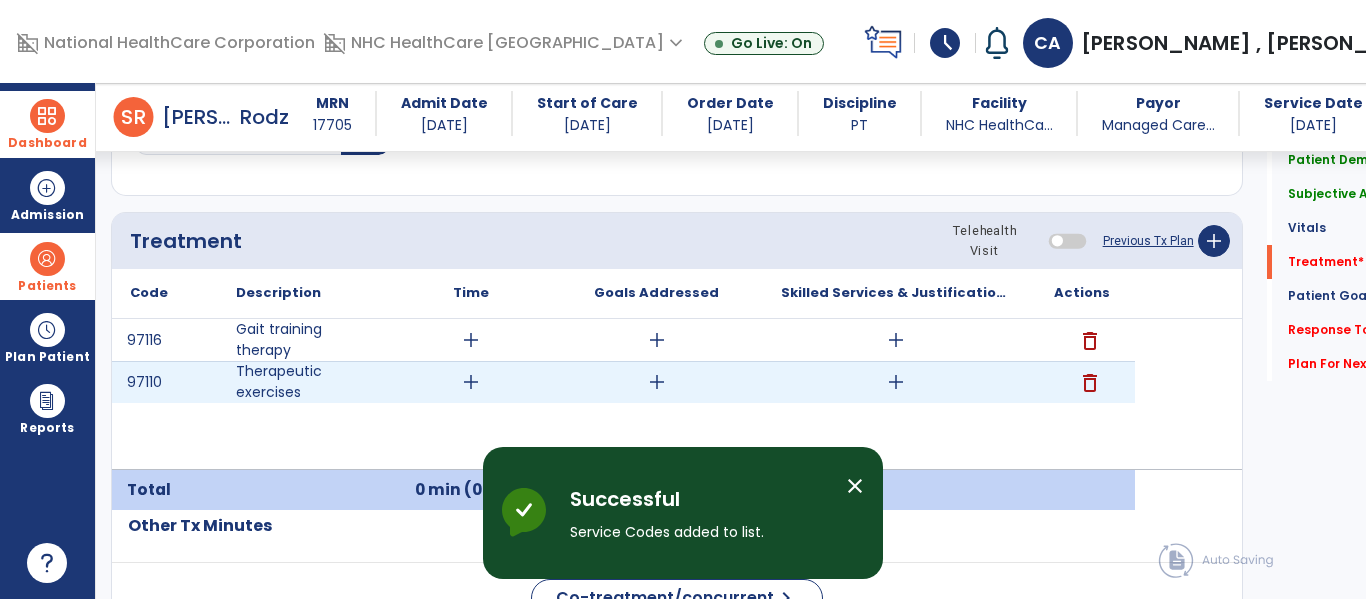 click on "add" at bounding box center [471, 382] 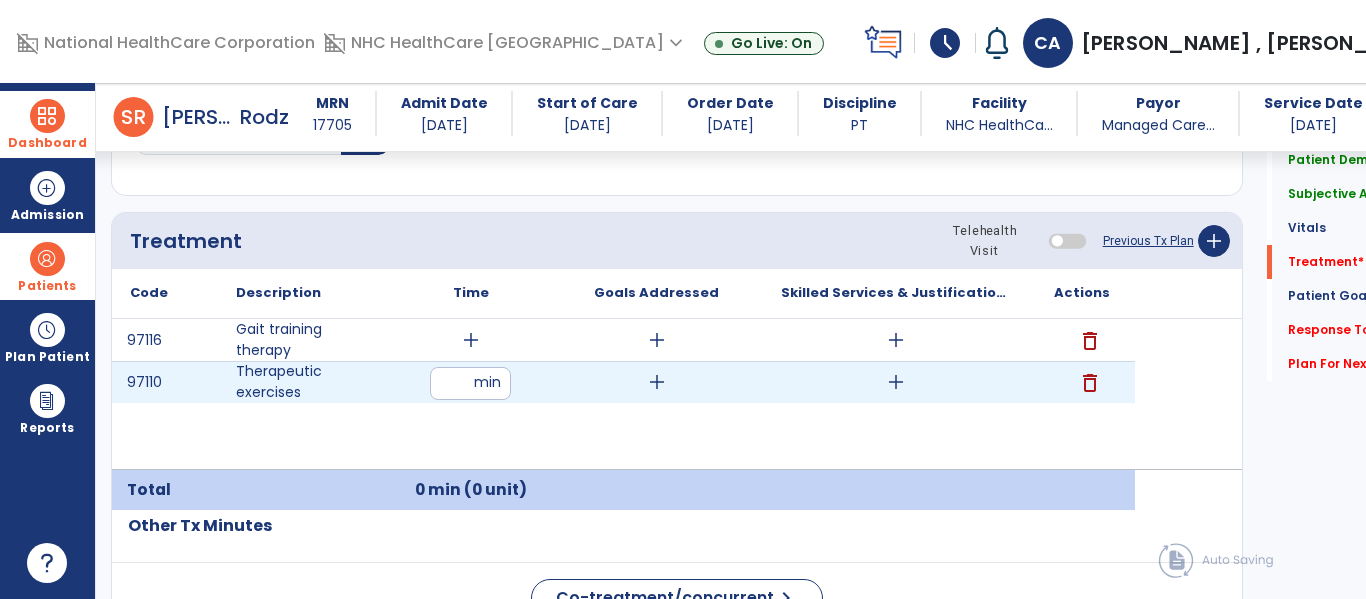 type on "**" 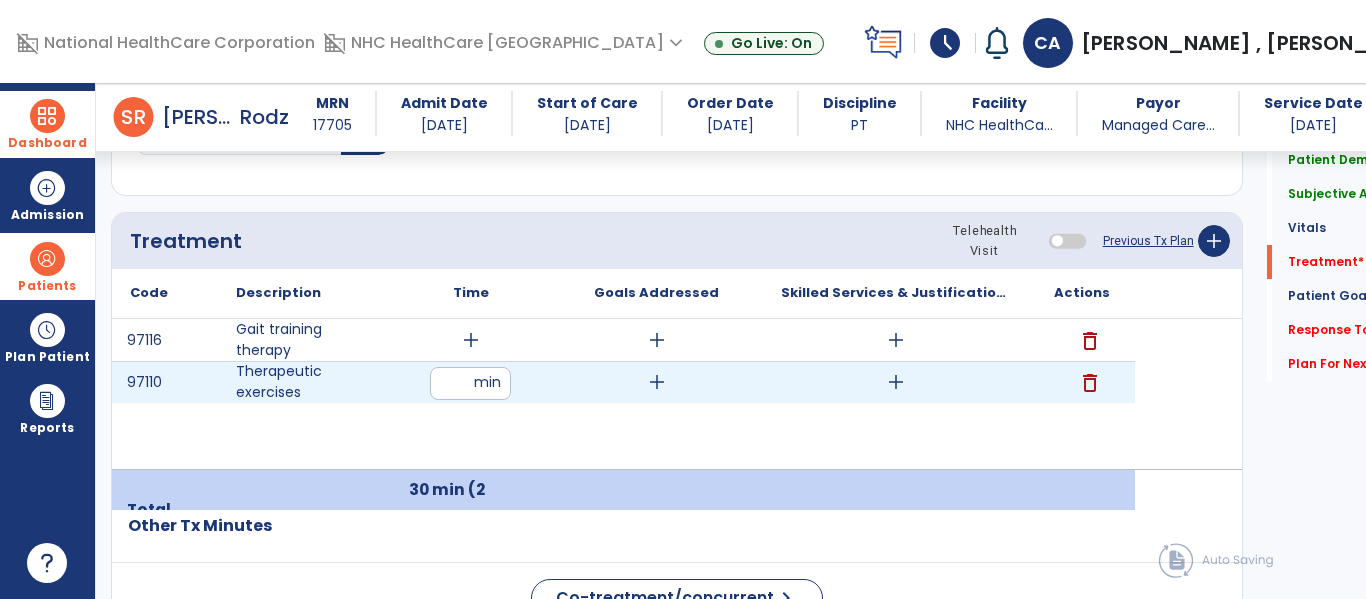 click on "add" at bounding box center (896, 382) 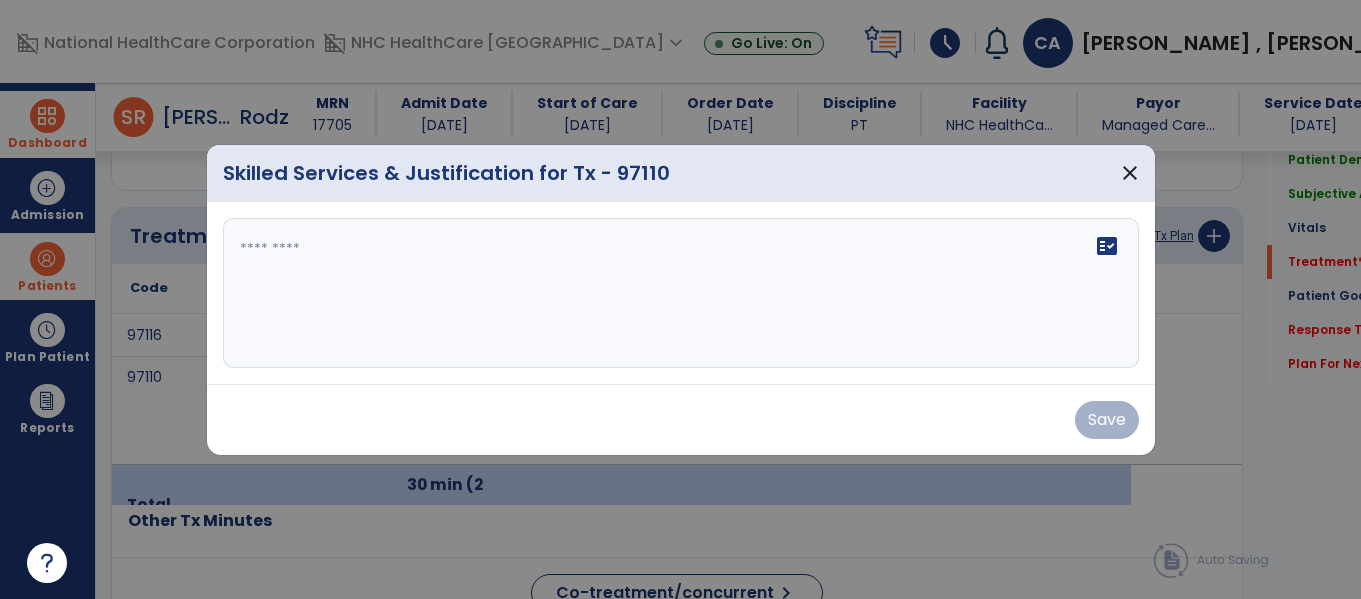 scroll, scrollTop: 1237, scrollLeft: 0, axis: vertical 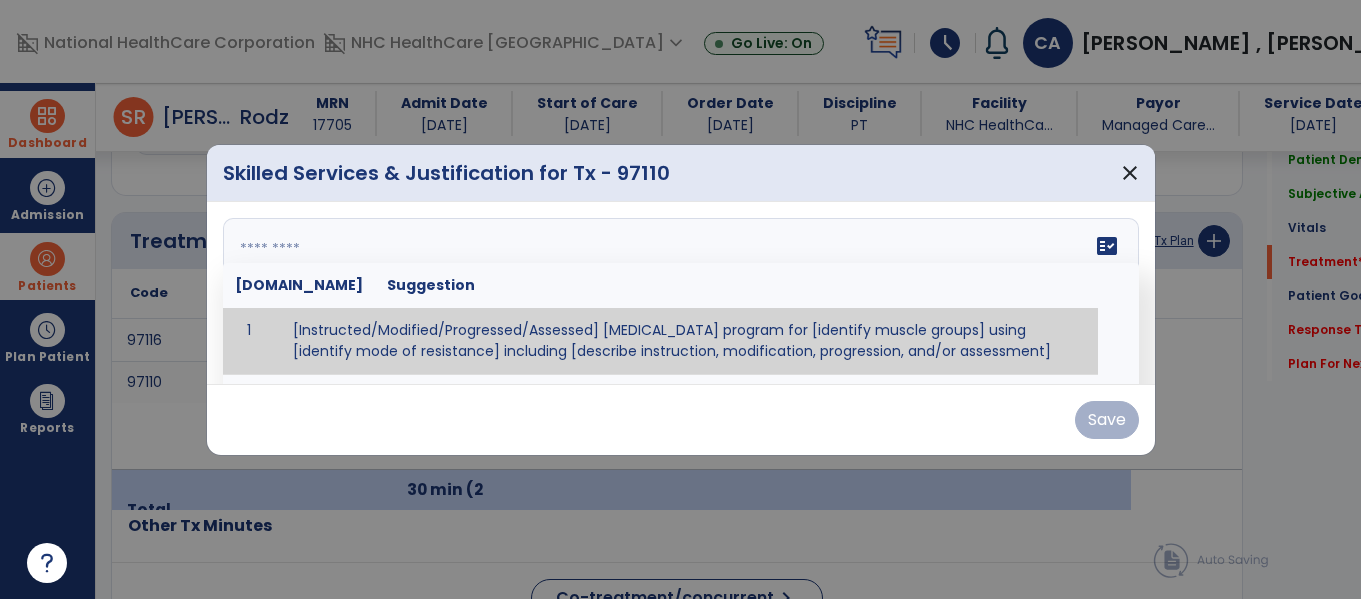 click on "fact_check  [DOMAIN_NAME] Suggestion 1 [Instructed/Modified/Progressed/Assessed] [MEDICAL_DATA] program for [identify muscle groups] using [identify mode of resistance] including [describe instruction, modification, progression, and/or assessment] 2 [Instructed/Modified/Progressed/Assessed] aerobic exercise program using [identify equipment/mode] including [describe instruction, modification,progression, and/or assessment] 3 [Instructed/Modified/Progressed/Assessed] [PROM/A/AROM/AROM] program for [identify joint movements] using [contract-relax, over-pressure, inhibitory techniques, other] 4 [Assessed/Tested] aerobic capacity with administration of [aerobic capacity test]" at bounding box center (681, 293) 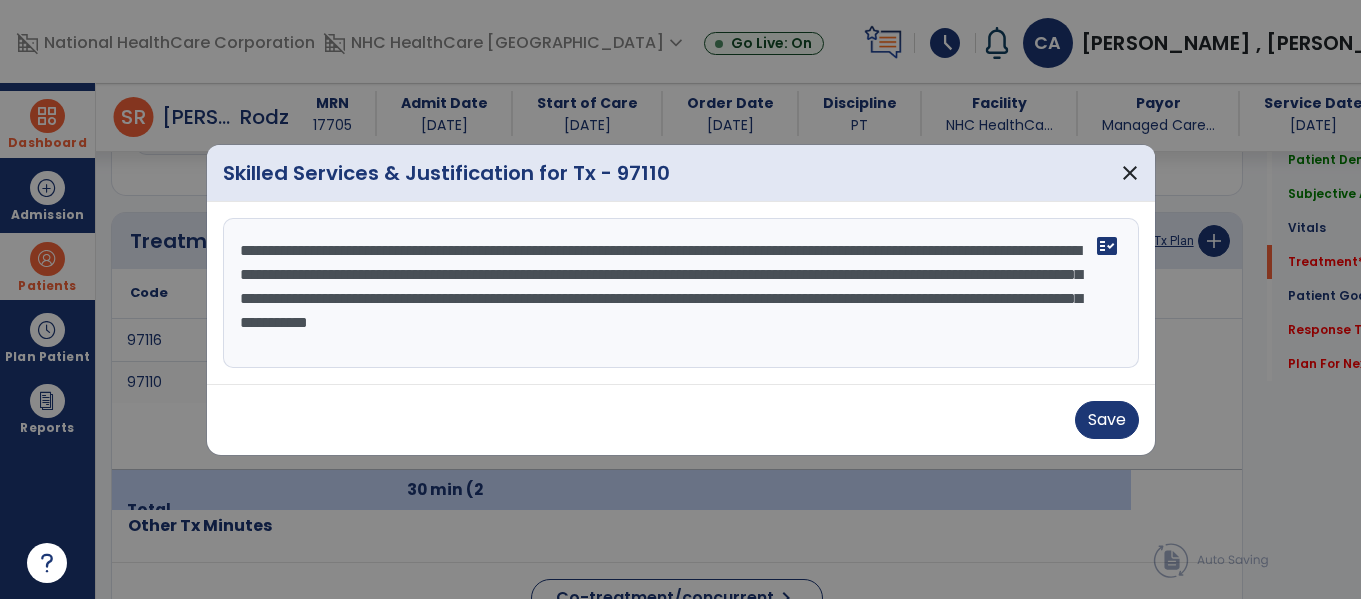 click on "**********" at bounding box center (681, 293) 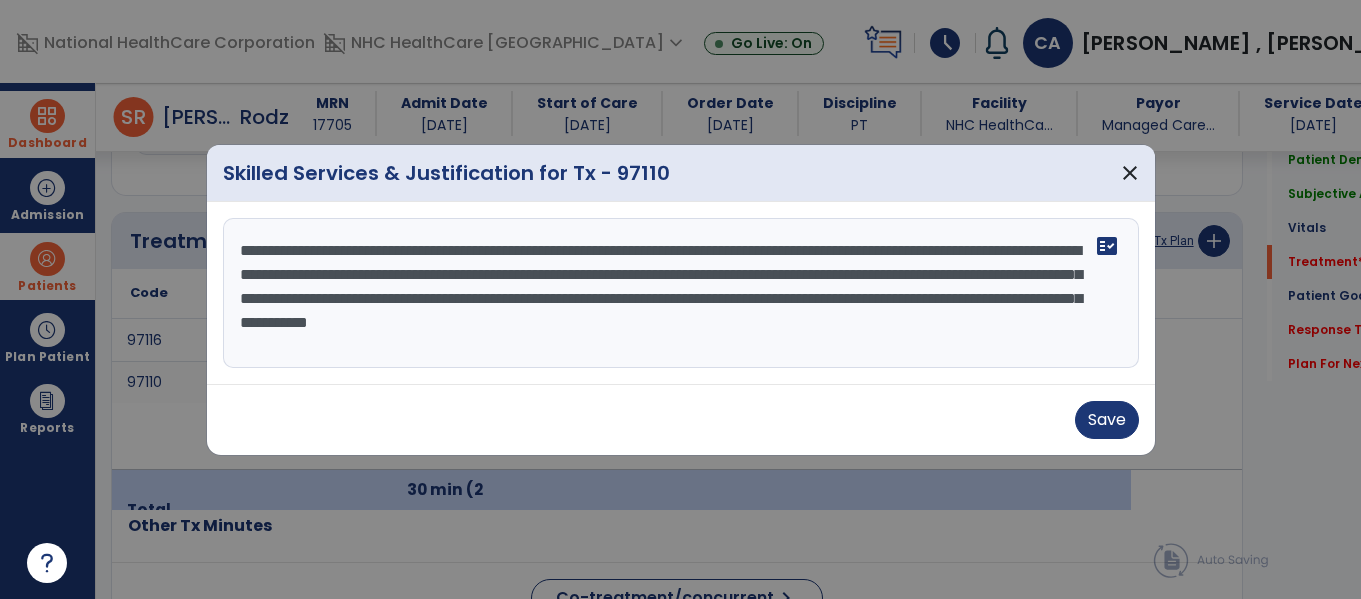 drag, startPoint x: 1047, startPoint y: 252, endPoint x: 887, endPoint y: 248, distance: 160.04999 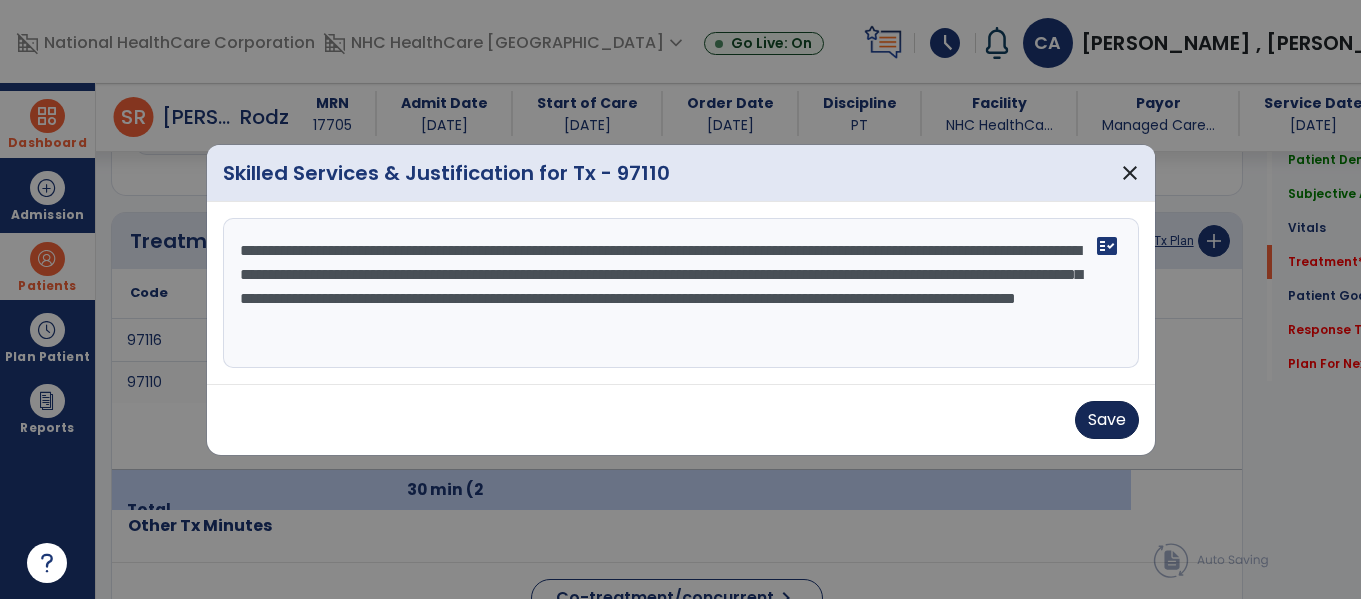 type on "**********" 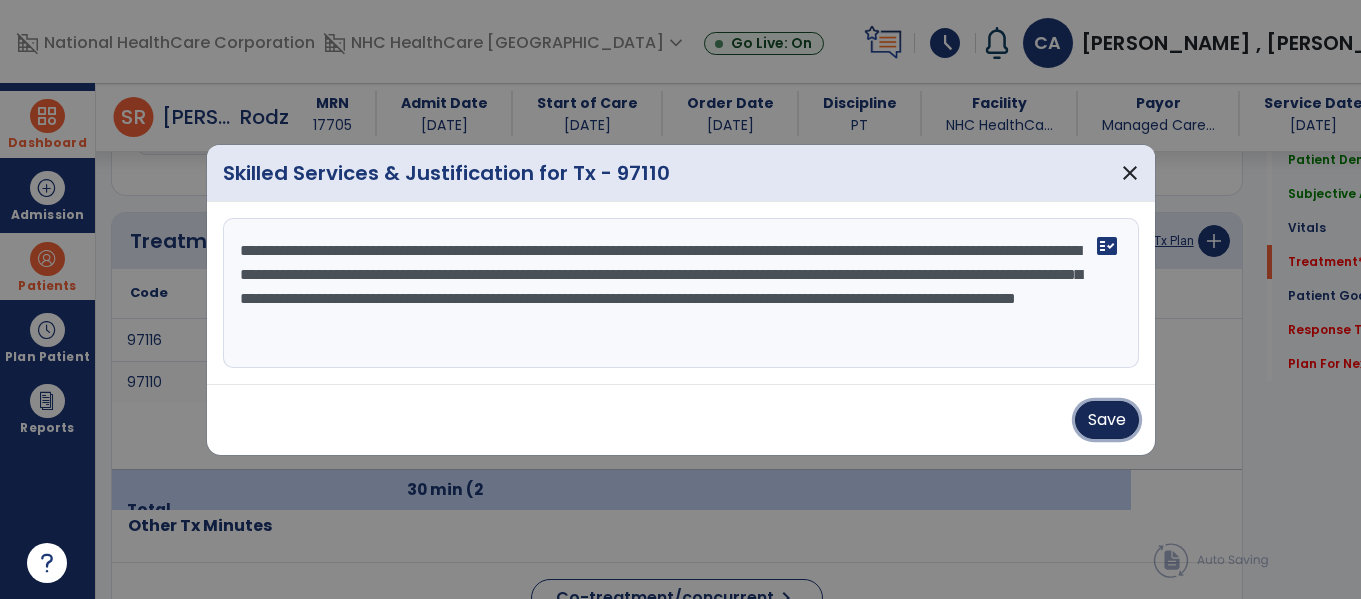 click on "Save" at bounding box center (1107, 420) 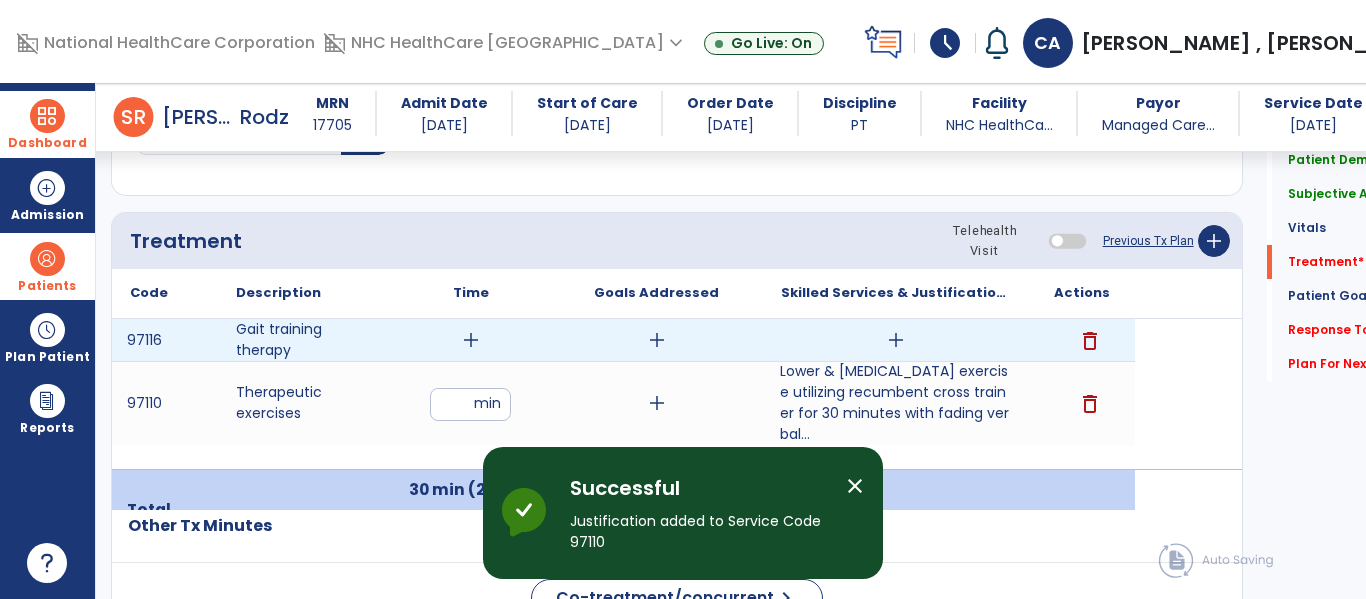click on "add" at bounding box center [657, 340] 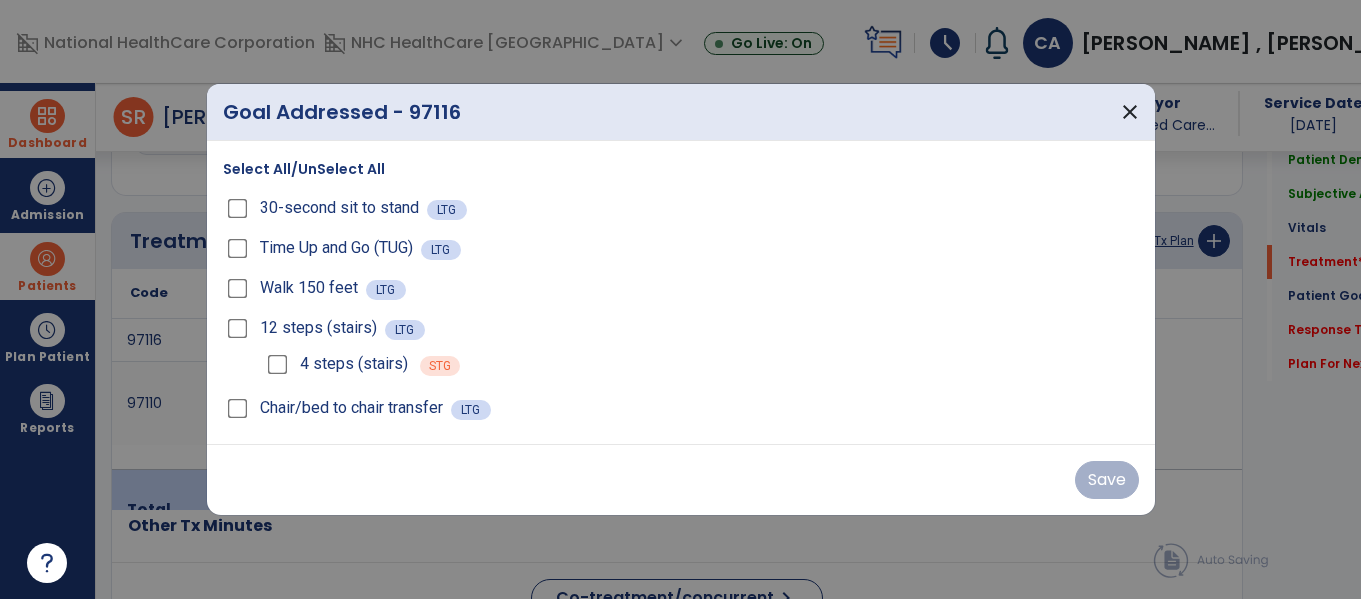 scroll, scrollTop: 1237, scrollLeft: 0, axis: vertical 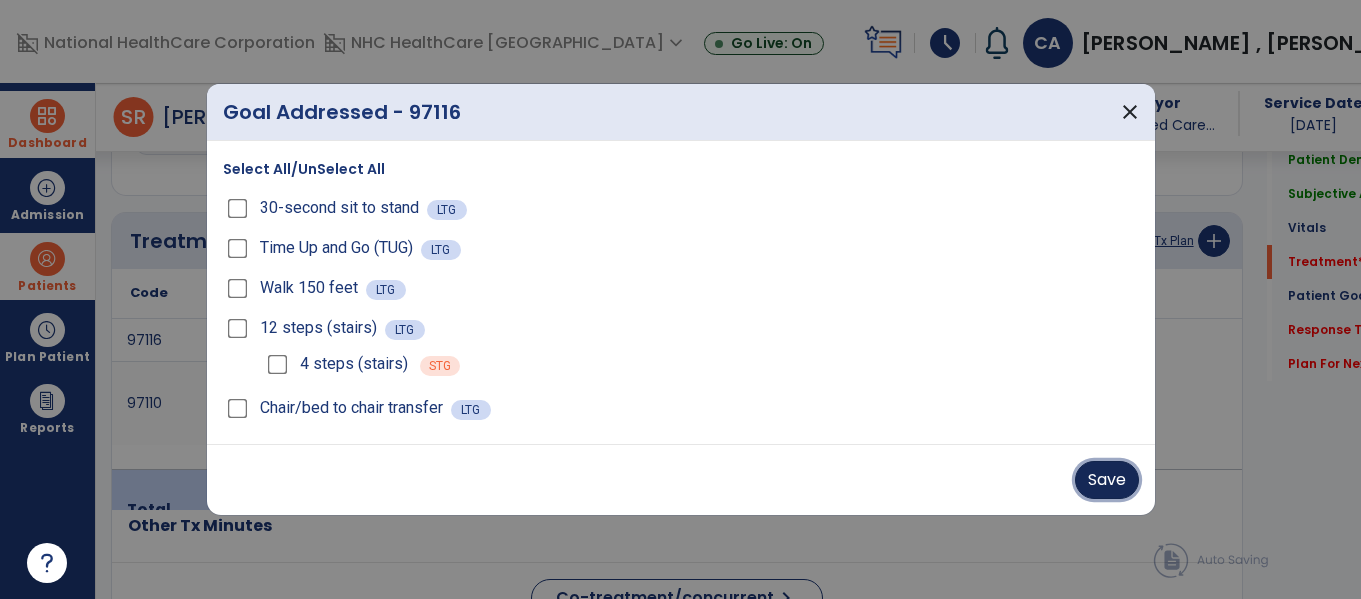 click on "Save" at bounding box center [1107, 480] 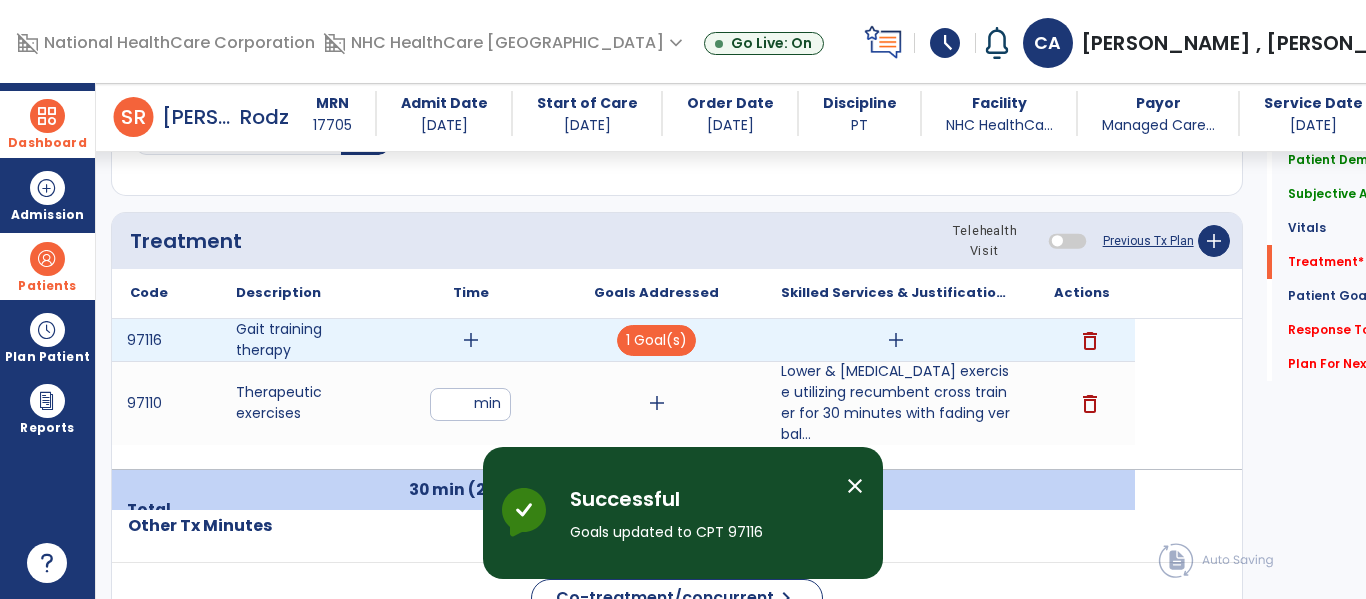 click on "add" at bounding box center [471, 340] 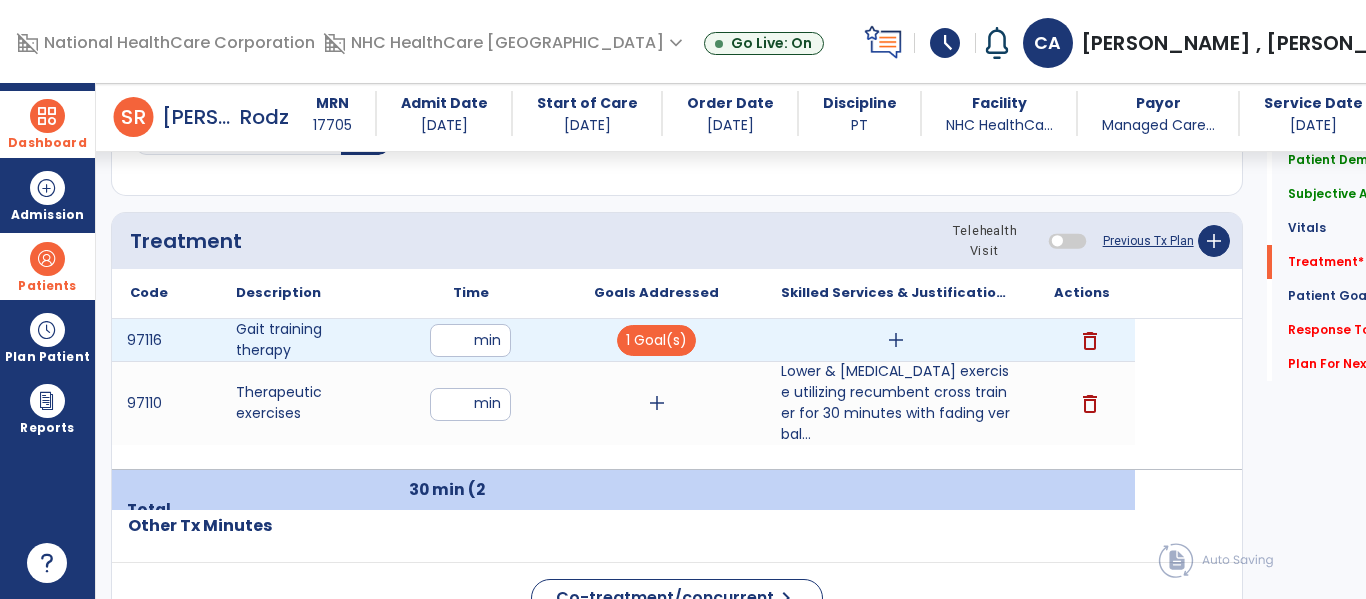 type on "**" 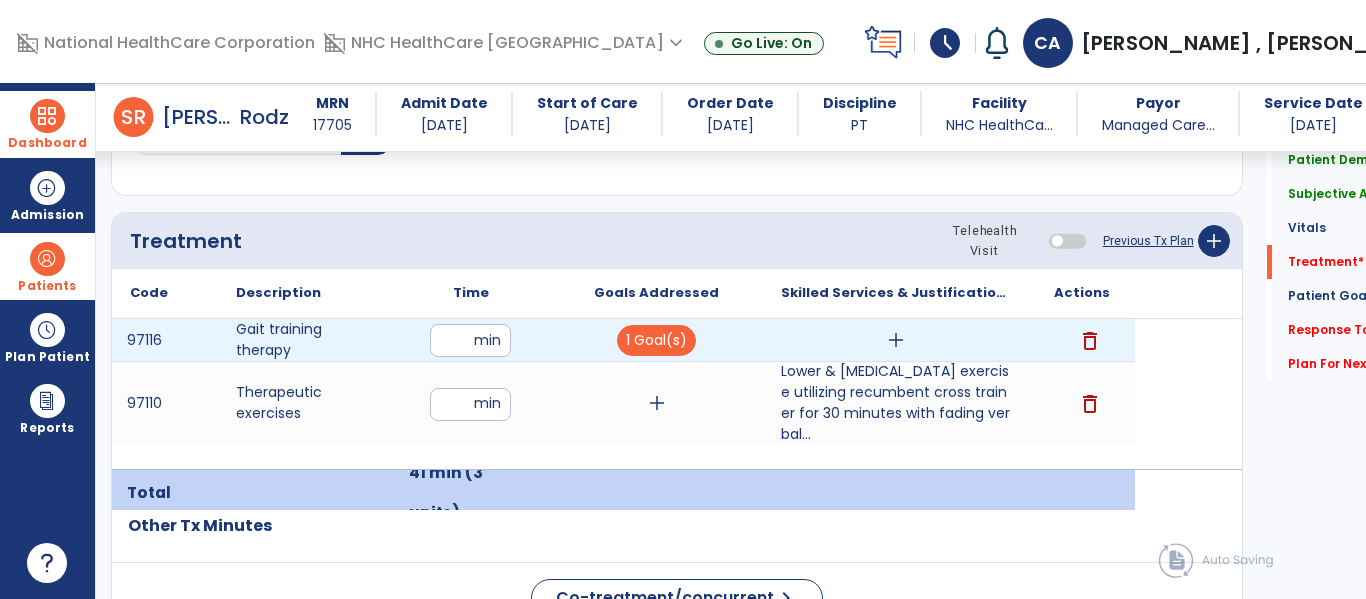 click on "add" at bounding box center [896, 340] 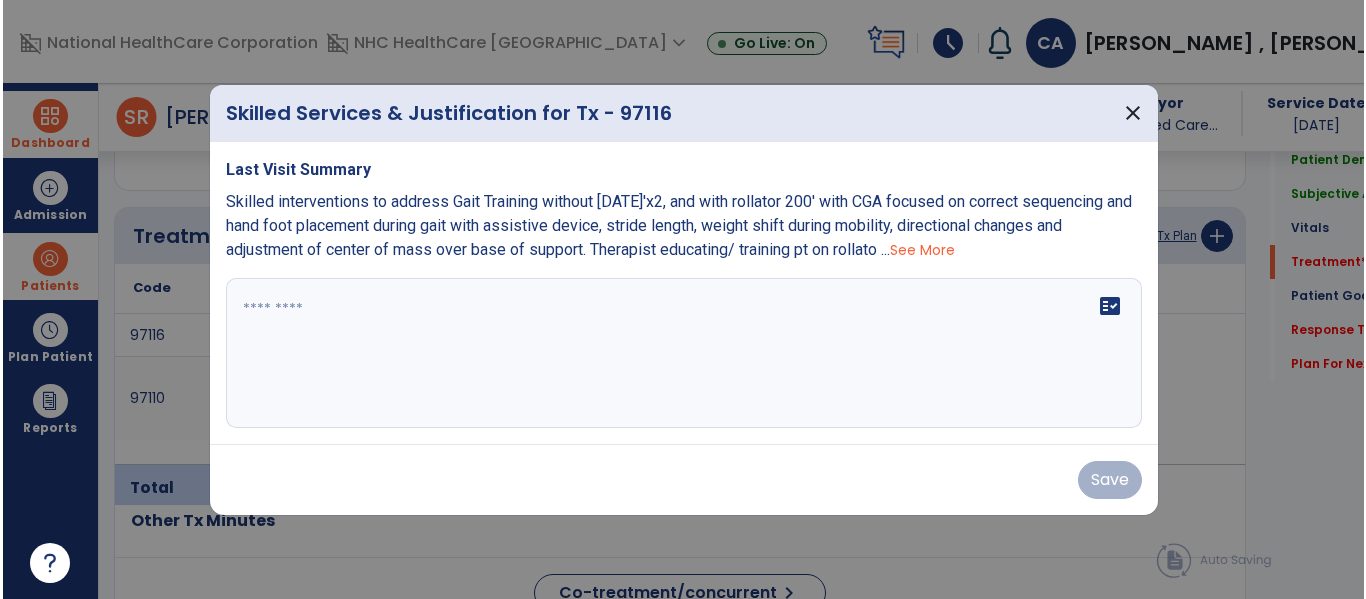 scroll, scrollTop: 1237, scrollLeft: 0, axis: vertical 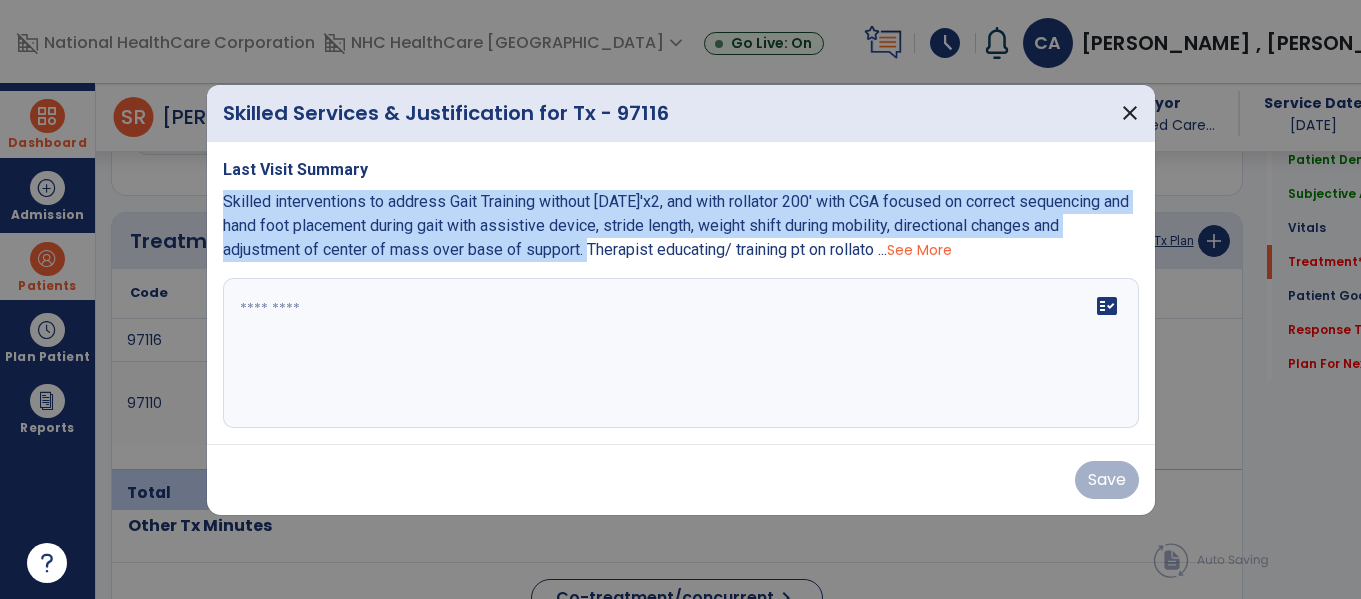 drag, startPoint x: 585, startPoint y: 250, endPoint x: 221, endPoint y: 200, distance: 367.41803 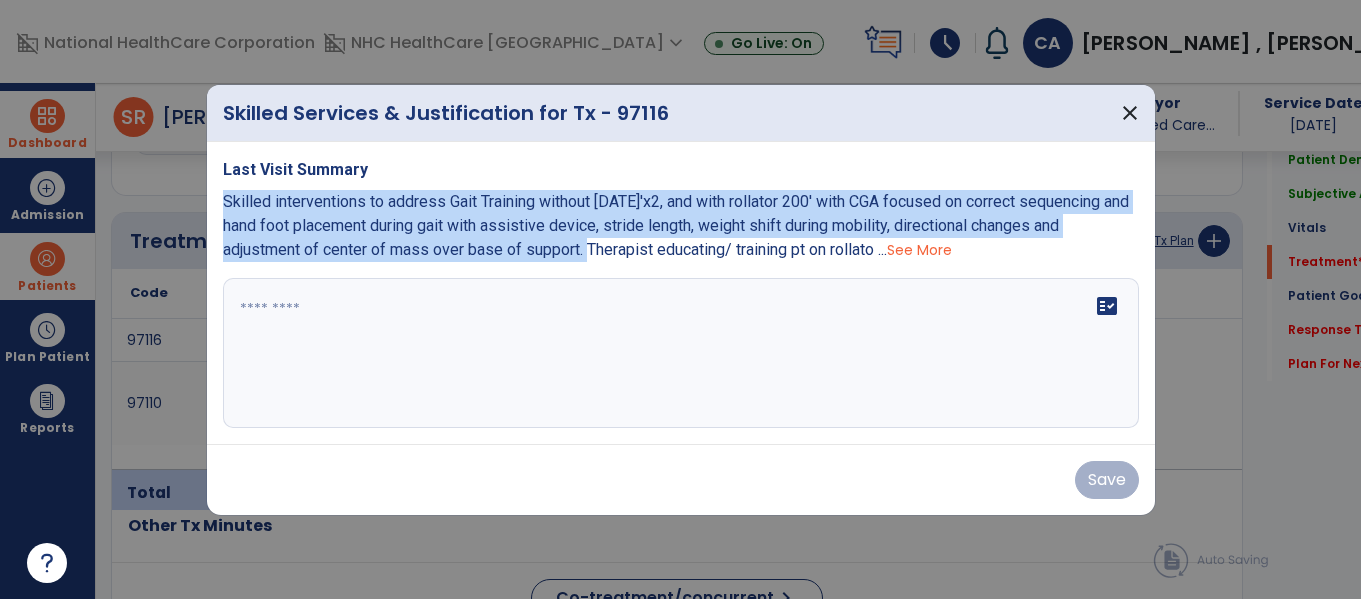 click on "Last Visit Summary Skilled interventions to address Gait Training without [DATE]'x2, and with rollator 200' with CGA focused on correct sequencing and hand foot placement during gait with assistive device, stride length, weight shift during mobility, directional changes and adjustment of center of mass over base of support. Therapist educating/ training pt on rollato ...  See More   fact_check" at bounding box center [681, 293] 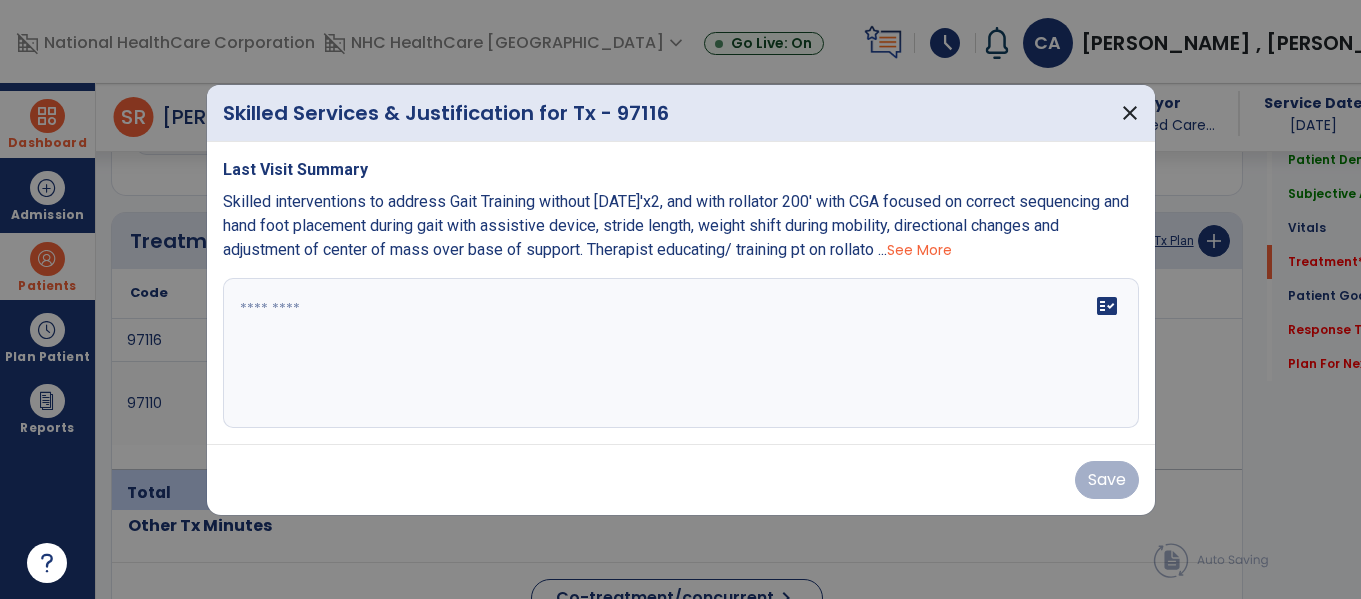 click on "fact_check" at bounding box center [681, 353] 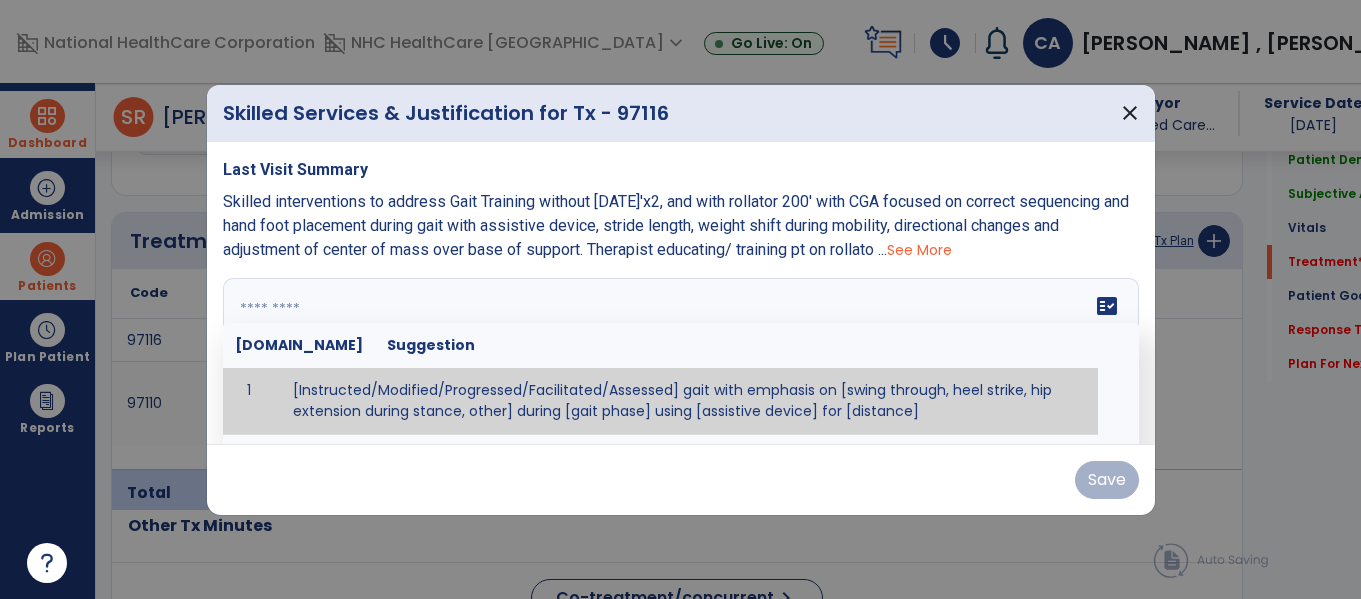 paste on "**********" 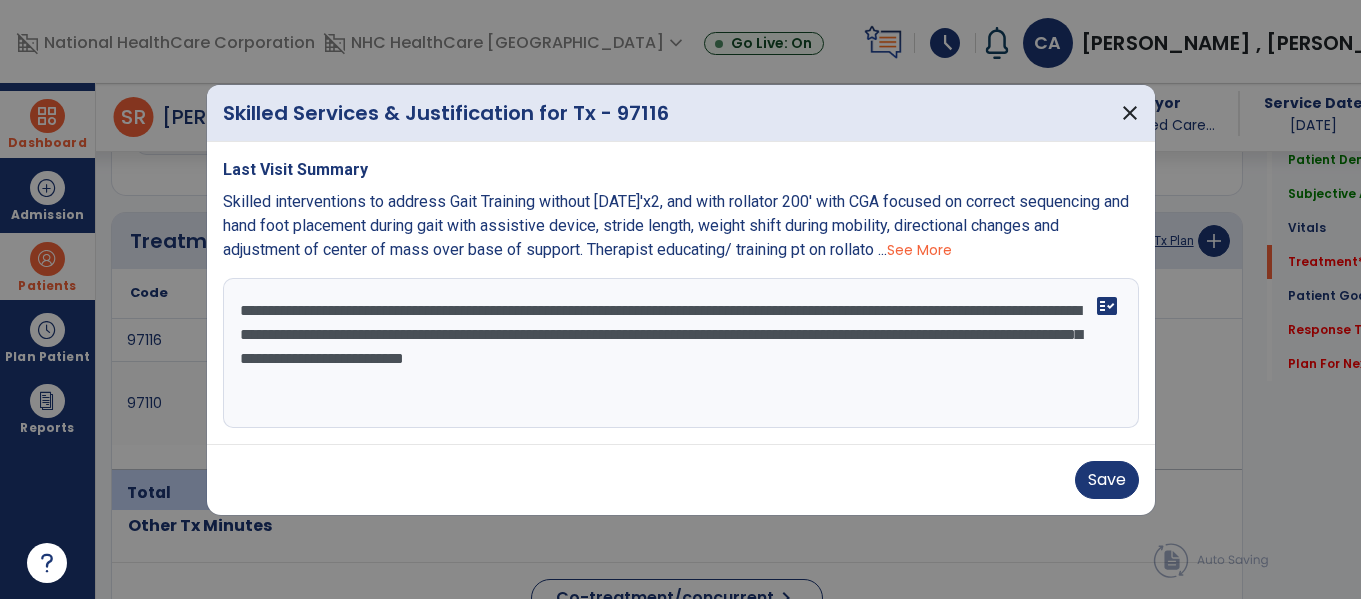 drag, startPoint x: 991, startPoint y: 312, endPoint x: 691, endPoint y: 306, distance: 300.06 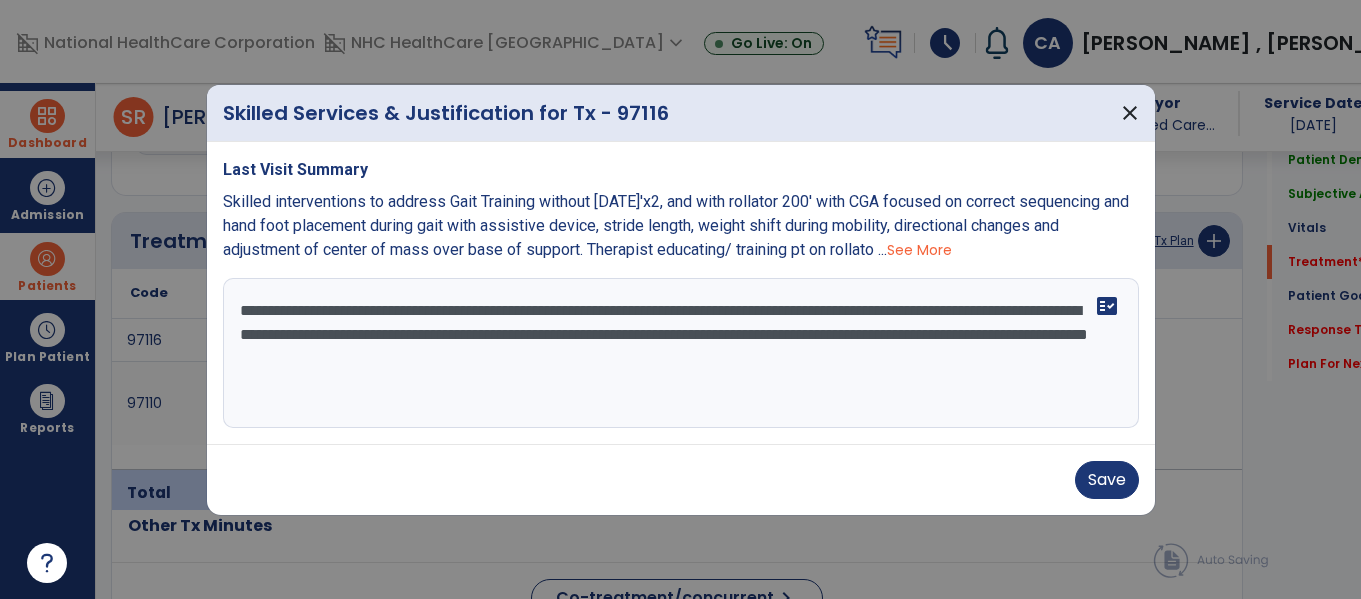 click on "**********" at bounding box center [681, 353] 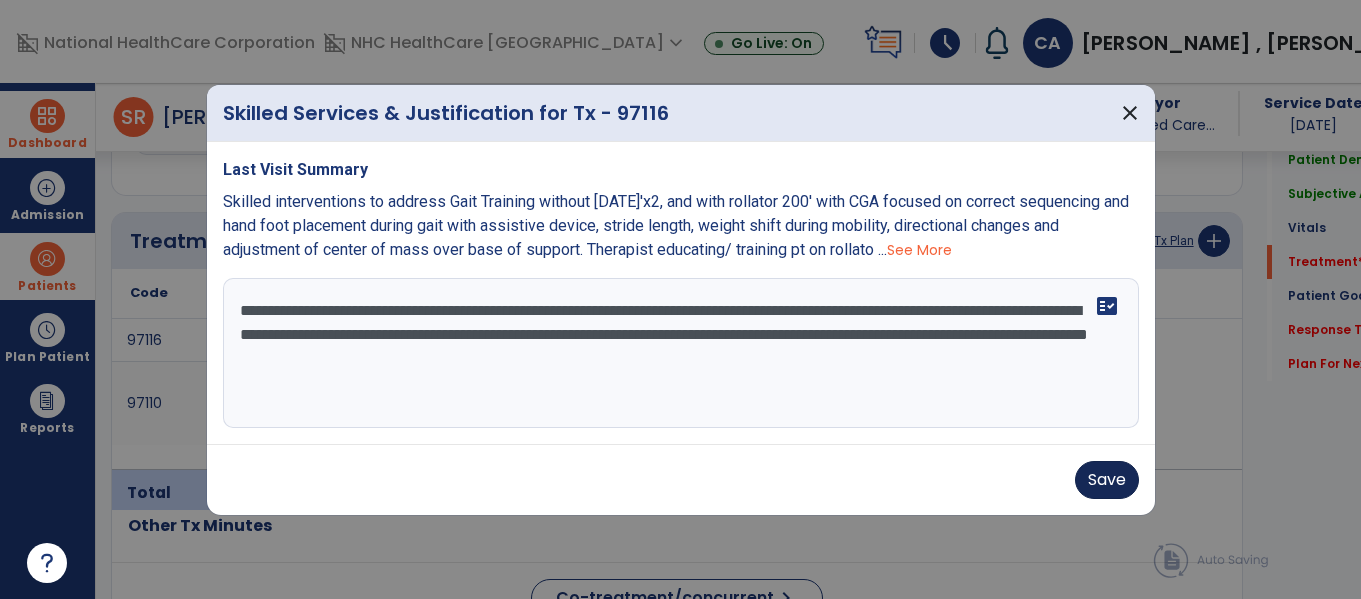 type on "**********" 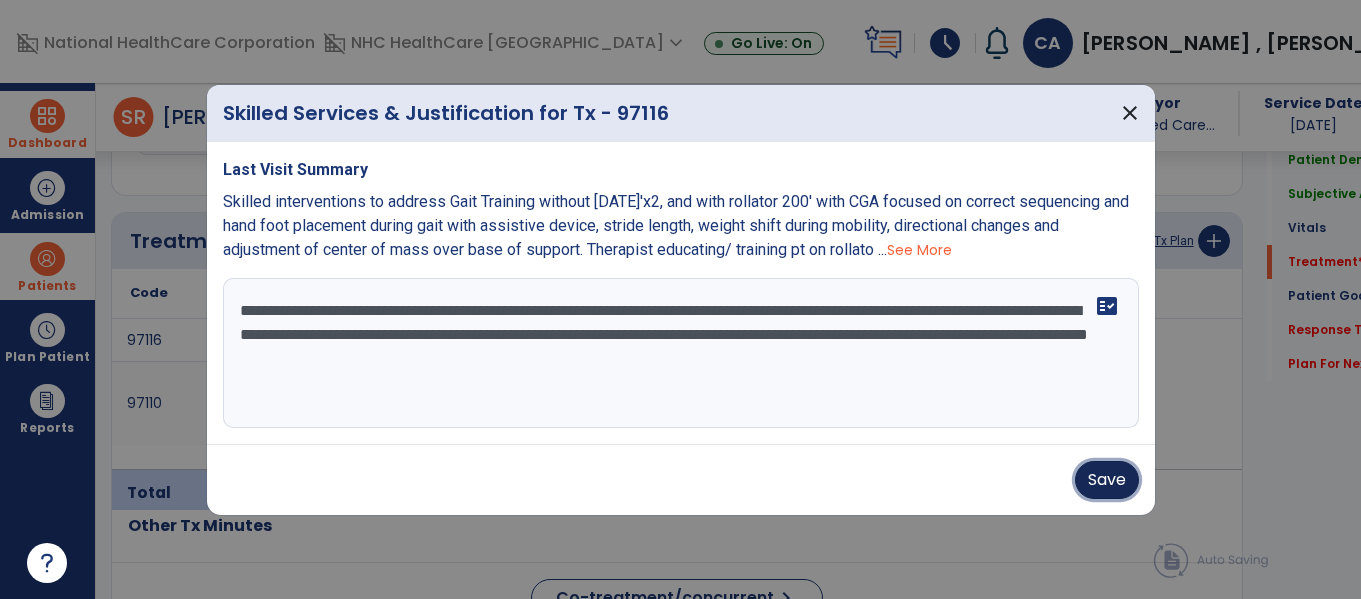 click on "Save" at bounding box center (1107, 480) 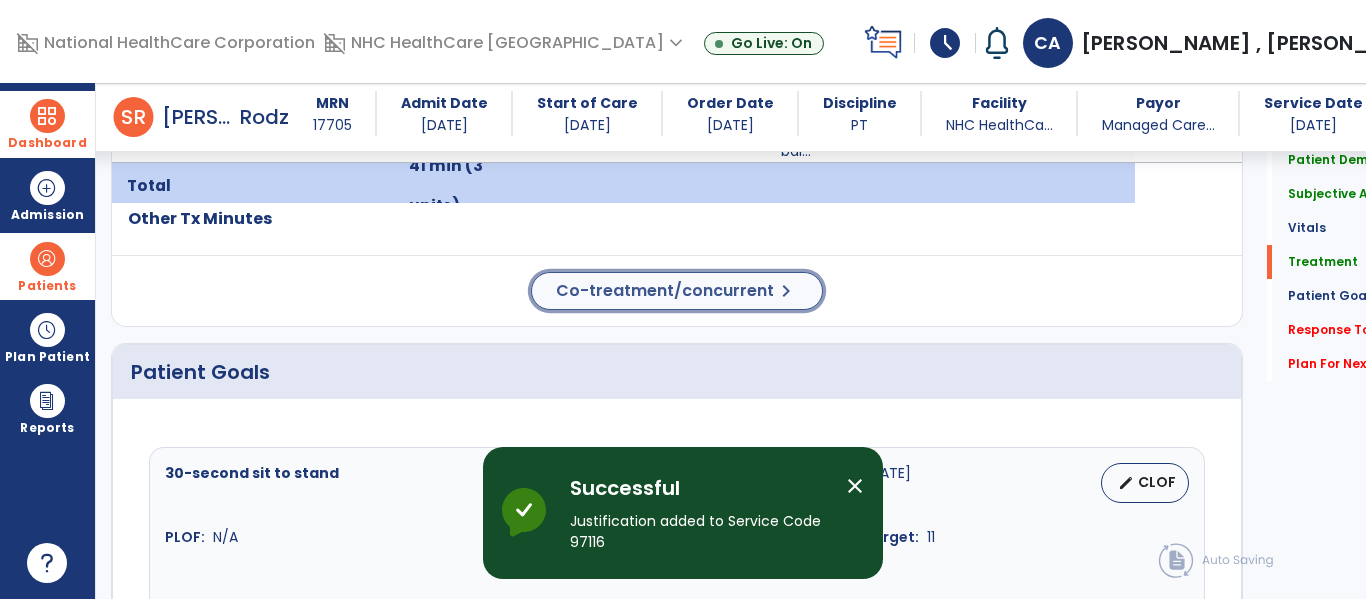 click on "Co-treatment/concurrent" 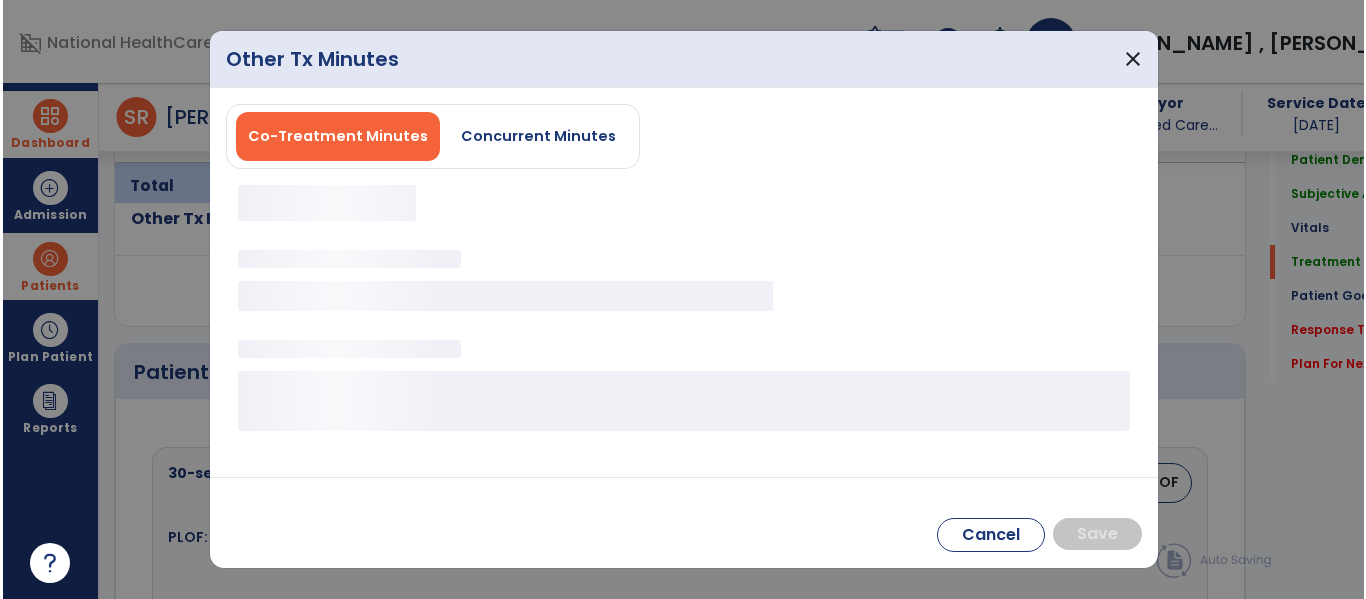 scroll, scrollTop: 1557, scrollLeft: 0, axis: vertical 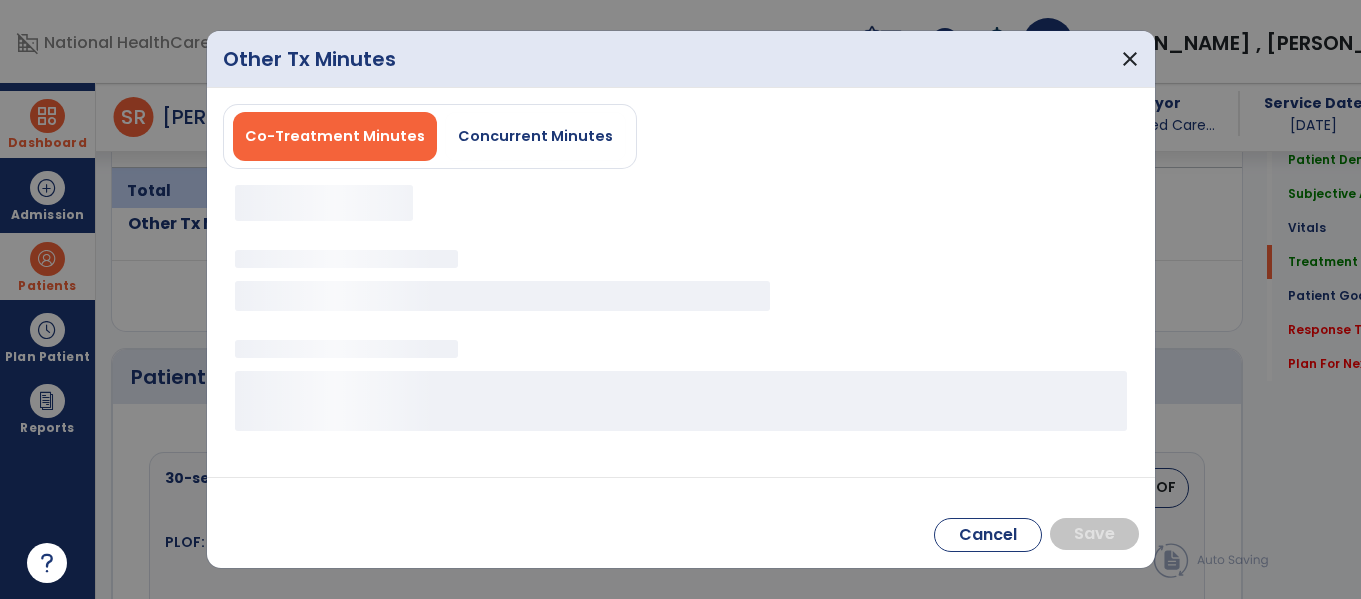 click on "Co-Treatment Minutes   Concurrent Minutes" at bounding box center [430, 136] 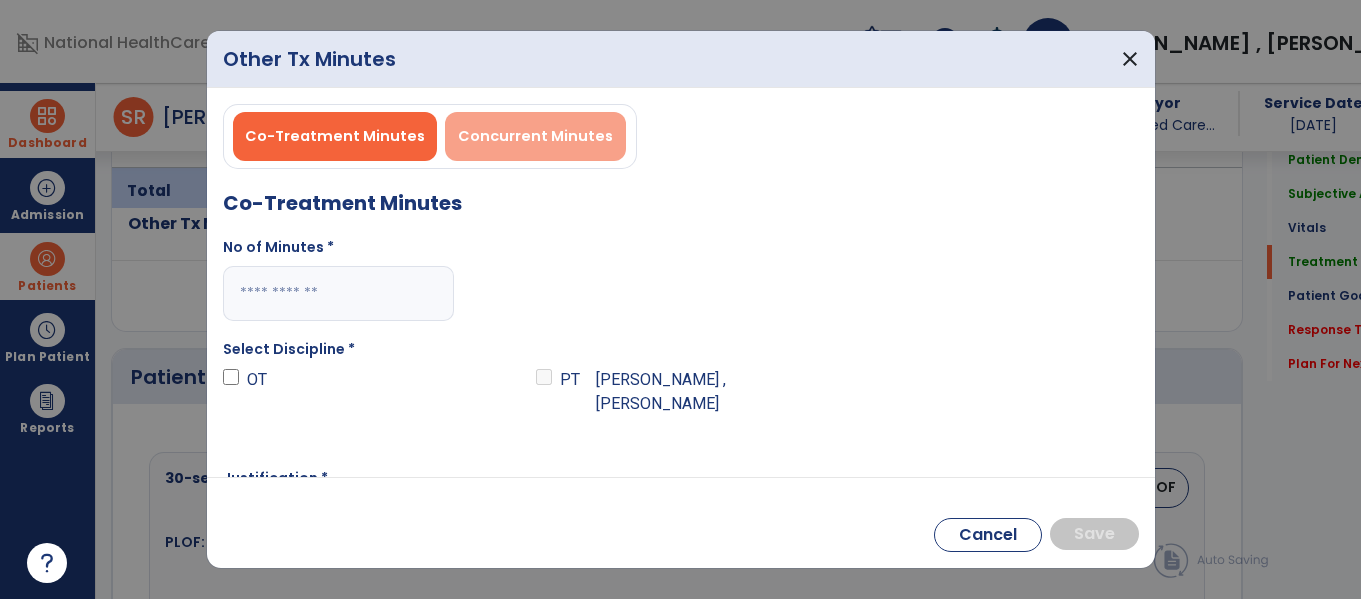 click on "Concurrent Minutes" at bounding box center (535, 136) 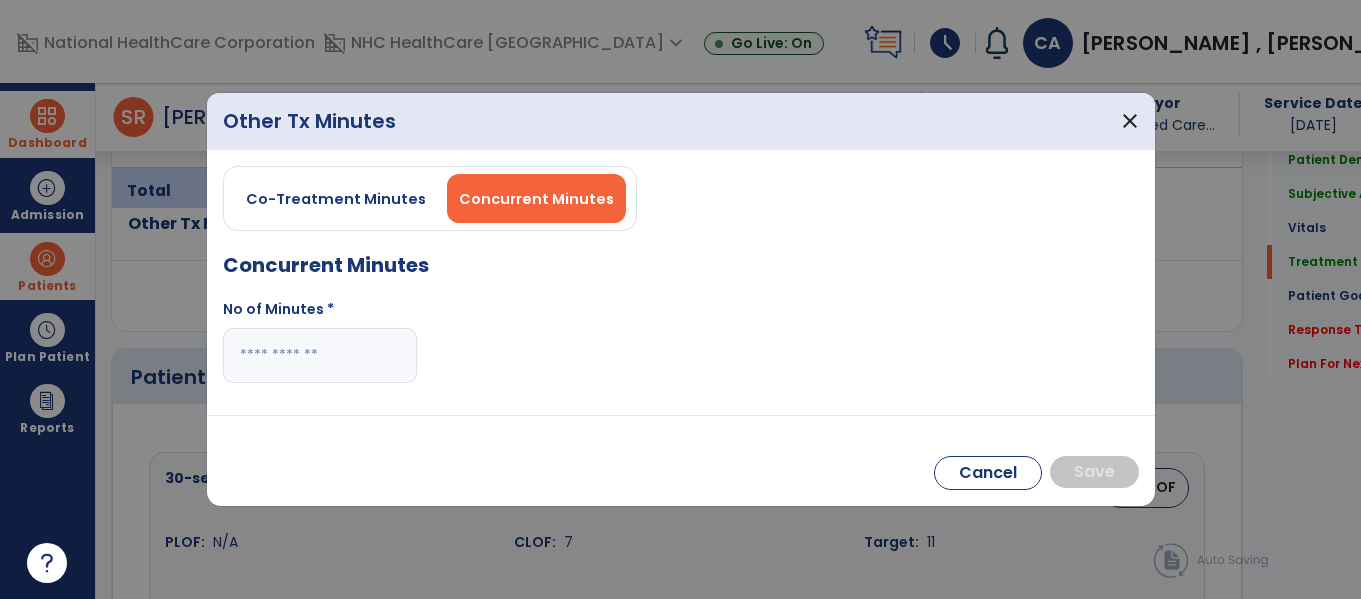 click at bounding box center [320, 355] 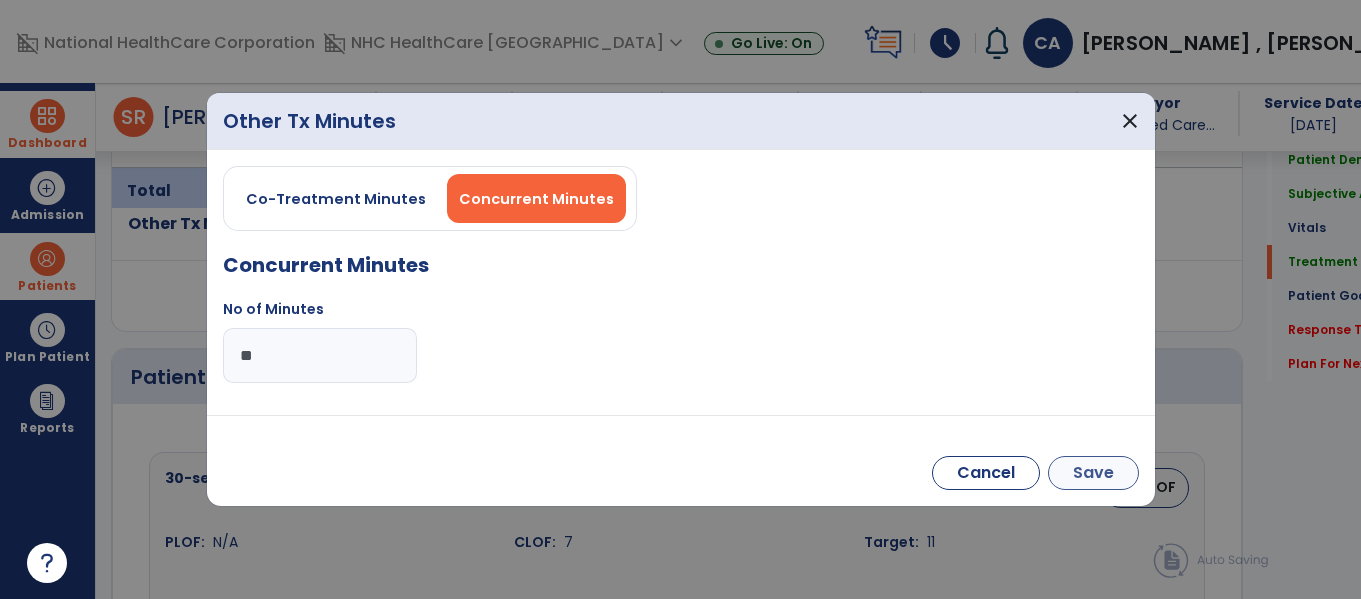 type on "**" 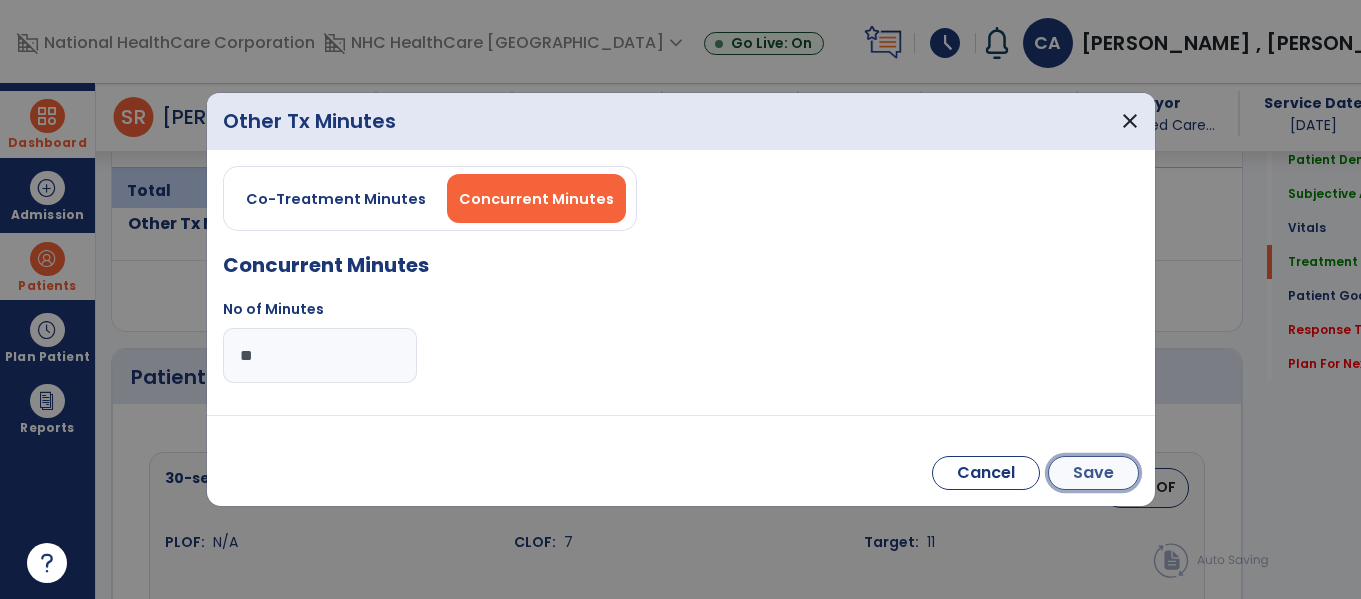 click on "Save" at bounding box center (1093, 473) 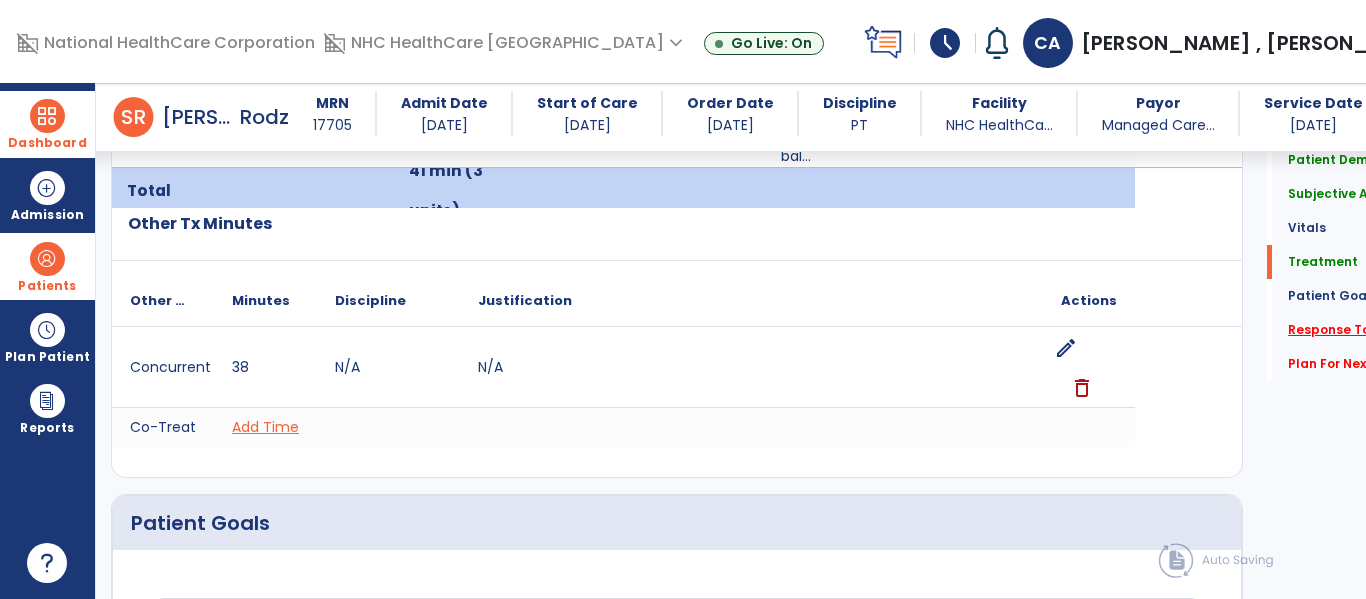 click on "Response To Treatment   *" 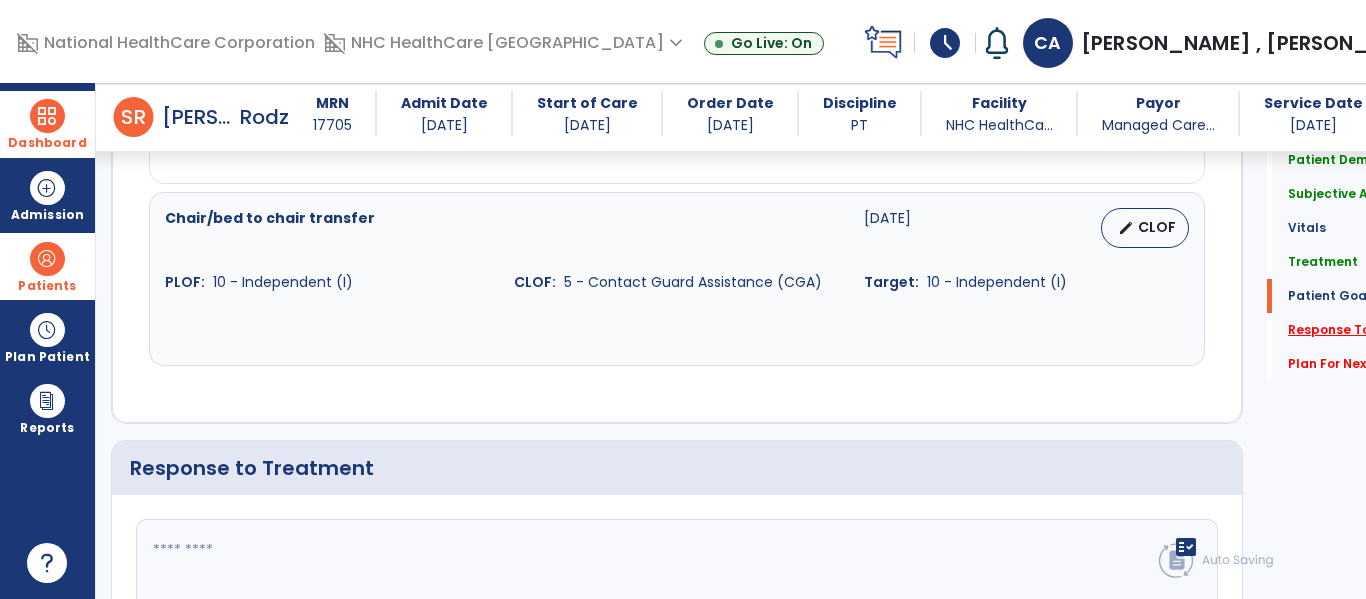 scroll, scrollTop: 3071, scrollLeft: 0, axis: vertical 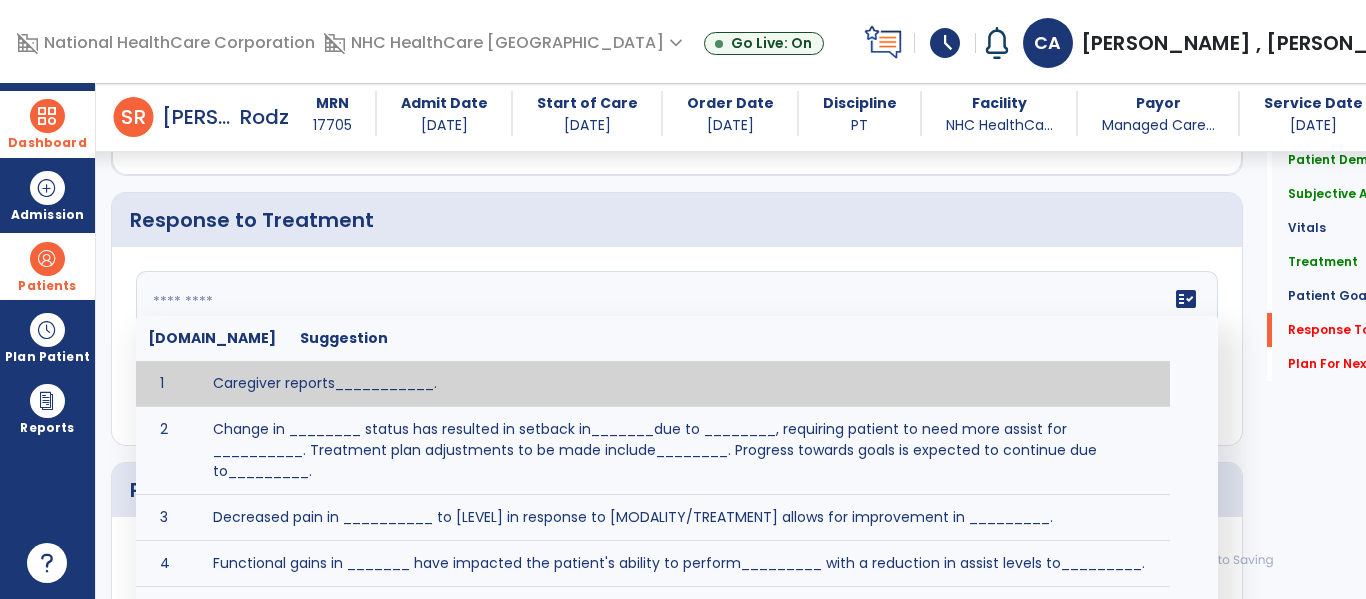 click 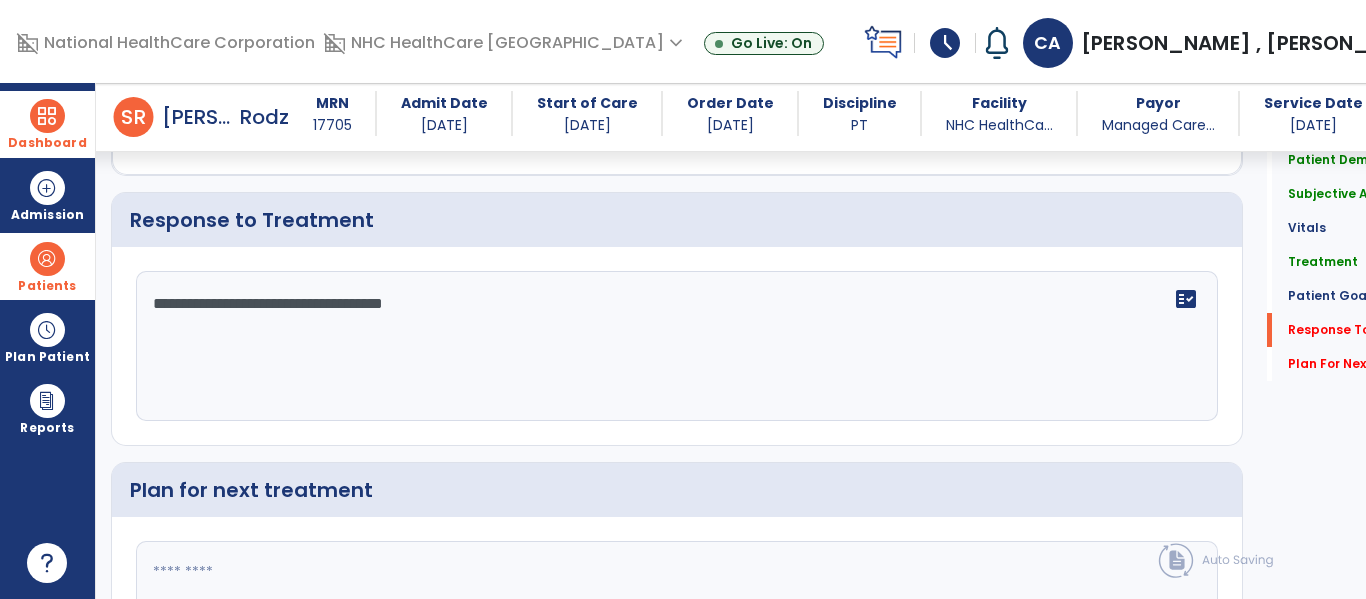 type on "**********" 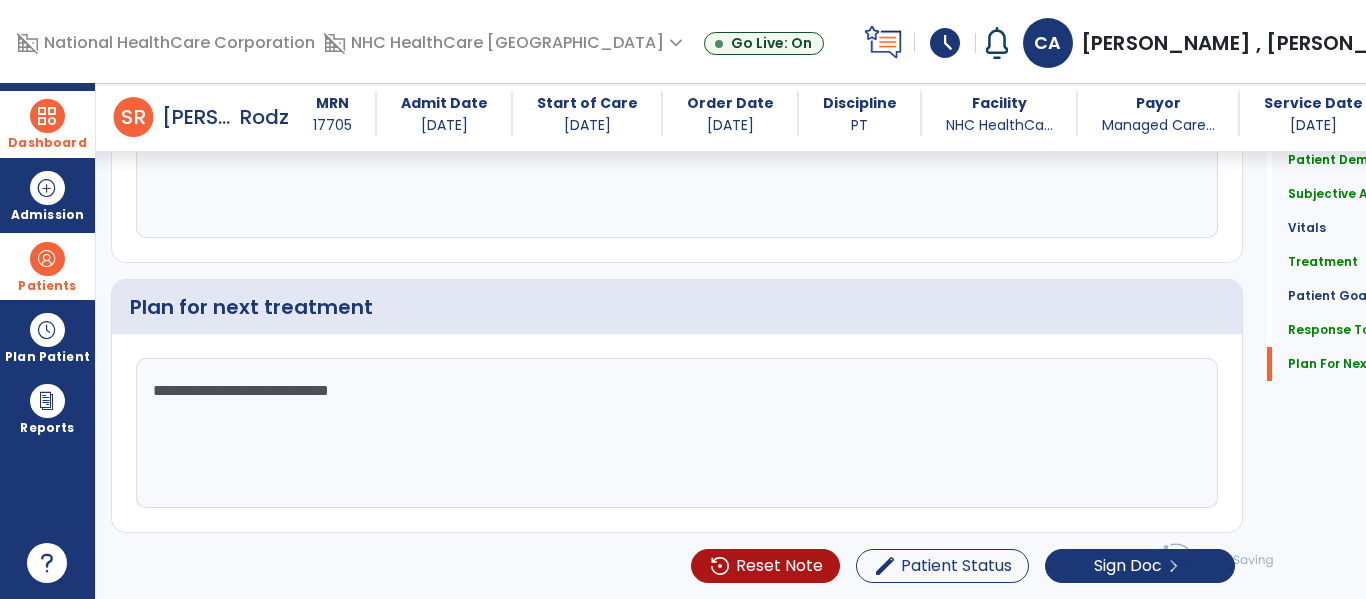 scroll, scrollTop: 3276, scrollLeft: 0, axis: vertical 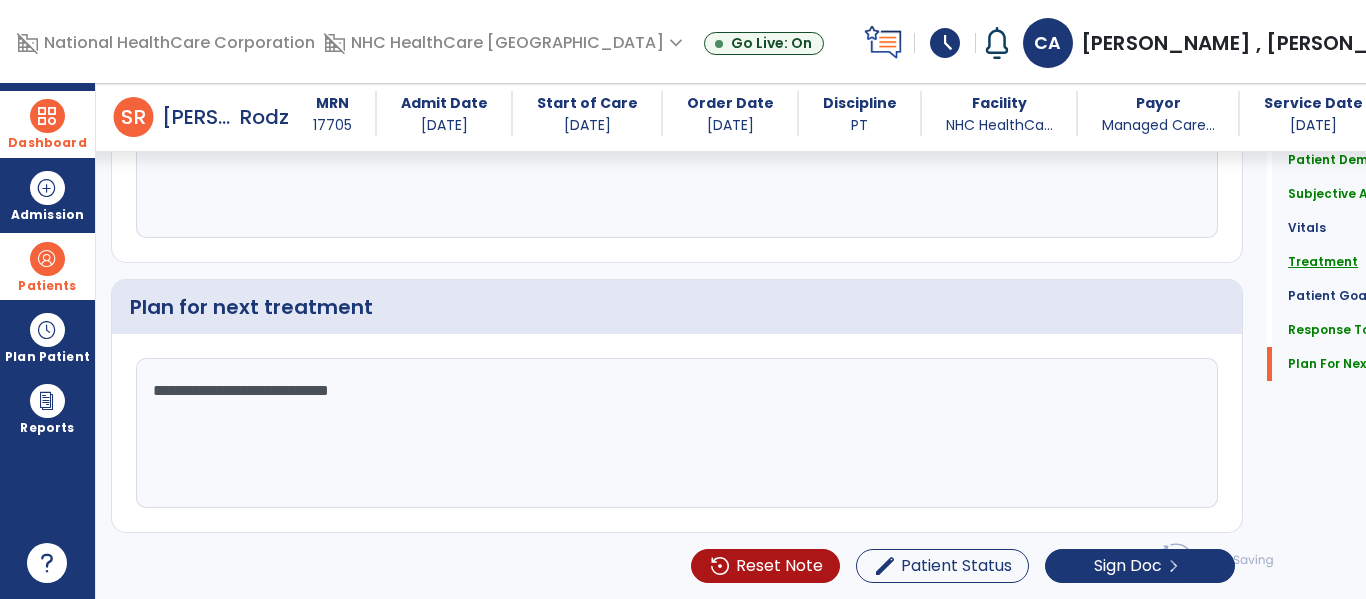 type on "**********" 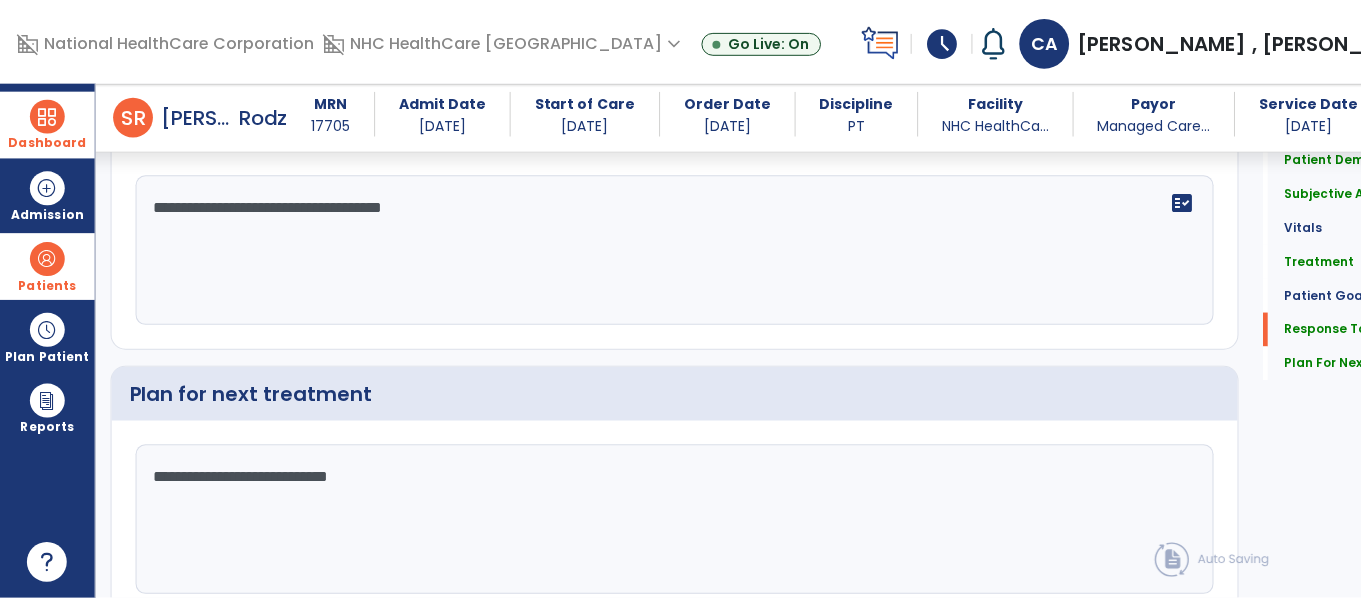scroll, scrollTop: 3276, scrollLeft: 0, axis: vertical 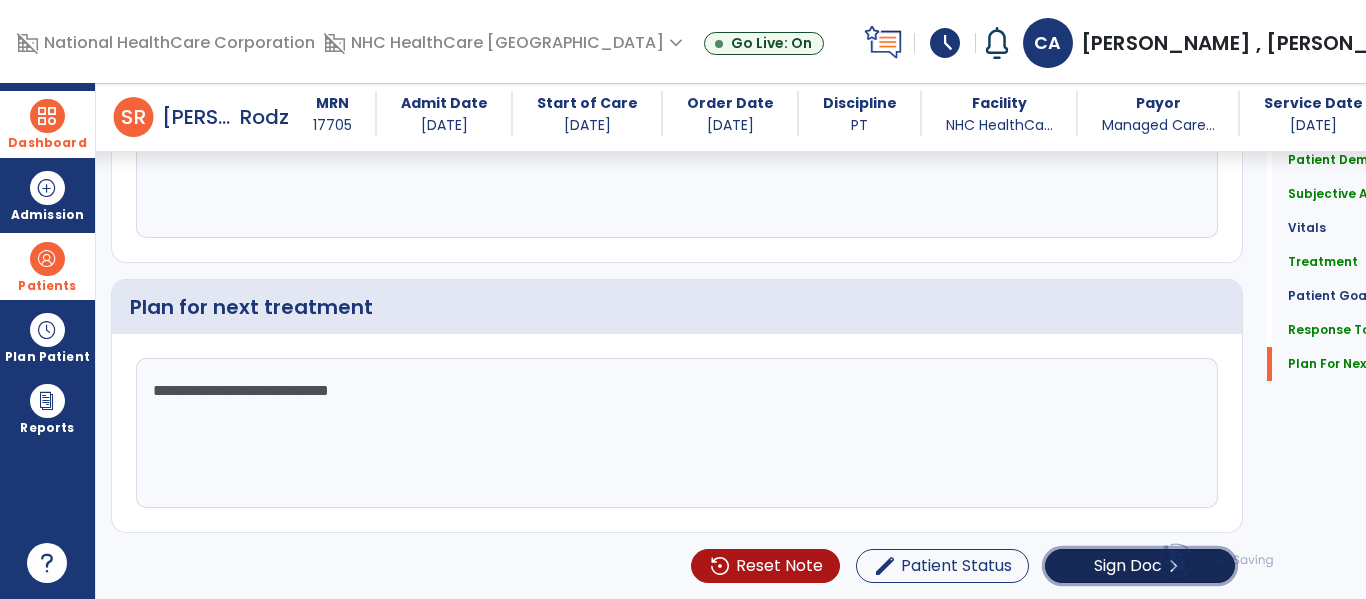 click on "Sign Doc" 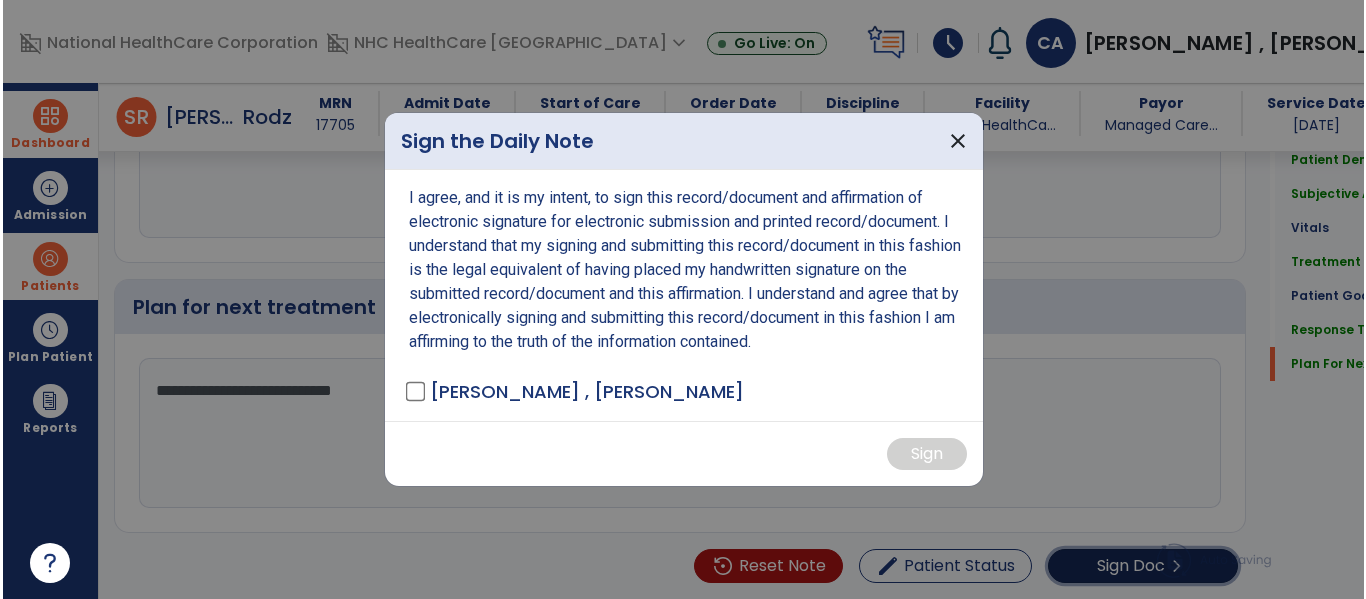scroll, scrollTop: 3286, scrollLeft: 0, axis: vertical 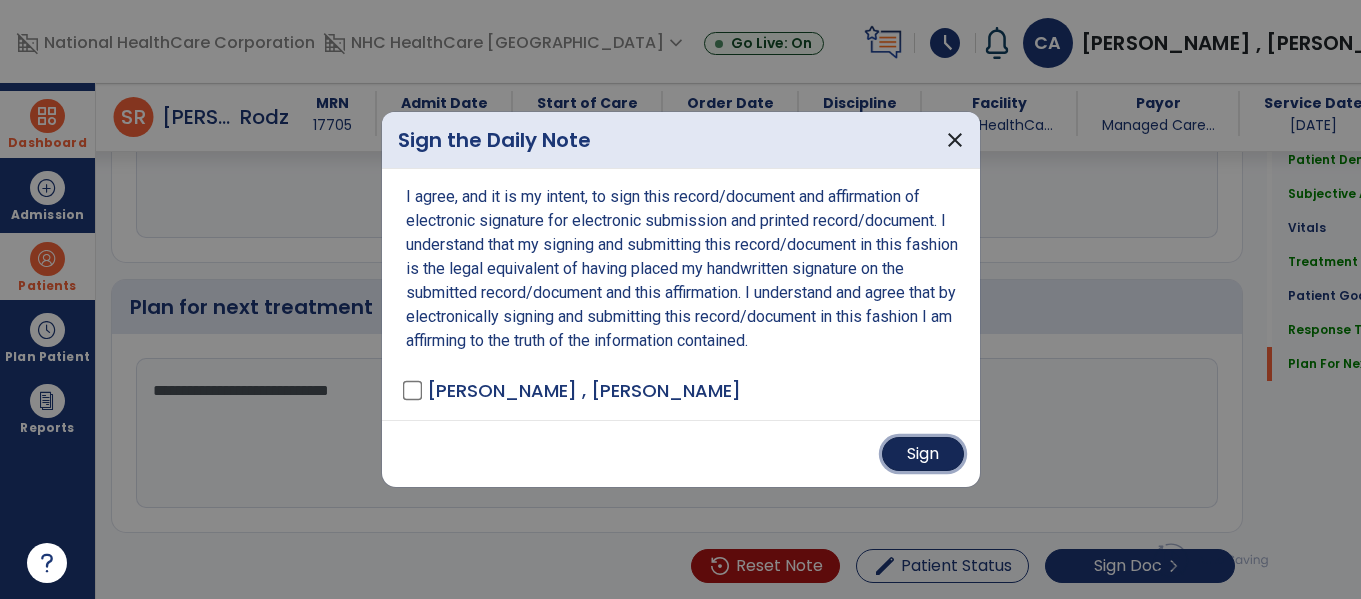 click on "Sign" at bounding box center [923, 454] 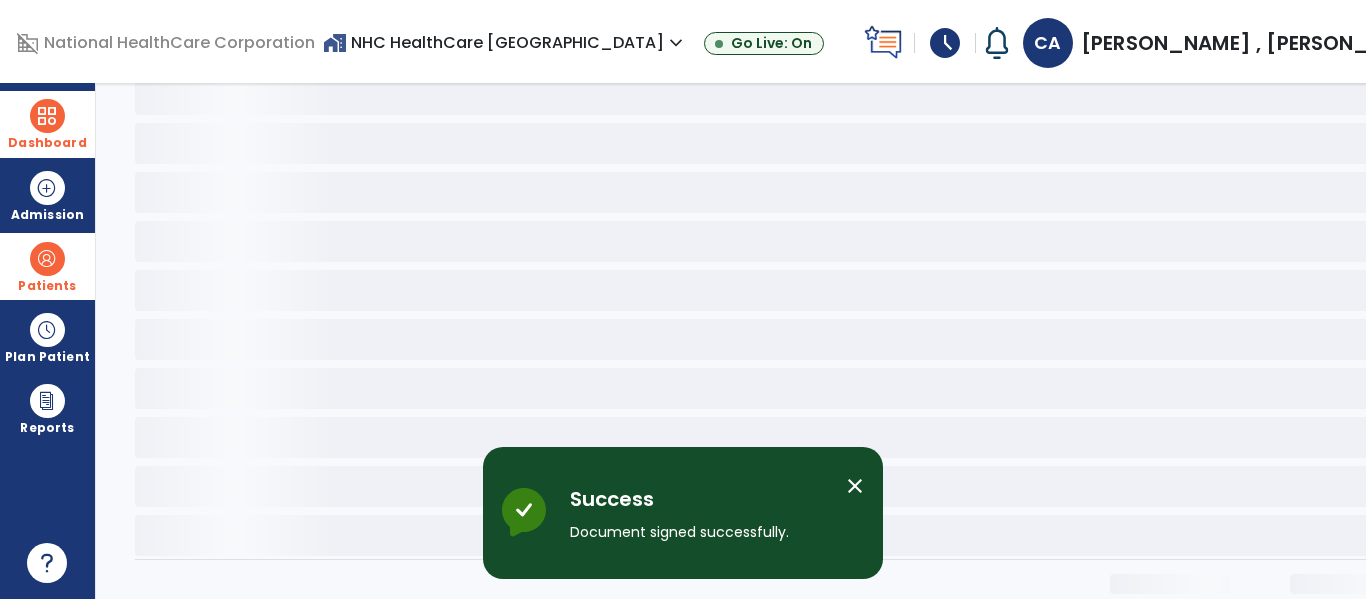 scroll, scrollTop: 0, scrollLeft: 0, axis: both 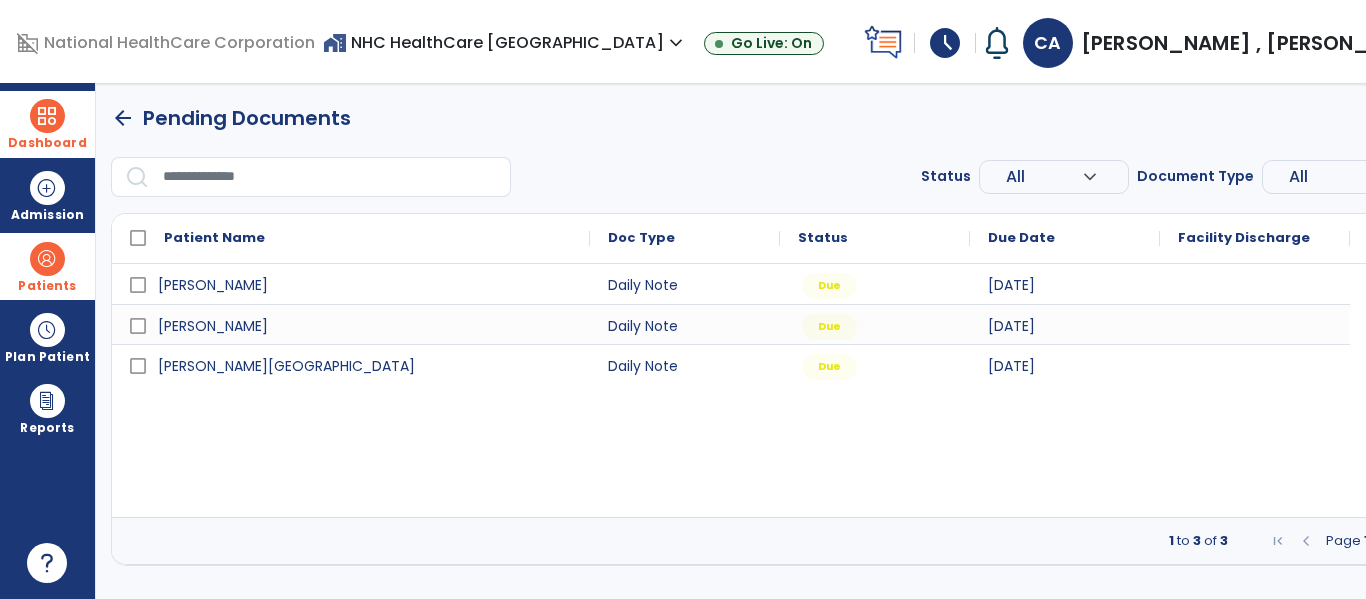 click on "Dashboard" at bounding box center [47, 124] 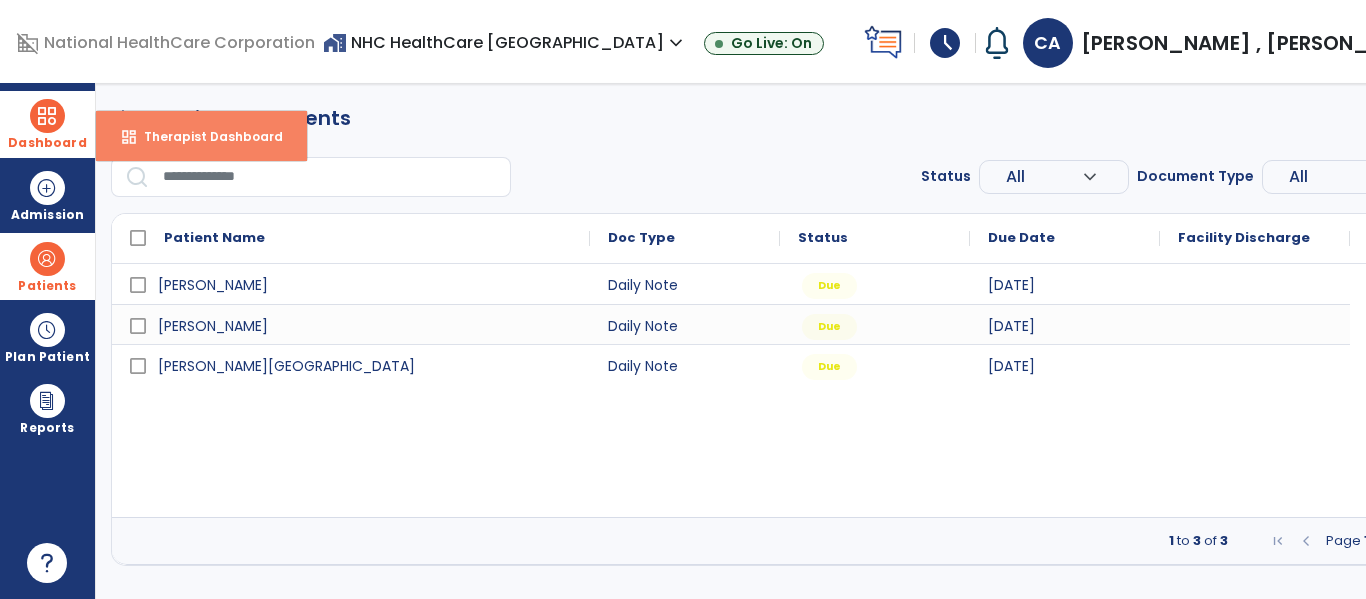 click on "dashboard  Therapist Dashboard" at bounding box center [201, 136] 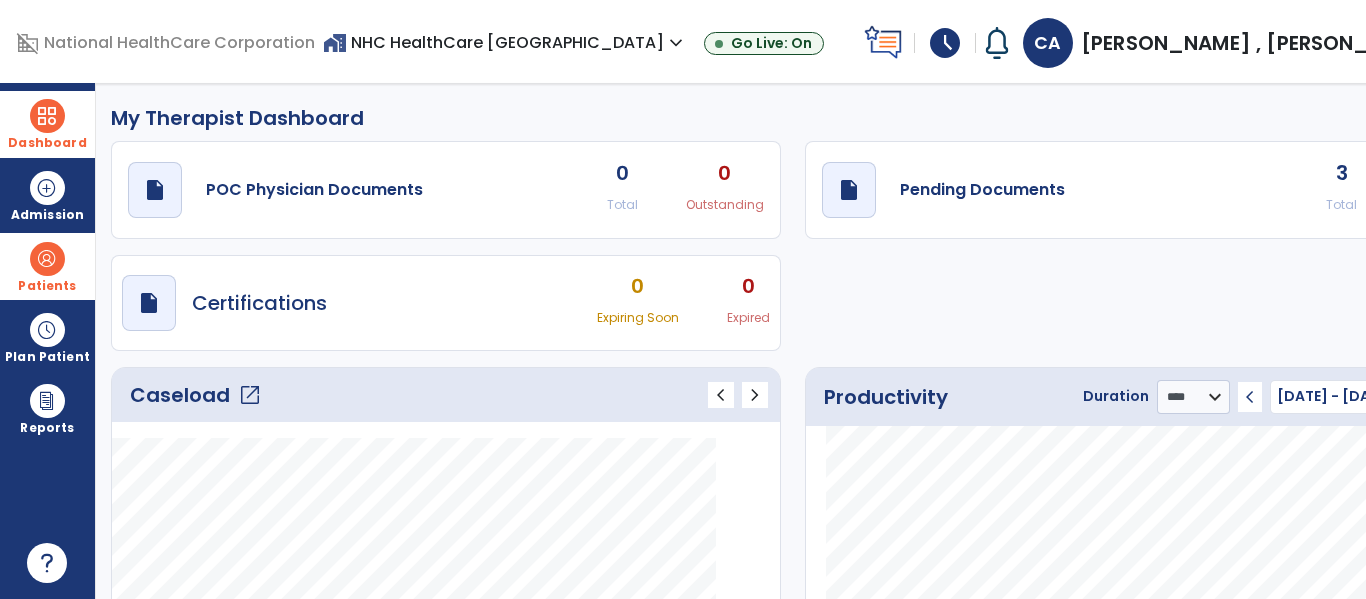 click on "3" 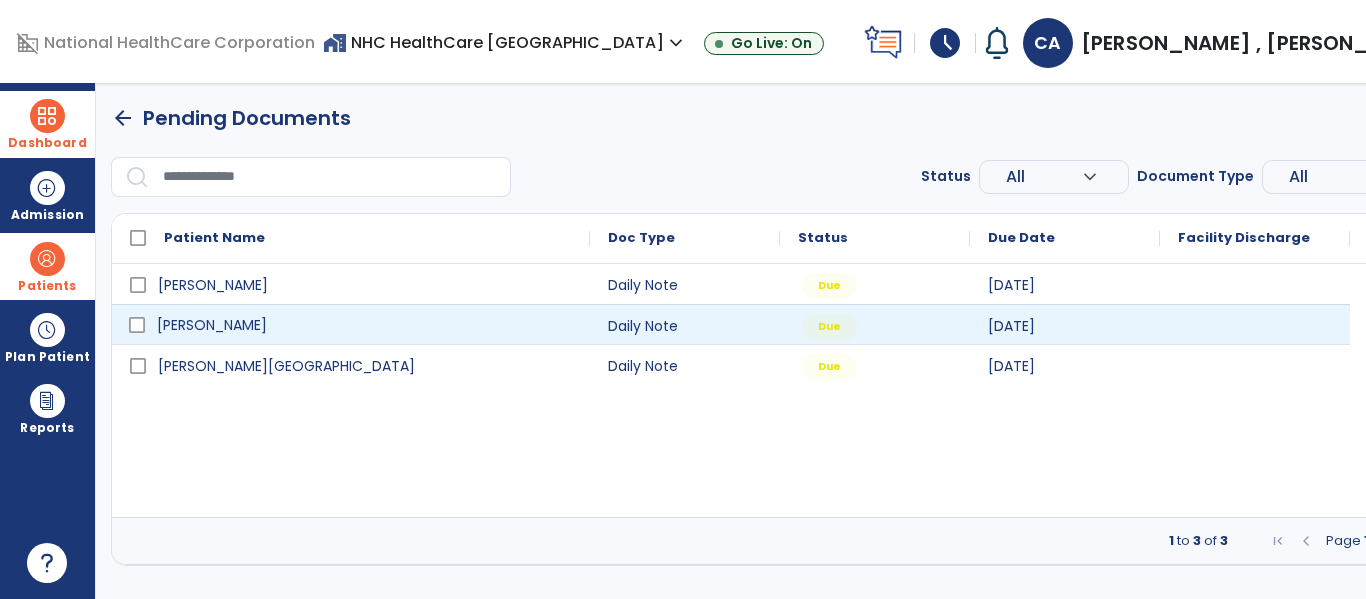 click on "[PERSON_NAME]" at bounding box center [365, 325] 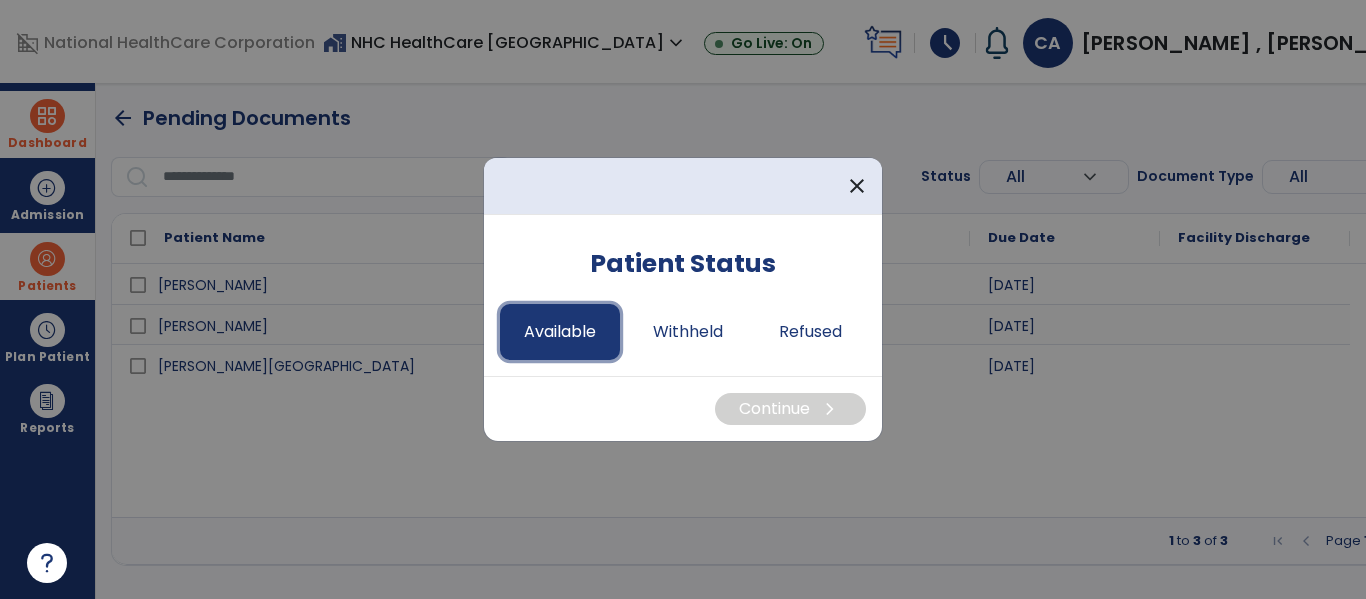 click on "Available" at bounding box center [560, 332] 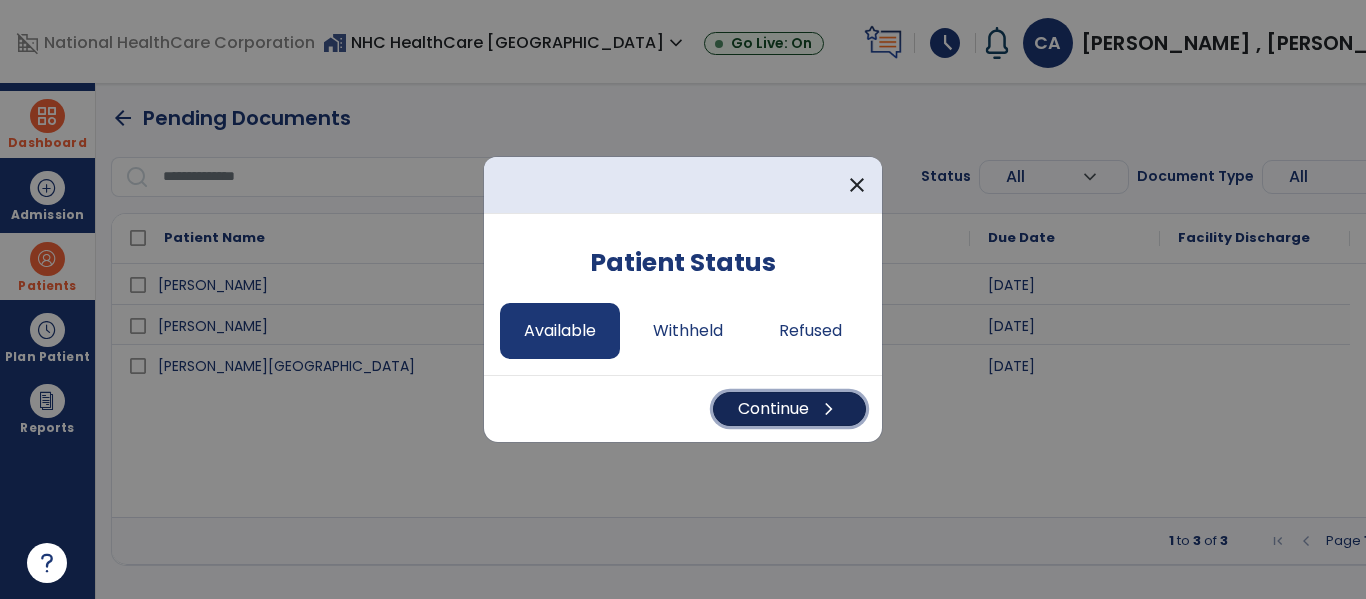 click on "Continue   chevron_right" at bounding box center [789, 409] 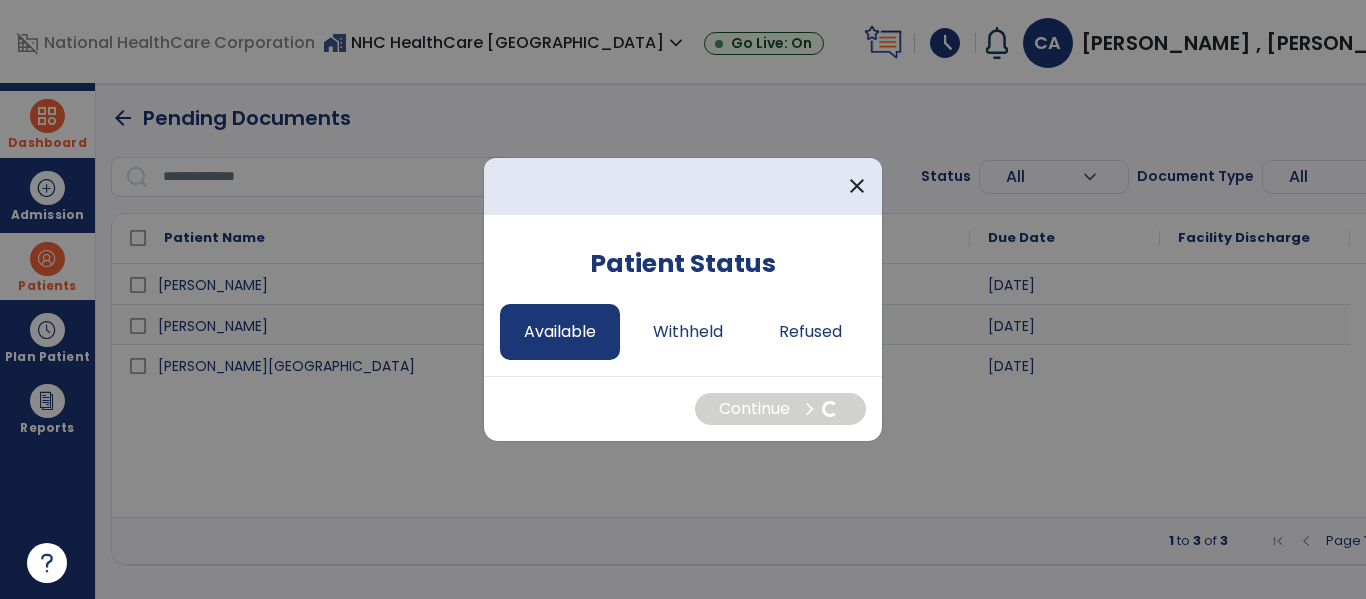 select on "*" 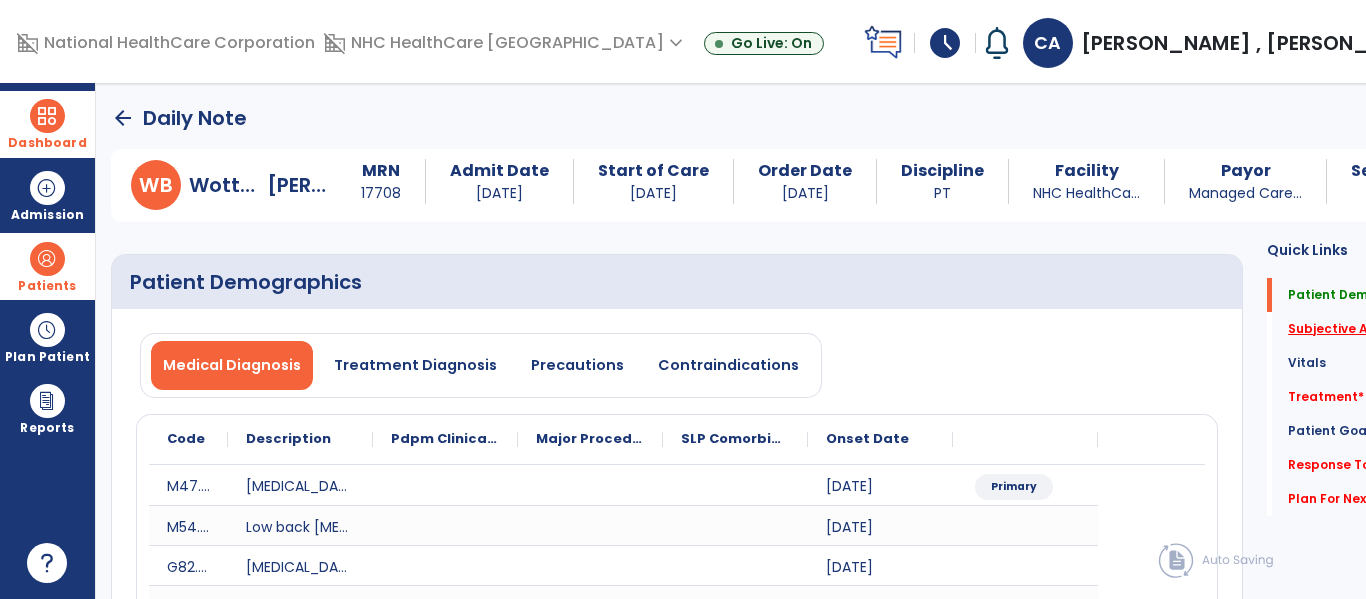 click on "Subjective Assessment   *" 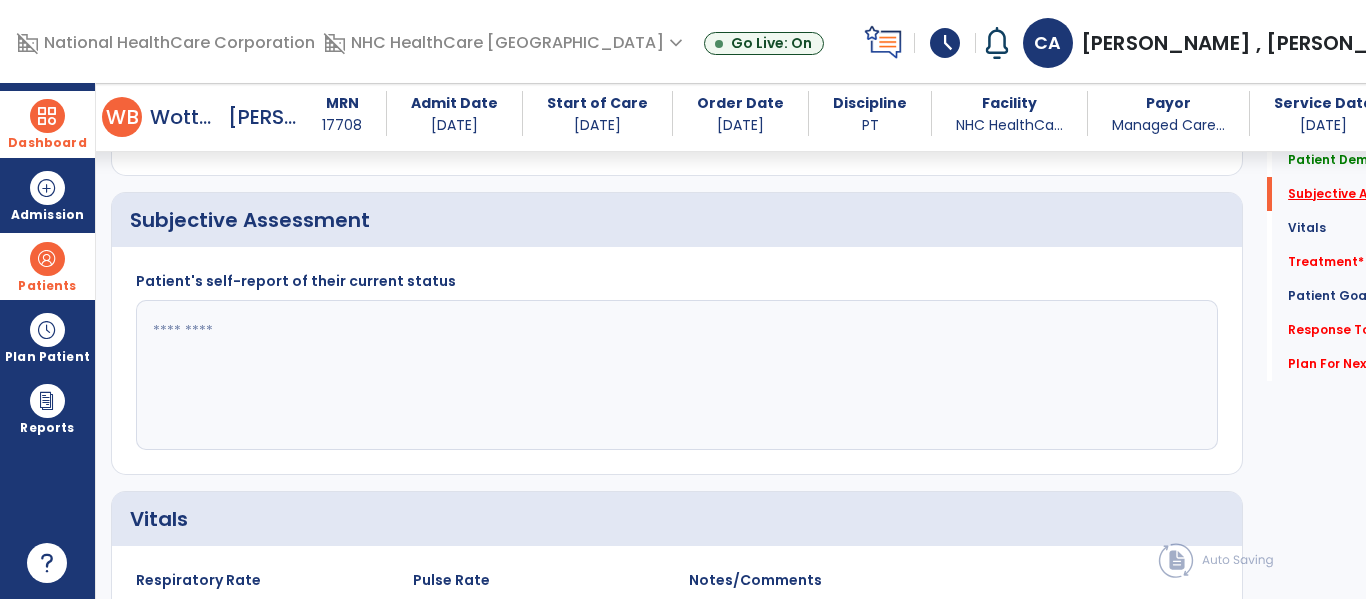 scroll, scrollTop: 547, scrollLeft: 0, axis: vertical 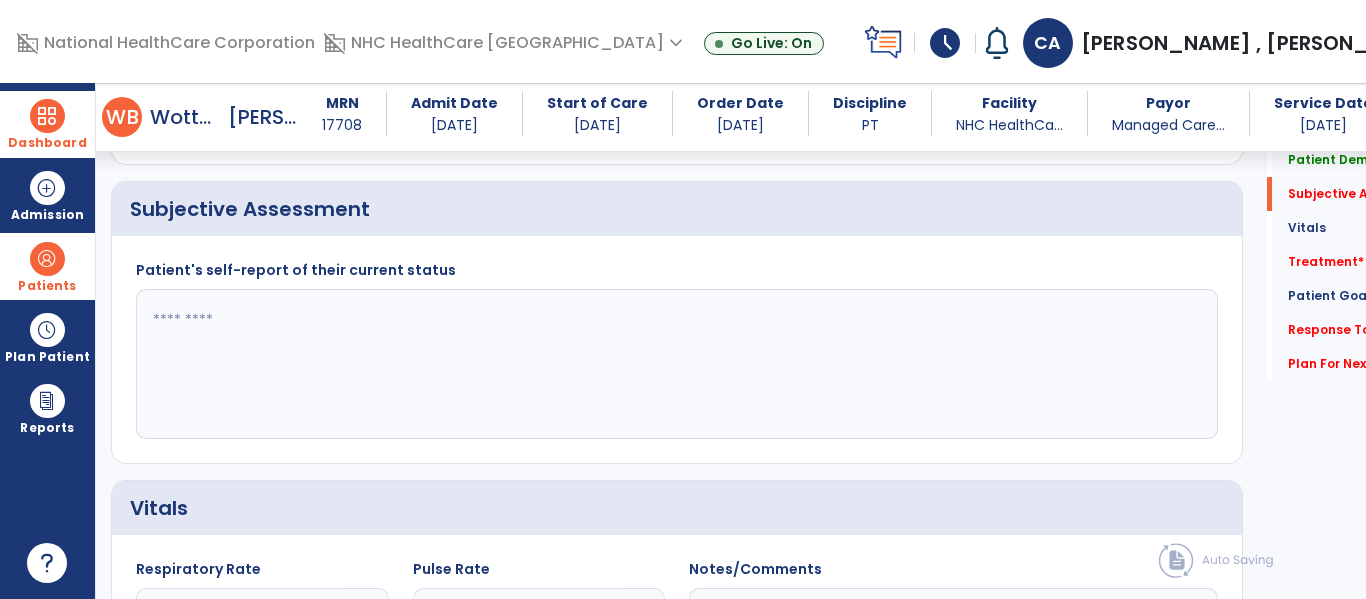 click 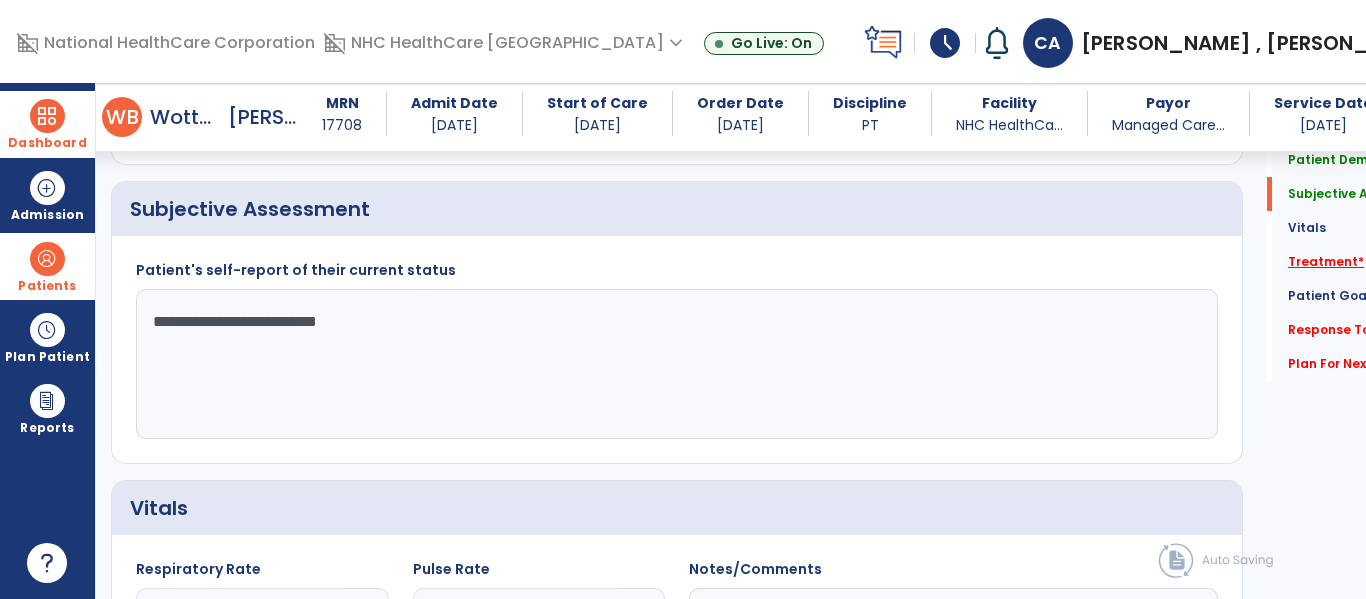 type on "**********" 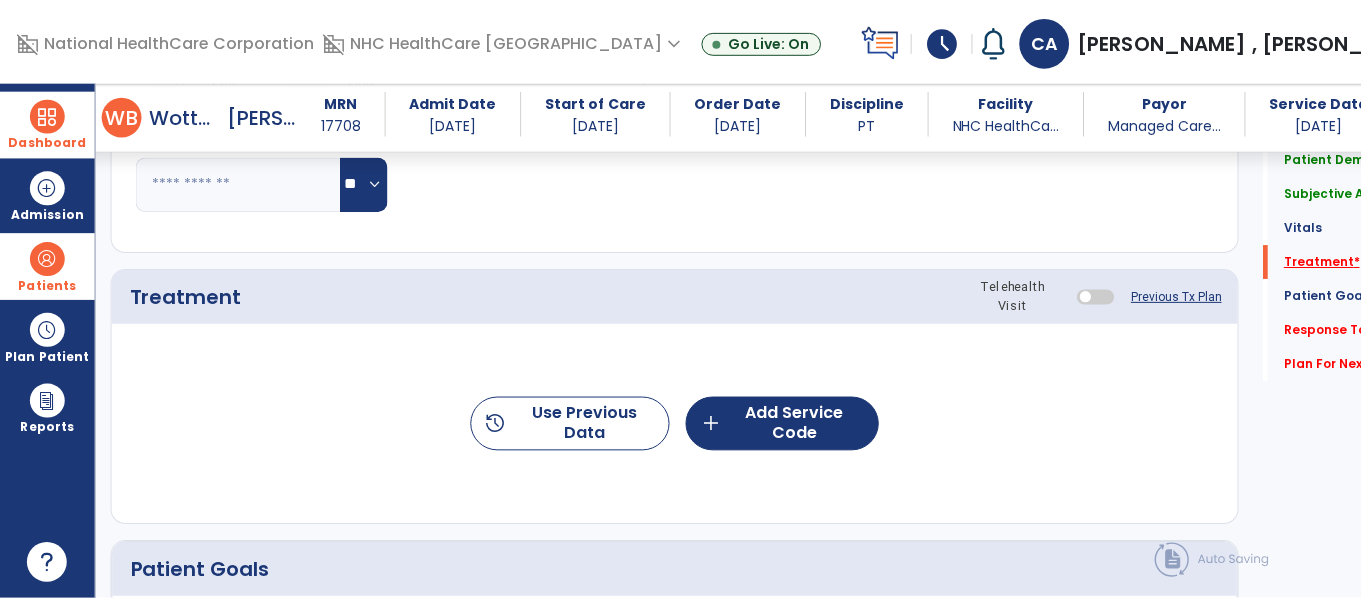 scroll, scrollTop: 1237, scrollLeft: 0, axis: vertical 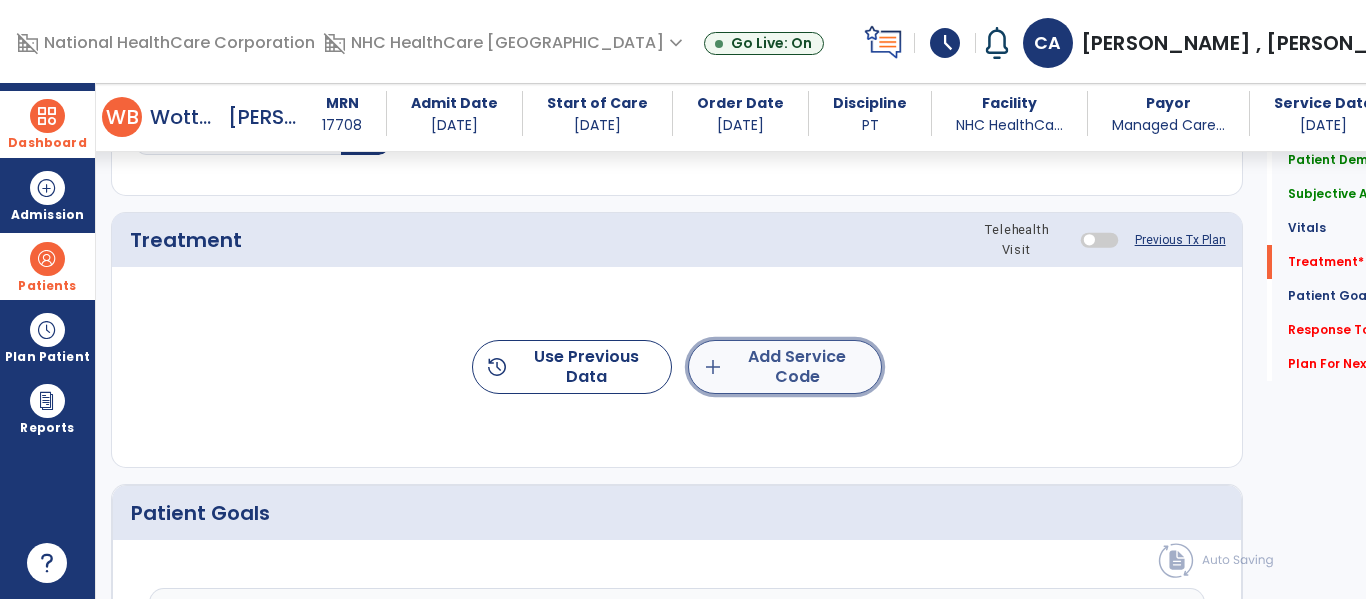 click on "add  Add Service Code" 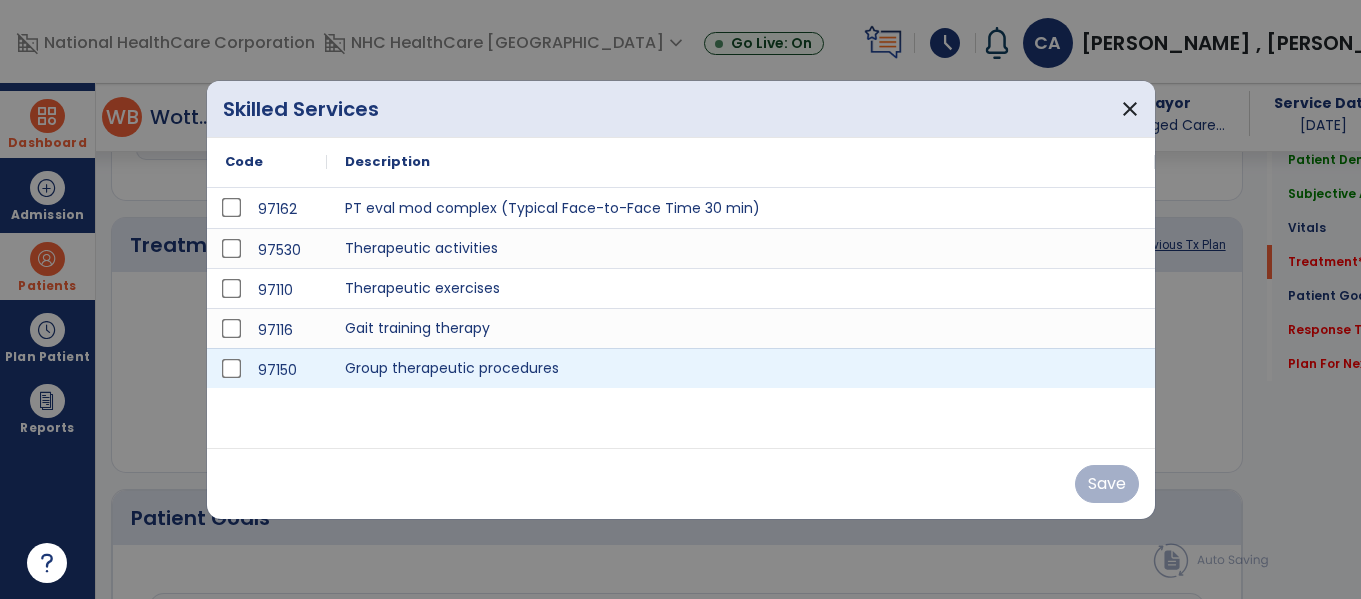 scroll, scrollTop: 1237, scrollLeft: 0, axis: vertical 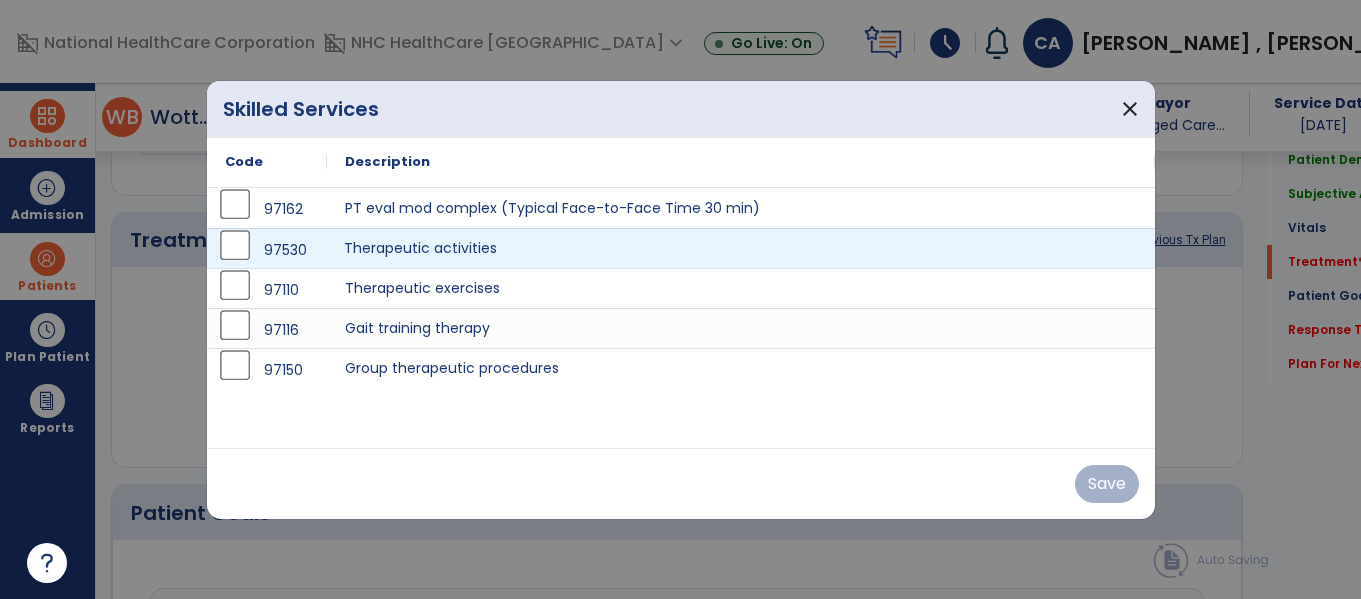 click on "Therapeutic activities" at bounding box center (741, 248) 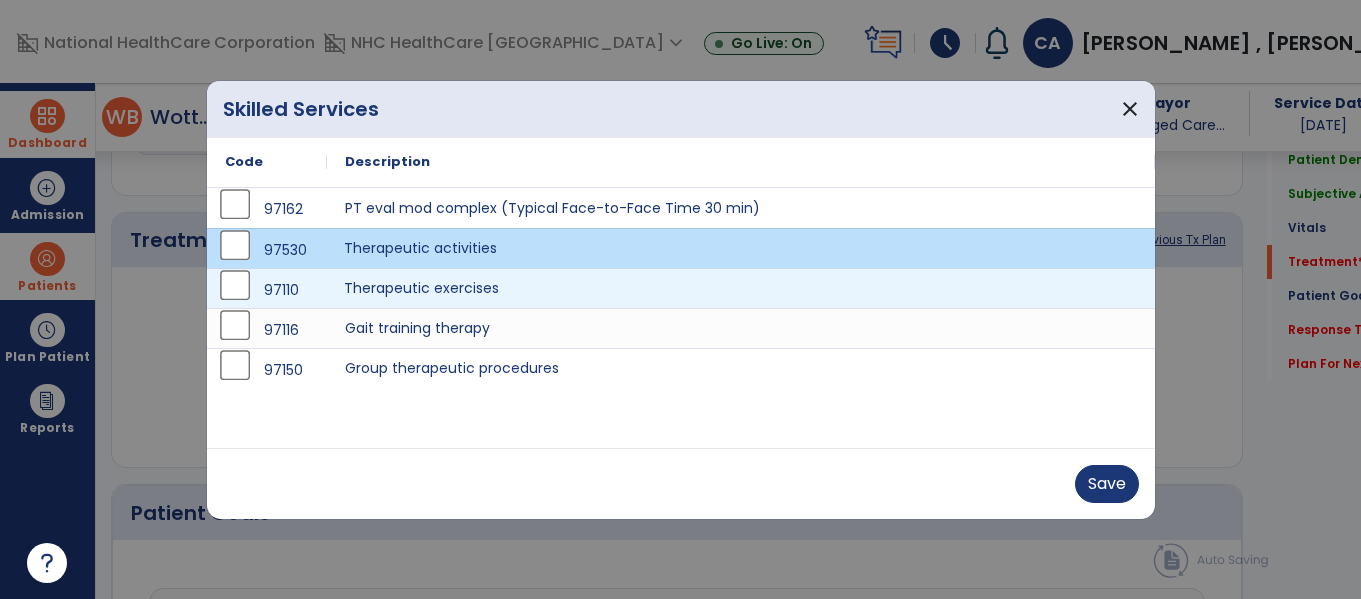 click on "Therapeutic exercises" at bounding box center [741, 288] 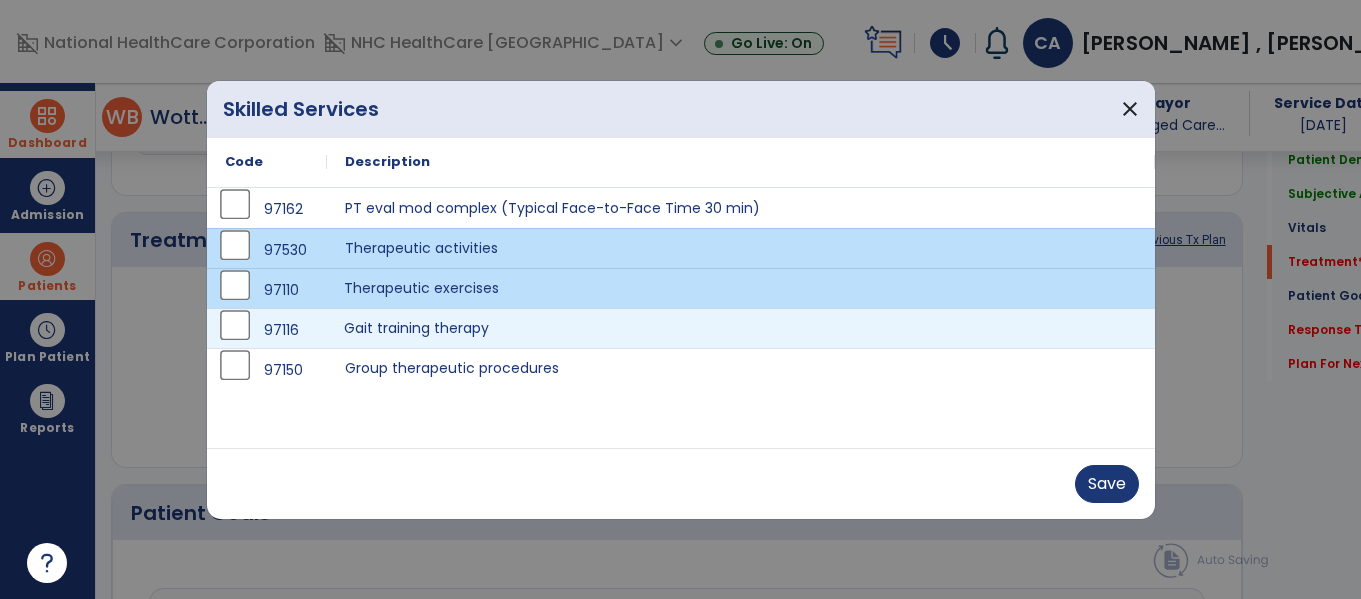 click on "Gait training therapy" at bounding box center [741, 328] 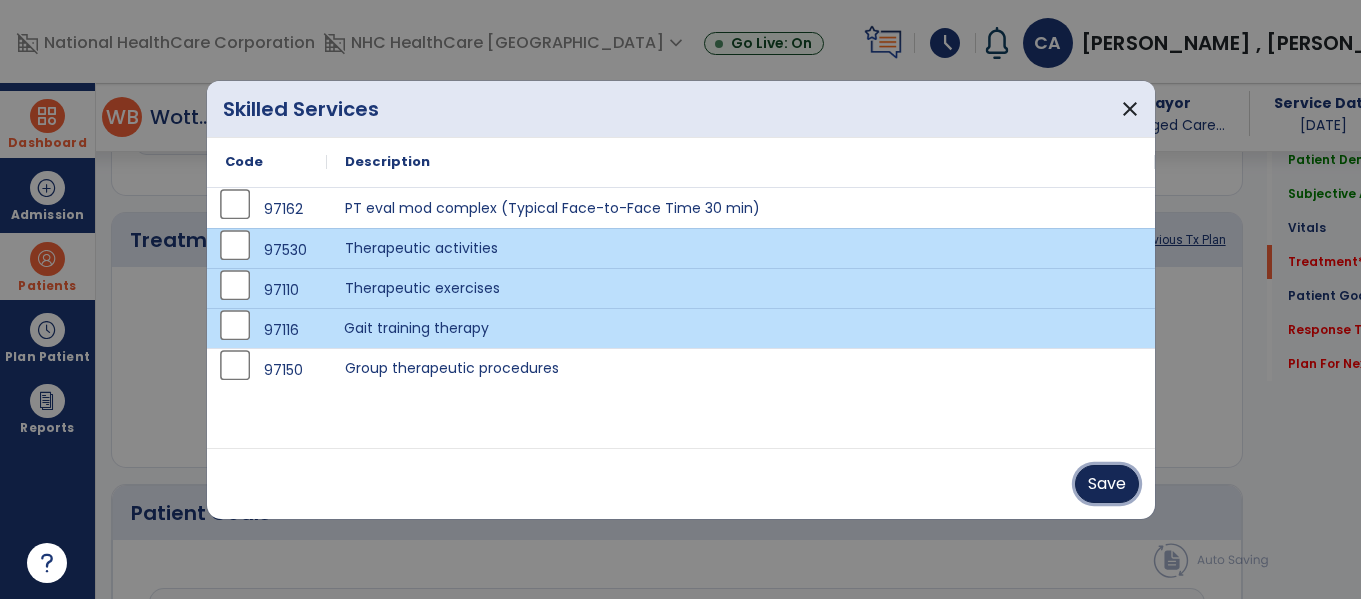 click on "Save" at bounding box center (1107, 484) 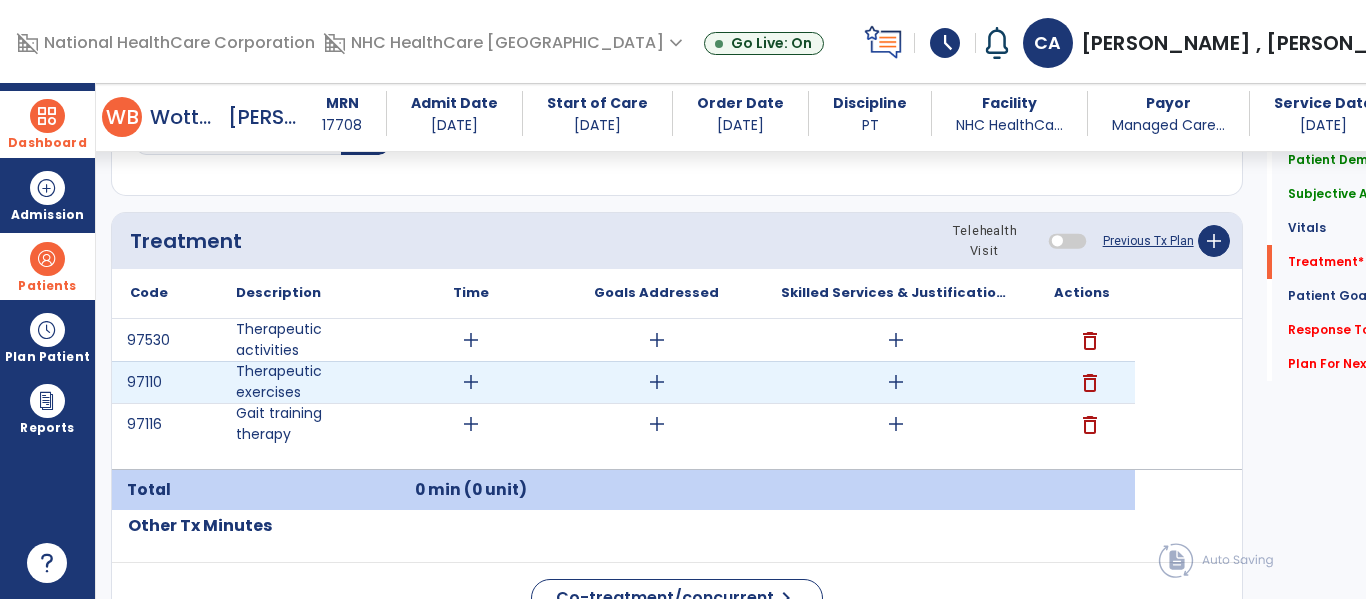 click on "add" at bounding box center (896, 382) 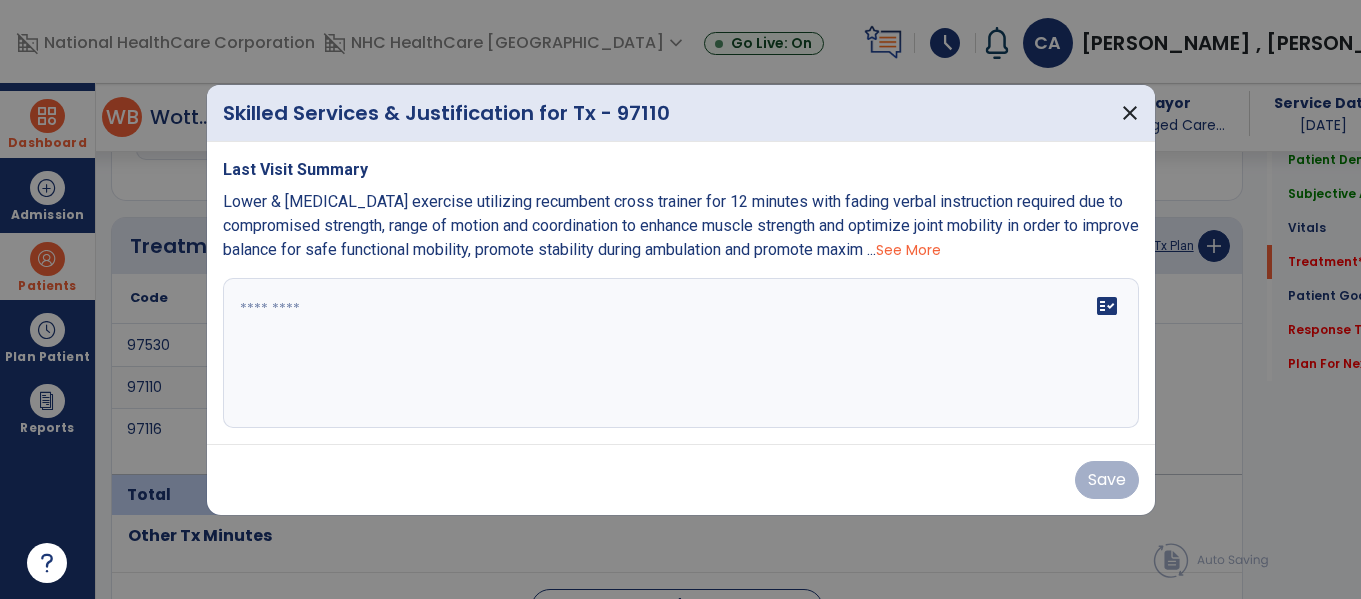 scroll, scrollTop: 1237, scrollLeft: 0, axis: vertical 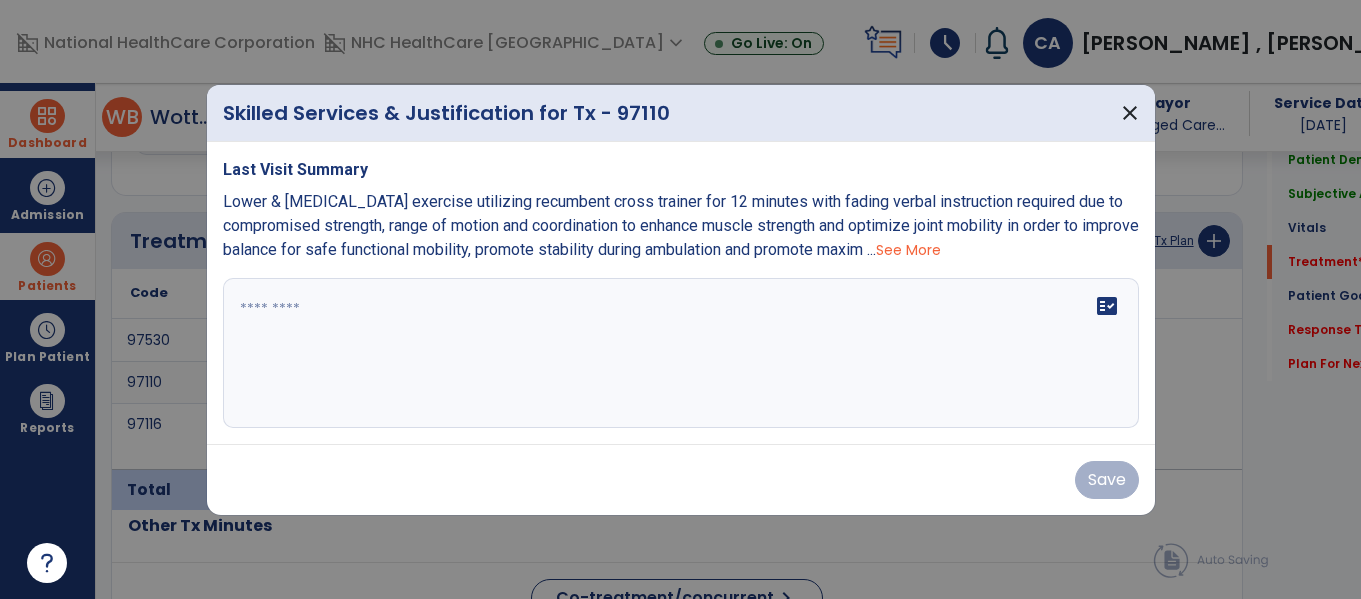 click on "See More" at bounding box center [908, 250] 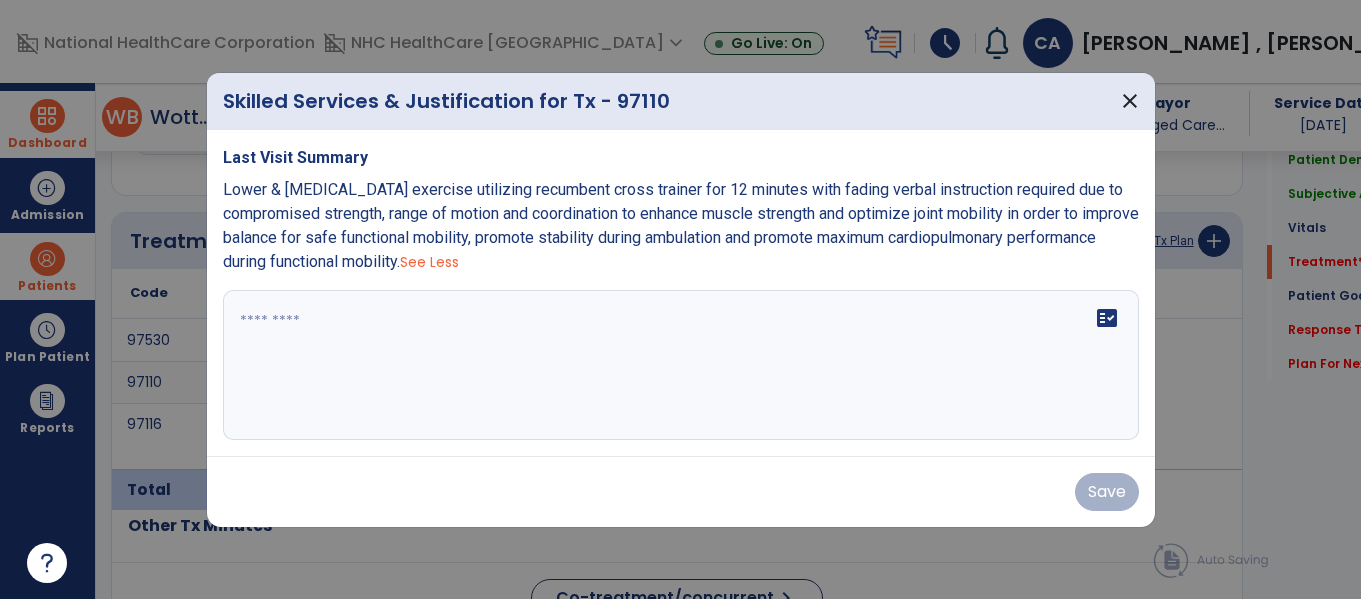 drag, startPoint x: 506, startPoint y: 267, endPoint x: 210, endPoint y: 181, distance: 308.24017 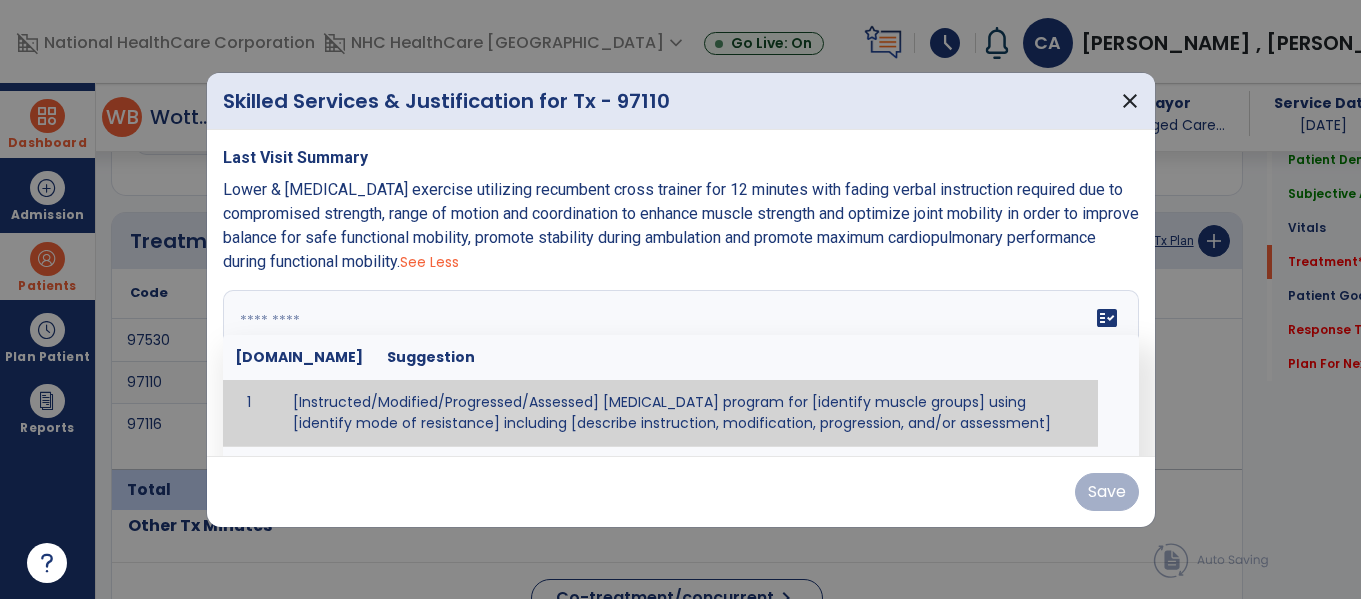 paste on "**********" 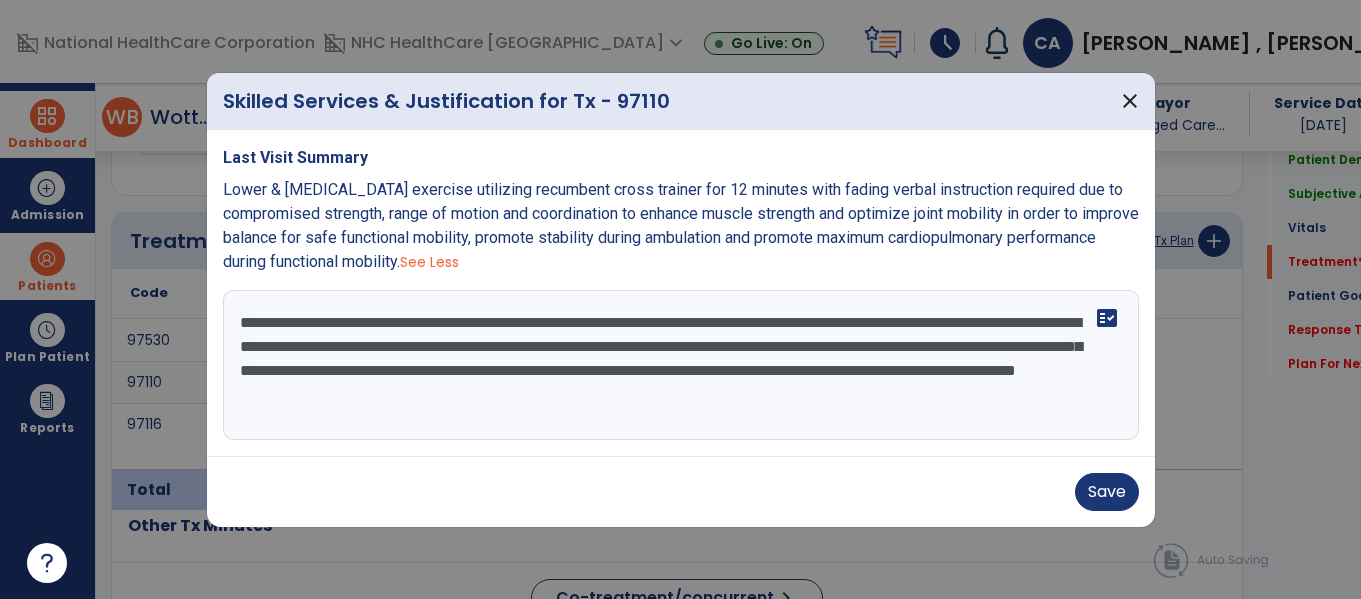 click on "**********" at bounding box center [681, 365] 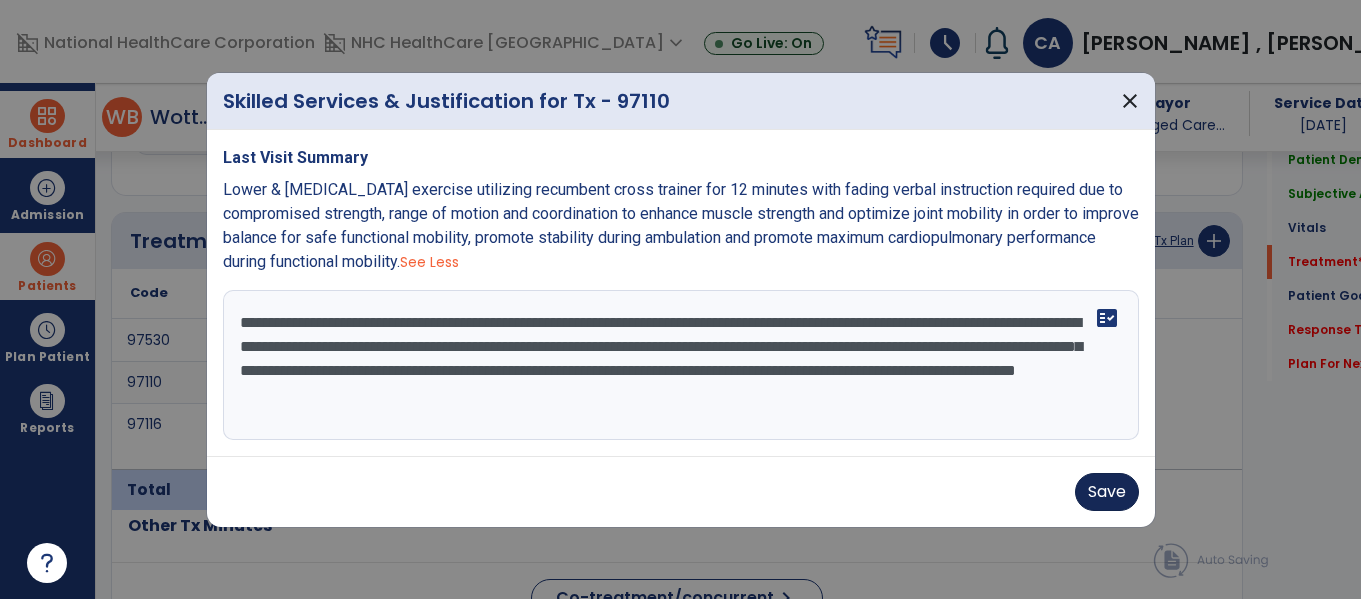 type on "**********" 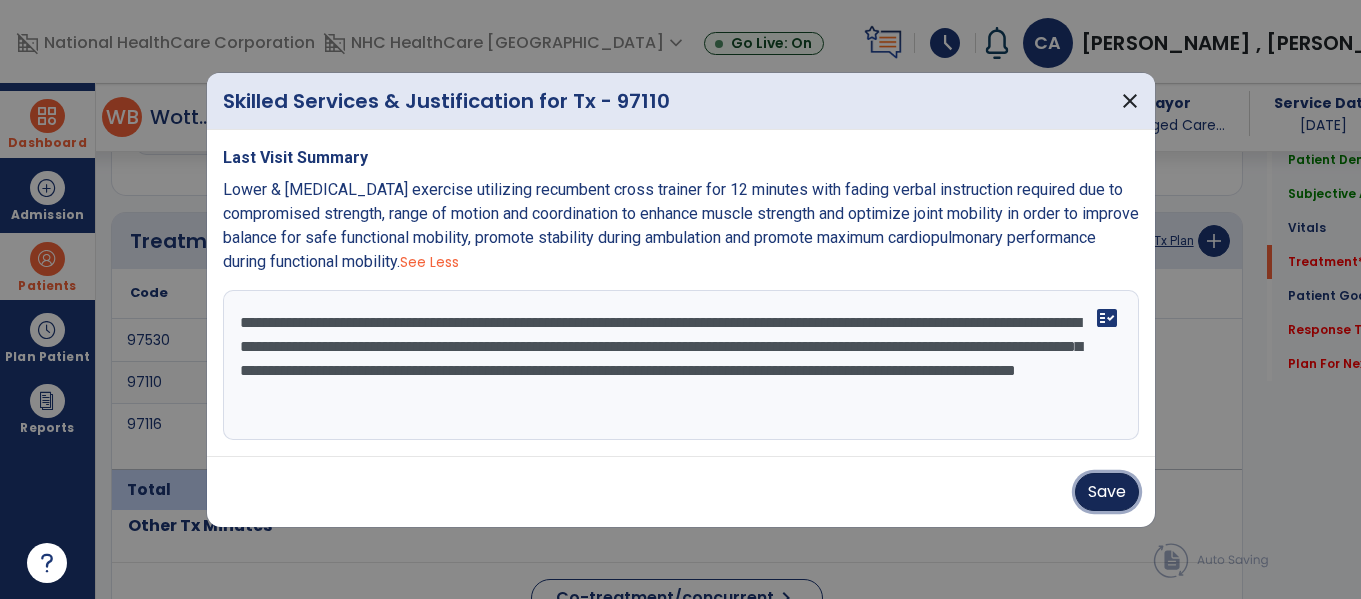 click on "Save" at bounding box center [1107, 492] 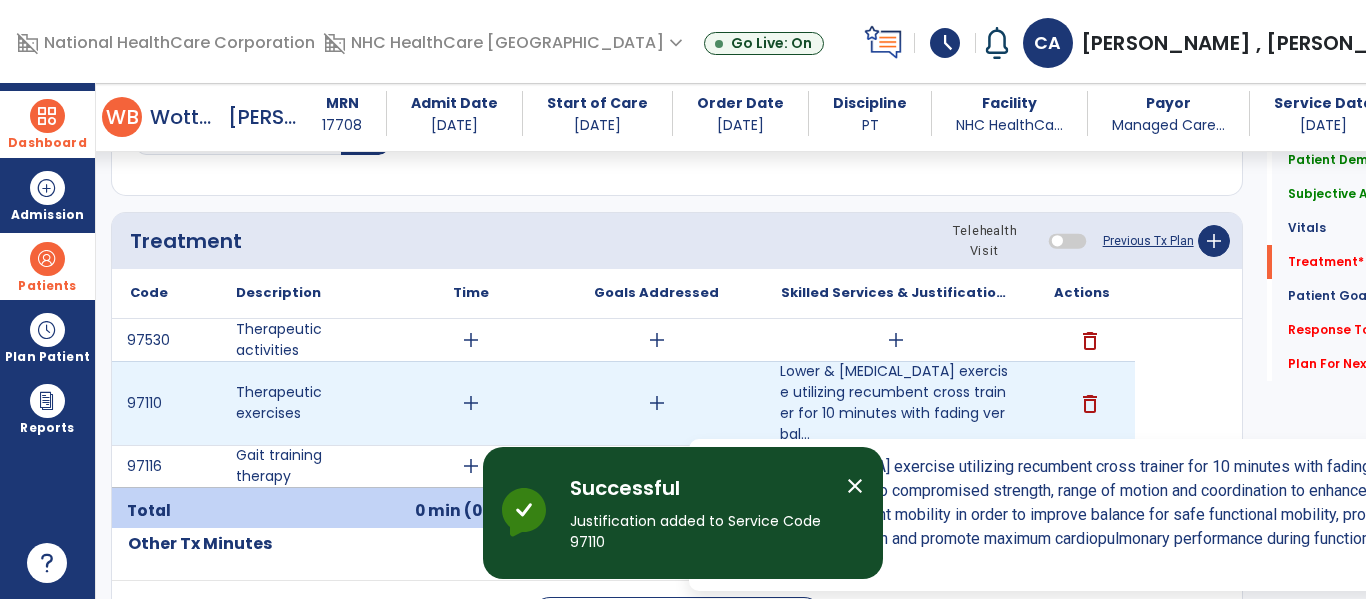 click on "Lower & [MEDICAL_DATA] exercise utilizing recumbent cross trainer for 10 minutes with fading verbal..." at bounding box center [896, 403] 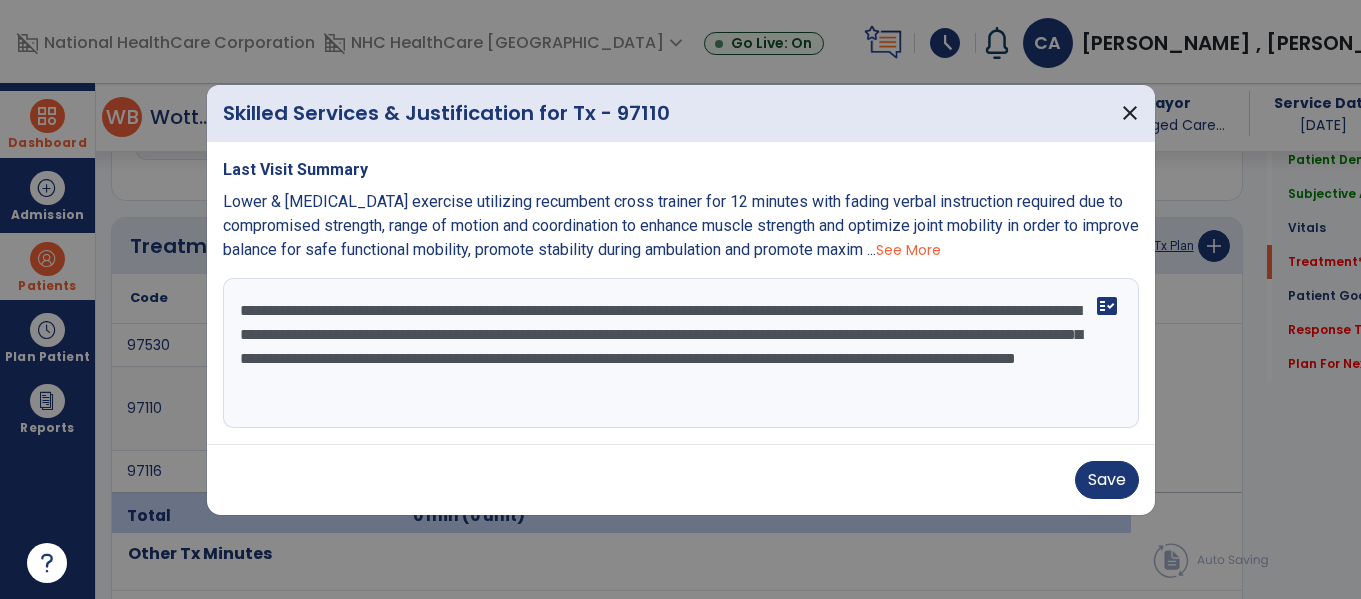scroll, scrollTop: 1237, scrollLeft: 0, axis: vertical 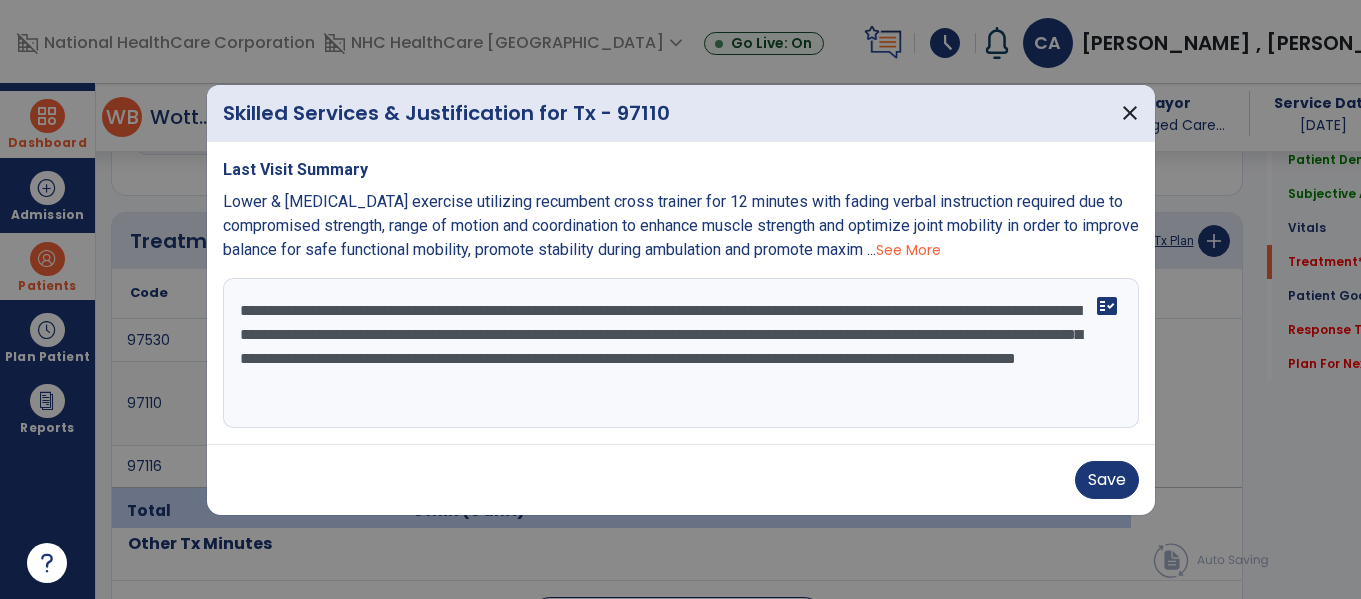 click on "**********" at bounding box center (681, 353) 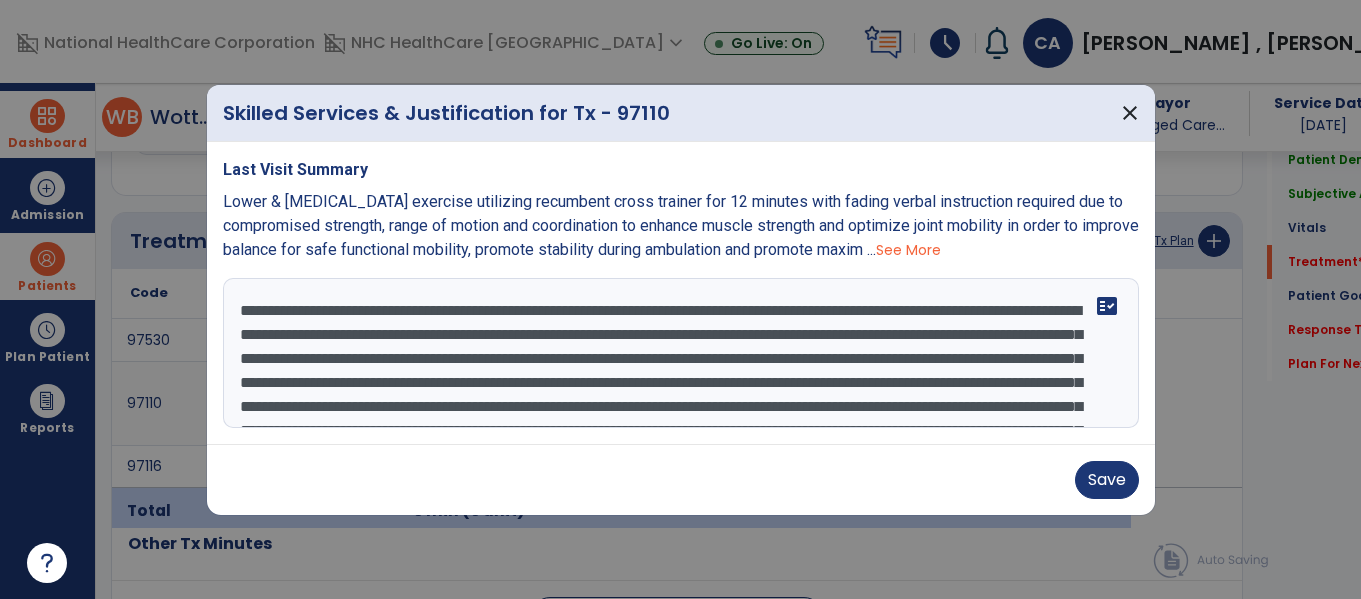 scroll, scrollTop: 136, scrollLeft: 0, axis: vertical 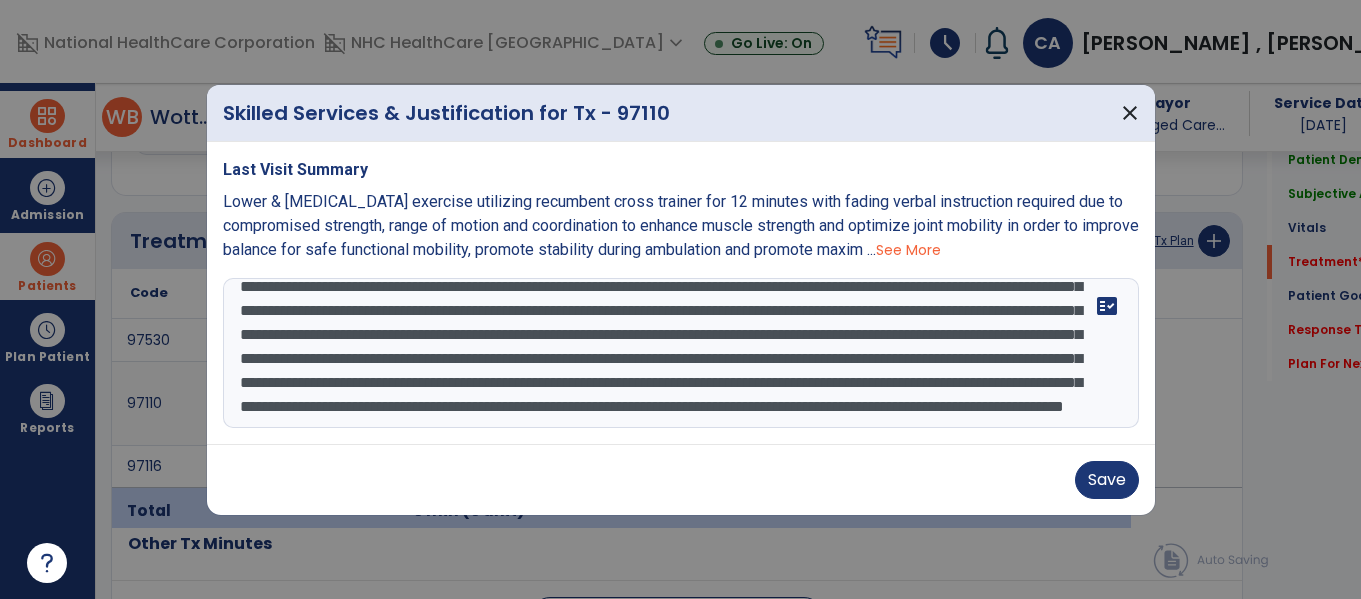 drag, startPoint x: 360, startPoint y: 321, endPoint x: 1021, endPoint y: 317, distance: 661.0121 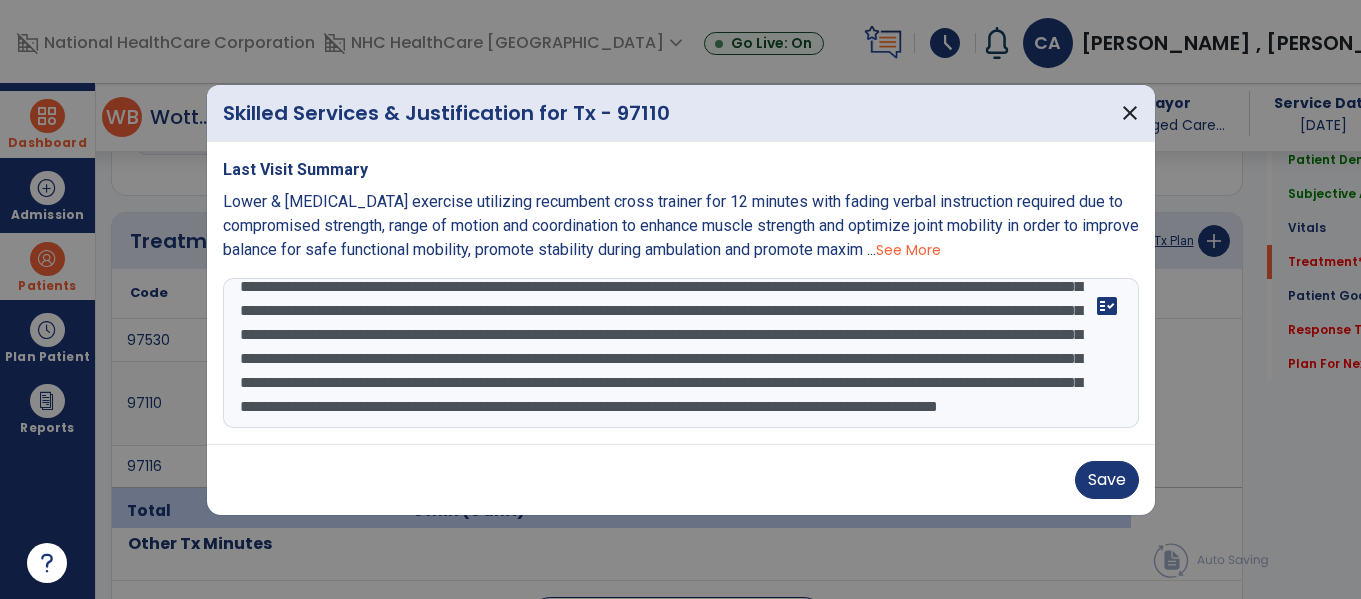 scroll, scrollTop: 82, scrollLeft: 0, axis: vertical 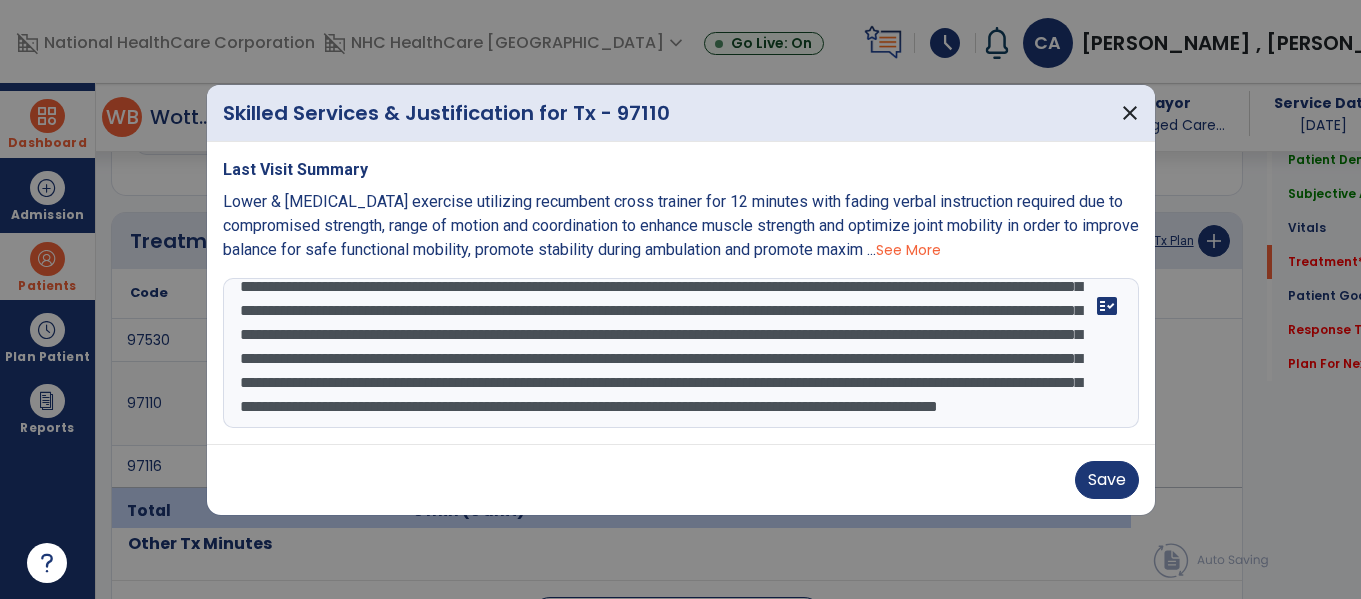 drag, startPoint x: 733, startPoint y: 311, endPoint x: 345, endPoint y: 352, distance: 390.16022 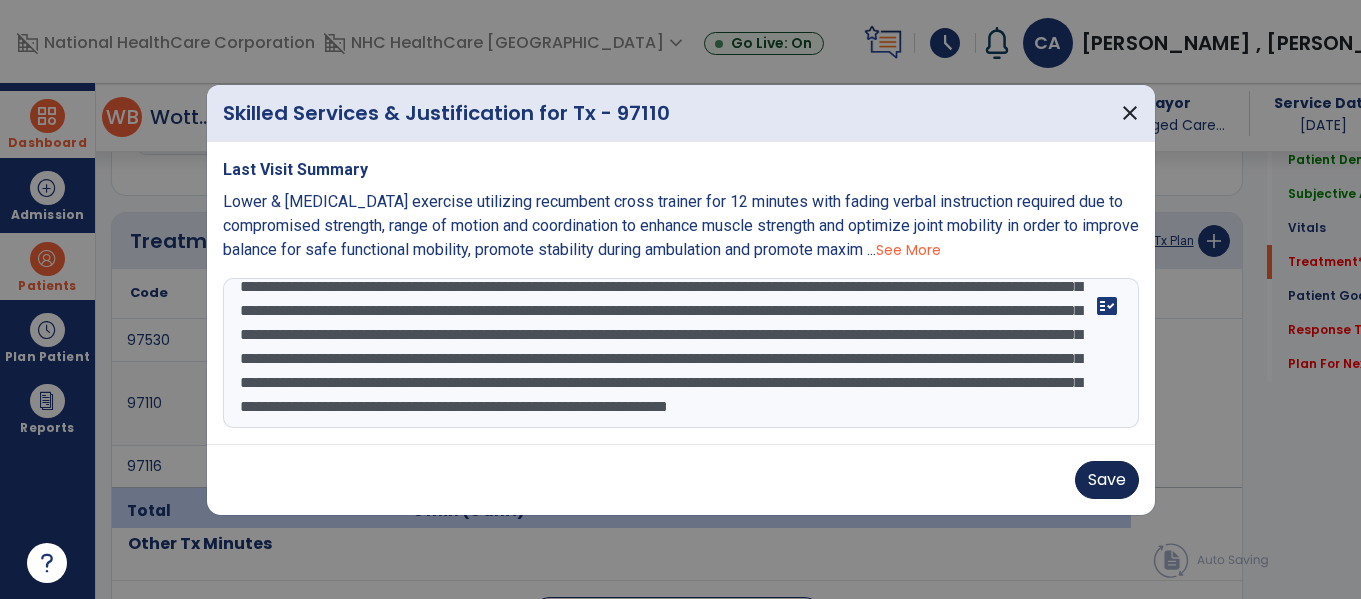 type on "**********" 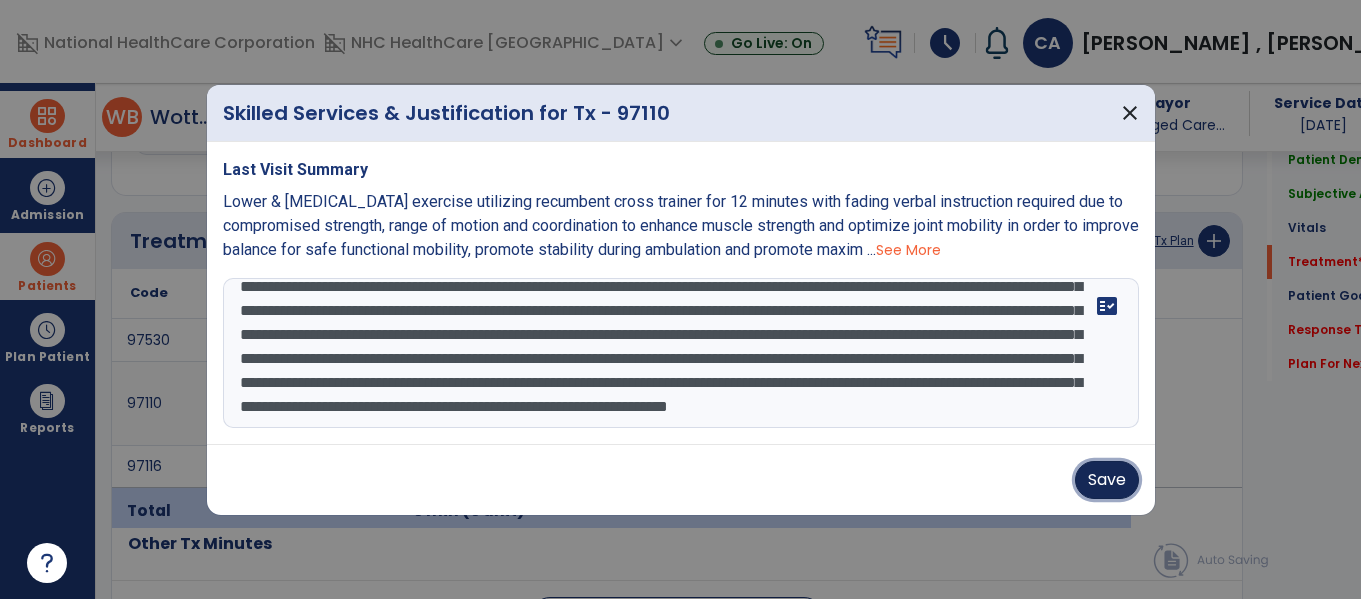click on "Save" at bounding box center (1107, 480) 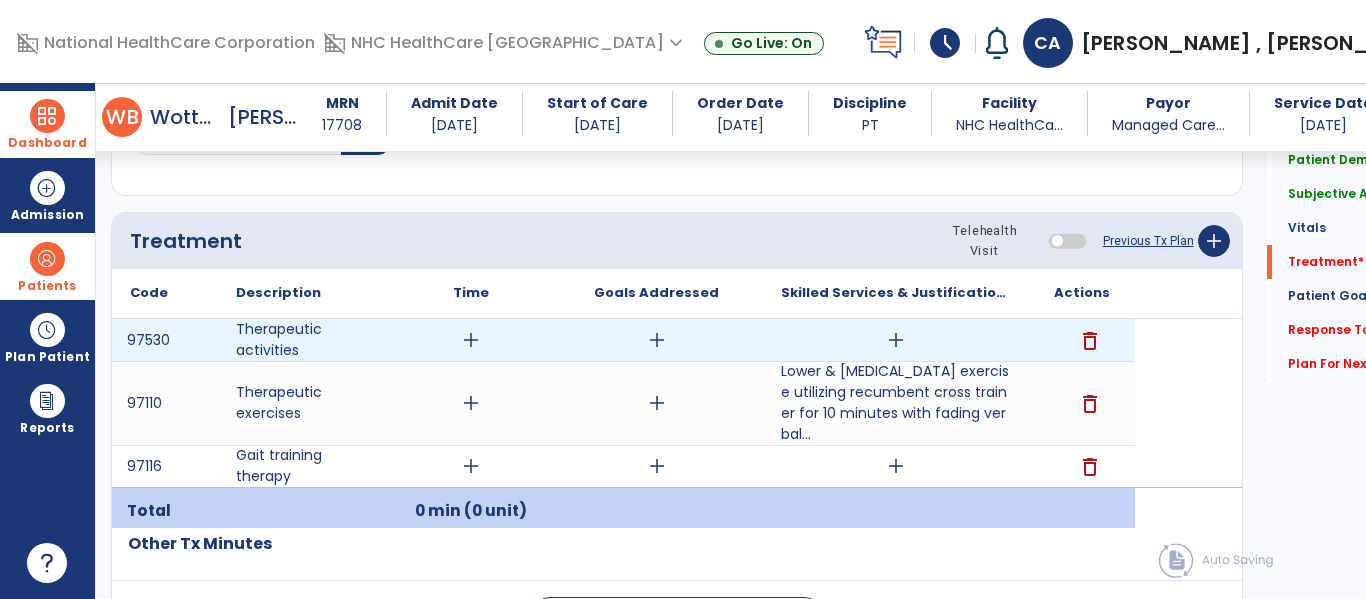 click on "add" at bounding box center [896, 340] 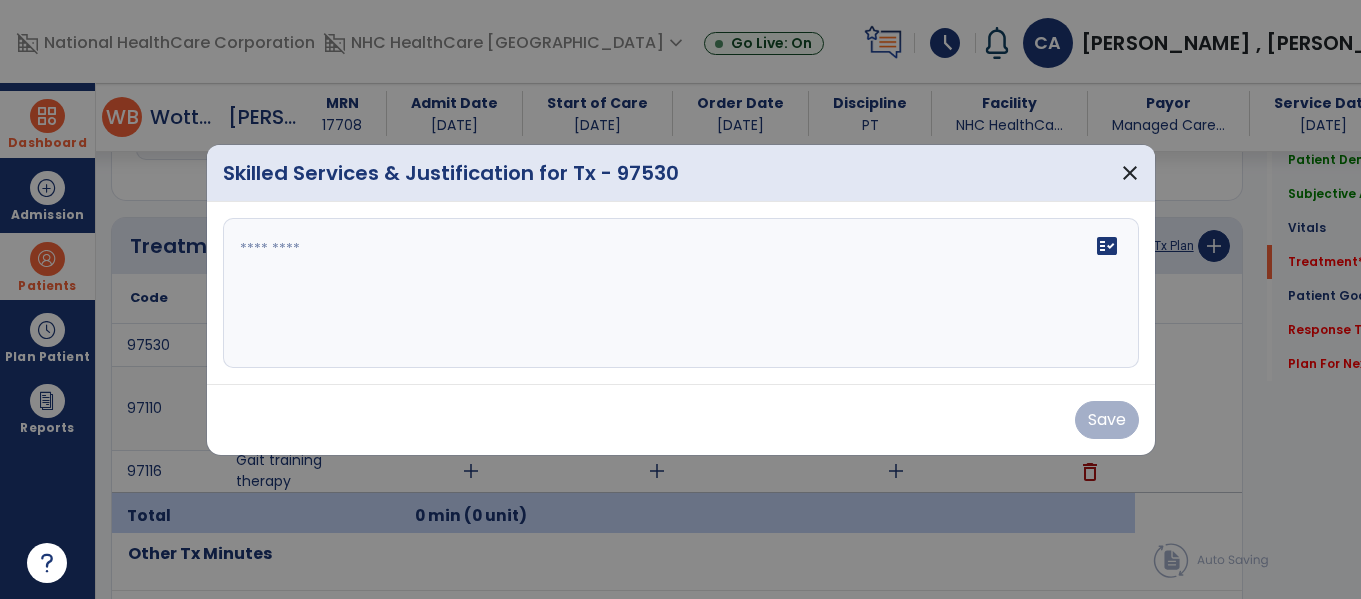 scroll, scrollTop: 1237, scrollLeft: 0, axis: vertical 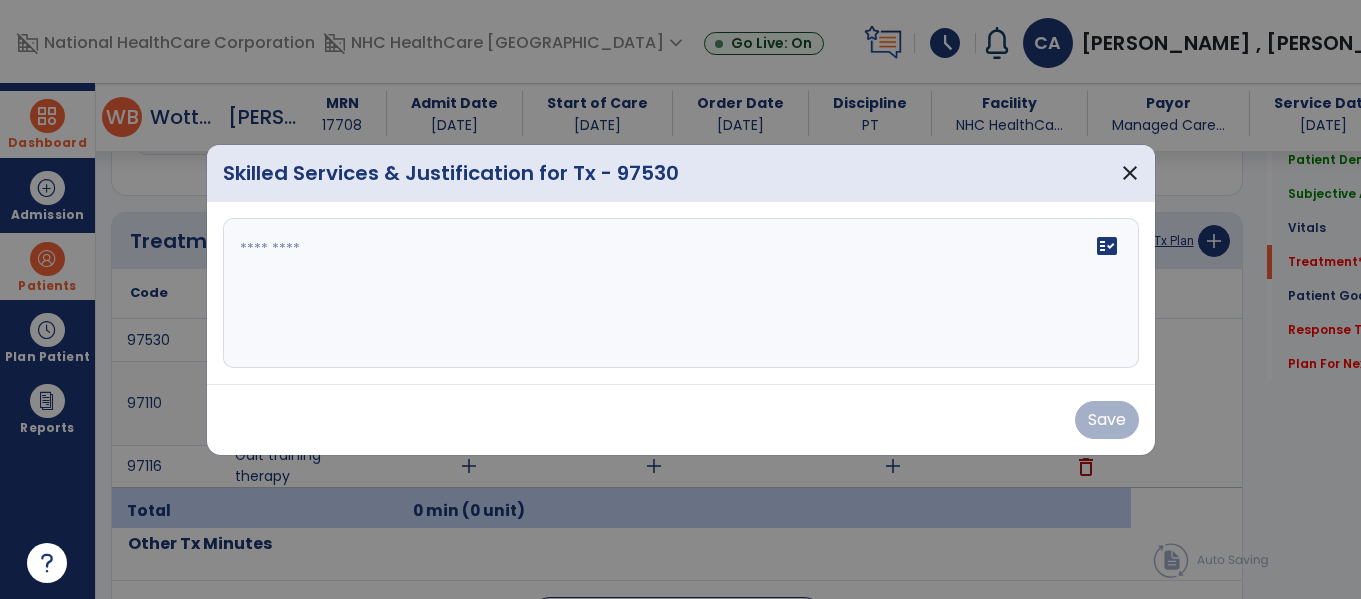 click on "fact_check" at bounding box center (681, 293) 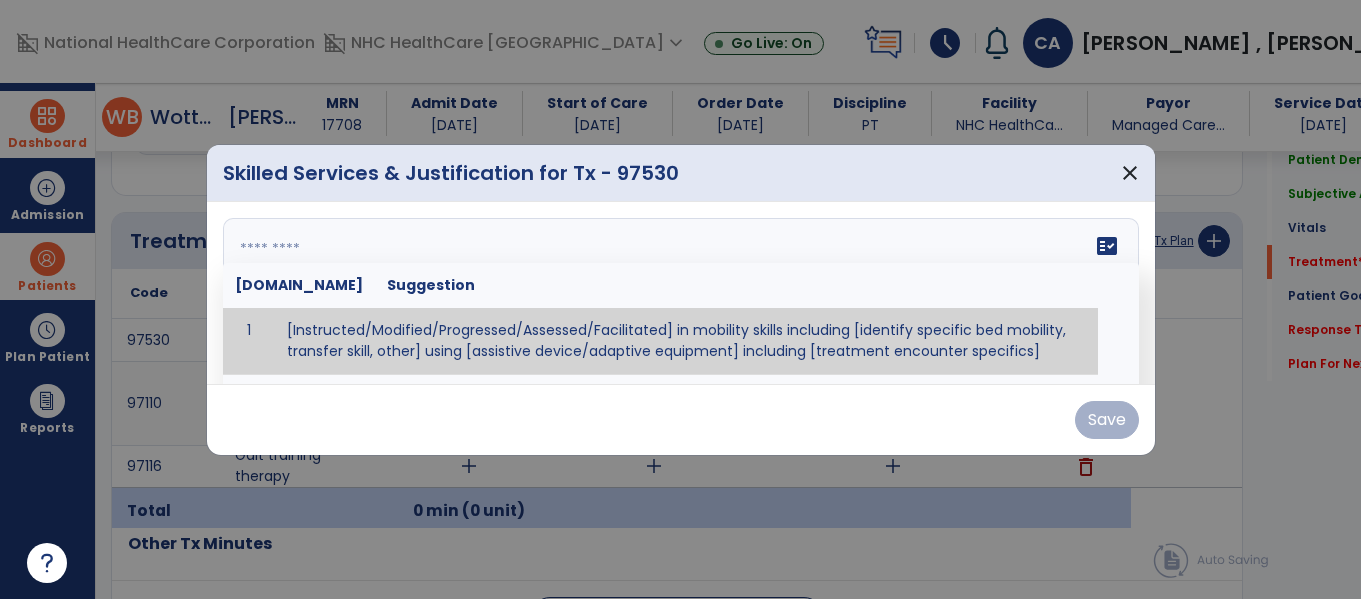 paste on "**********" 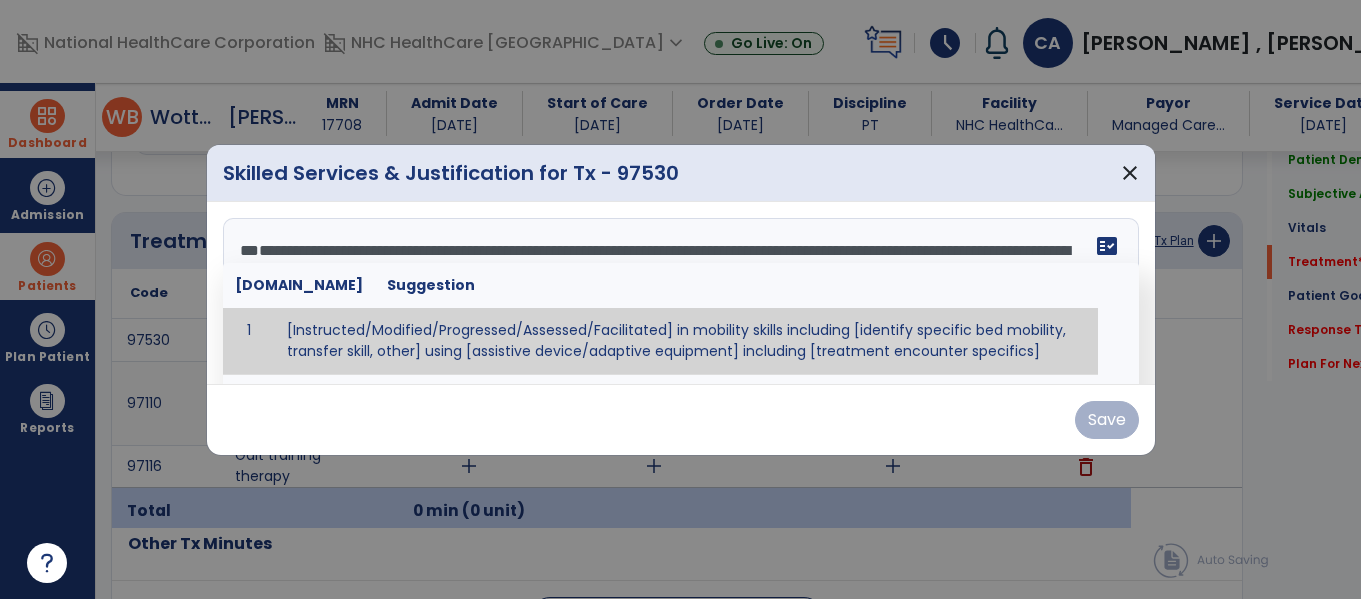 scroll, scrollTop: 88, scrollLeft: 0, axis: vertical 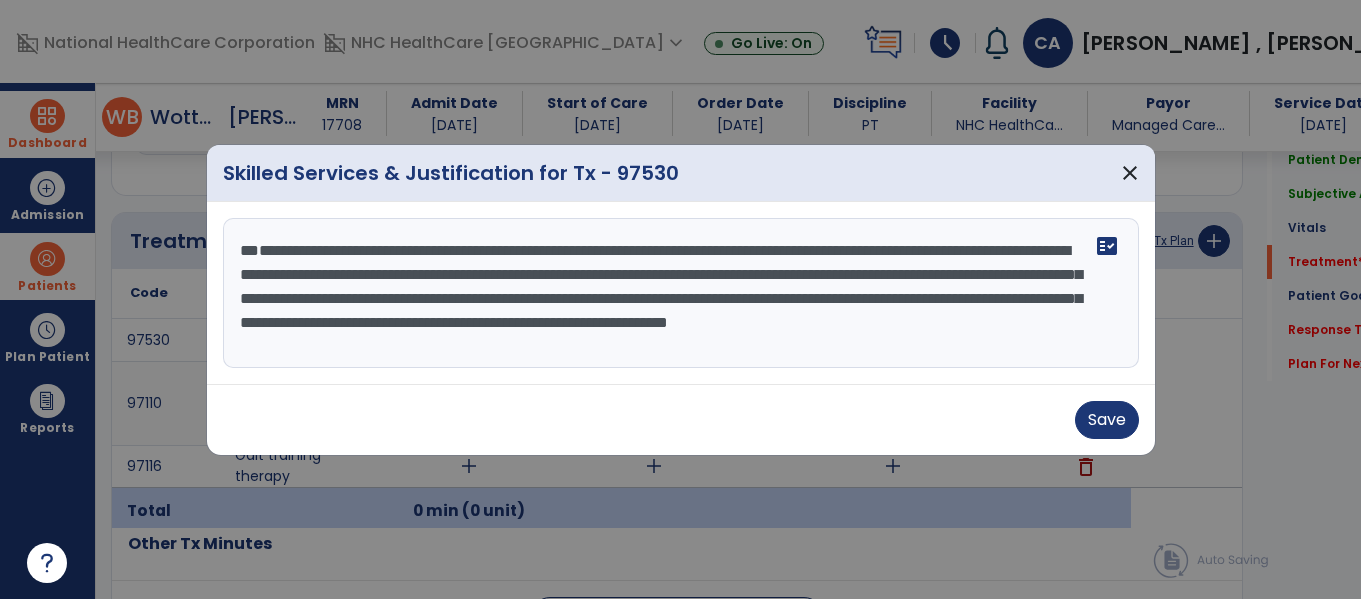 click on "**********" at bounding box center (681, 293) 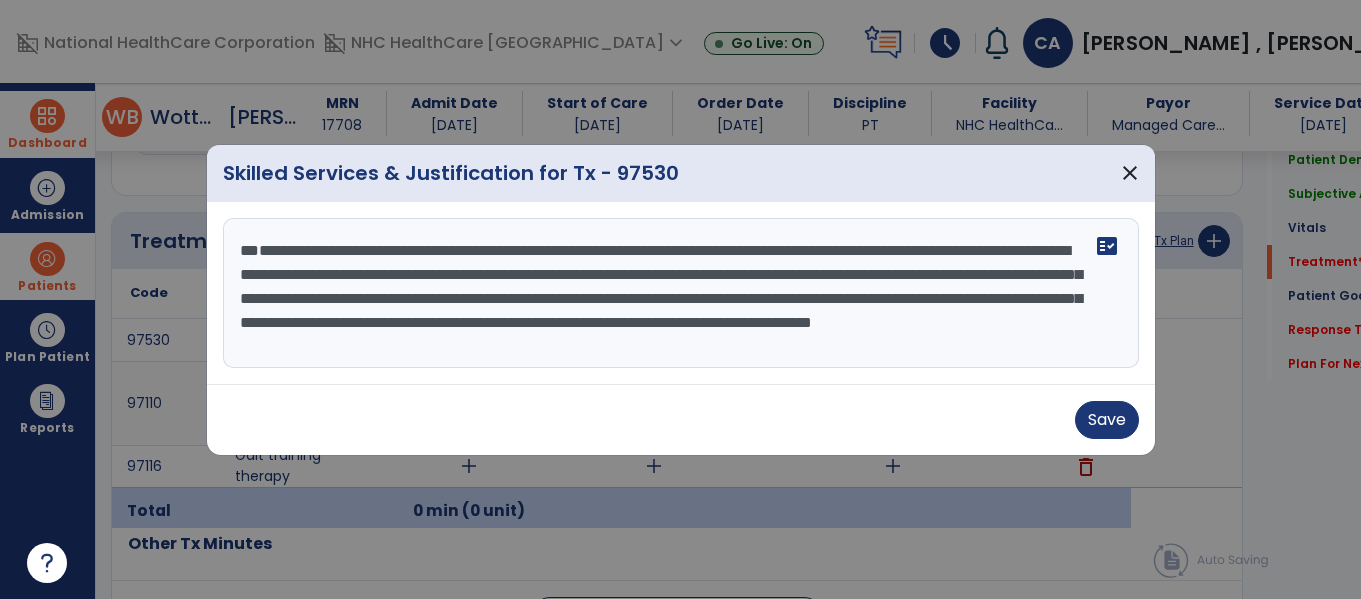 scroll, scrollTop: 0, scrollLeft: 0, axis: both 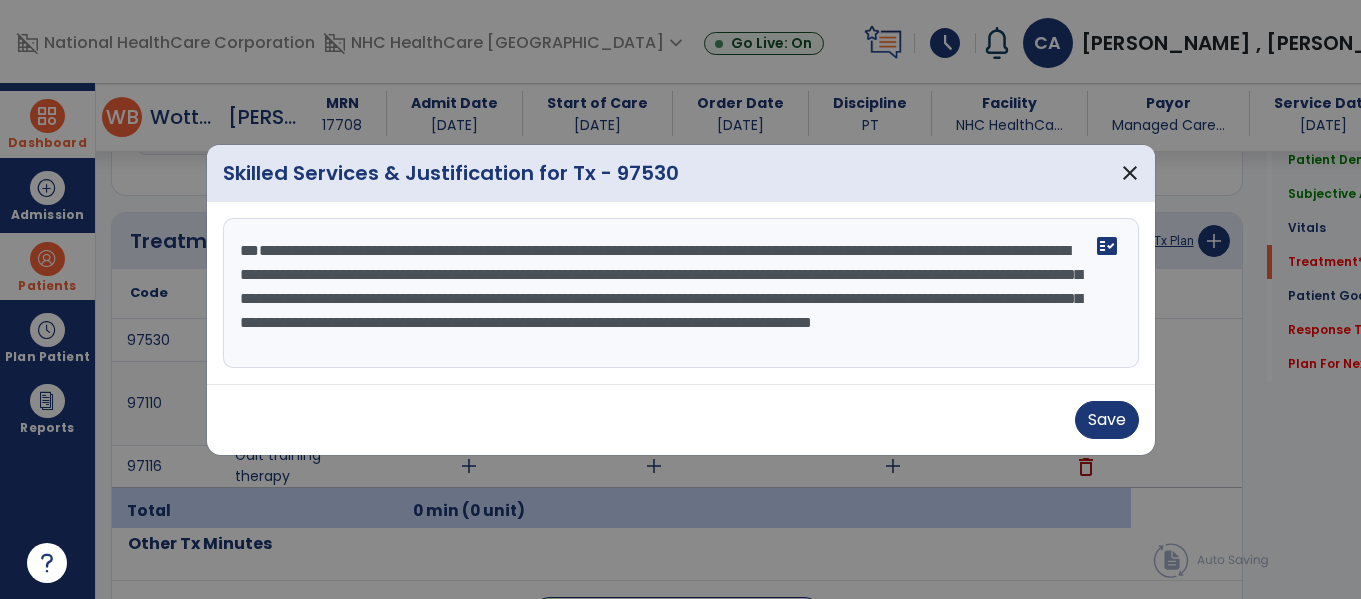 drag, startPoint x: 235, startPoint y: 302, endPoint x: 227, endPoint y: 186, distance: 116.275536 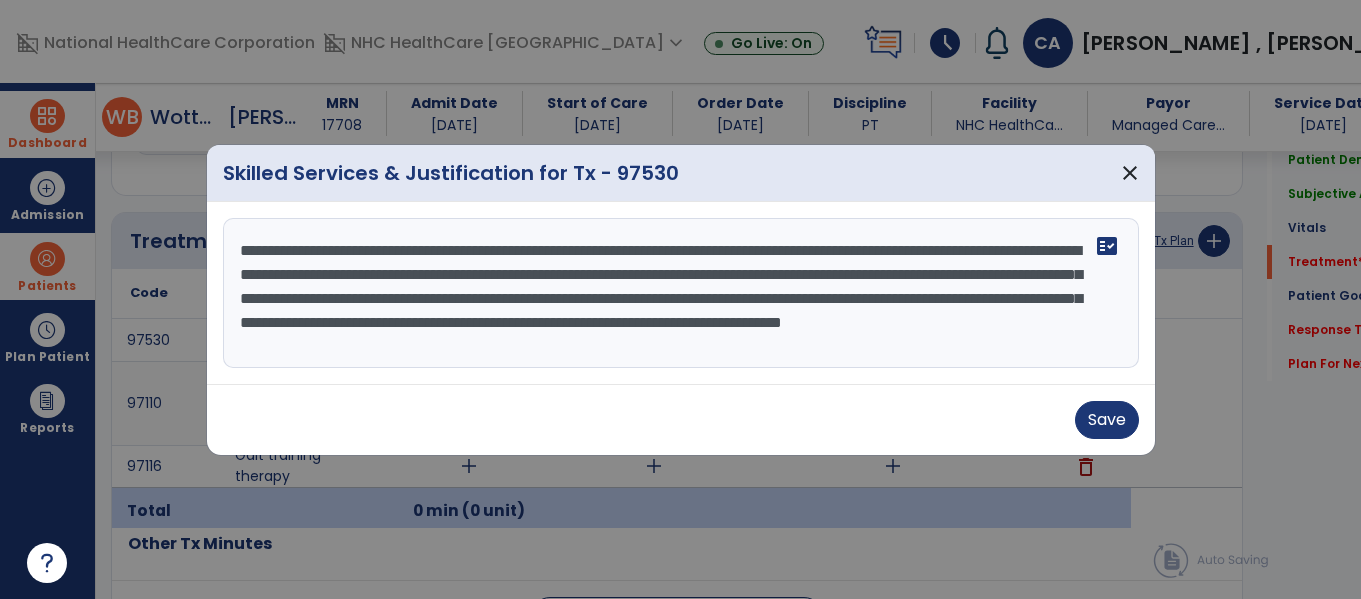 type on "**********" 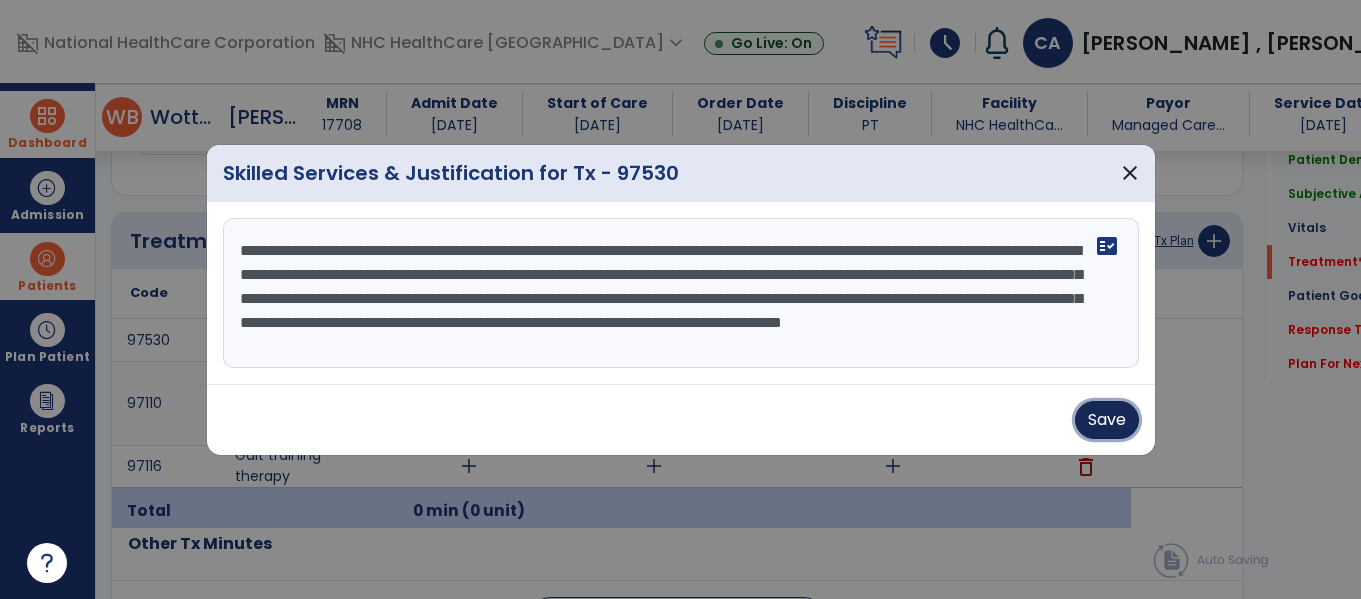 click on "Save" at bounding box center (1107, 420) 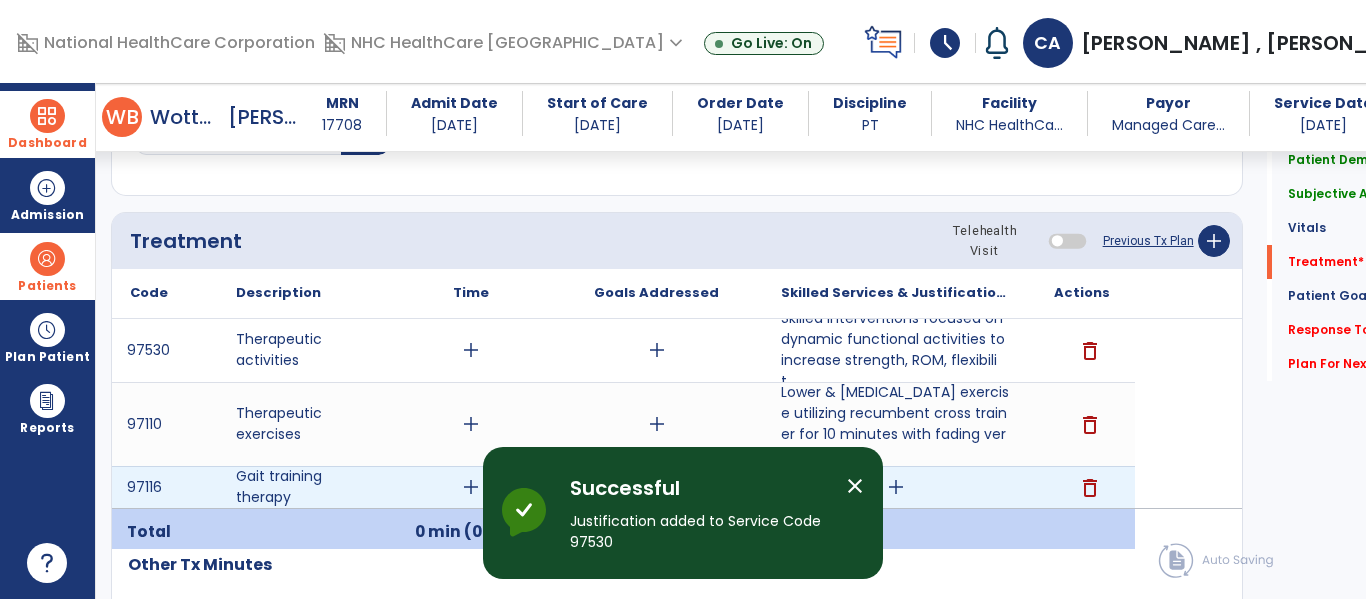 click on "add" at bounding box center (896, 487) 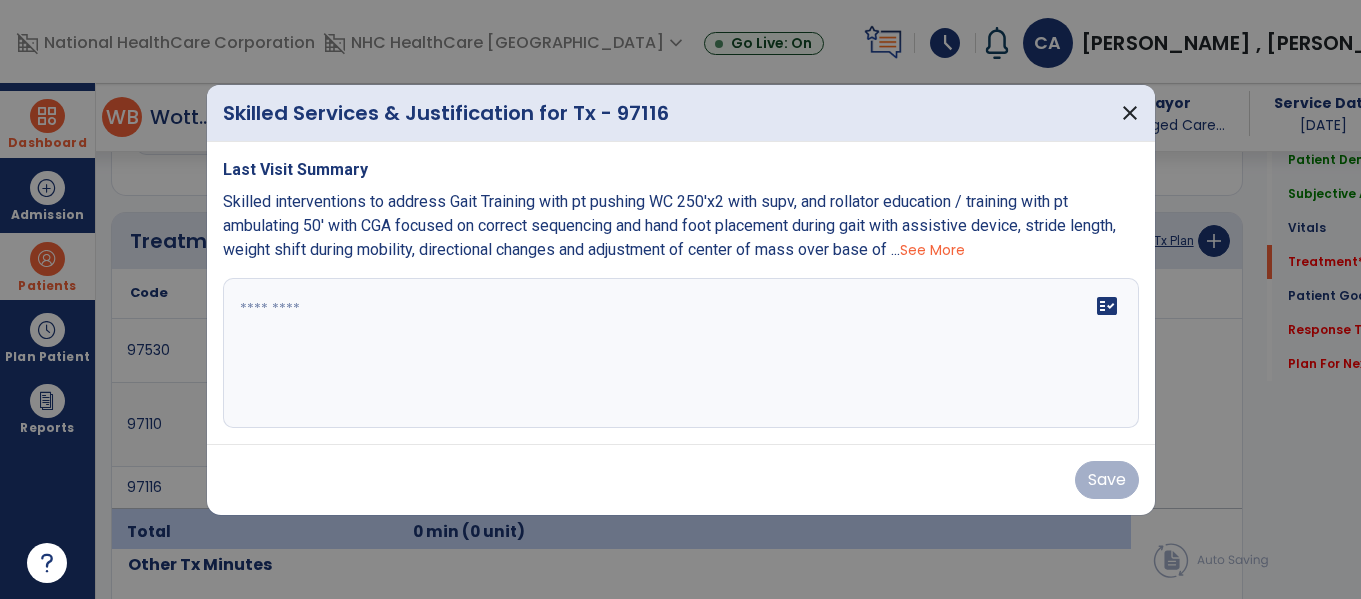 scroll, scrollTop: 1237, scrollLeft: 0, axis: vertical 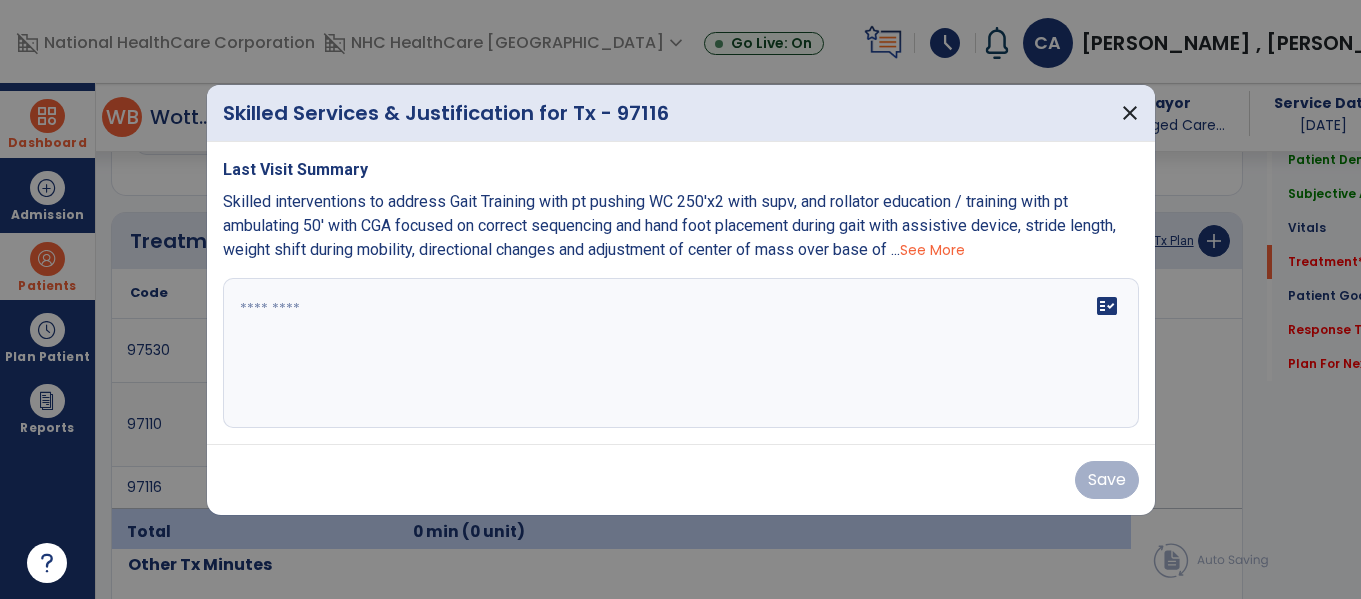 click on "See More" at bounding box center [932, 250] 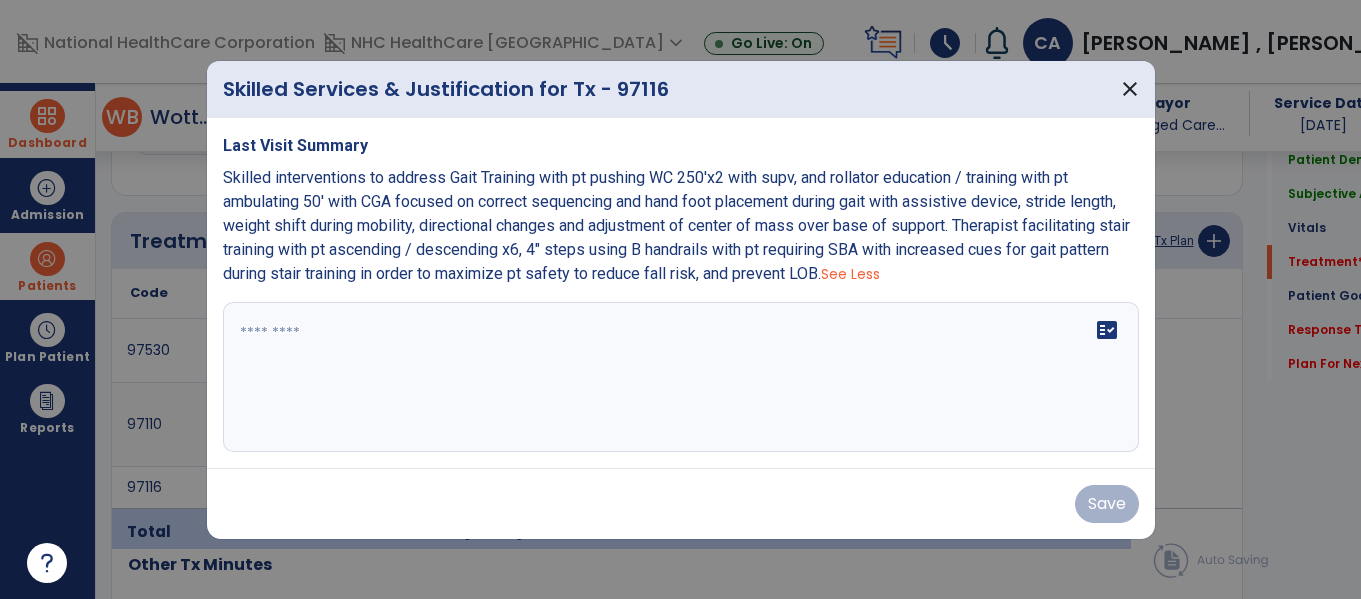 click on "fact_check" at bounding box center (681, 377) 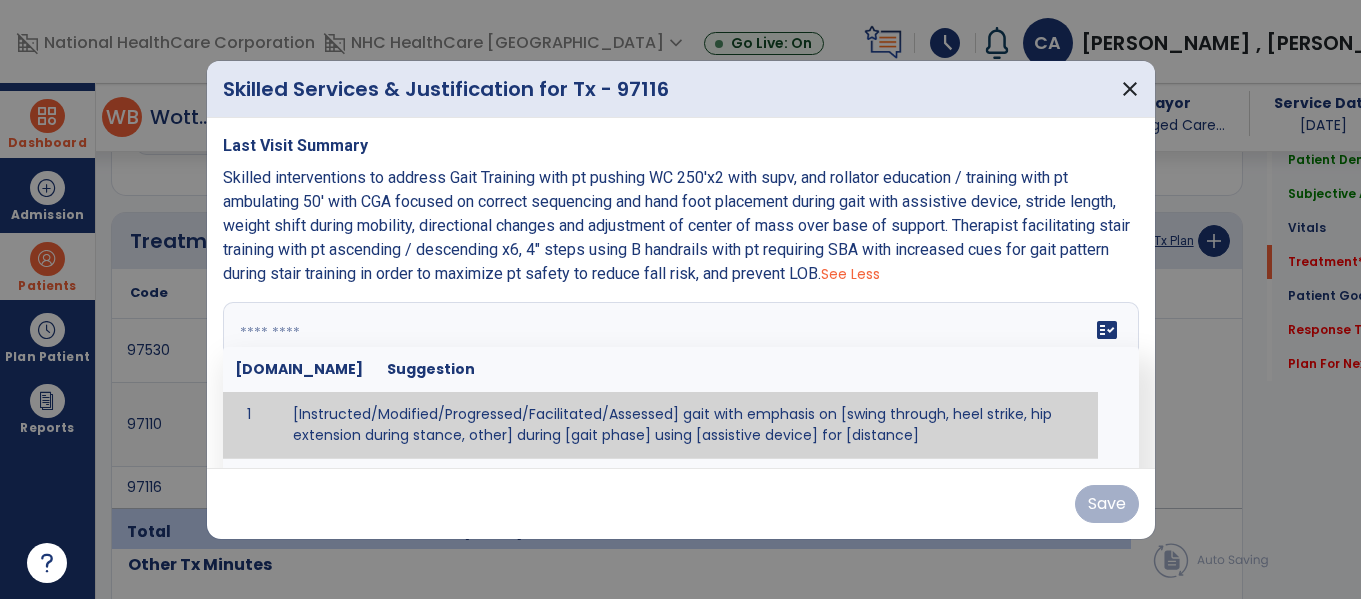 paste on "**********" 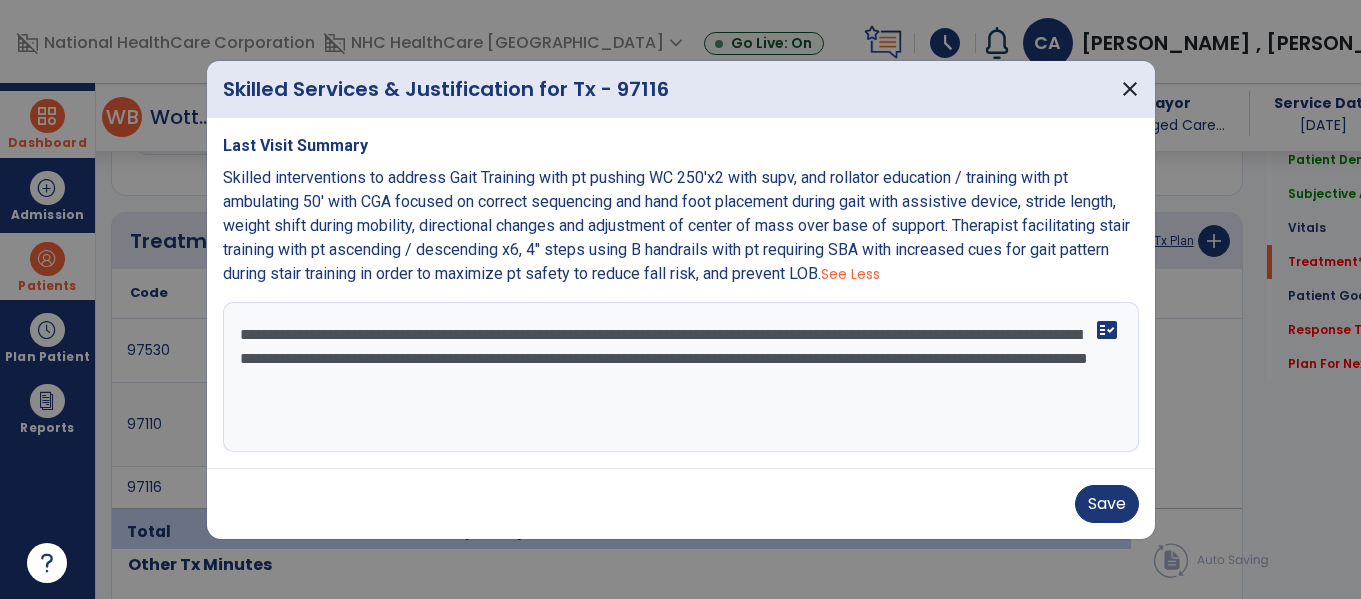 drag, startPoint x: 790, startPoint y: 331, endPoint x: 638, endPoint y: 324, distance: 152.1611 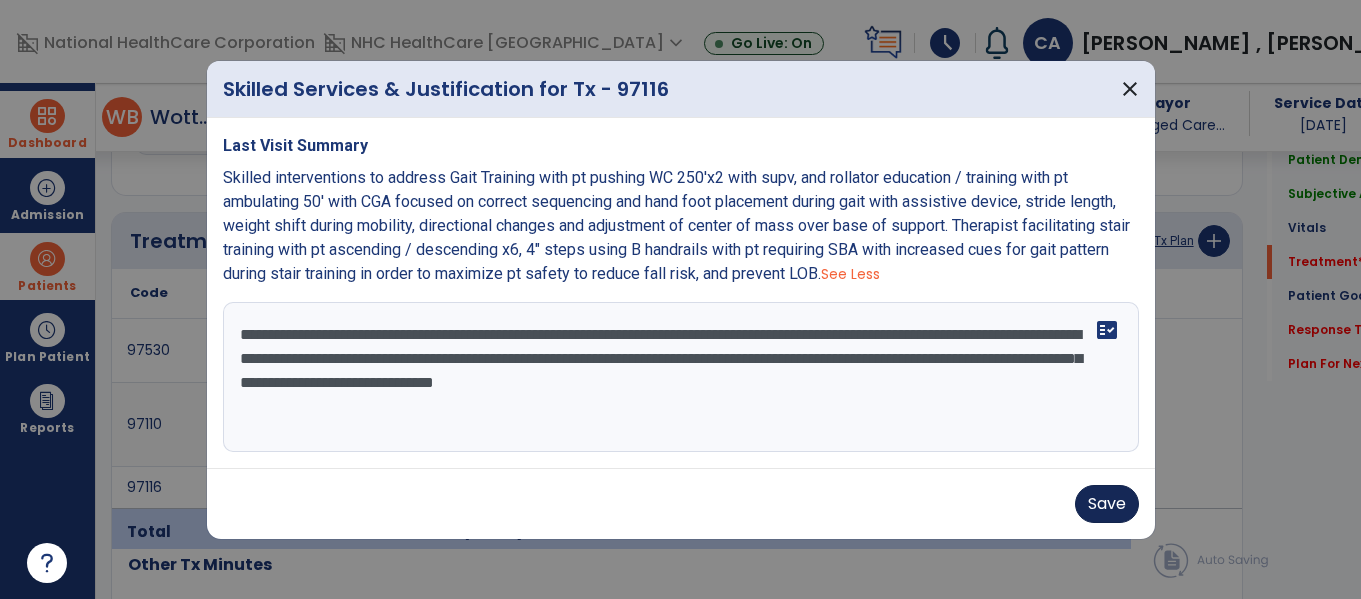 type on "**********" 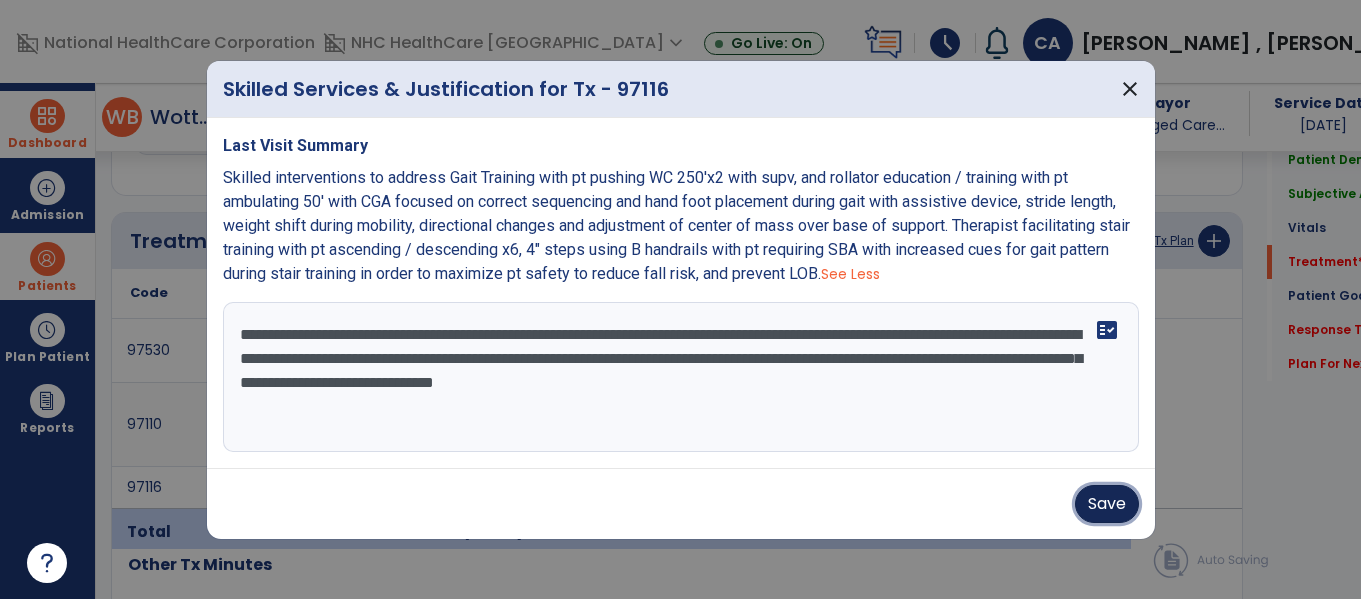 click on "Save" at bounding box center (1107, 504) 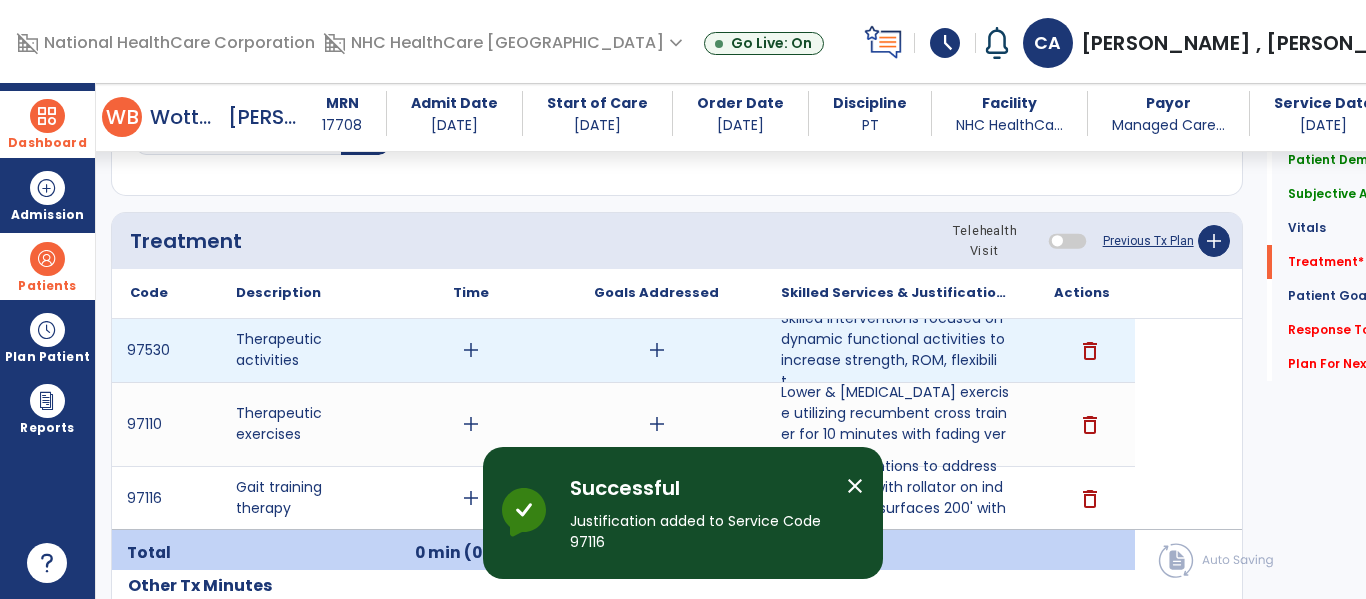 click on "add" at bounding box center (657, 350) 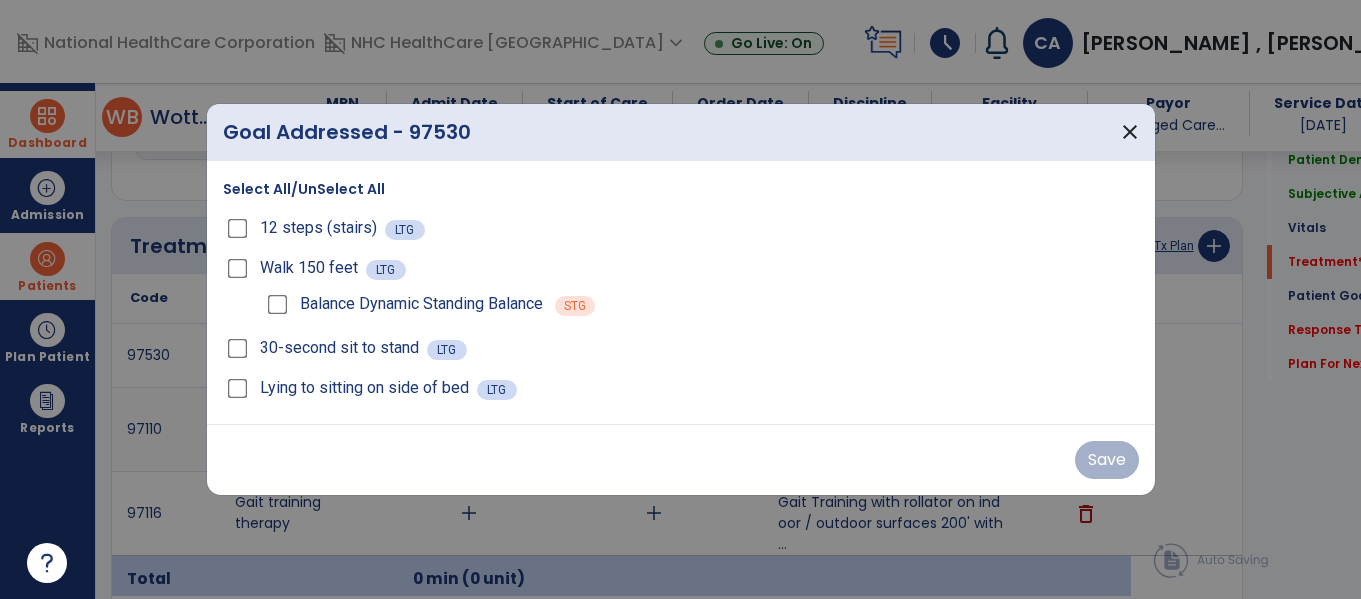 scroll, scrollTop: 1237, scrollLeft: 0, axis: vertical 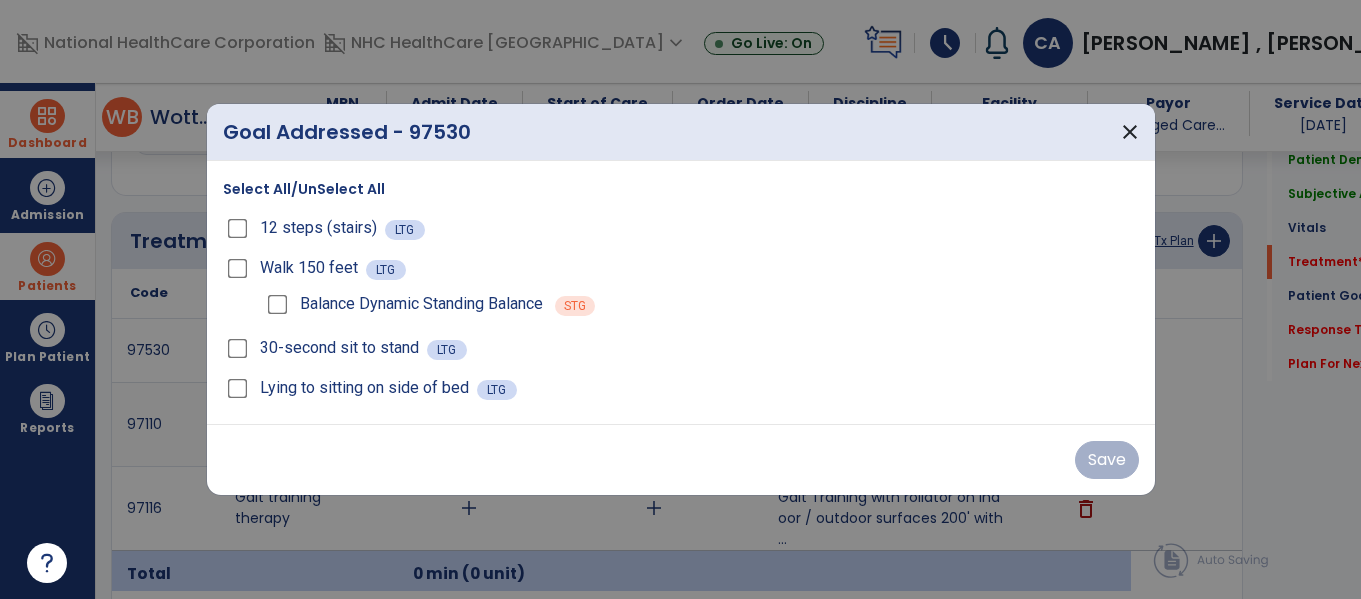 click on "Balance  Dynamic Standing Balance" at bounding box center [403, 304] 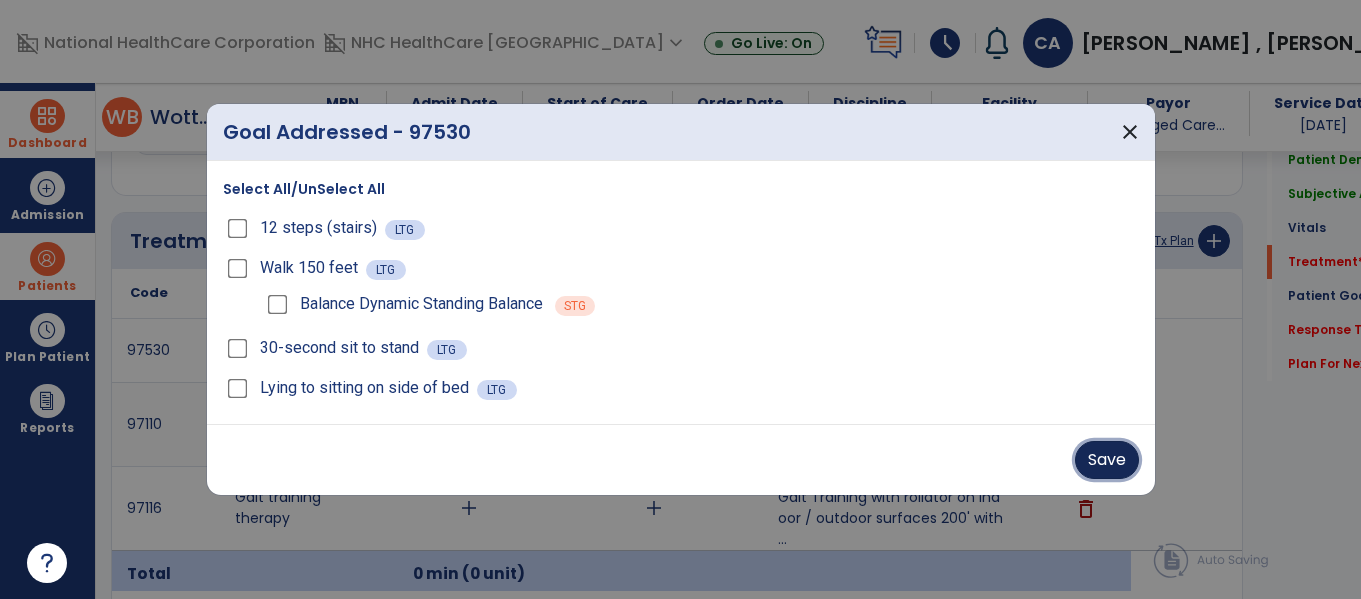 click on "Save" at bounding box center (1107, 460) 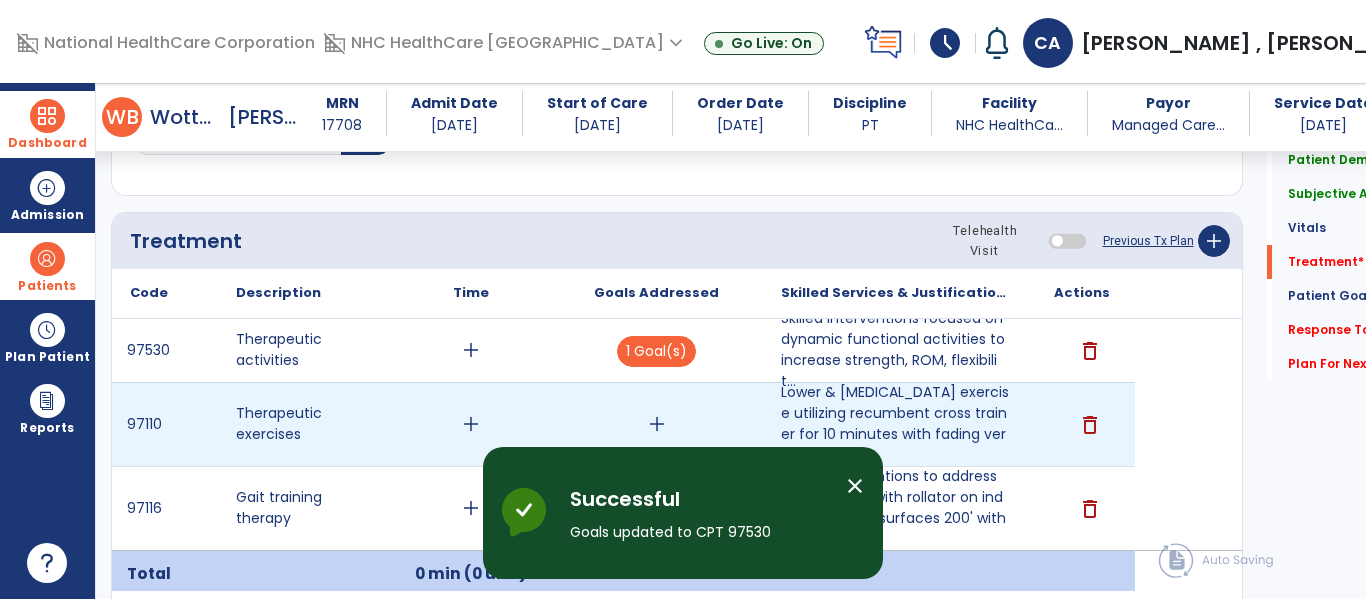click on "add" at bounding box center [657, 424] 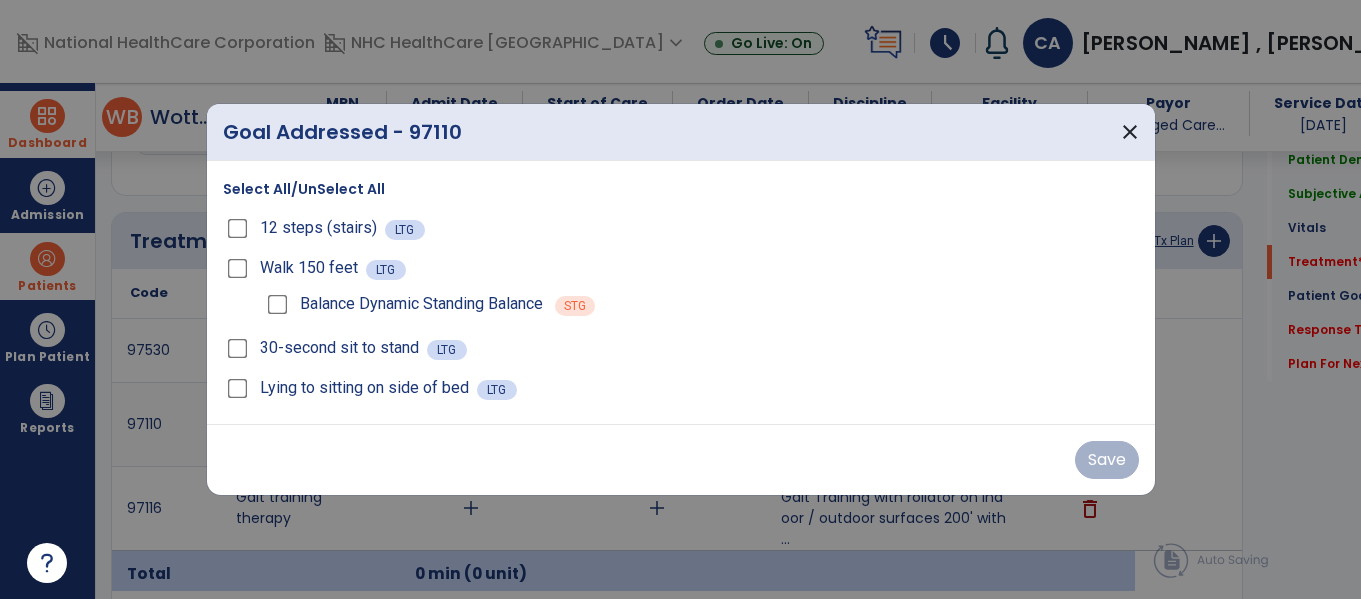 scroll, scrollTop: 1237, scrollLeft: 0, axis: vertical 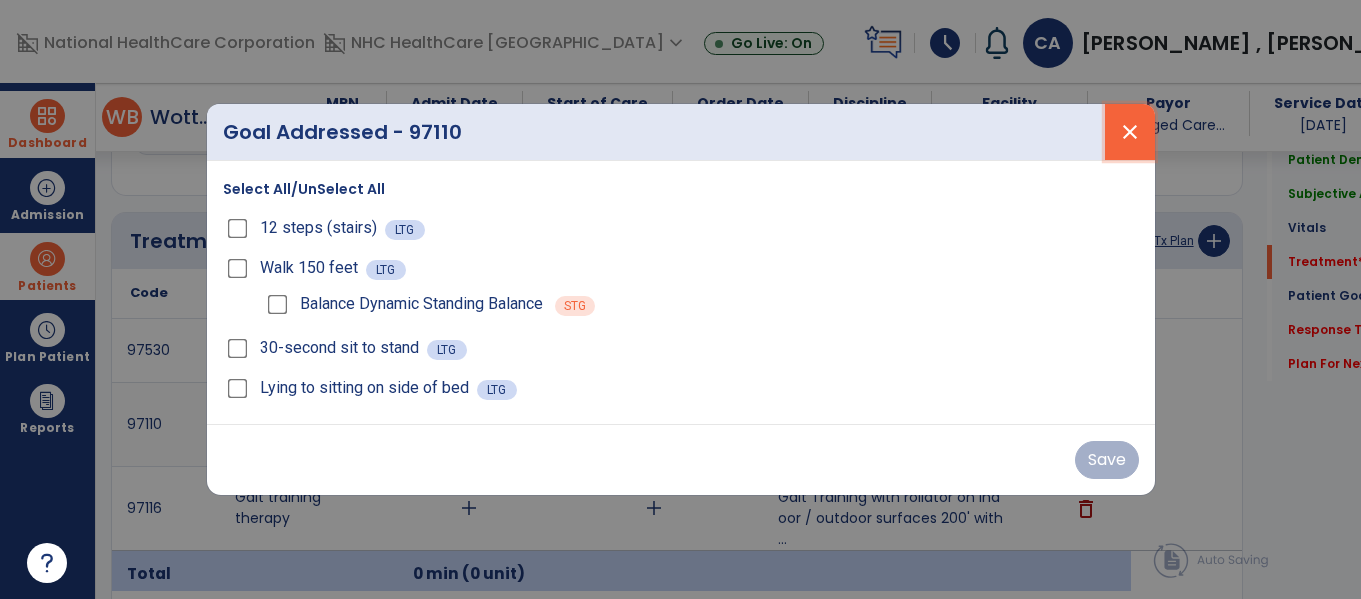 click on "close" at bounding box center (1130, 132) 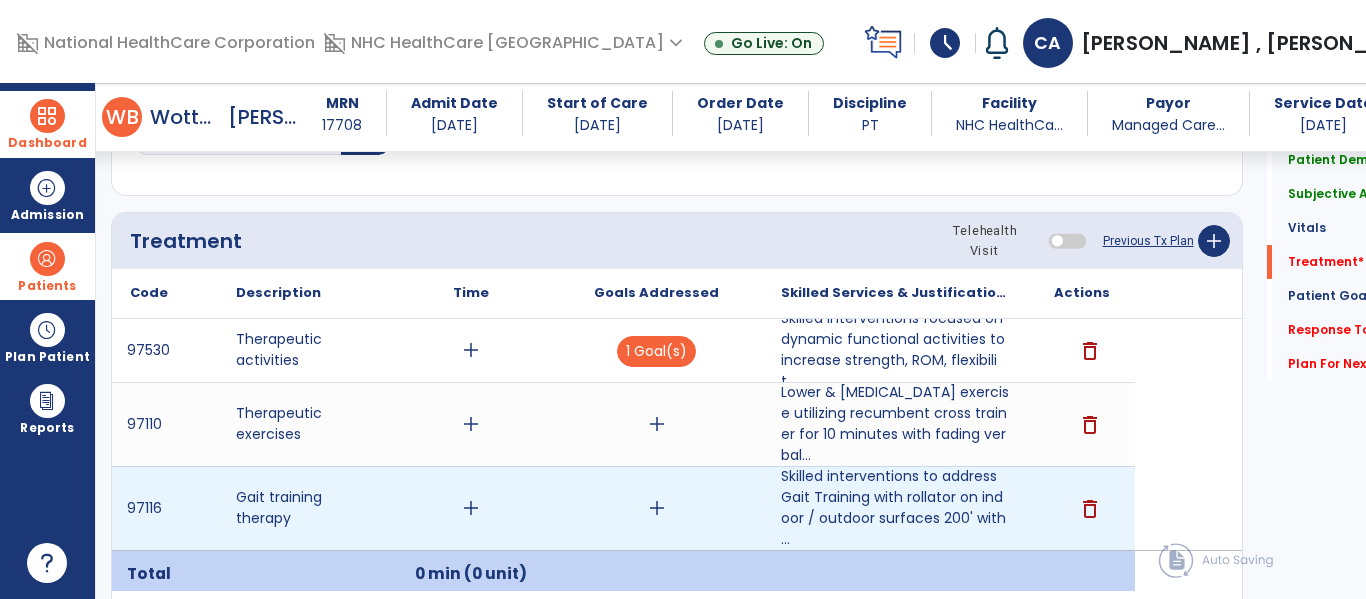 click on "add" at bounding box center [657, 508] 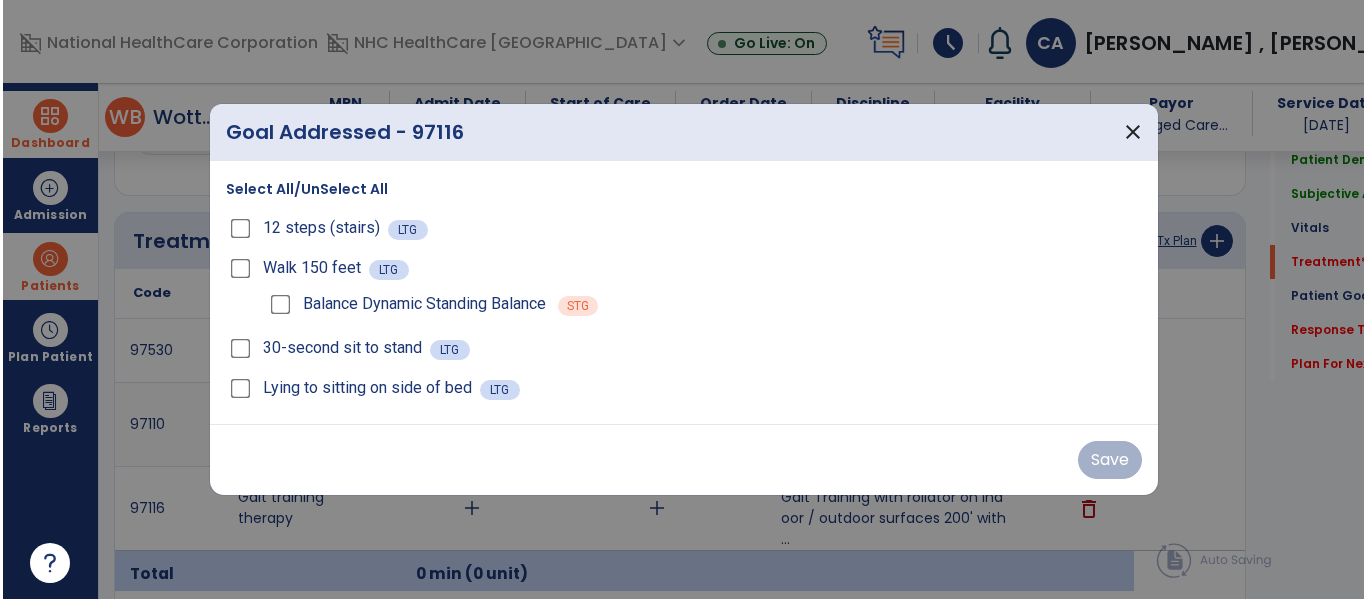 scroll, scrollTop: 1237, scrollLeft: 0, axis: vertical 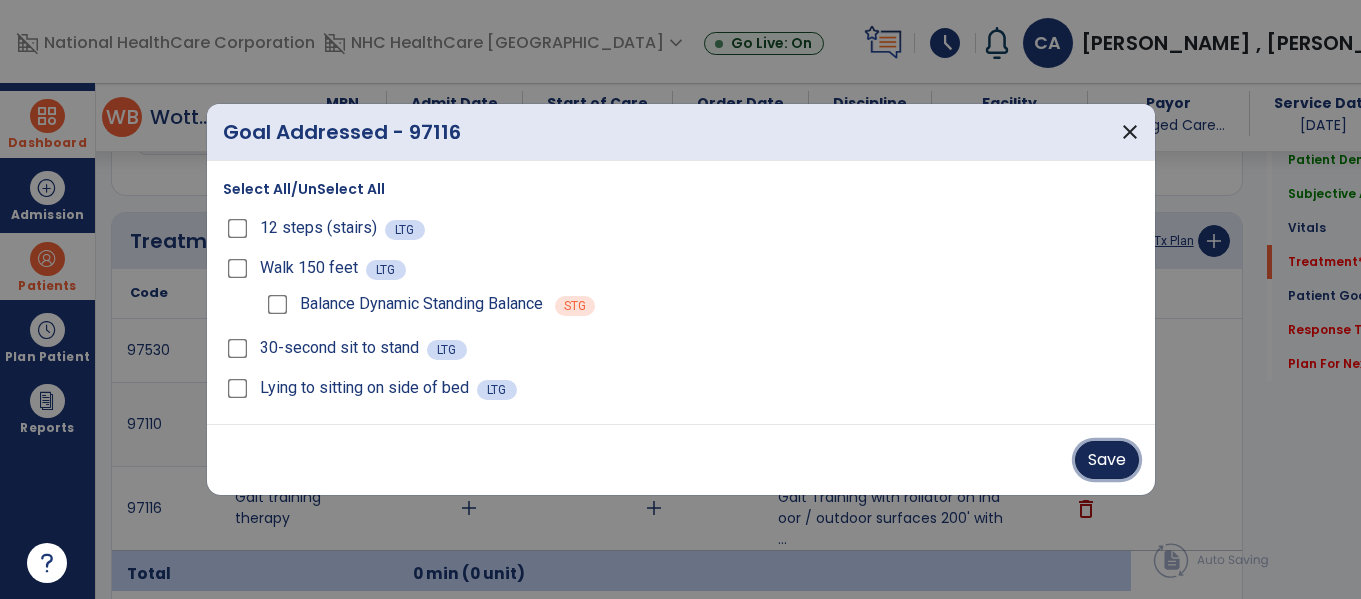 click on "Save" at bounding box center [1107, 460] 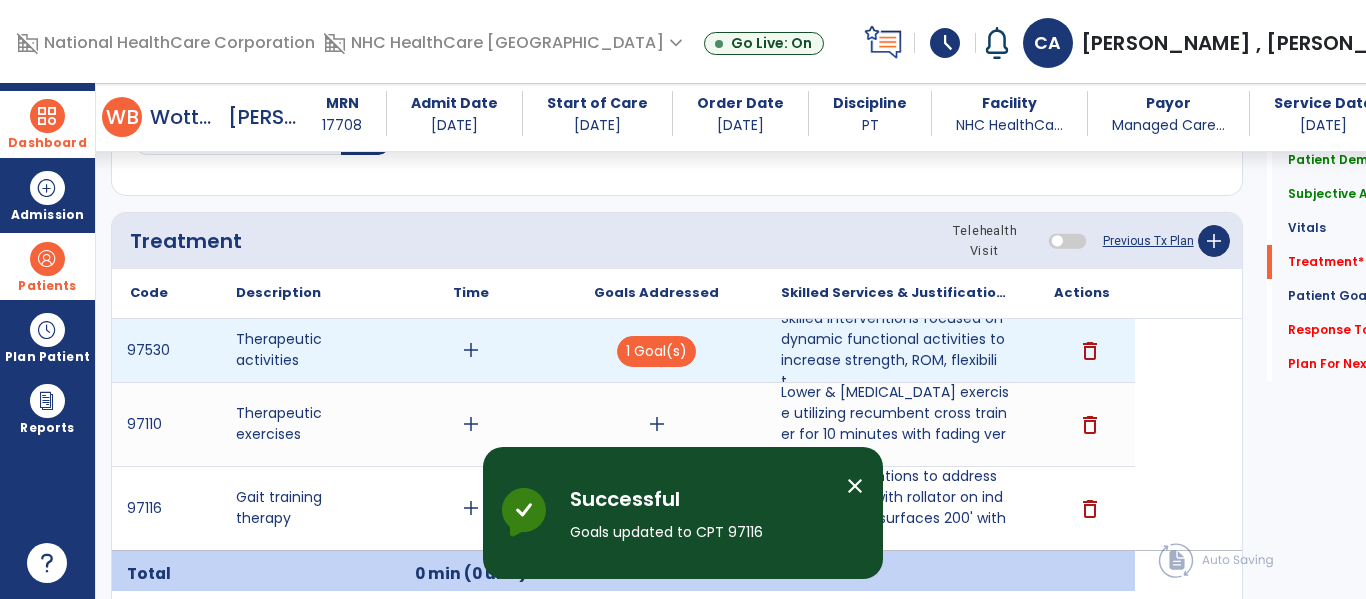 click on "add" at bounding box center (471, 350) 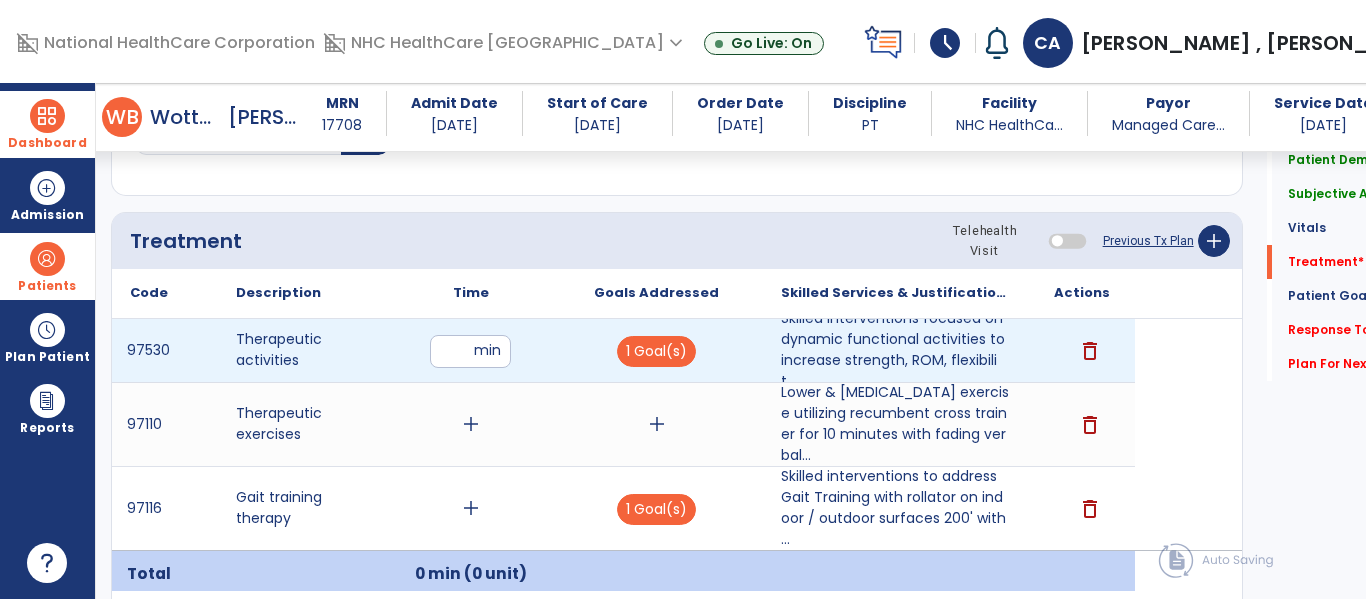 type on "**" 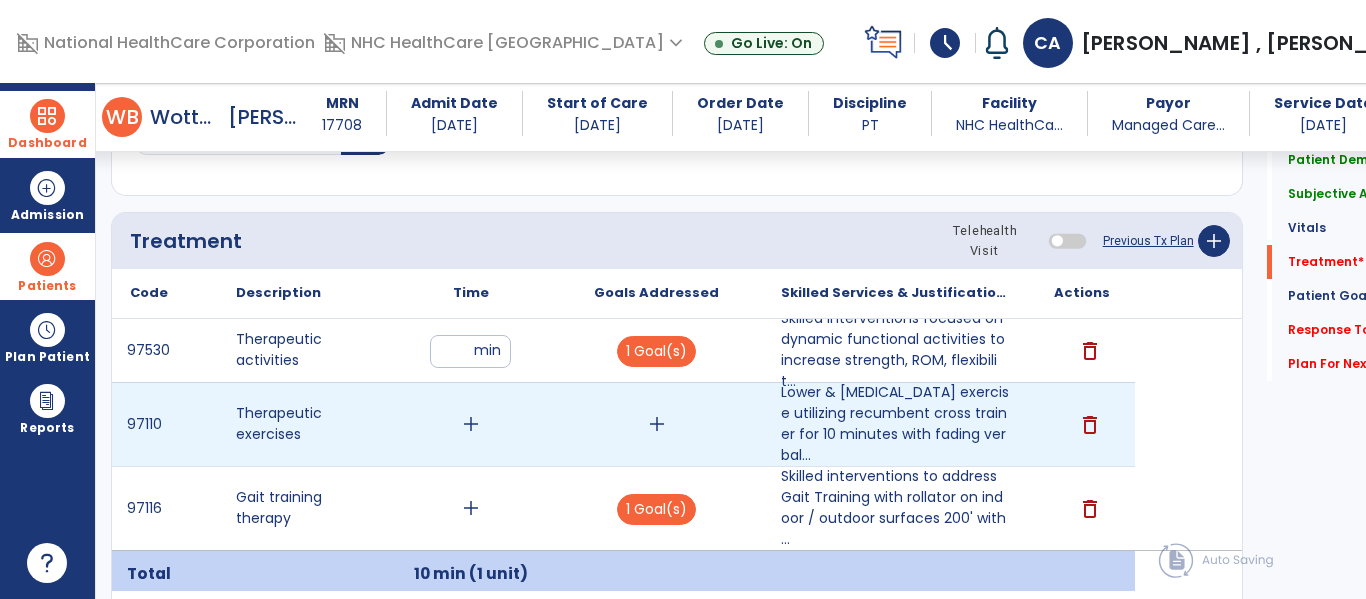 click on "add" at bounding box center [471, 424] 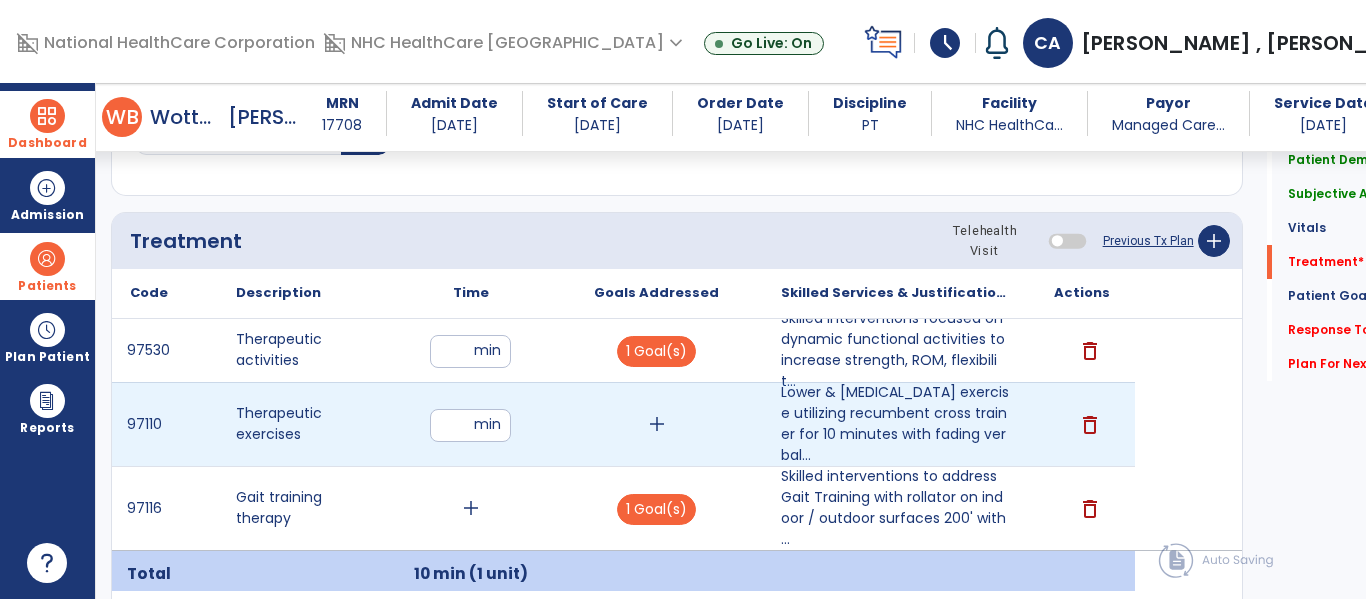 type on "**" 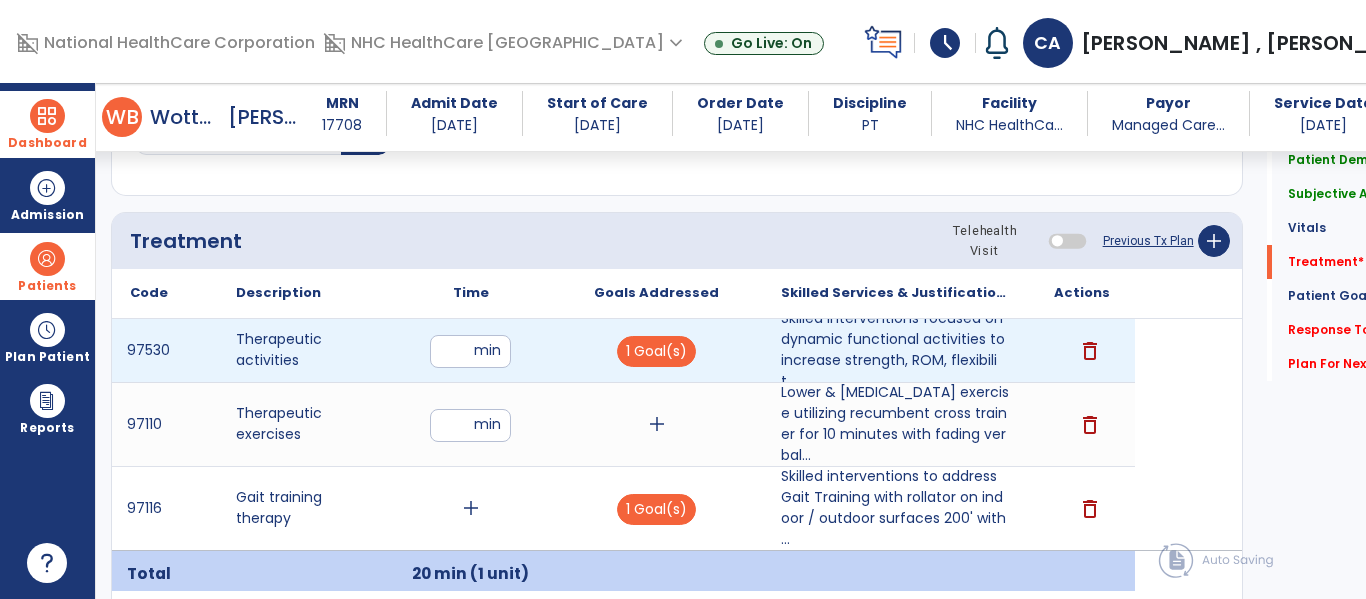 click on "**" at bounding box center [470, 351] 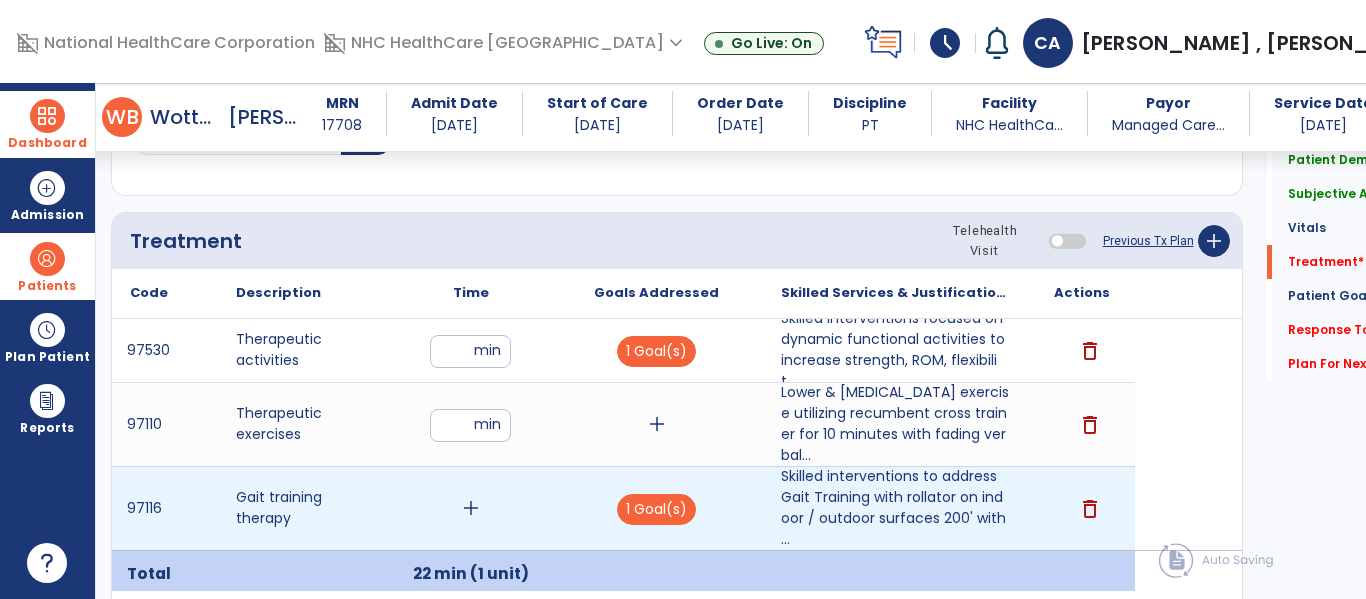 click on "add" at bounding box center [471, 508] 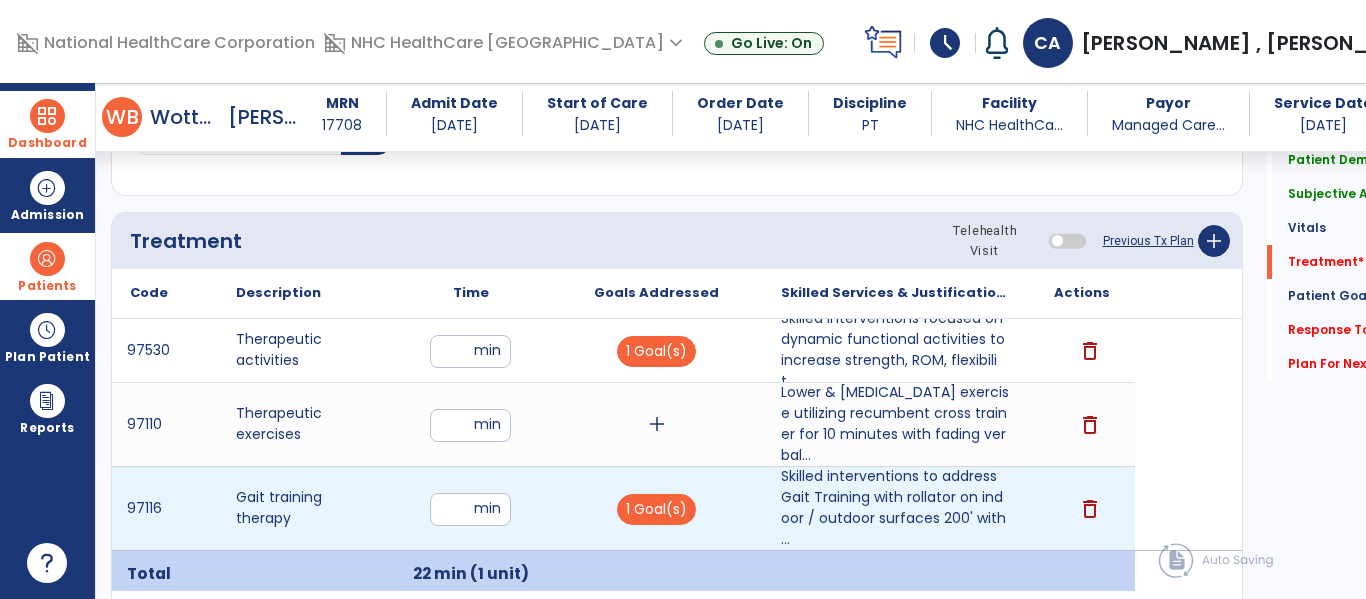 type on "**" 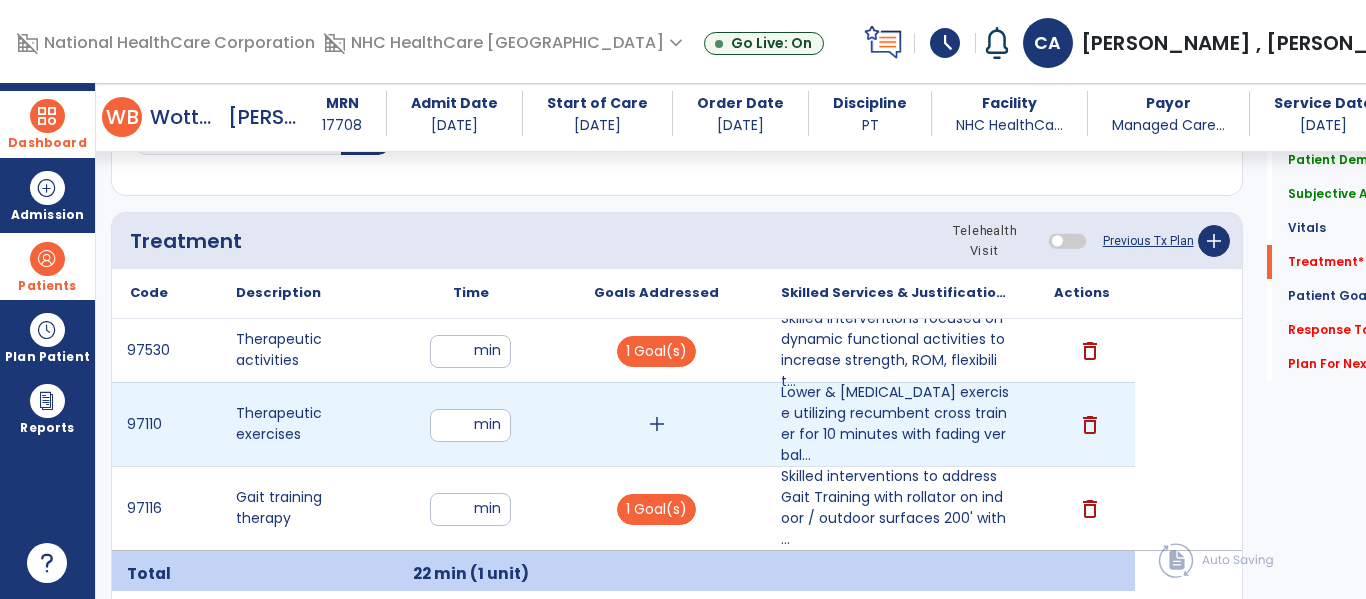 click on "Patient Demographics  Medical Diagnosis   Treatment Diagnosis   Precautions   Contraindications
Code
Description
Pdpm Clinical Category
M47.817" 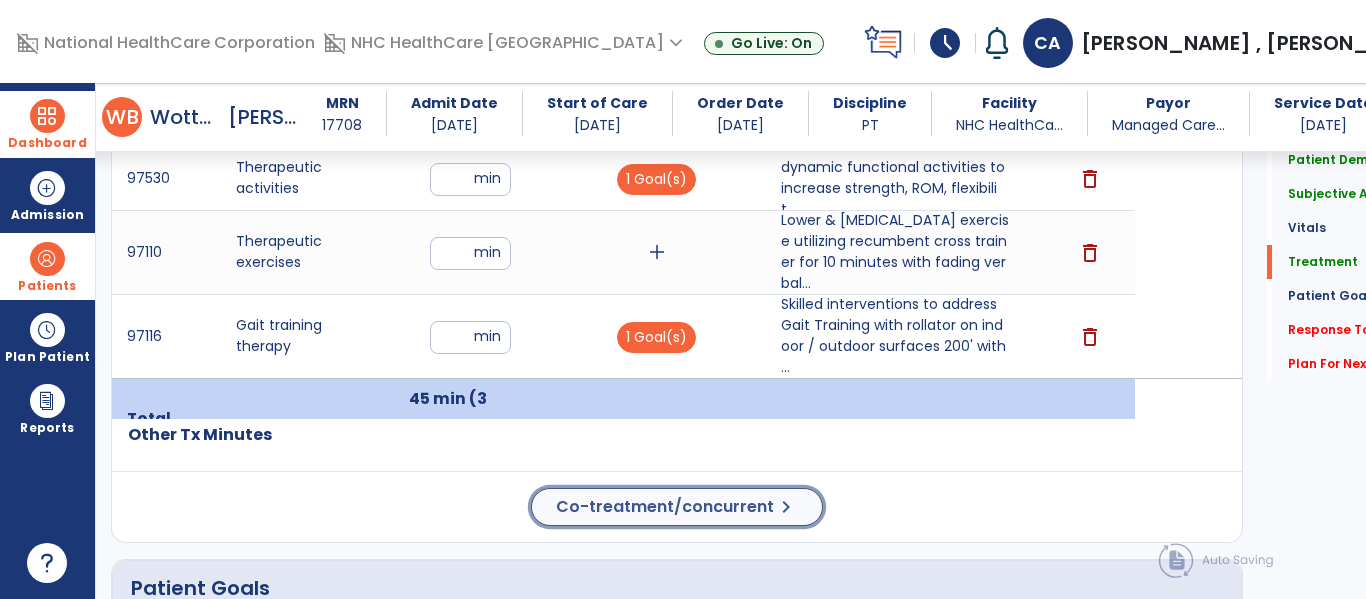 click on "Co-treatment/concurrent" 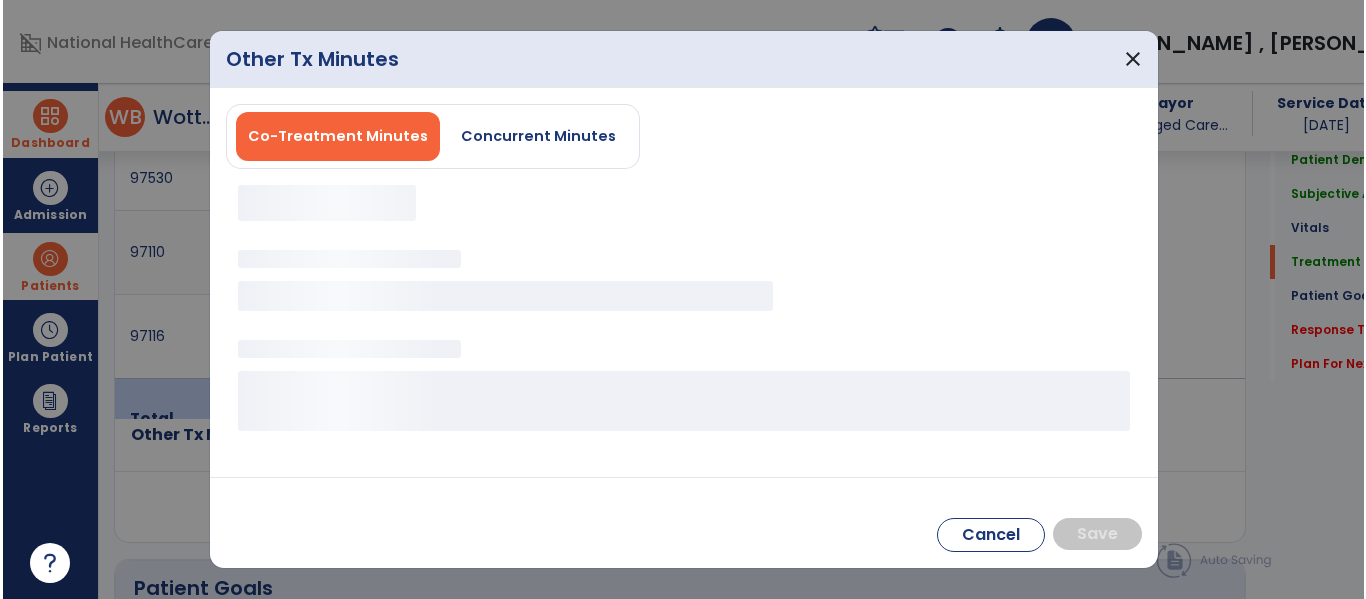 scroll, scrollTop: 1409, scrollLeft: 0, axis: vertical 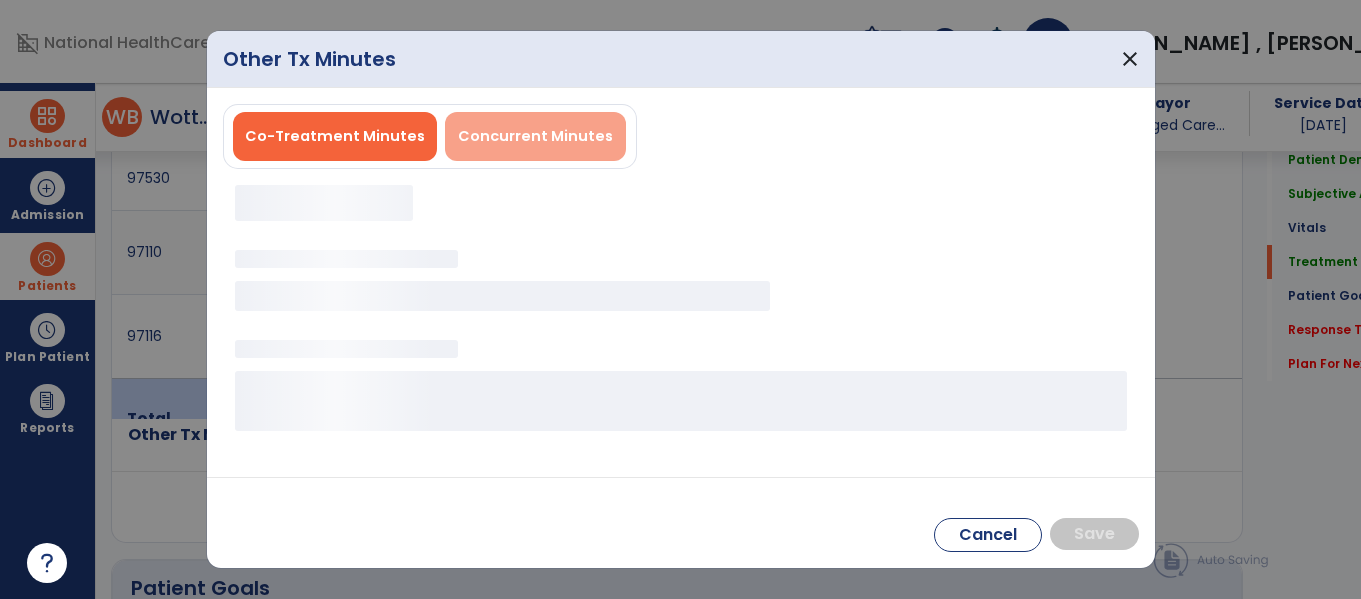 click on "Concurrent Minutes" at bounding box center (535, 136) 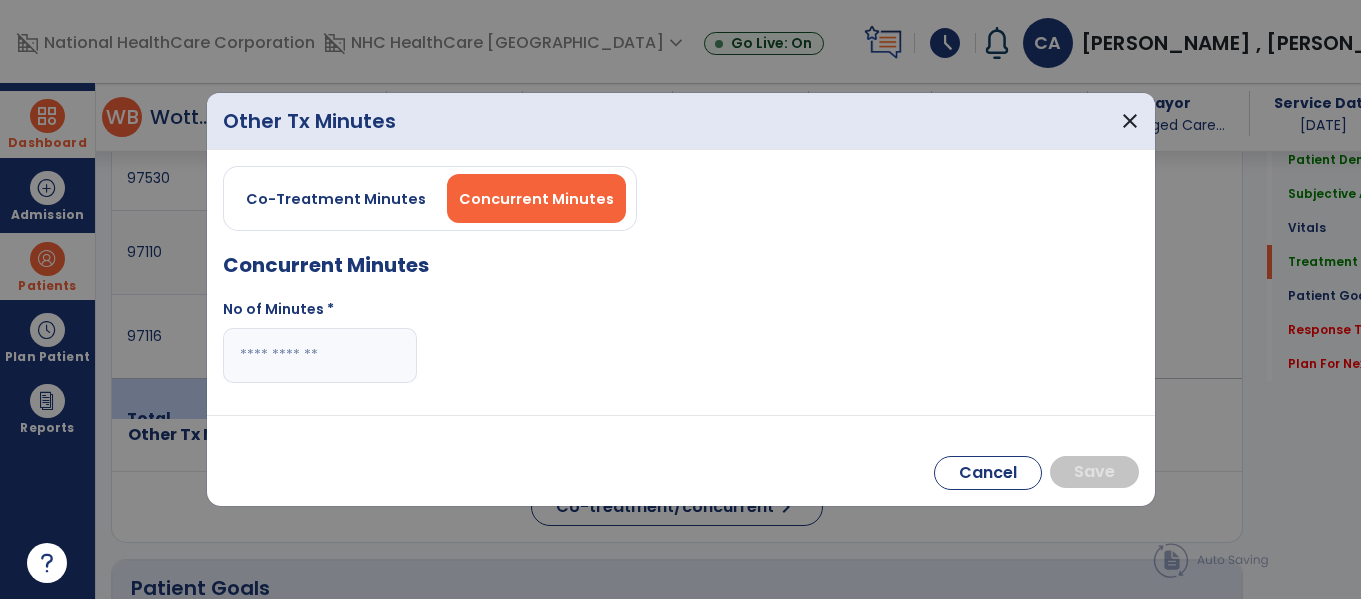 click at bounding box center (320, 355) 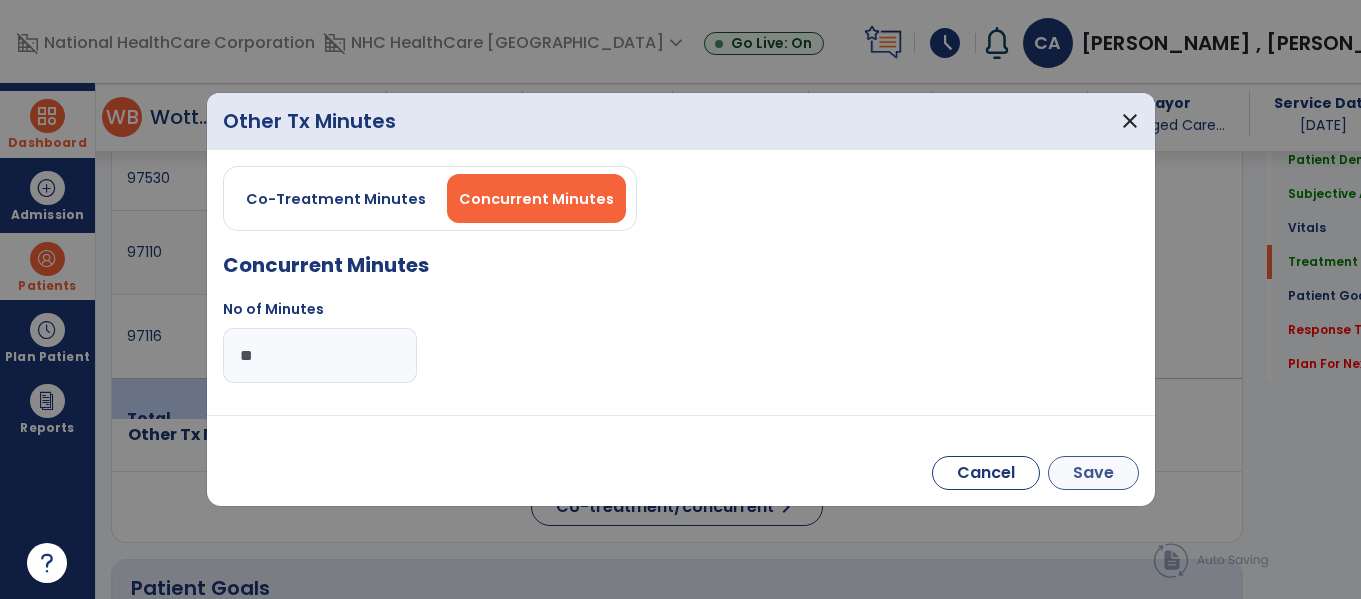 type on "**" 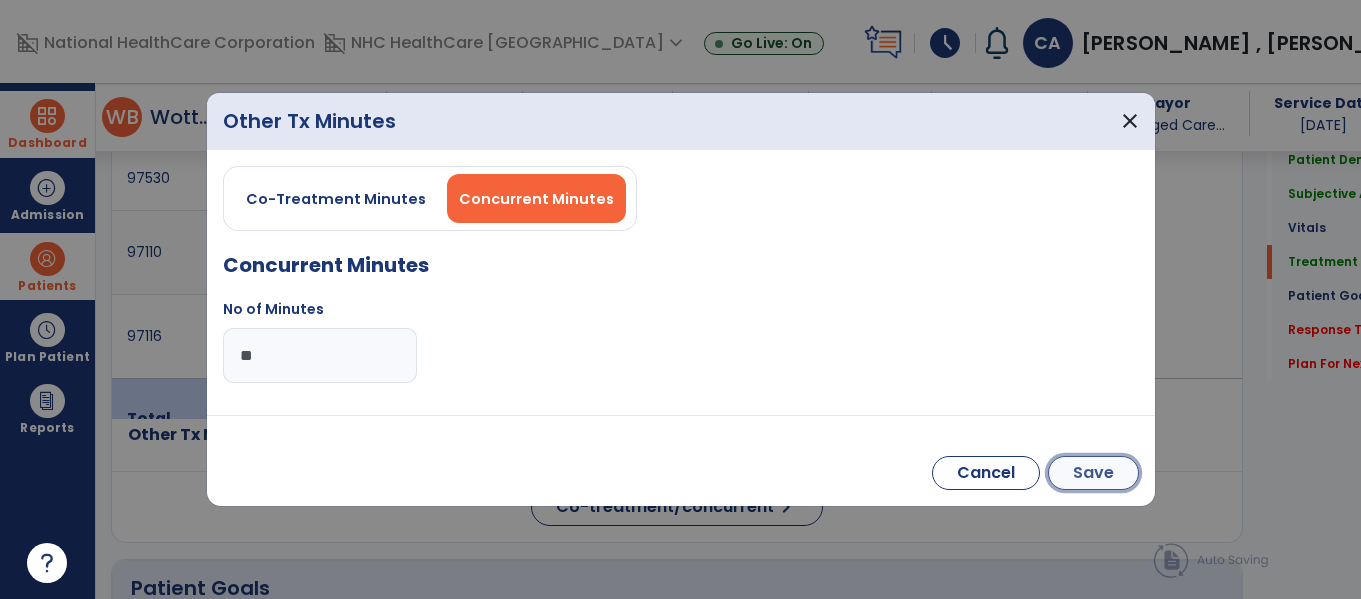 click on "Save" at bounding box center [1093, 473] 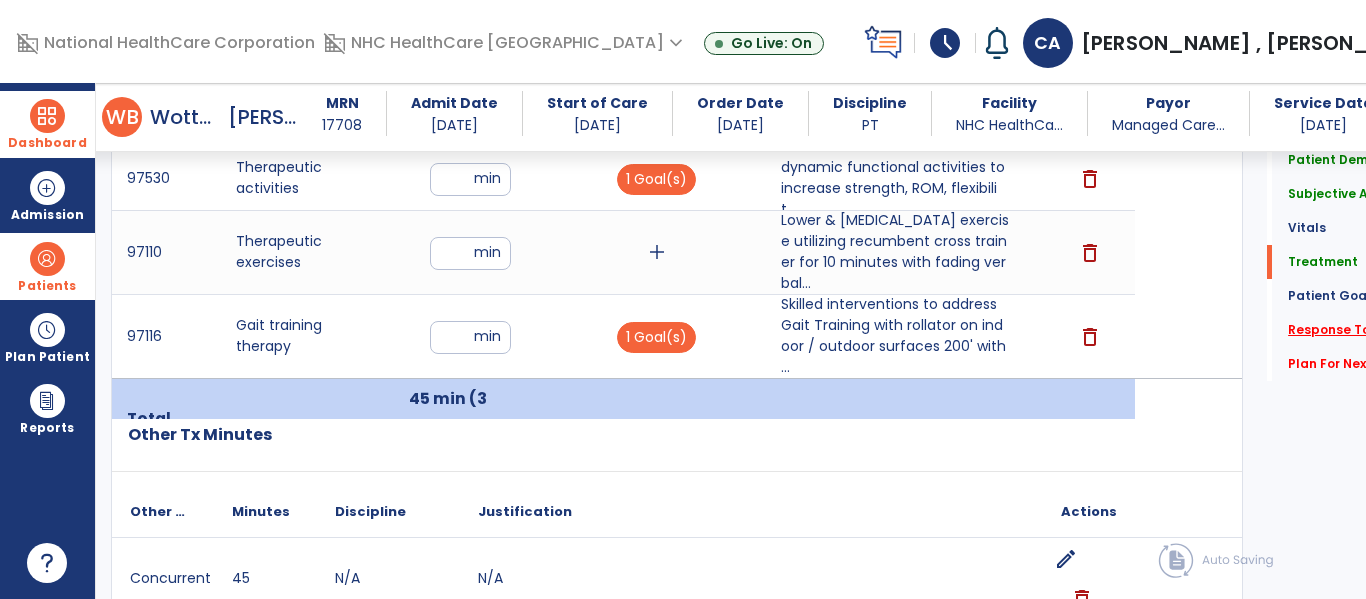 click on "Response To Treatment   *" 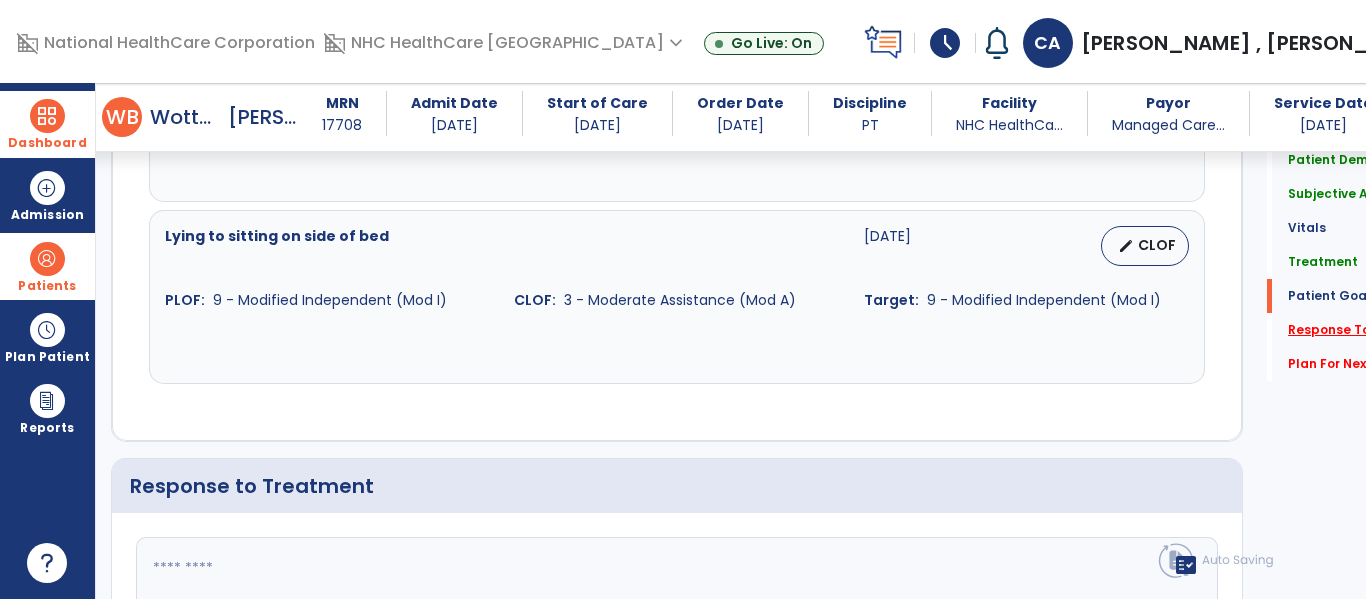 scroll, scrollTop: 2952, scrollLeft: 0, axis: vertical 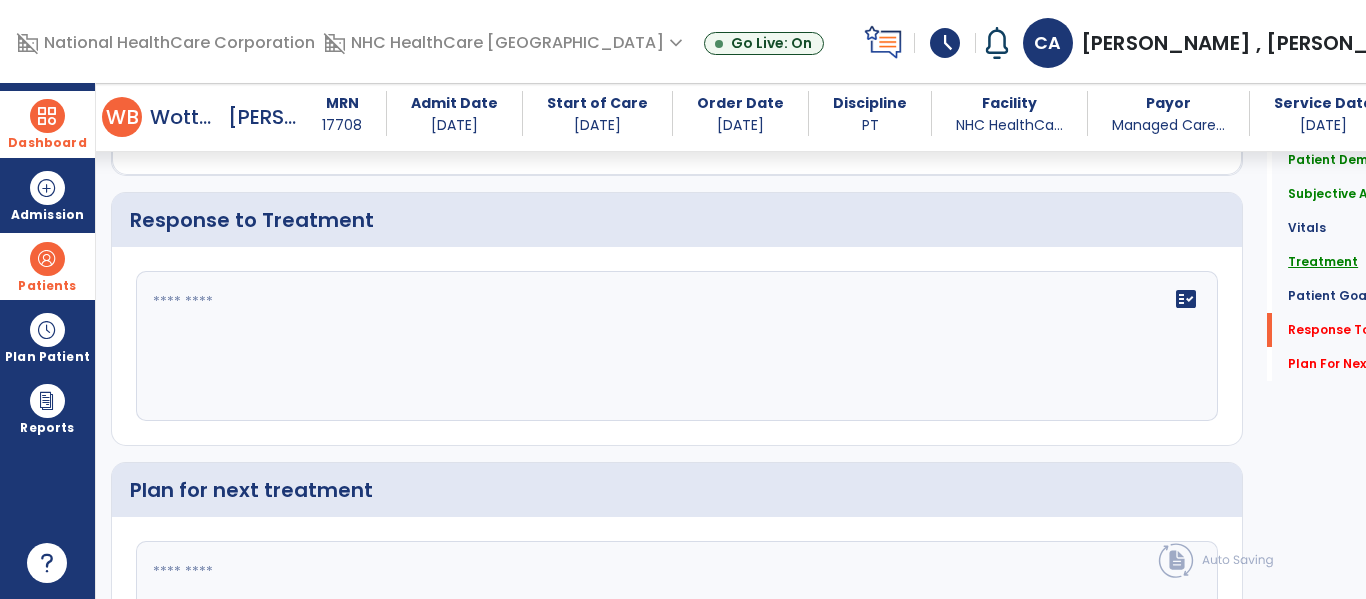 click on "Treatment" 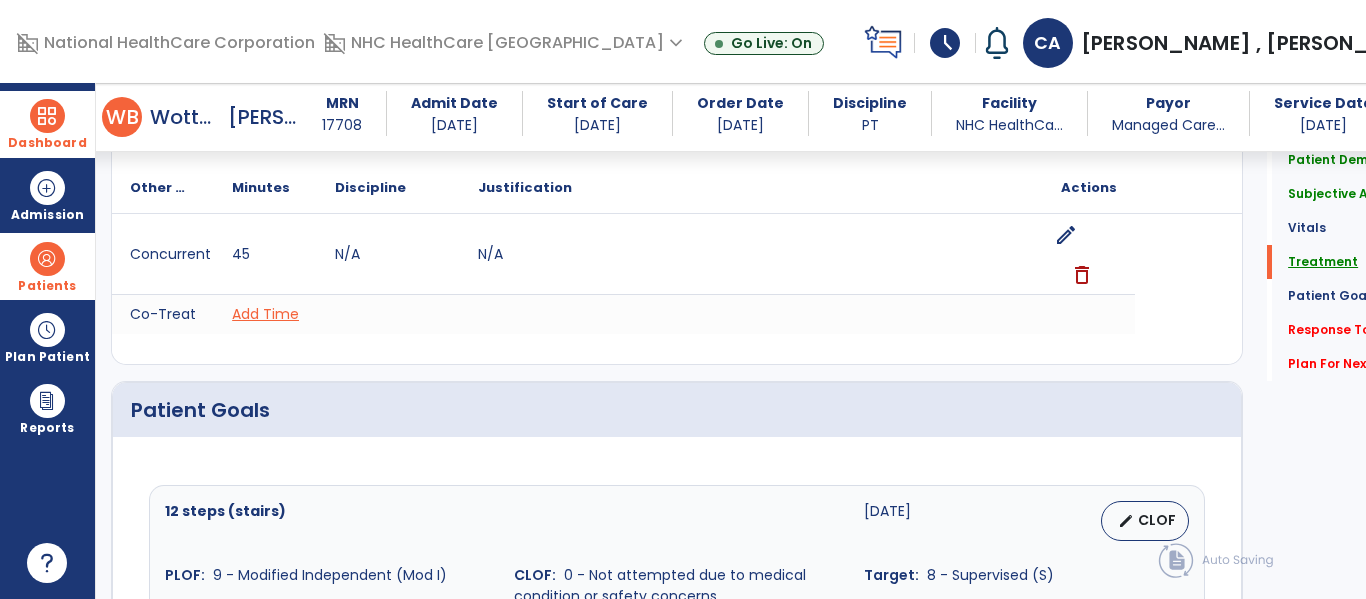 scroll, scrollTop: 1433, scrollLeft: 0, axis: vertical 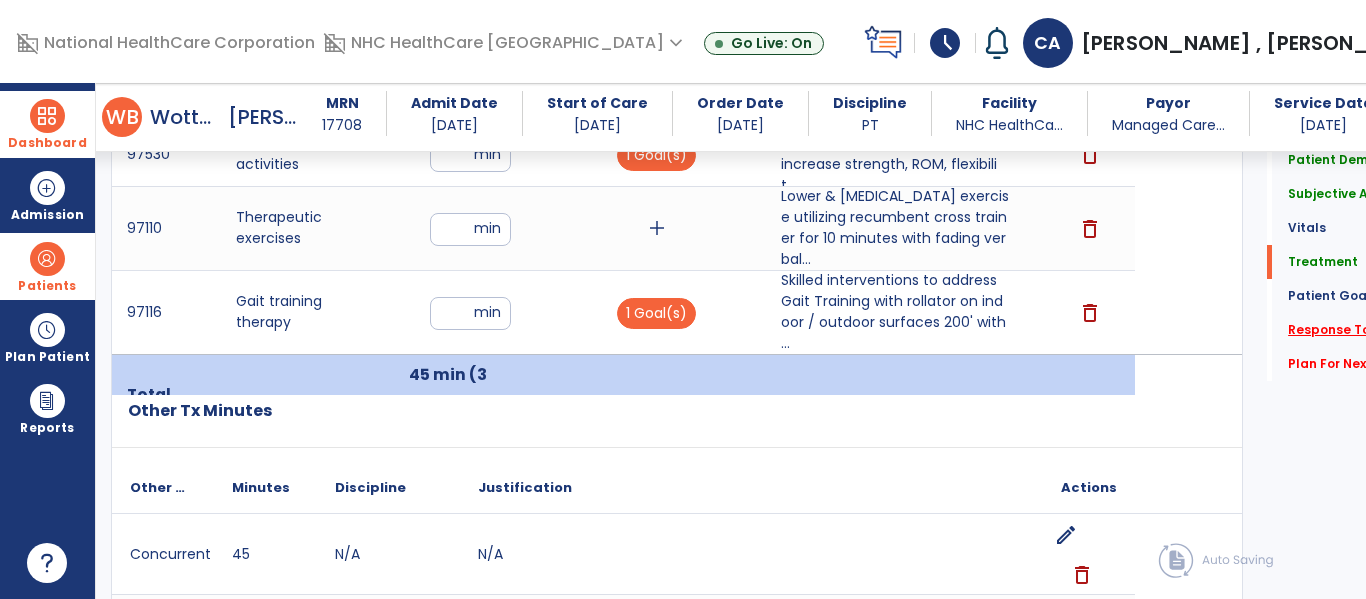 click on "Response To Treatment   *" 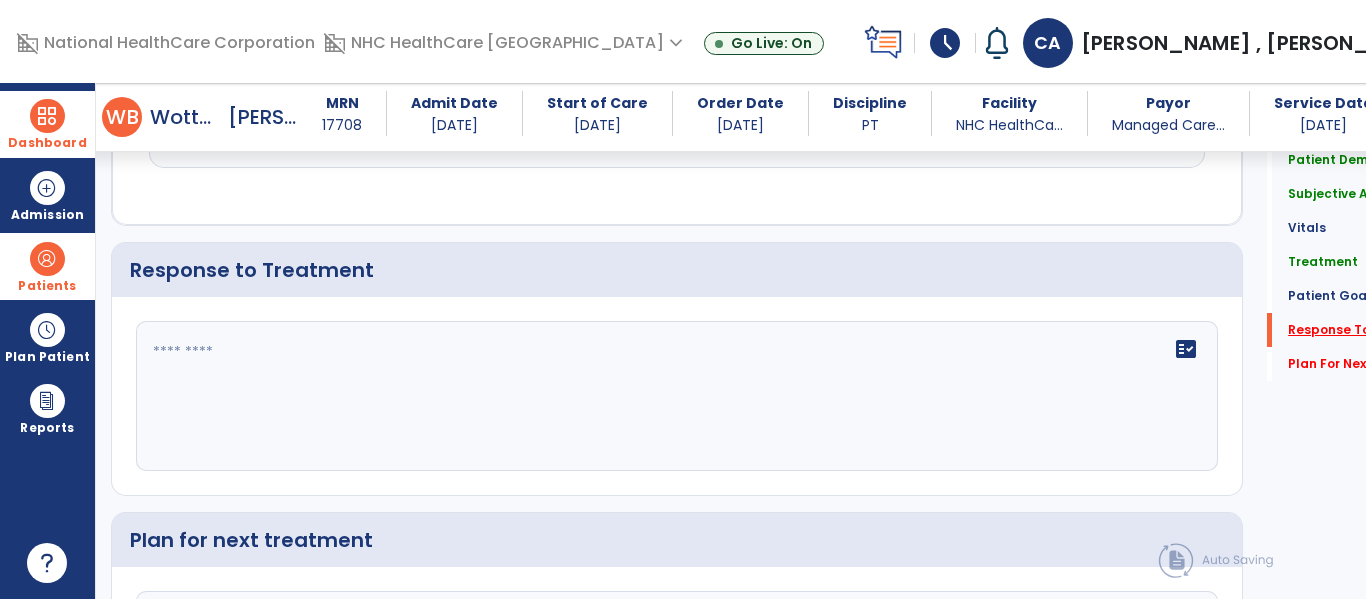 scroll, scrollTop: 2952, scrollLeft: 0, axis: vertical 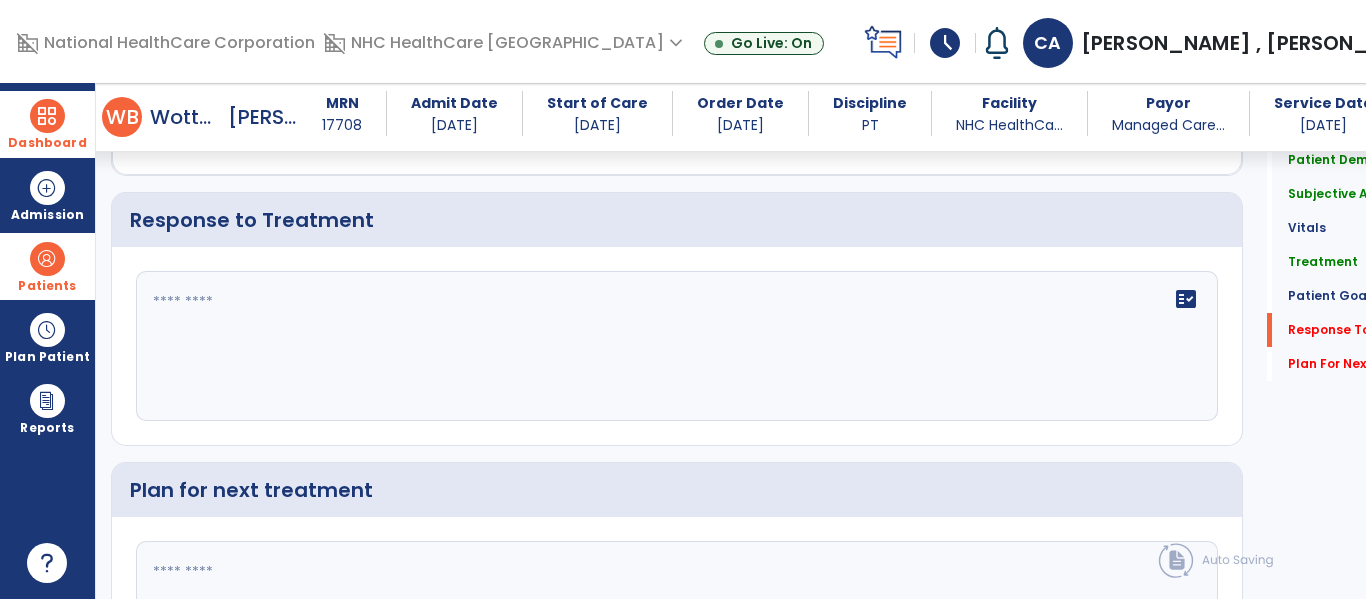 click on "fact_check" 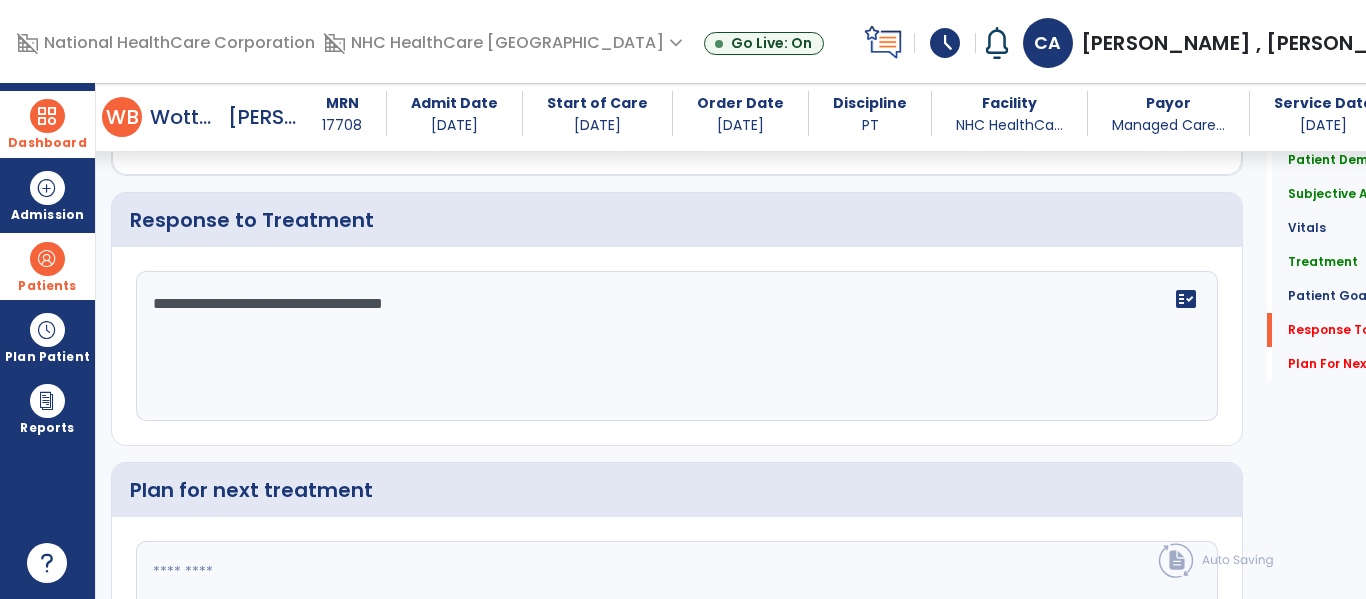 type on "**********" 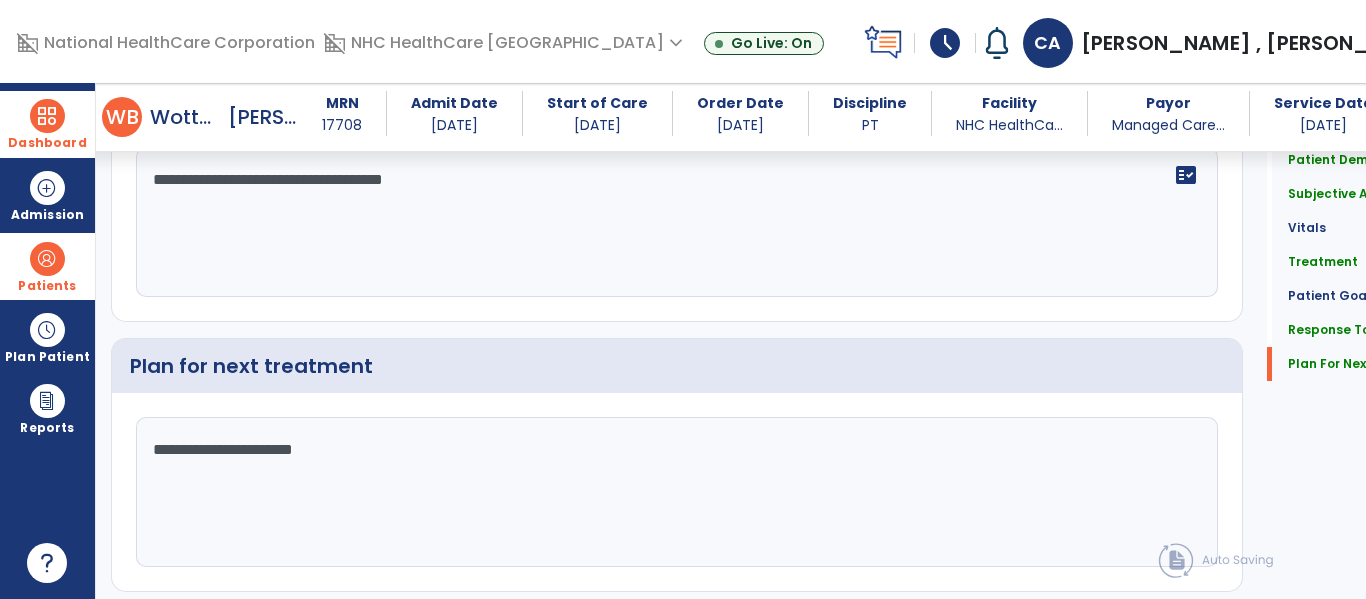 scroll, scrollTop: 3157, scrollLeft: 0, axis: vertical 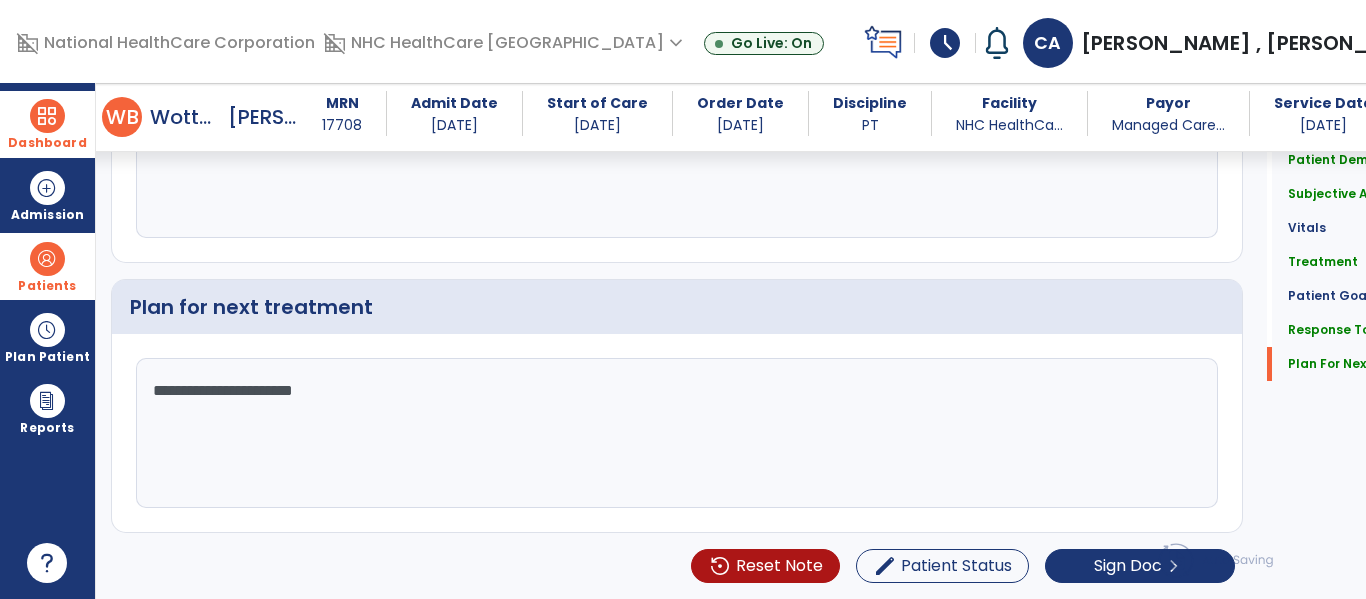 drag, startPoint x: 400, startPoint y: 406, endPoint x: 285, endPoint y: 427, distance: 116.901665 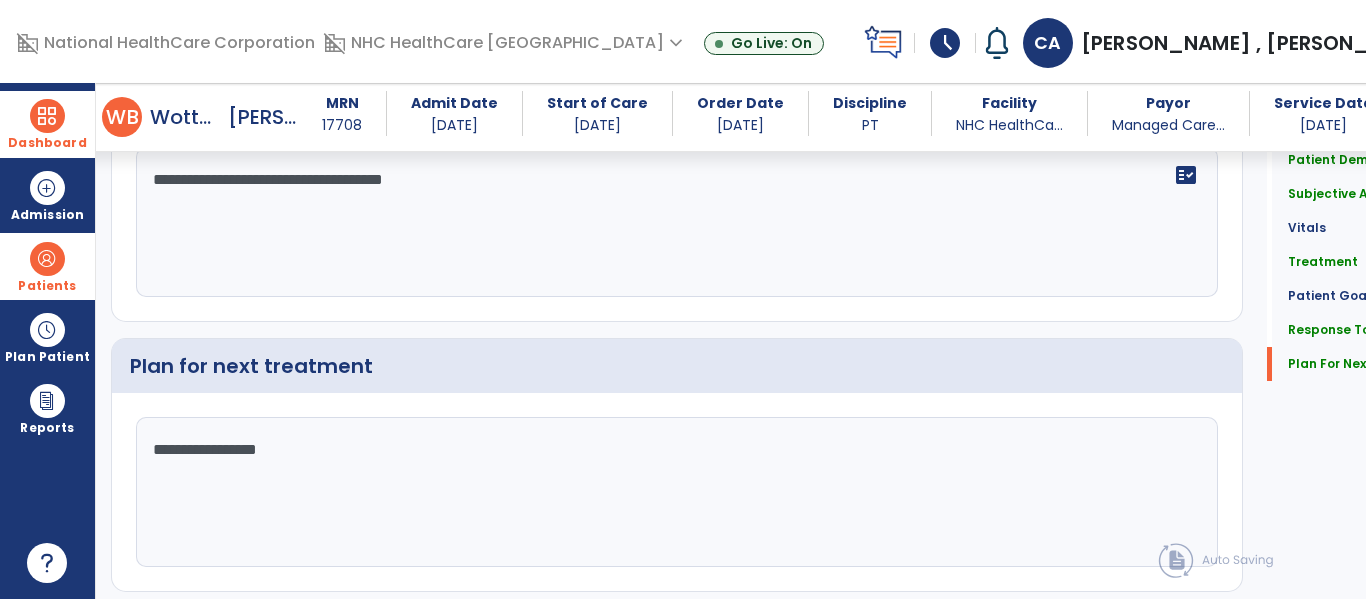 scroll, scrollTop: 3157, scrollLeft: 0, axis: vertical 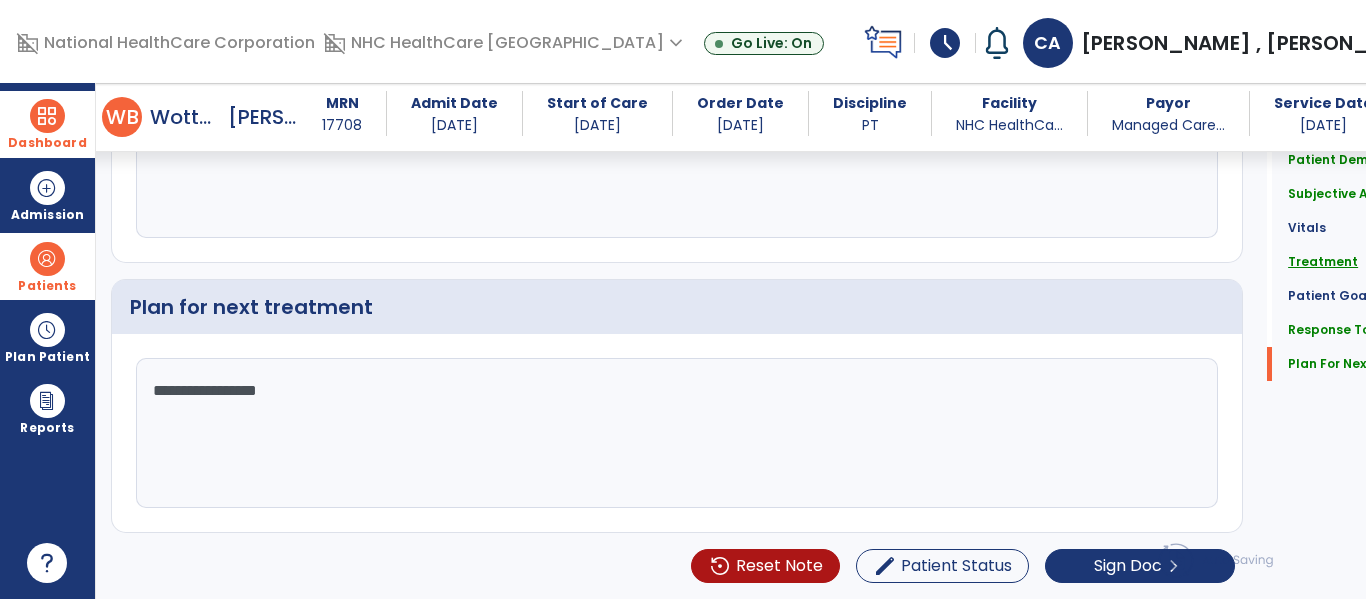 type on "**********" 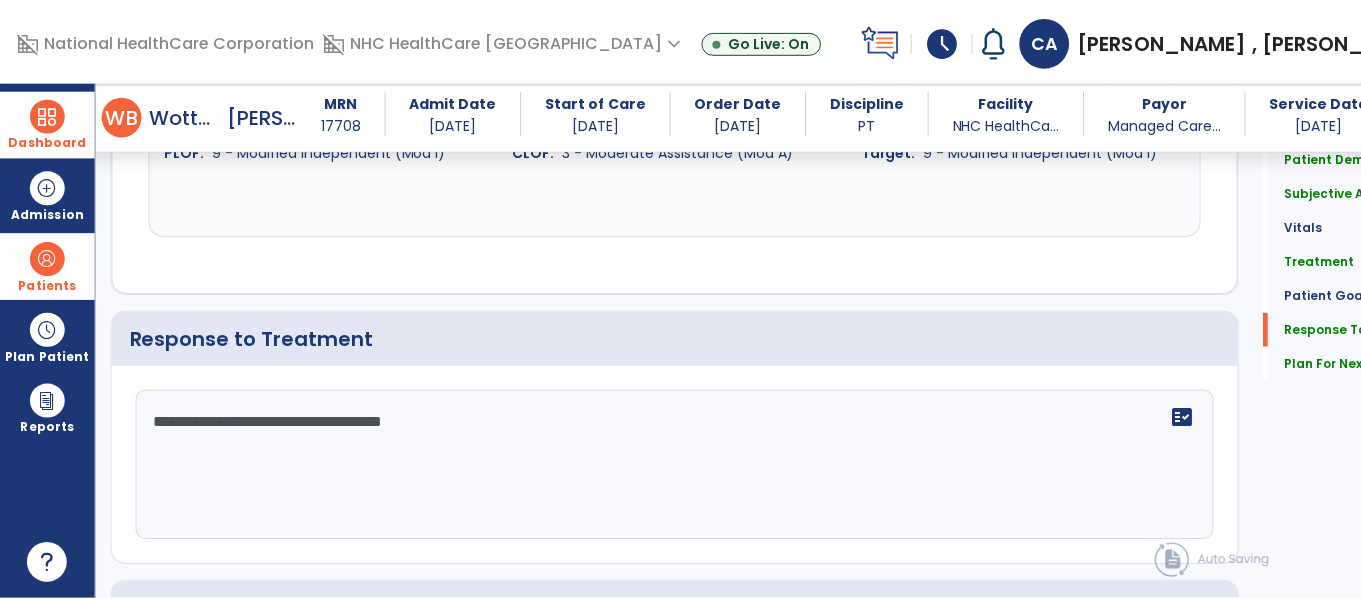 scroll, scrollTop: 3157, scrollLeft: 0, axis: vertical 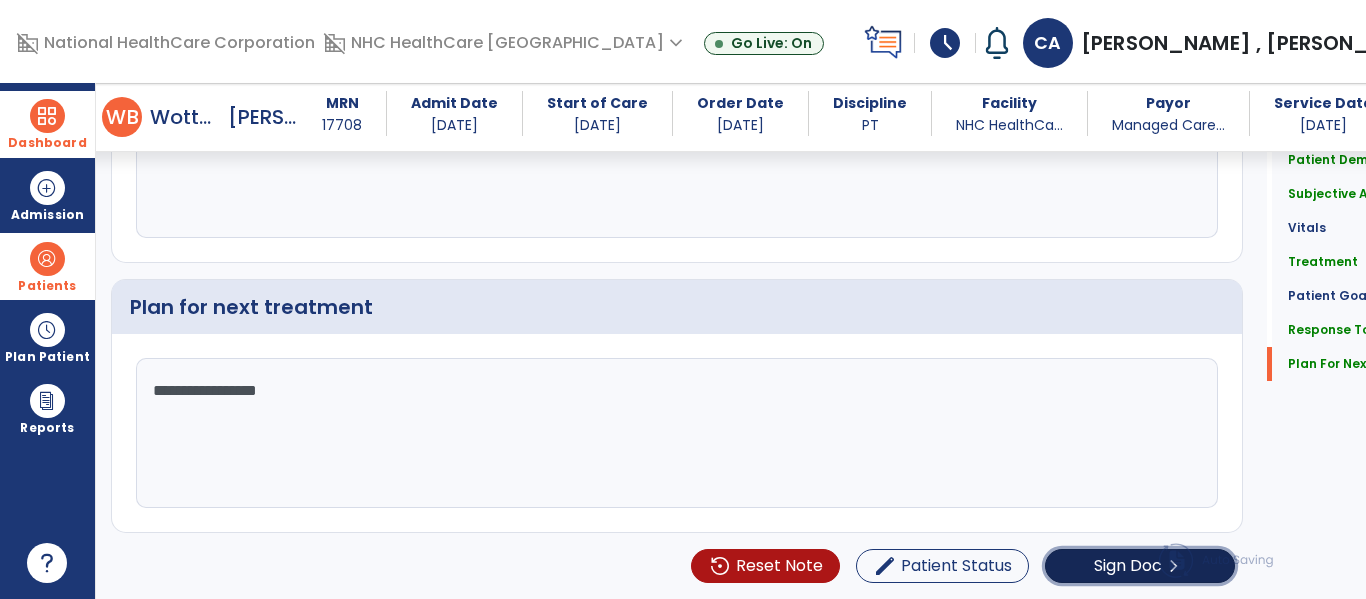 click on "Sign Doc  chevron_right" 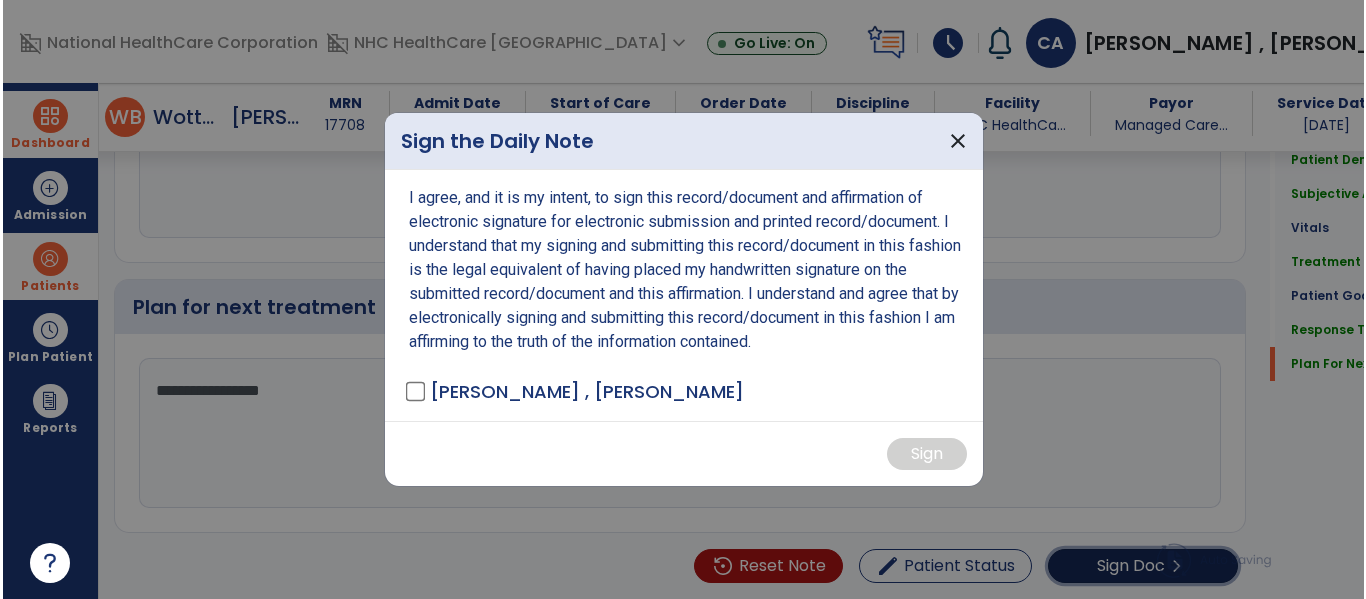 scroll, scrollTop: 3167, scrollLeft: 0, axis: vertical 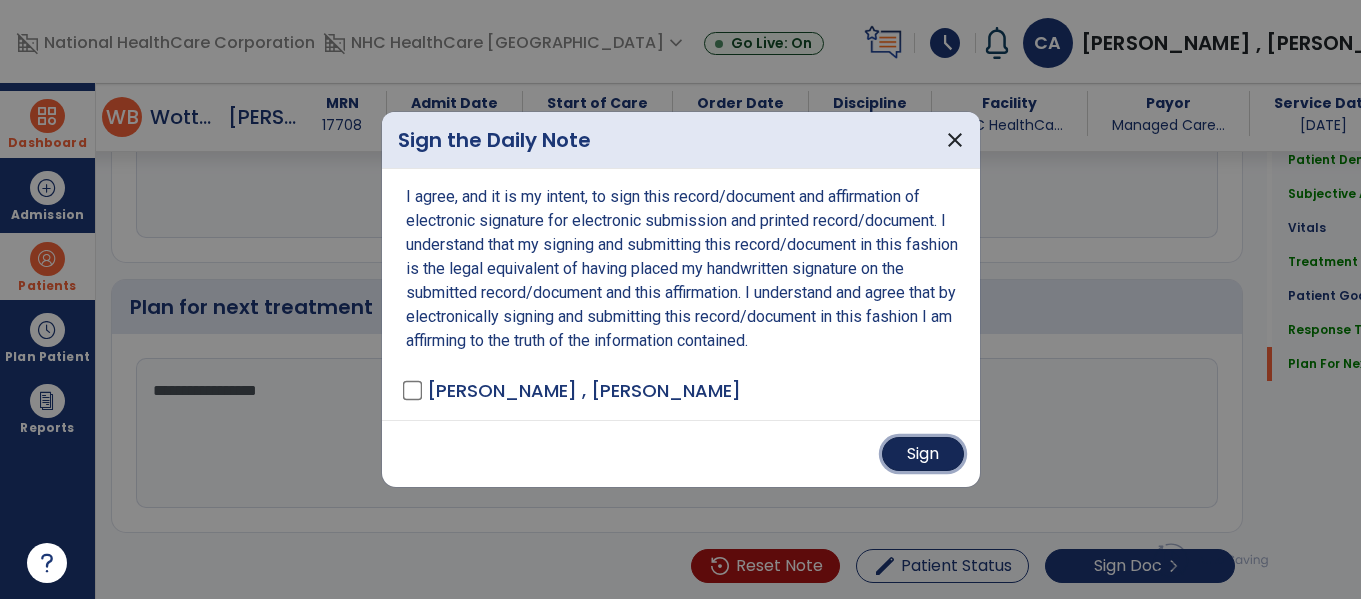 click on "Sign" at bounding box center (923, 454) 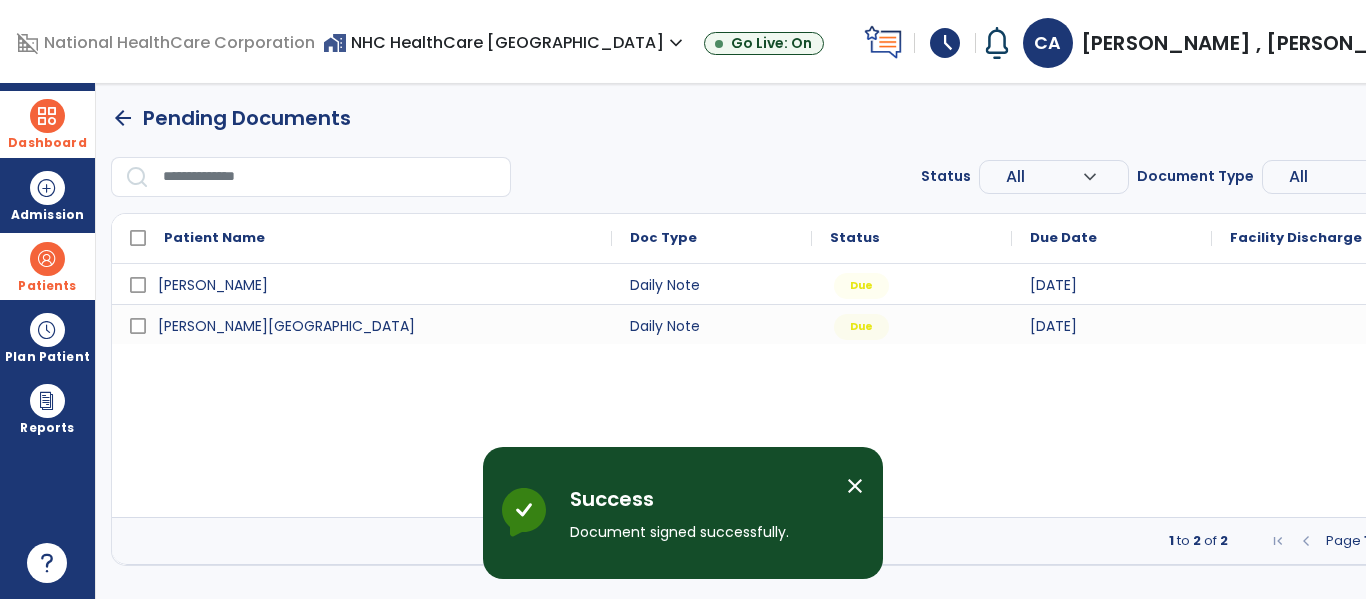 scroll, scrollTop: 0, scrollLeft: 0, axis: both 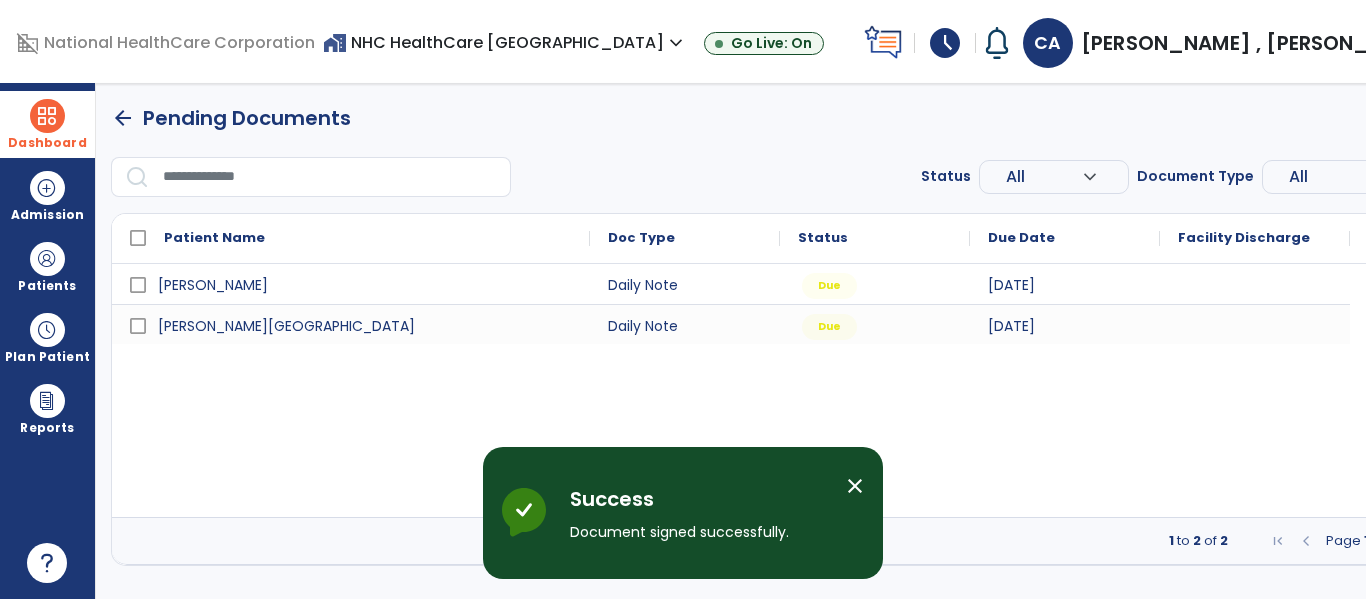 click at bounding box center (47, 116) 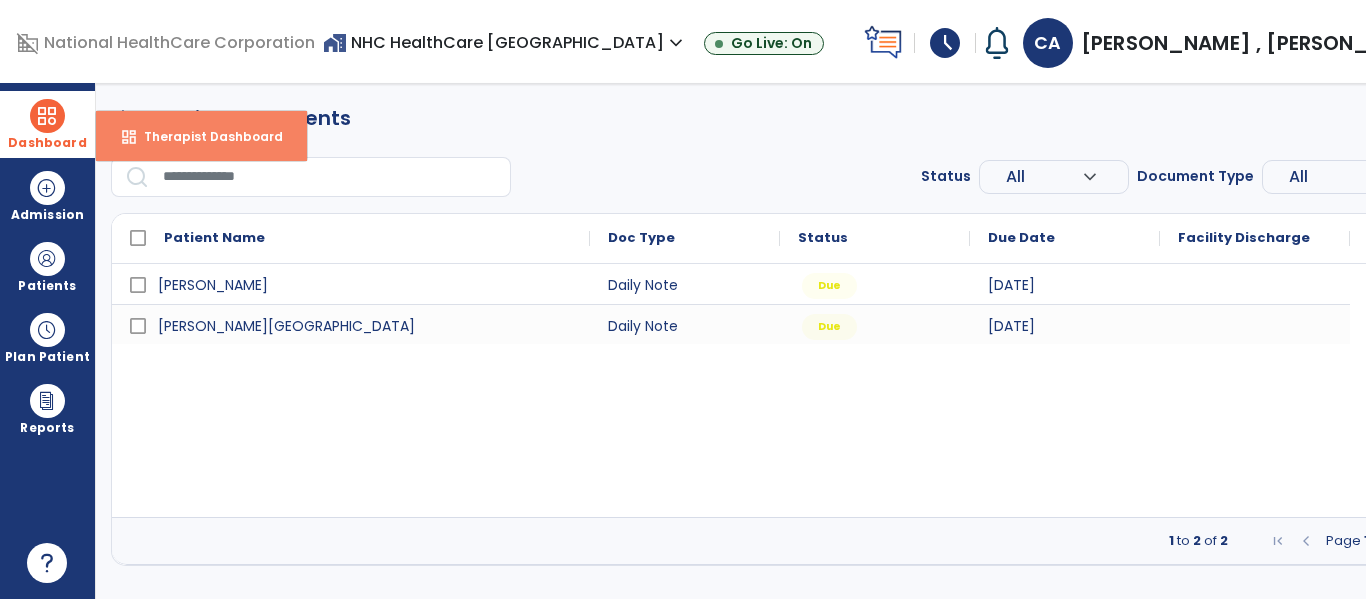 click on "dashboard  Therapist Dashboard" at bounding box center (201, 136) 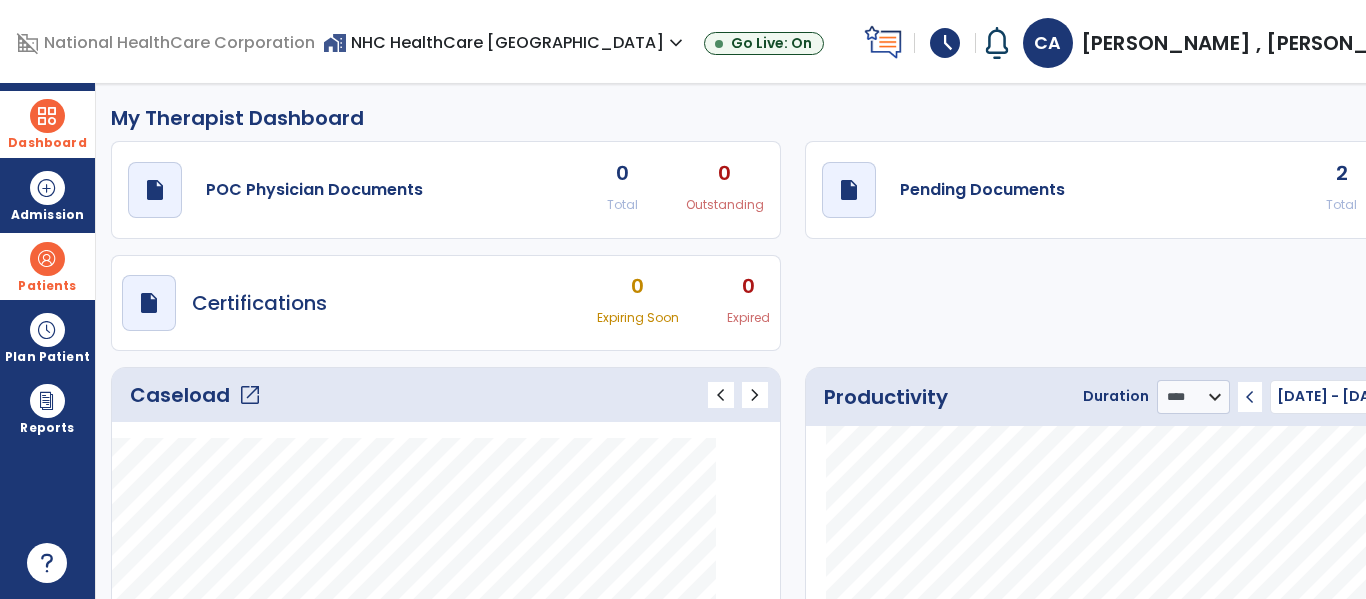 click at bounding box center [47, 259] 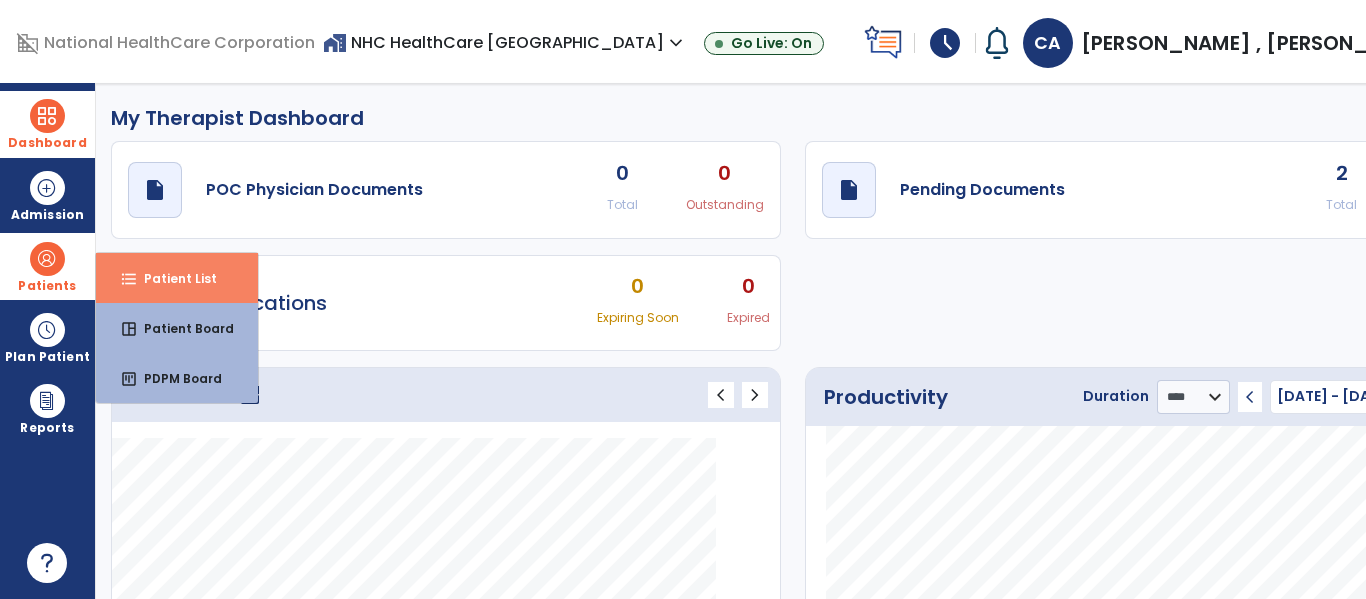 click on "format_list_bulleted  Patient List" at bounding box center (177, 278) 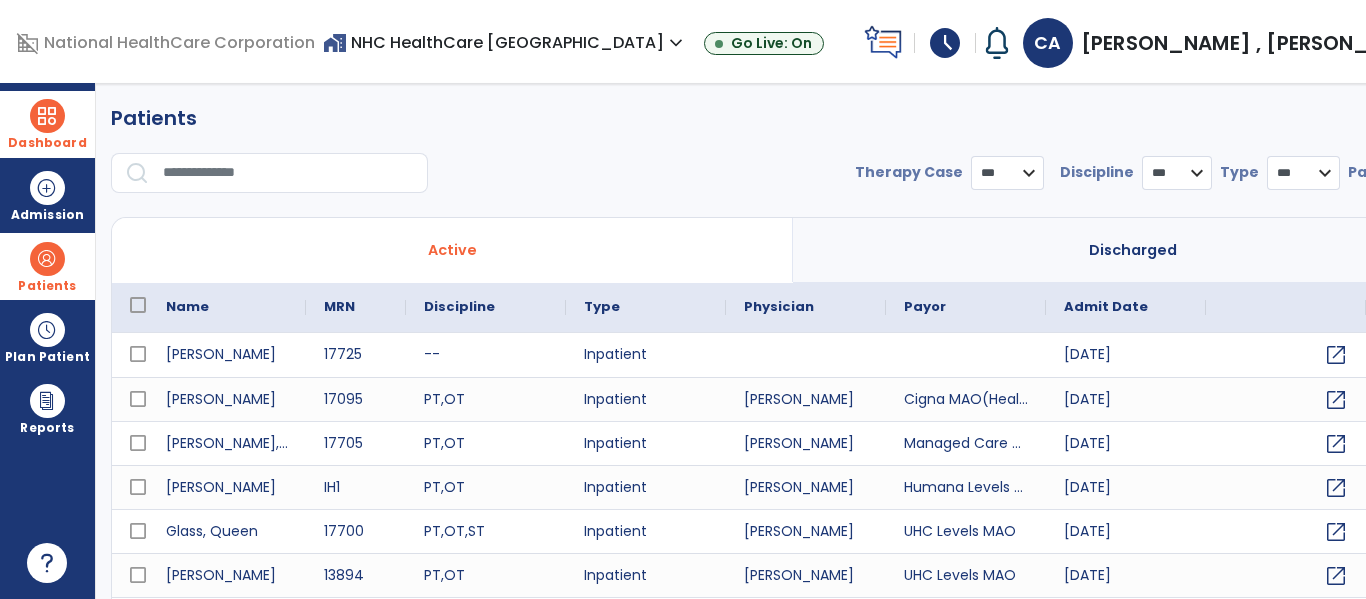 select on "***" 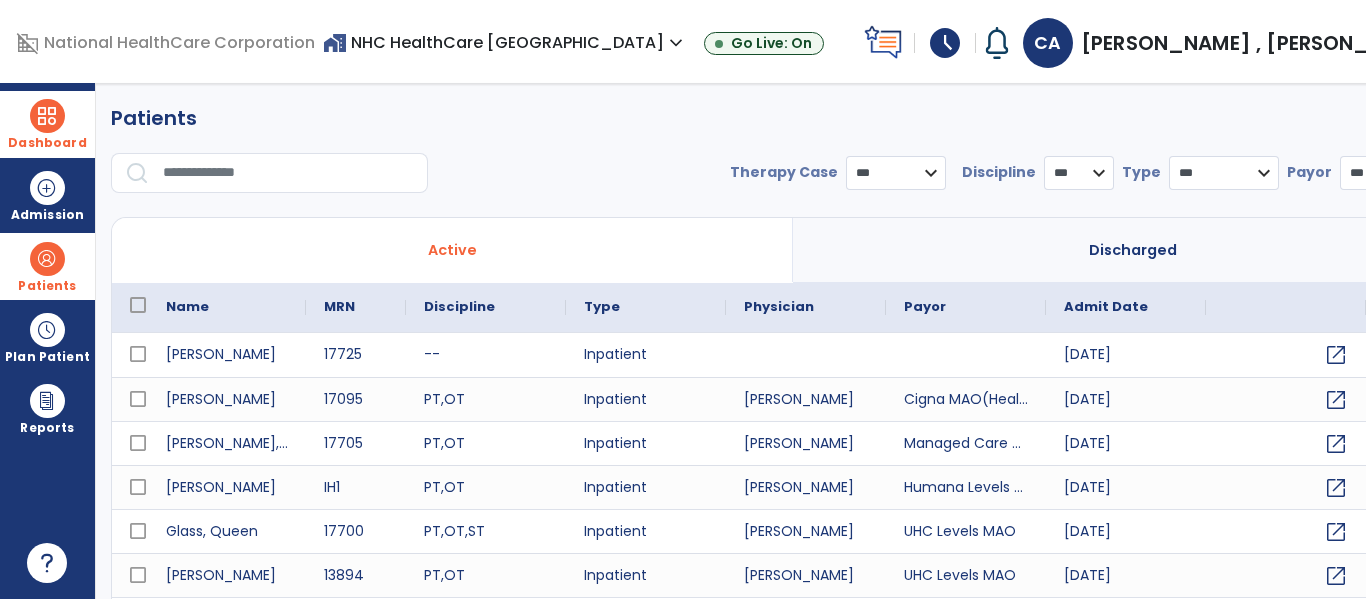 click at bounding box center [288, 173] 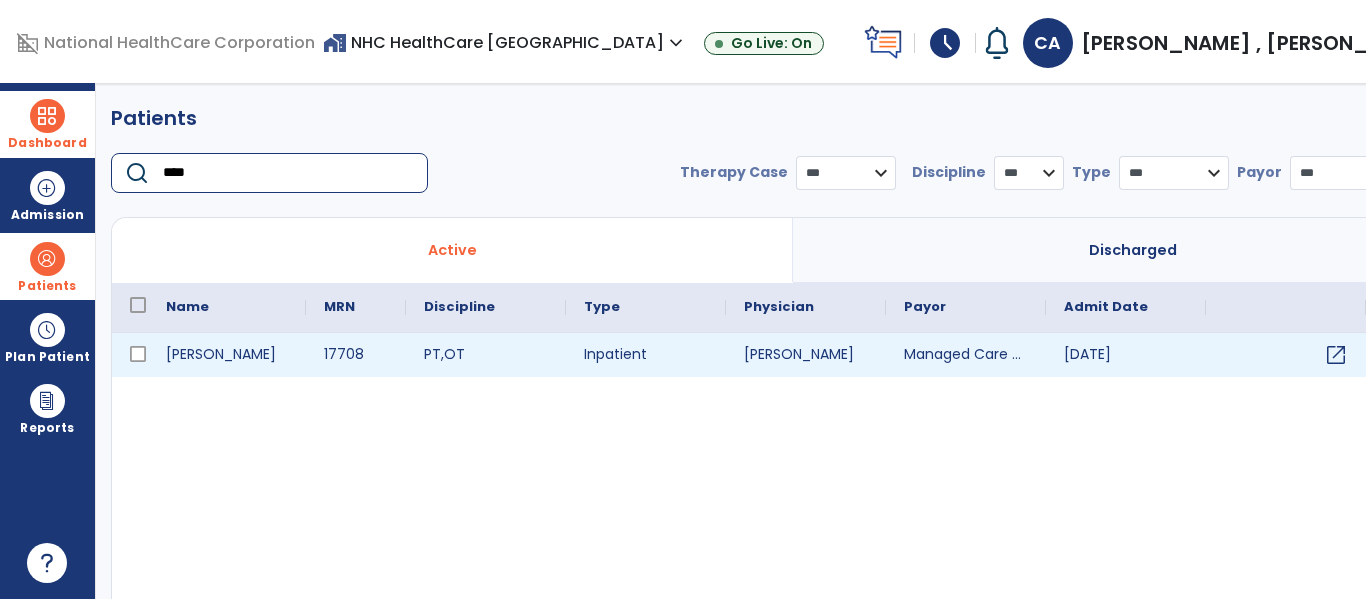 type on "****" 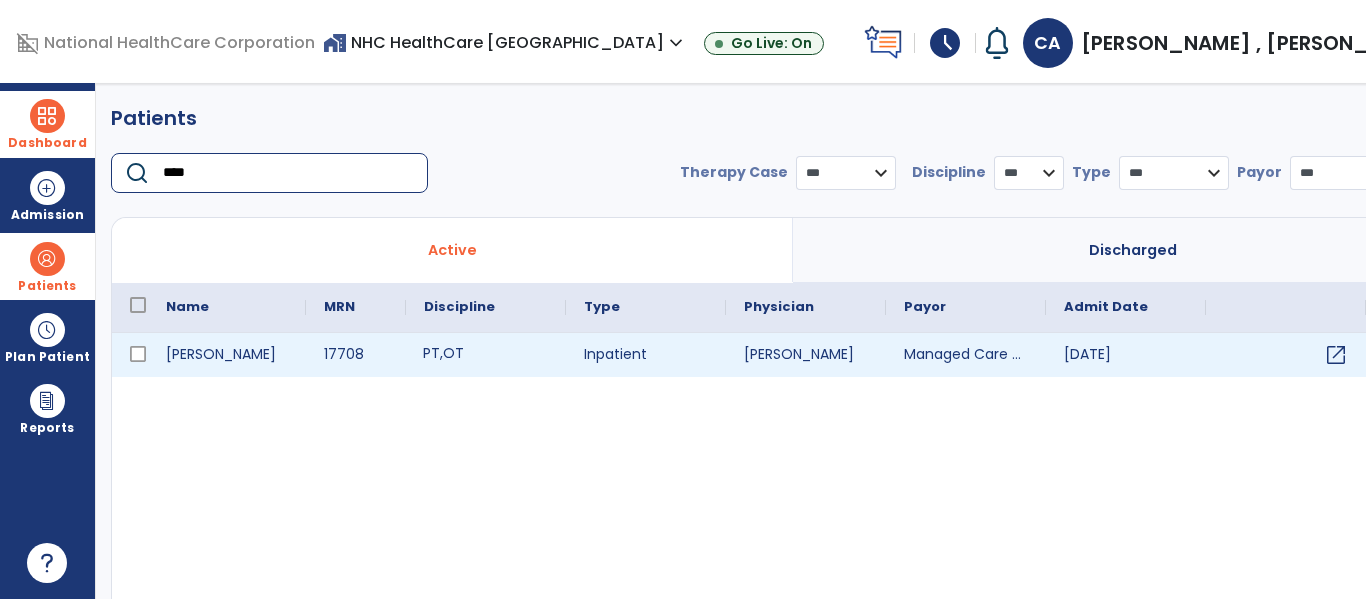 click on "PT , OT" at bounding box center [486, 355] 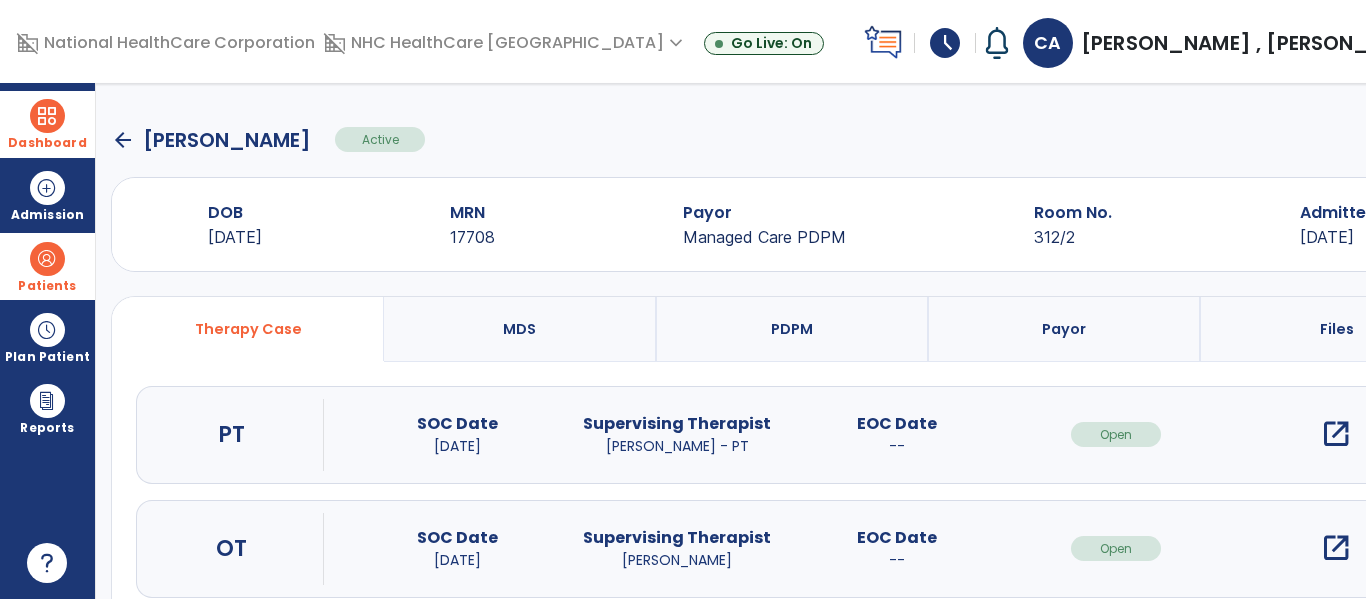 click on "open_in_new" at bounding box center [1336, 434] 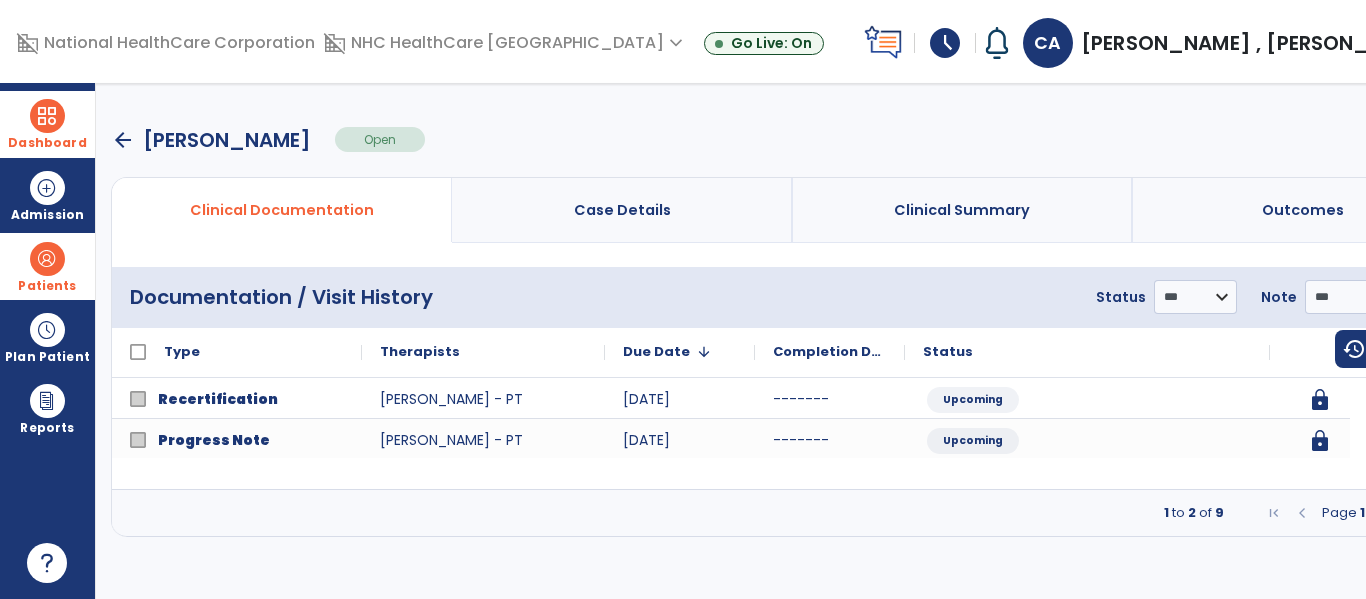 click at bounding box center [1413, 513] 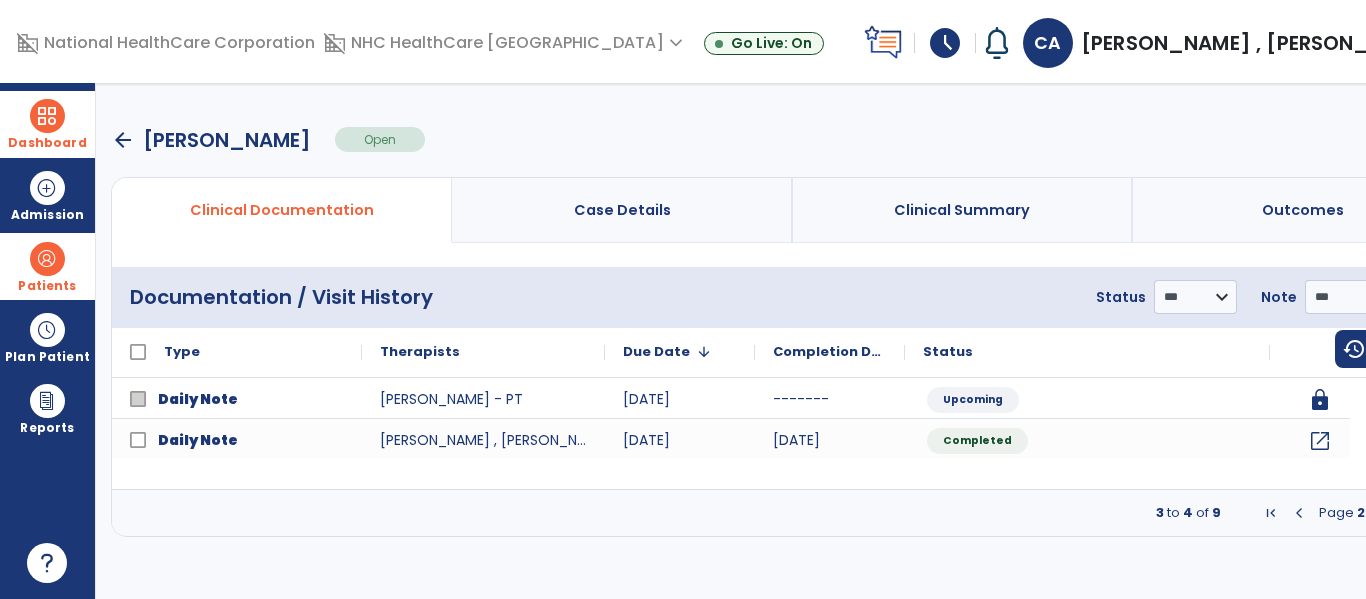 click at bounding box center (1413, 513) 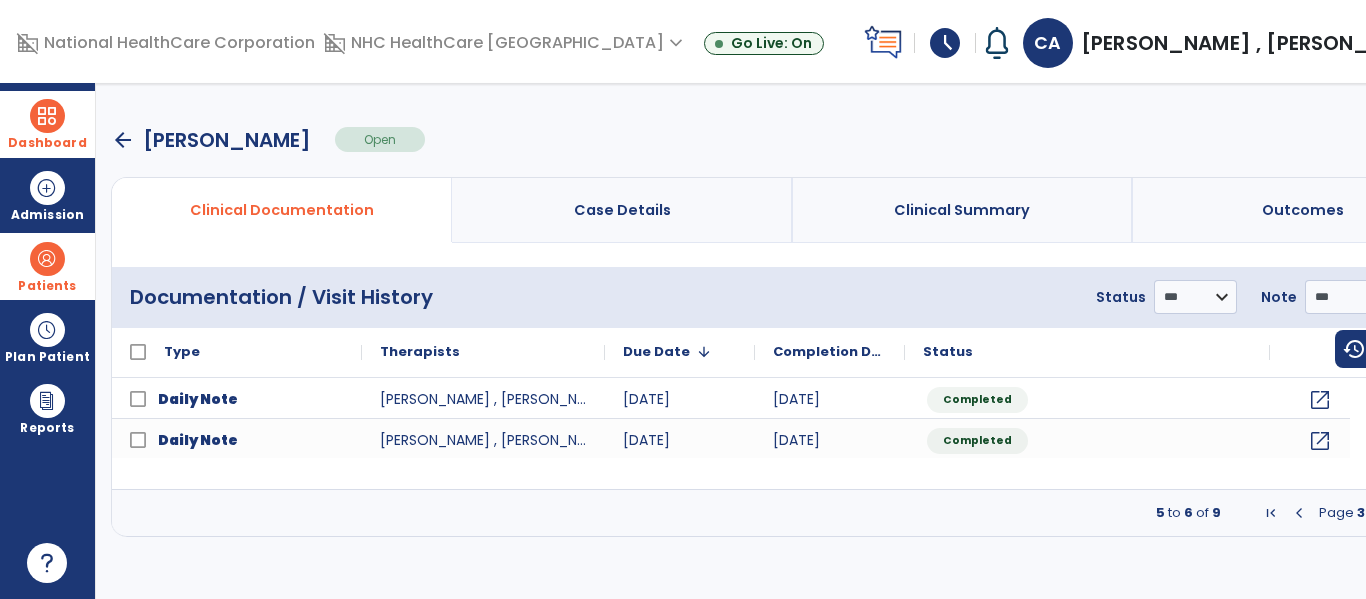 click on "Page
3
of
5" at bounding box center [1356, 513] 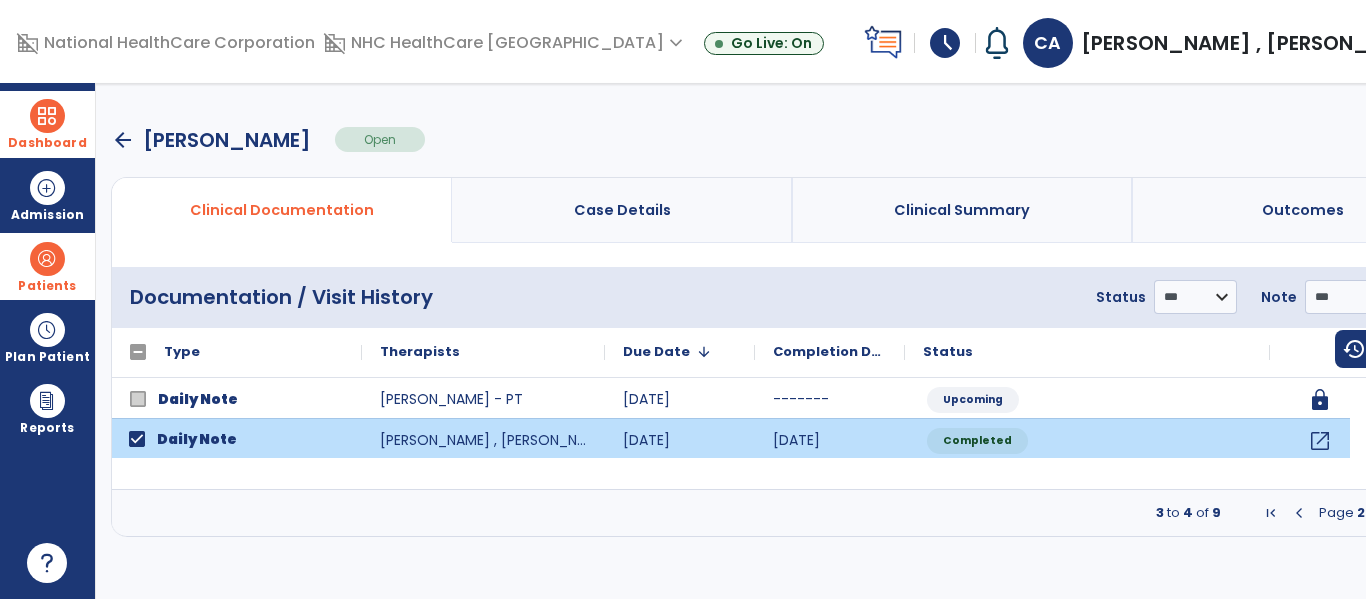 click at bounding box center (1413, 513) 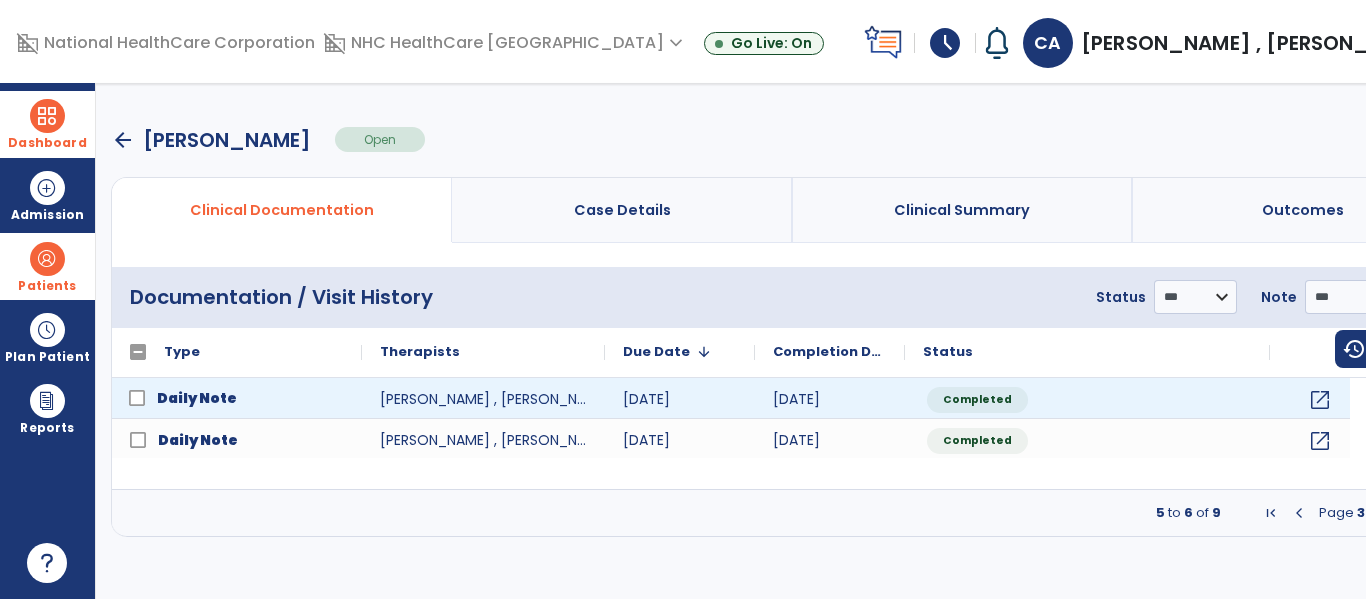 click on "Daily Note" 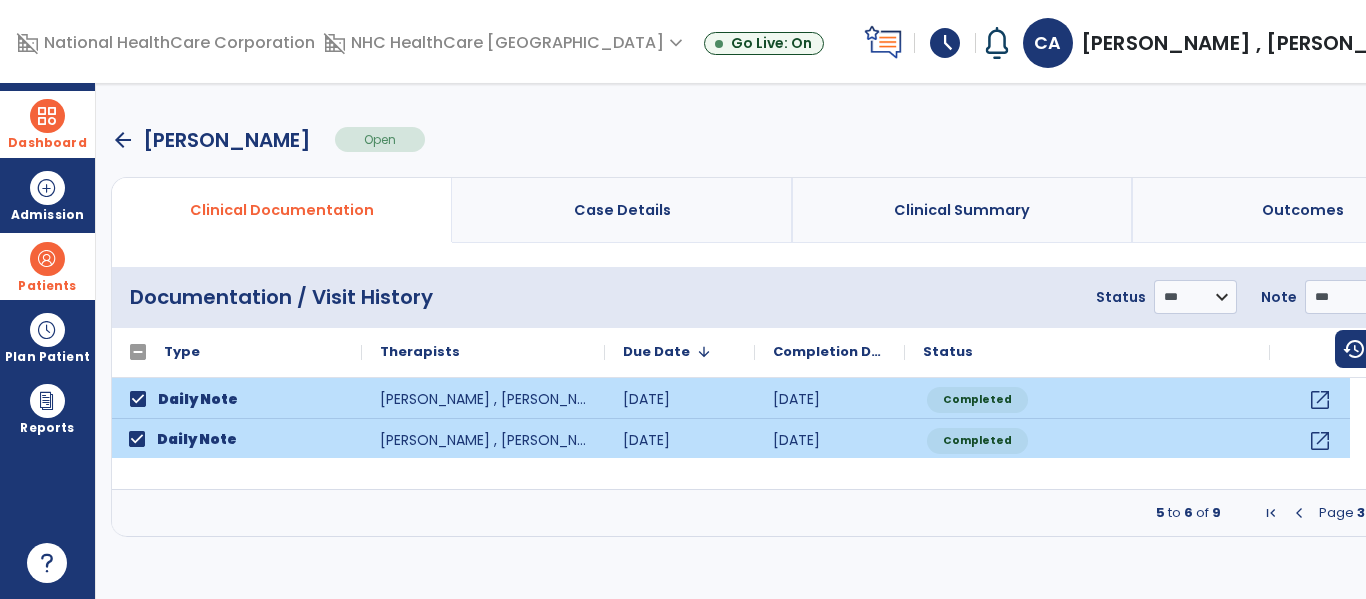 click on "menu" at bounding box center (1445, 297) 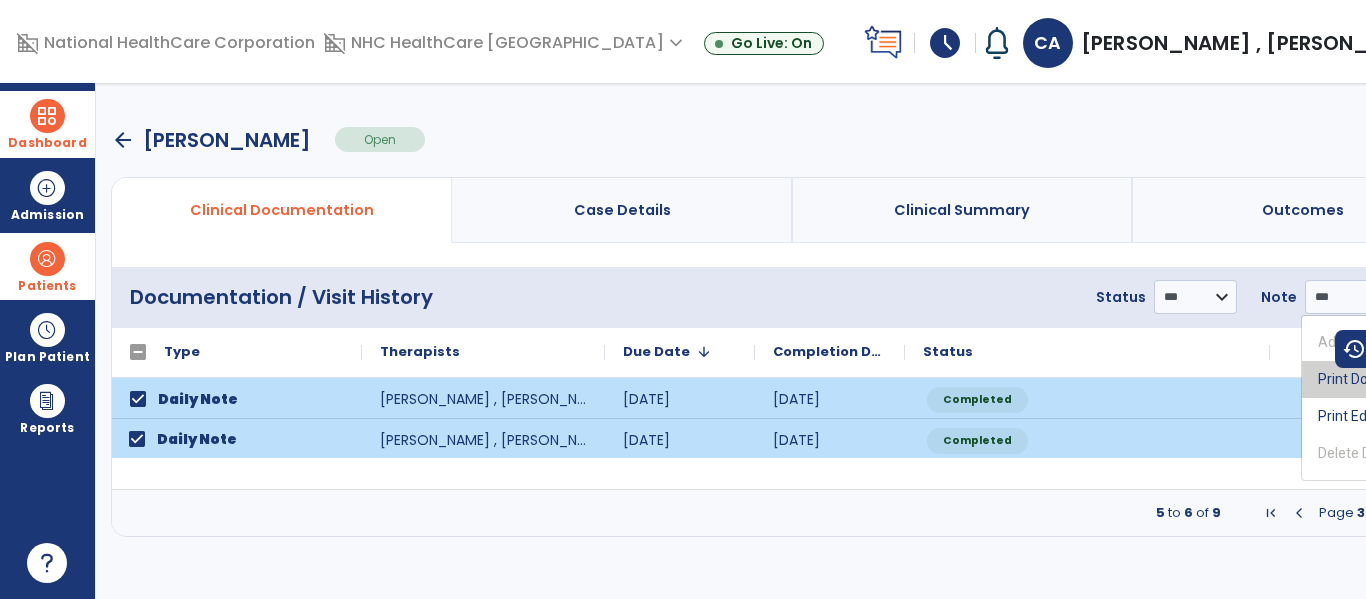 click on "Print Documents" at bounding box center [1381, 379] 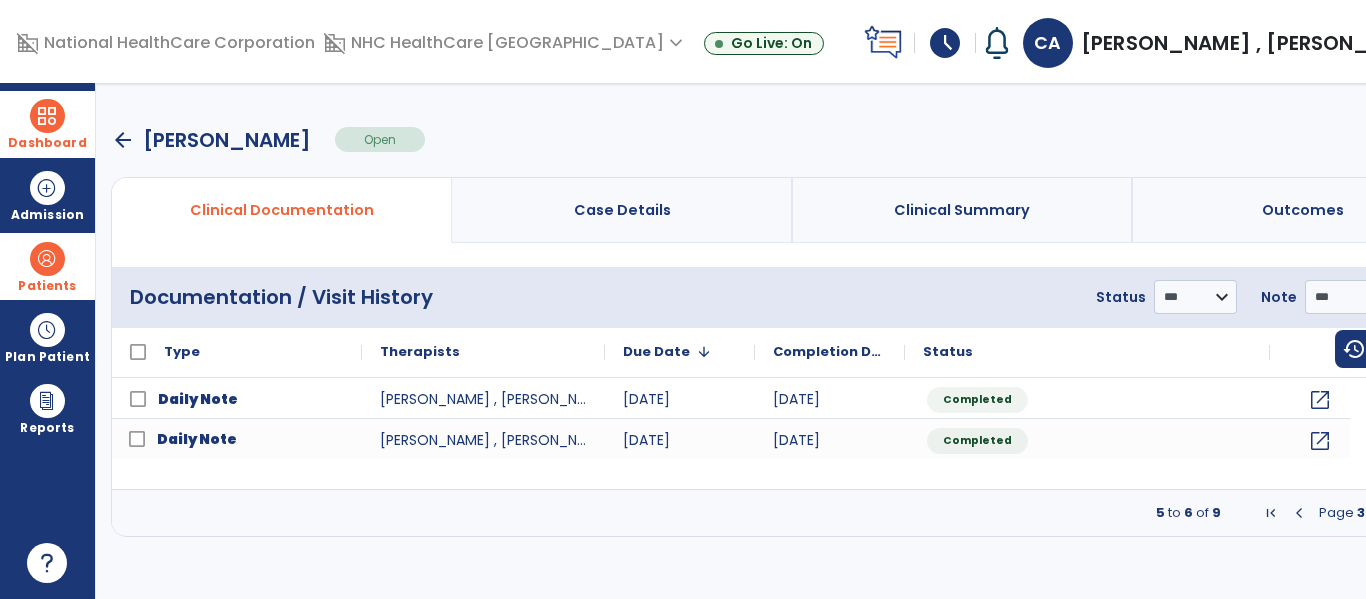 click at bounding box center [47, 116] 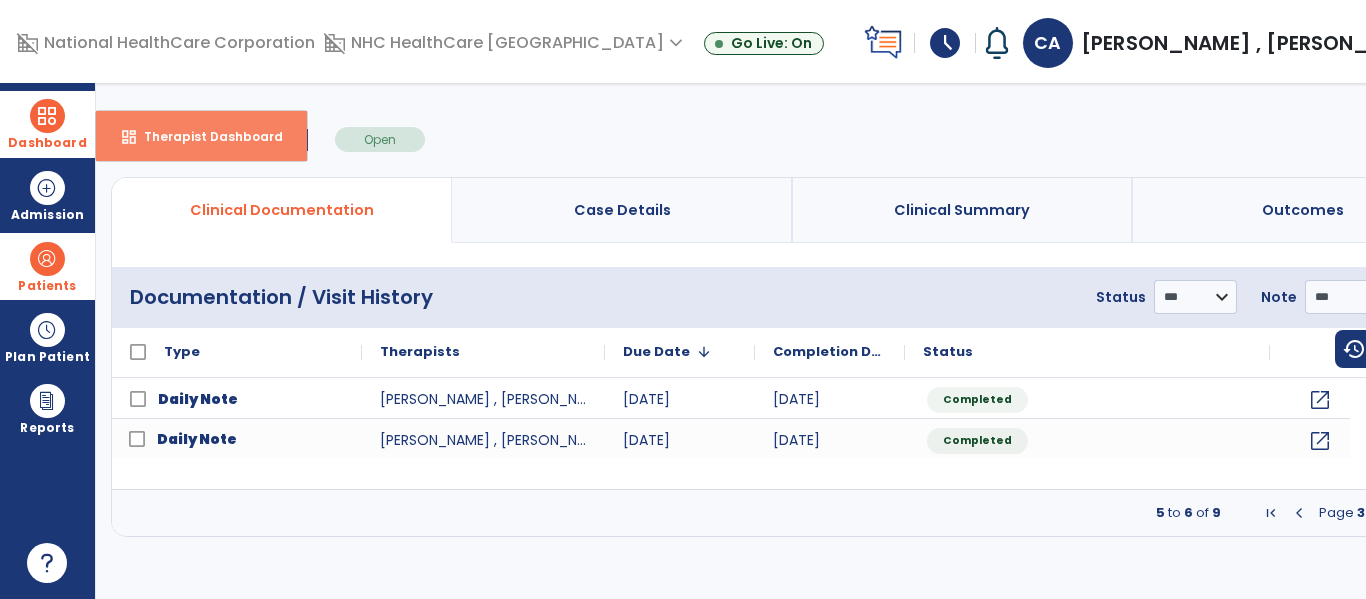 click on "dashboard" at bounding box center (129, 137) 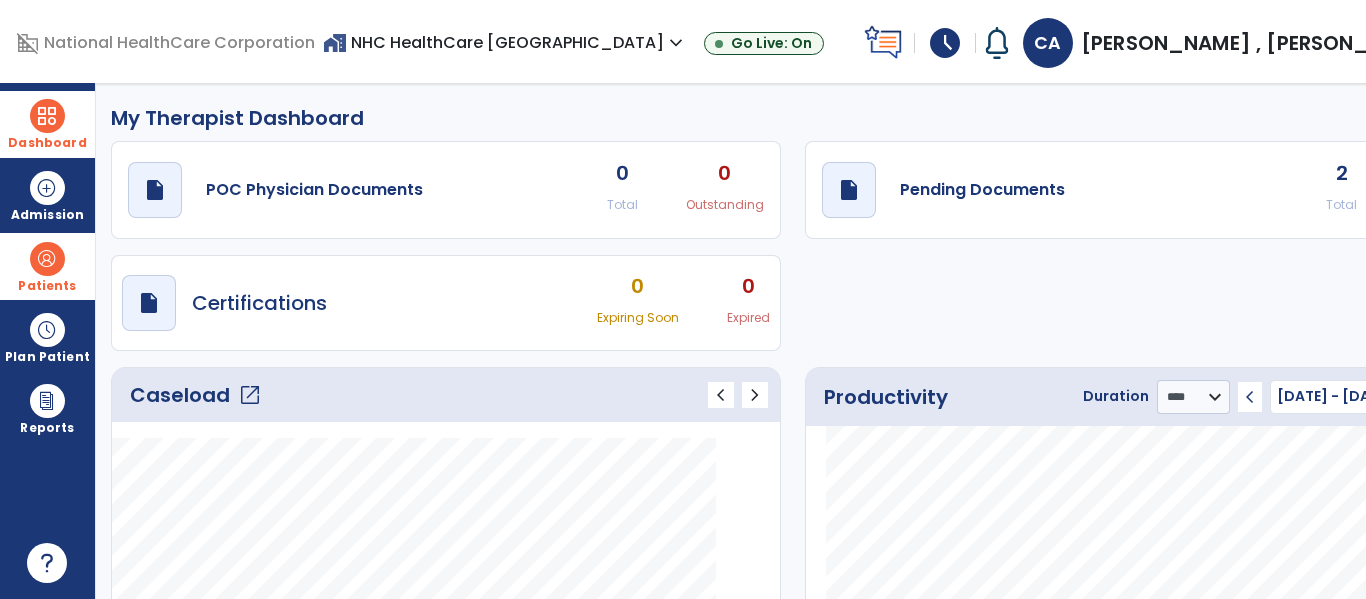 click on "2" 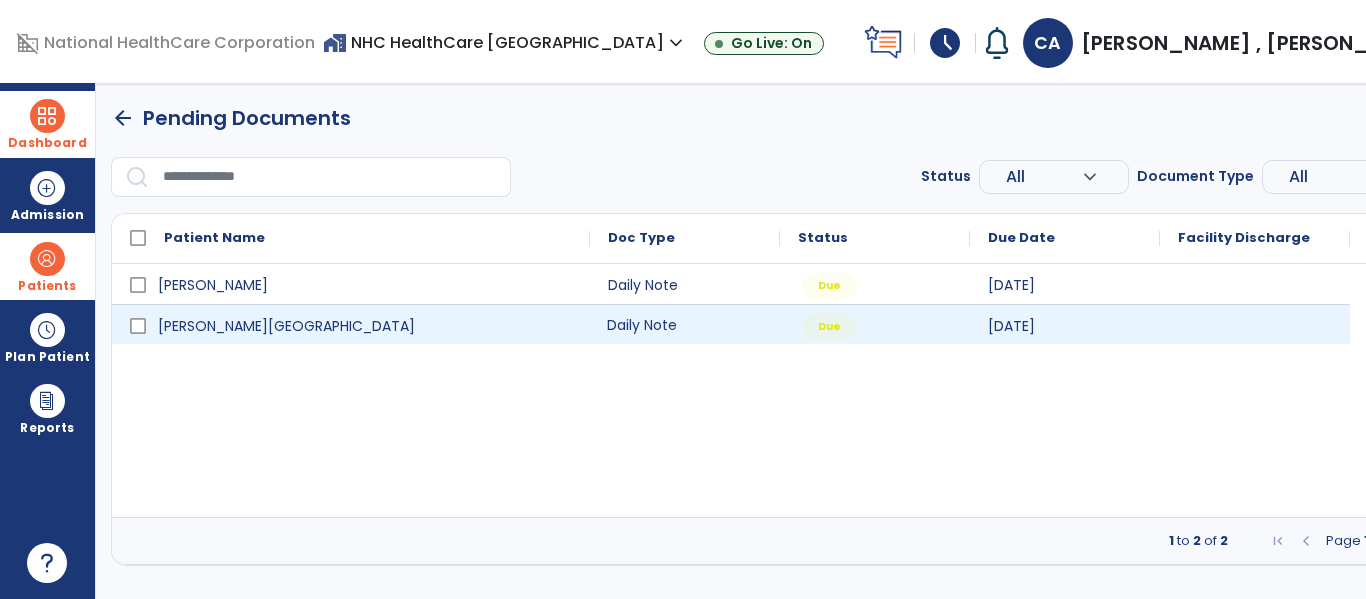 click on "Daily Note" at bounding box center (685, 324) 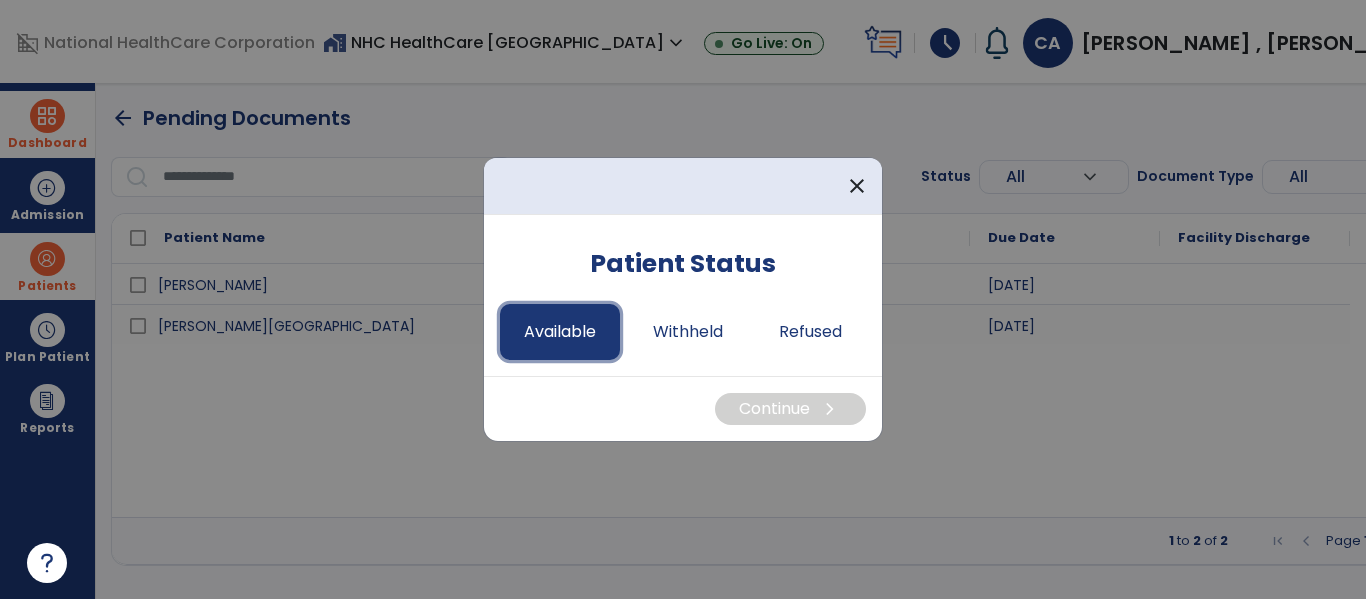 click on "Available" at bounding box center (560, 332) 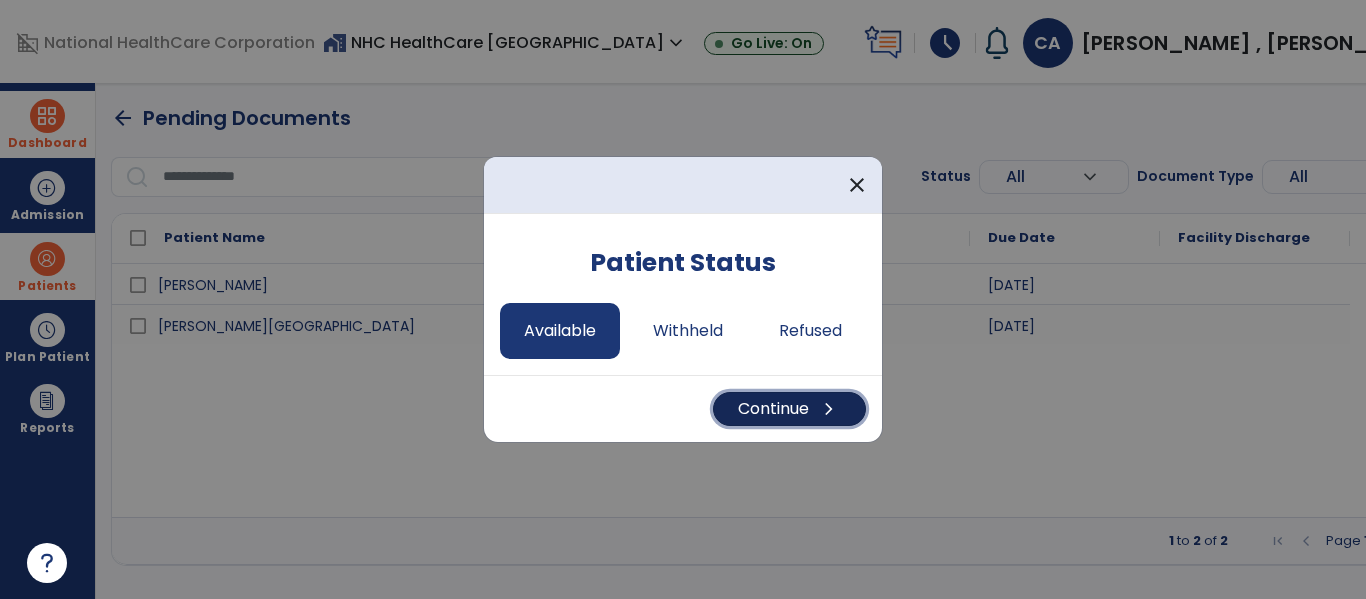 click on "Continue   chevron_right" at bounding box center [789, 409] 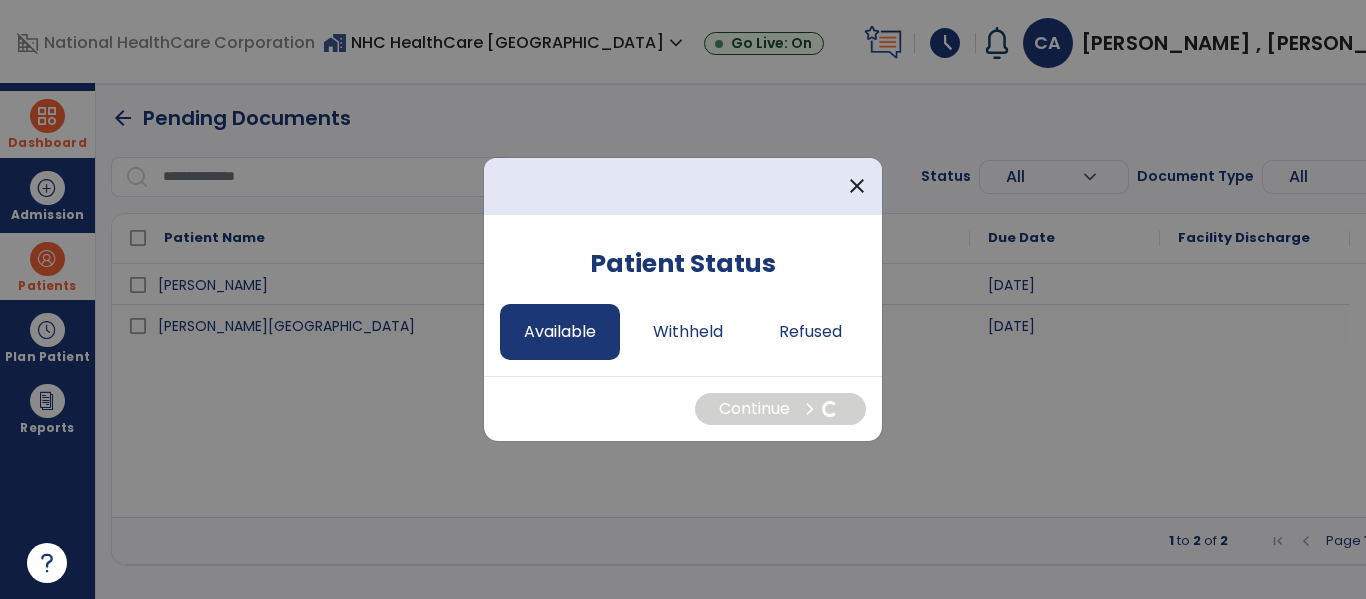 select on "*" 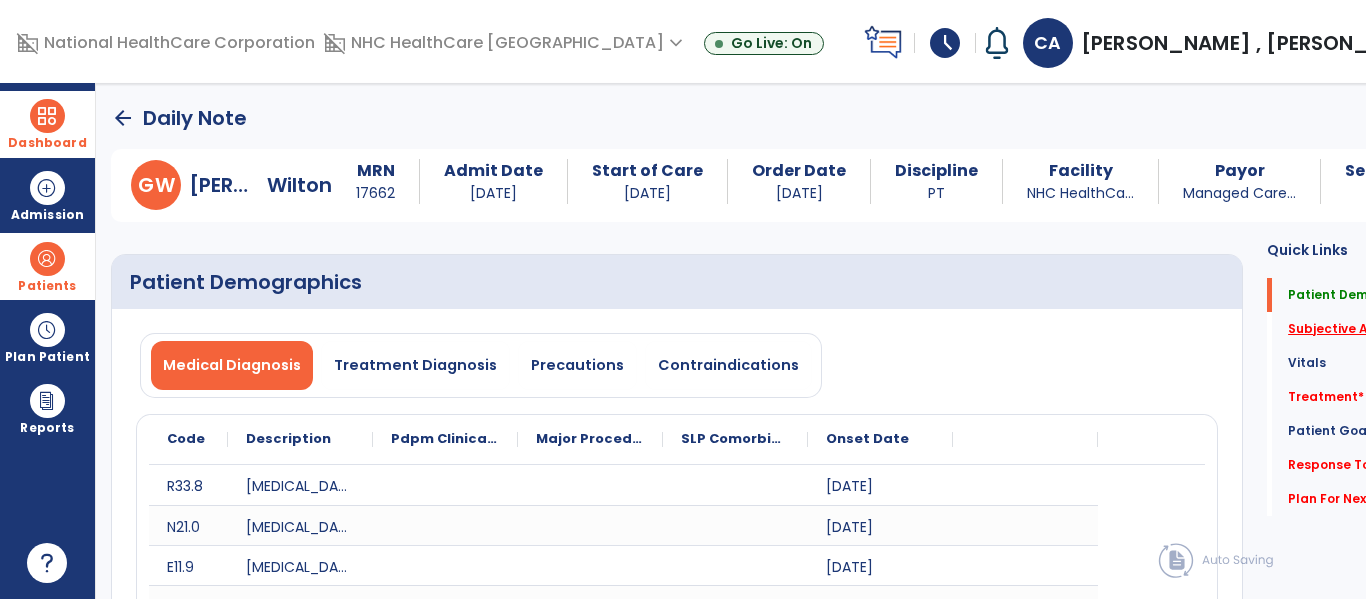 click on "Subjective Assessment   *" 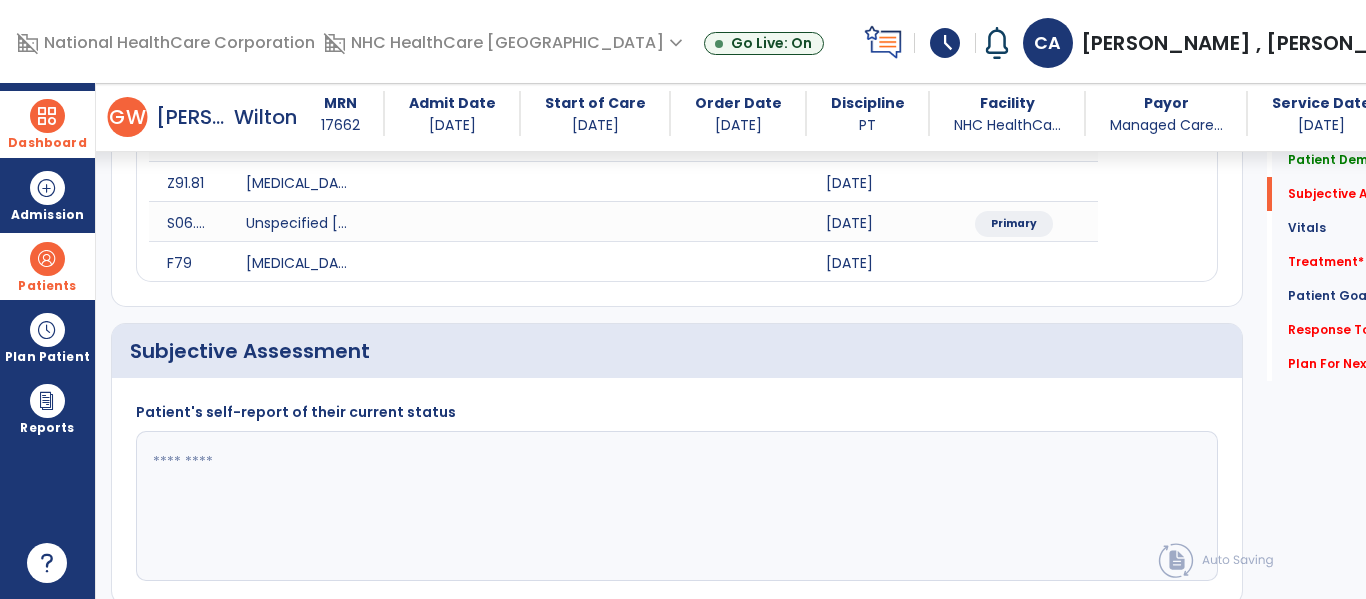 scroll, scrollTop: 587, scrollLeft: 0, axis: vertical 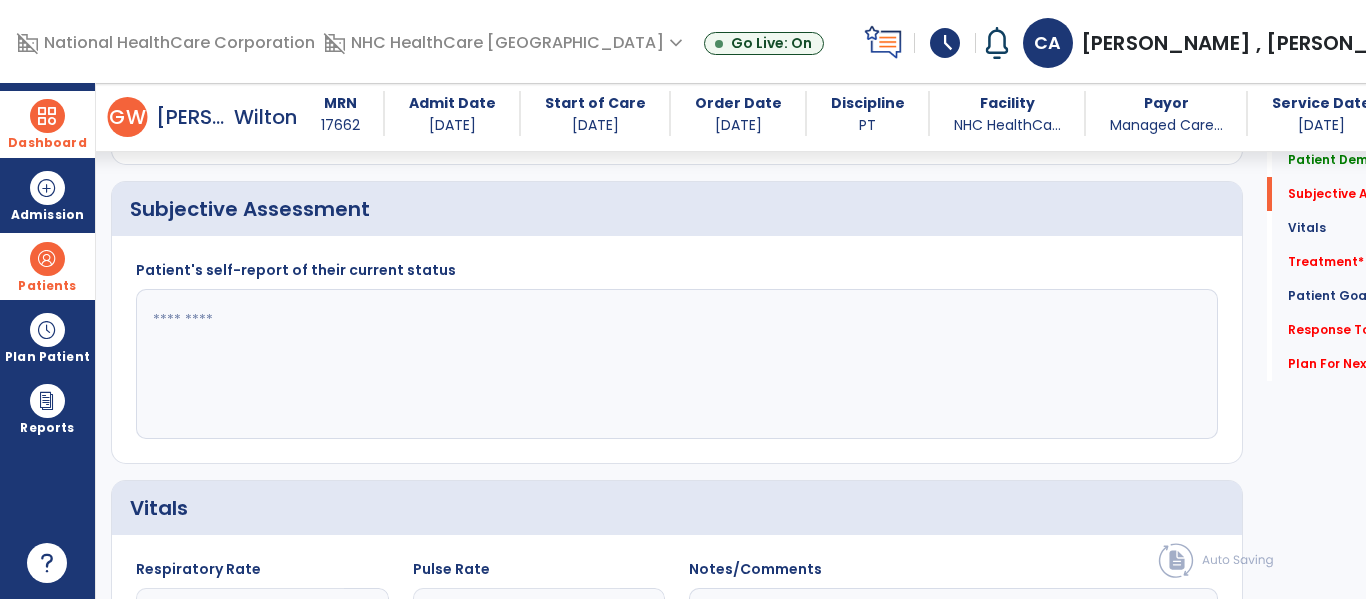 click 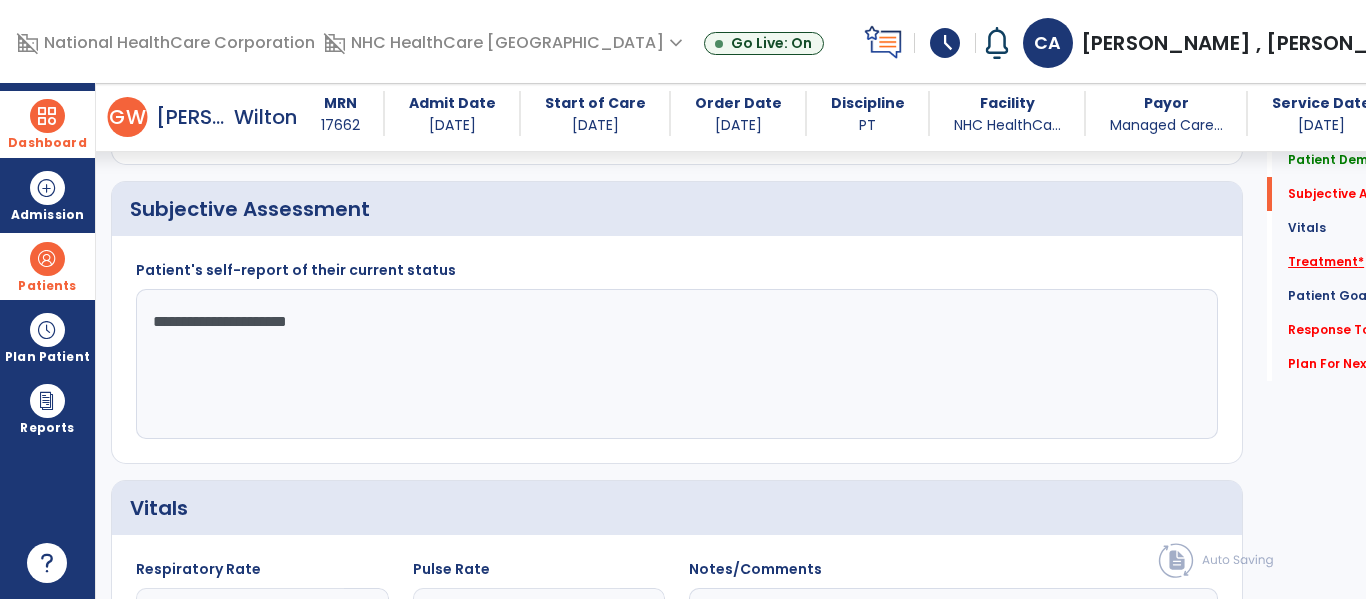 type on "**********" 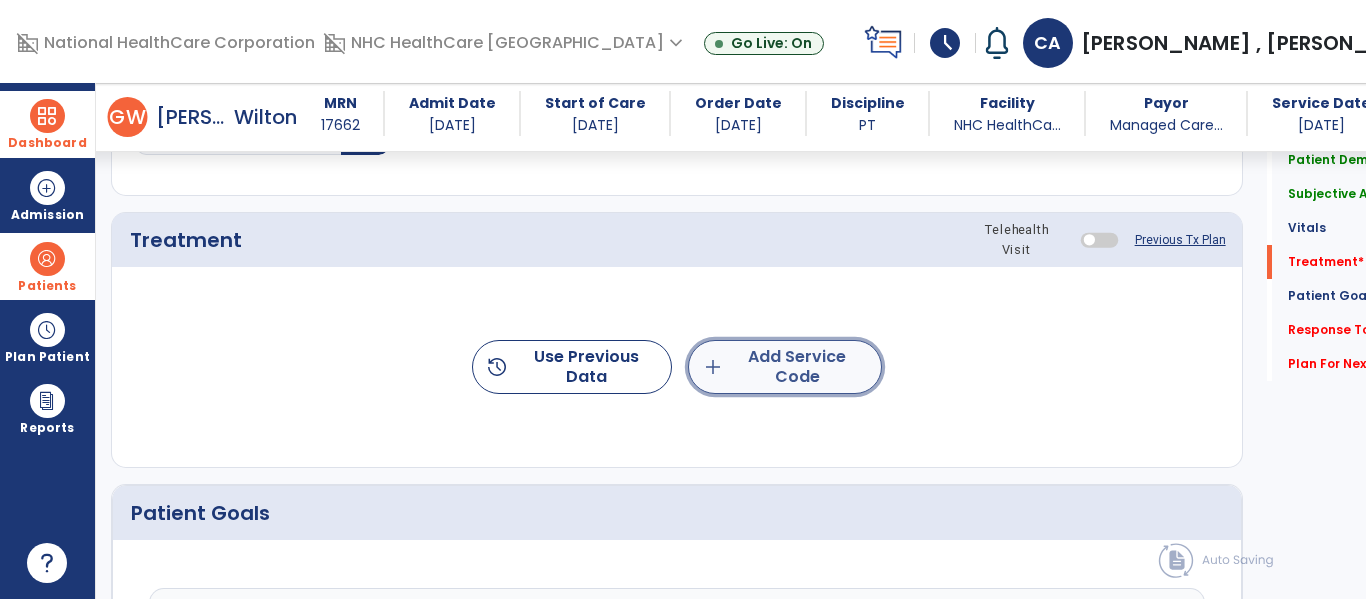 click on "add  Add Service Code" 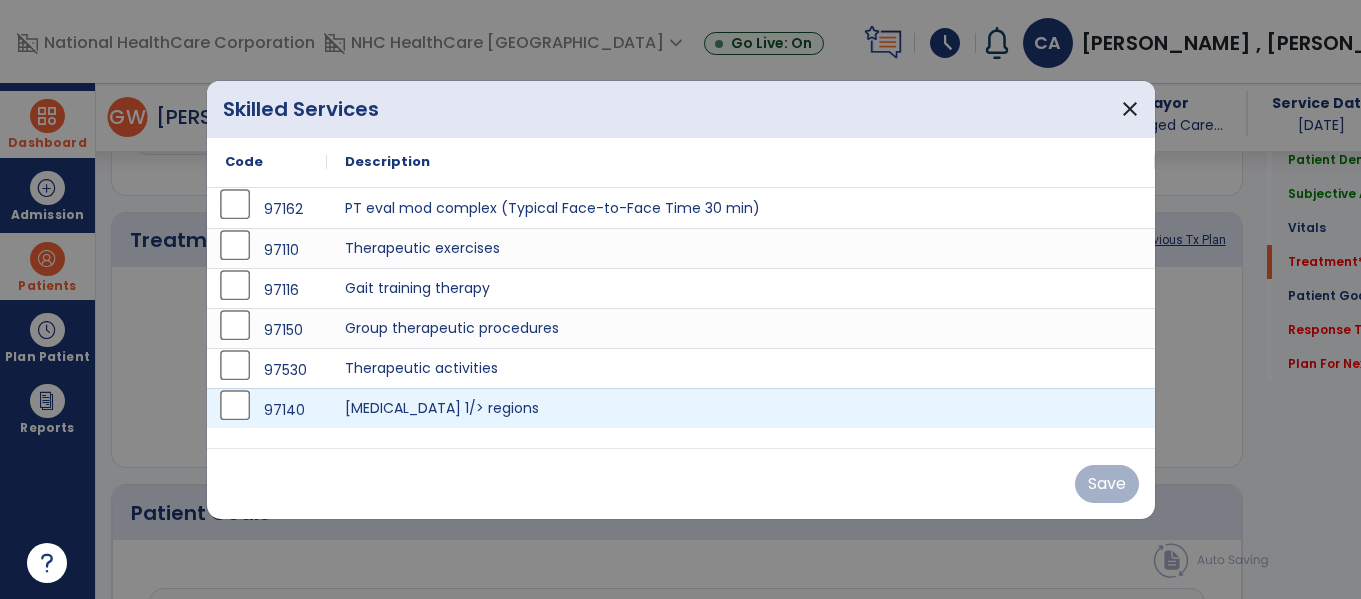 scroll, scrollTop: 1277, scrollLeft: 0, axis: vertical 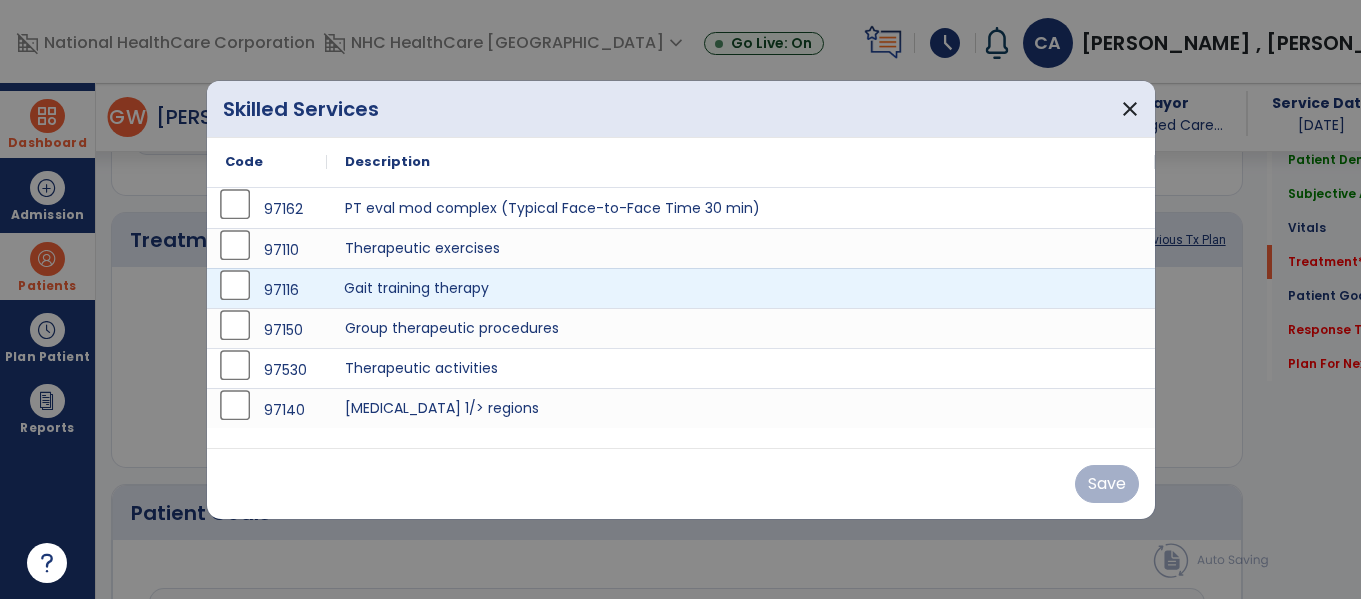 click on "Gait training therapy" at bounding box center (741, 288) 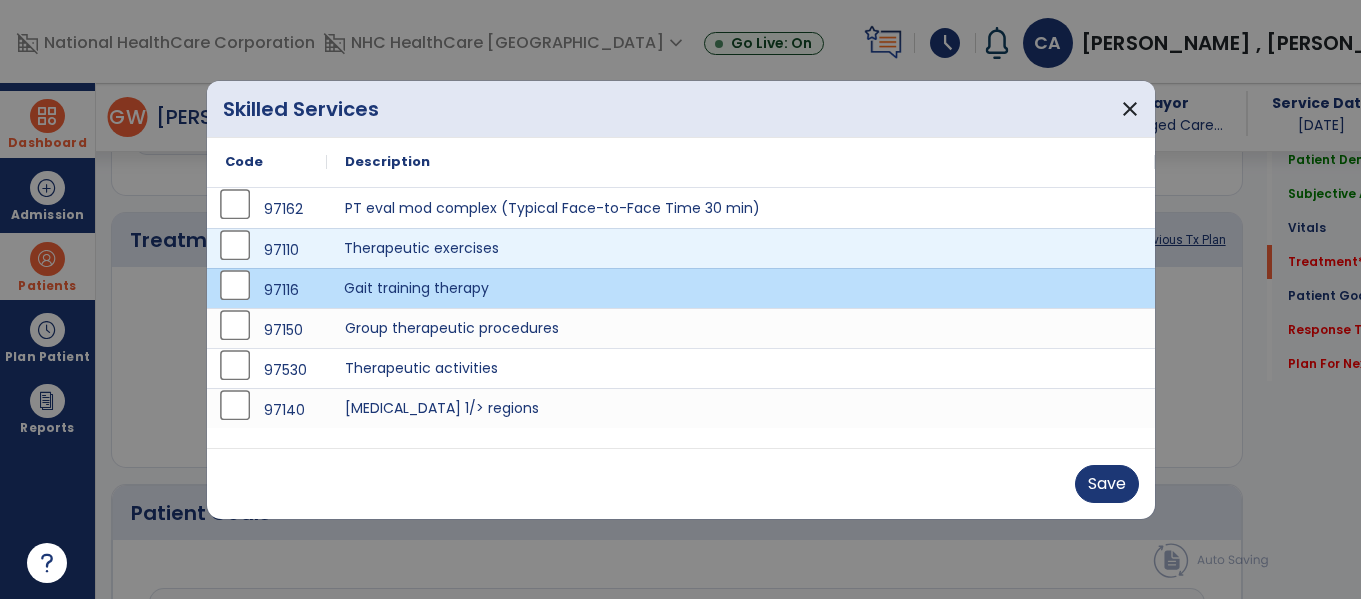 click on "Therapeutic exercises" at bounding box center (741, 248) 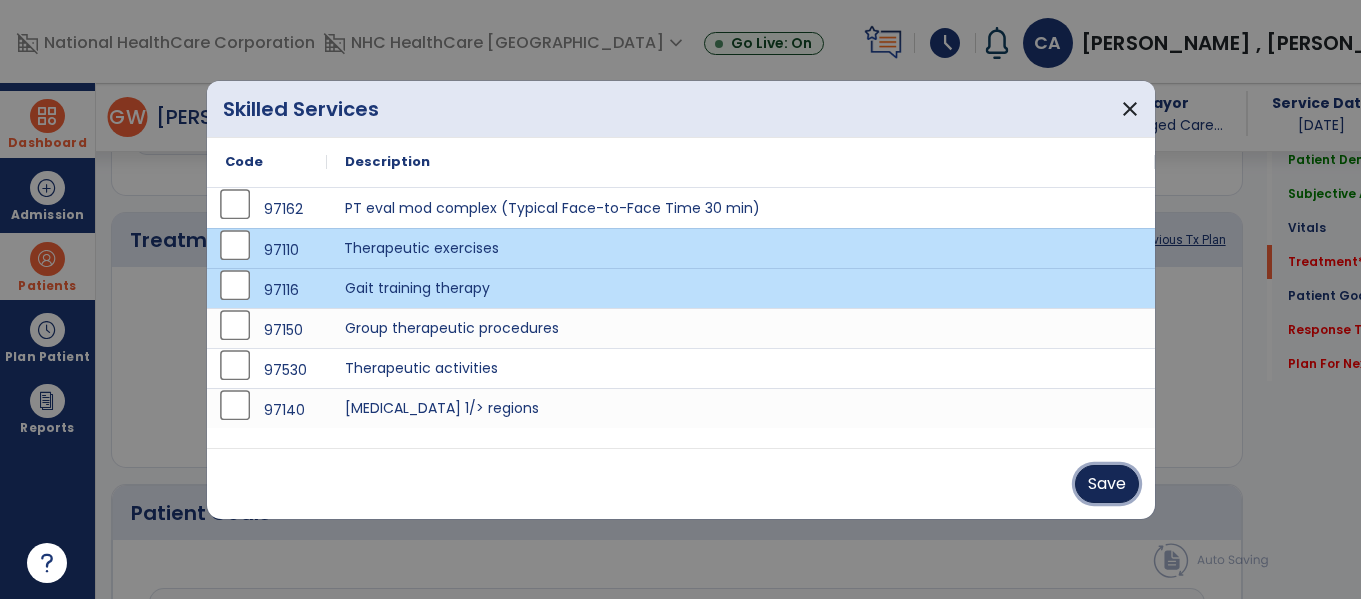click on "Save" at bounding box center [1107, 484] 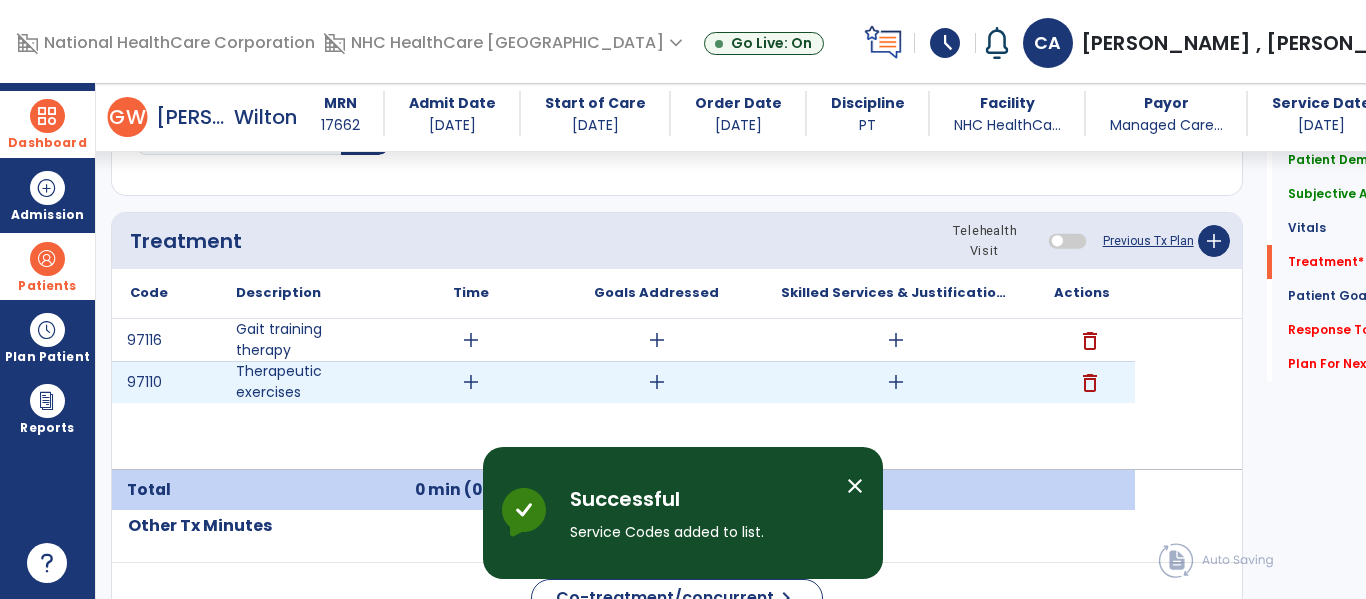 click on "add" at bounding box center (471, 382) 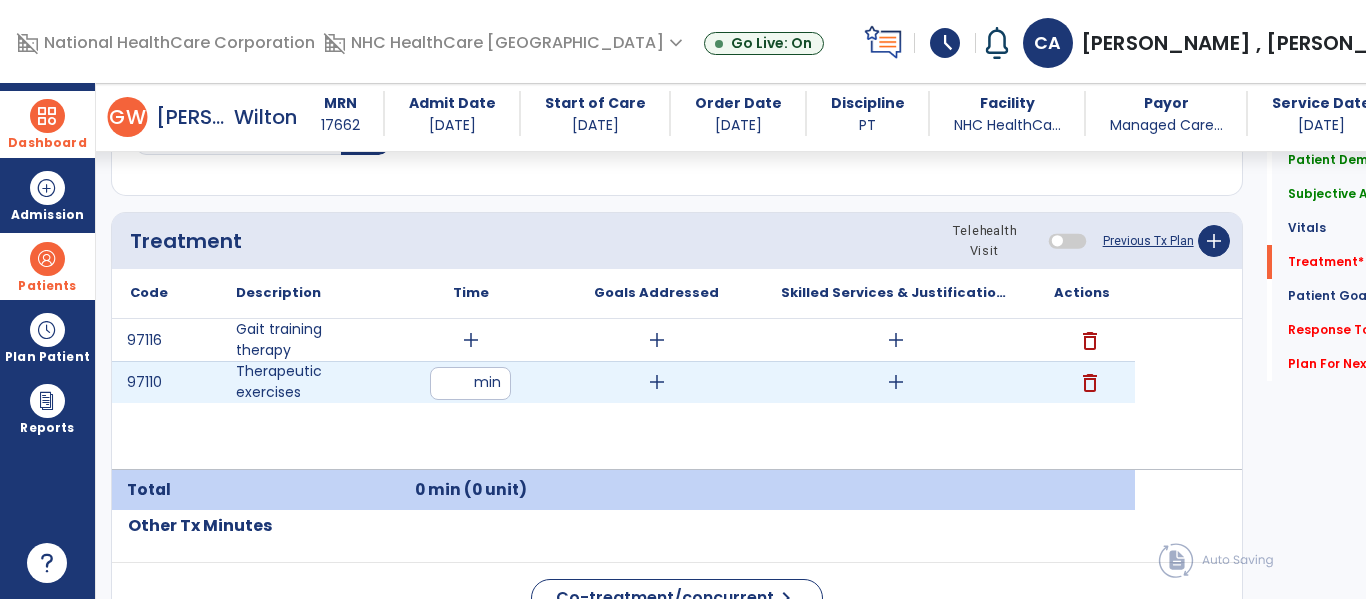type on "**" 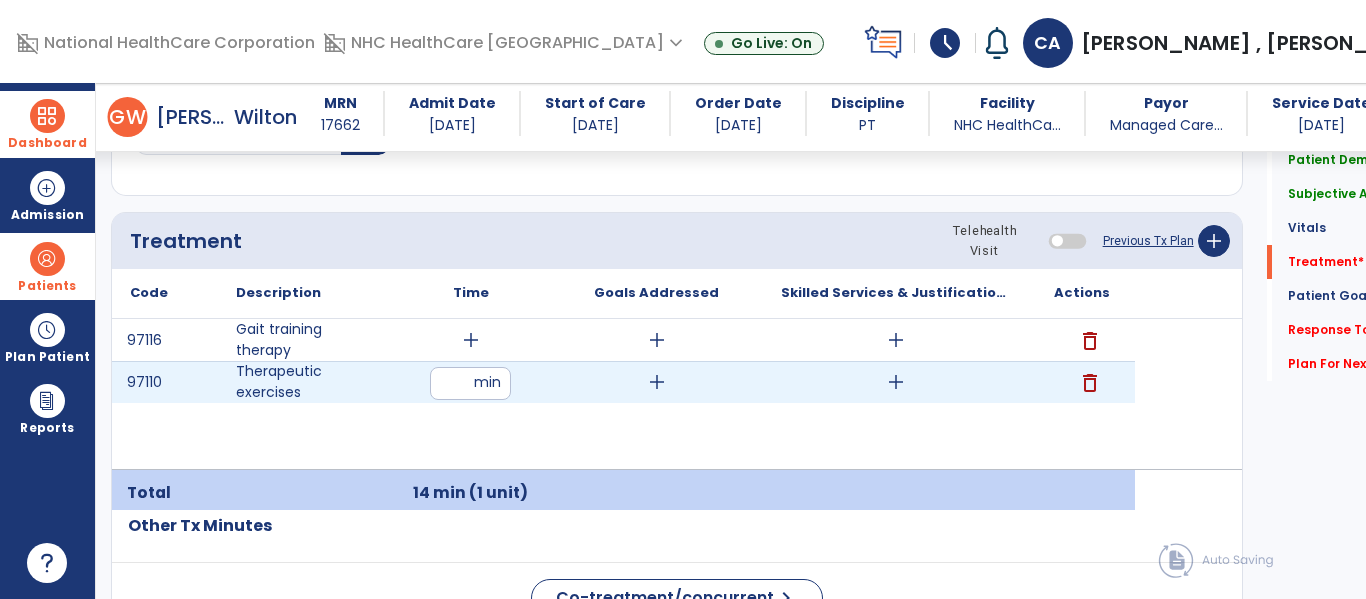 click on "add" at bounding box center (657, 382) 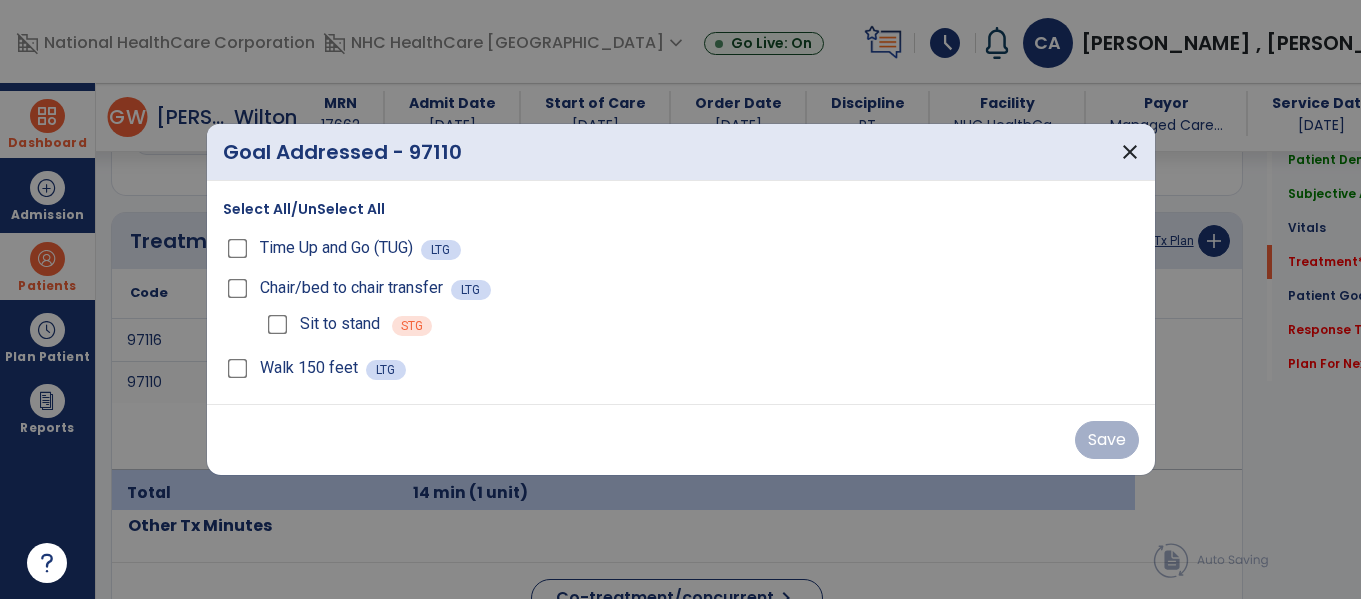 scroll, scrollTop: 1277, scrollLeft: 0, axis: vertical 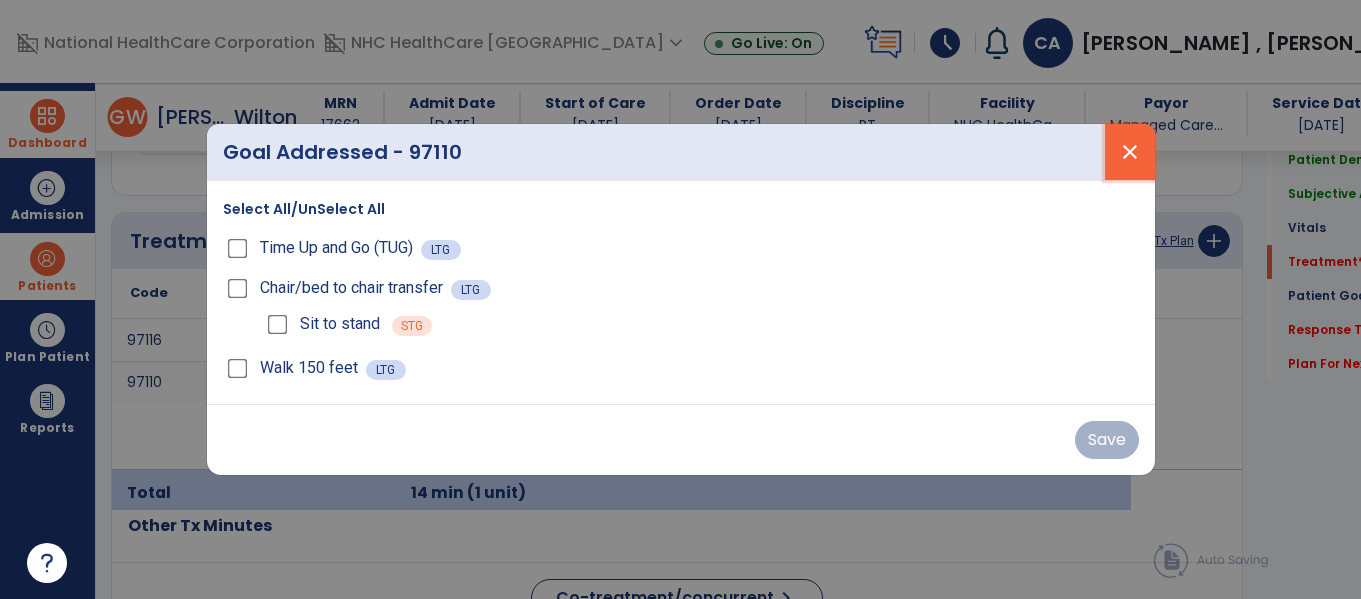 click on "close" at bounding box center [1130, 152] 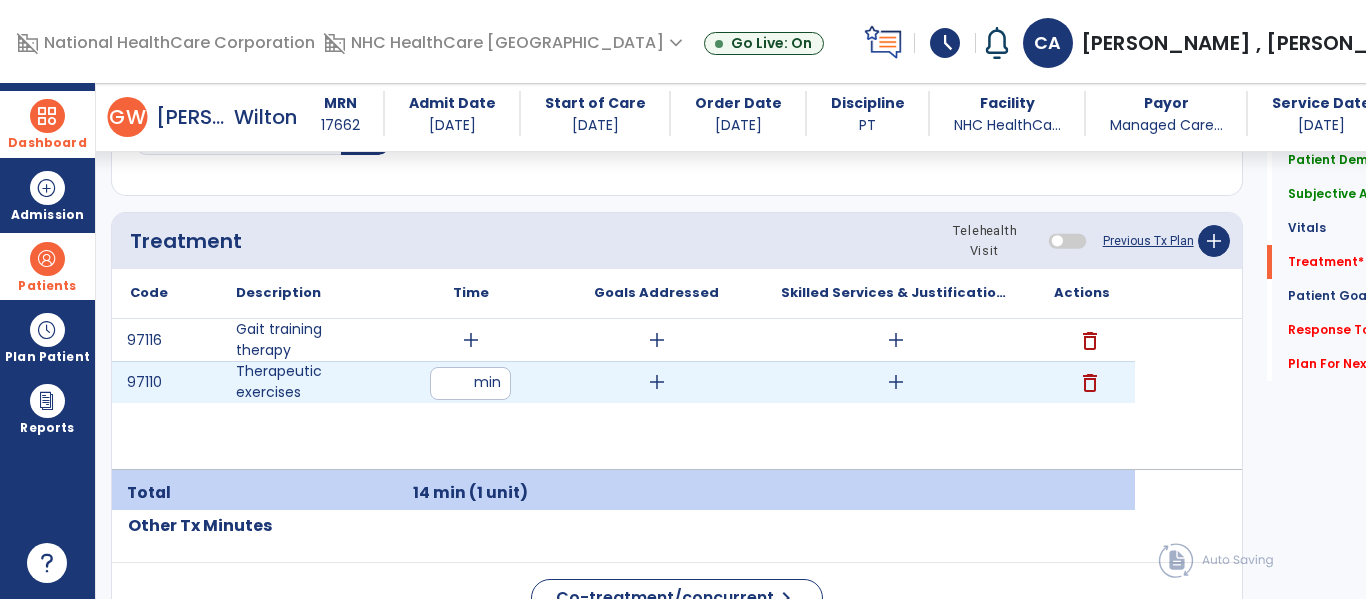click on "add" at bounding box center [896, 382] 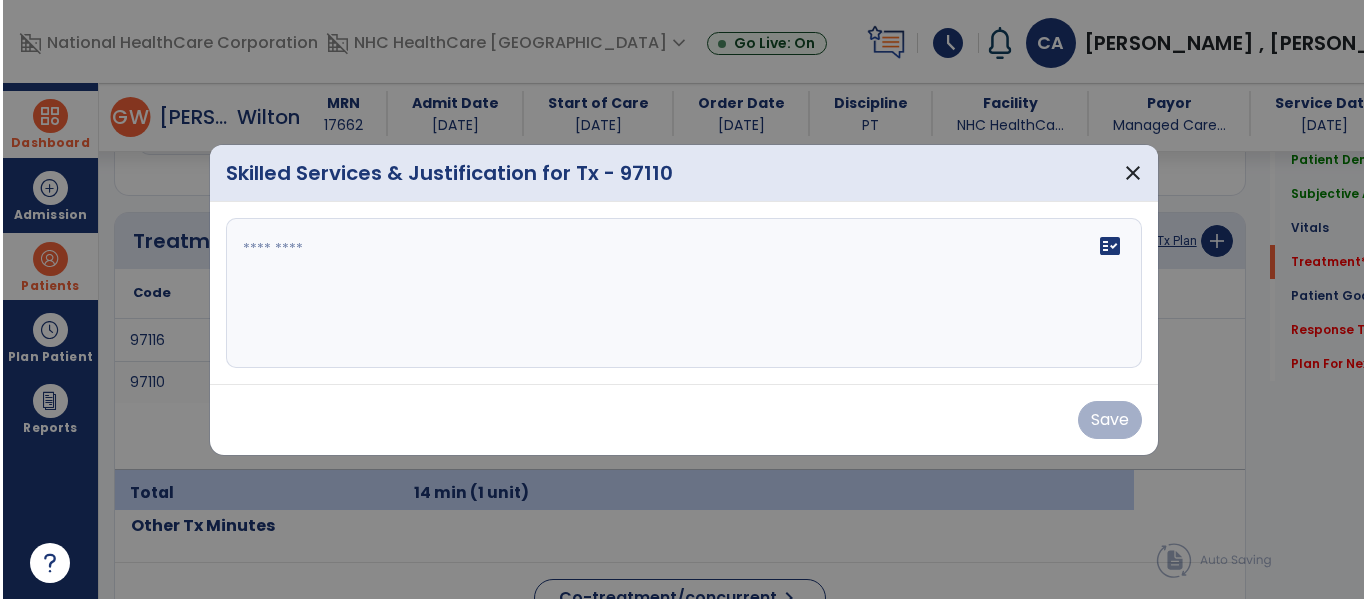 scroll, scrollTop: 1277, scrollLeft: 0, axis: vertical 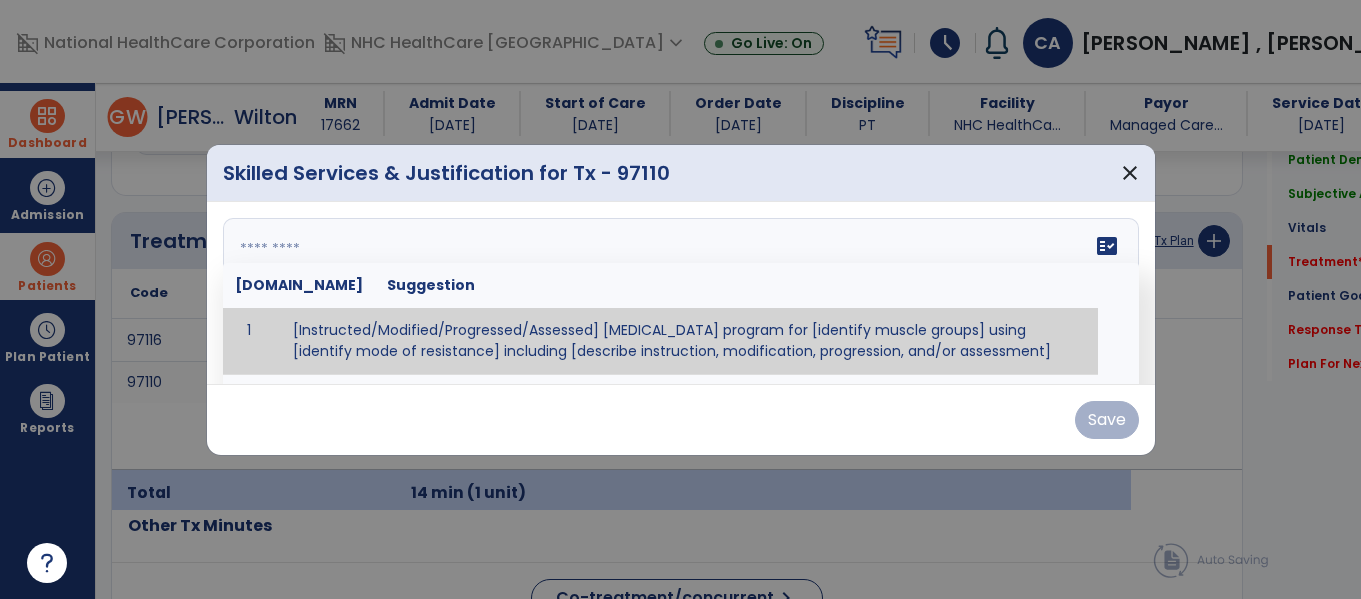 click on "fact_check  [DOMAIN_NAME] Suggestion 1 [Instructed/Modified/Progressed/Assessed] [MEDICAL_DATA] program for [identify muscle groups] using [identify mode of resistance] including [describe instruction, modification, progression, and/or assessment] 2 [Instructed/Modified/Progressed/Assessed] aerobic exercise program using [identify equipment/mode] including [describe instruction, modification,progression, and/or assessment] 3 [Instructed/Modified/Progressed/Assessed] [PROM/A/AROM/AROM] program for [identify joint movements] using [contract-relax, over-pressure, inhibitory techniques, other] 4 [Assessed/Tested] aerobic capacity with administration of [aerobic capacity test]" at bounding box center [681, 293] 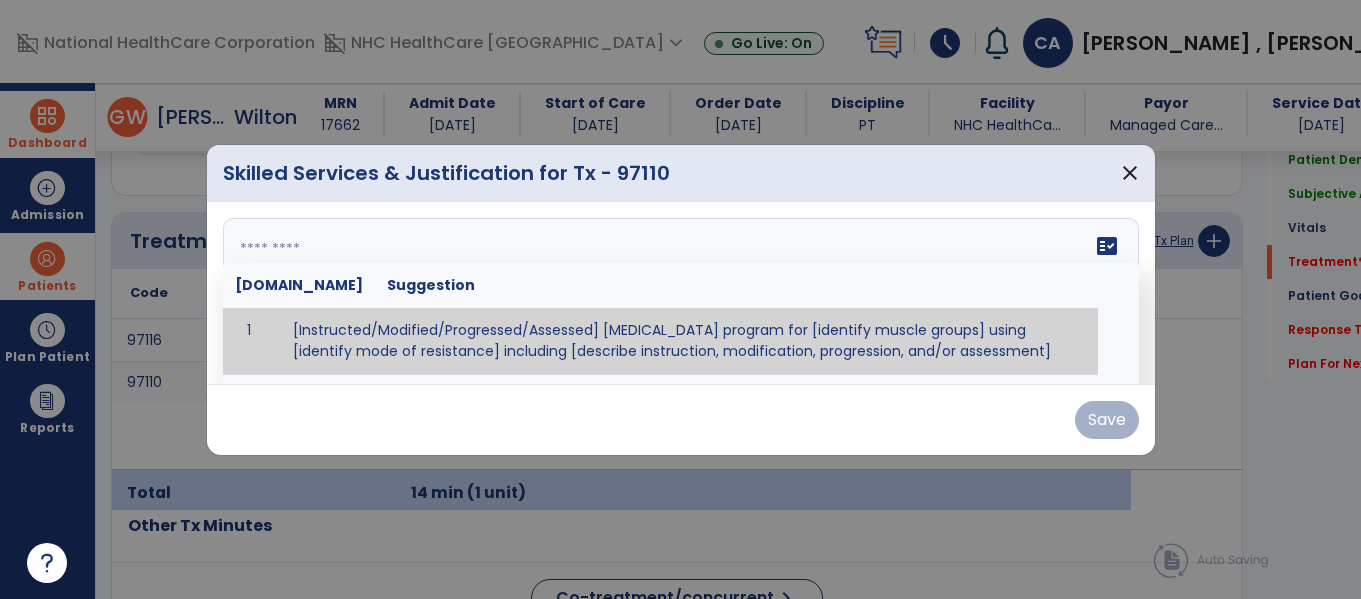 paste on "**********" 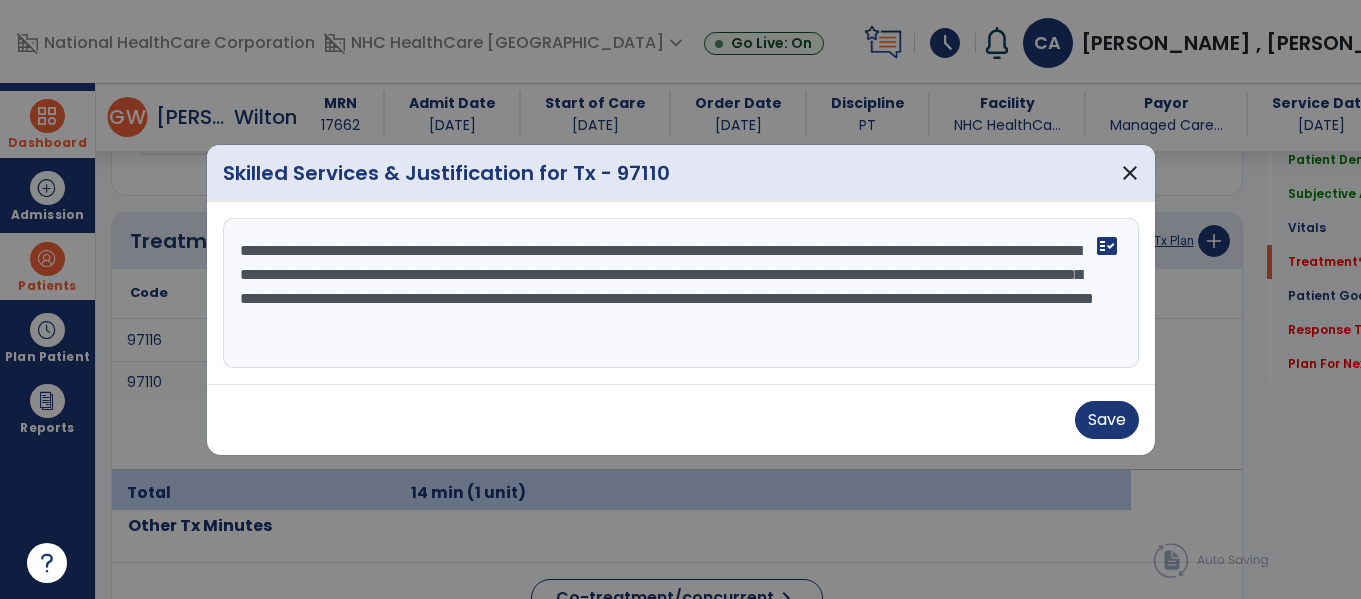 click on "**********" at bounding box center (681, 293) 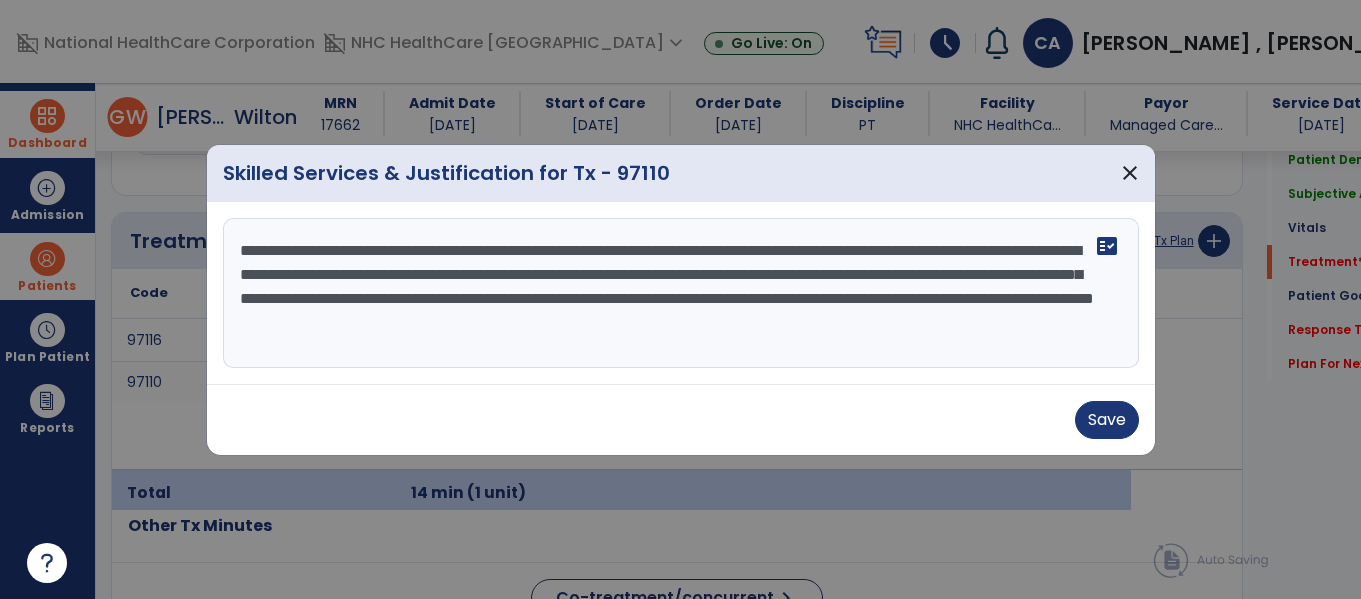 drag, startPoint x: 971, startPoint y: 249, endPoint x: 805, endPoint y: 253, distance: 166.04819 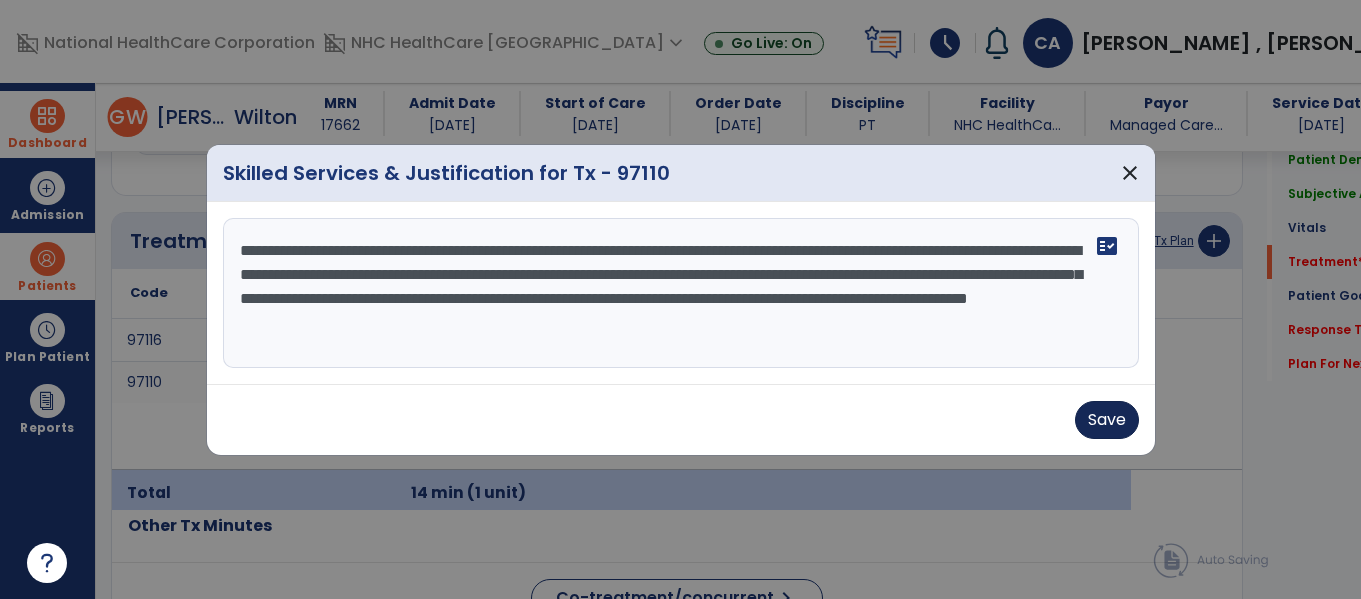 type on "**********" 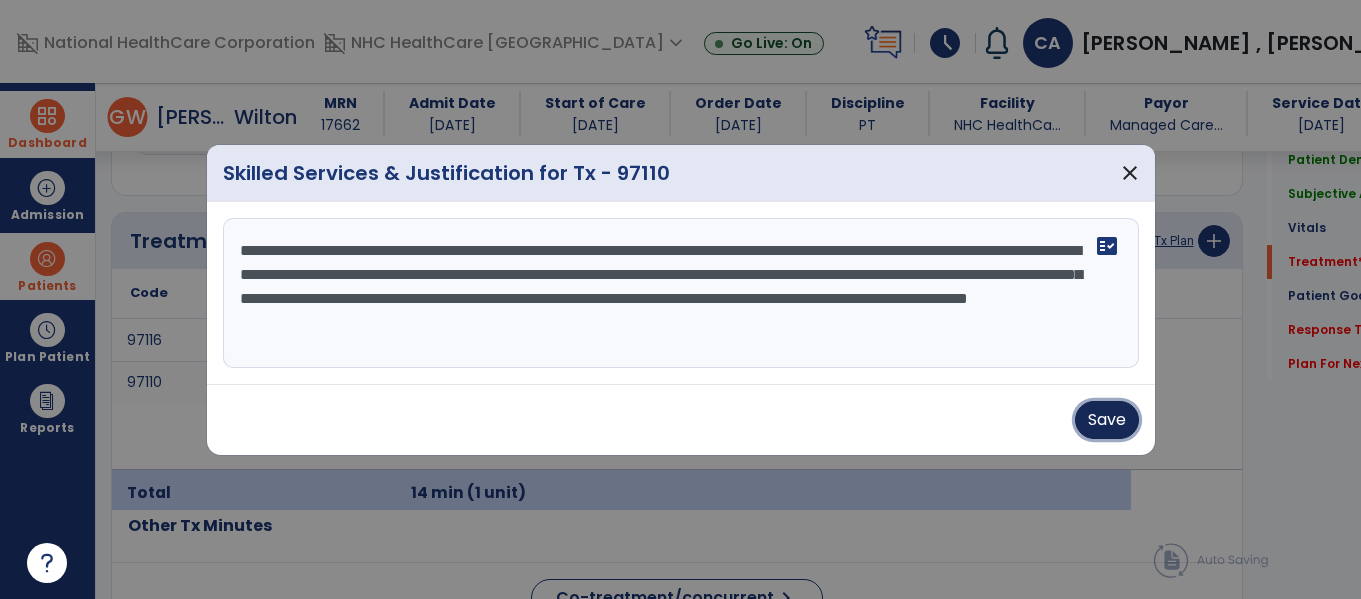 click on "Save" at bounding box center (1107, 420) 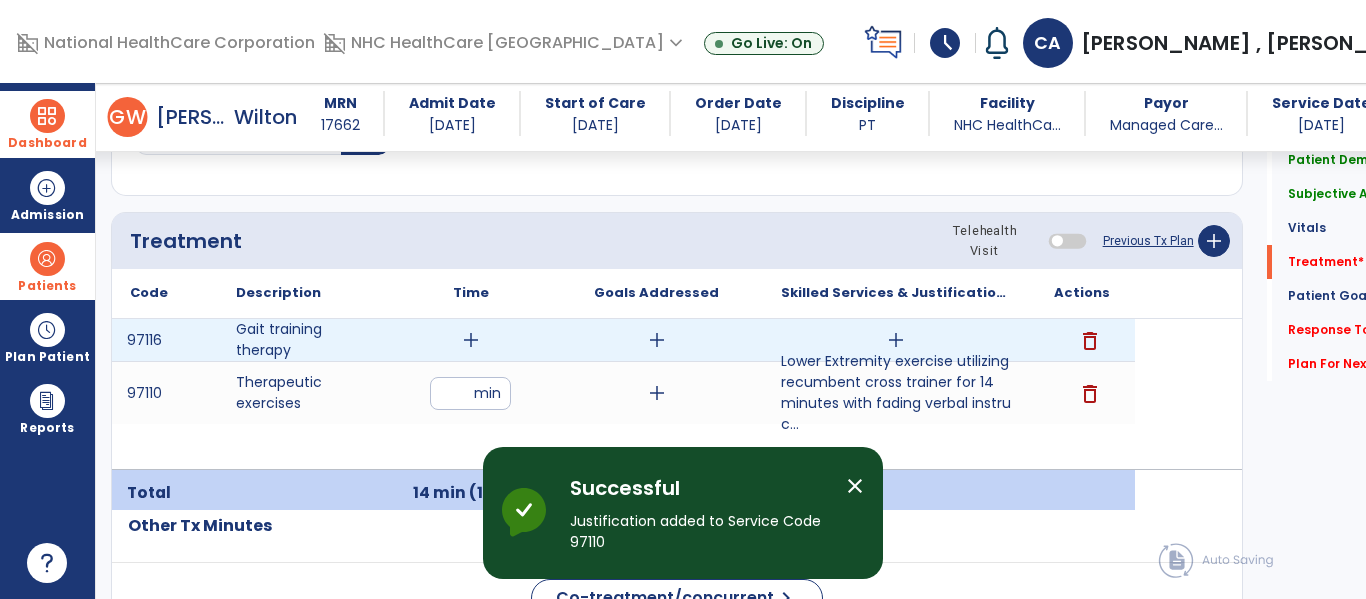 click on "add" at bounding box center [471, 340] 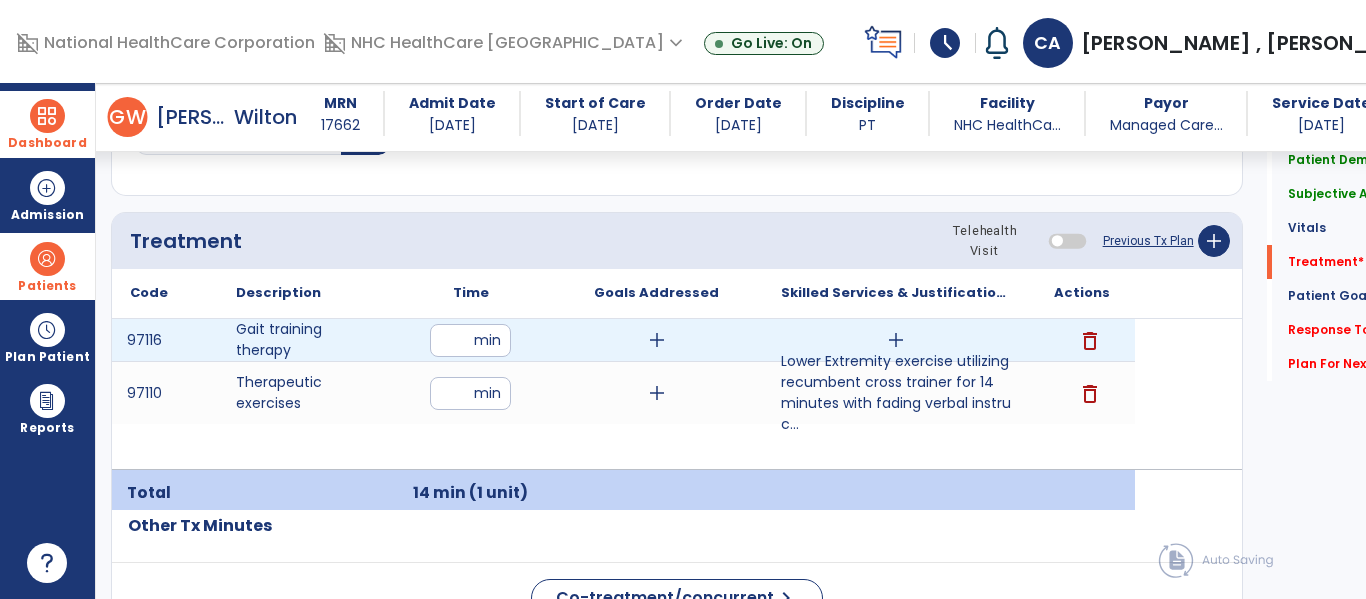 type on "**" 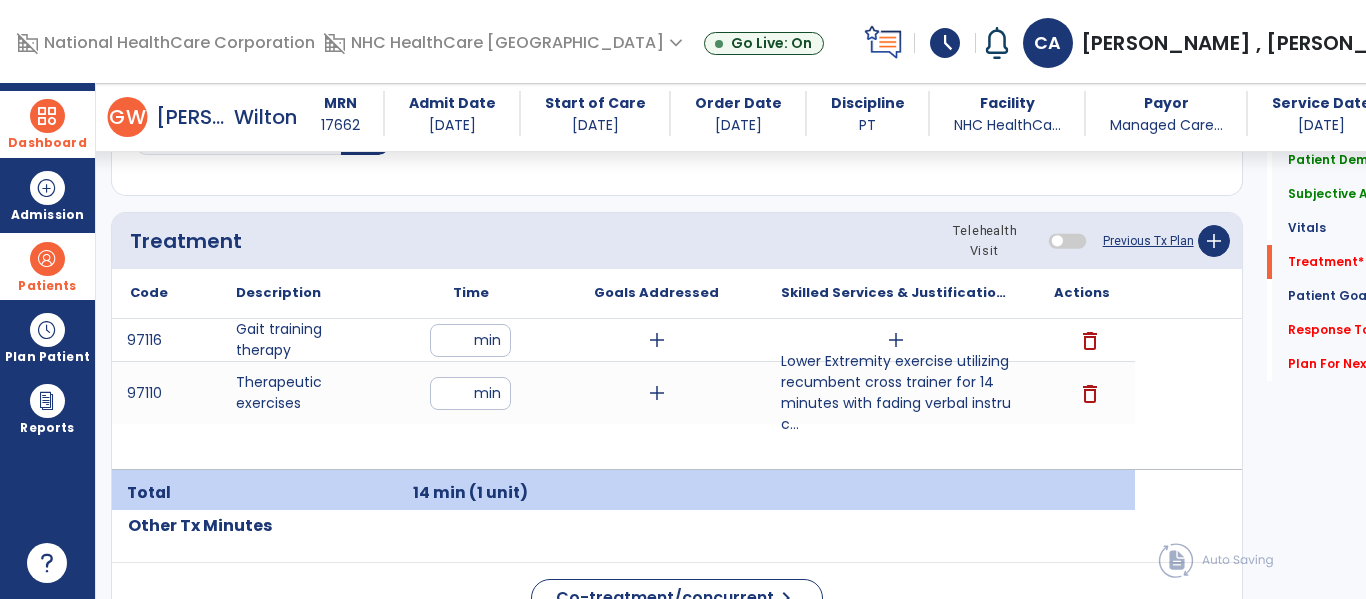 click on "Treatment Telehealth Visit  Previous Tx Plan   add" 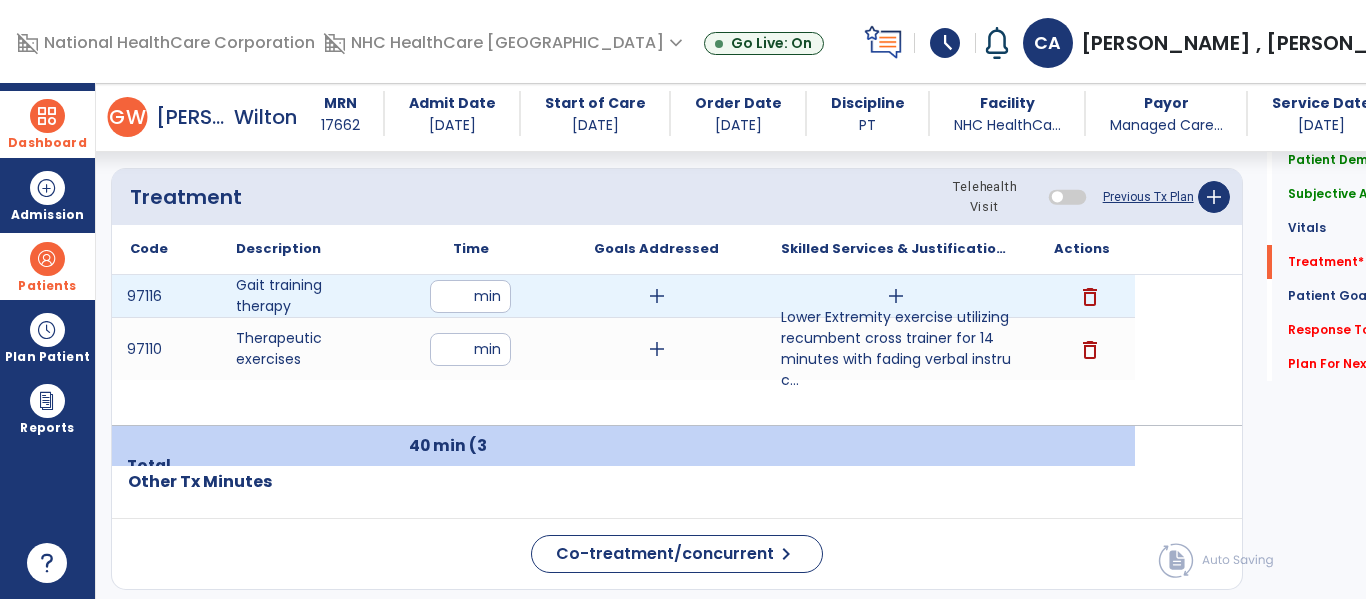 click on "add" at bounding box center [657, 296] 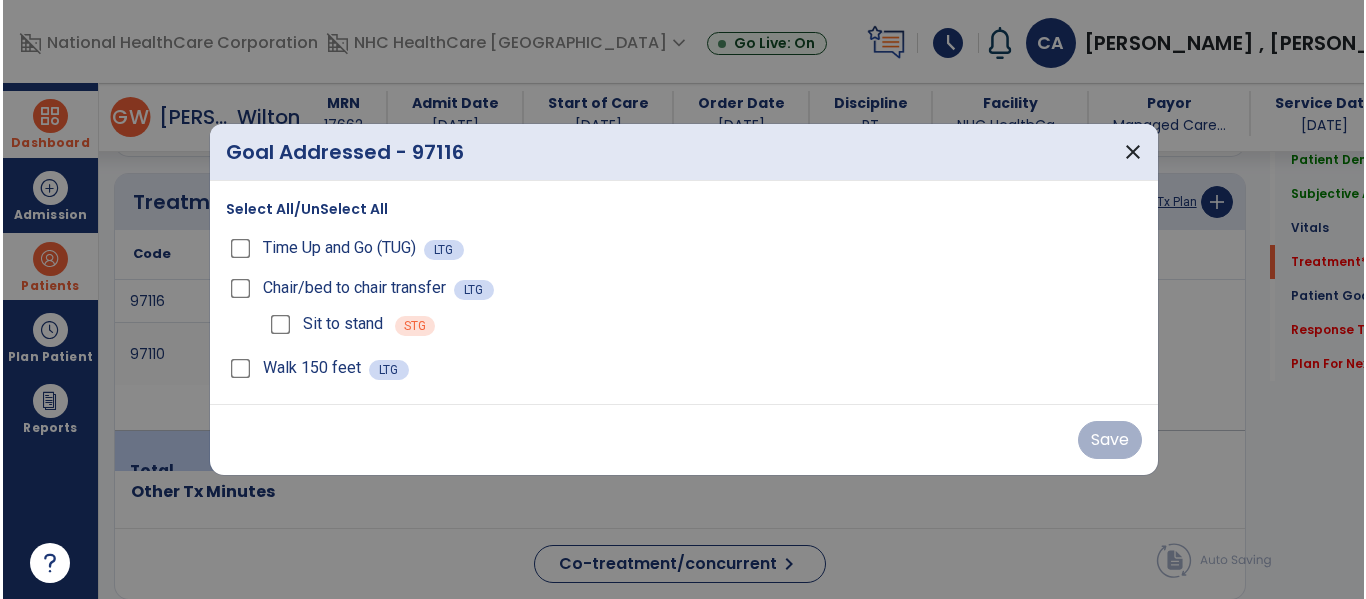 scroll, scrollTop: 1321, scrollLeft: 0, axis: vertical 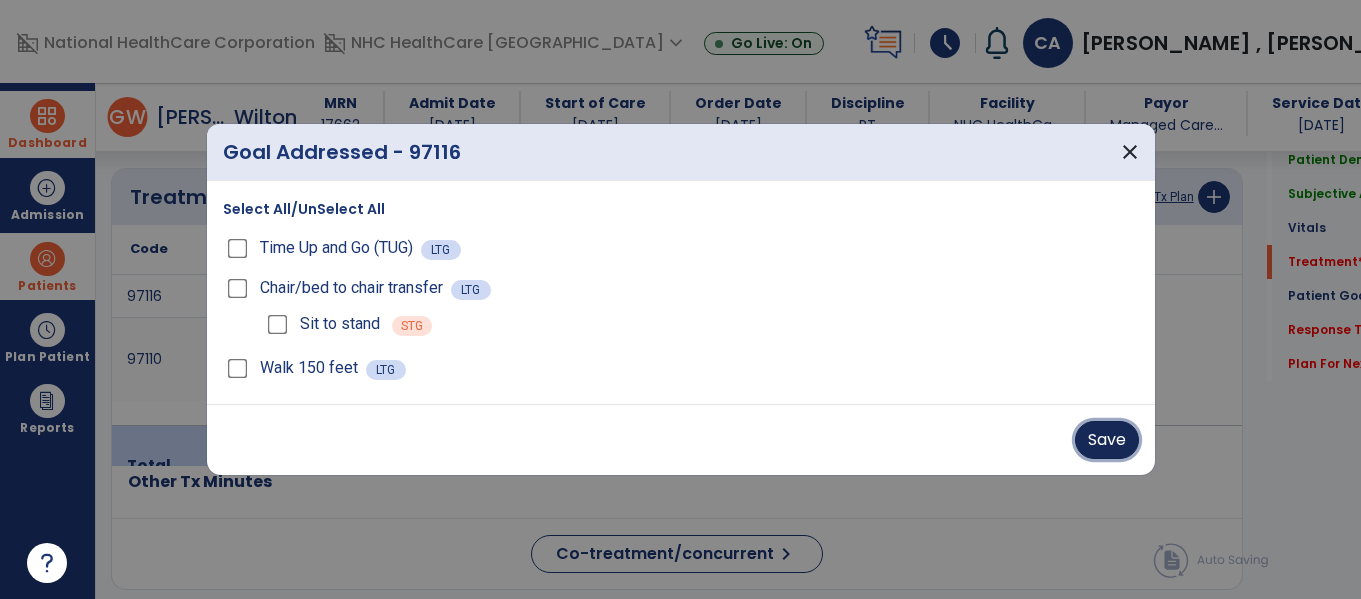 click on "Save" at bounding box center [1107, 440] 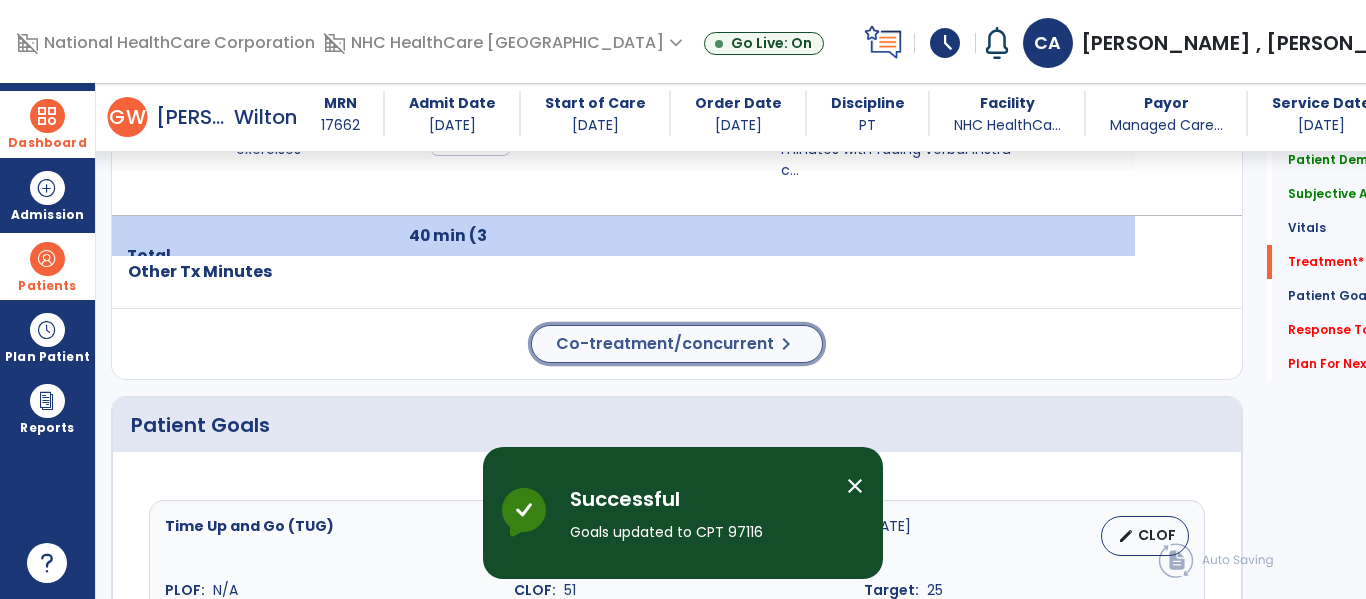 click on "Co-treatment/concurrent  chevron_right" 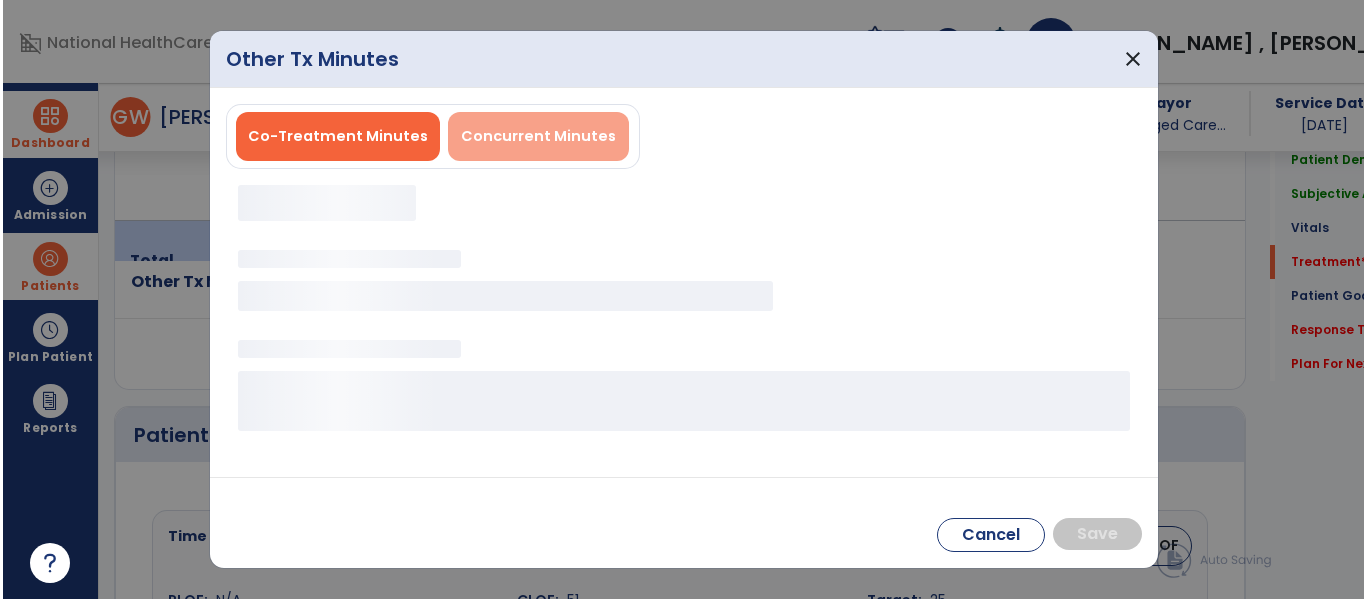 scroll, scrollTop: 1531, scrollLeft: 0, axis: vertical 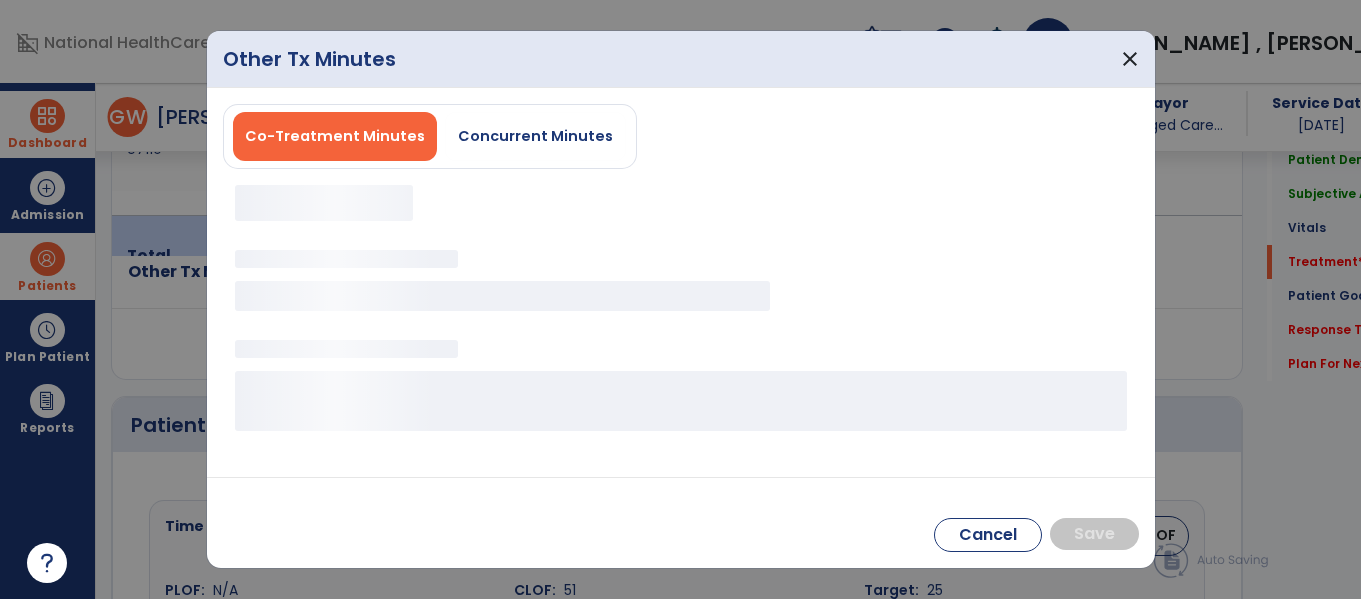click on "Co-Treatment Minutes   Concurrent Minutes" at bounding box center (430, 136) 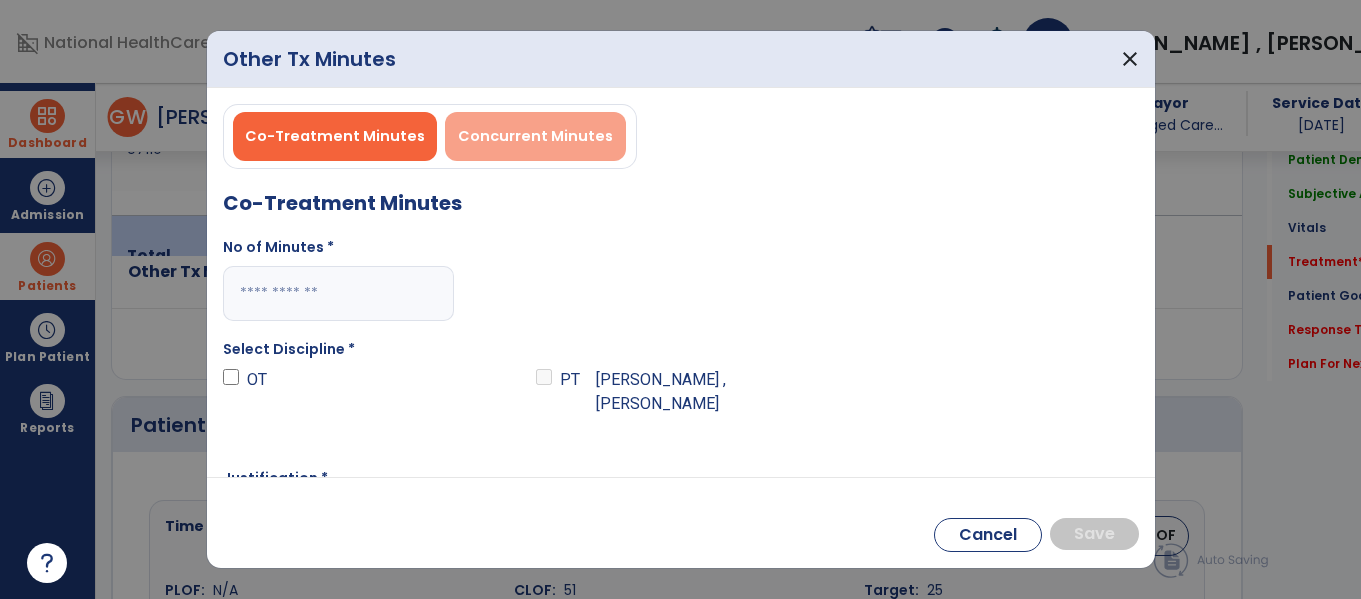 click on "Concurrent Minutes" at bounding box center (535, 136) 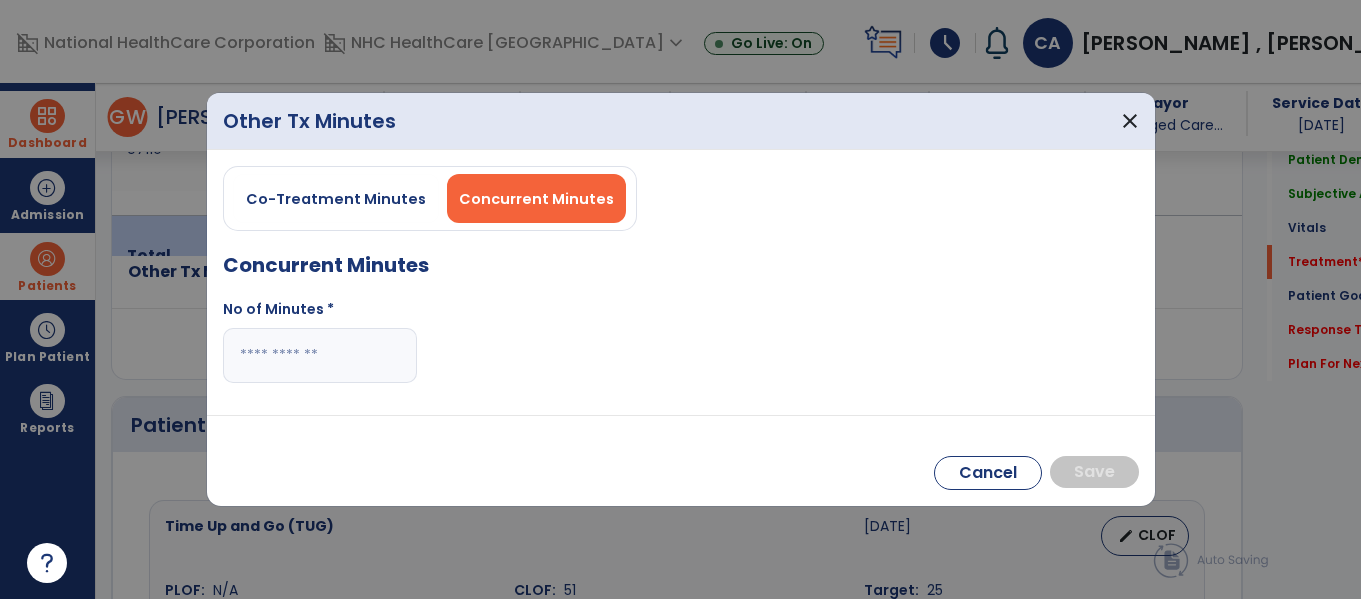click at bounding box center [320, 355] 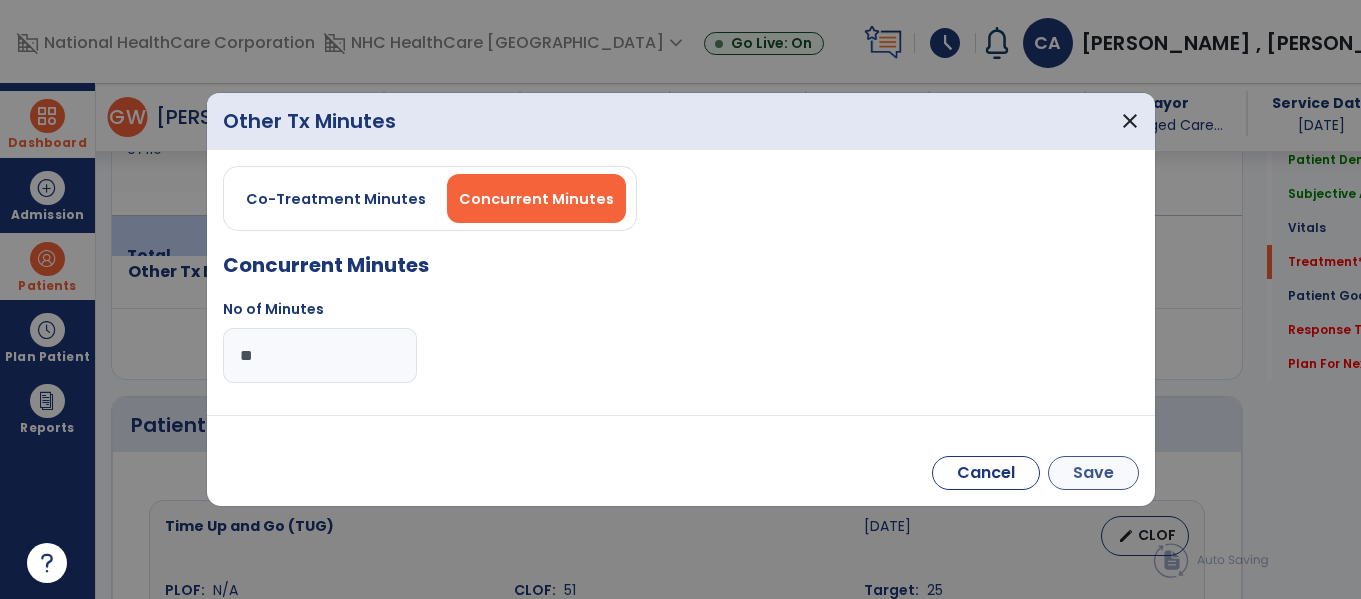 type on "**" 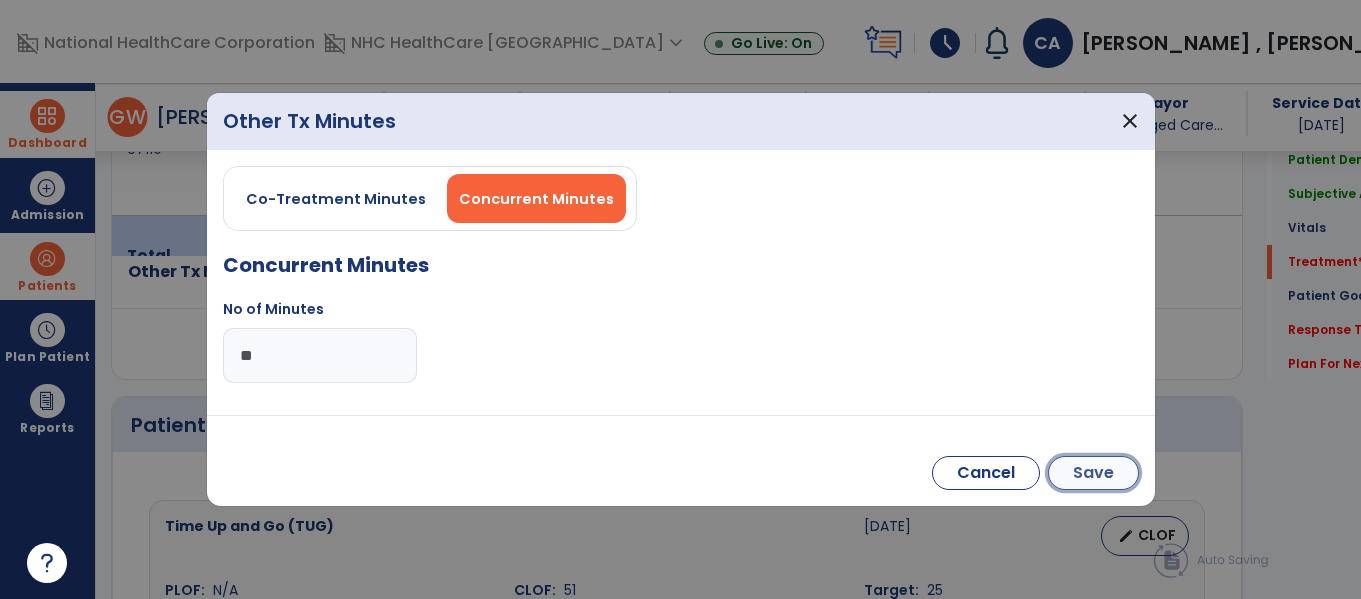 click on "Save" at bounding box center (1093, 473) 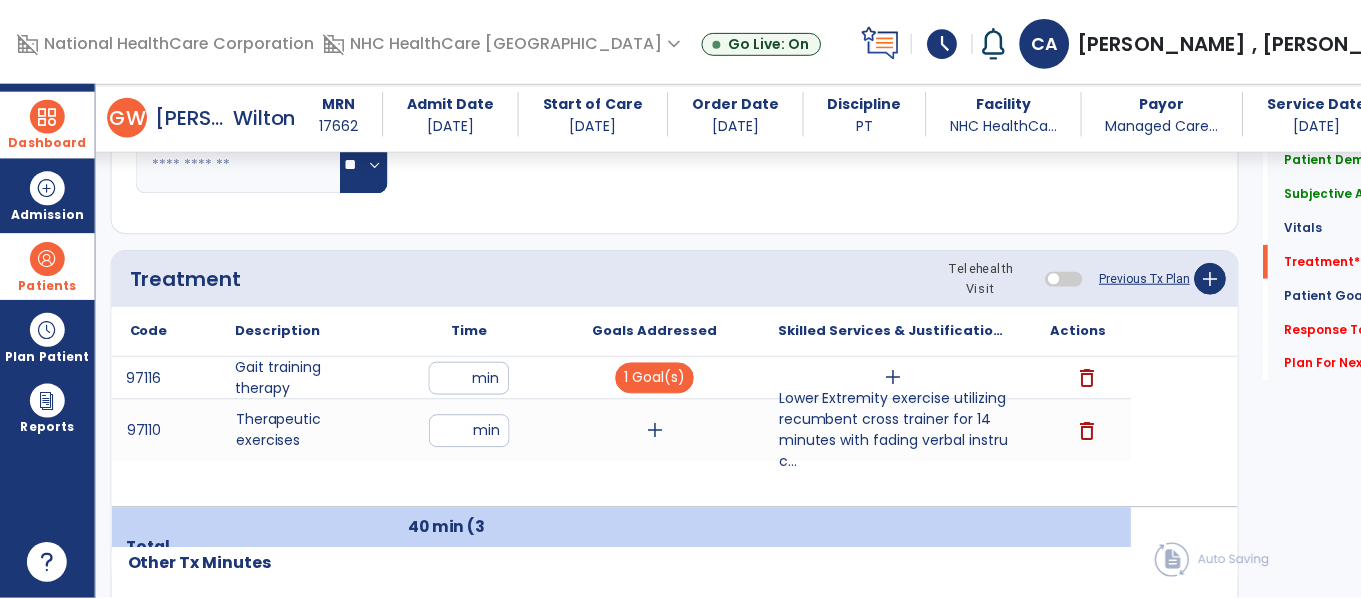 scroll, scrollTop: 1238, scrollLeft: 0, axis: vertical 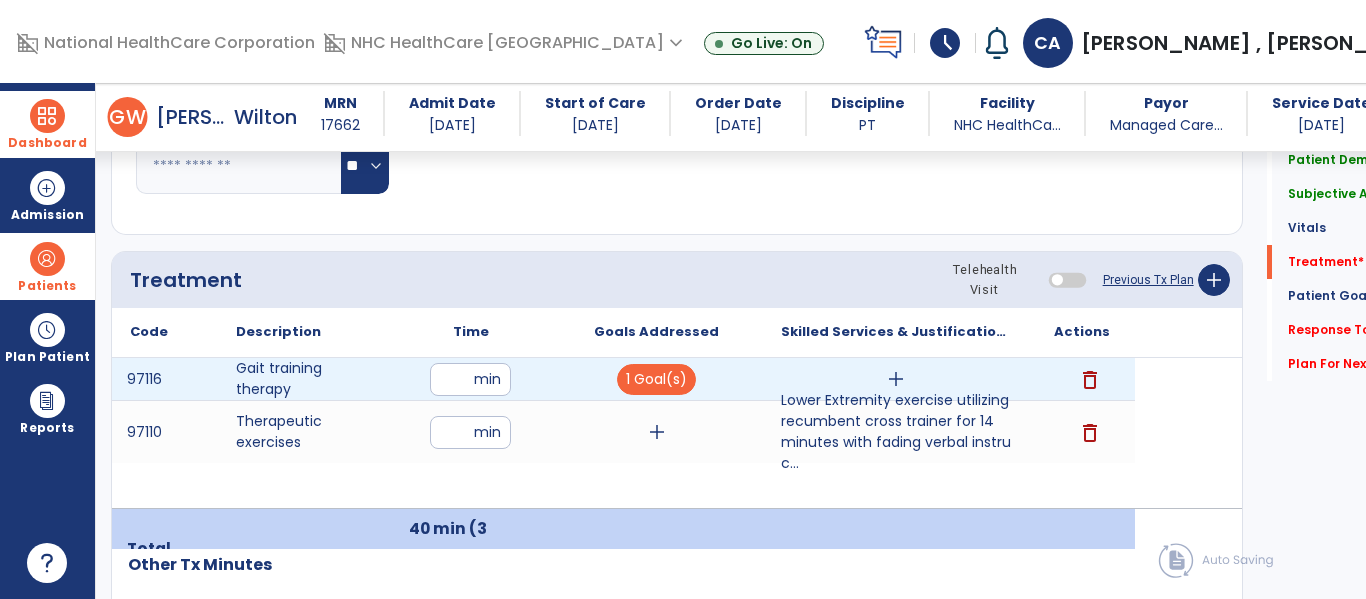 click on "add" at bounding box center (896, 379) 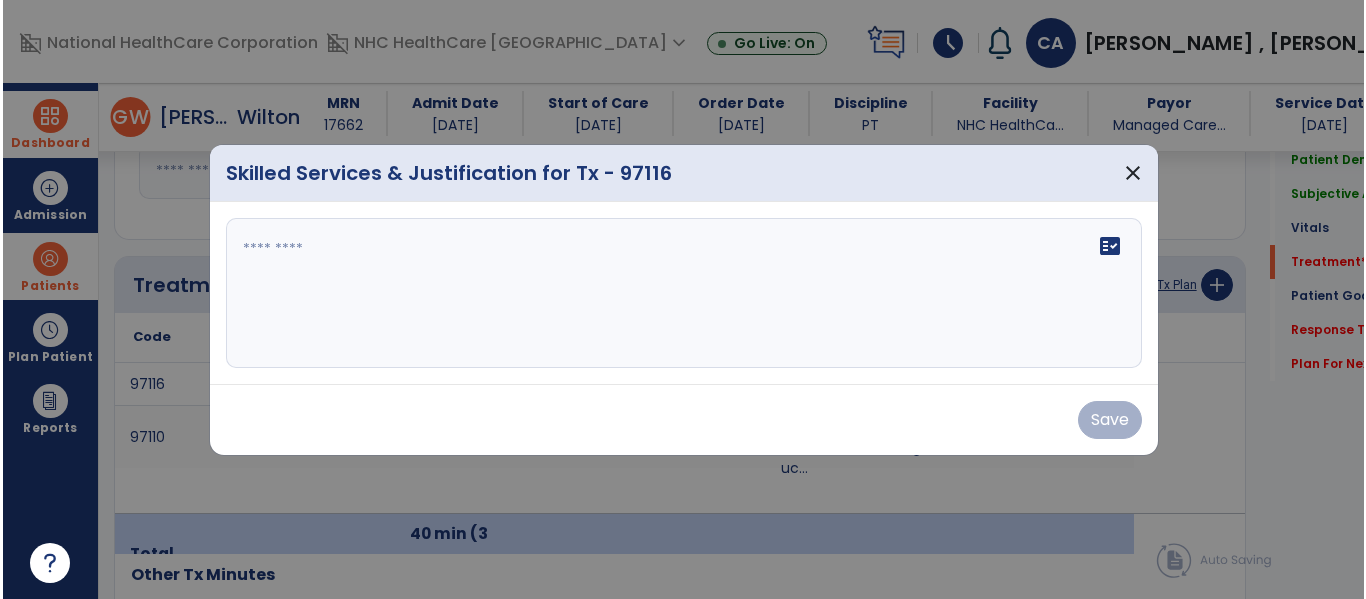 scroll, scrollTop: 1238, scrollLeft: 0, axis: vertical 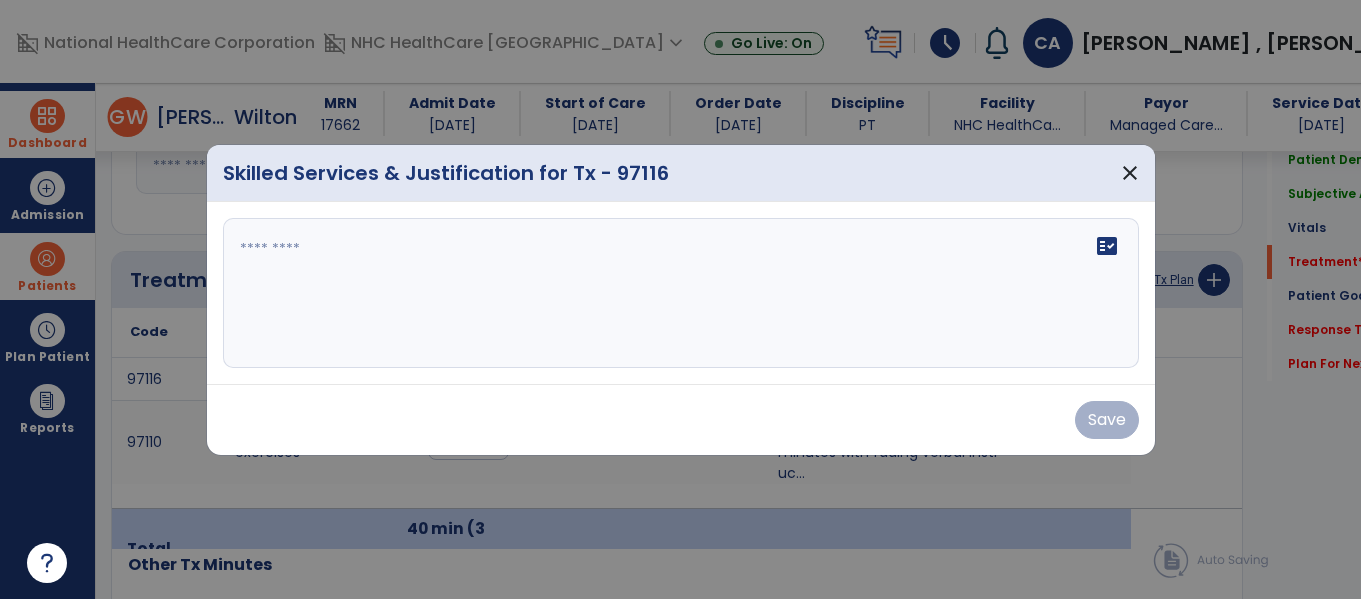 click on "fact_check" at bounding box center (681, 293) 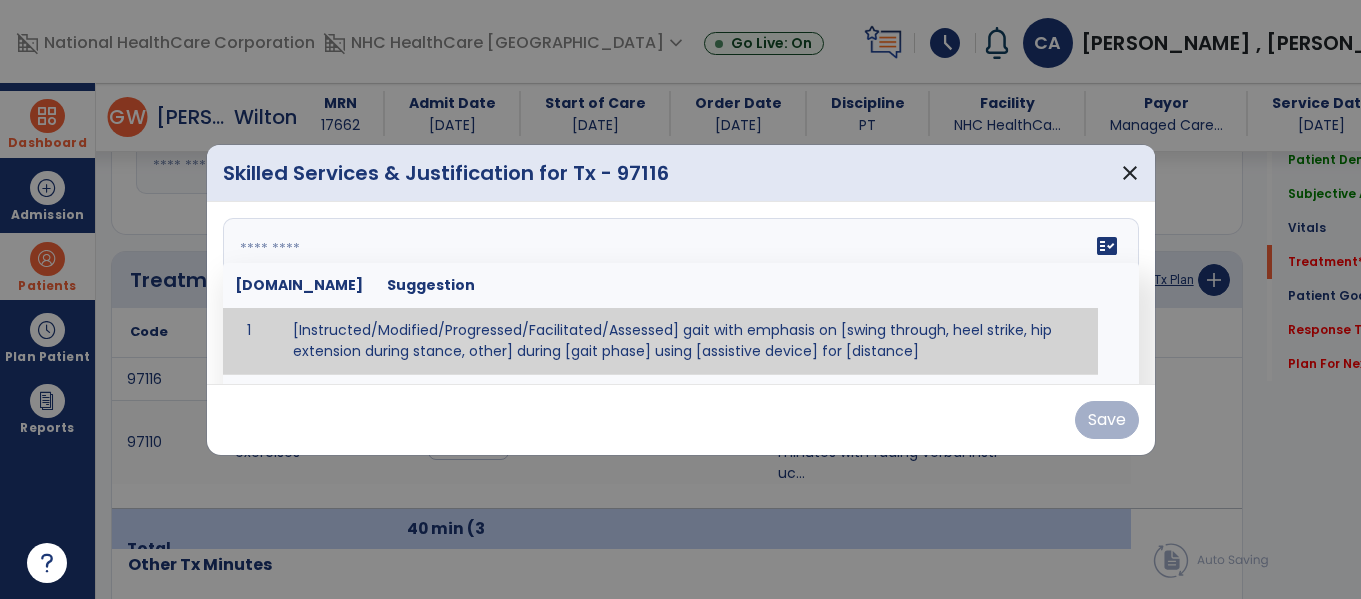 paste on "**********" 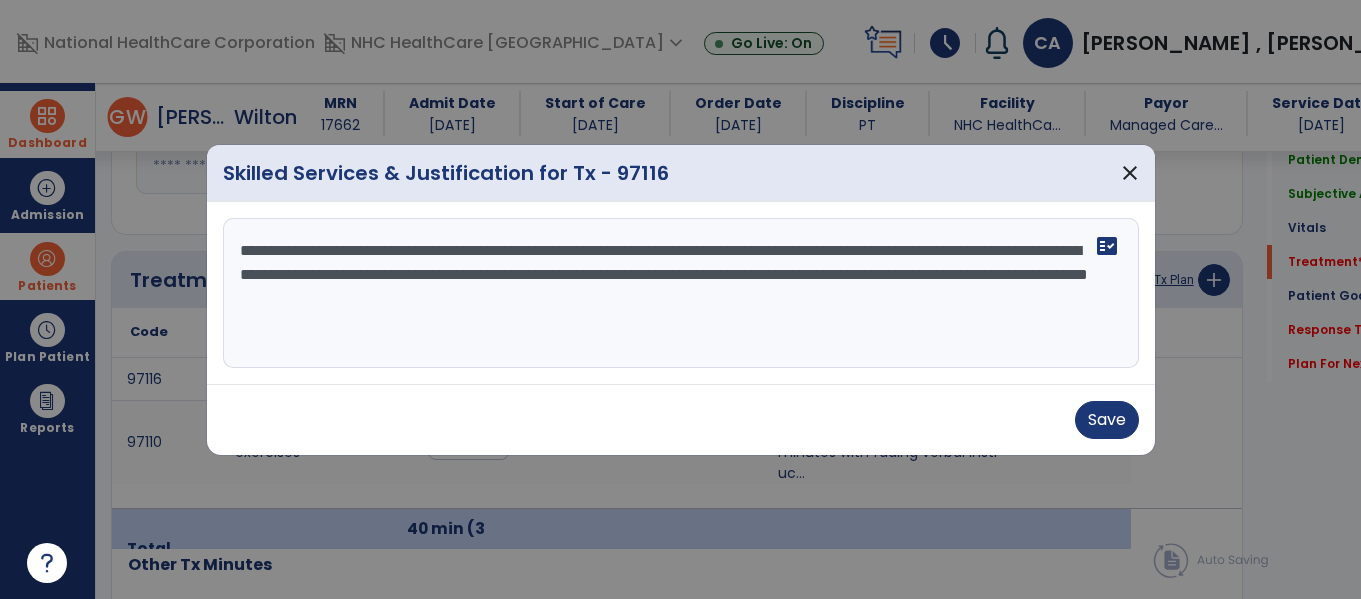 drag, startPoint x: 790, startPoint y: 247, endPoint x: 636, endPoint y: 253, distance: 154.11684 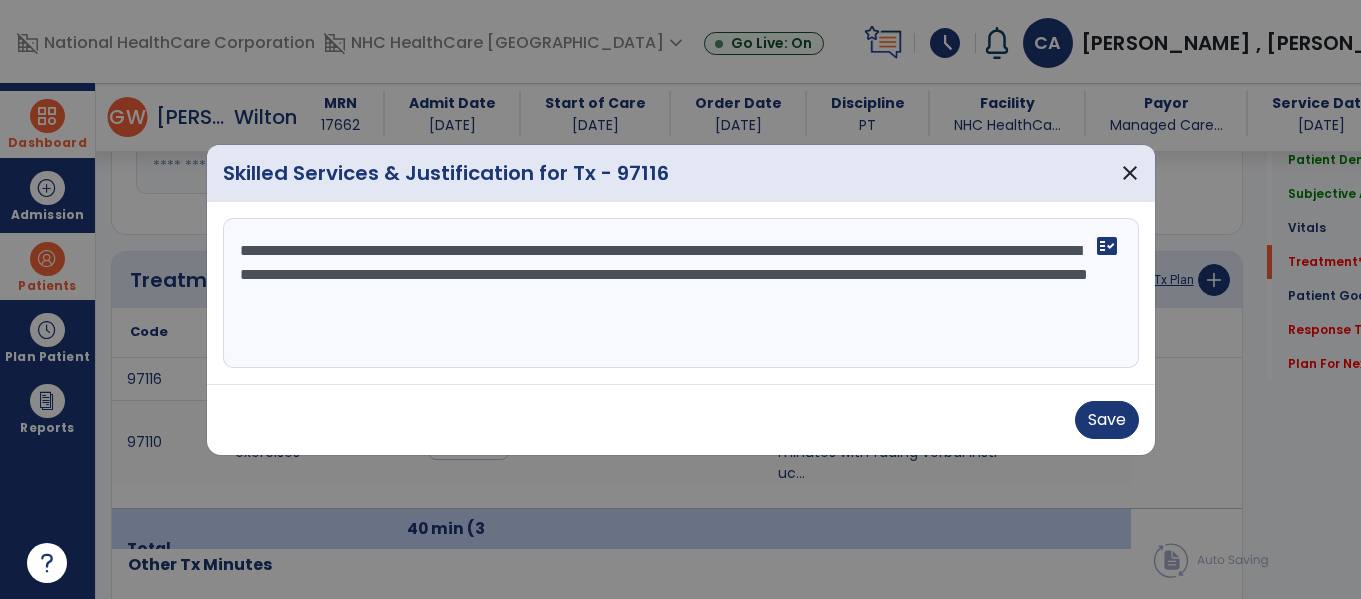 click on "**********" at bounding box center [681, 293] 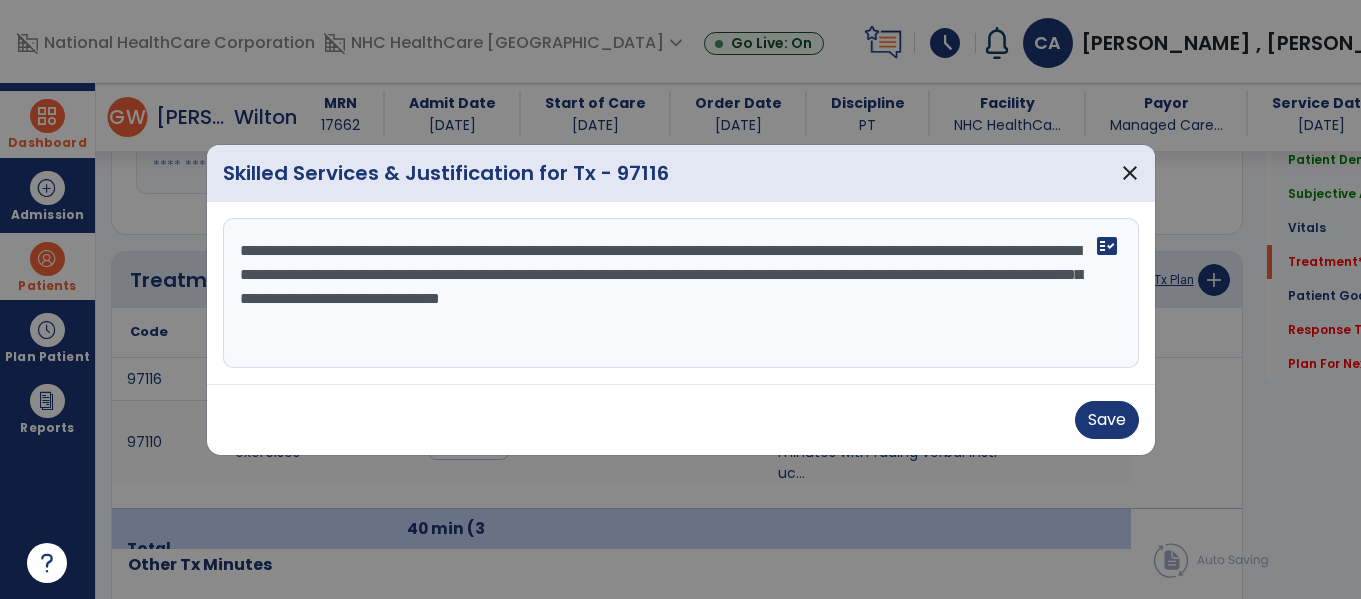 click on "**********" at bounding box center [681, 293] 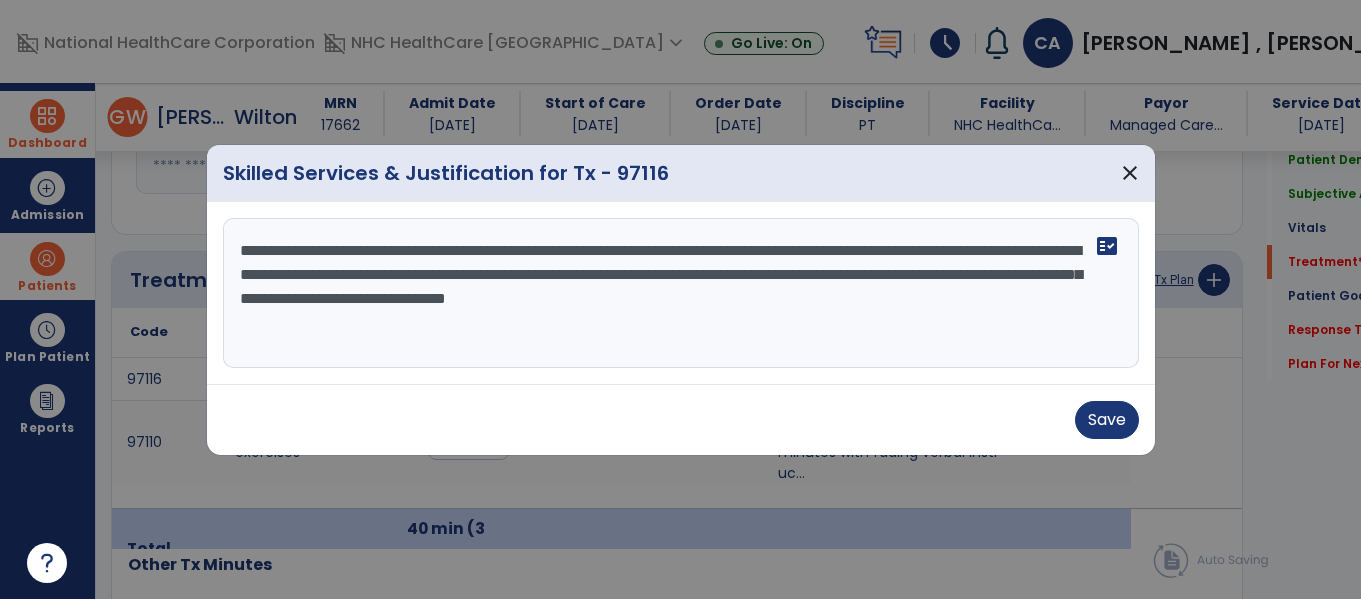 click on "**********" at bounding box center [681, 293] 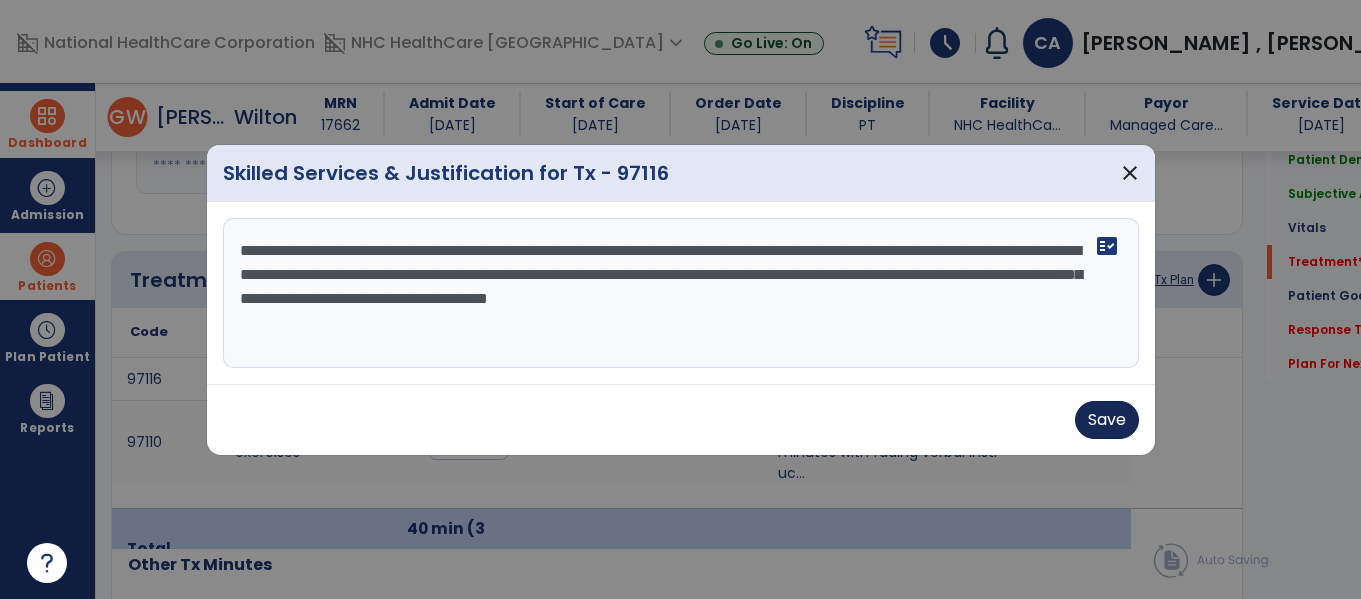 type on "**********" 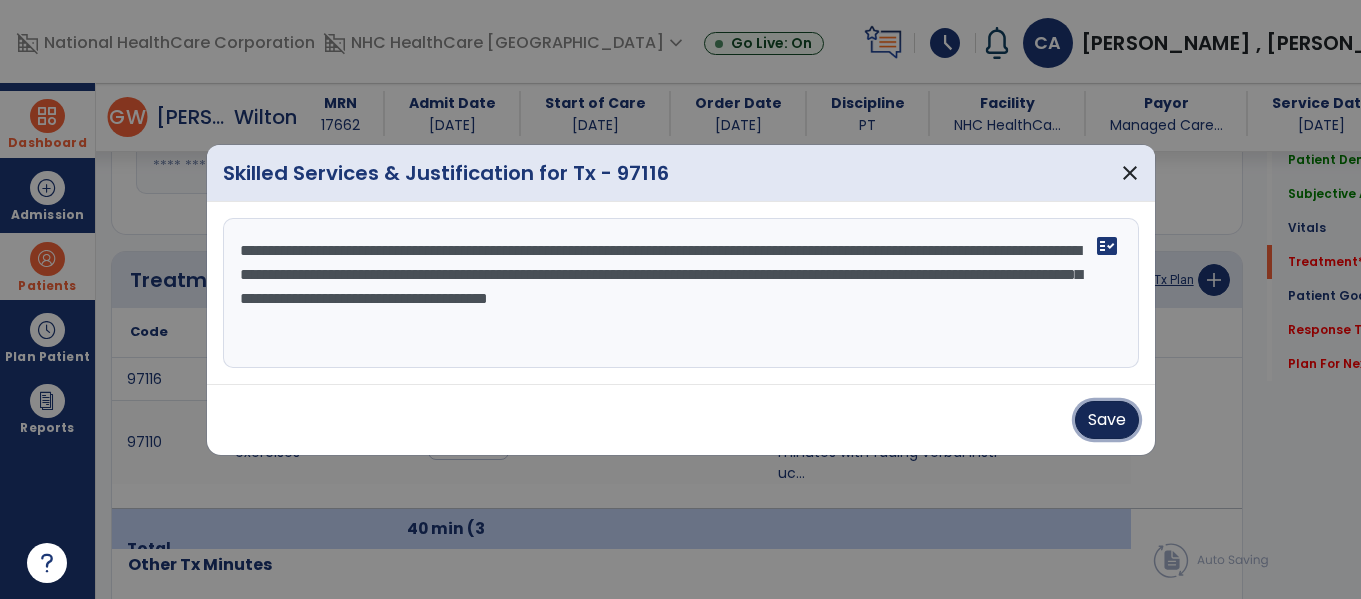 click on "Save" at bounding box center [1107, 420] 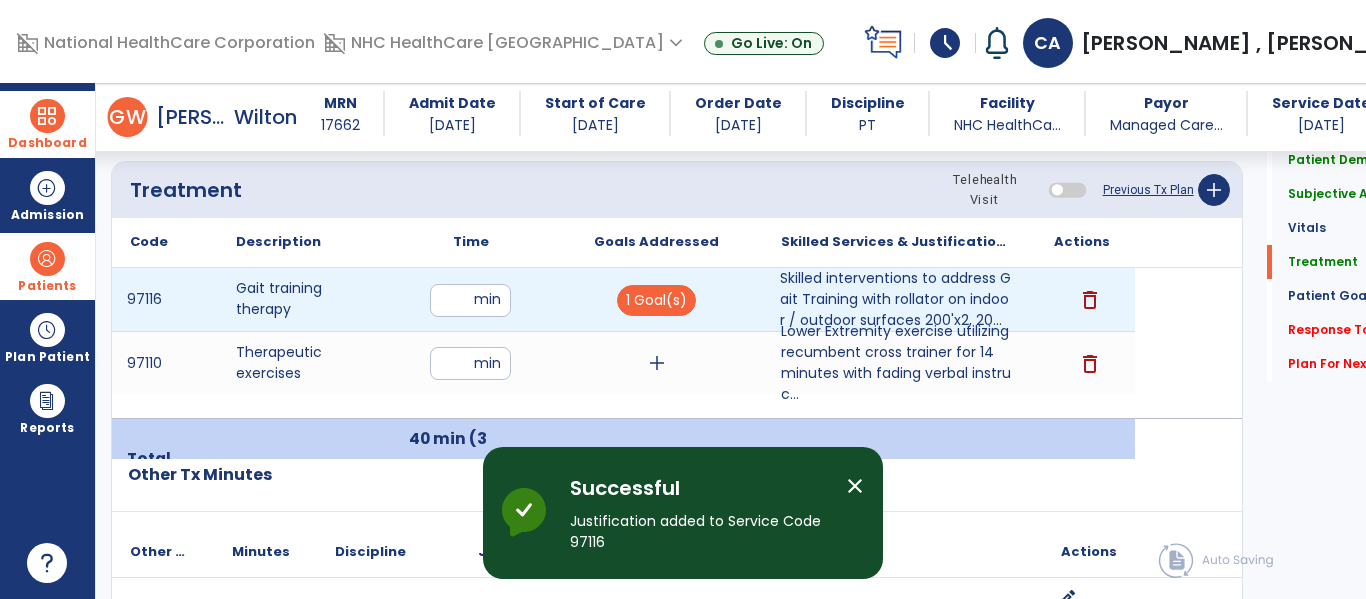 scroll, scrollTop: 1327, scrollLeft: 0, axis: vertical 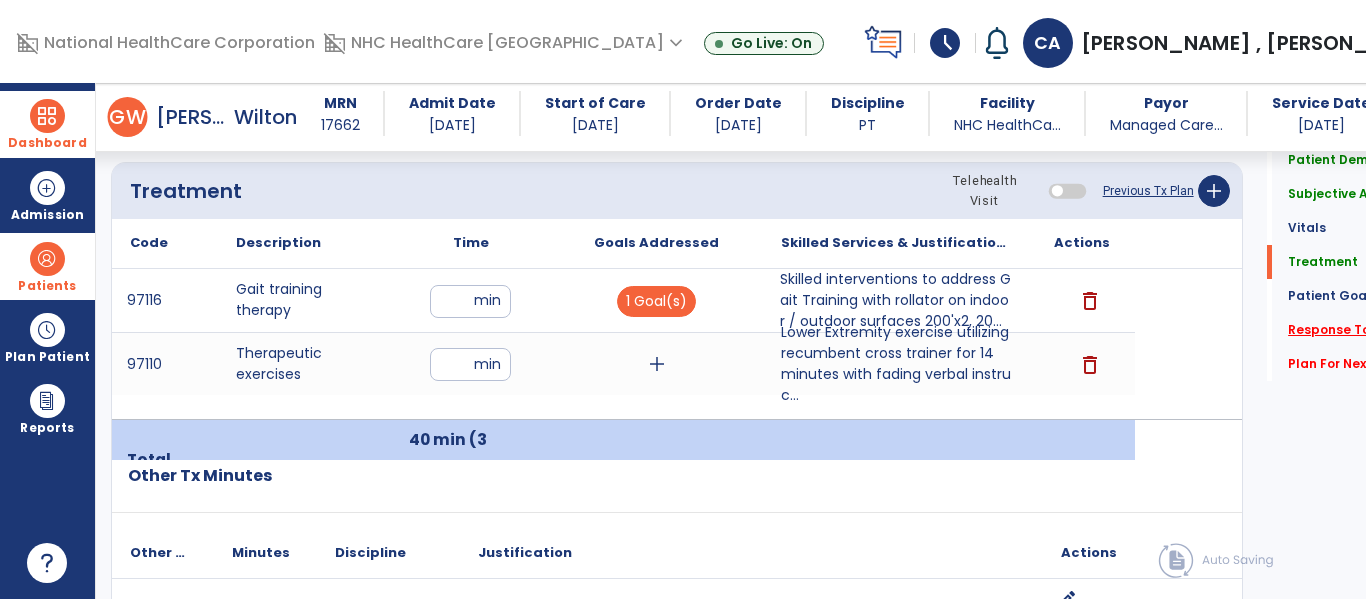 click on "Response To Treatment   *" 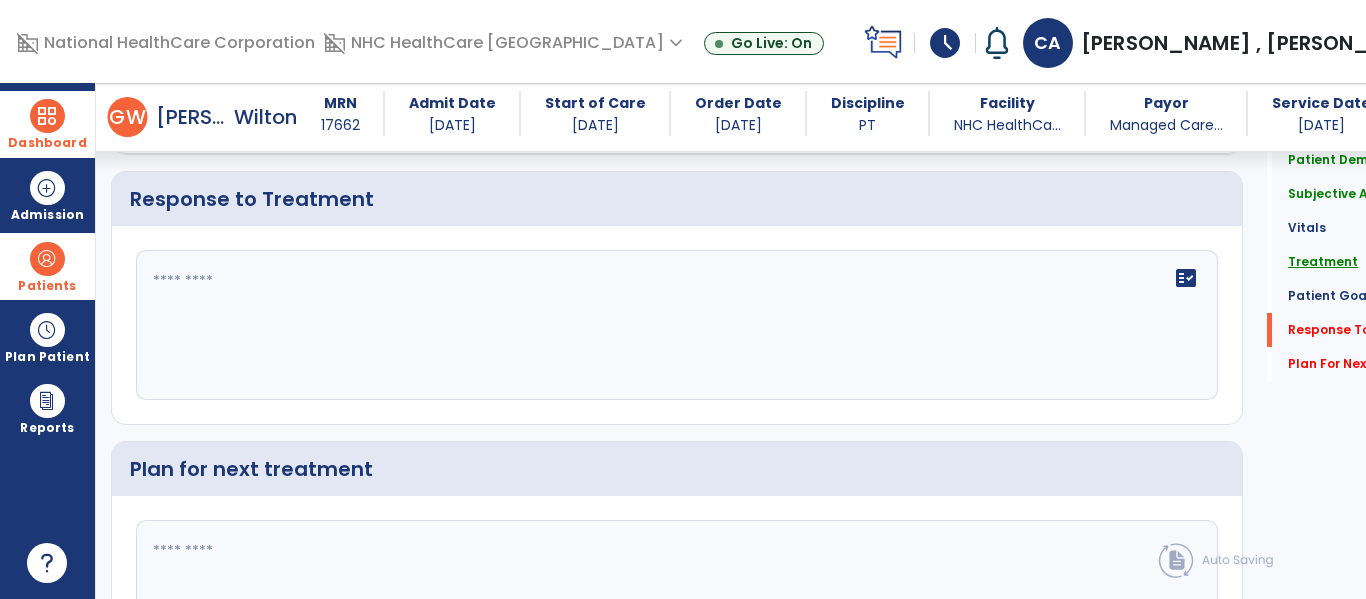 click on "Treatment" 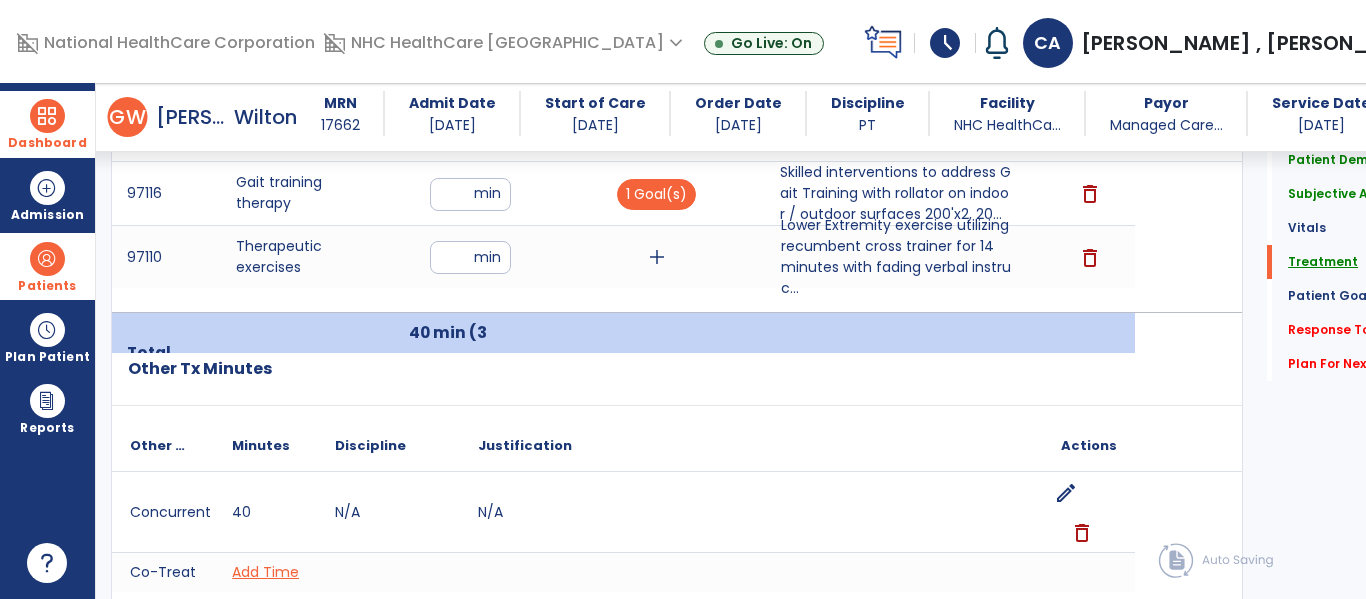 scroll, scrollTop: 1433, scrollLeft: 0, axis: vertical 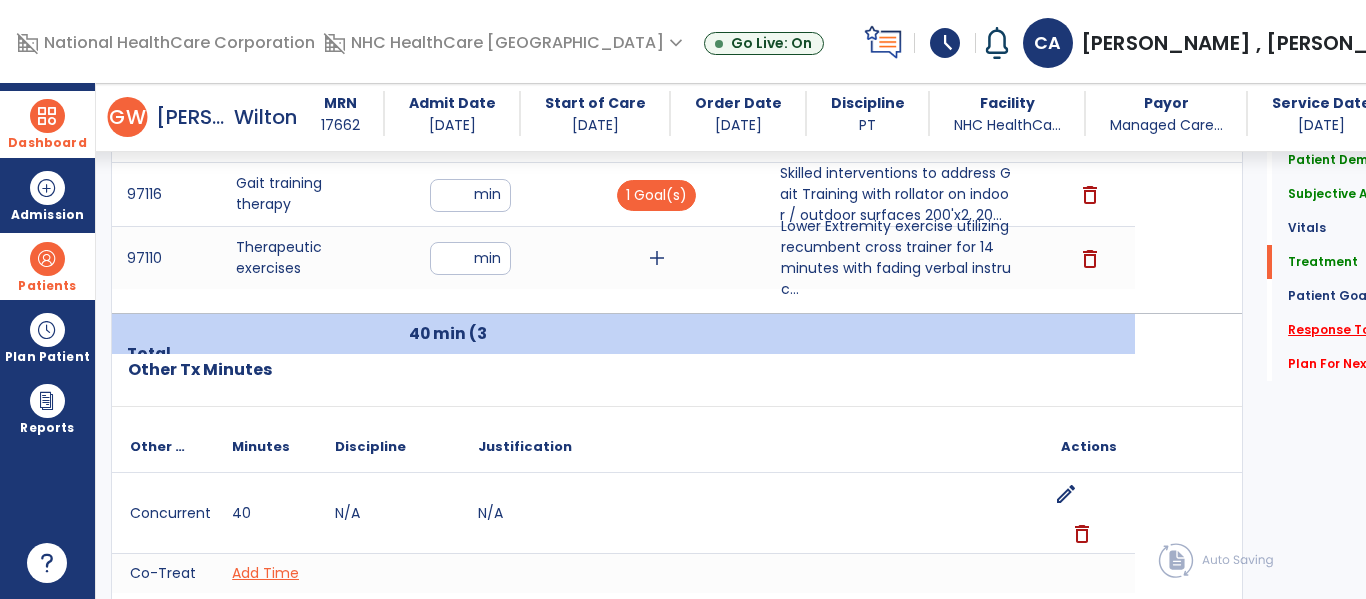 click on "Response To Treatment   *" 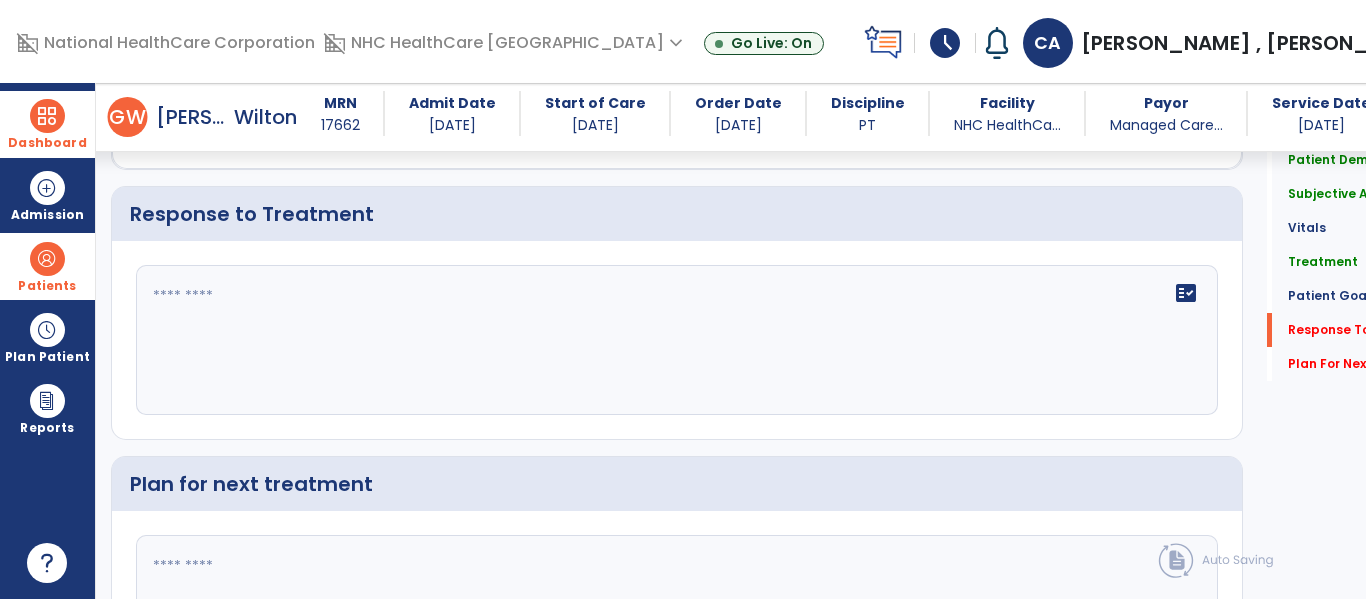 scroll, scrollTop: 2708, scrollLeft: 0, axis: vertical 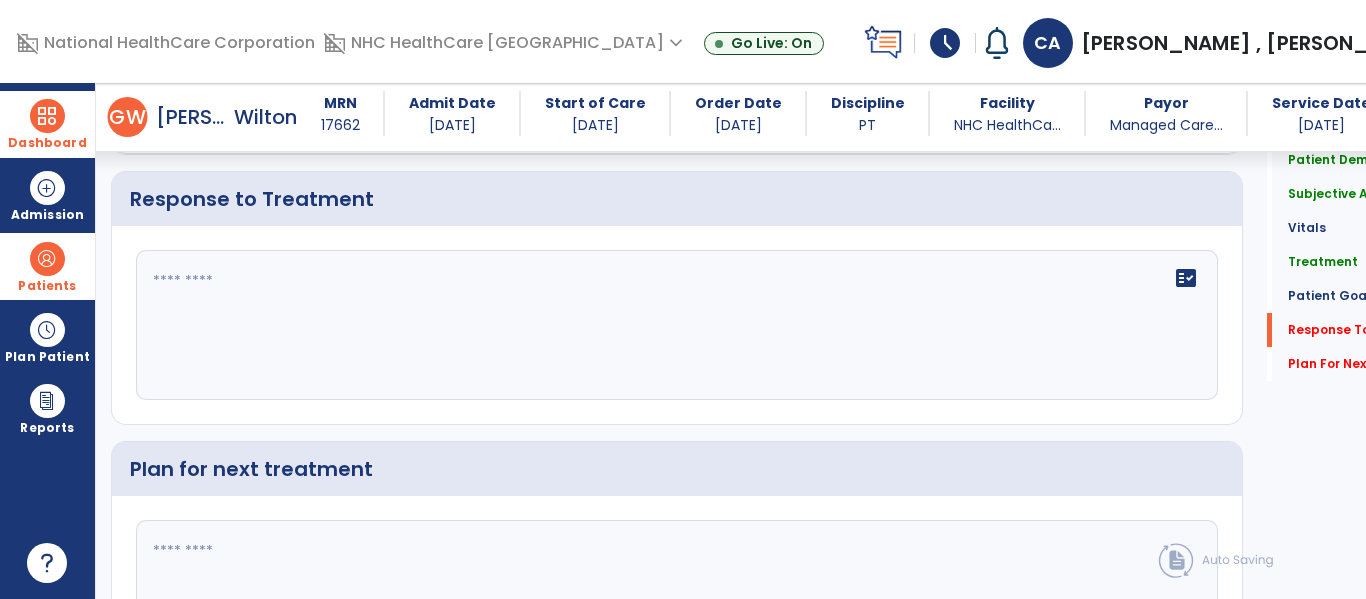 click on "fact_check" 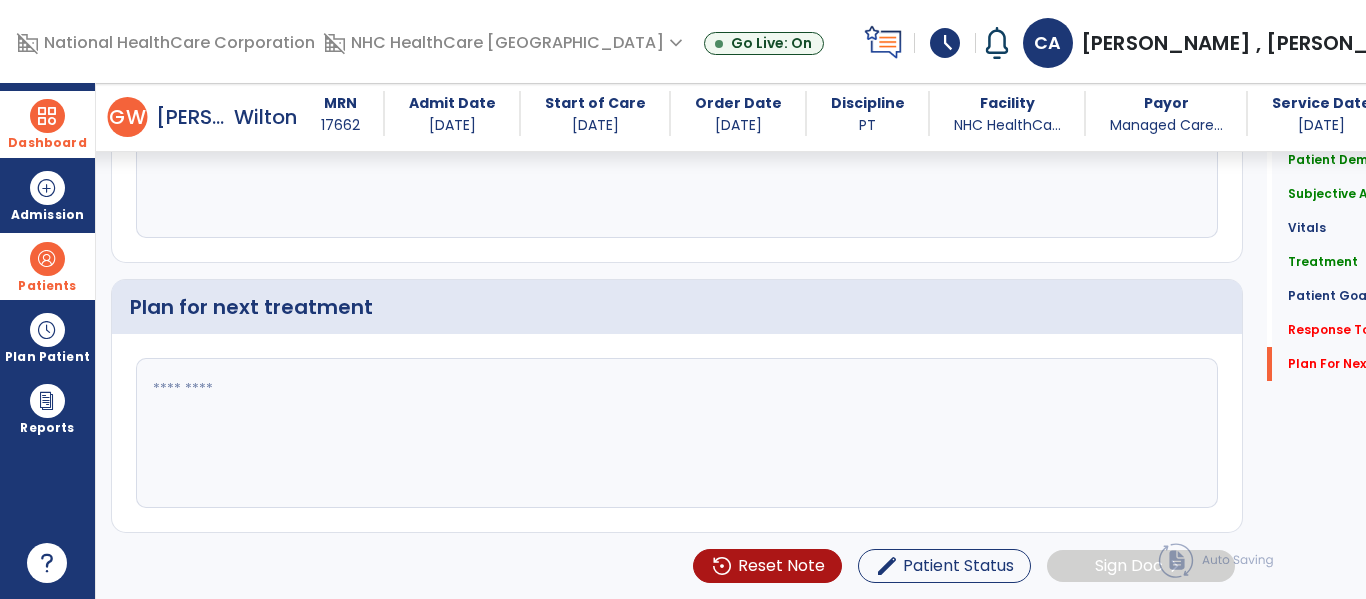 scroll, scrollTop: 2909, scrollLeft: 0, axis: vertical 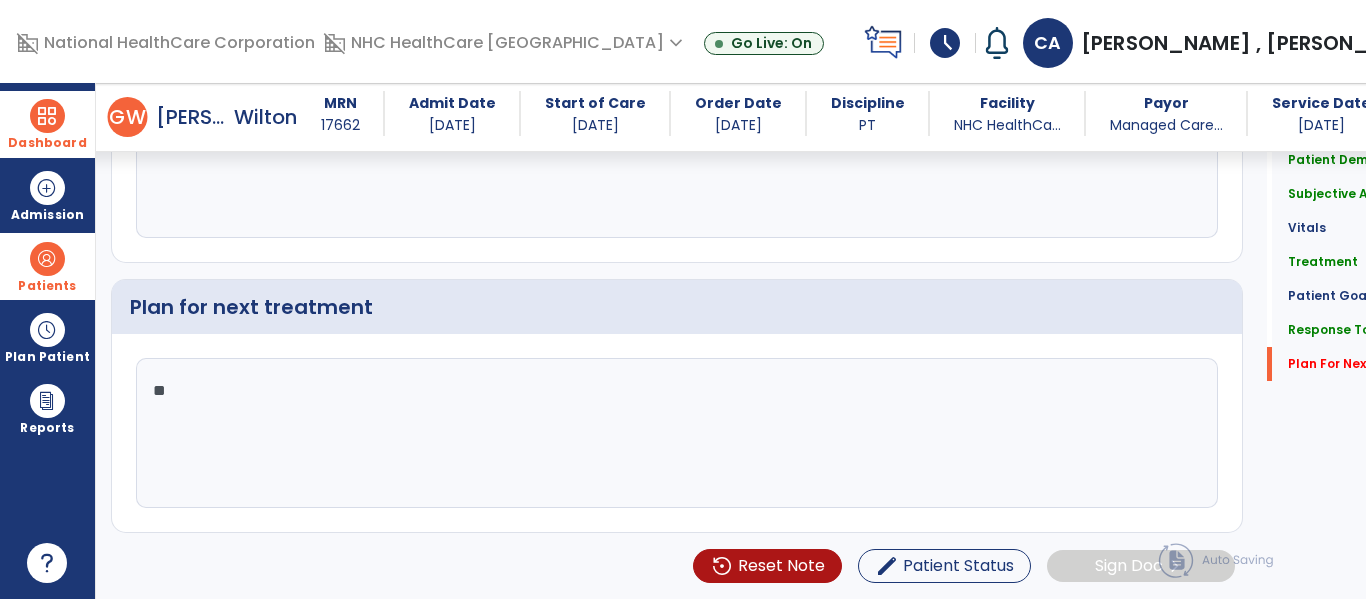 type on "*" 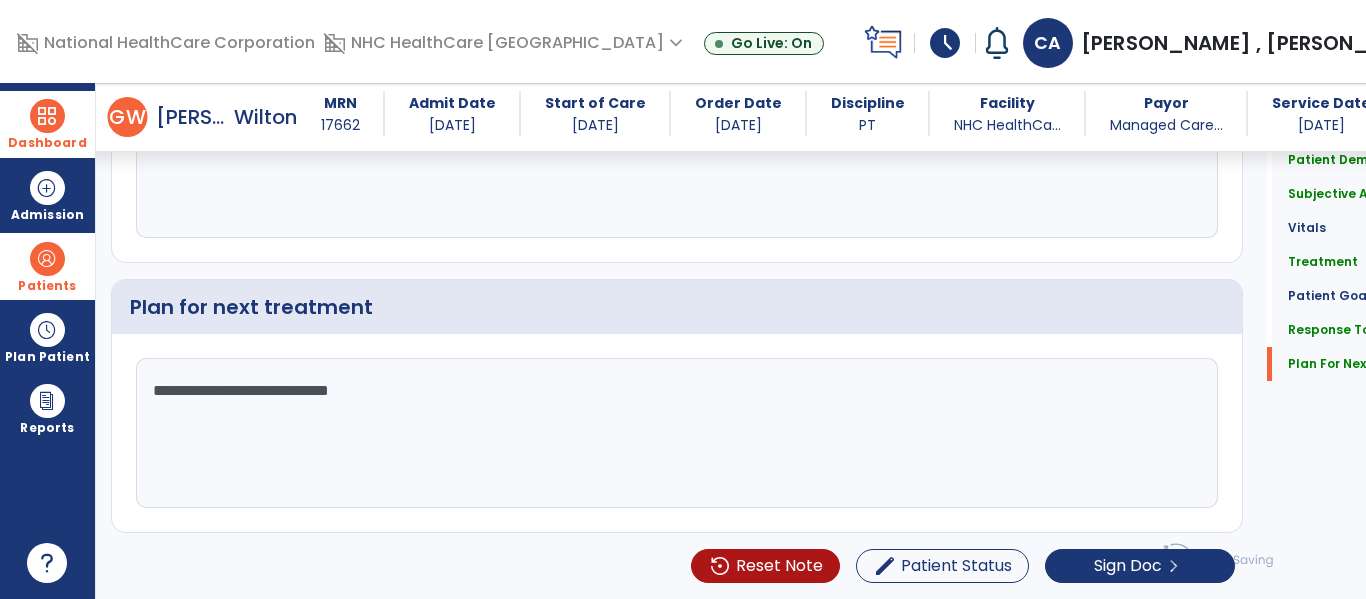 click on "**********" 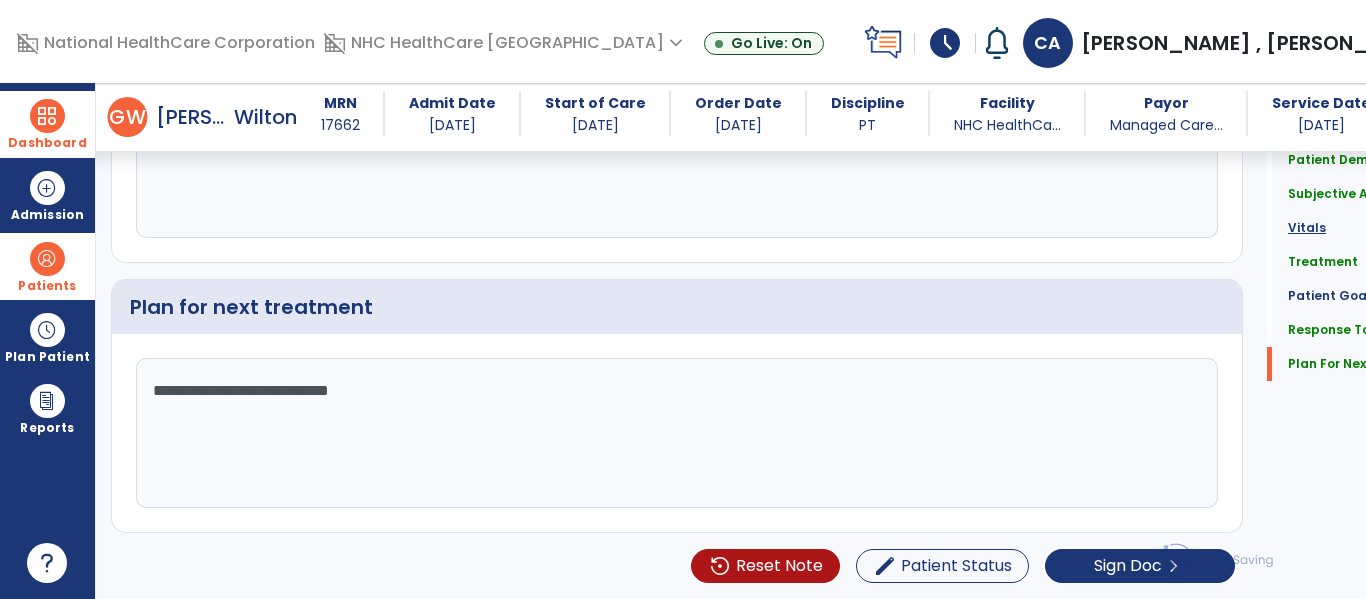 type on "**********" 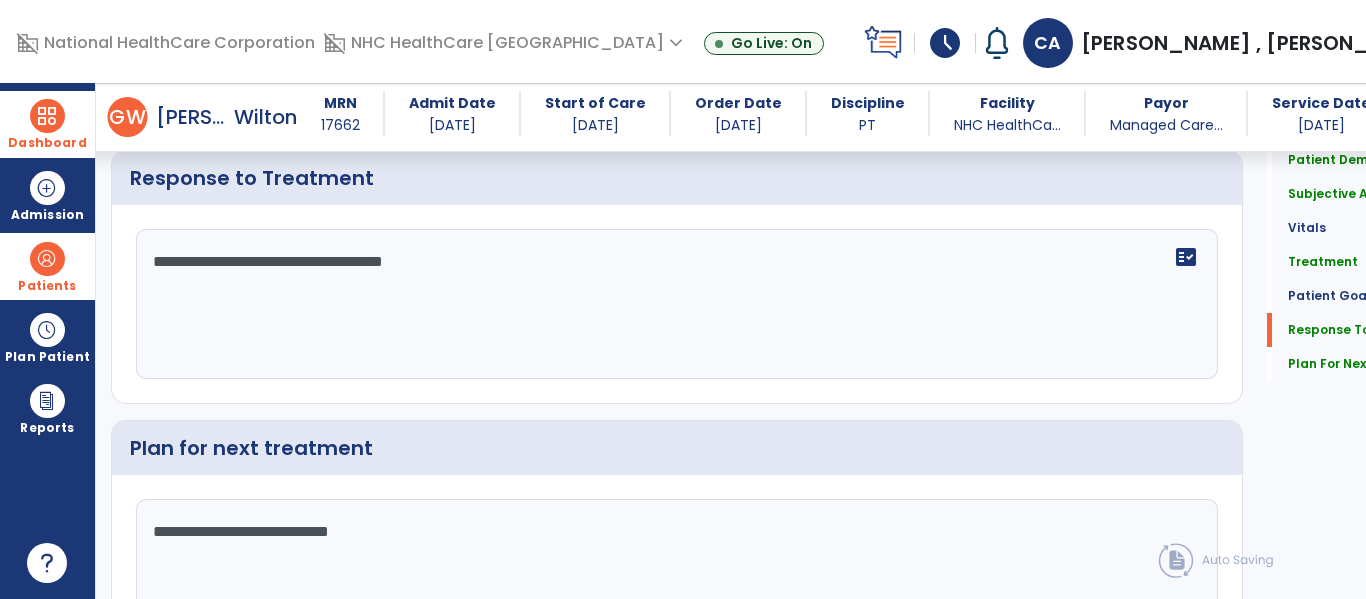 scroll, scrollTop: 2913, scrollLeft: 0, axis: vertical 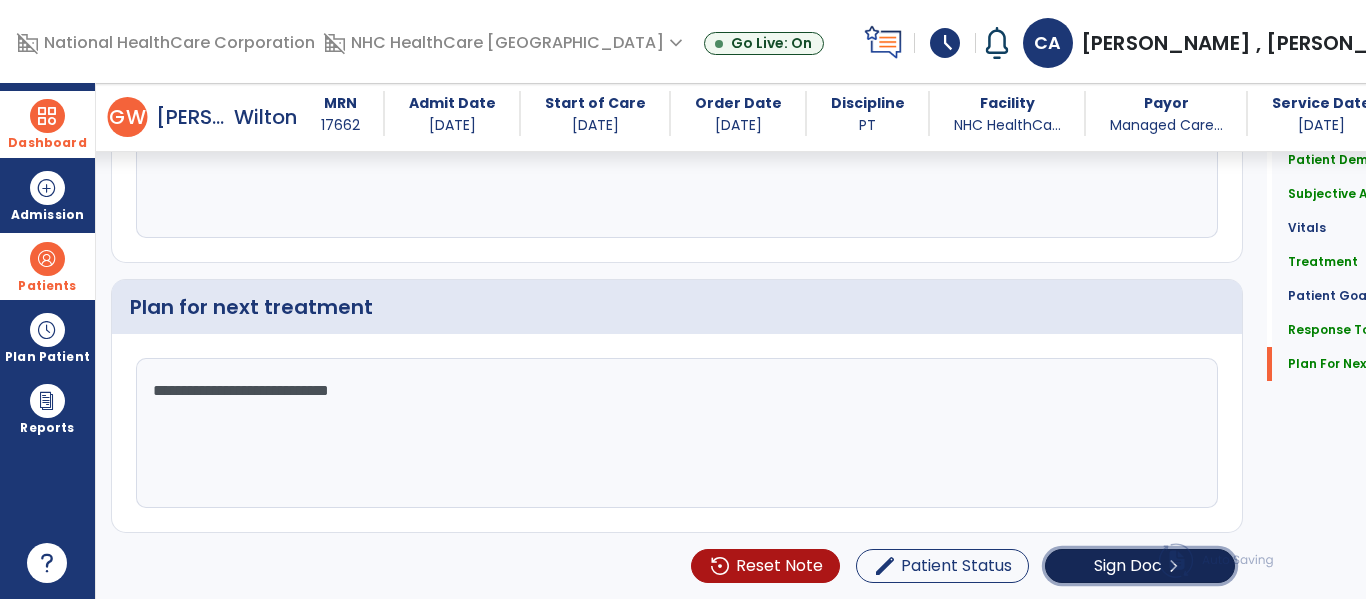 click on "Sign Doc  chevron_right" 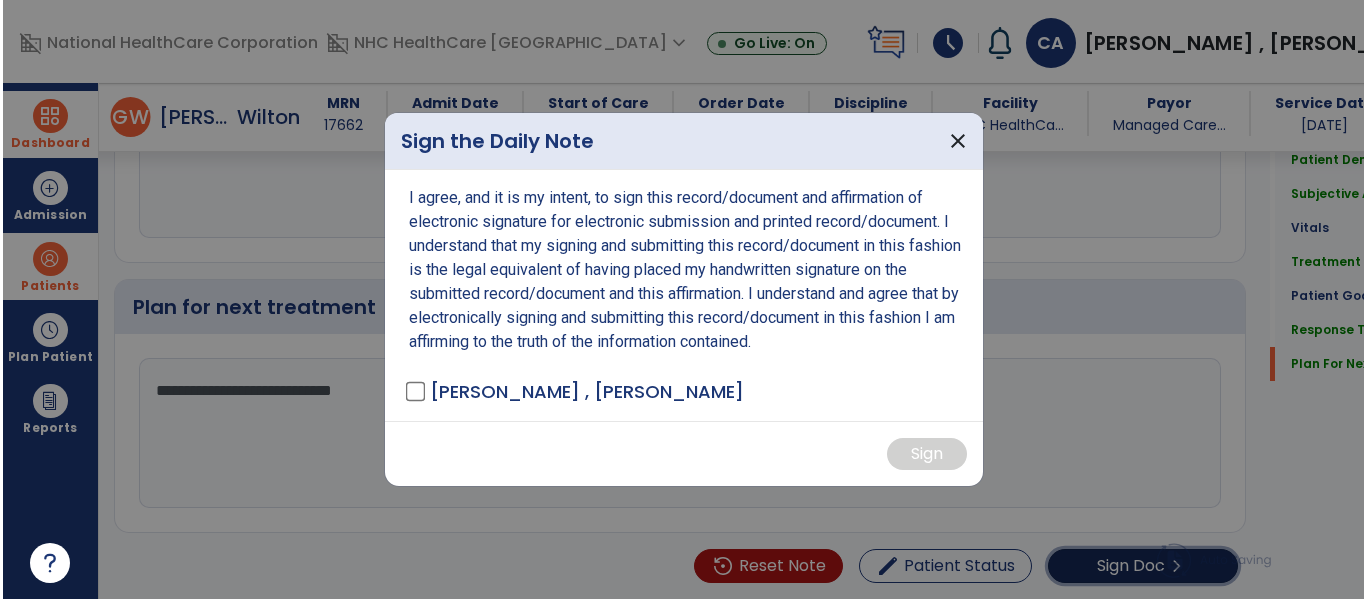 scroll, scrollTop: 2962, scrollLeft: 0, axis: vertical 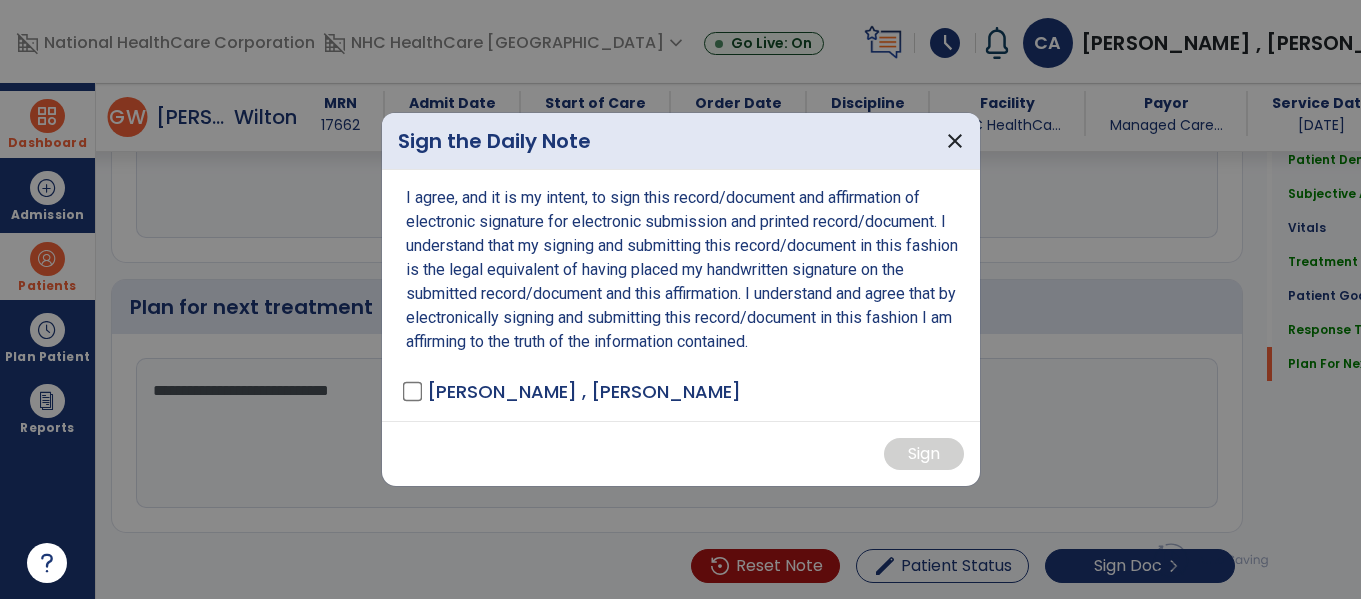 click on "[PERSON_NAME] , [PERSON_NAME]" at bounding box center [573, 391] 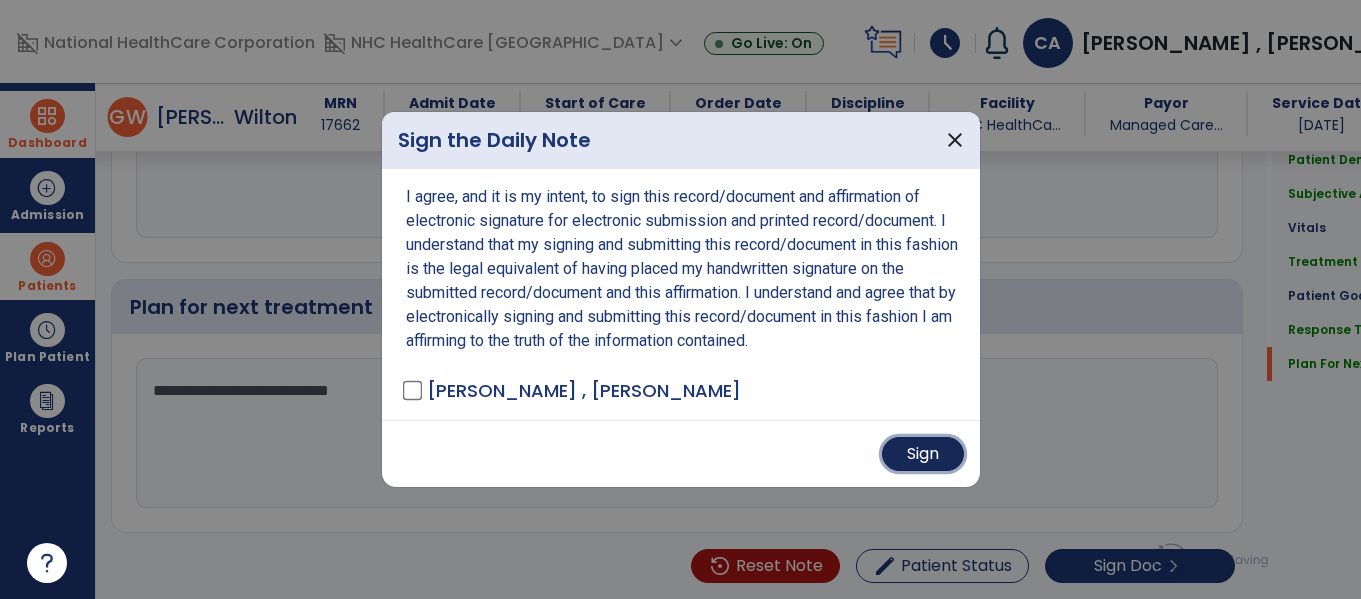 click on "Sign" at bounding box center [923, 454] 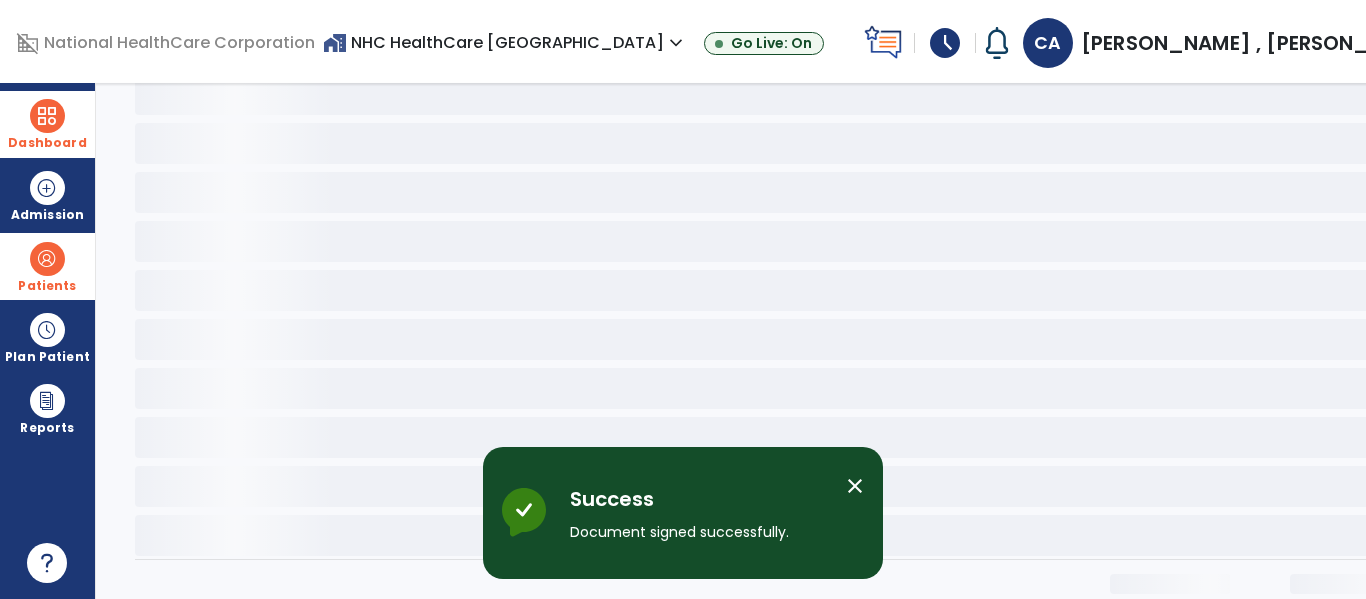 scroll, scrollTop: 0, scrollLeft: 0, axis: both 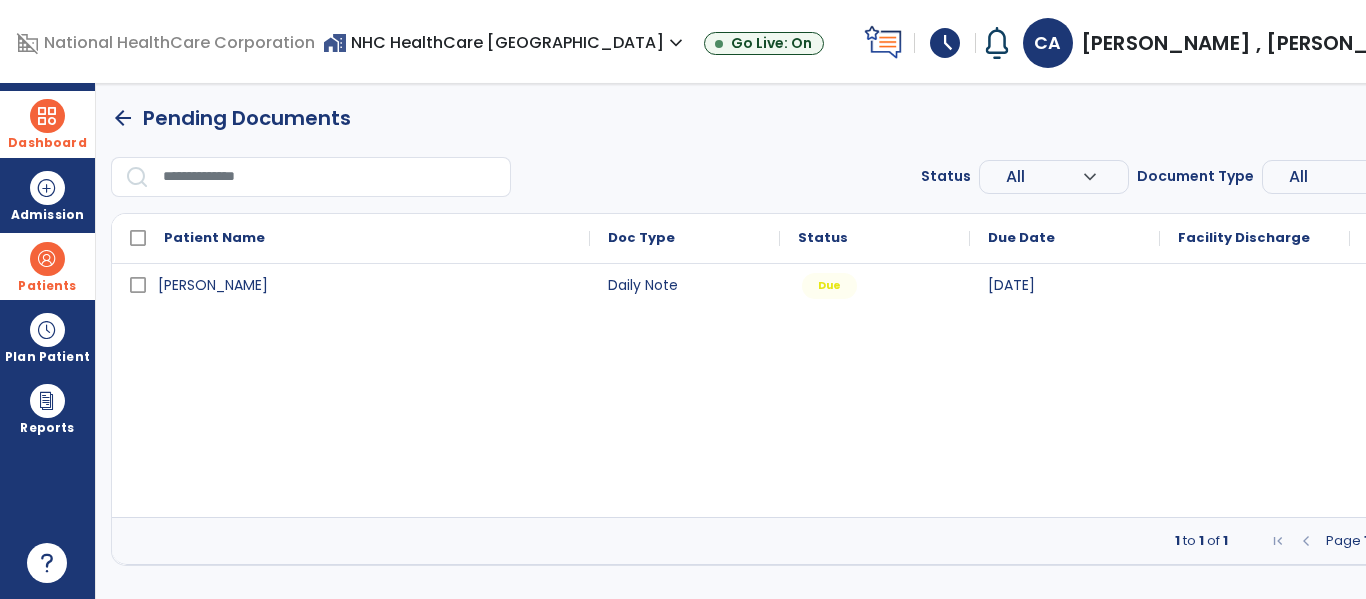 click at bounding box center [47, 116] 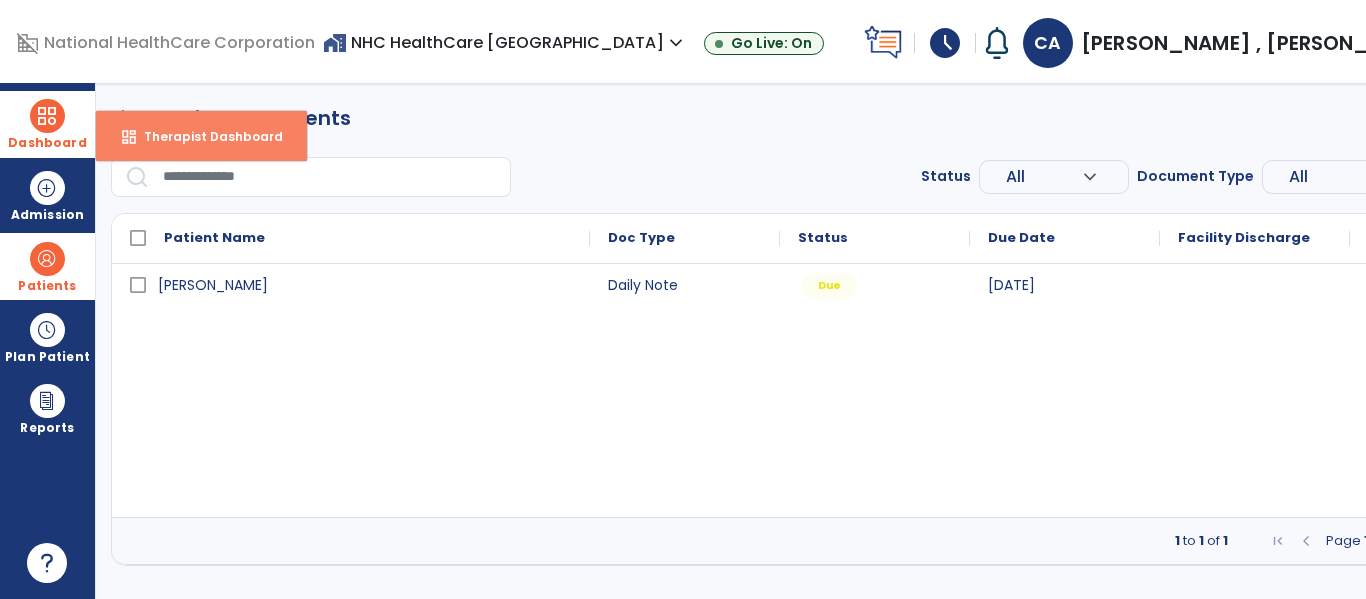 click on "Therapist Dashboard" at bounding box center (205, 136) 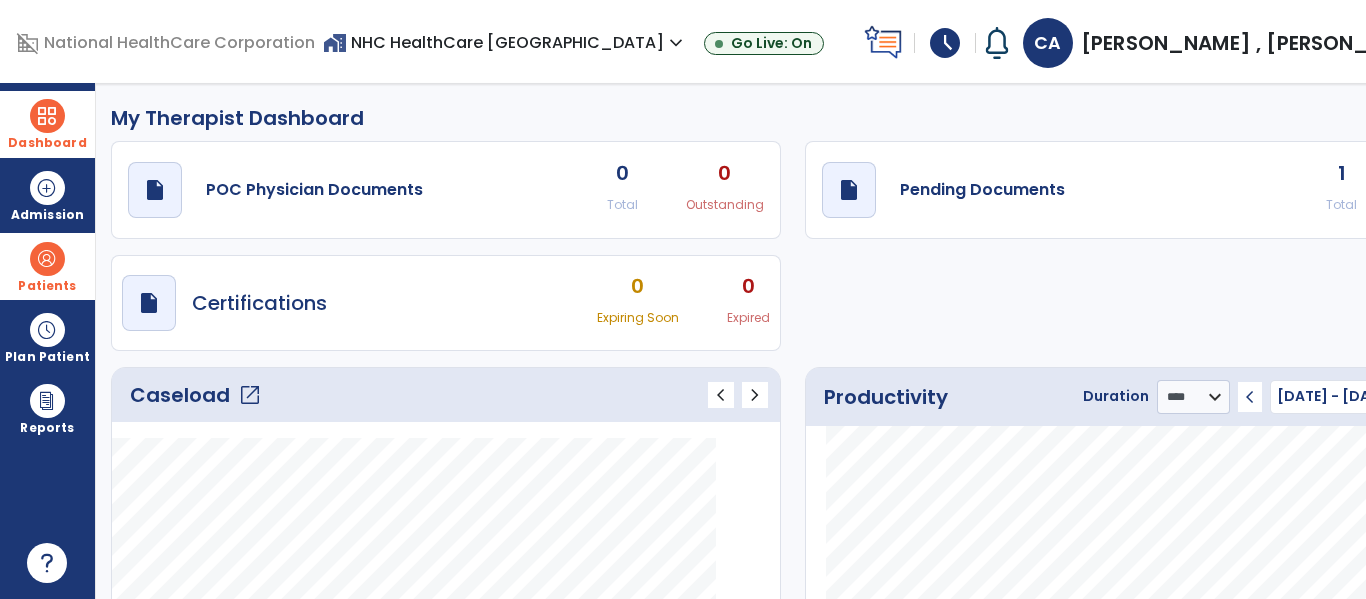 click on "Patients" at bounding box center [47, 266] 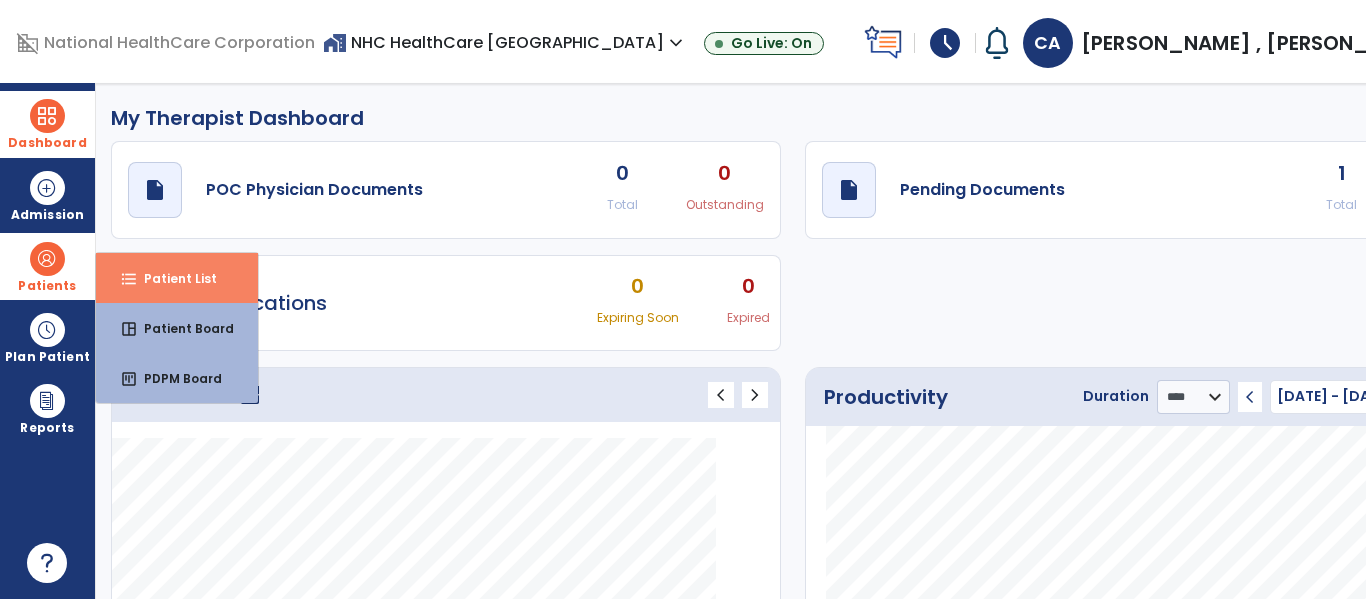 click on "Patient List" at bounding box center [172, 278] 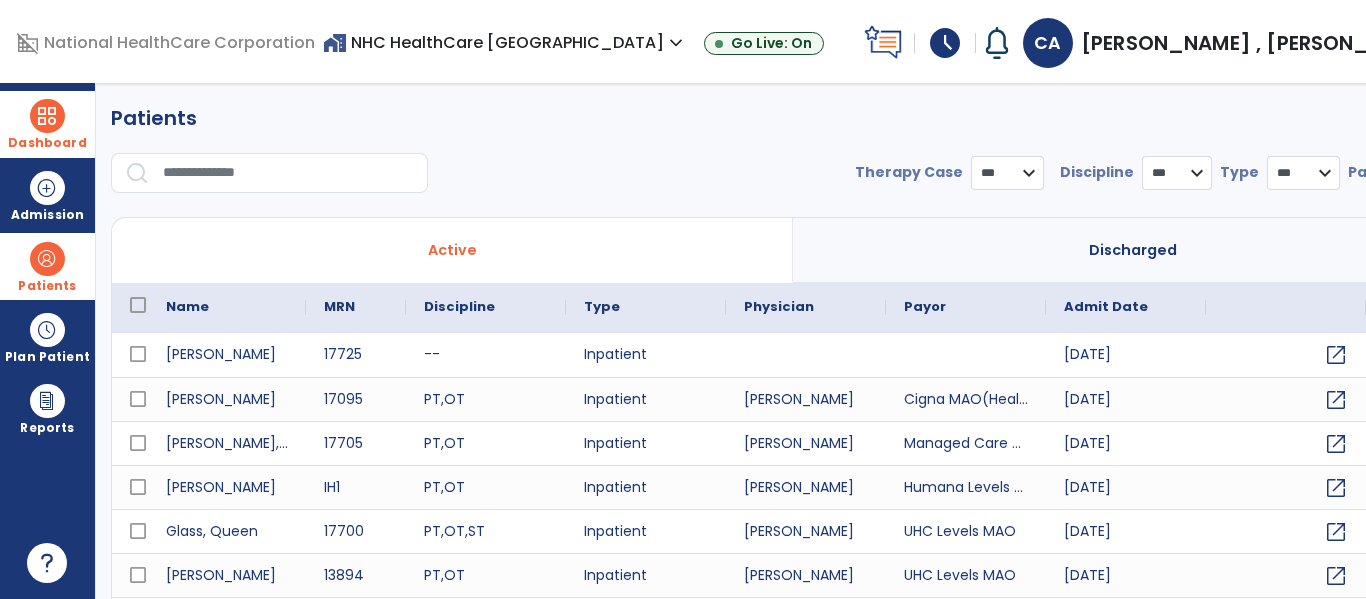 select on "***" 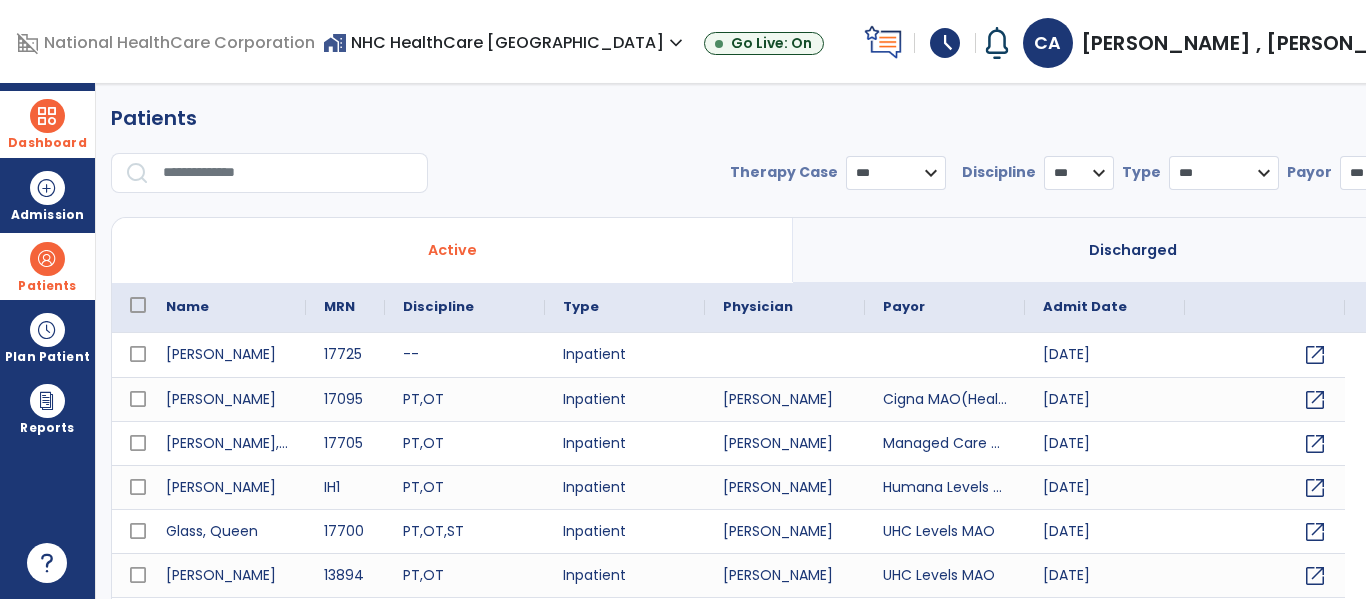 click at bounding box center (288, 173) 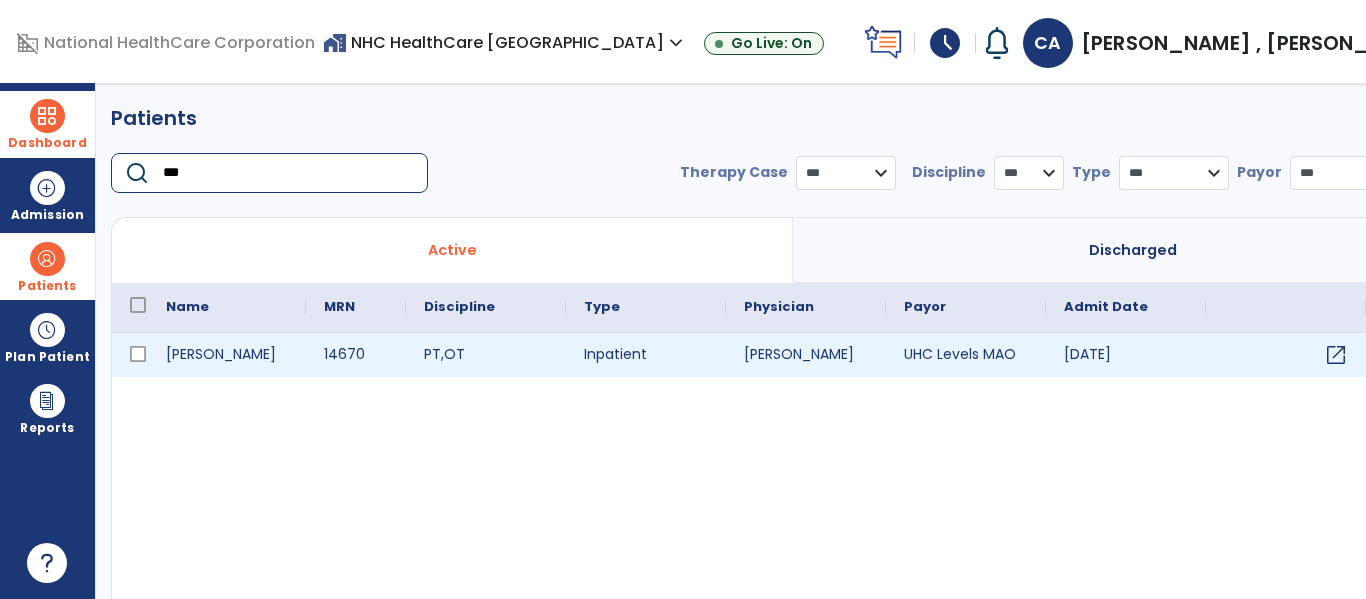 type on "***" 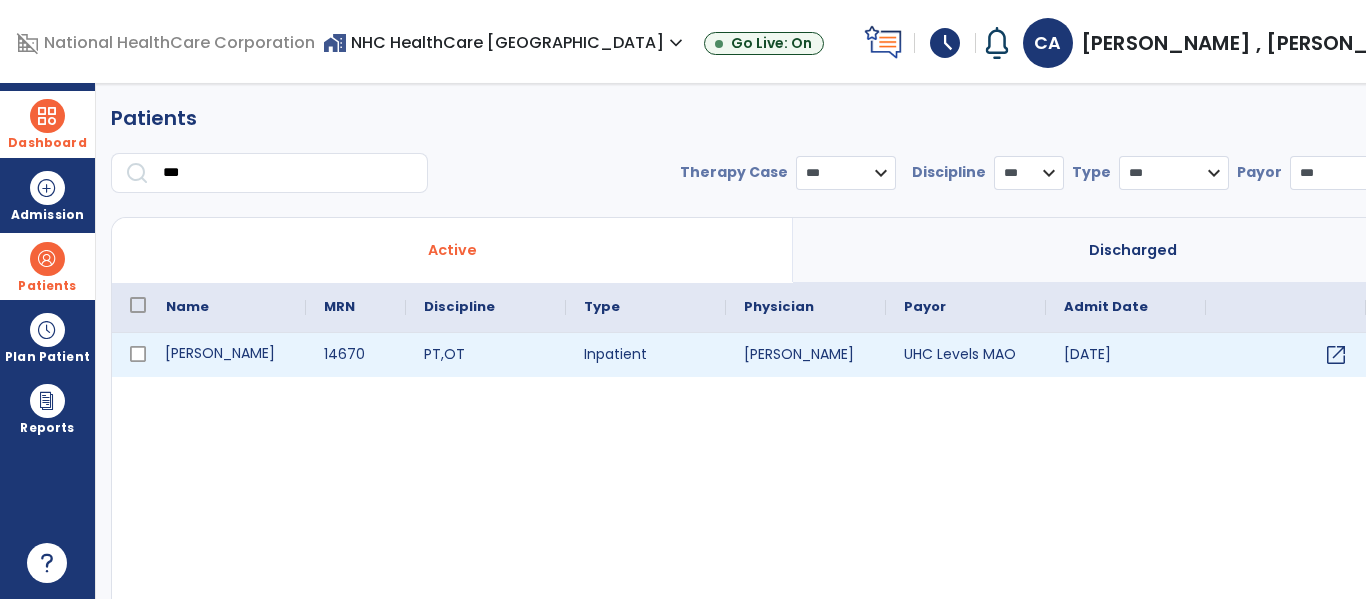 click on "[PERSON_NAME]" at bounding box center (227, 355) 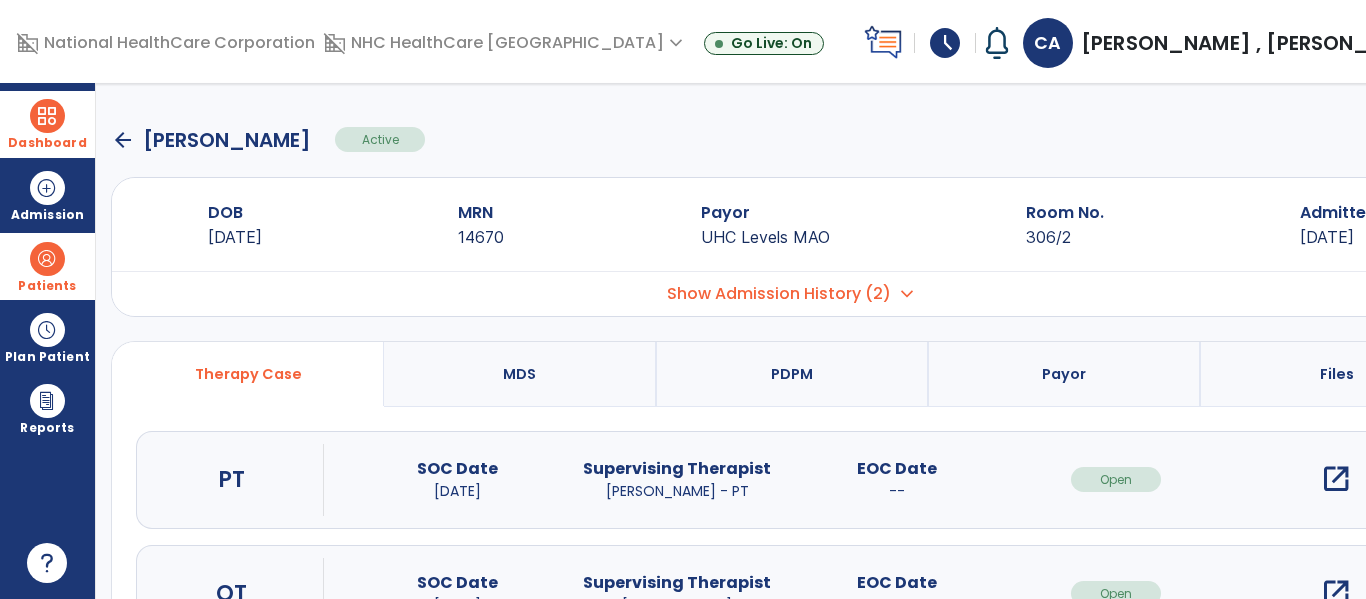click on "Dashboard" at bounding box center [47, 124] 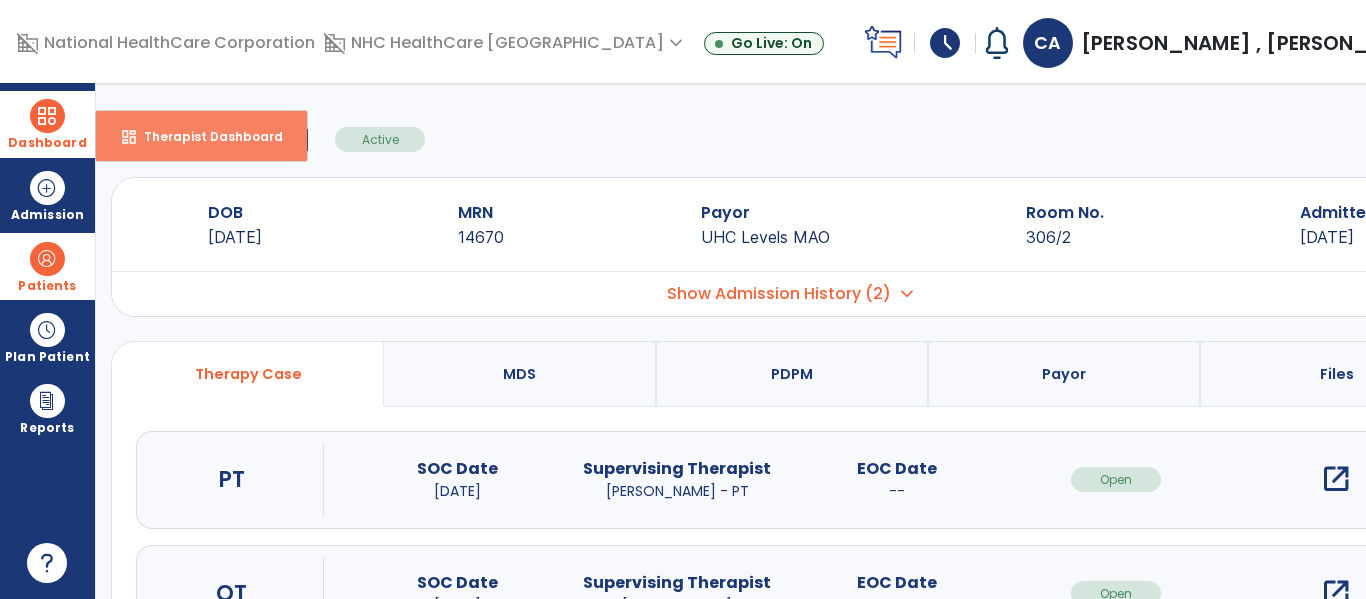 click on "dashboard" at bounding box center (129, 137) 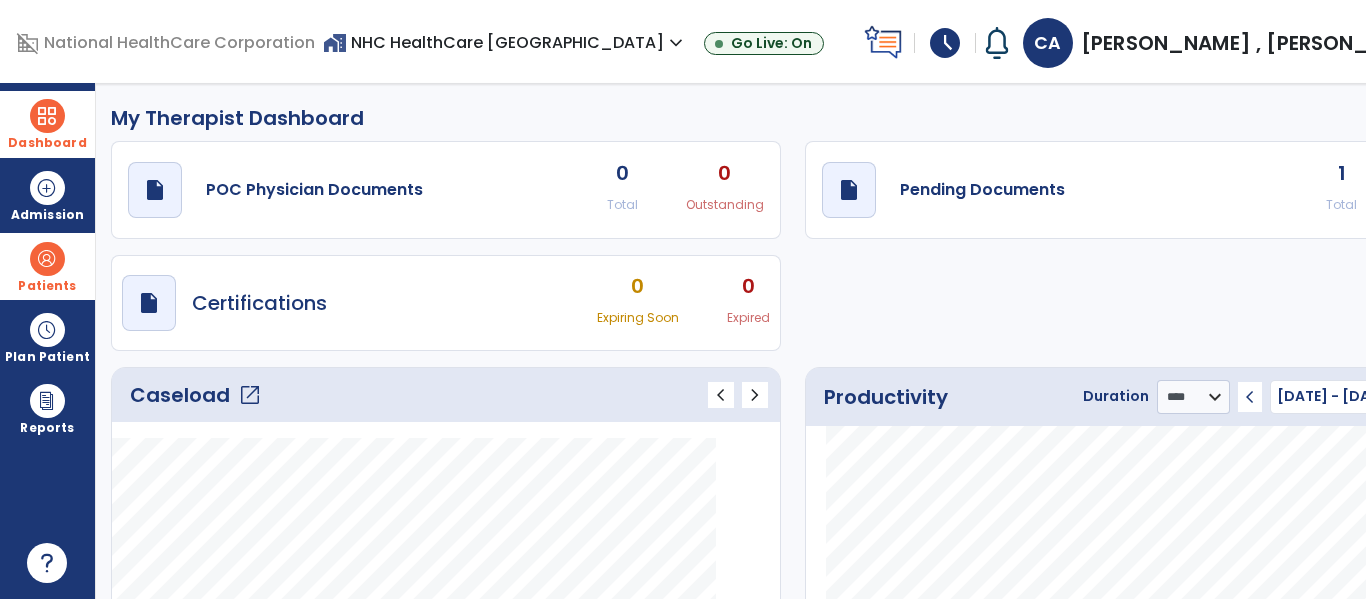 click on "My Therapist Dashboard" 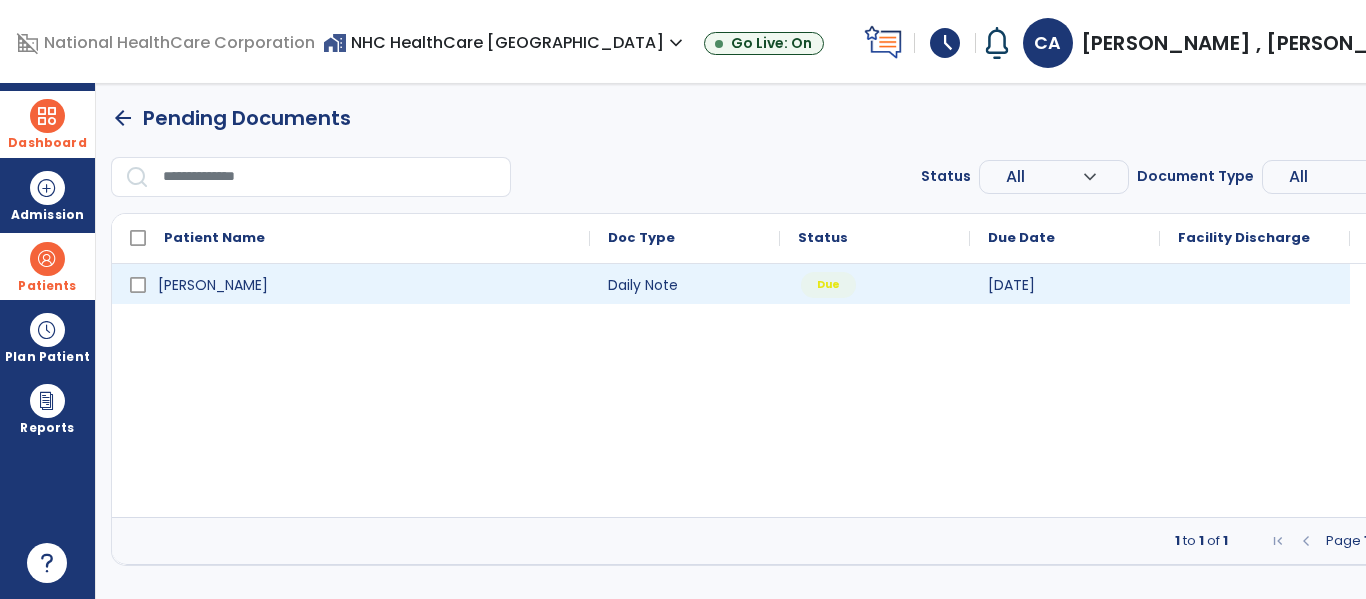 click on "Due" at bounding box center [875, 284] 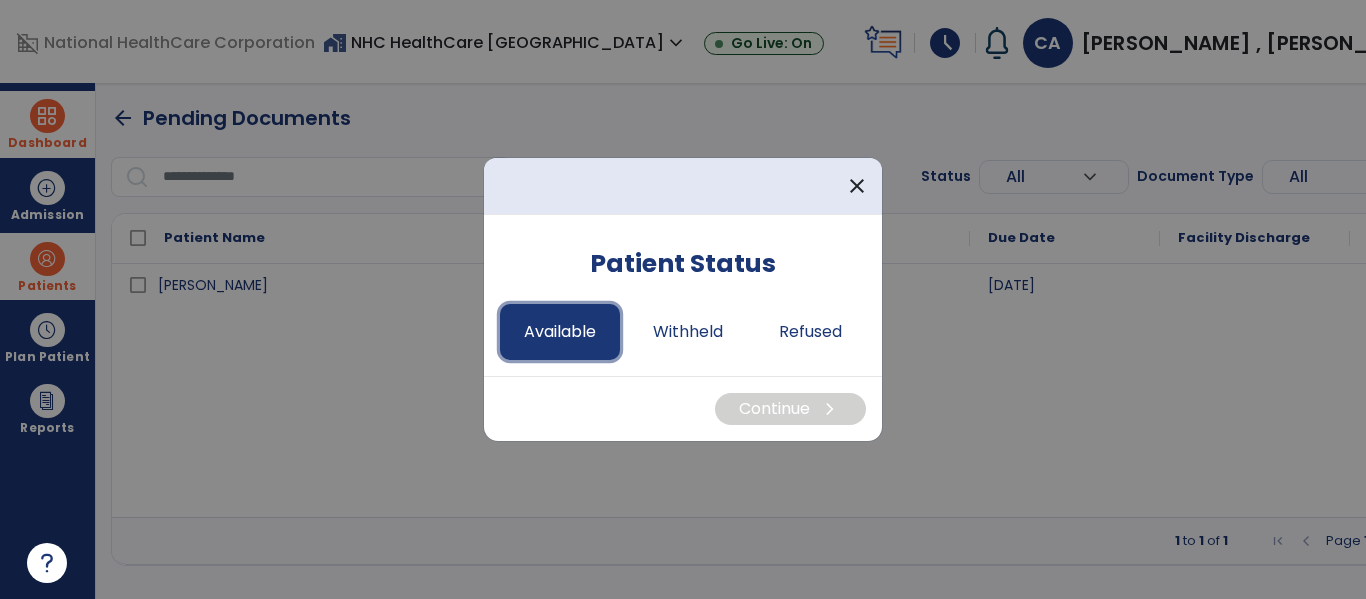 click on "Available" at bounding box center [560, 332] 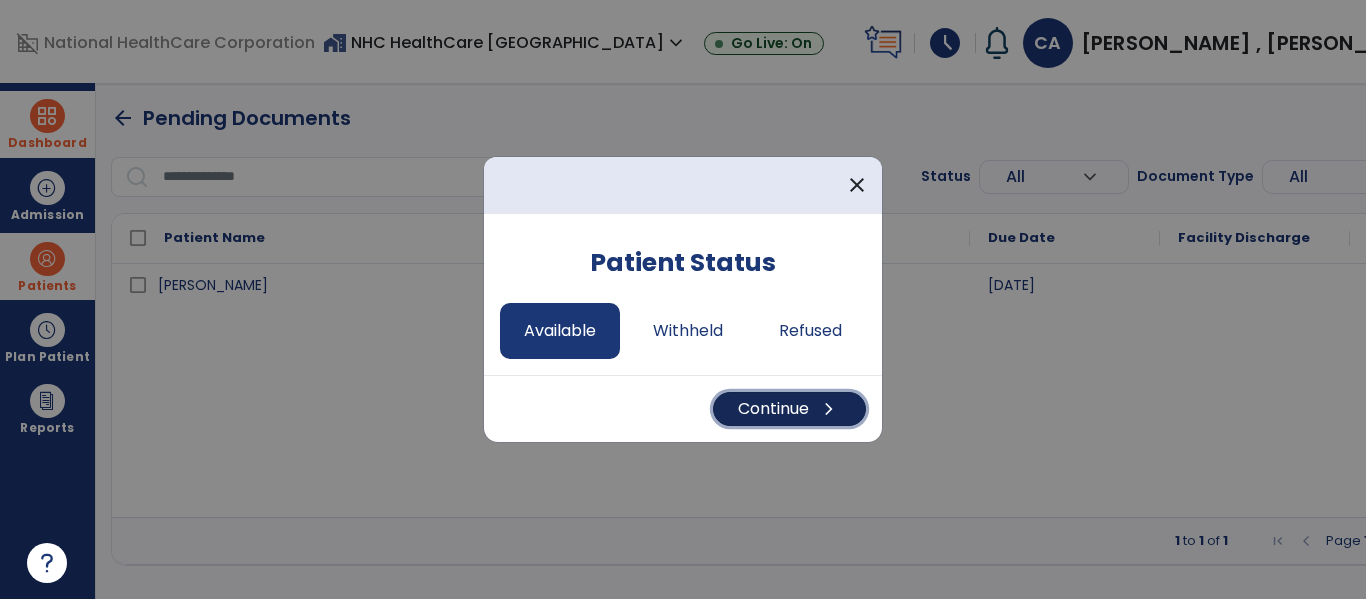 click on "Continue   chevron_right" at bounding box center [789, 409] 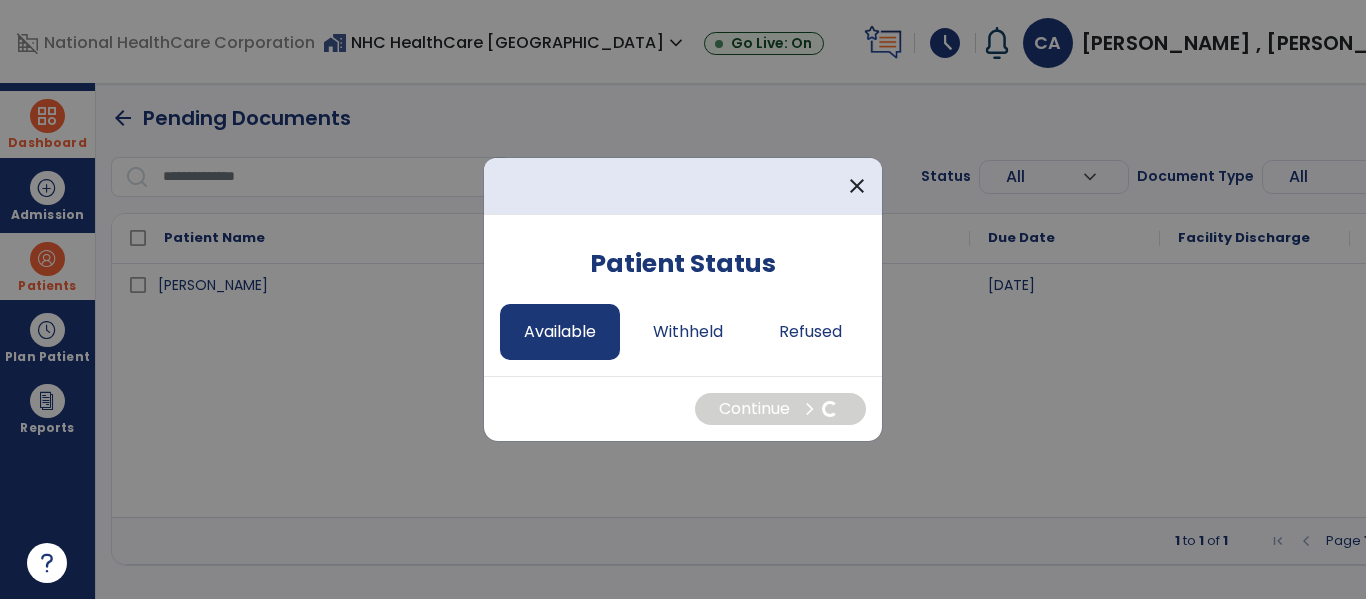 select on "*" 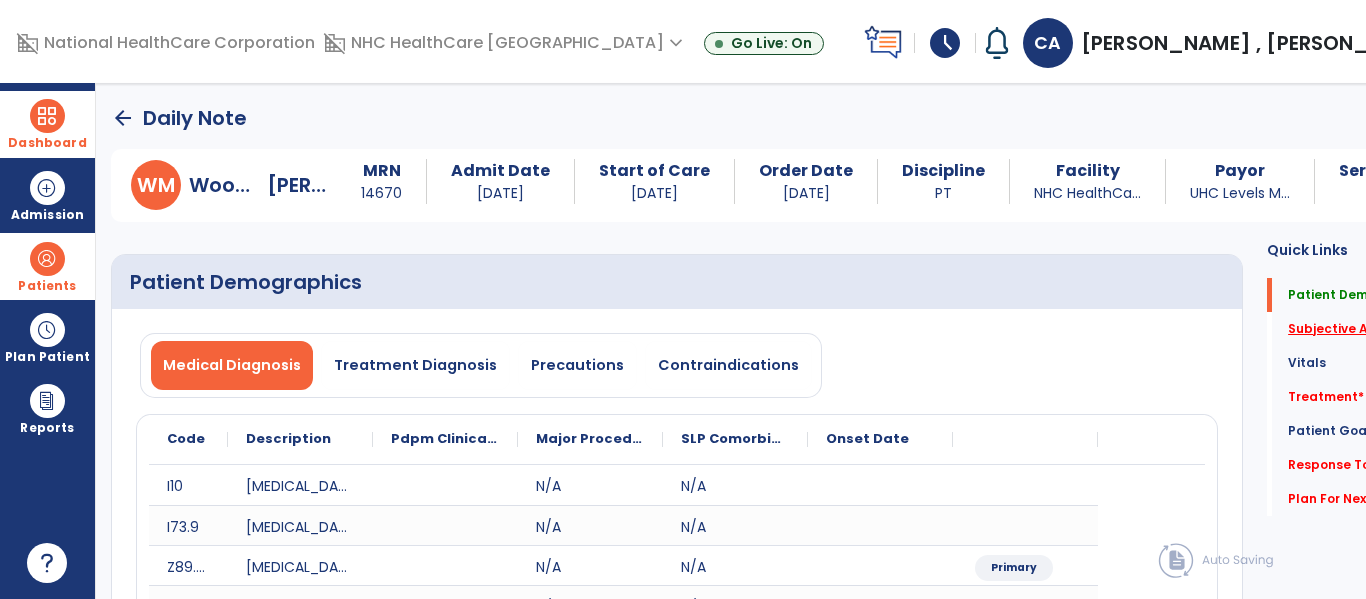 click on "Subjective Assessment   *" 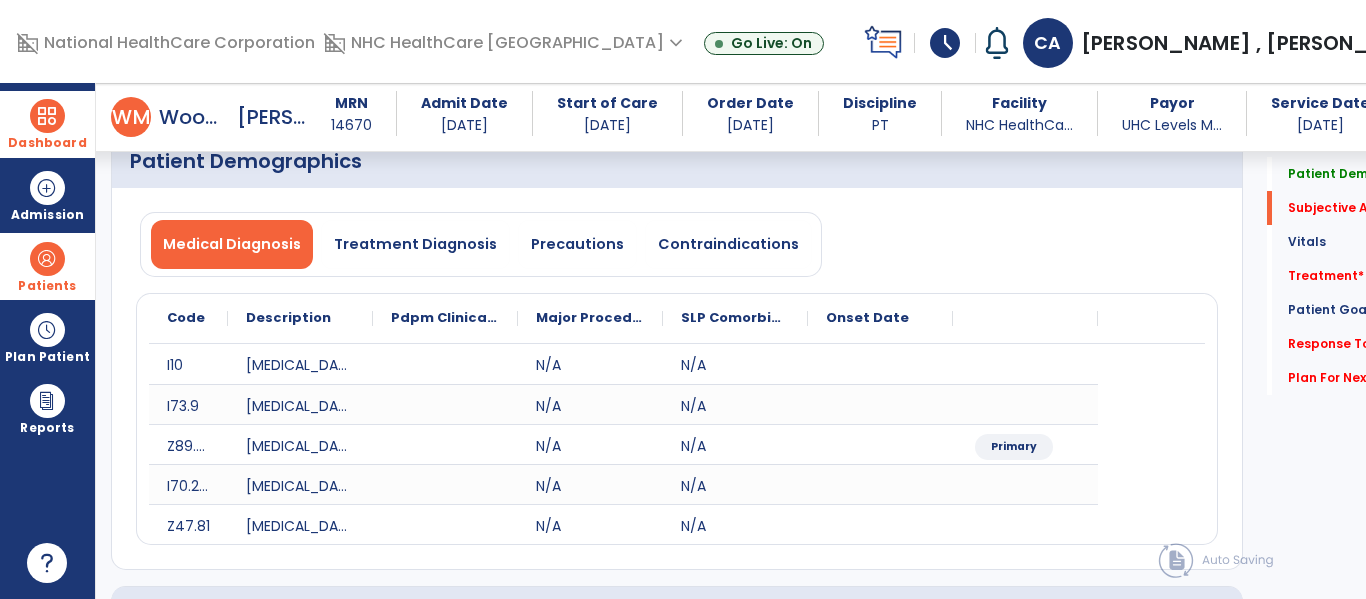 scroll, scrollTop: 507, scrollLeft: 0, axis: vertical 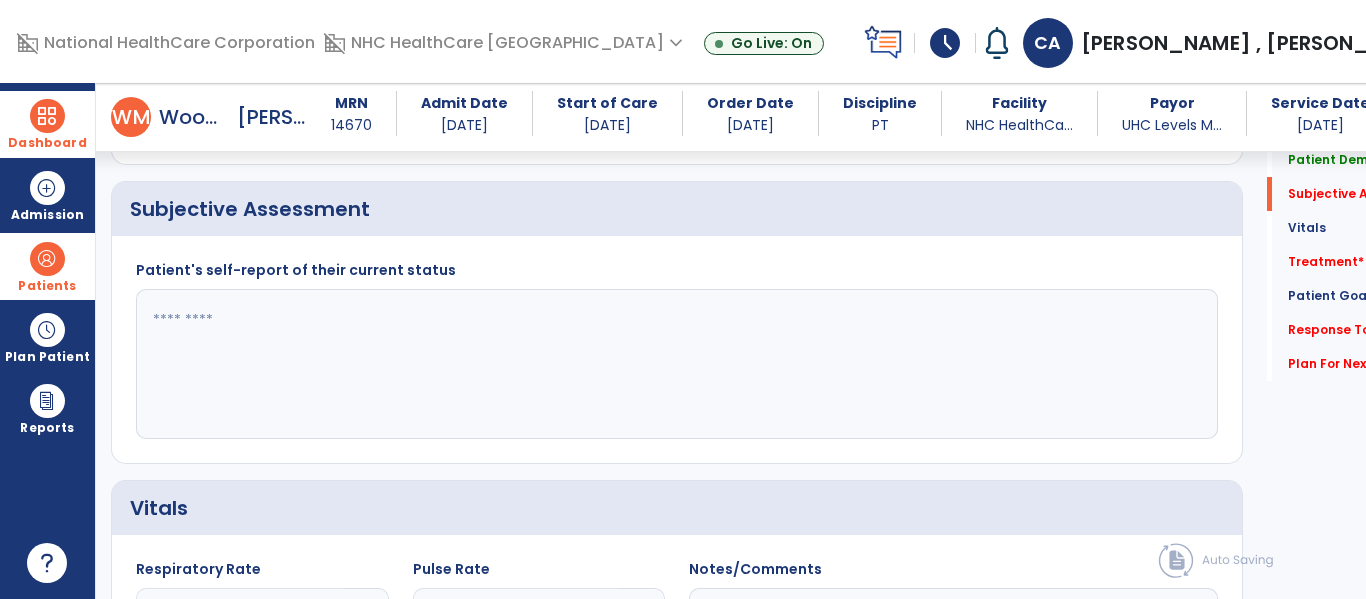 click 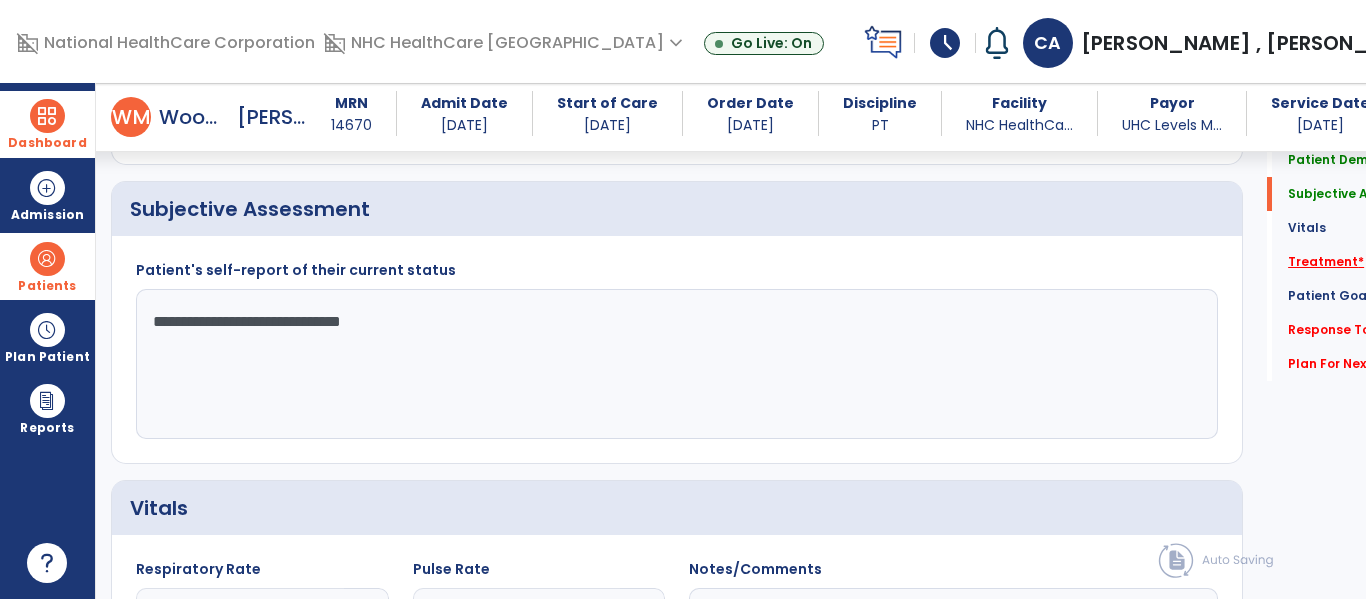 type on "**********" 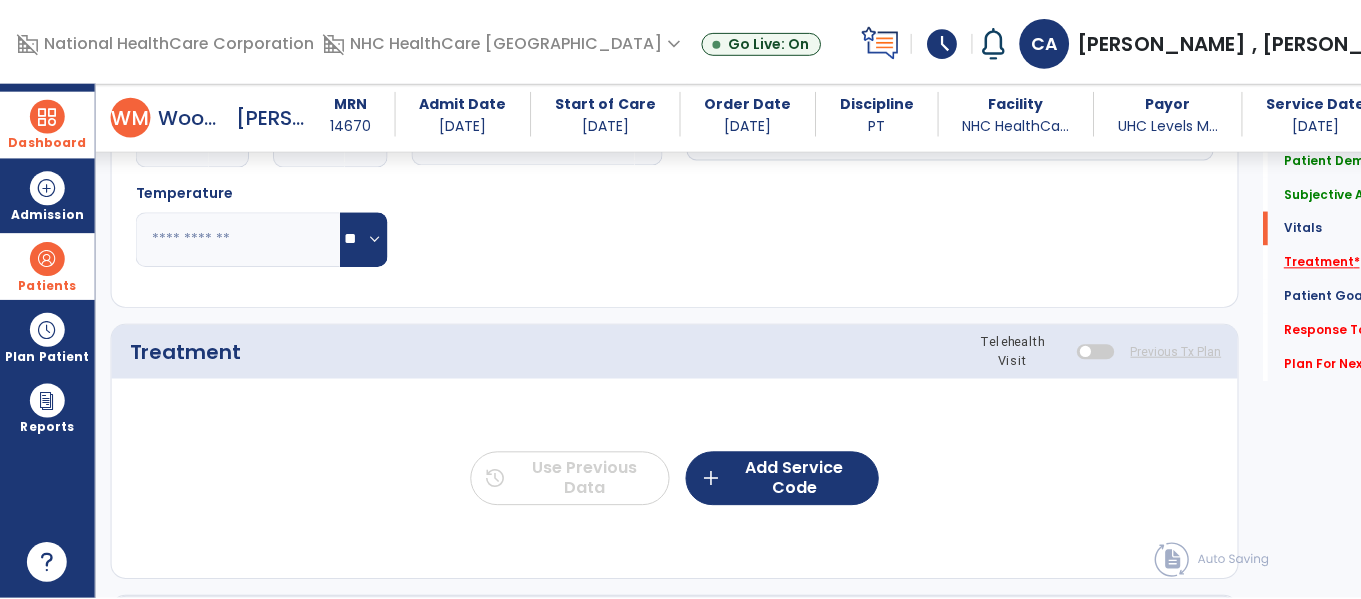 scroll, scrollTop: 1197, scrollLeft: 0, axis: vertical 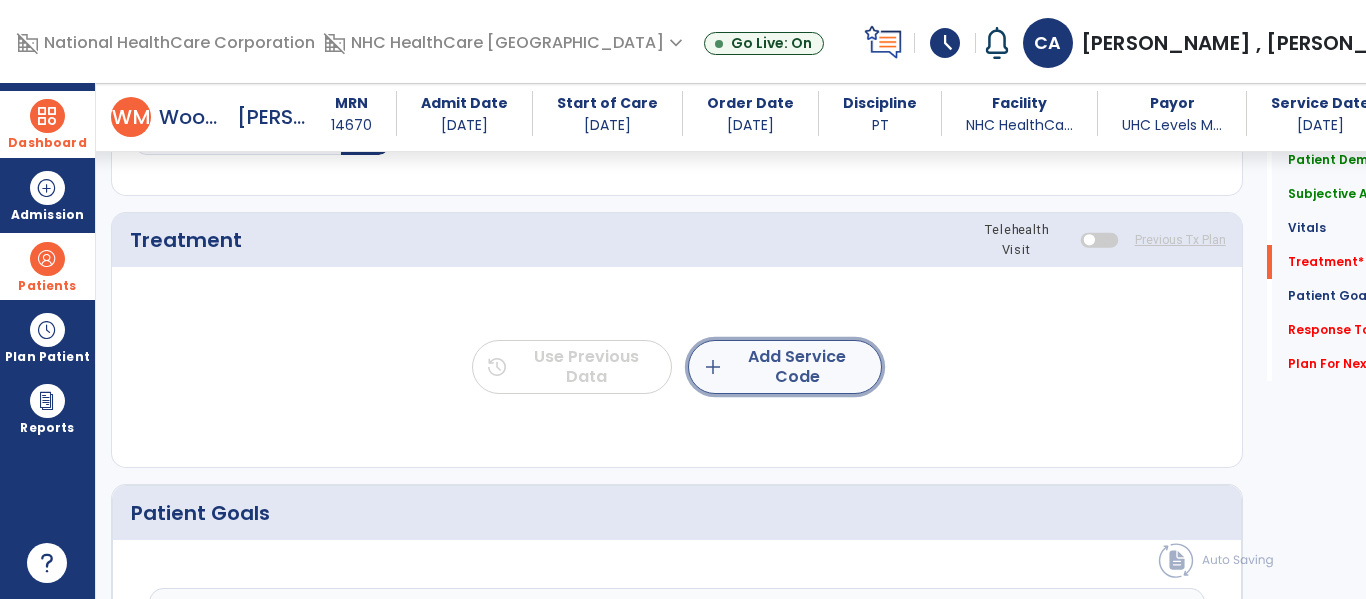 click on "add  Add Service Code" 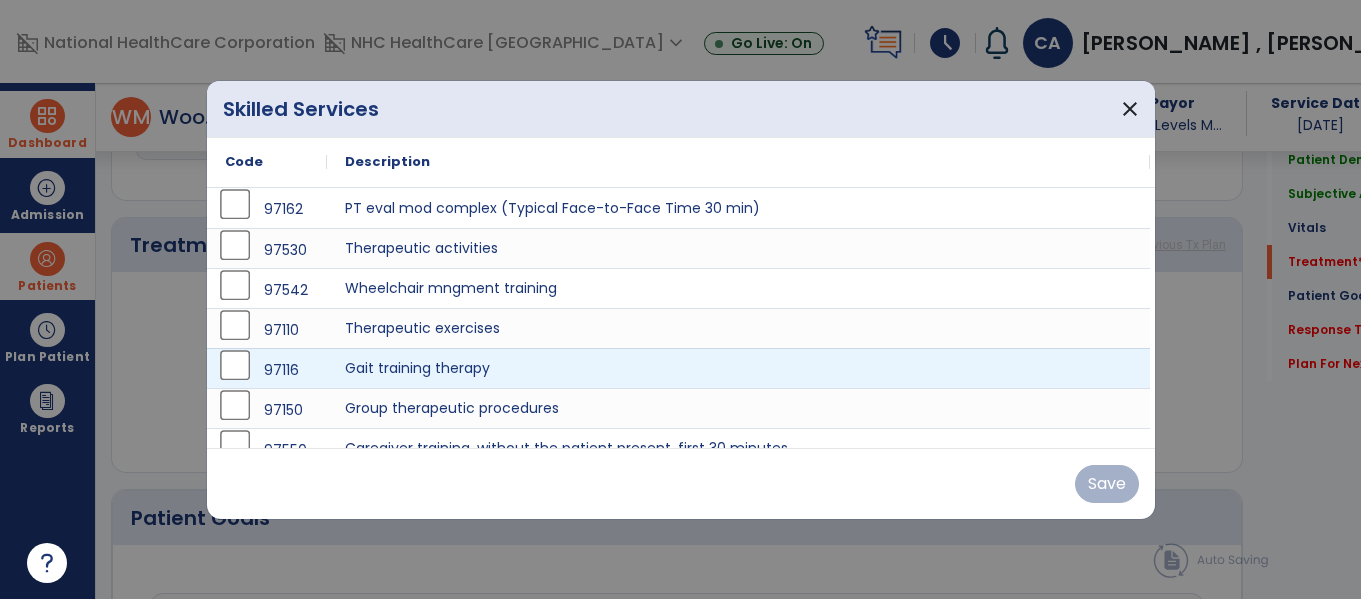 scroll, scrollTop: 1197, scrollLeft: 0, axis: vertical 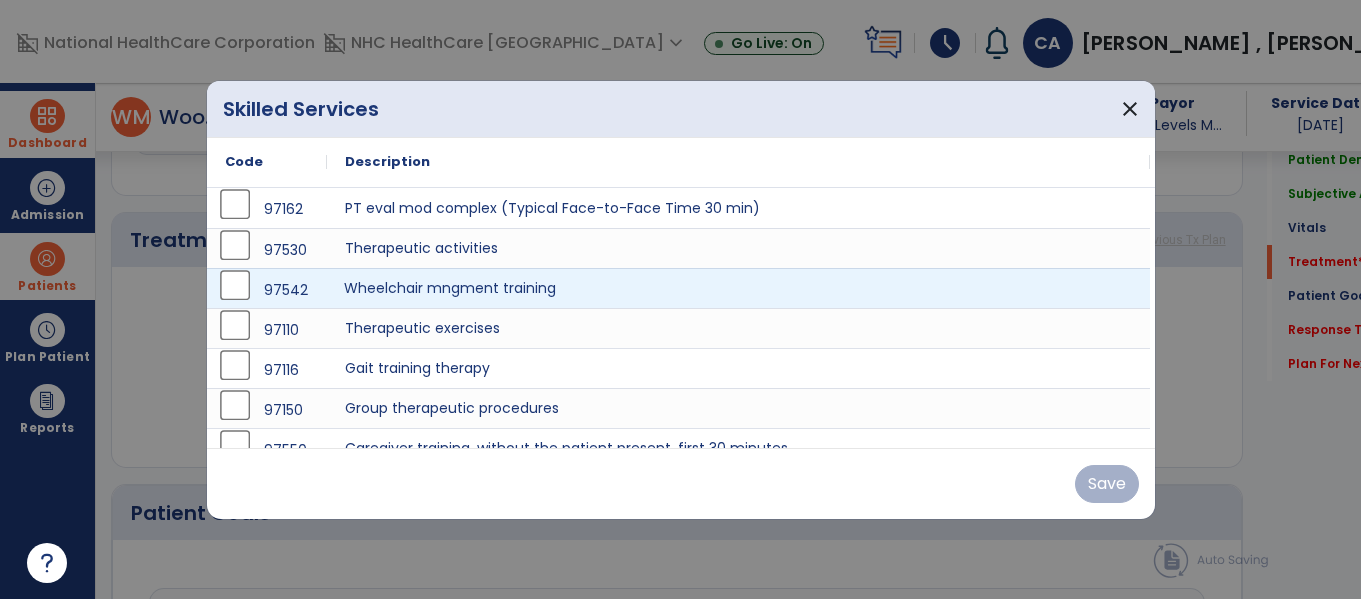 click on "Wheelchair mngment training" at bounding box center [738, 288] 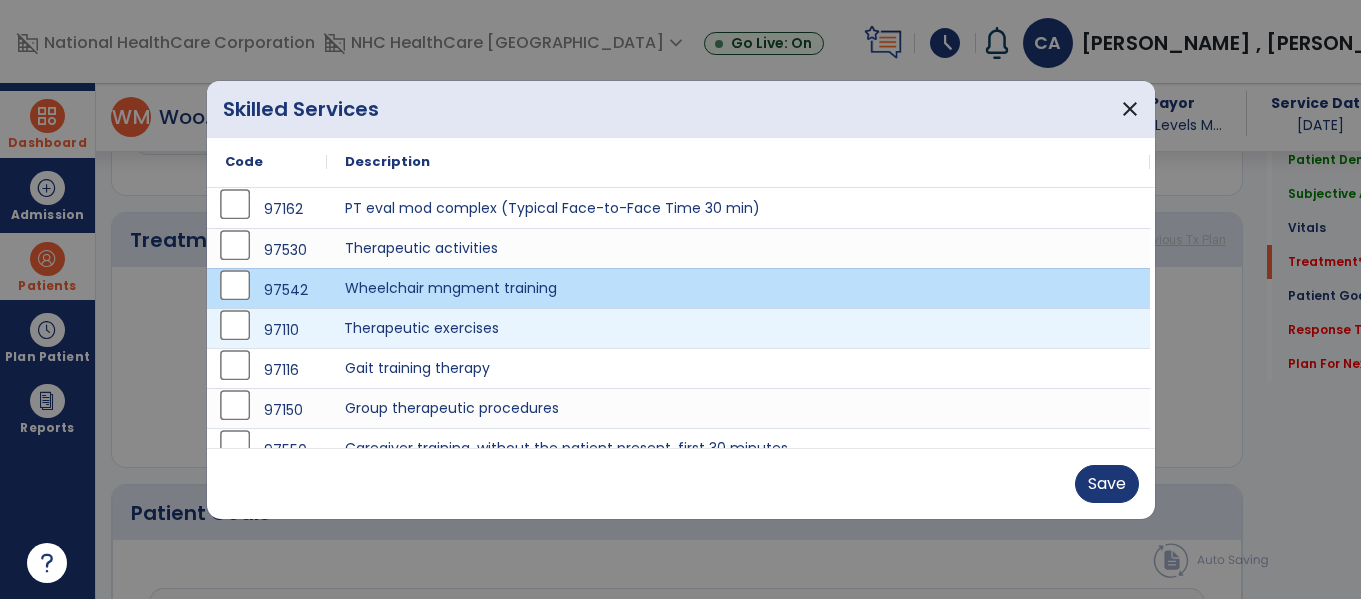 click on "Therapeutic exercises" at bounding box center (738, 328) 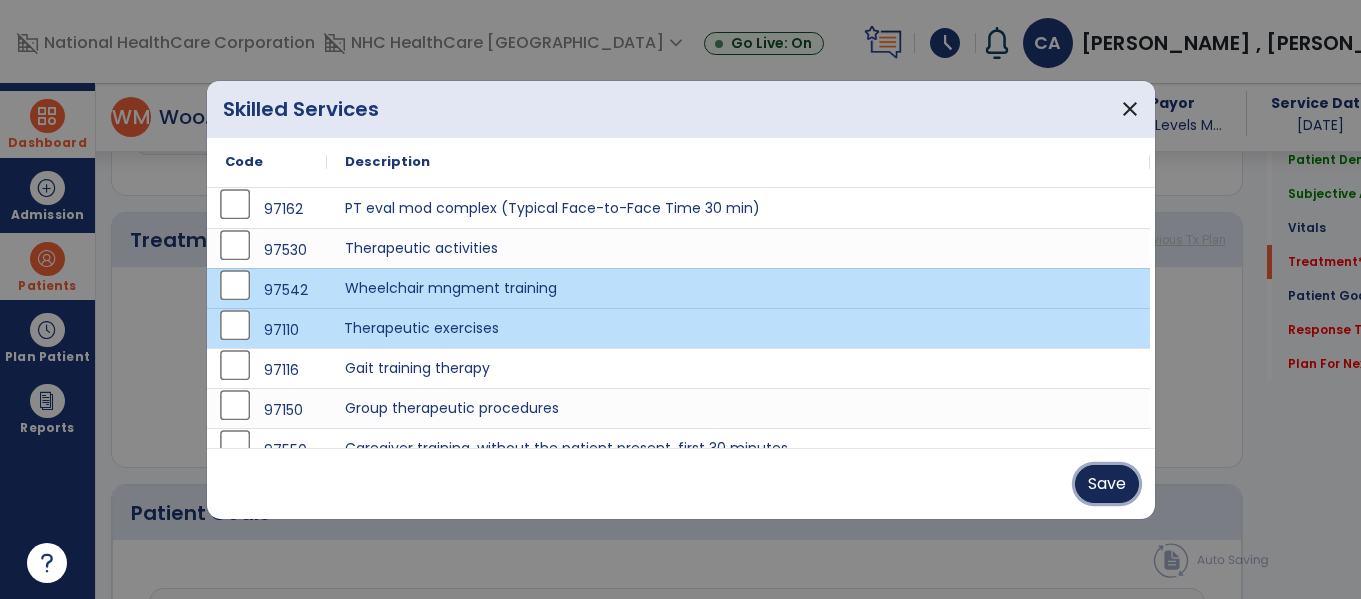 click on "Save" at bounding box center [1107, 484] 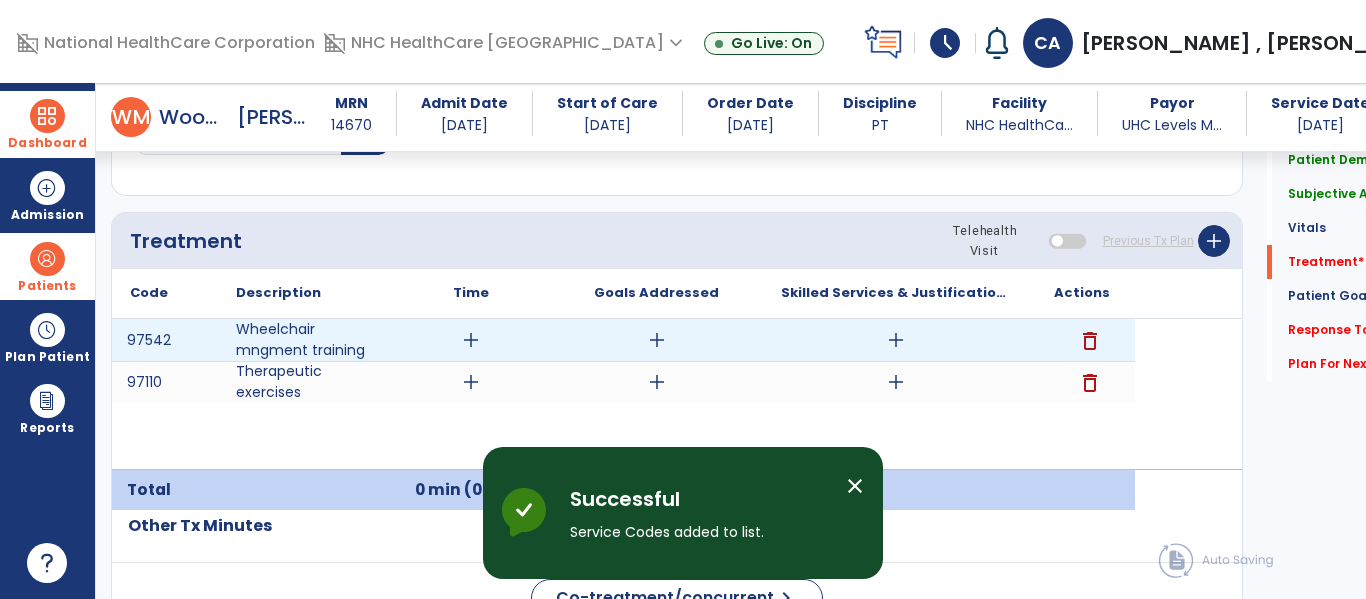 click on "add" at bounding box center (896, 340) 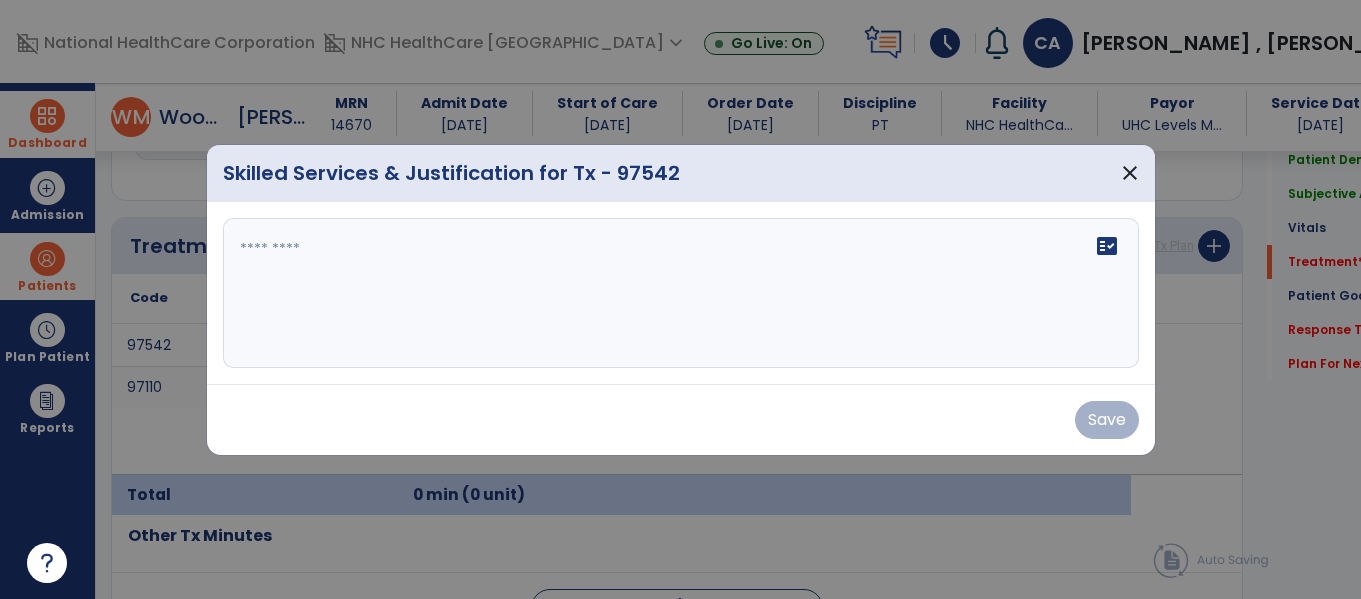 scroll, scrollTop: 1197, scrollLeft: 0, axis: vertical 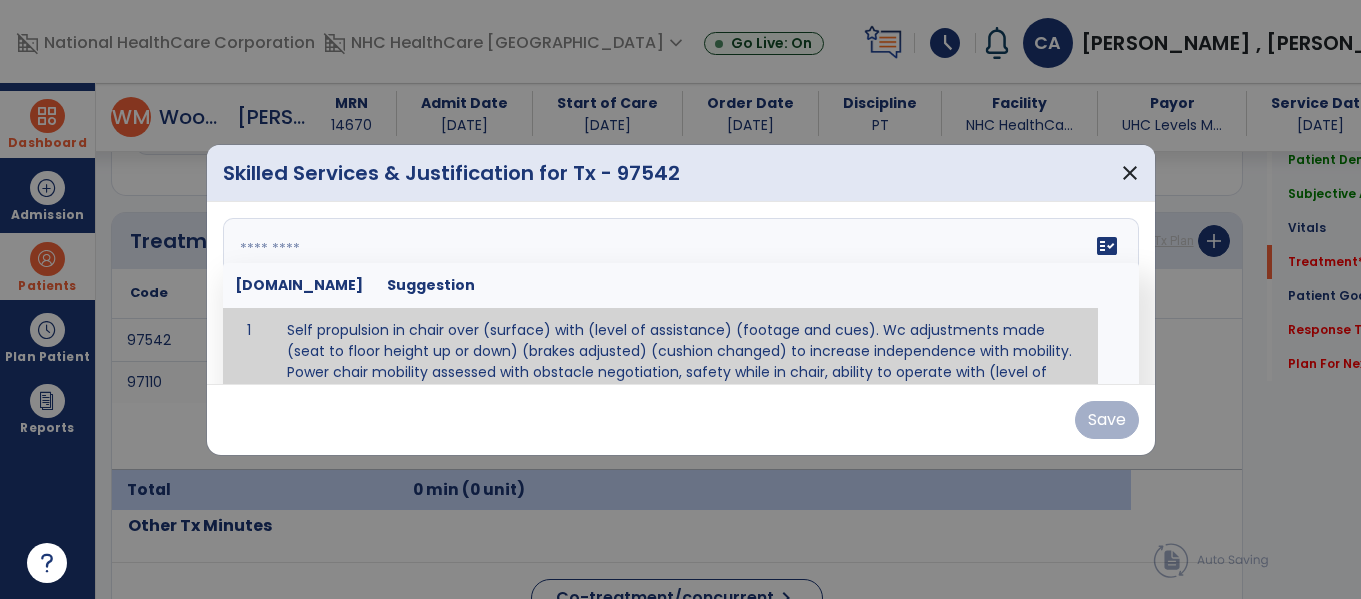click at bounding box center (678, 293) 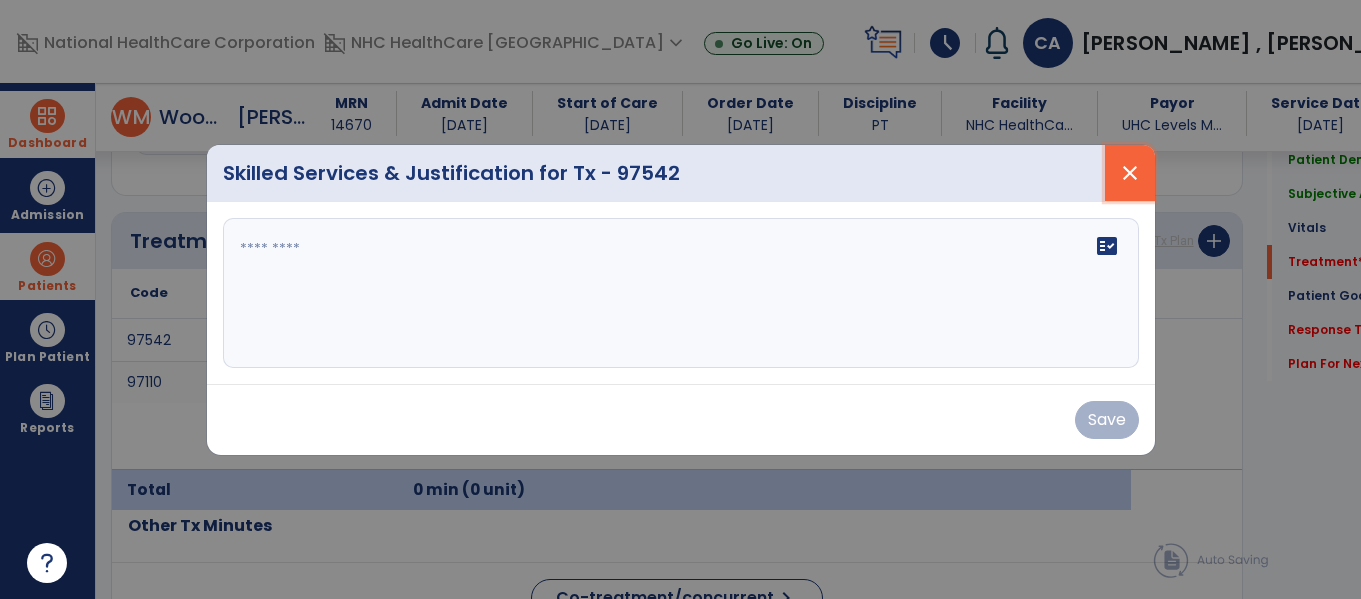 click on "close" at bounding box center (1130, 173) 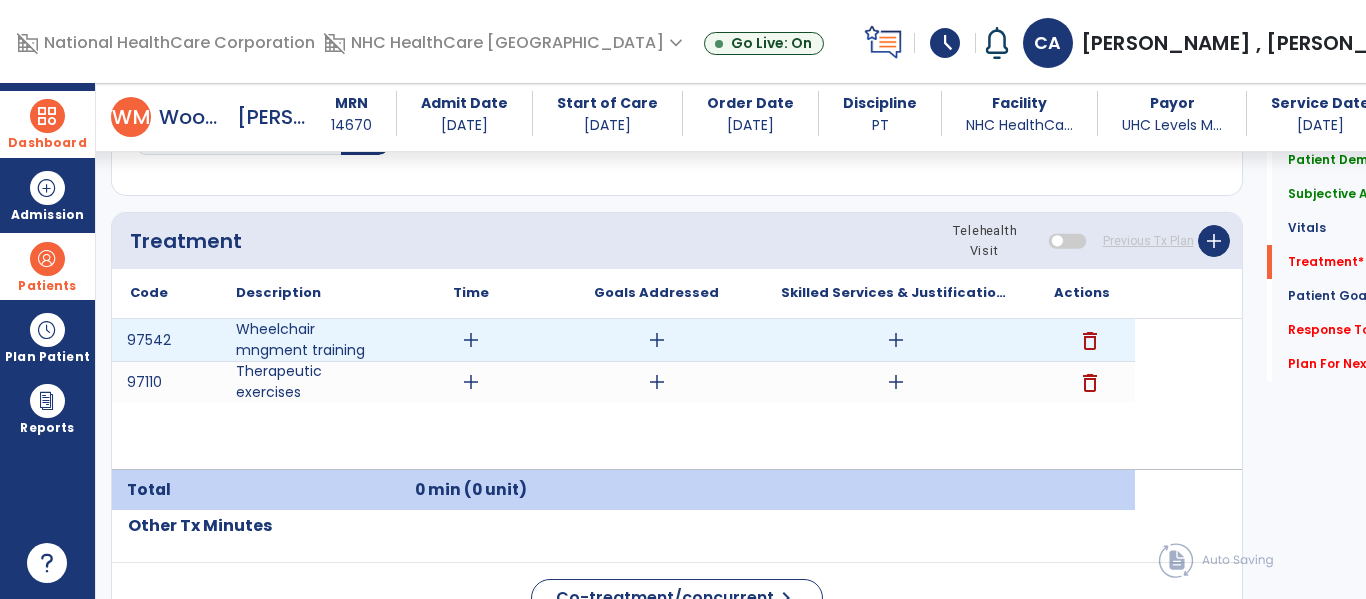 click on "add" at bounding box center (896, 340) 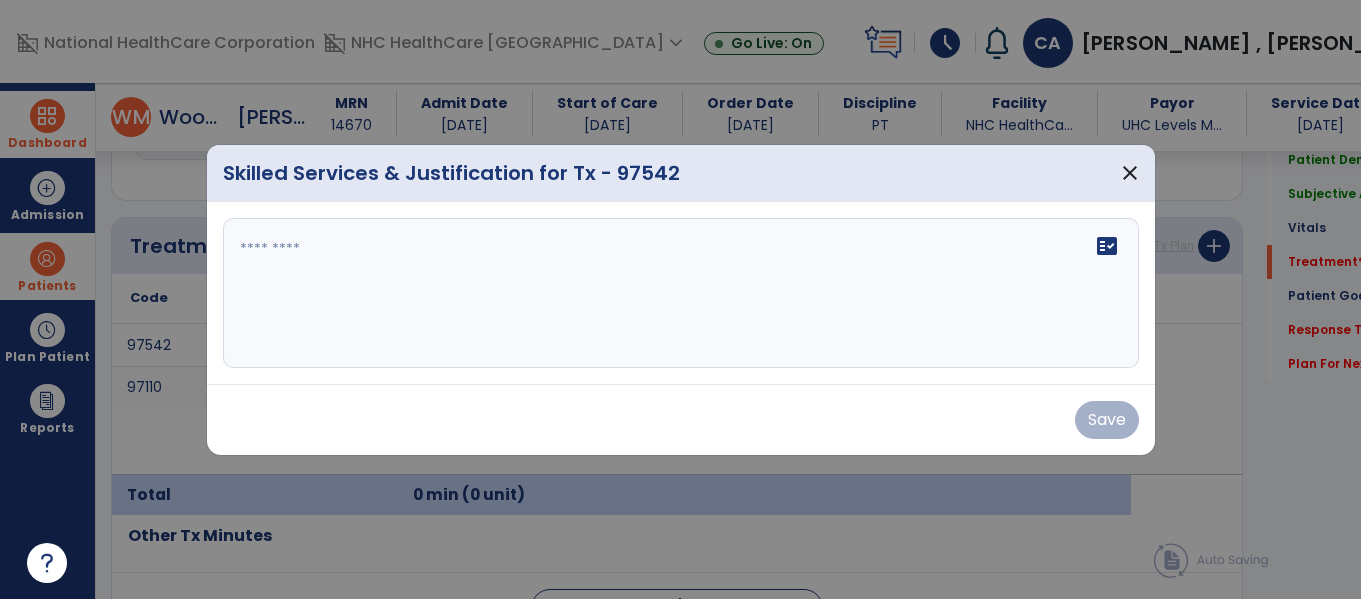 scroll, scrollTop: 1197, scrollLeft: 0, axis: vertical 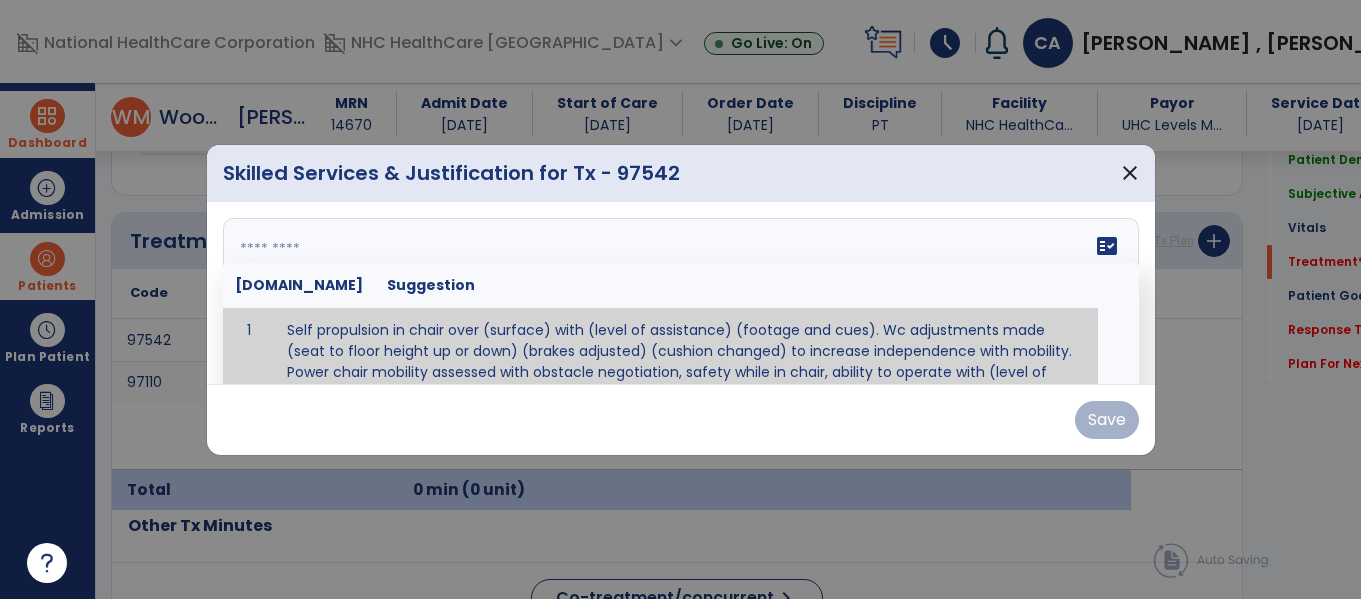click on "fact_check  [DOMAIN_NAME] Suggestion 1 Self propulsion in chair over (surface) with (level of assistance) (footage and cues). Wc adjustments made (seat to floor height up or down) (brakes adjusted) (cushion changed) to increase independence with mobility. Power chair mobility assessed with obstacle negotiation, safety while in chair, ability to operate with (level of assistance).  postural alignment, facilitation of normal mvmt, postural control, prevention of skin breakdown, trunk stabilization." at bounding box center (681, 293) 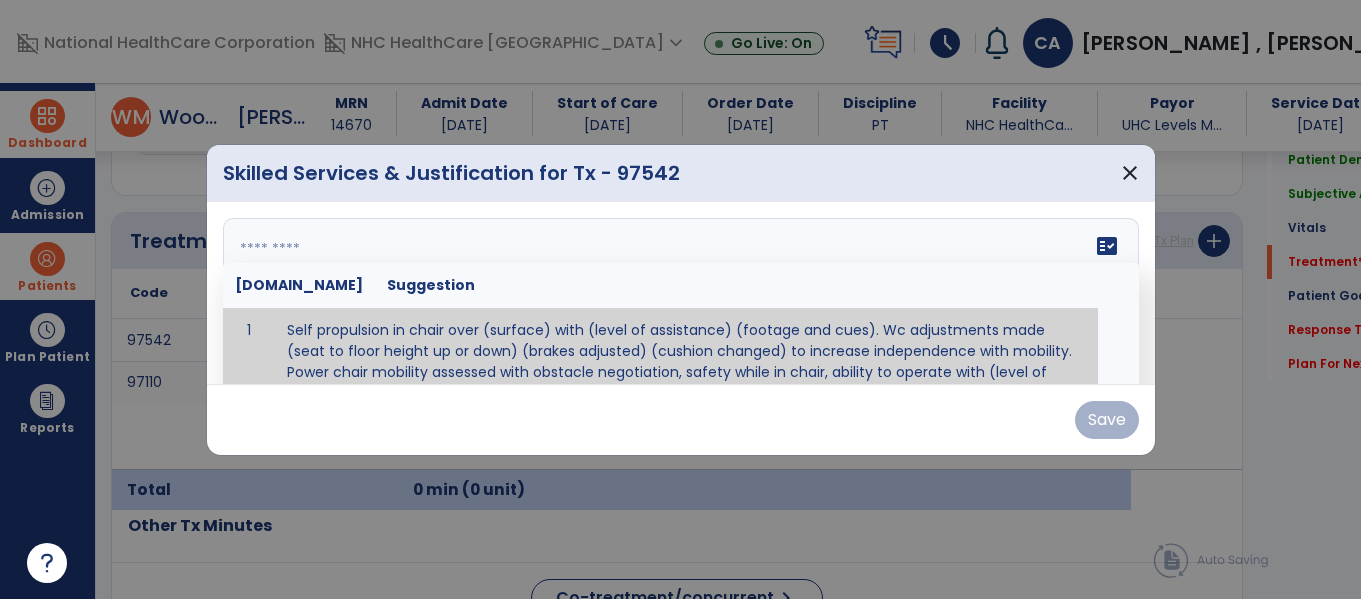 paste on "**********" 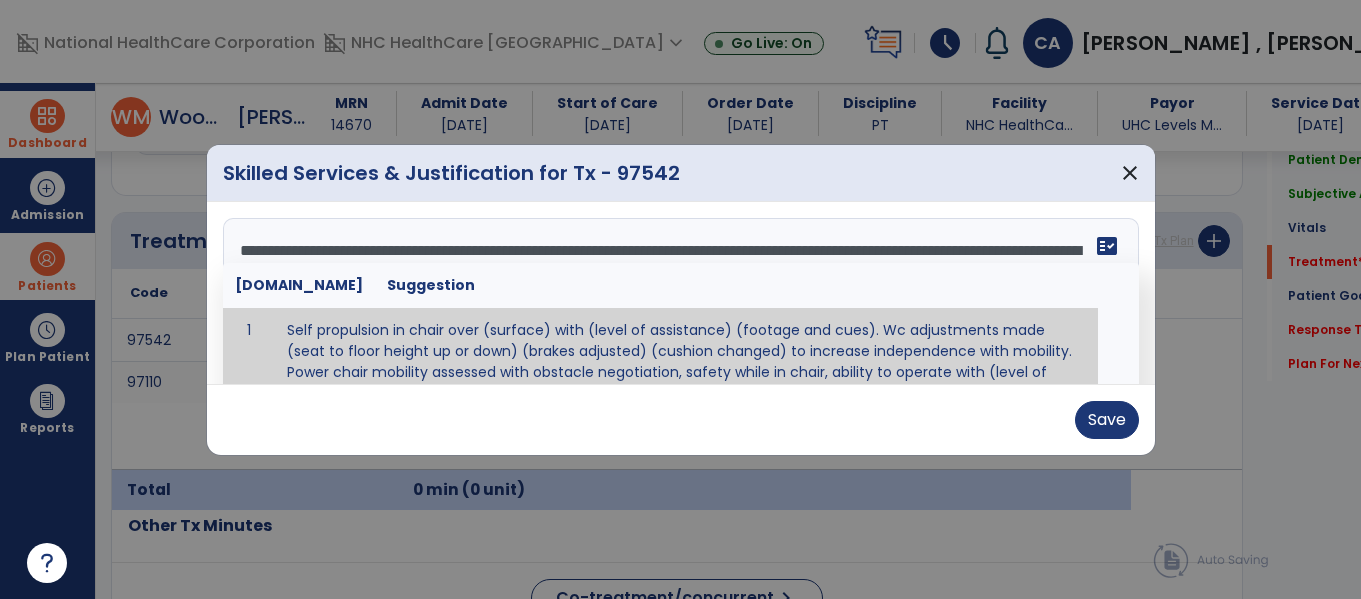 scroll, scrollTop: 0, scrollLeft: 0, axis: both 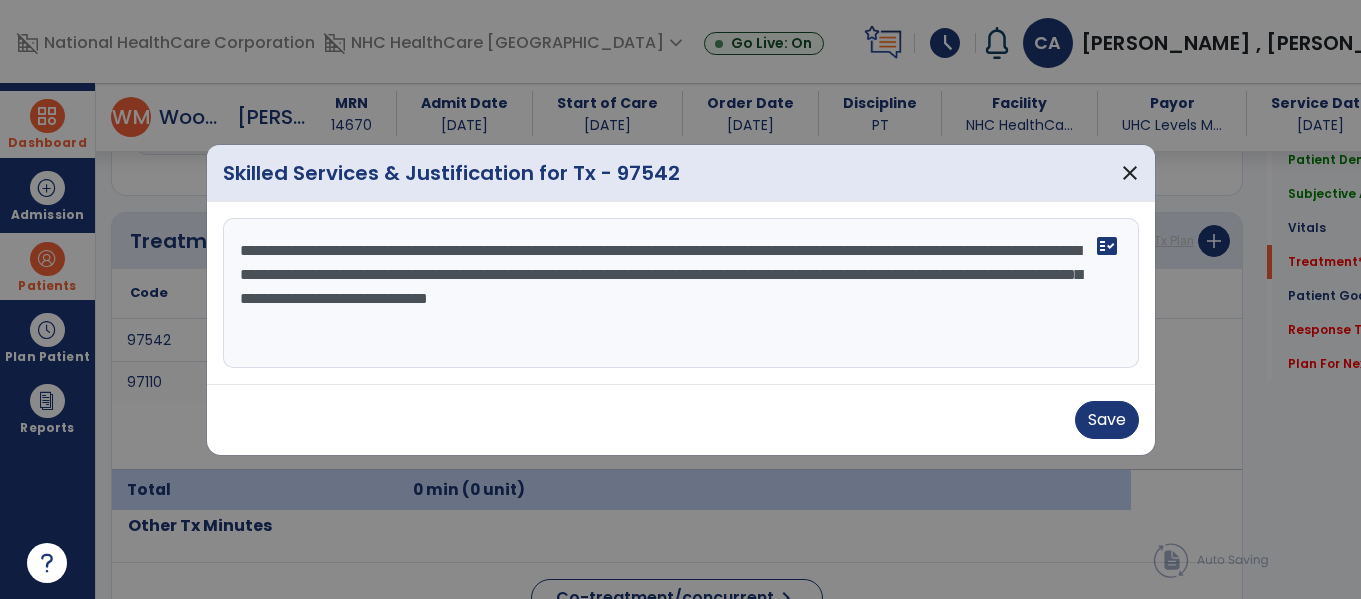 click on "**********" at bounding box center [681, 293] 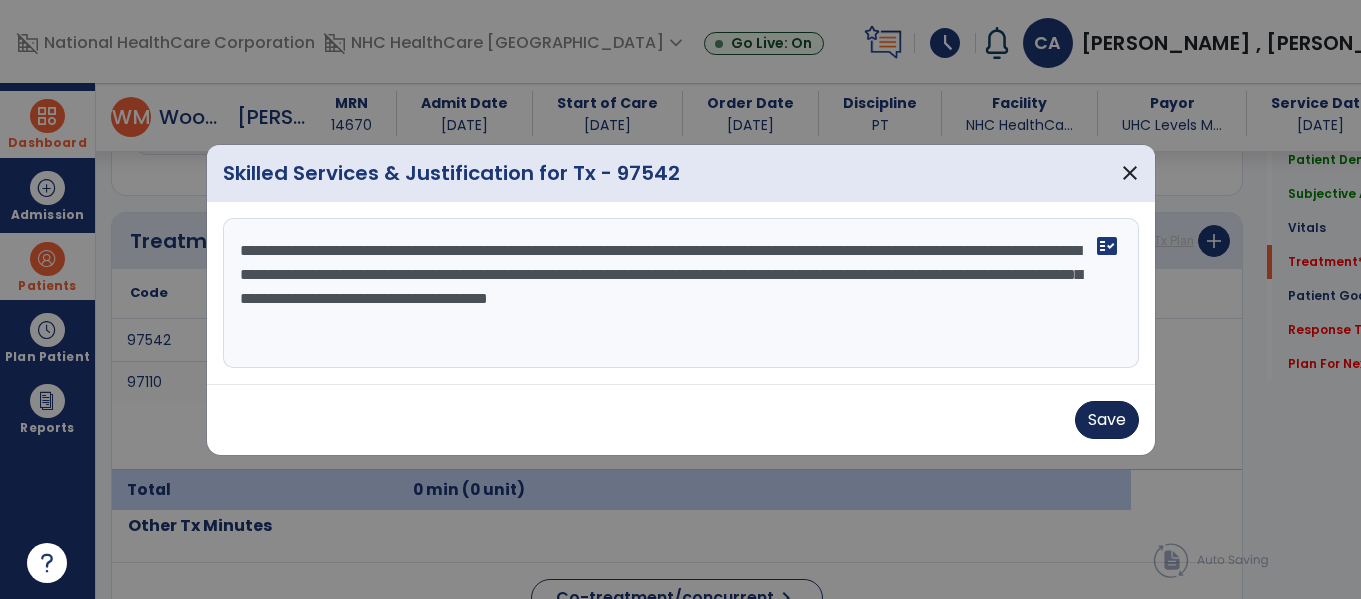 type on "**********" 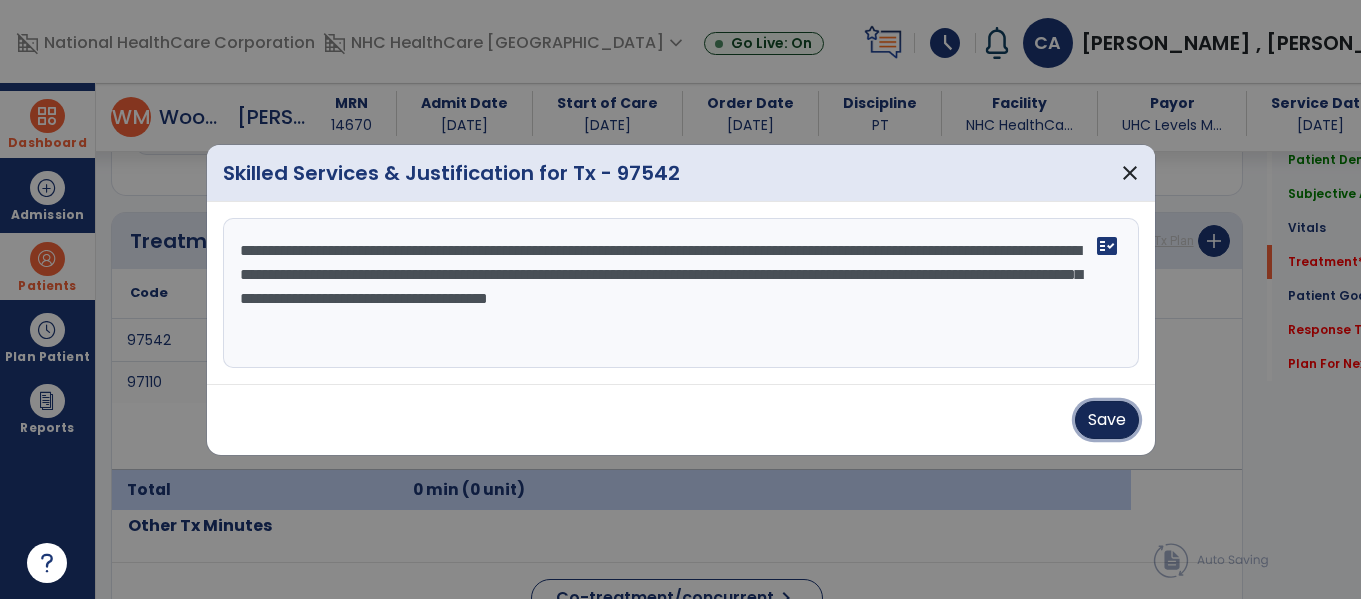click on "Save" at bounding box center [1107, 420] 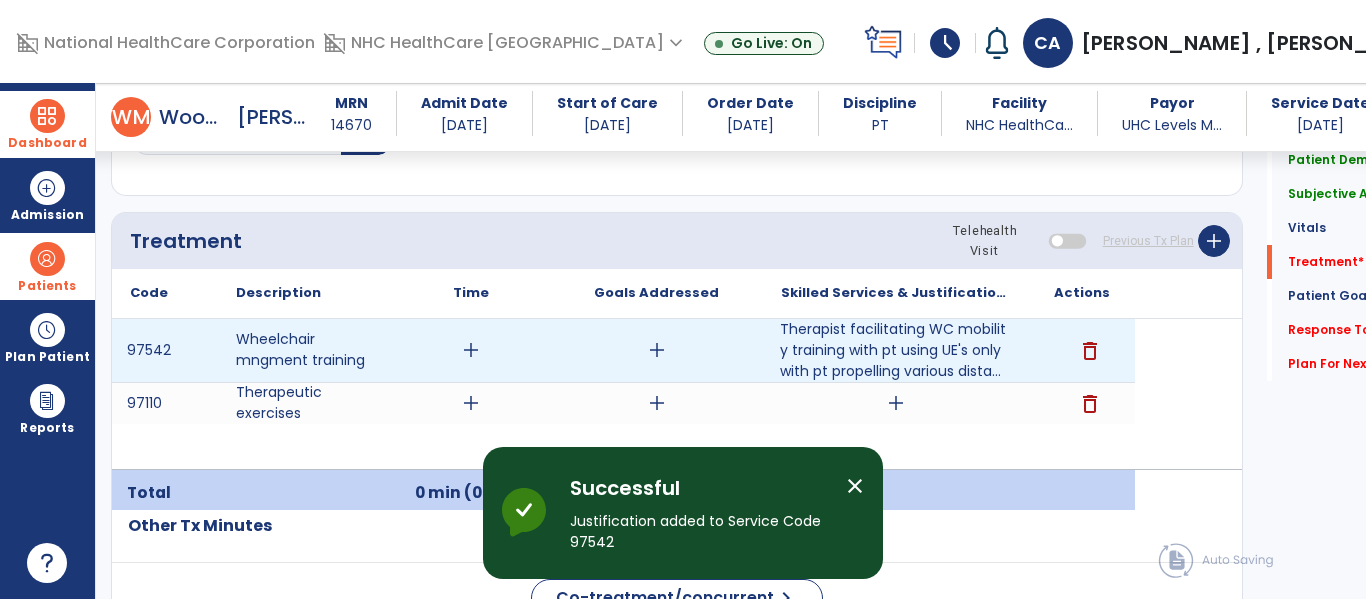 click on "add" at bounding box center (657, 350) 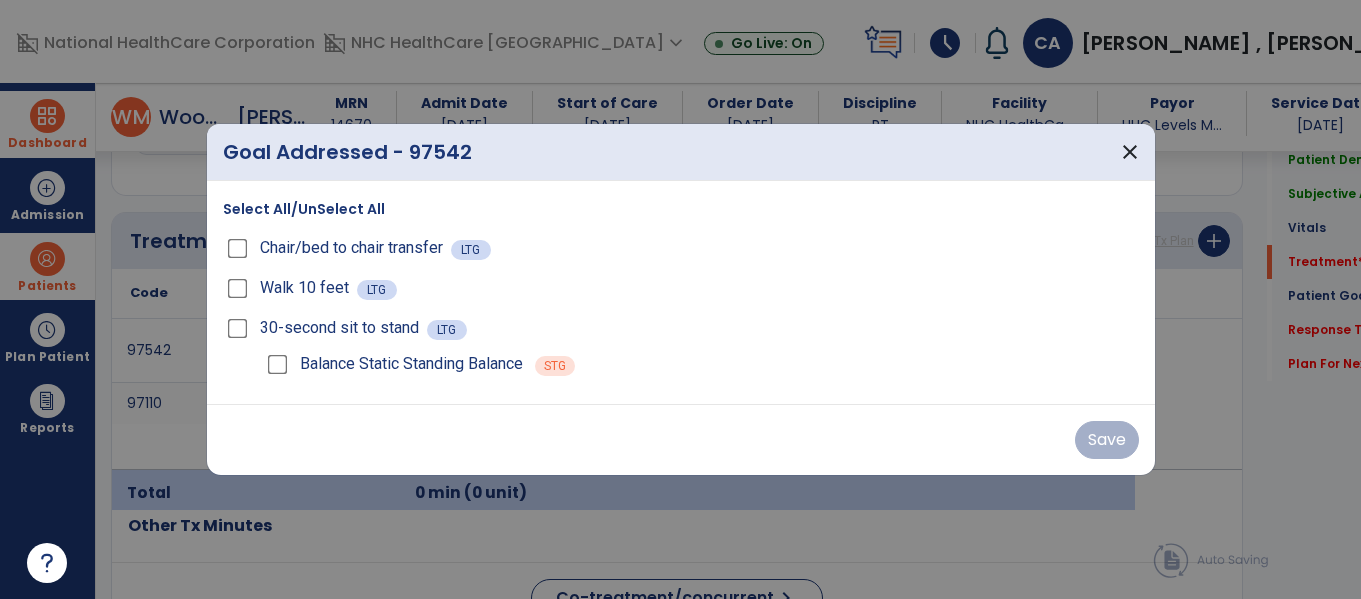 scroll, scrollTop: 1197, scrollLeft: 0, axis: vertical 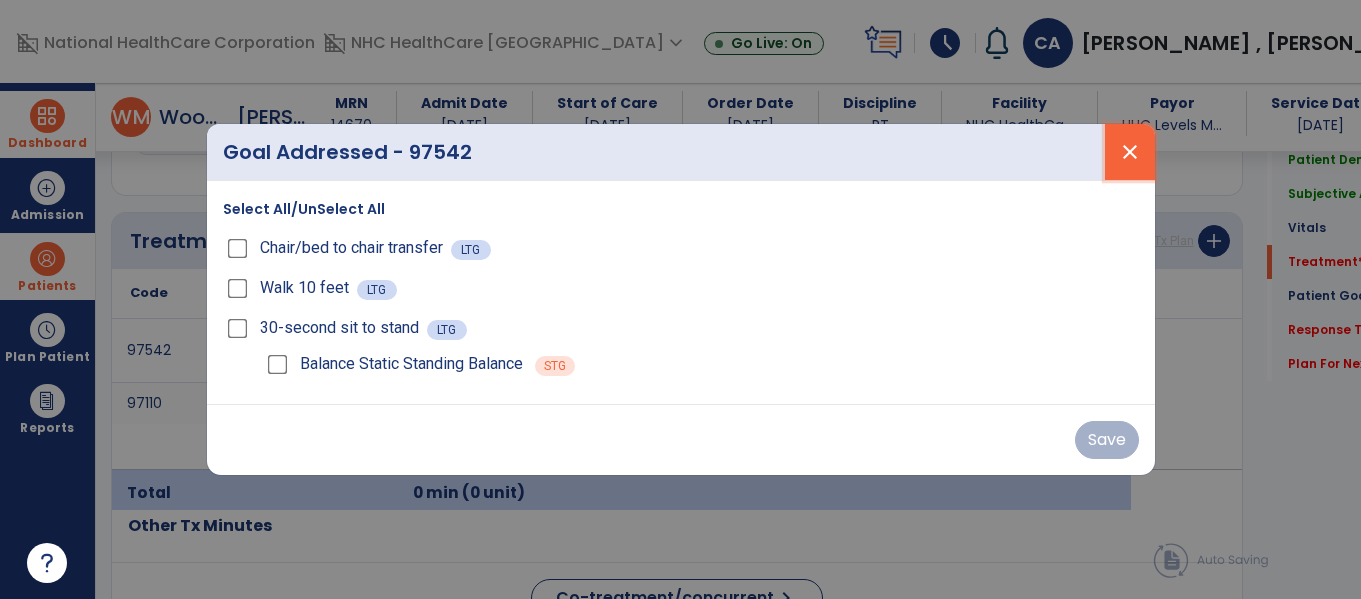 click on "close" at bounding box center [1130, 152] 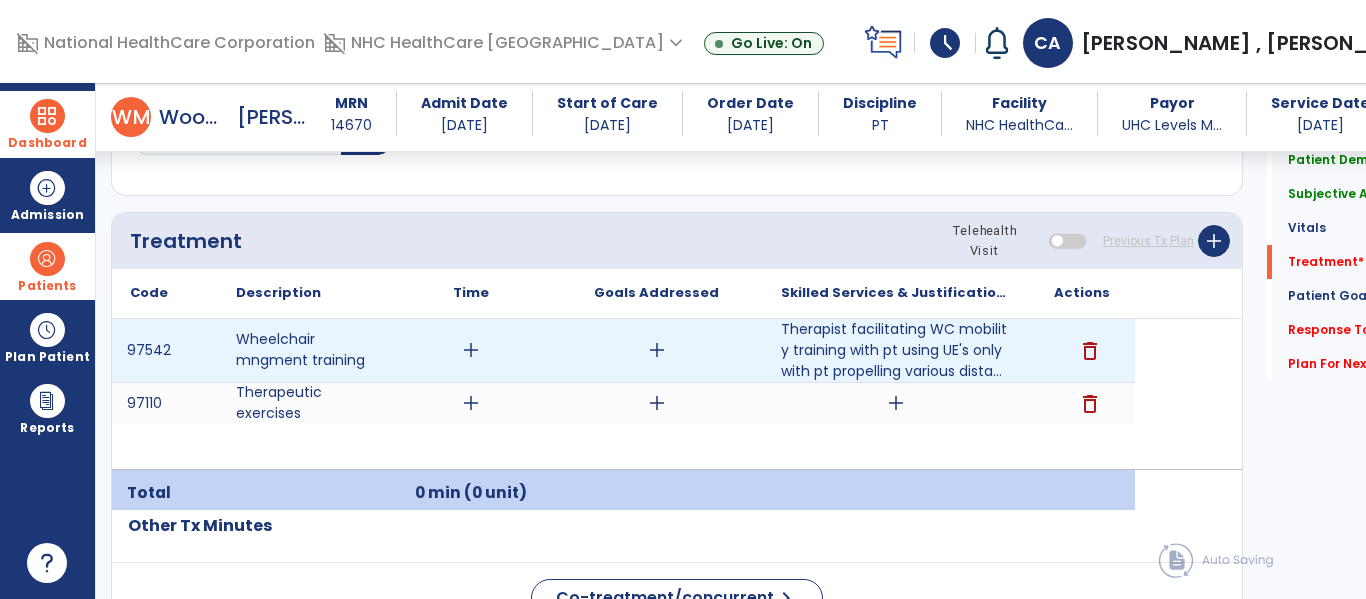 click on "add" at bounding box center [657, 350] 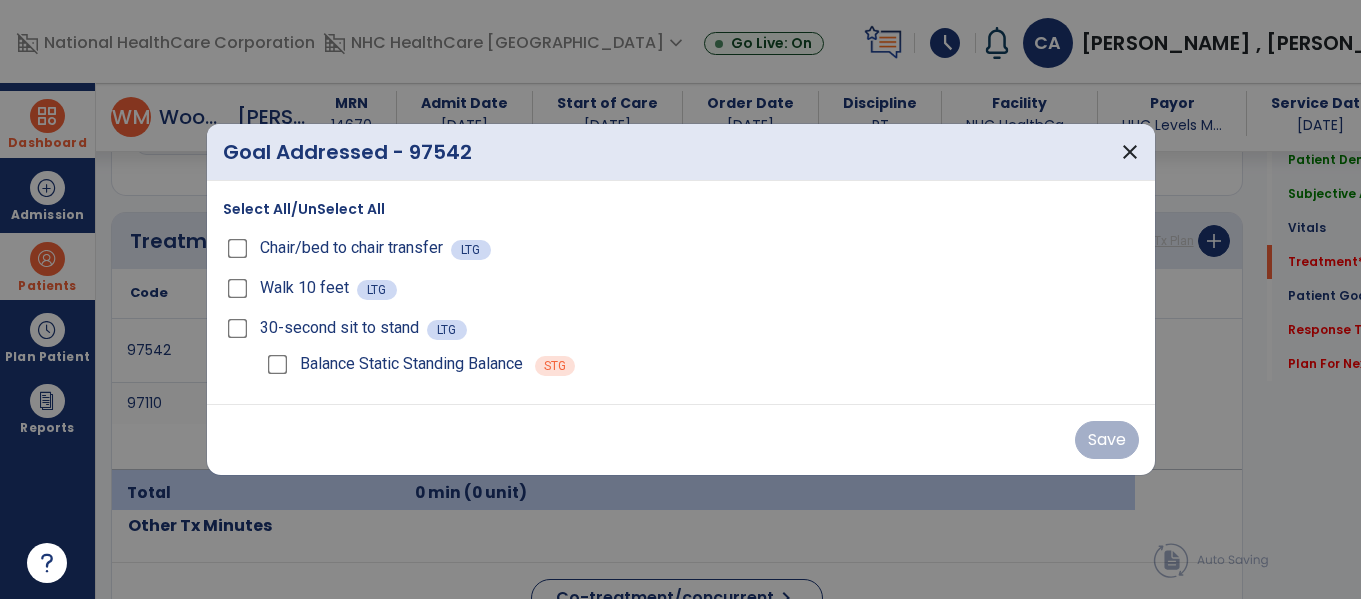 scroll, scrollTop: 1197, scrollLeft: 0, axis: vertical 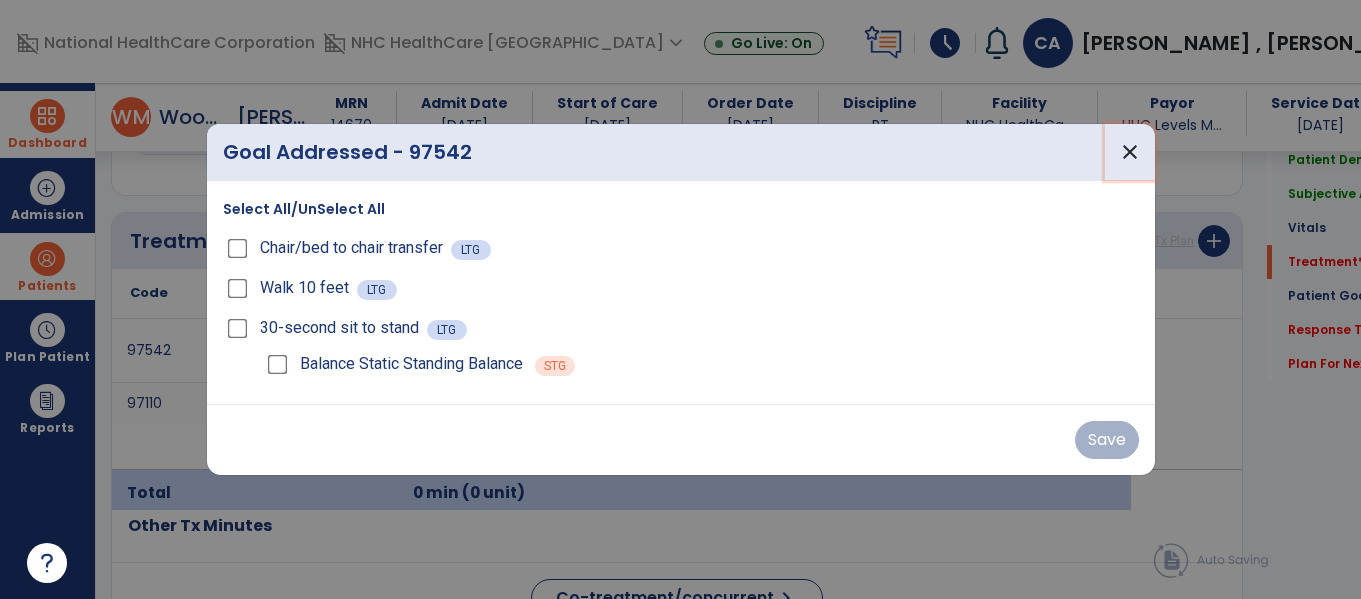click on "close" at bounding box center (1130, 152) 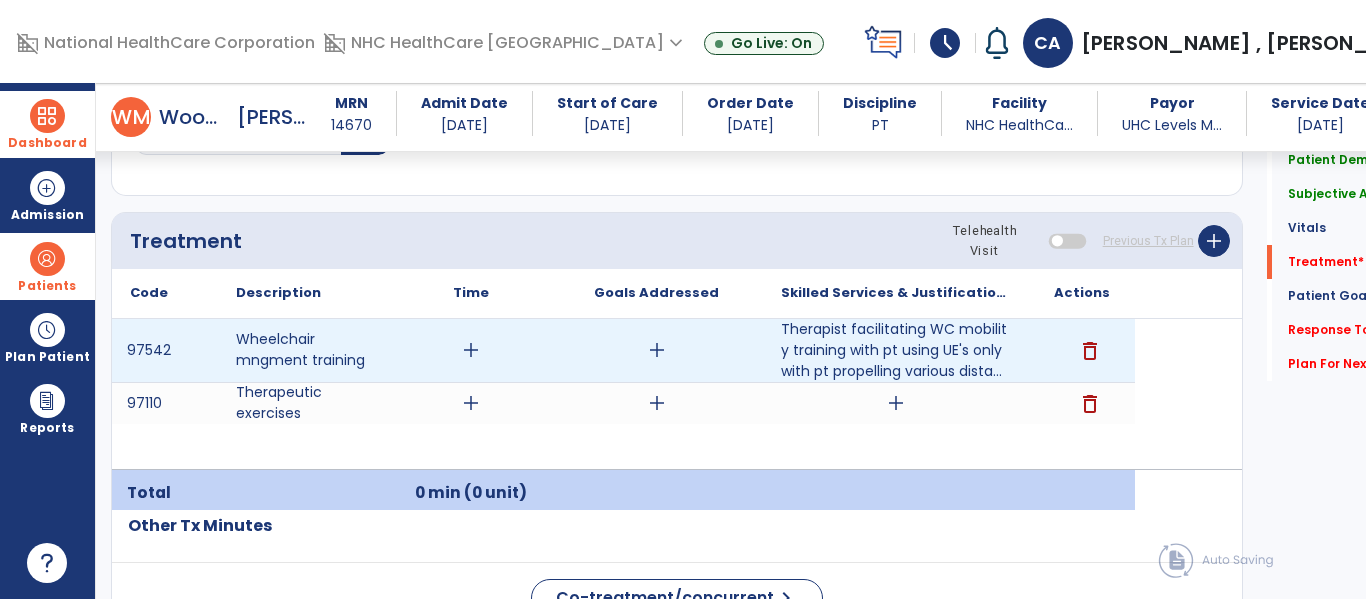 click on "add" at bounding box center [471, 350] 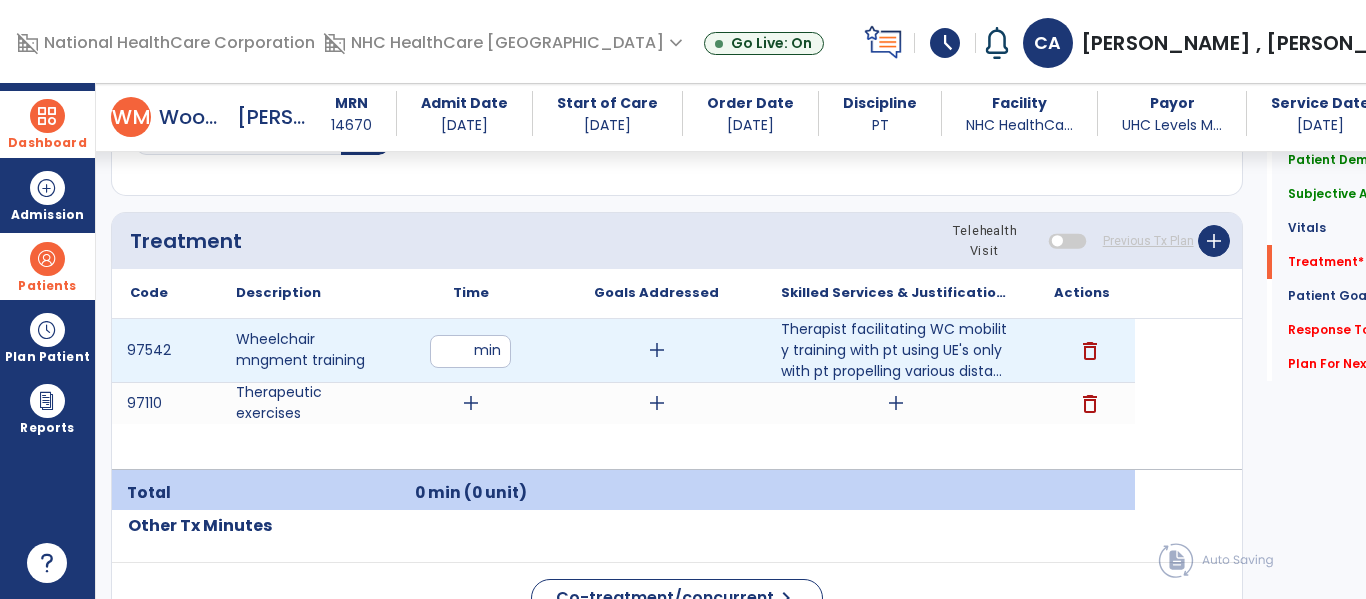 type on "**" 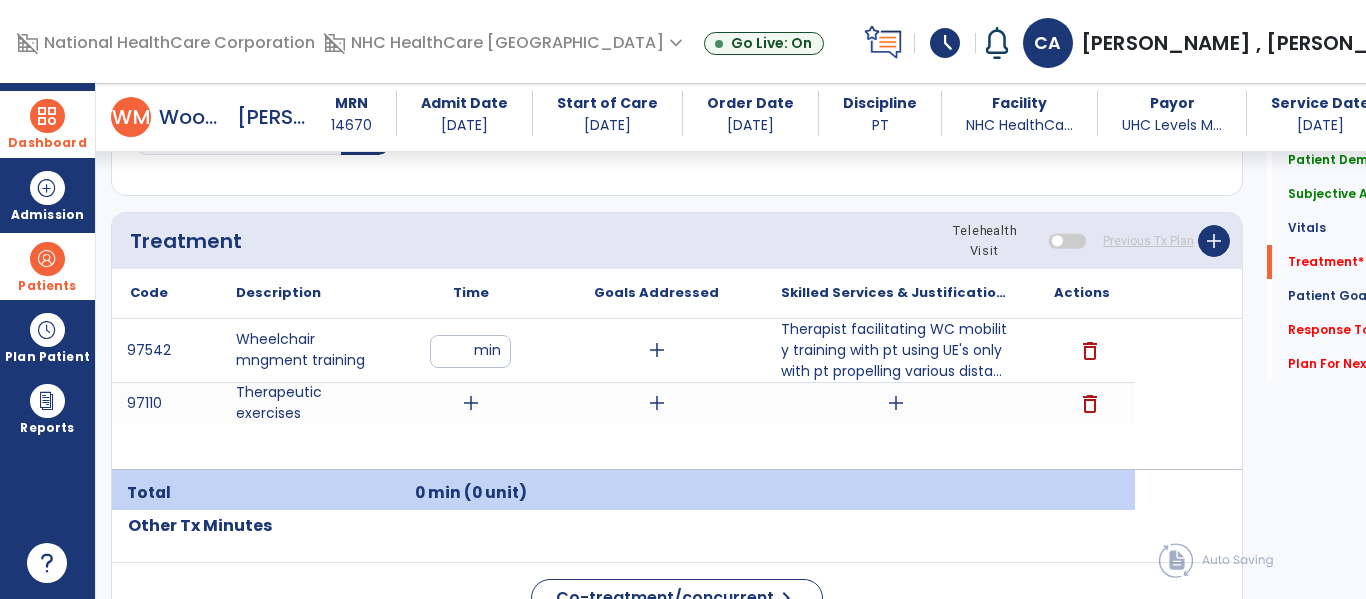 click on "Treatment Telehealth Visit  Previous Tx Plan   add" 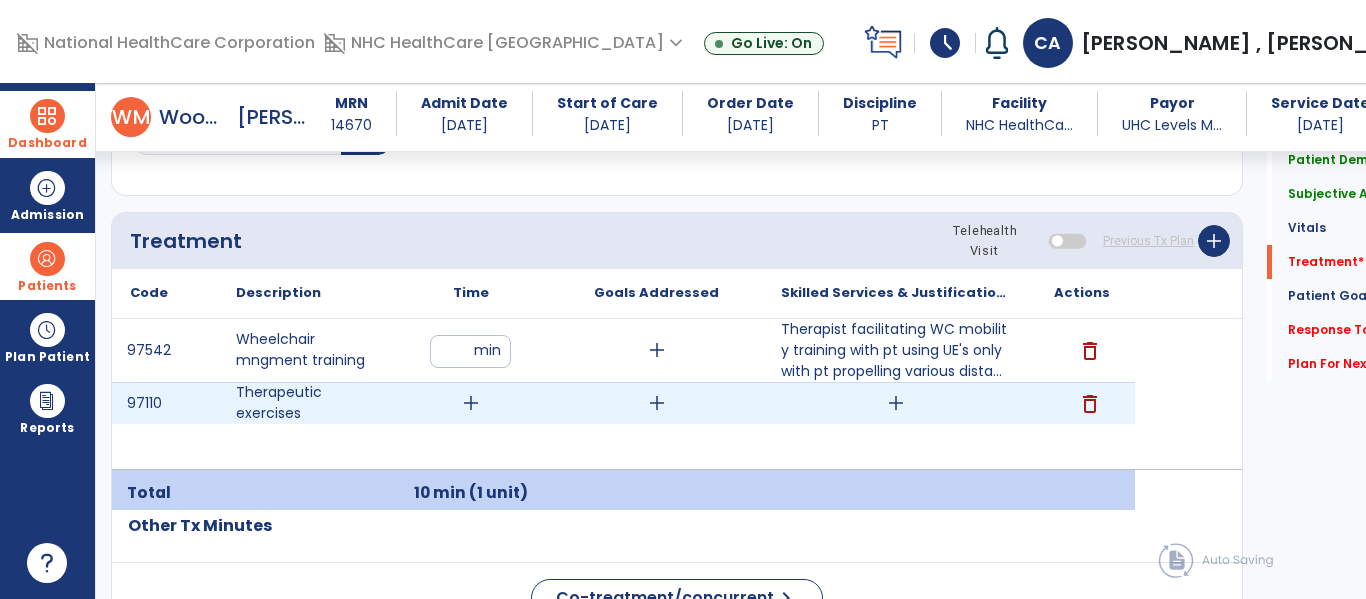 click on "add" at bounding box center (471, 403) 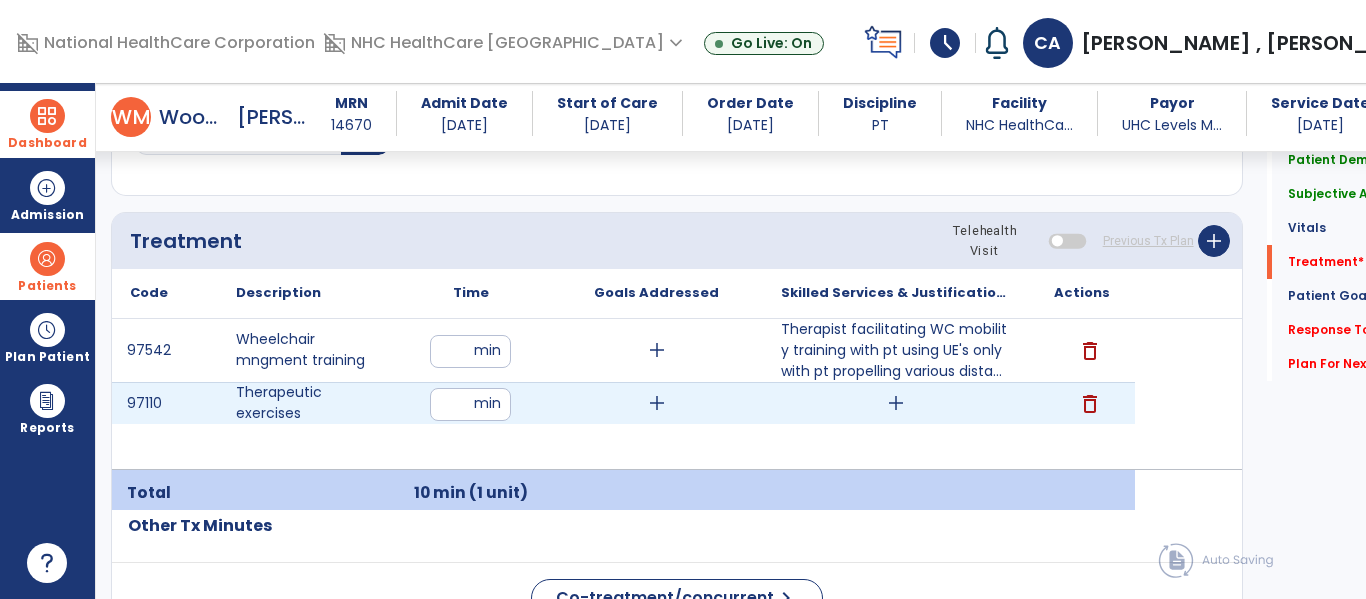 type on "**" 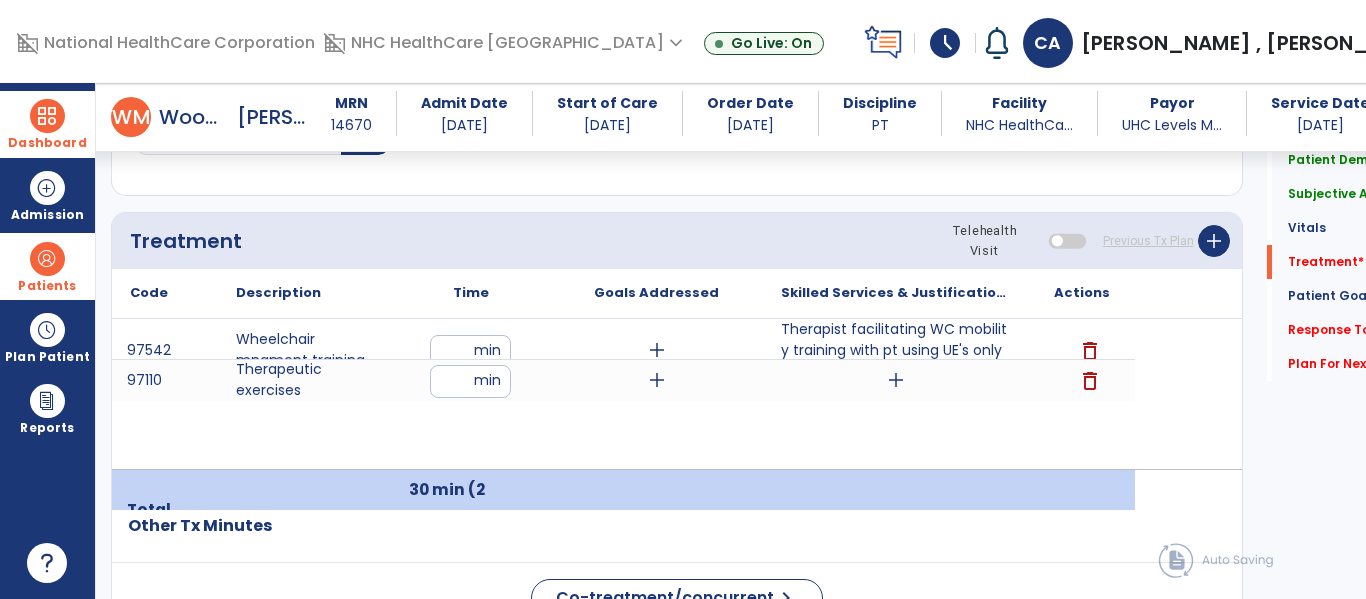 click on "add" at bounding box center (657, 380) 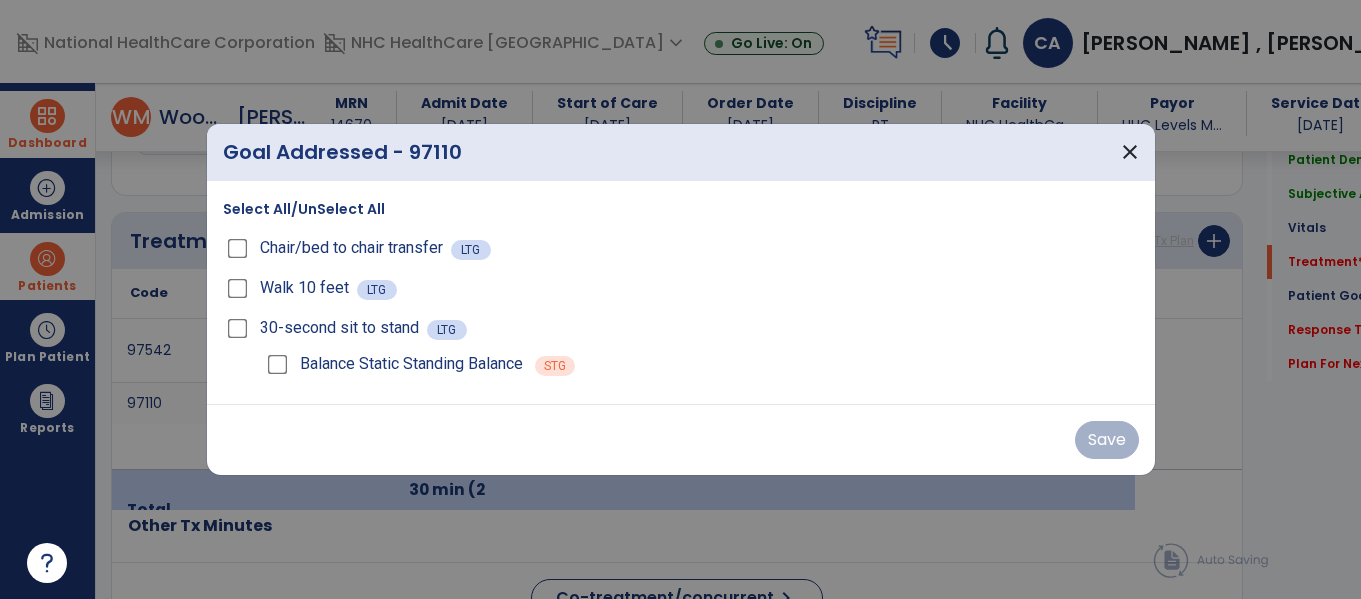 scroll, scrollTop: 1197, scrollLeft: 0, axis: vertical 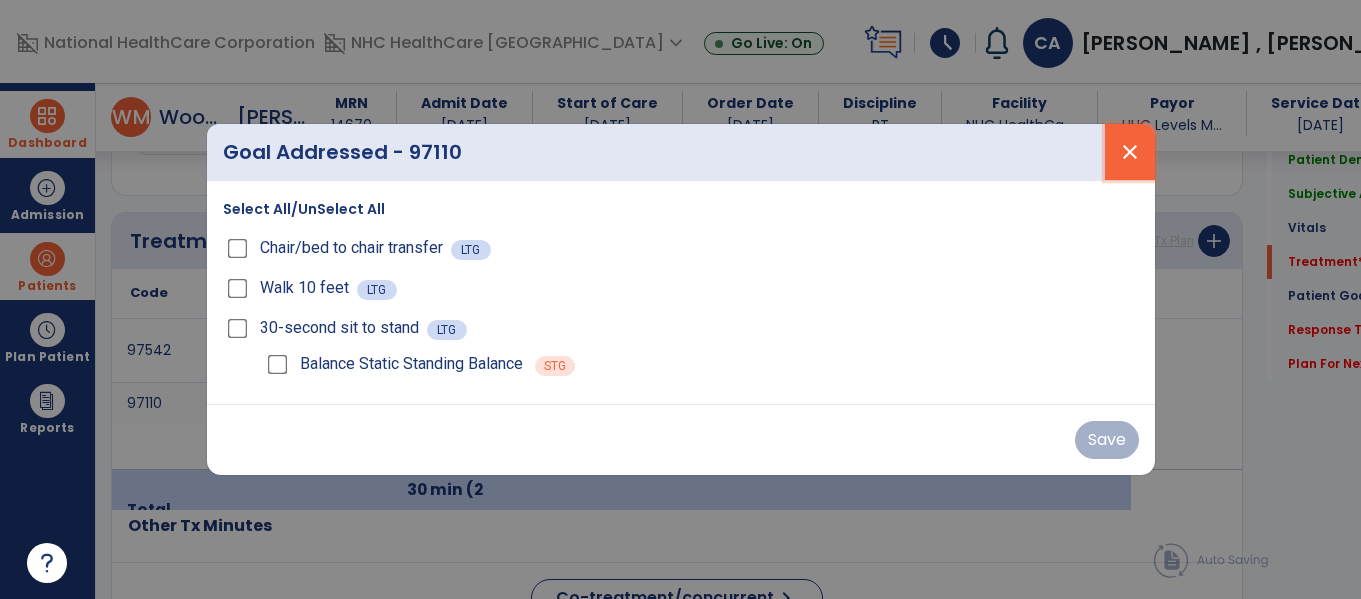 click on "close" at bounding box center [1130, 152] 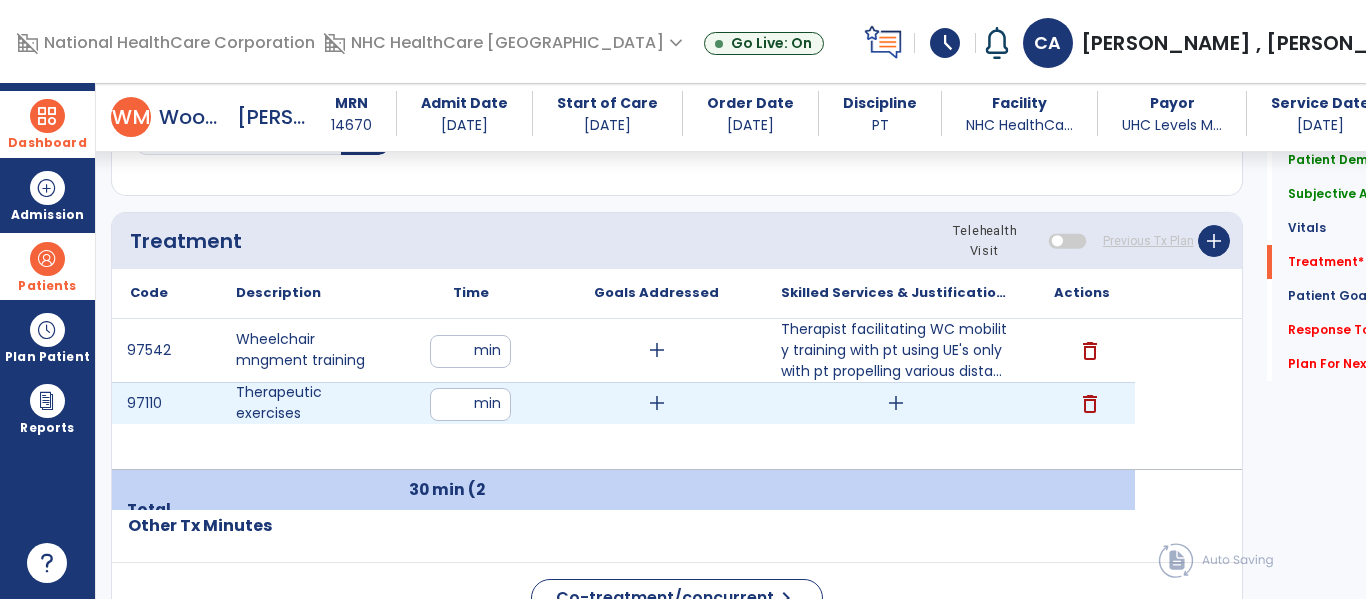 click on "add" at bounding box center (896, 403) 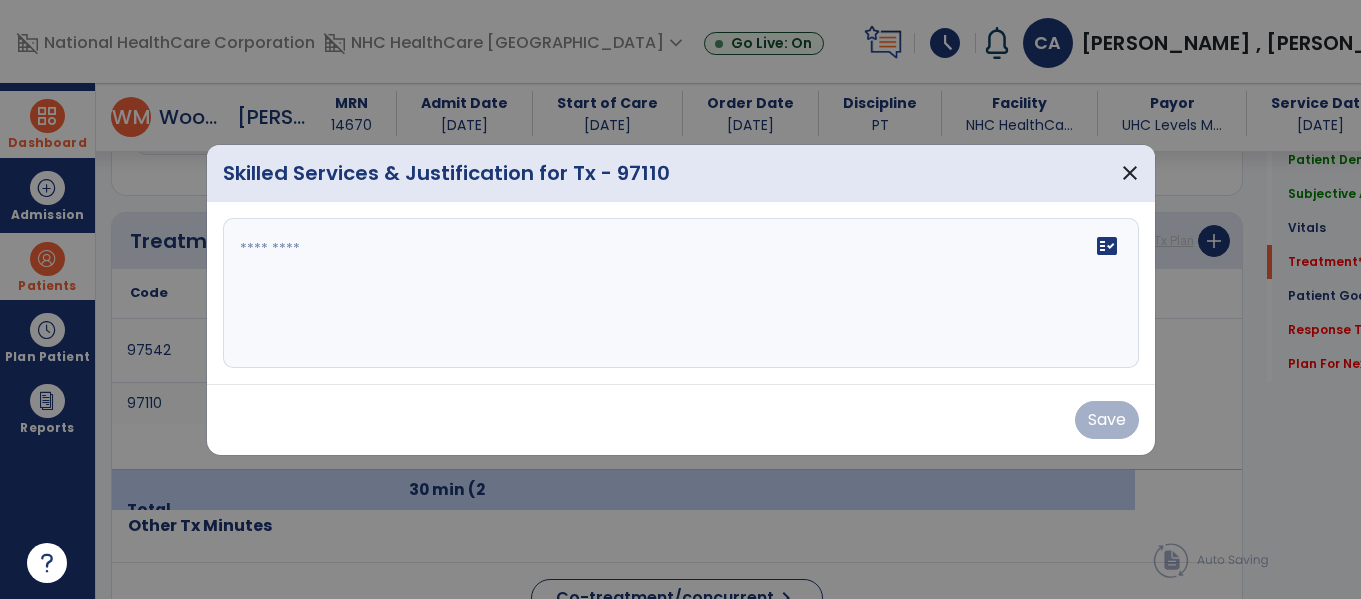scroll, scrollTop: 1197, scrollLeft: 0, axis: vertical 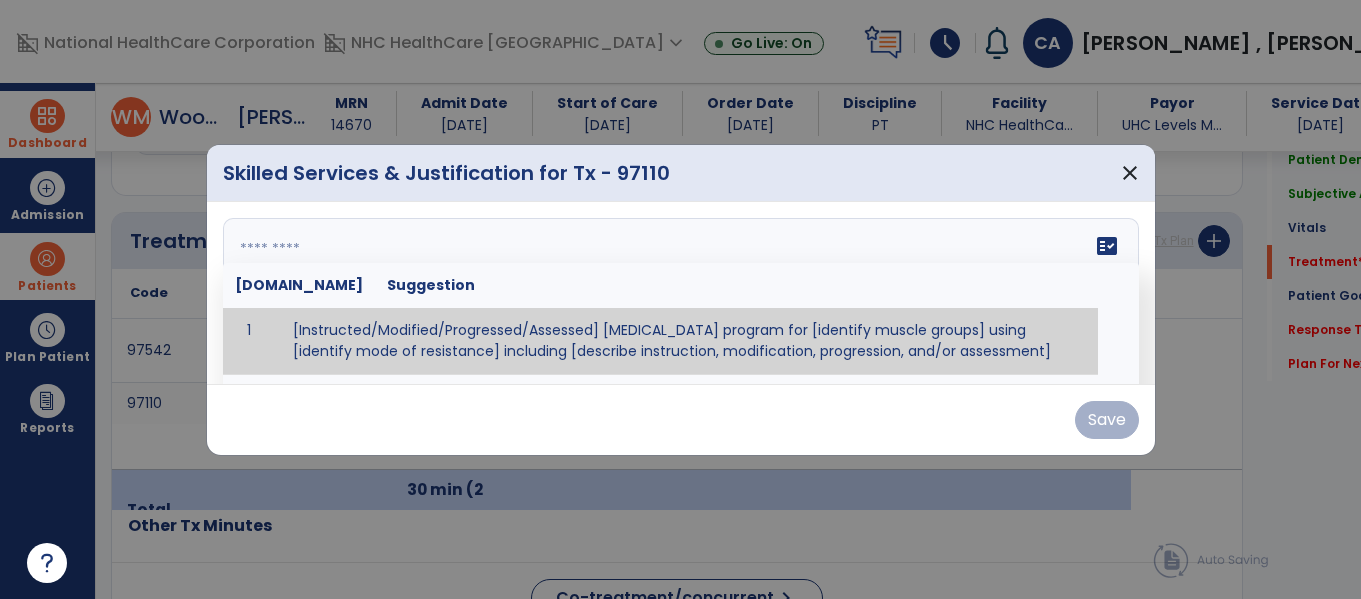 click on "fact_check  [DOMAIN_NAME] Suggestion 1 [Instructed/Modified/Progressed/Assessed] [MEDICAL_DATA] program for [identify muscle groups] using [identify mode of resistance] including [describe instruction, modification, progression, and/or assessment] 2 [Instructed/Modified/Progressed/Assessed] aerobic exercise program using [identify equipment/mode] including [describe instruction, modification,progression, and/or assessment] 3 [Instructed/Modified/Progressed/Assessed] [PROM/A/AROM/AROM] program for [identify joint movements] using [contract-relax, over-pressure, inhibitory techniques, other] 4 [Assessed/Tested] aerobic capacity with administration of [aerobic capacity test]" at bounding box center (681, 293) 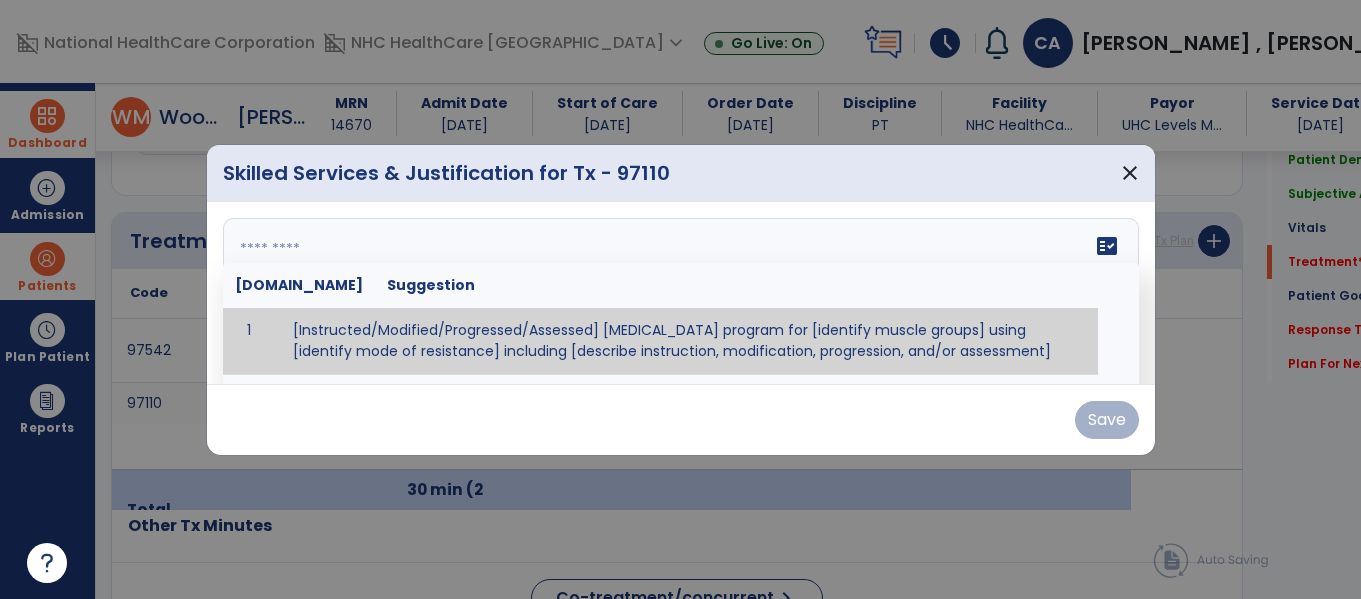 paste on "**********" 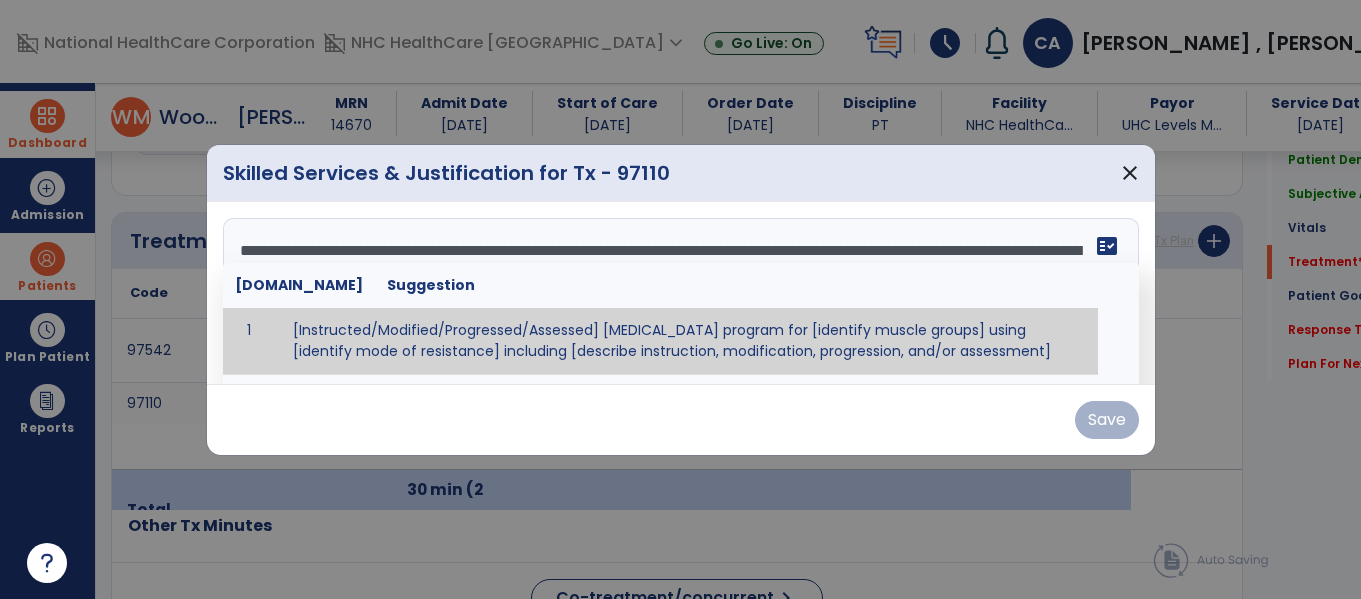 scroll, scrollTop: 16, scrollLeft: 0, axis: vertical 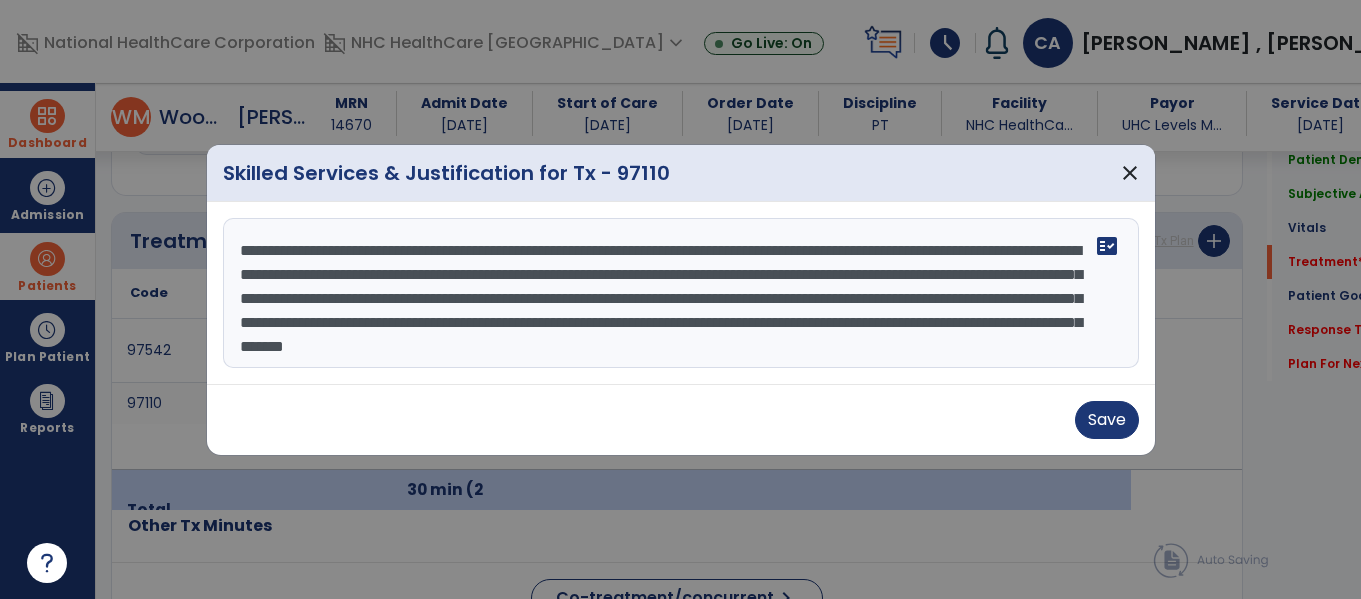 drag, startPoint x: 307, startPoint y: 235, endPoint x: 183, endPoint y: 202, distance: 128.31601 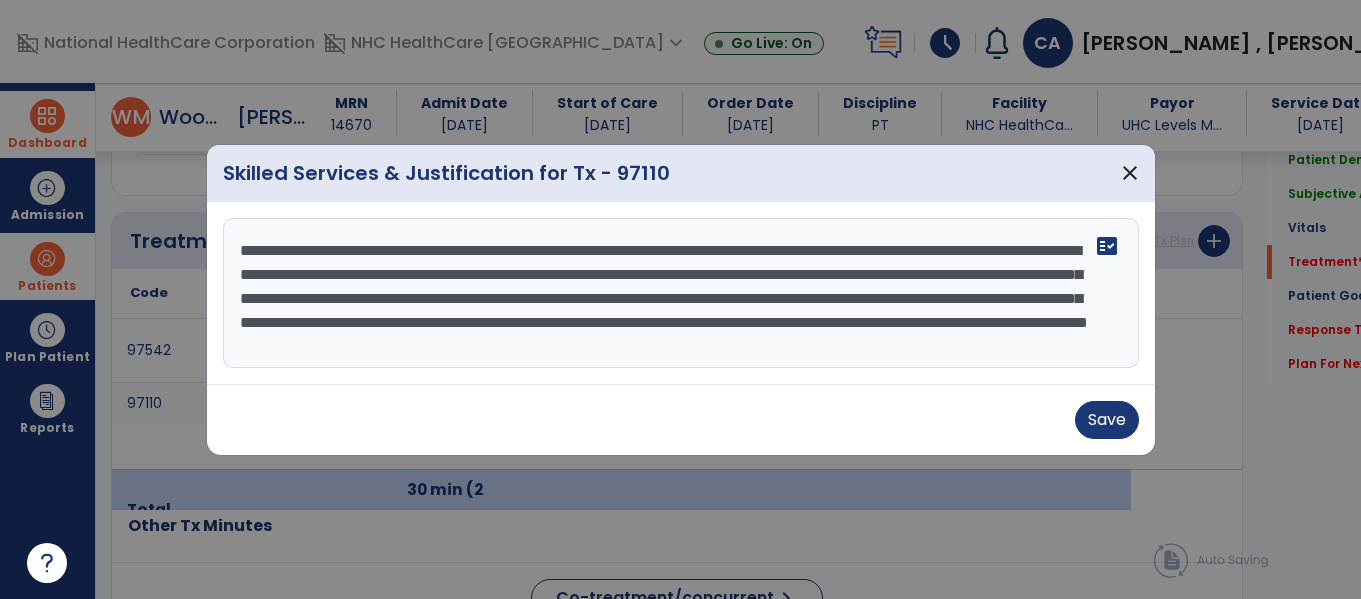 drag, startPoint x: 1075, startPoint y: 274, endPoint x: 909, endPoint y: 276, distance: 166.01205 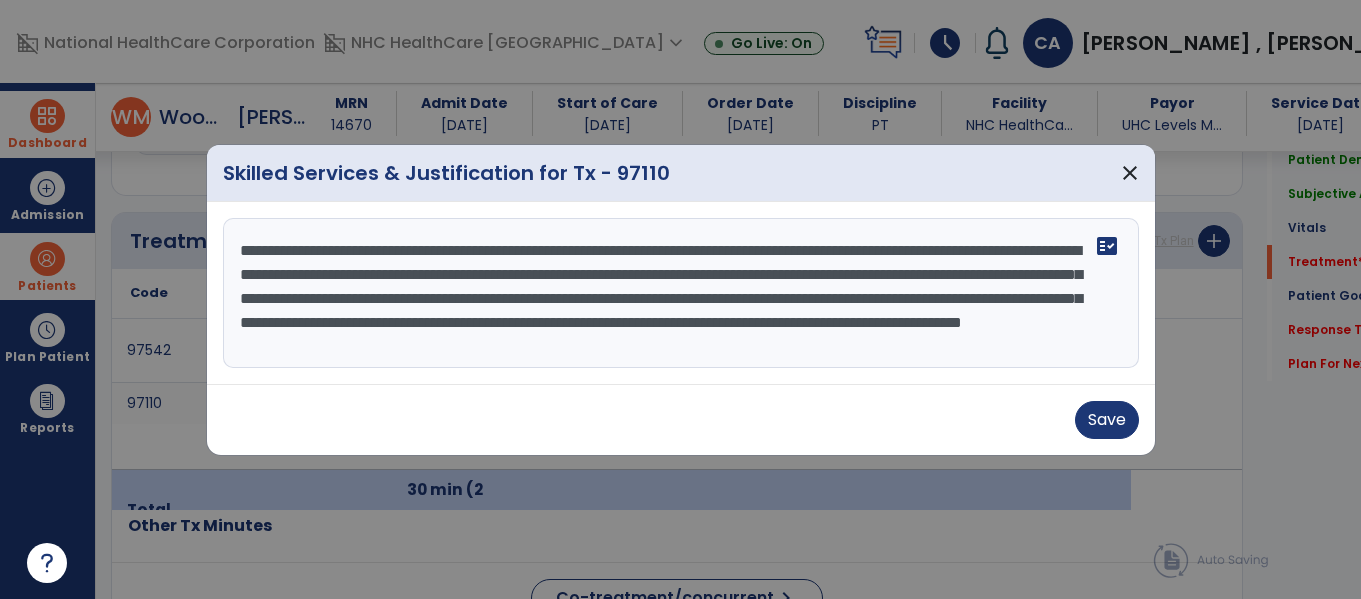 scroll, scrollTop: 24, scrollLeft: 0, axis: vertical 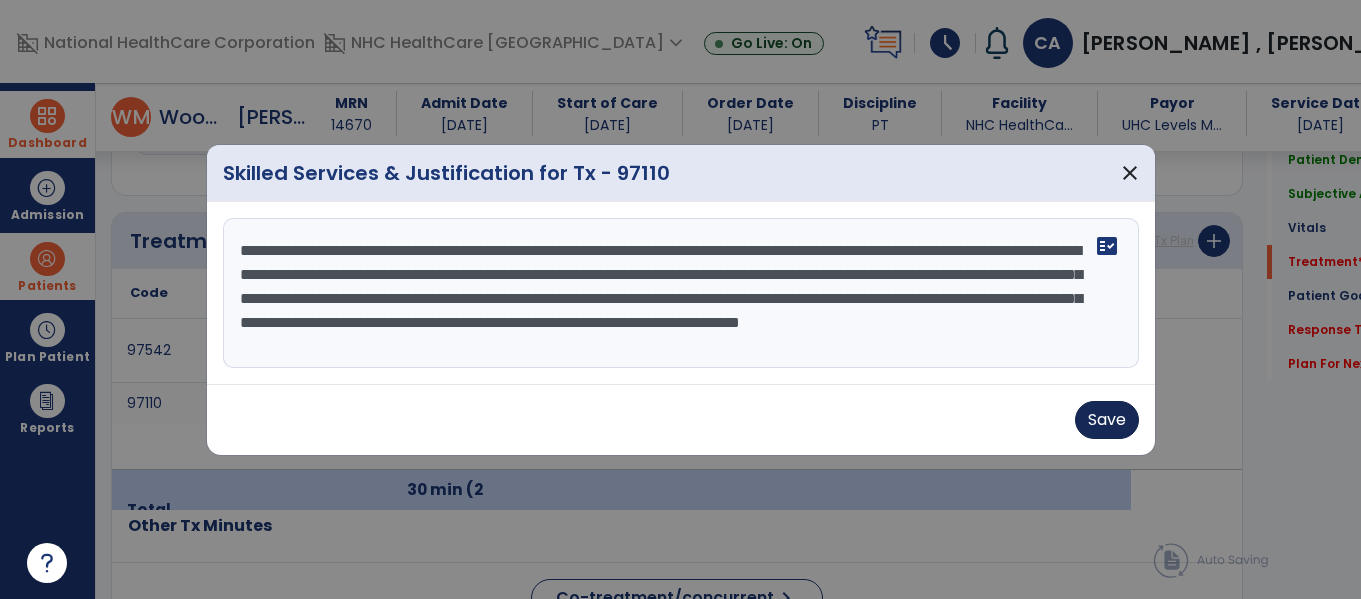 type on "**********" 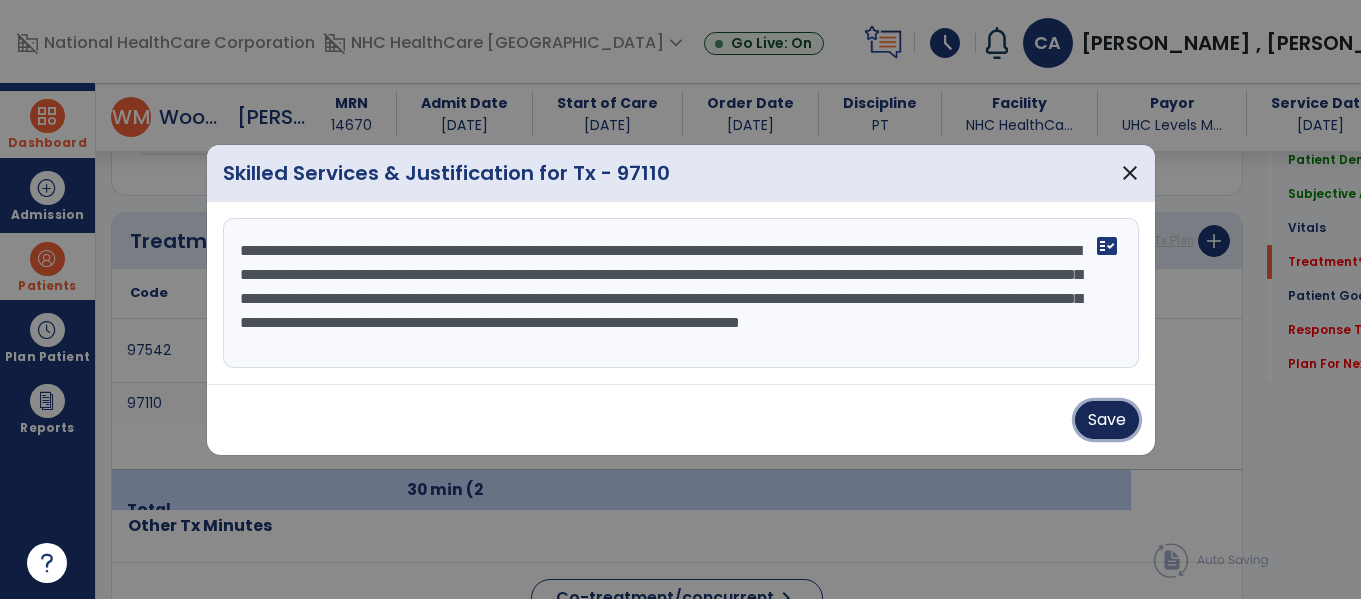 click on "Save" at bounding box center [1107, 420] 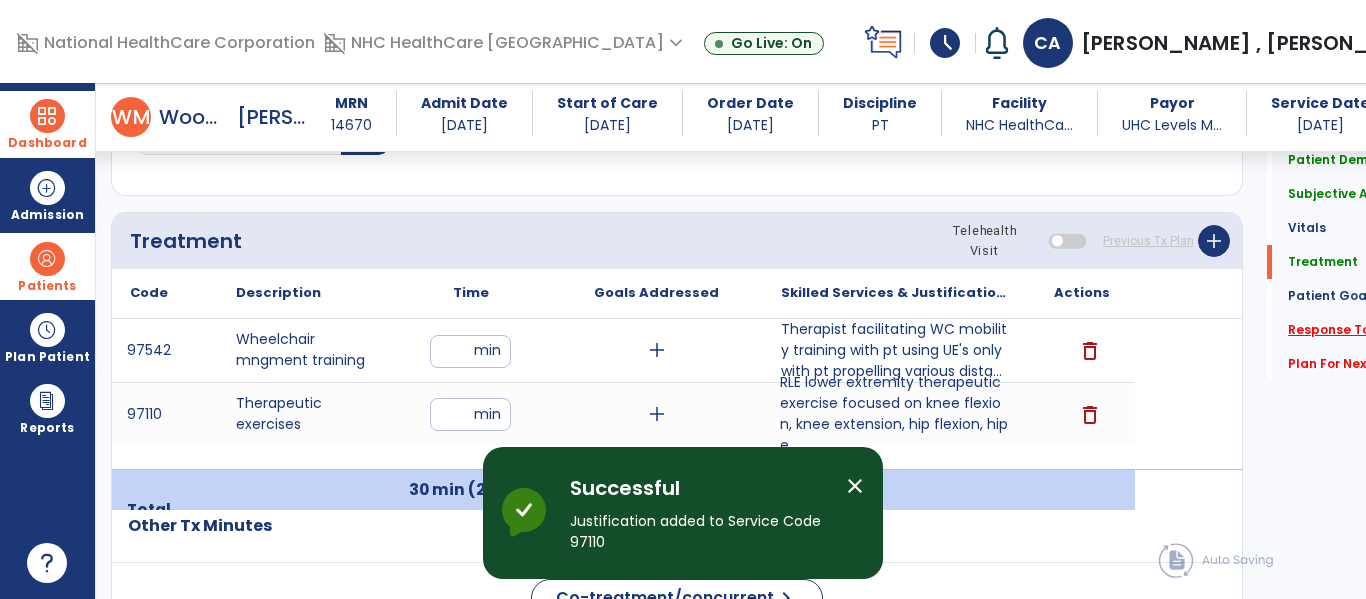 click on "Response To Treatment   *" 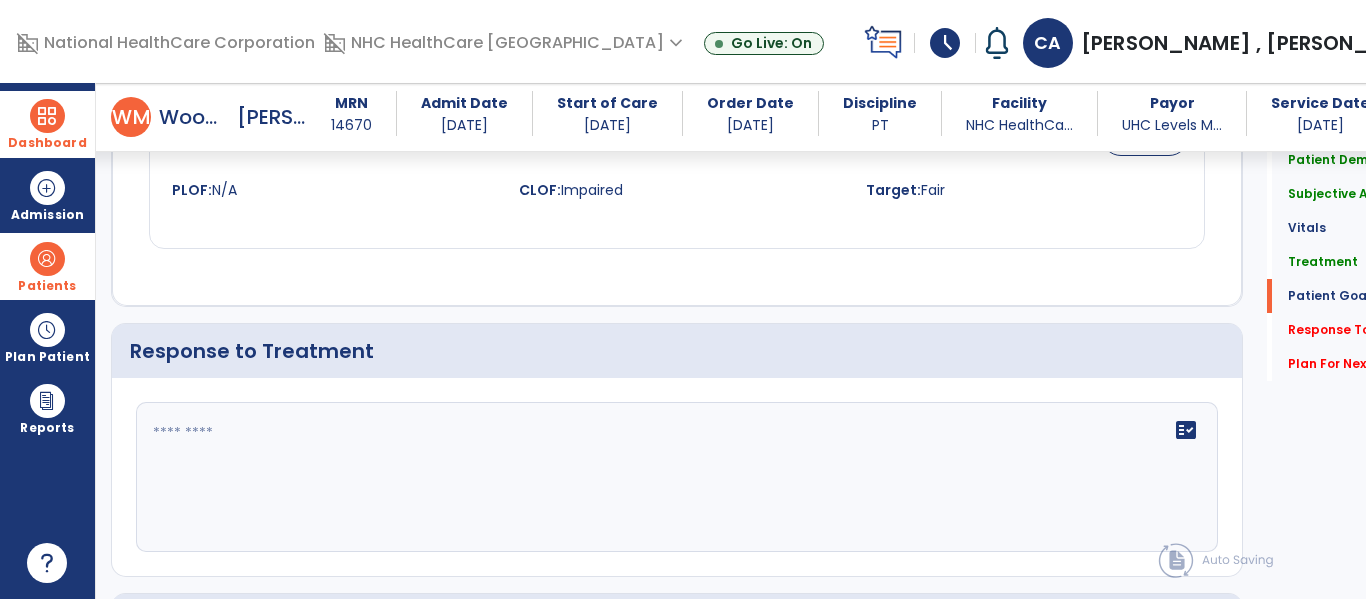 scroll, scrollTop: 2440, scrollLeft: 0, axis: vertical 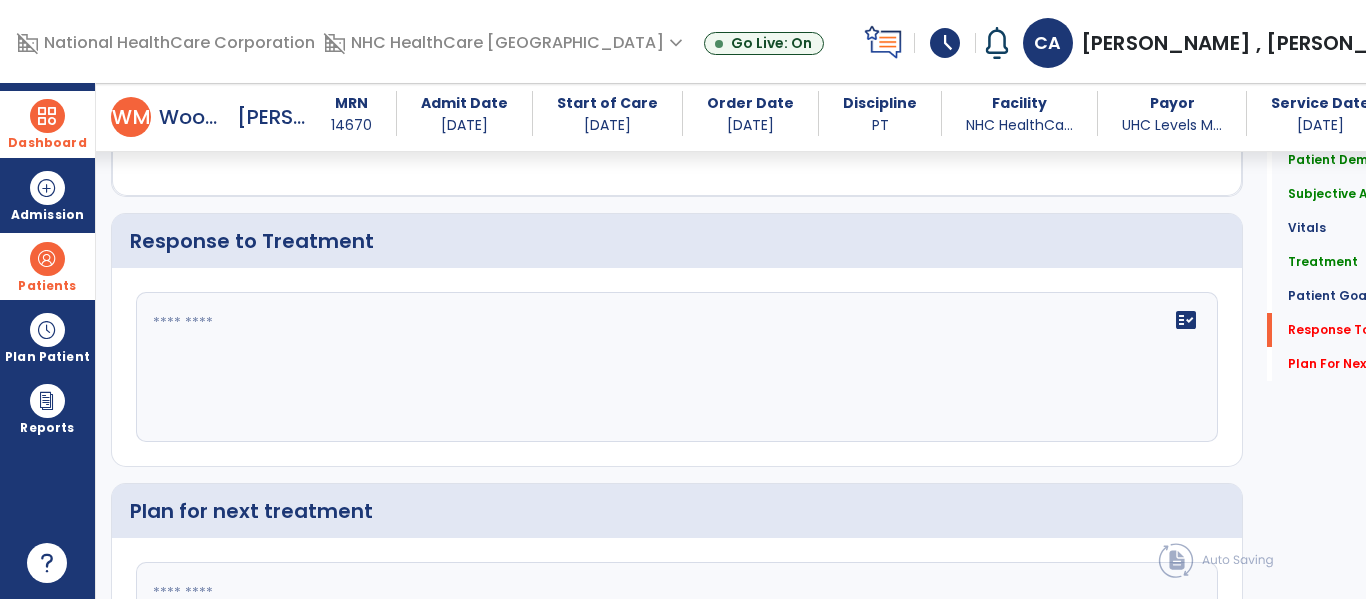 click on "fact_check" 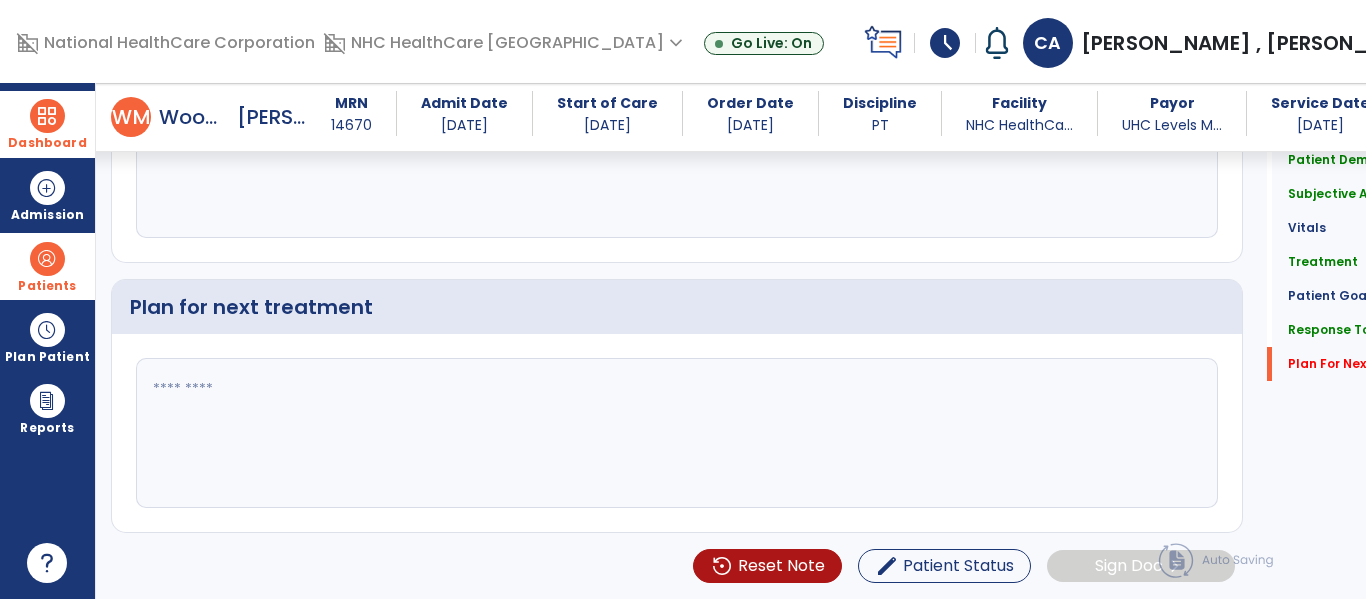 scroll, scrollTop: 2645, scrollLeft: 0, axis: vertical 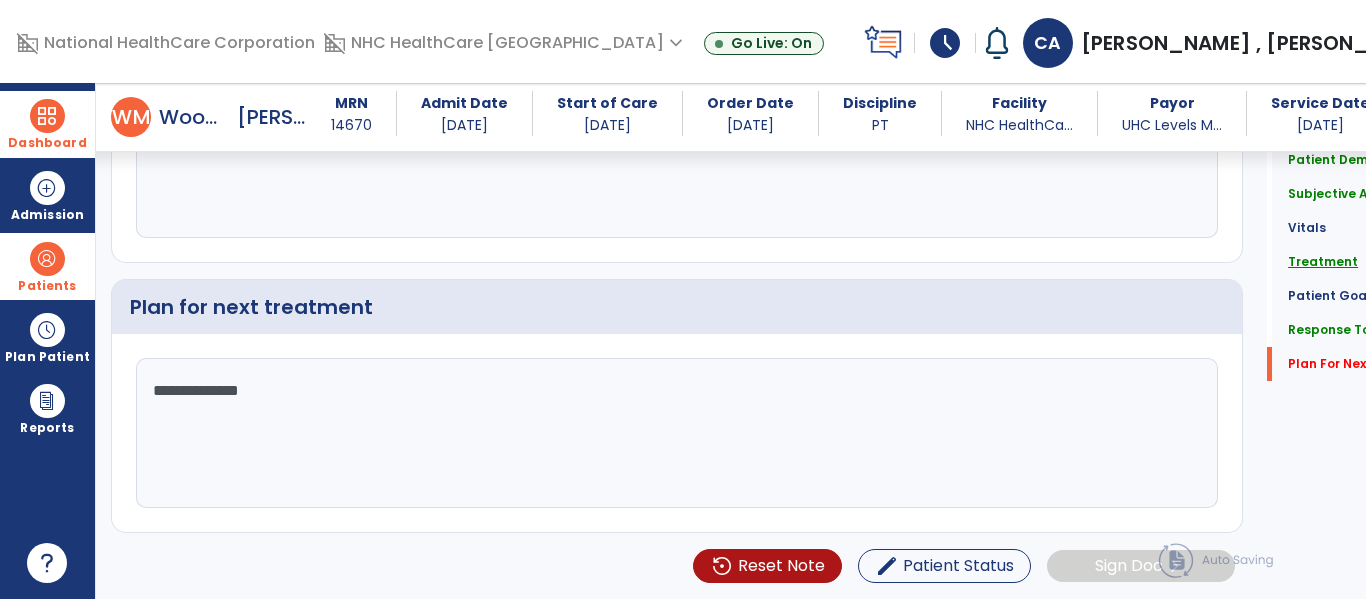 type on "**********" 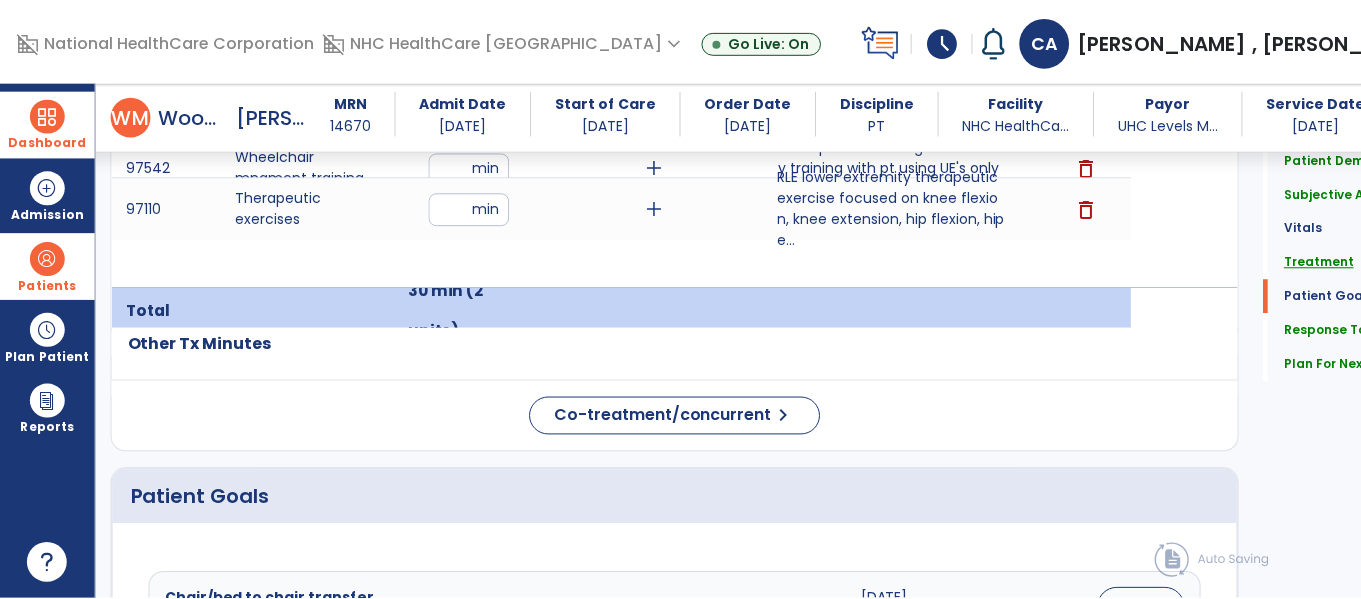 scroll, scrollTop: 1280, scrollLeft: 0, axis: vertical 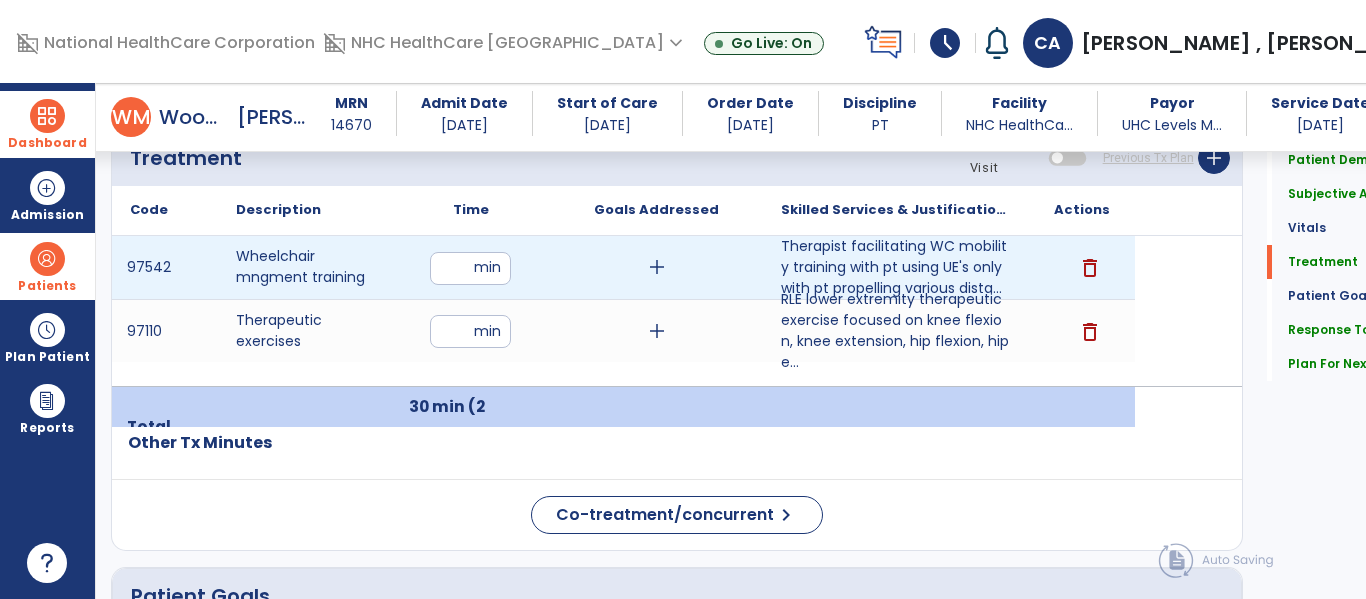click on "**" at bounding box center (470, 268) 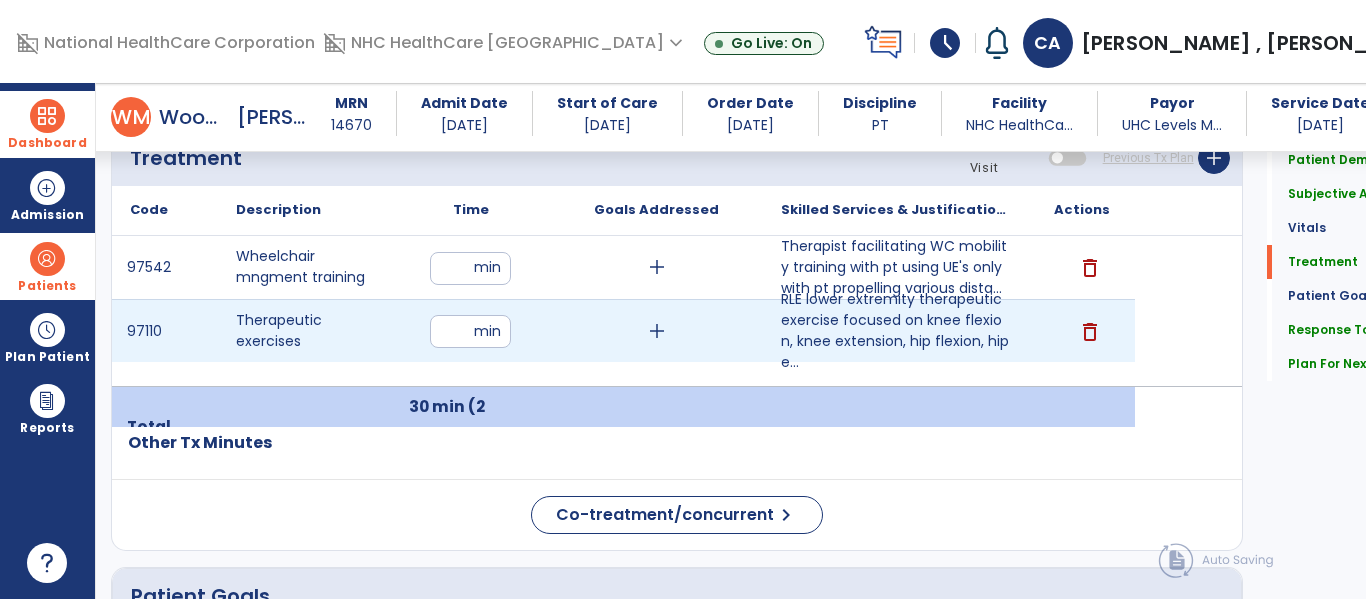 click on "delete" at bounding box center [1090, 332] 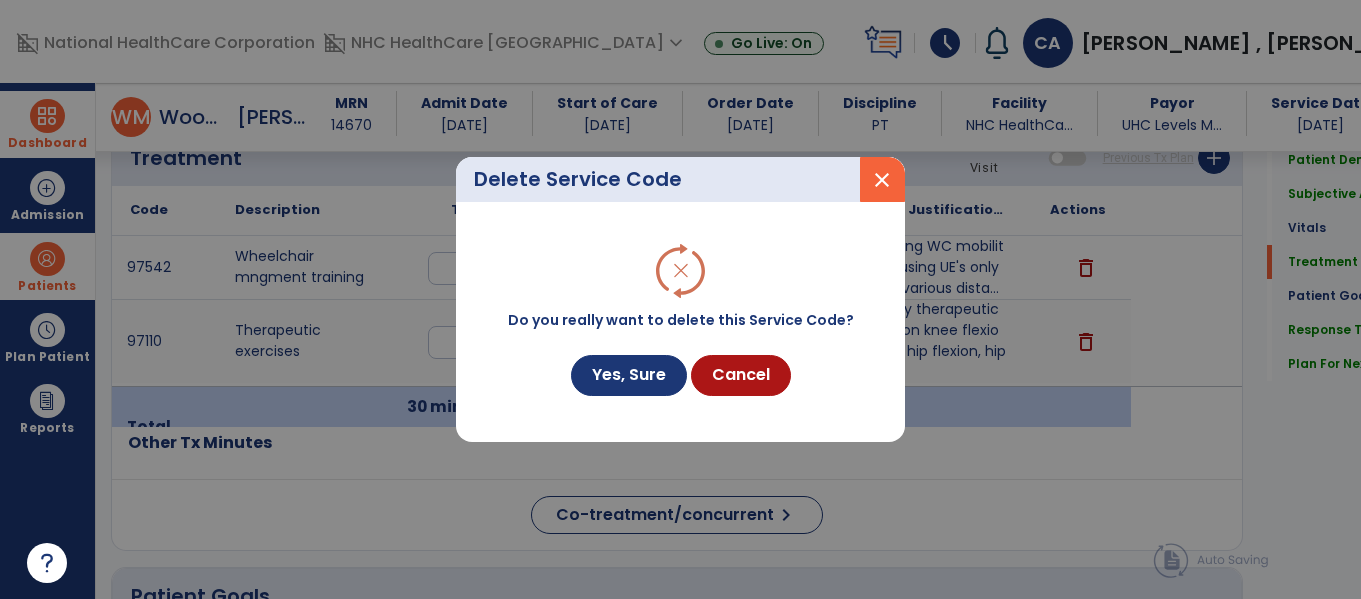 scroll, scrollTop: 1280, scrollLeft: 0, axis: vertical 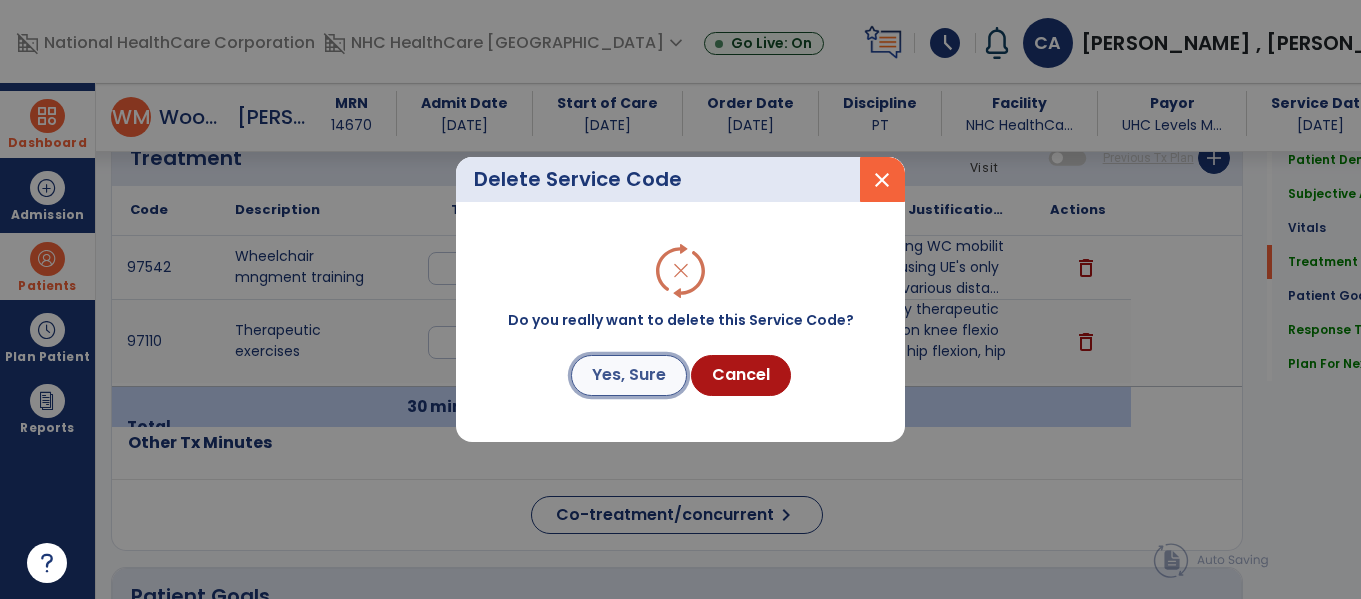 click on "Yes, Sure" at bounding box center (629, 375) 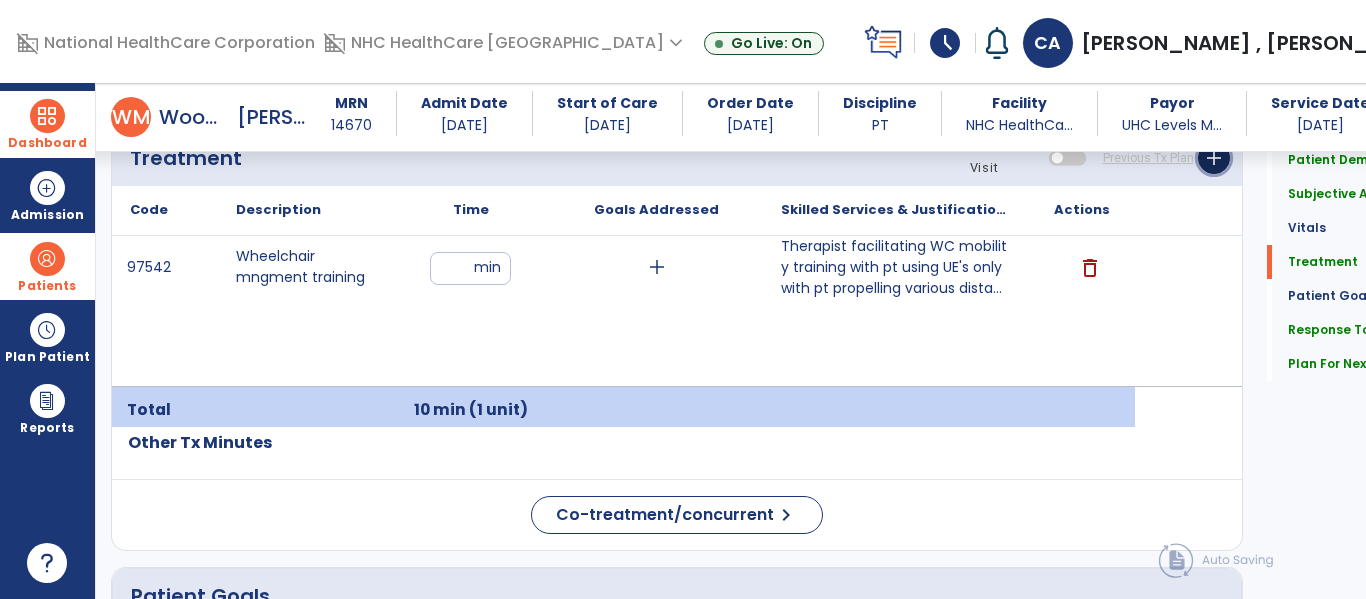 click on "add" 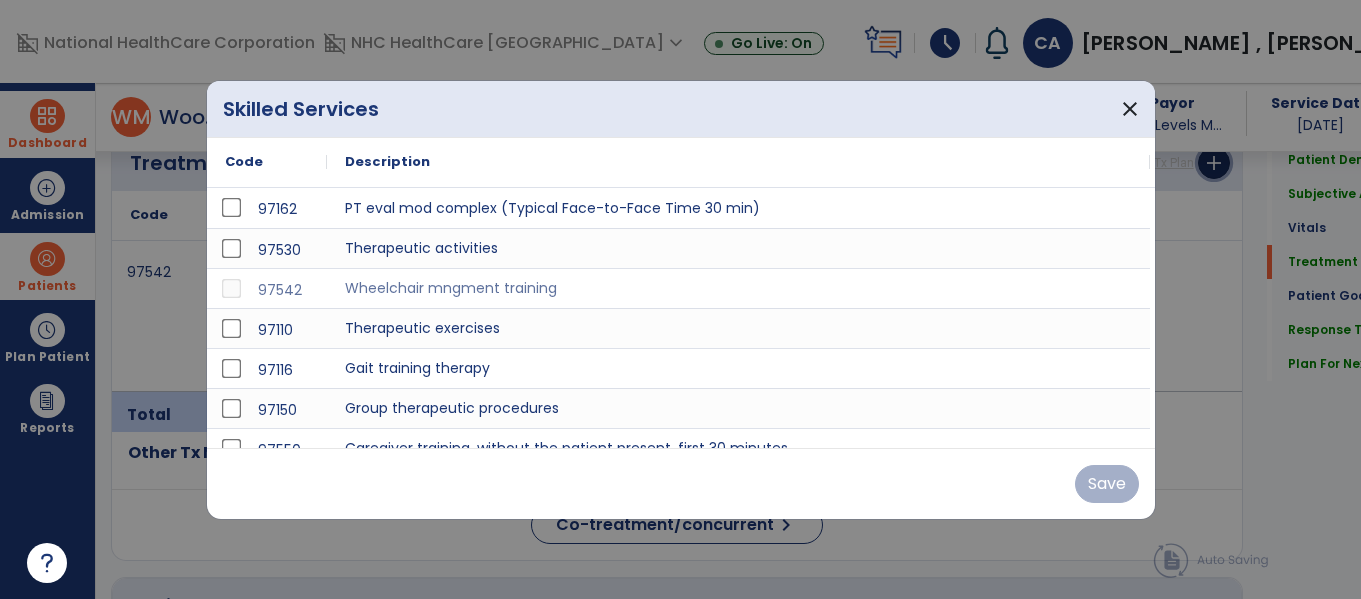 scroll, scrollTop: 1280, scrollLeft: 0, axis: vertical 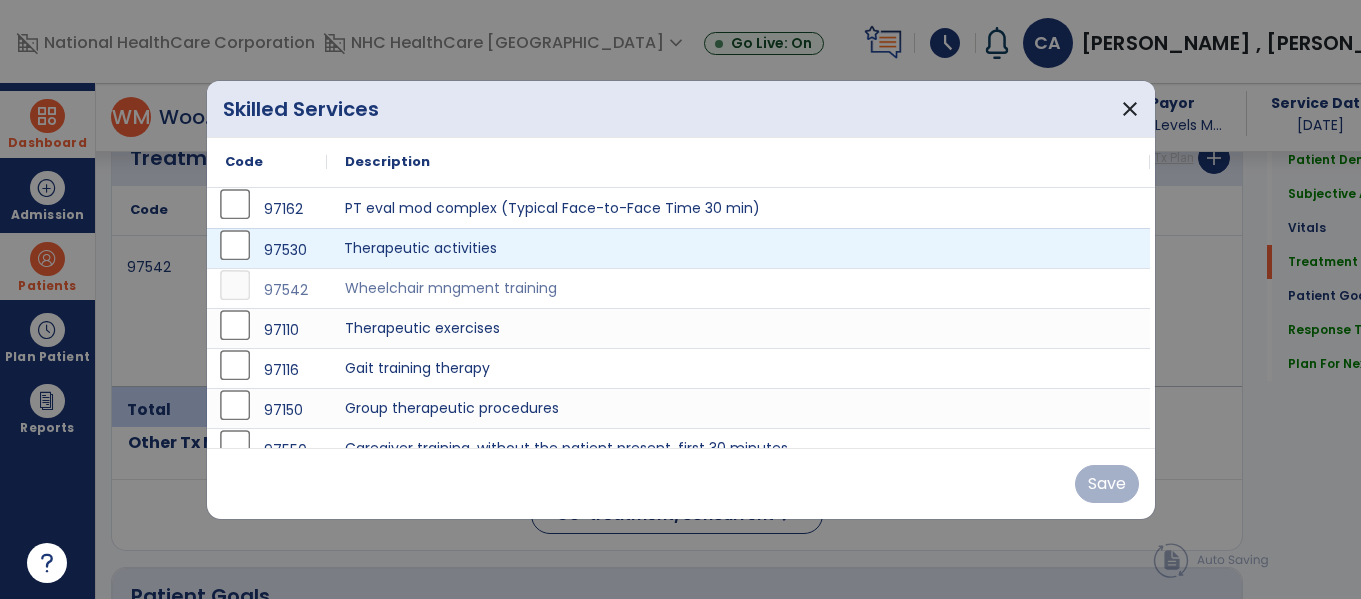 click on "Therapeutic activities" at bounding box center [738, 248] 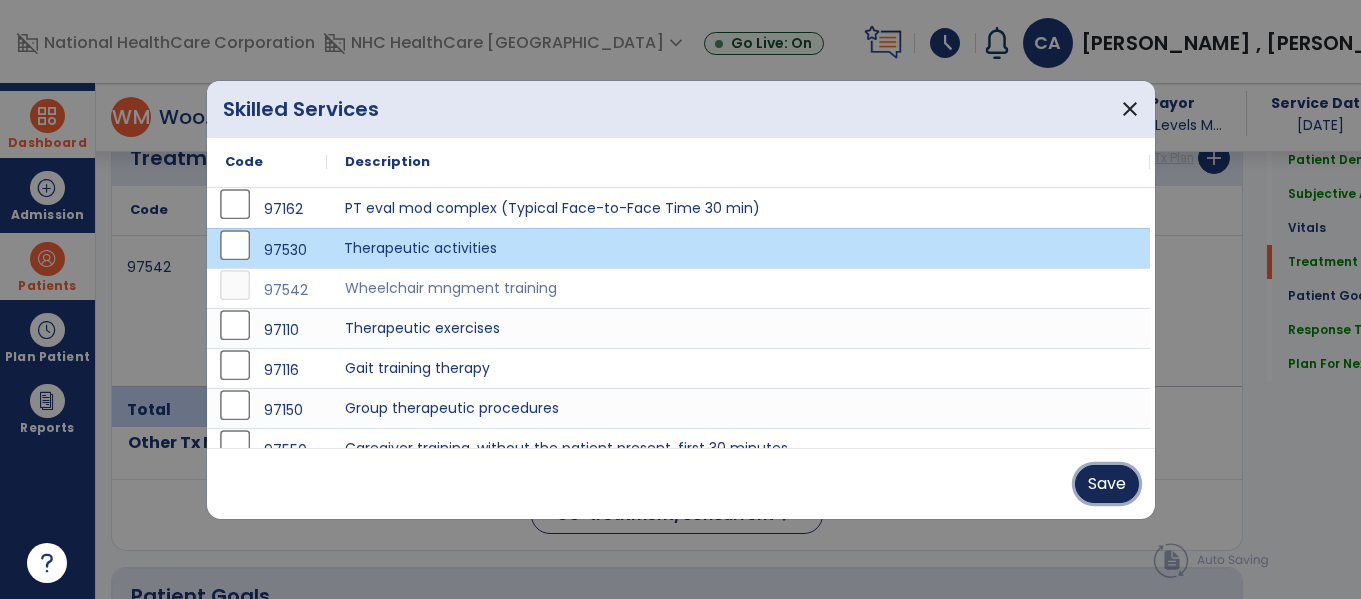 click on "Save" at bounding box center [1107, 484] 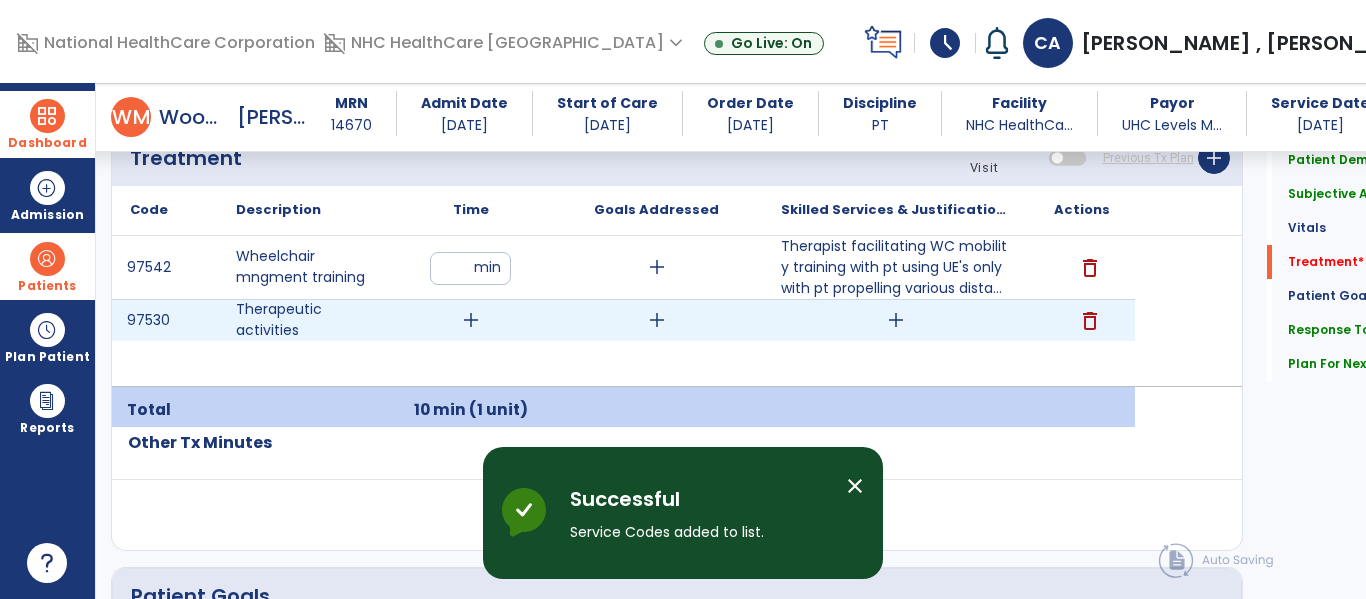 click on "add" at bounding box center (471, 320) 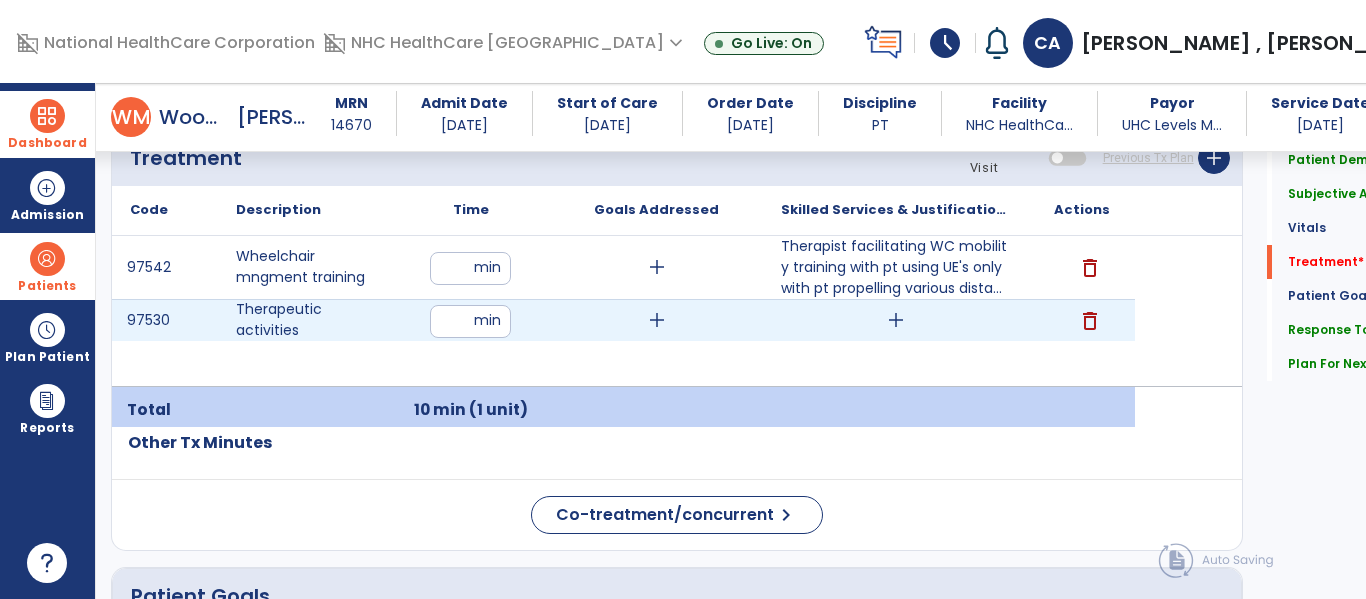 type on "**" 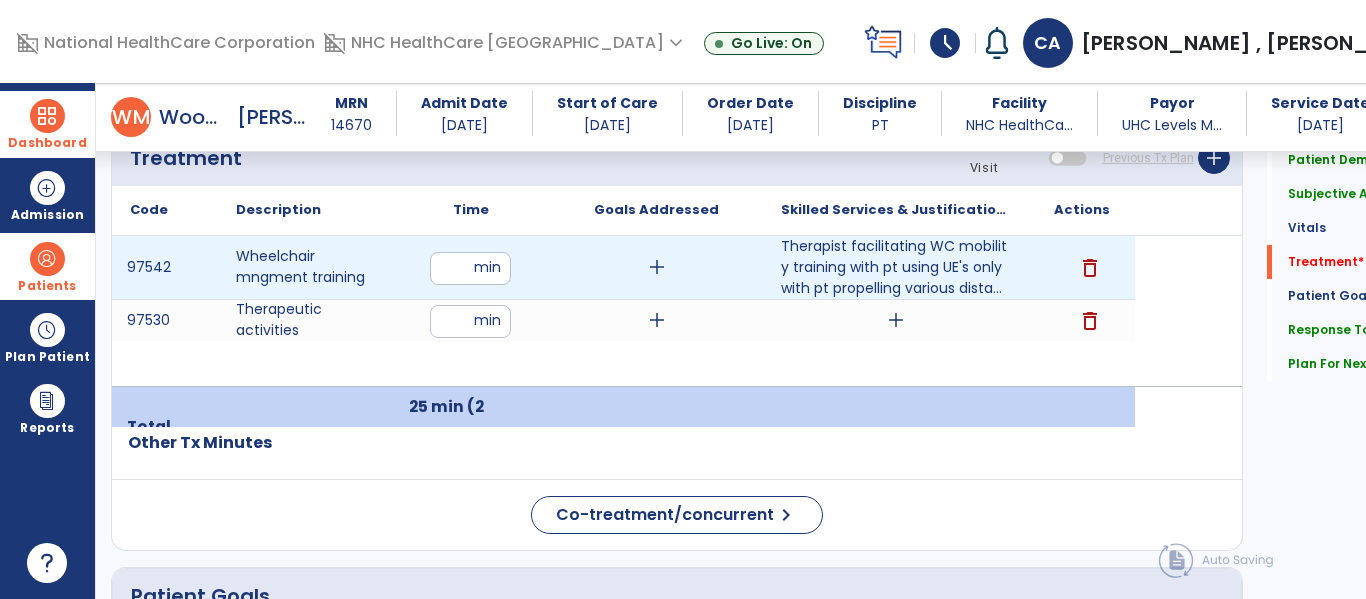 click on "**" at bounding box center (470, 268) 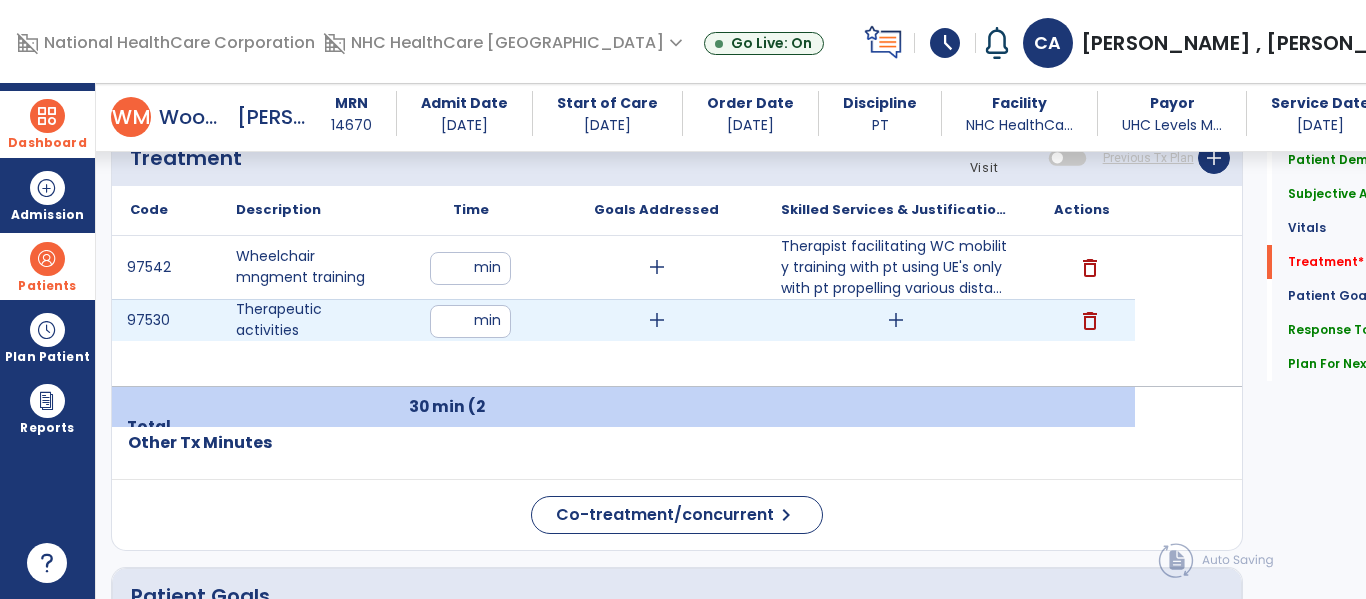 click on "add" at bounding box center [896, 320] 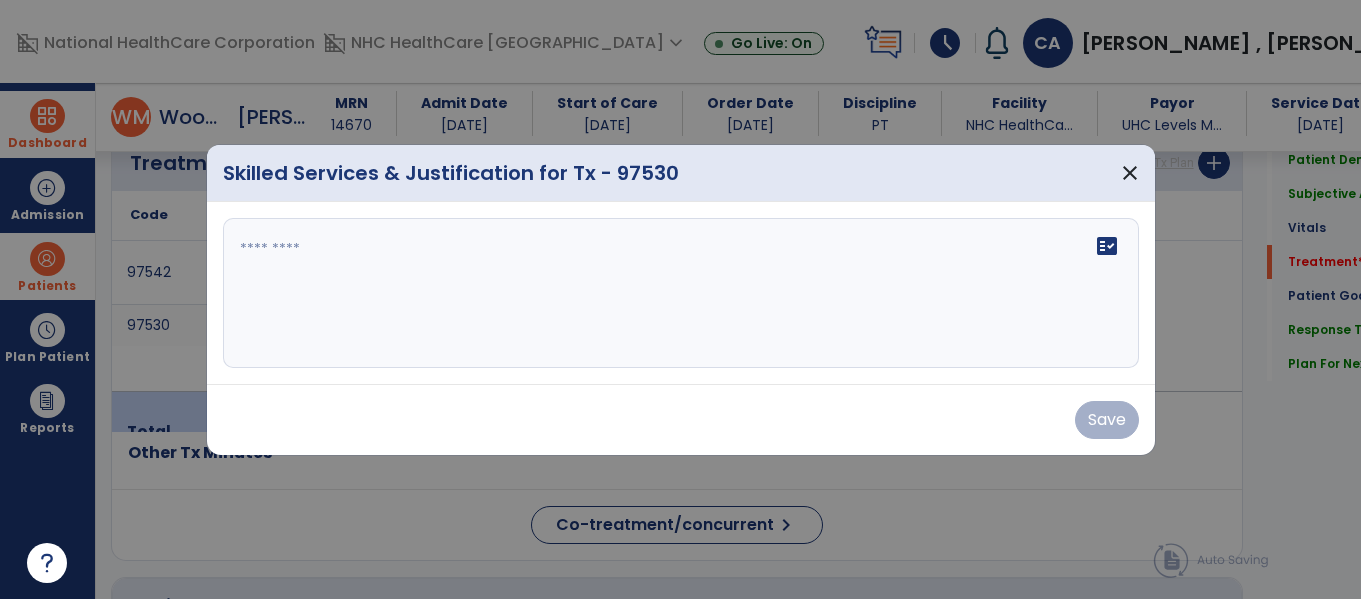 scroll, scrollTop: 1280, scrollLeft: 0, axis: vertical 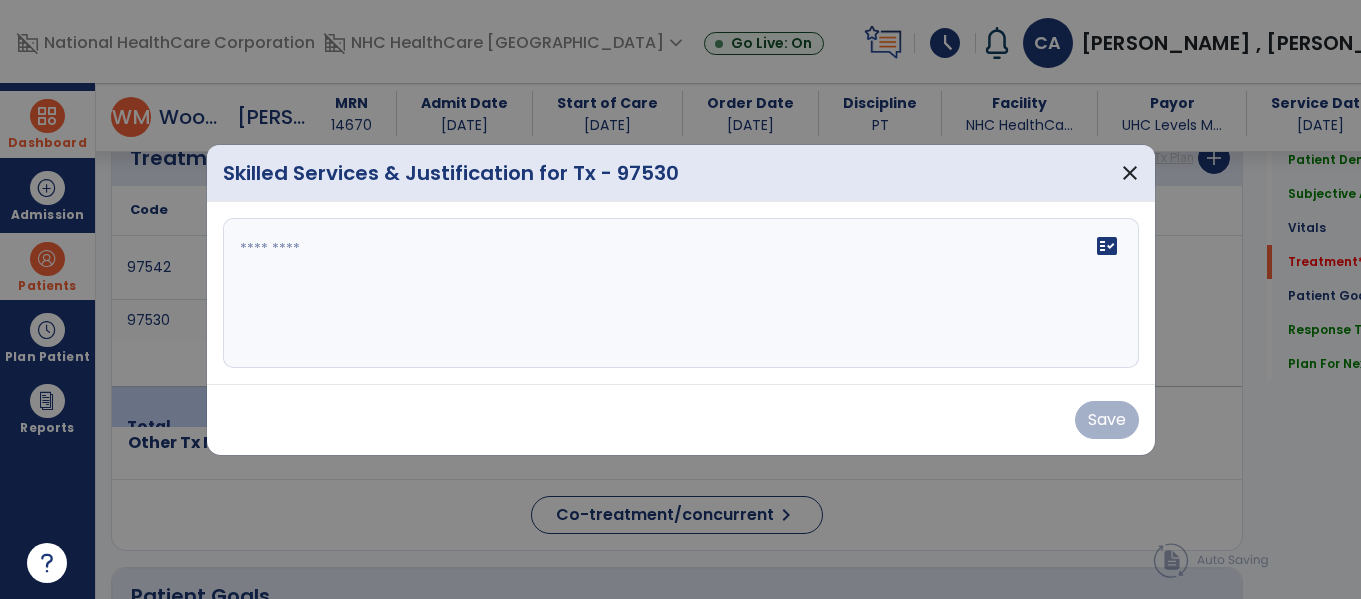 click on "fact_check" at bounding box center (681, 293) 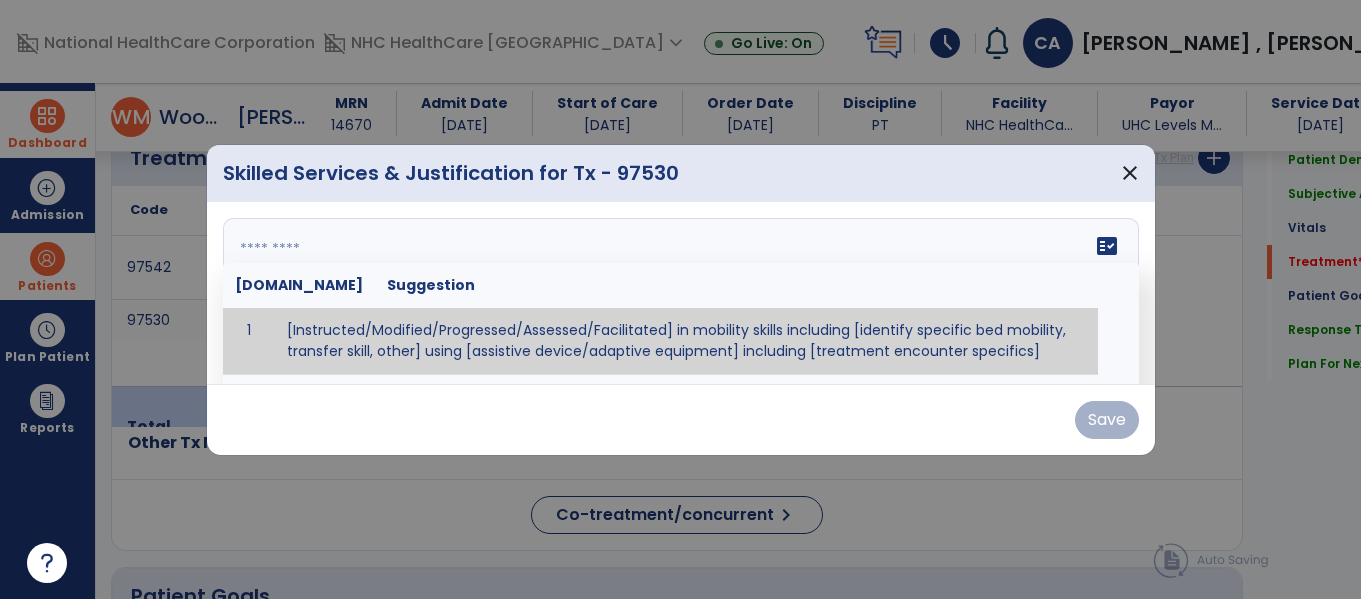 paste on "**********" 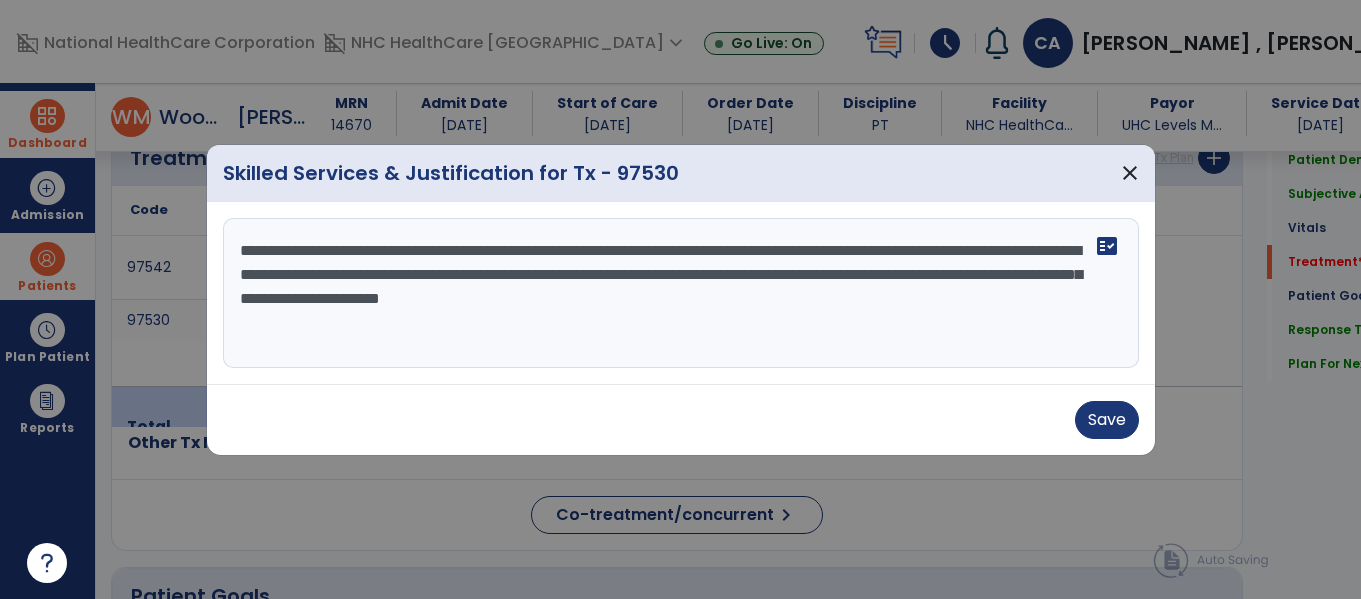 click on "**********" at bounding box center (681, 293) 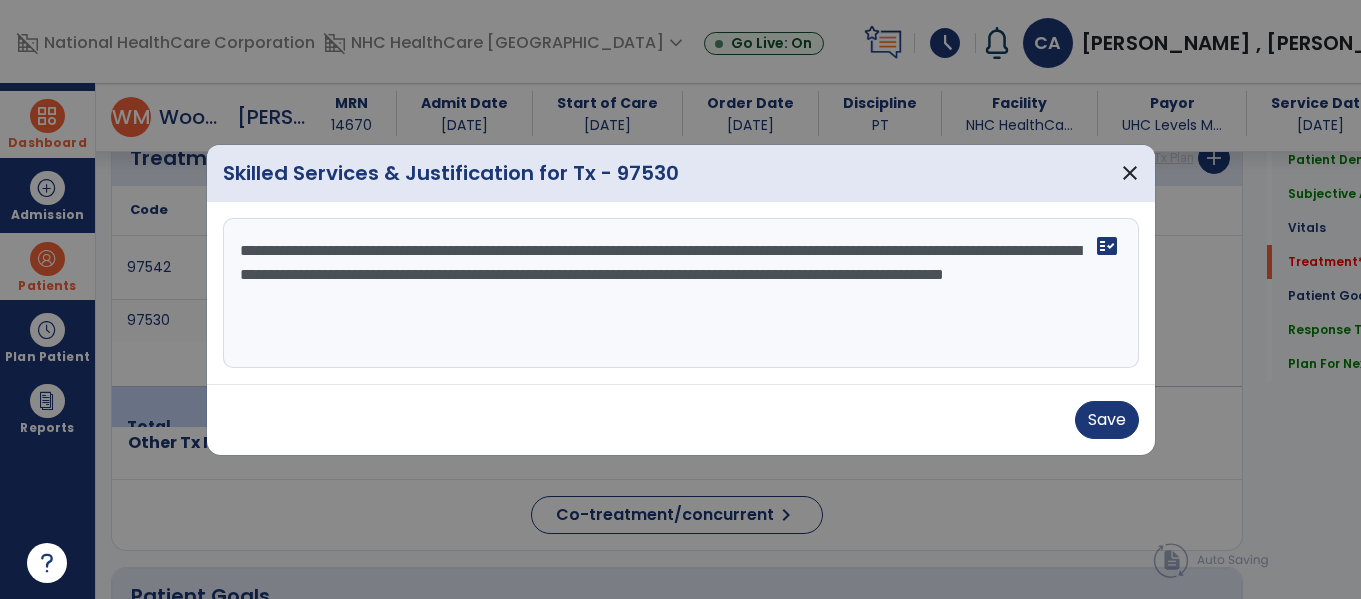 click on "**********" at bounding box center (681, 293) 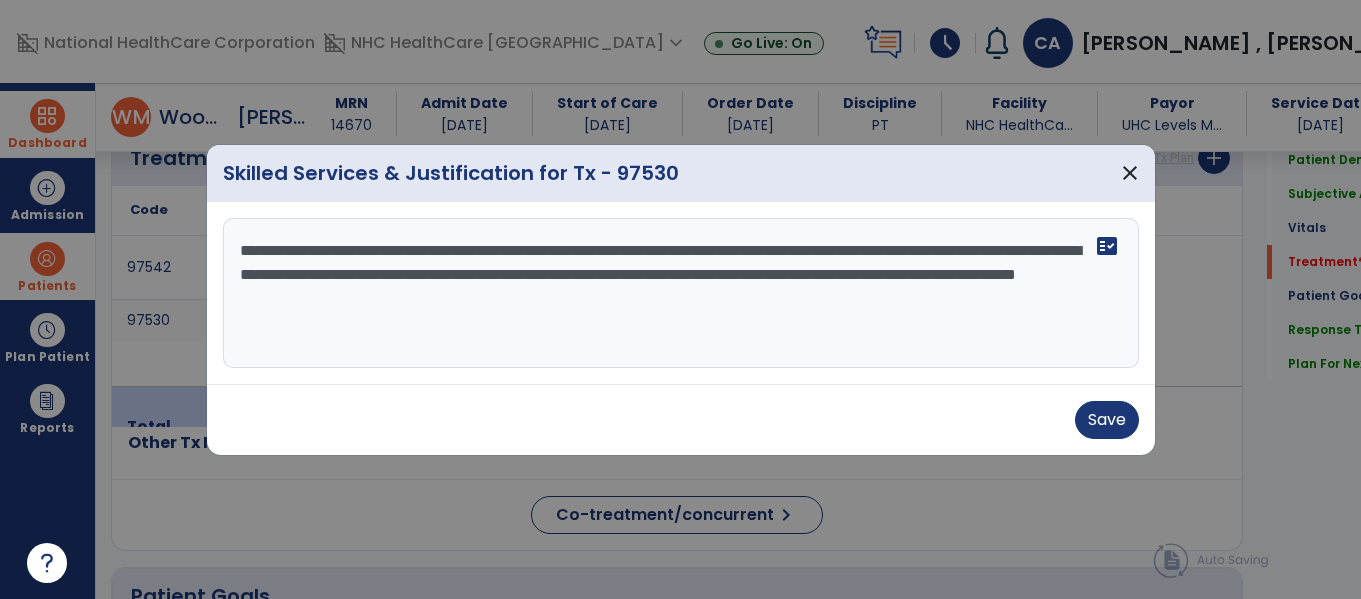 drag, startPoint x: 996, startPoint y: 278, endPoint x: 738, endPoint y: 271, distance: 258.09494 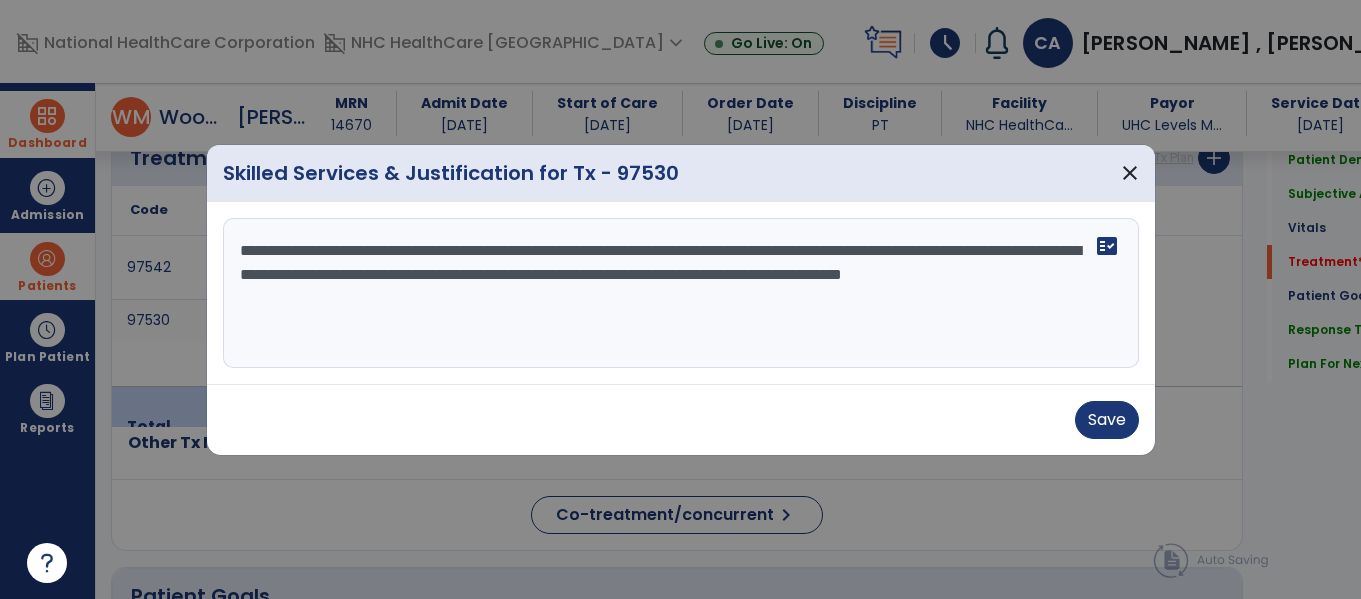 type on "**********" 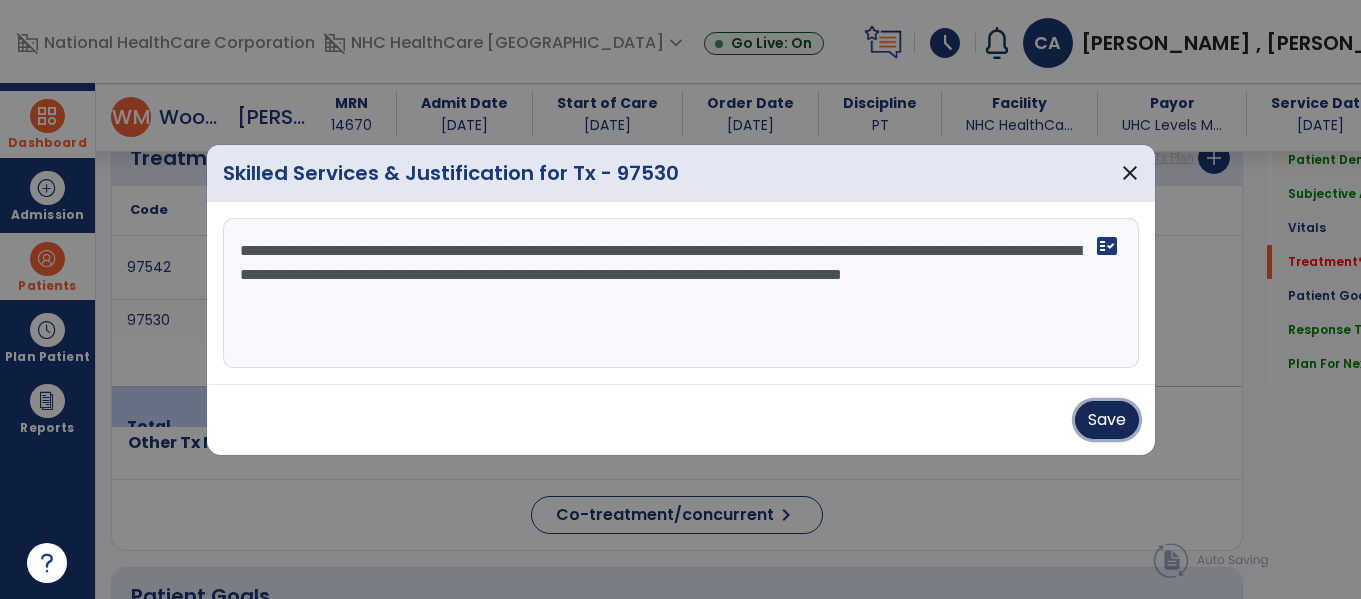 click on "Save" at bounding box center [1107, 420] 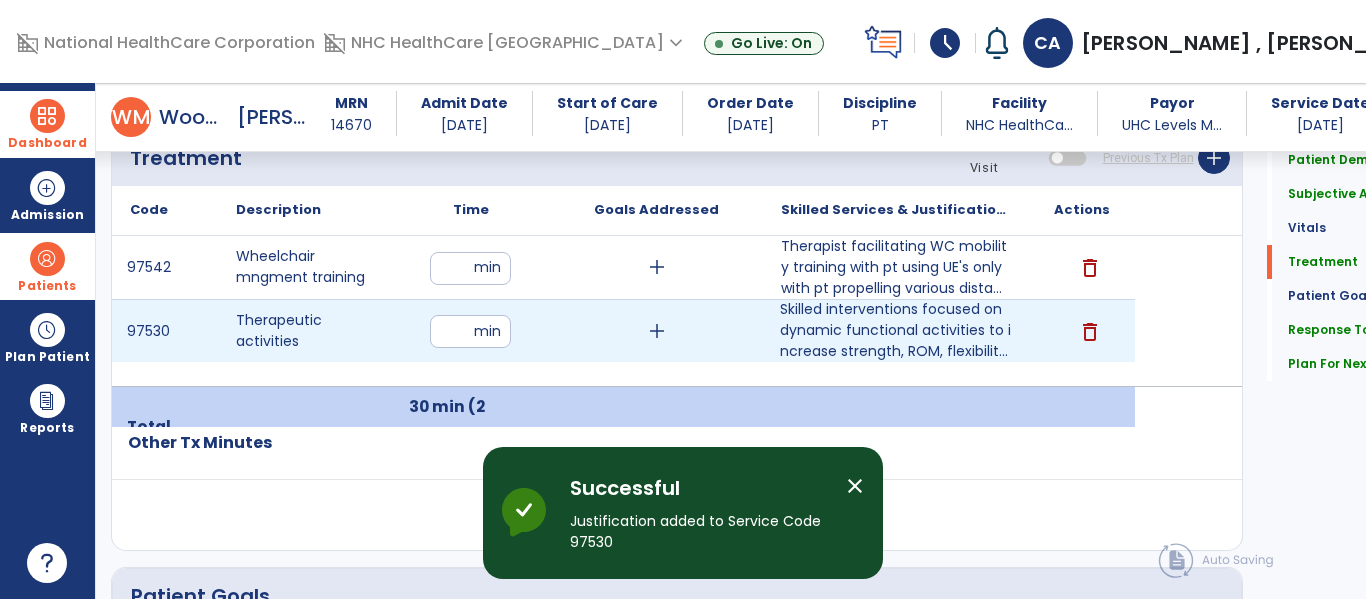 click on "Skilled interventions focused on dynamic functional activities to increase strength, ROM, flexibilit..." at bounding box center (896, 330) 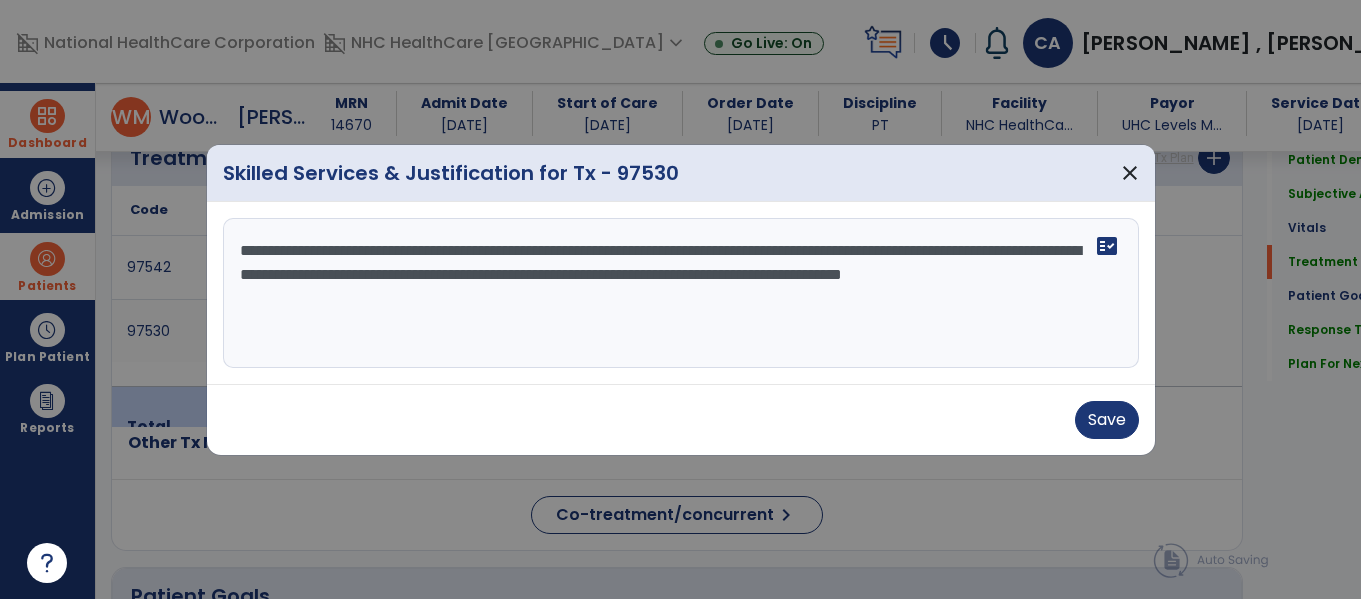 scroll, scrollTop: 1280, scrollLeft: 0, axis: vertical 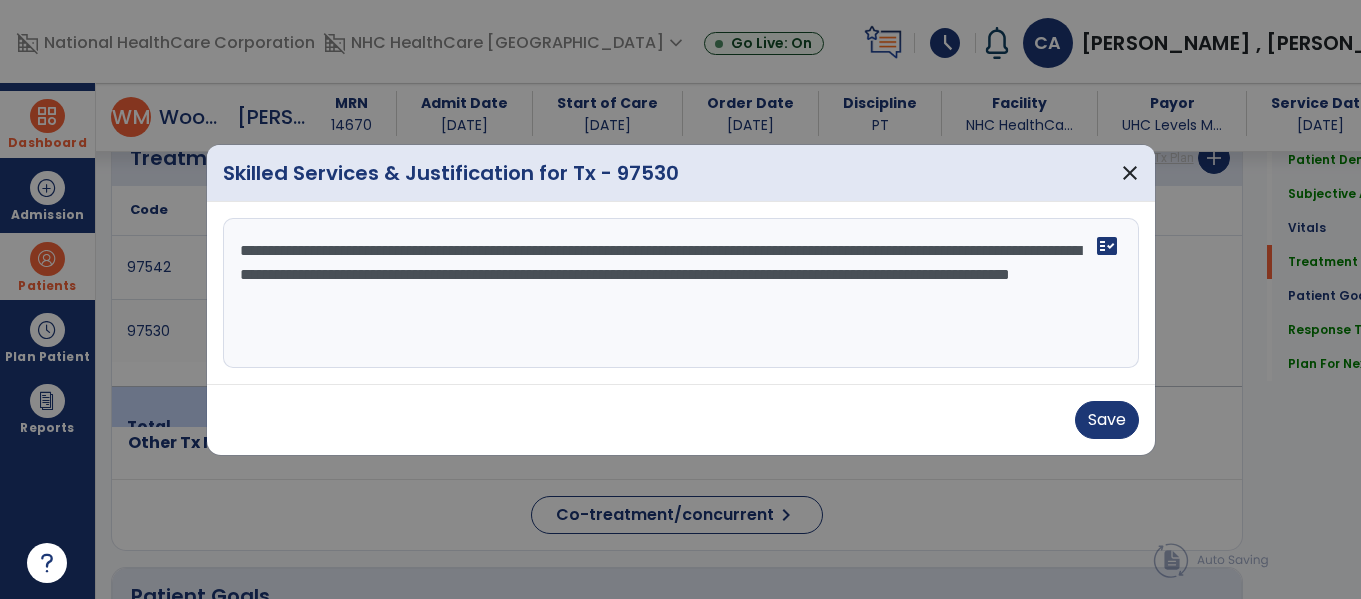 type on "**********" 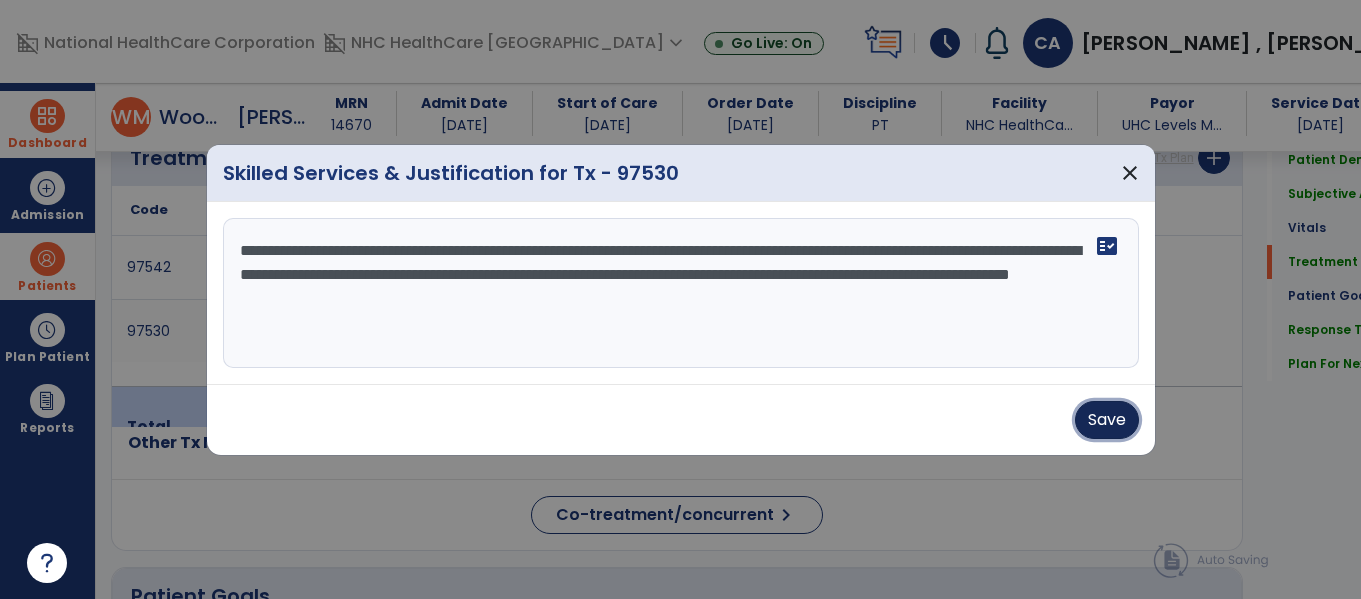 click on "Save" at bounding box center (1107, 420) 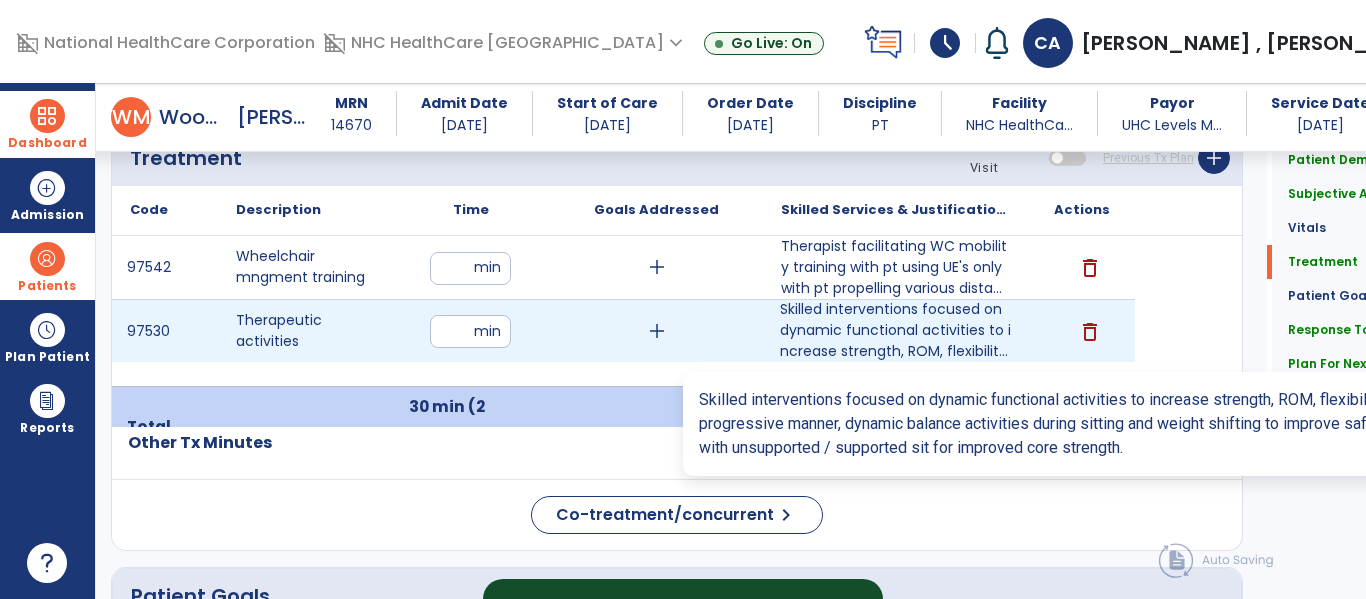 click on "Skilled interventions focused on dynamic functional activities to increase strength, ROM, flexibilit..." at bounding box center [896, 330] 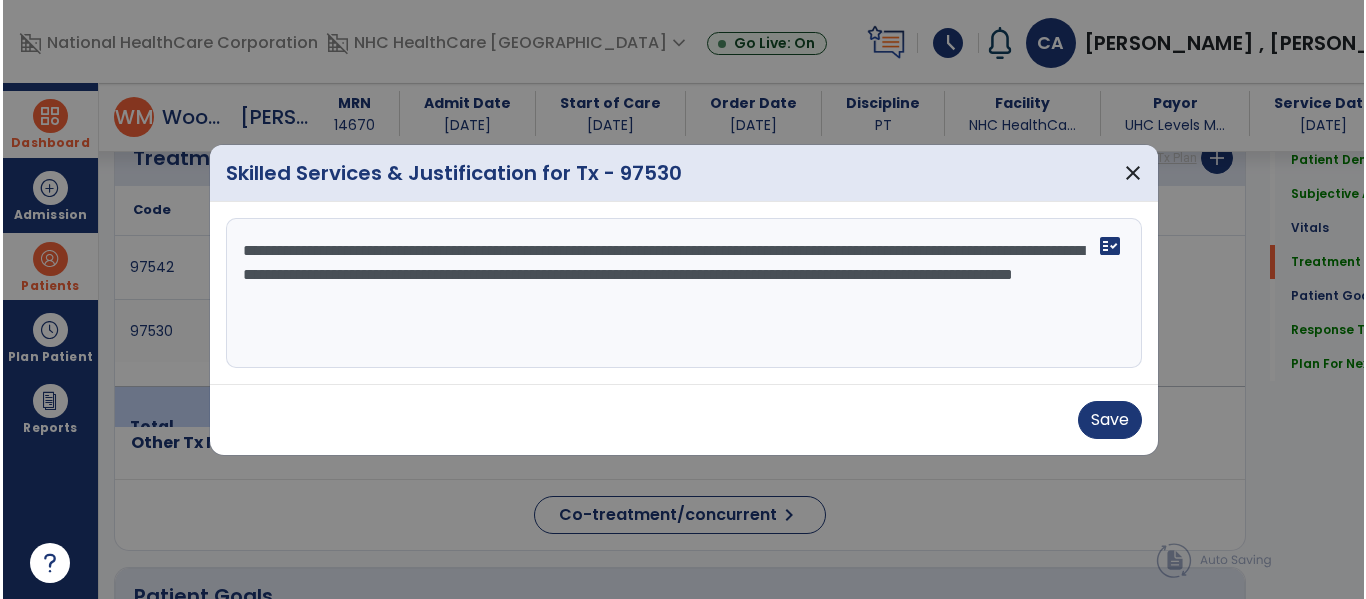 scroll, scrollTop: 1280, scrollLeft: 0, axis: vertical 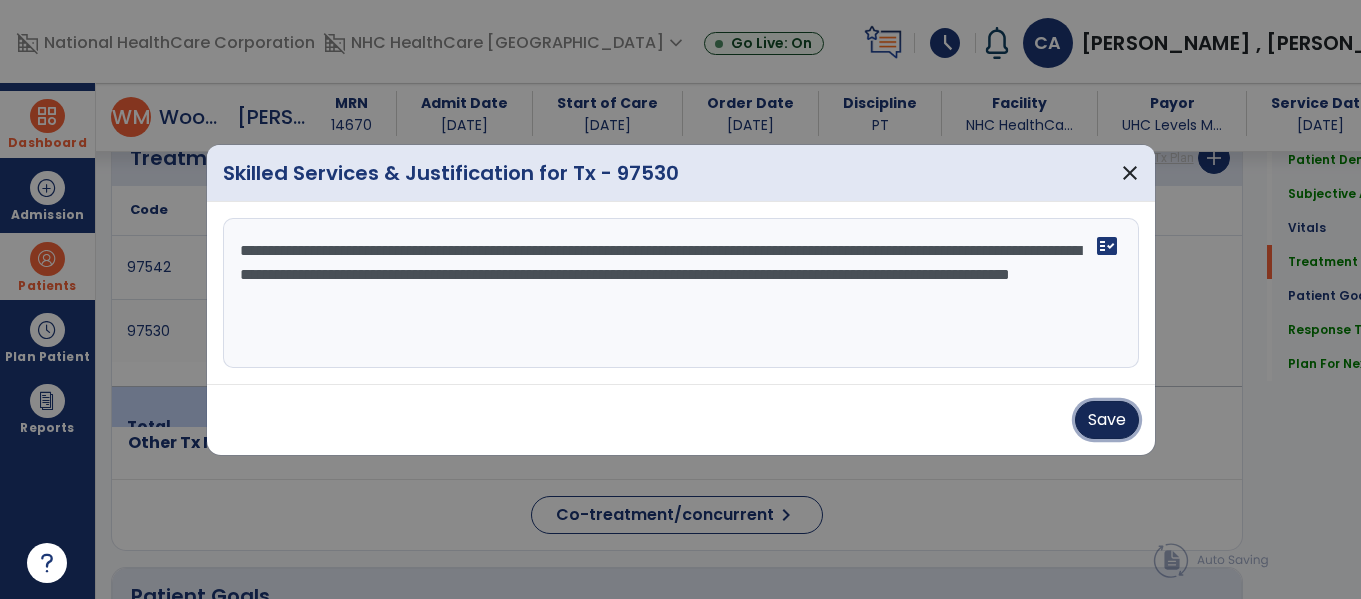 click on "Save" at bounding box center [1107, 420] 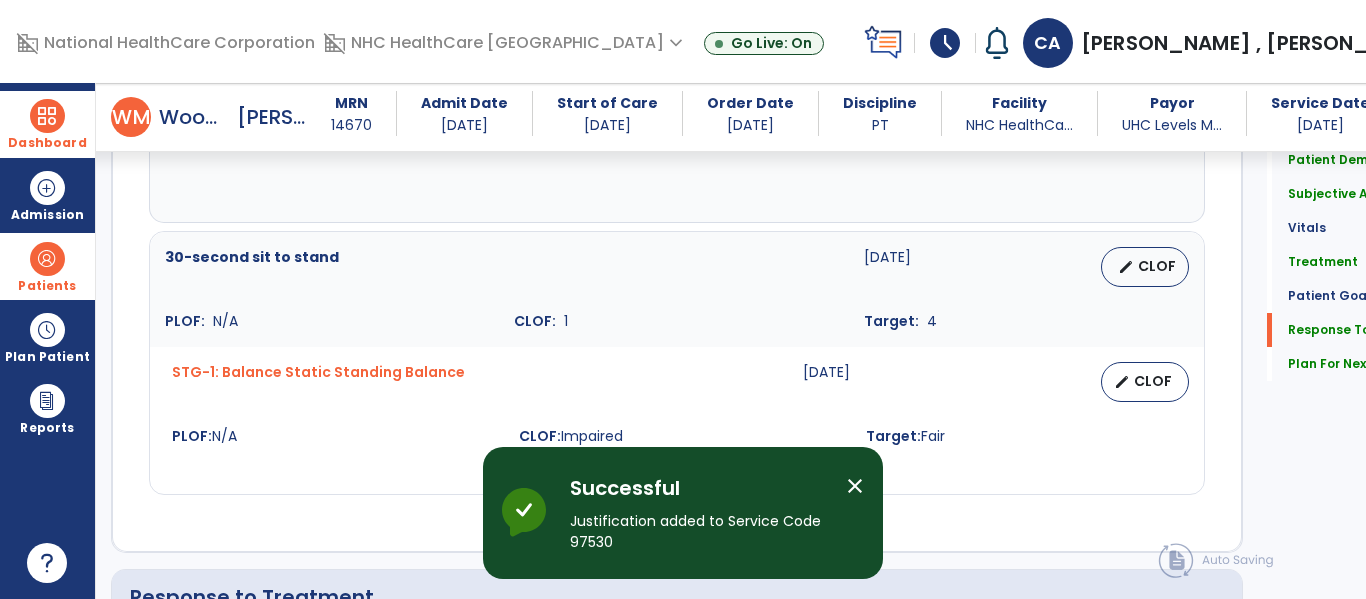 scroll, scrollTop: 2645, scrollLeft: 0, axis: vertical 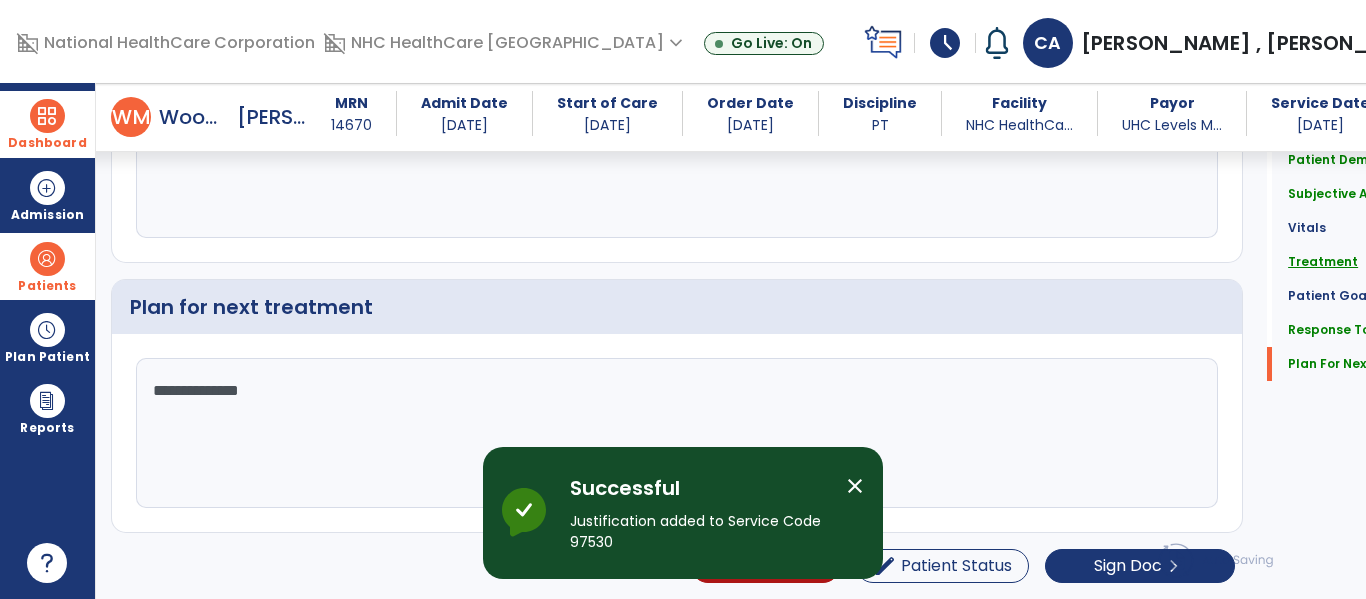 click on "Treatment" 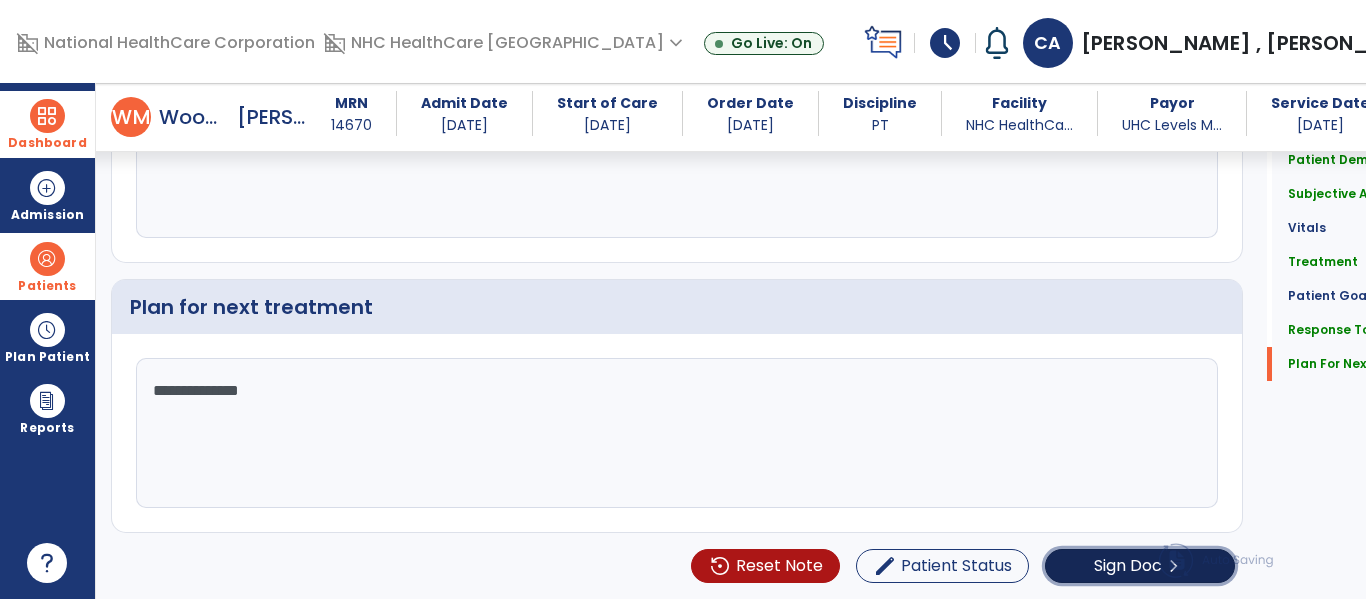 click on "Sign Doc" 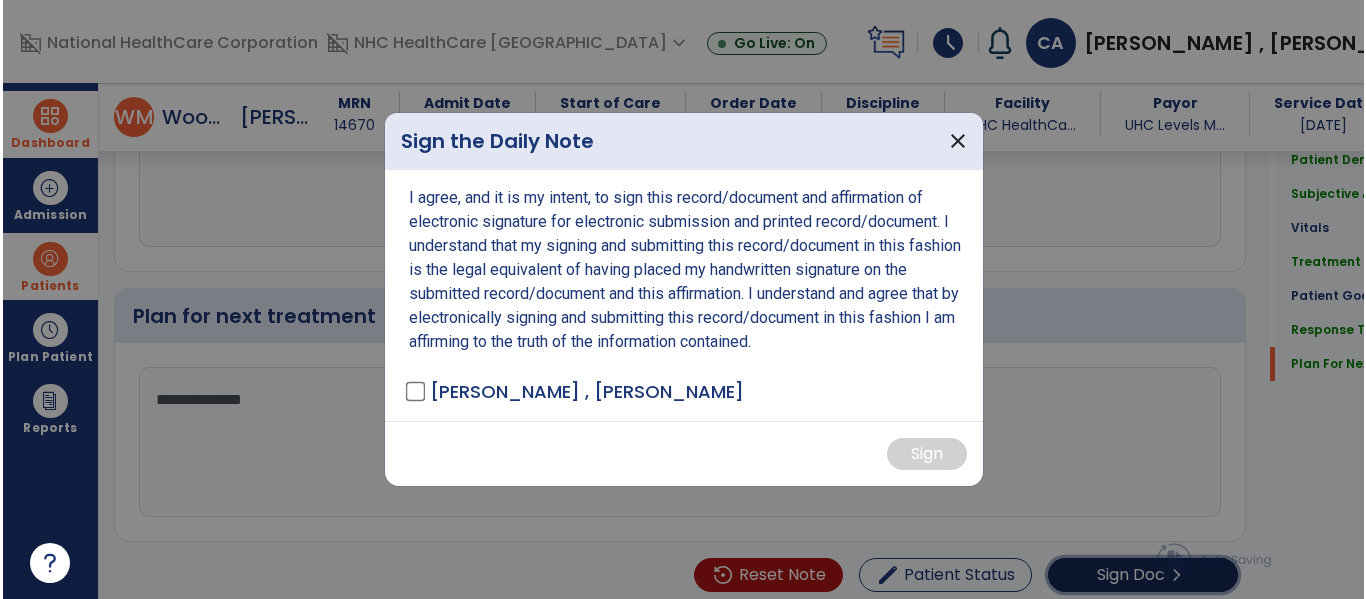 scroll, scrollTop: 2645, scrollLeft: 0, axis: vertical 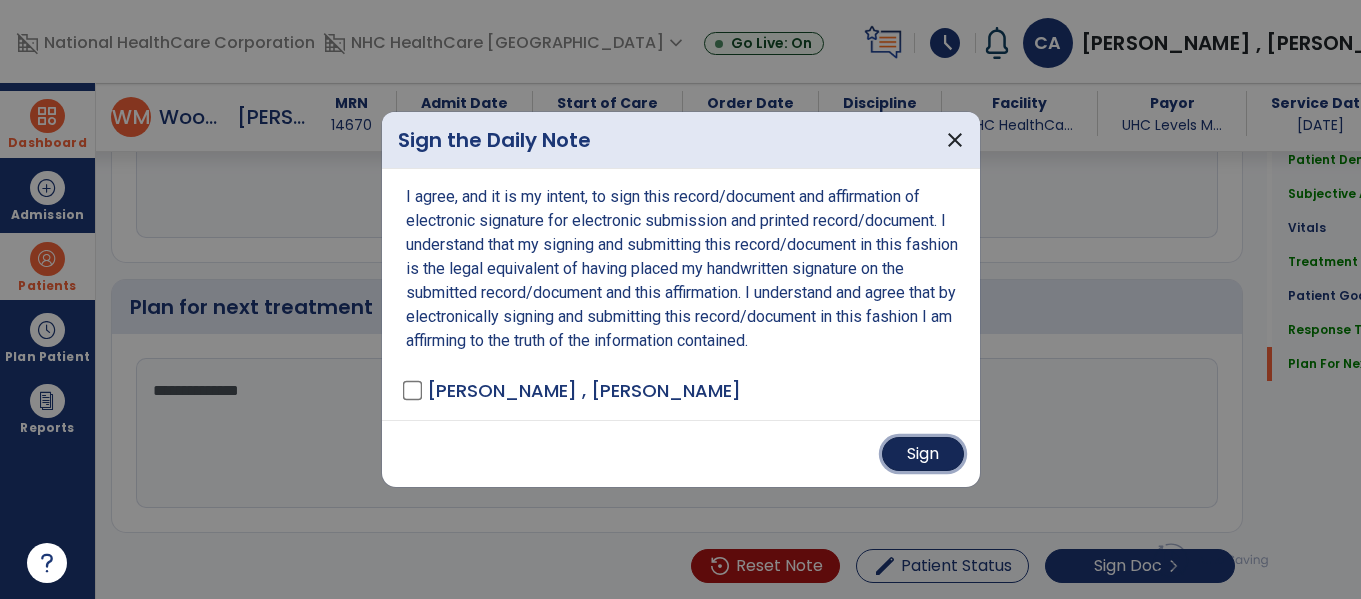 click on "Sign" at bounding box center [923, 454] 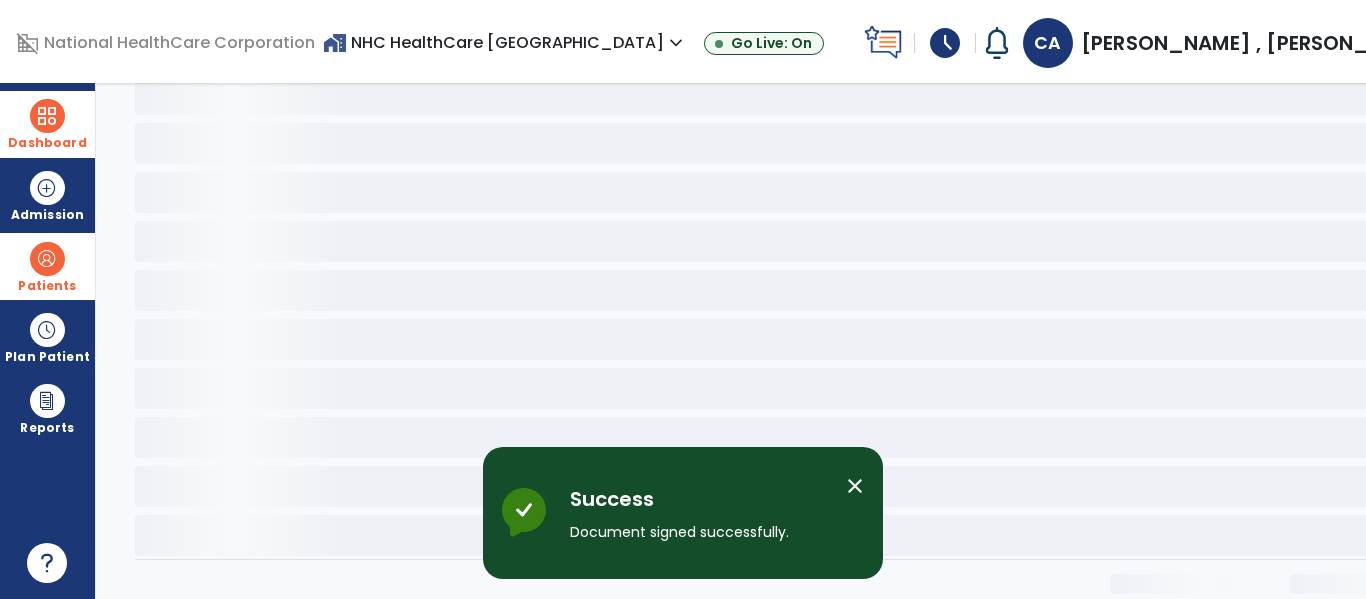 scroll, scrollTop: 0, scrollLeft: 0, axis: both 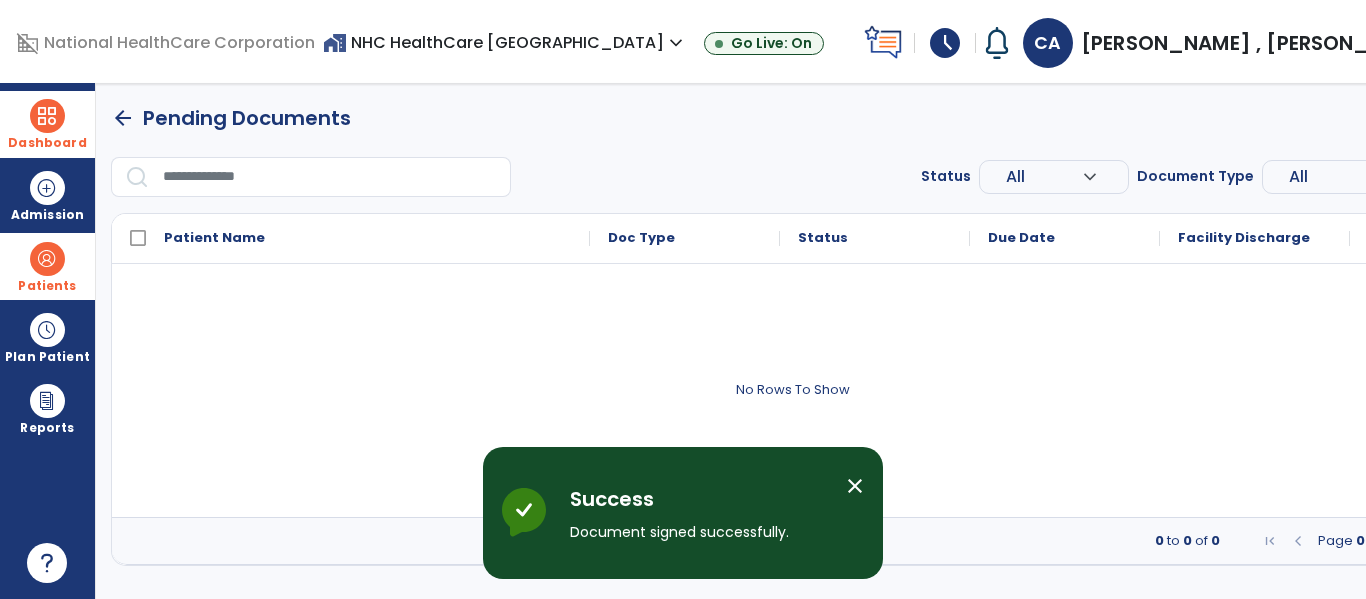 click on "Patients" at bounding box center (47, 266) 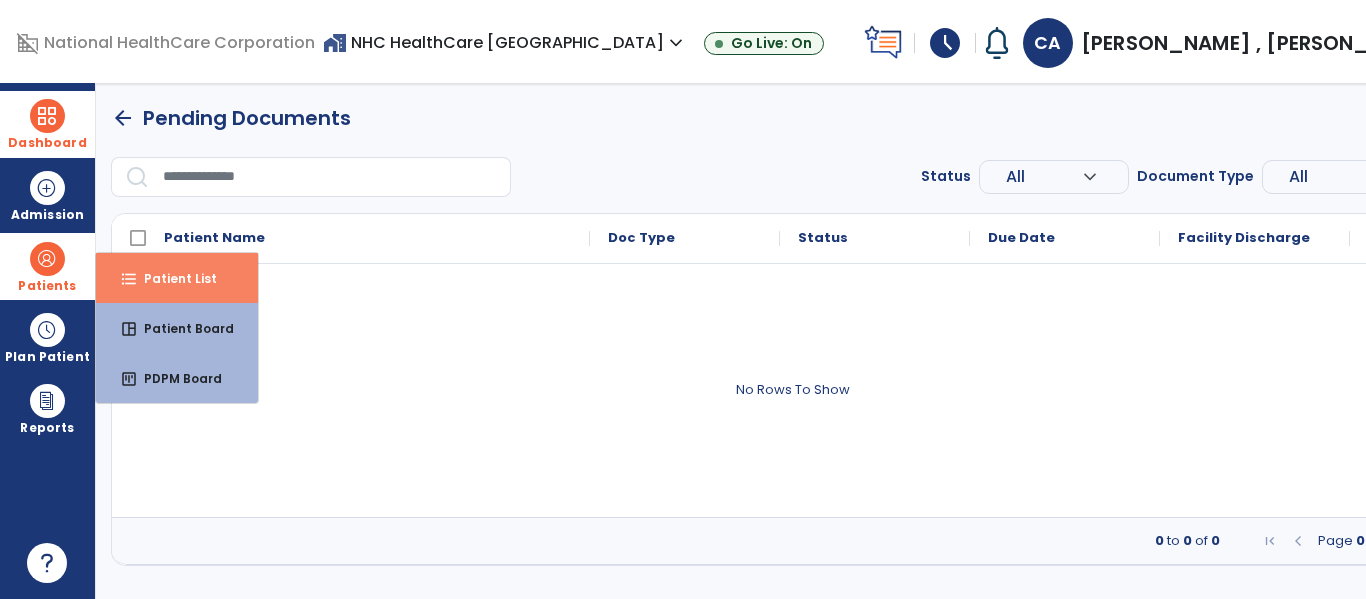 click on "Patient List" at bounding box center (172, 278) 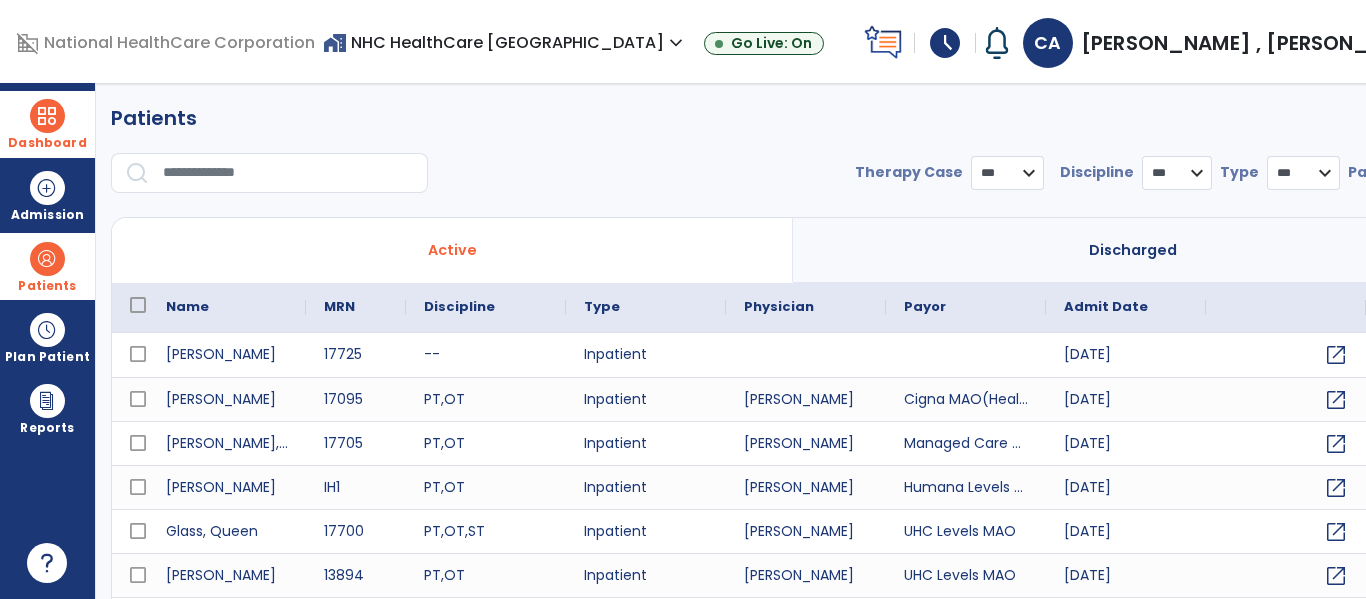 select on "***" 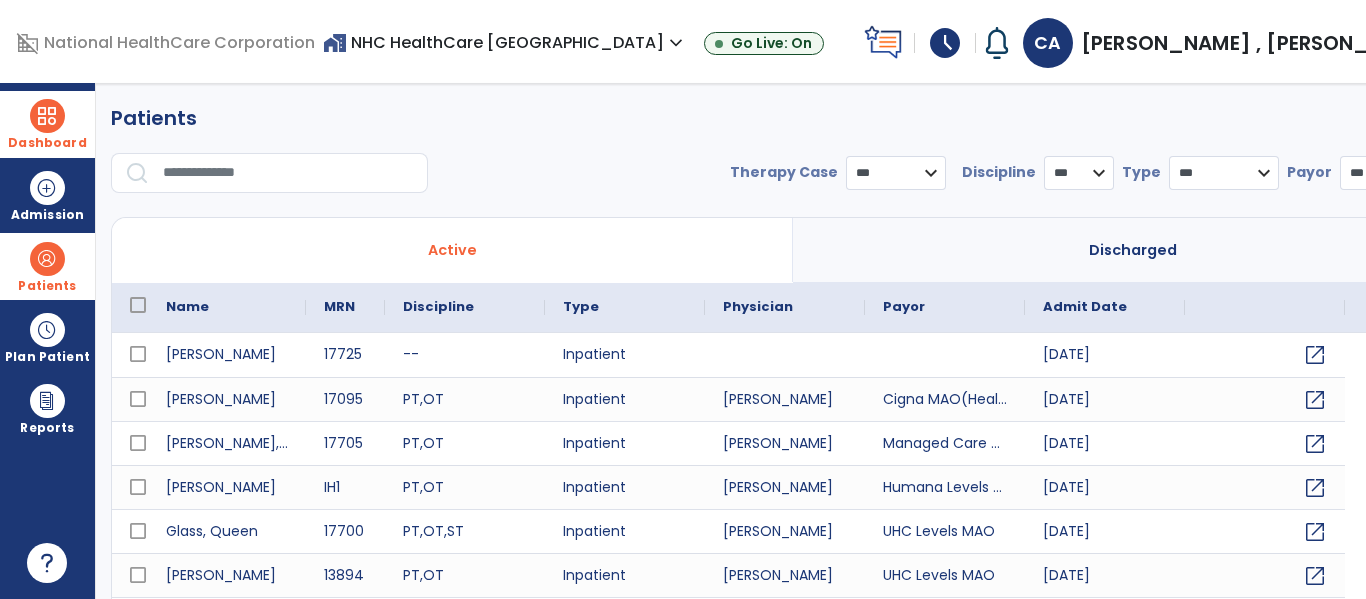 click at bounding box center [288, 173] 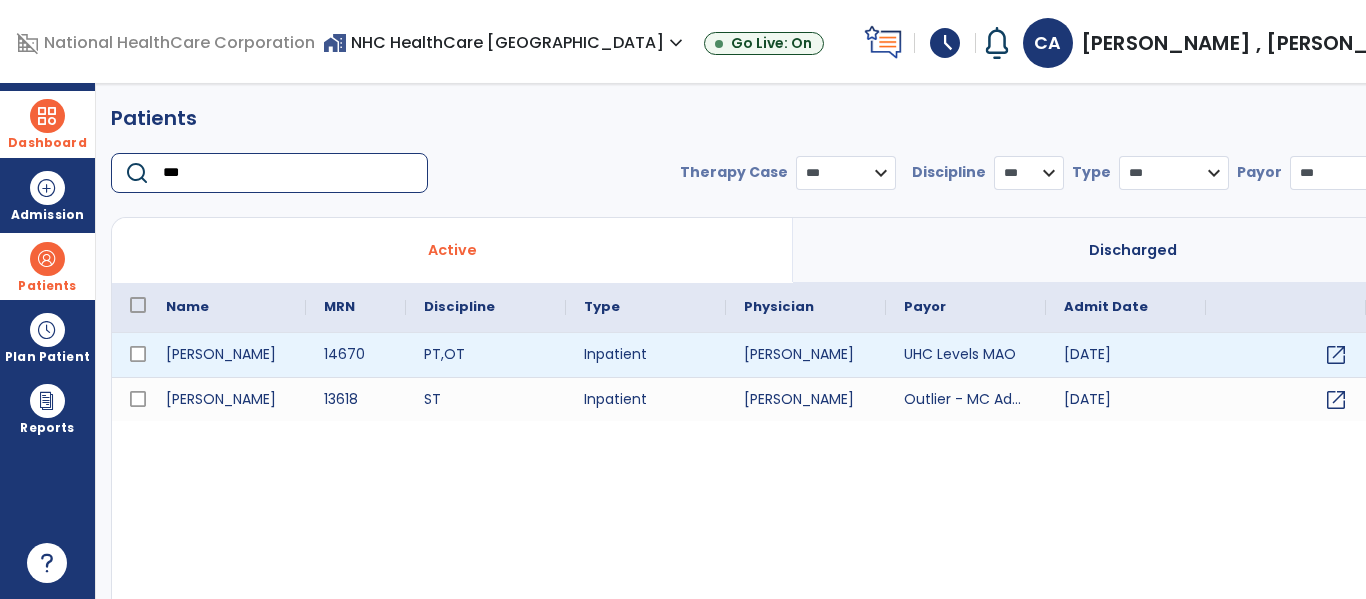 type on "***" 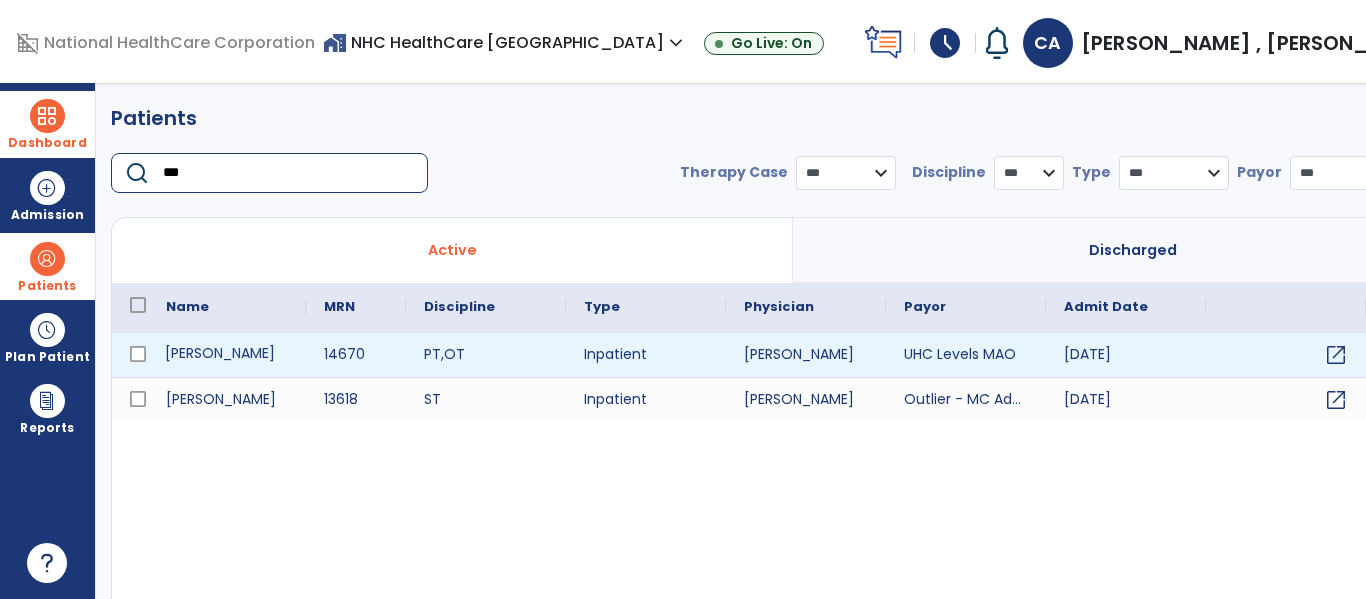click on "[PERSON_NAME]" at bounding box center (227, 355) 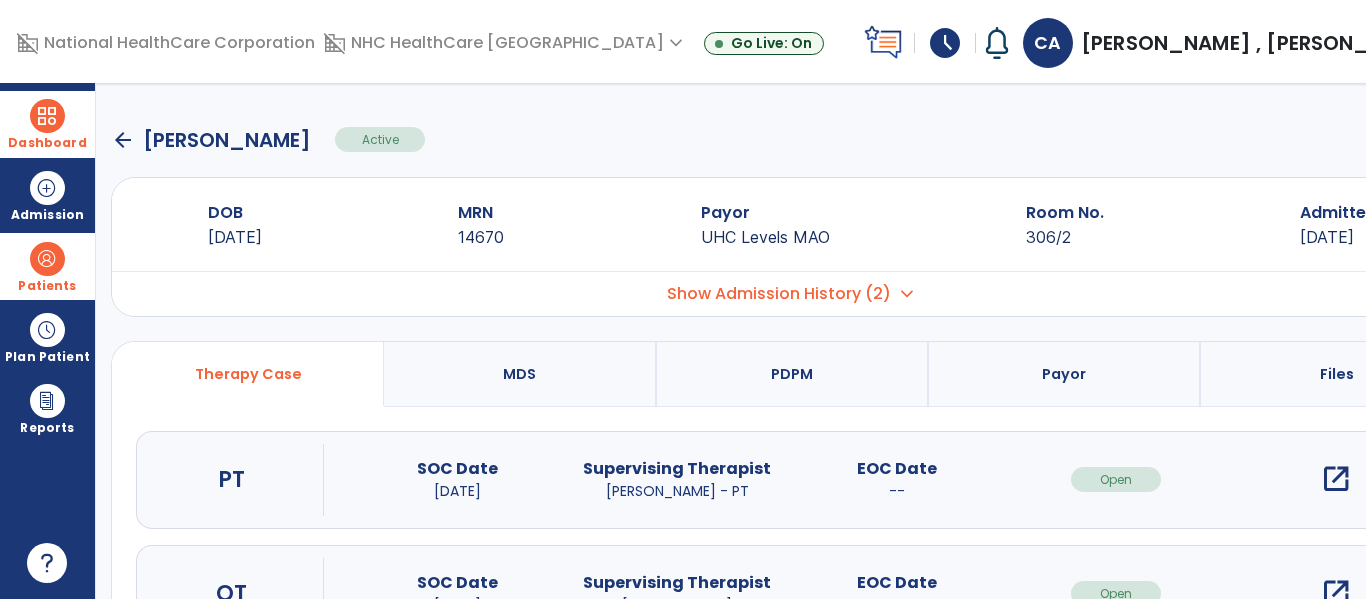 click on "open_in_new" at bounding box center (1336, 479) 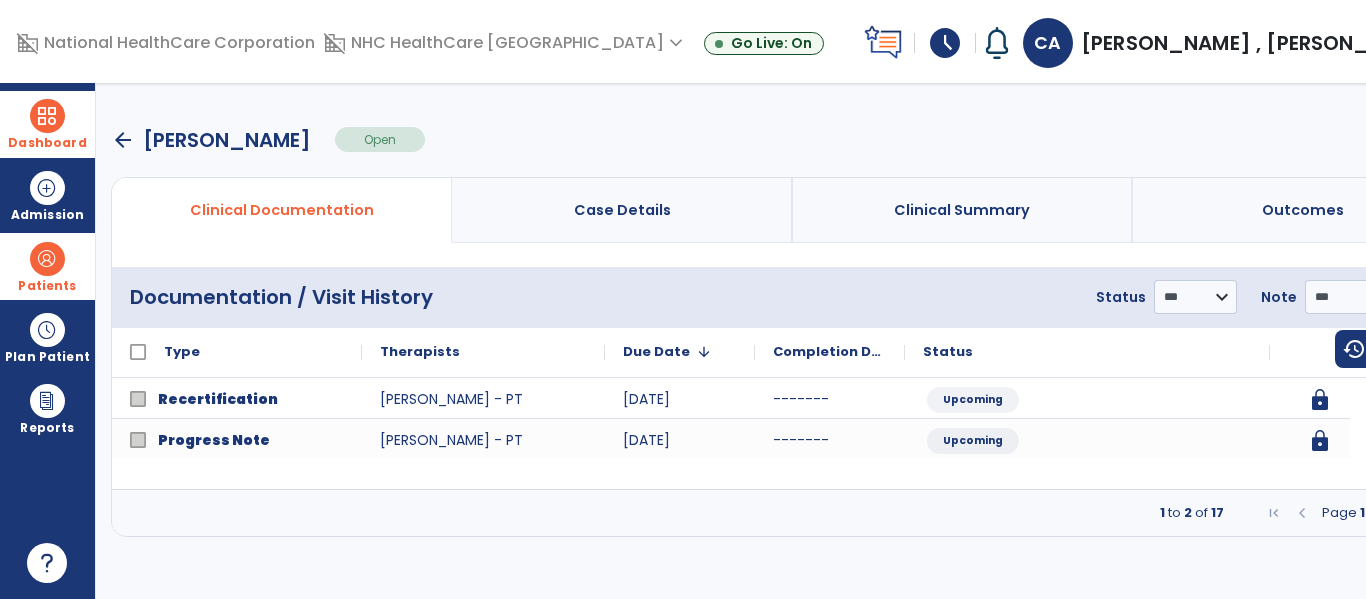 click at bounding box center (1413, 513) 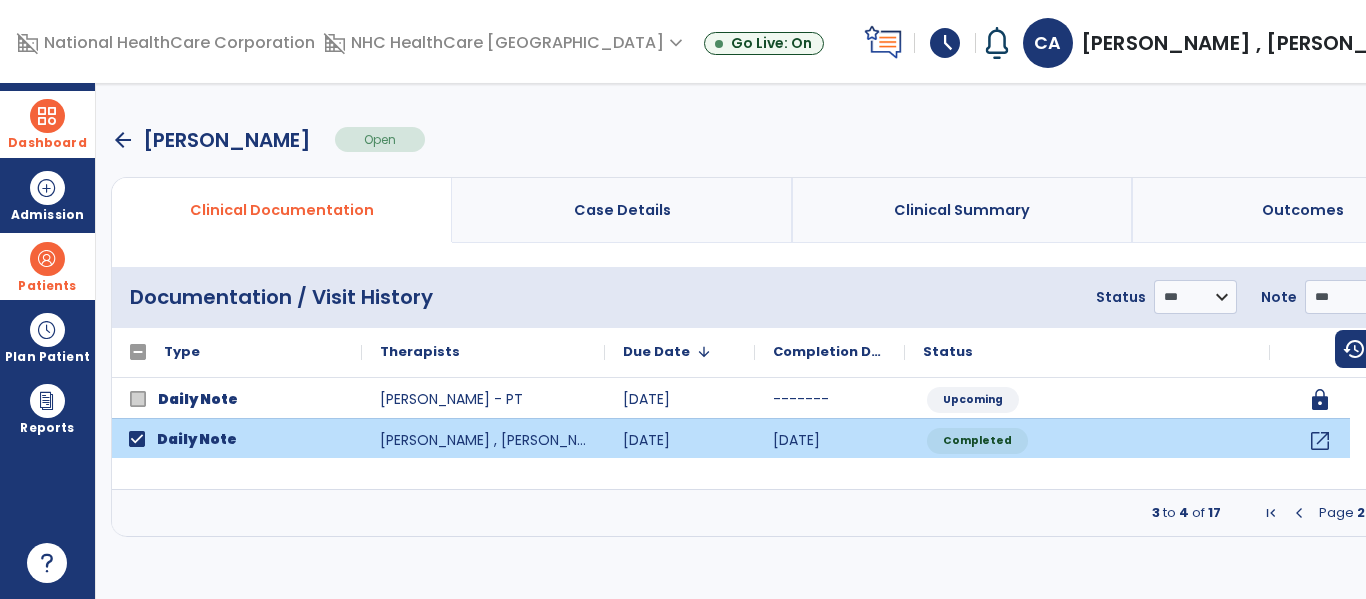 click at bounding box center [1413, 513] 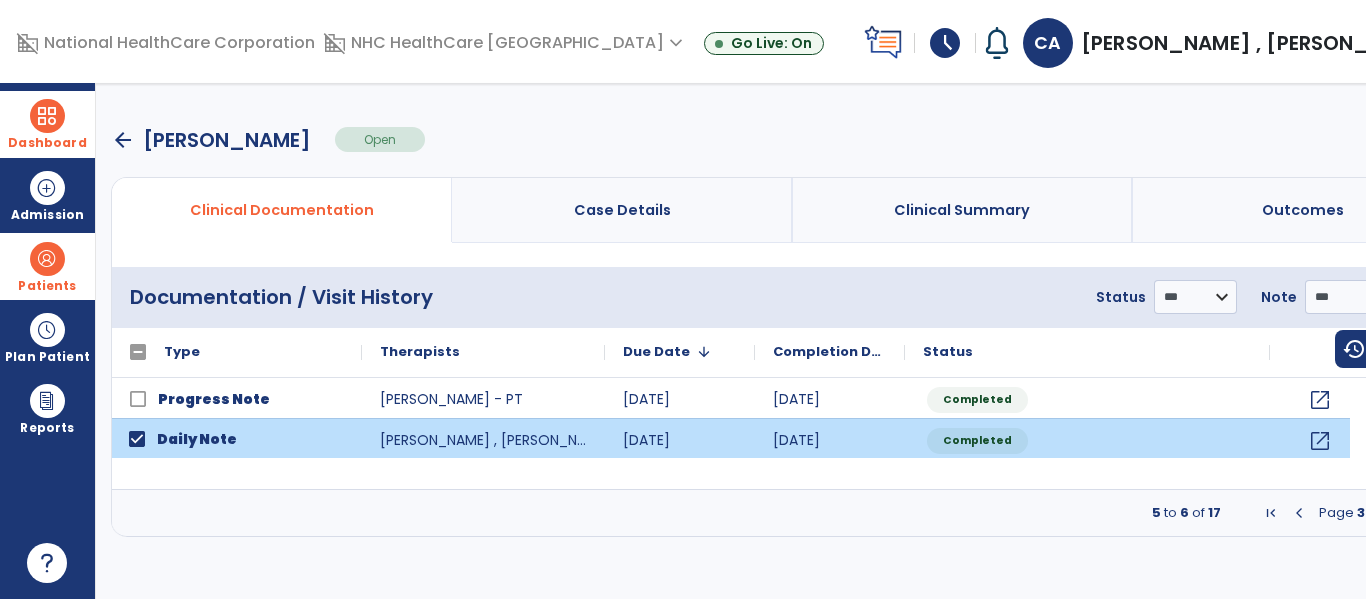 click at bounding box center [1413, 513] 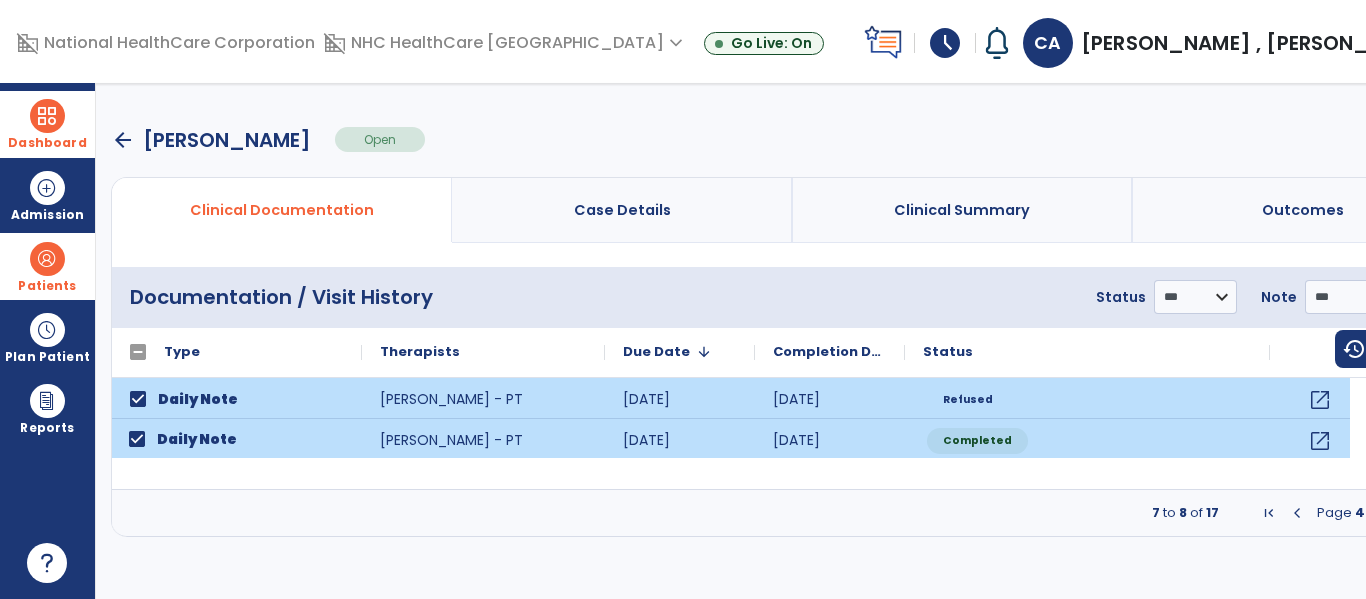 click on "menu" at bounding box center (1445, 297) 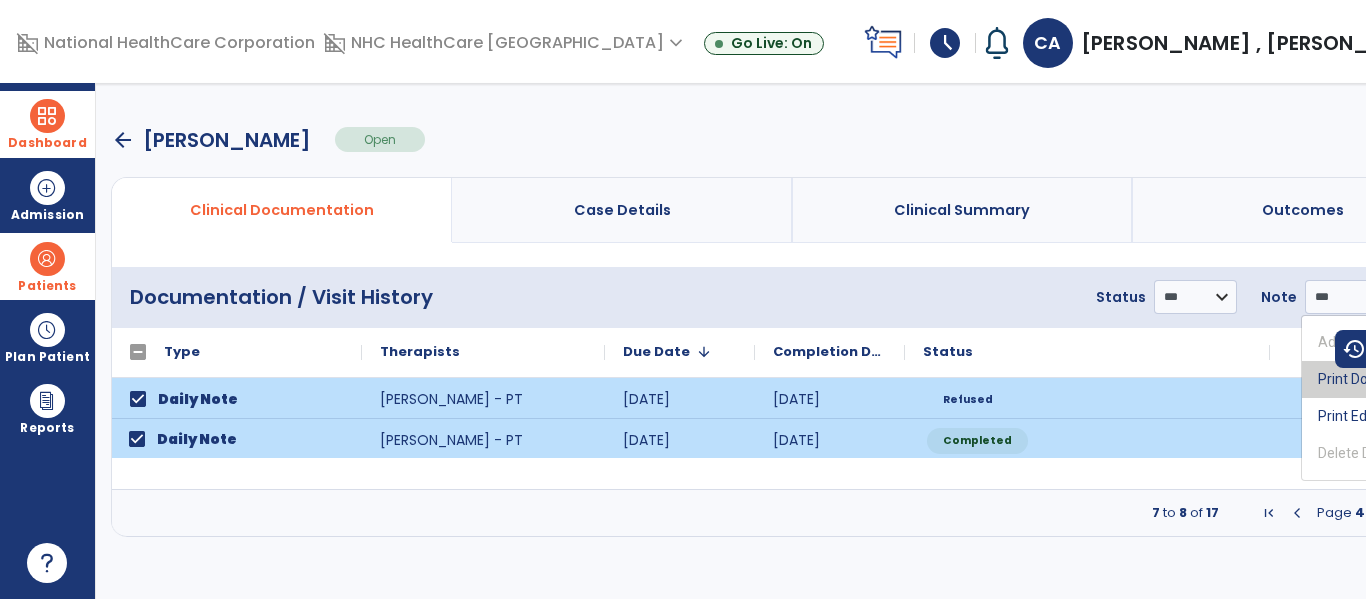 click on "Print Documents" at bounding box center [1381, 379] 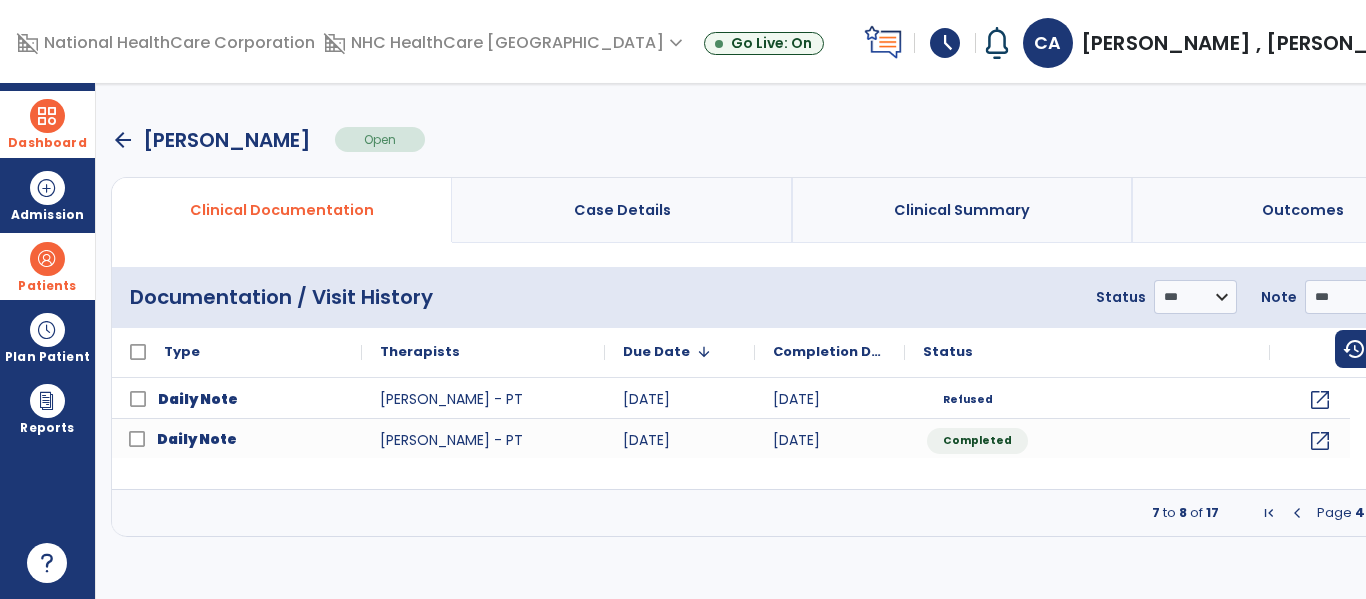 click on "Dashboard" at bounding box center [47, 124] 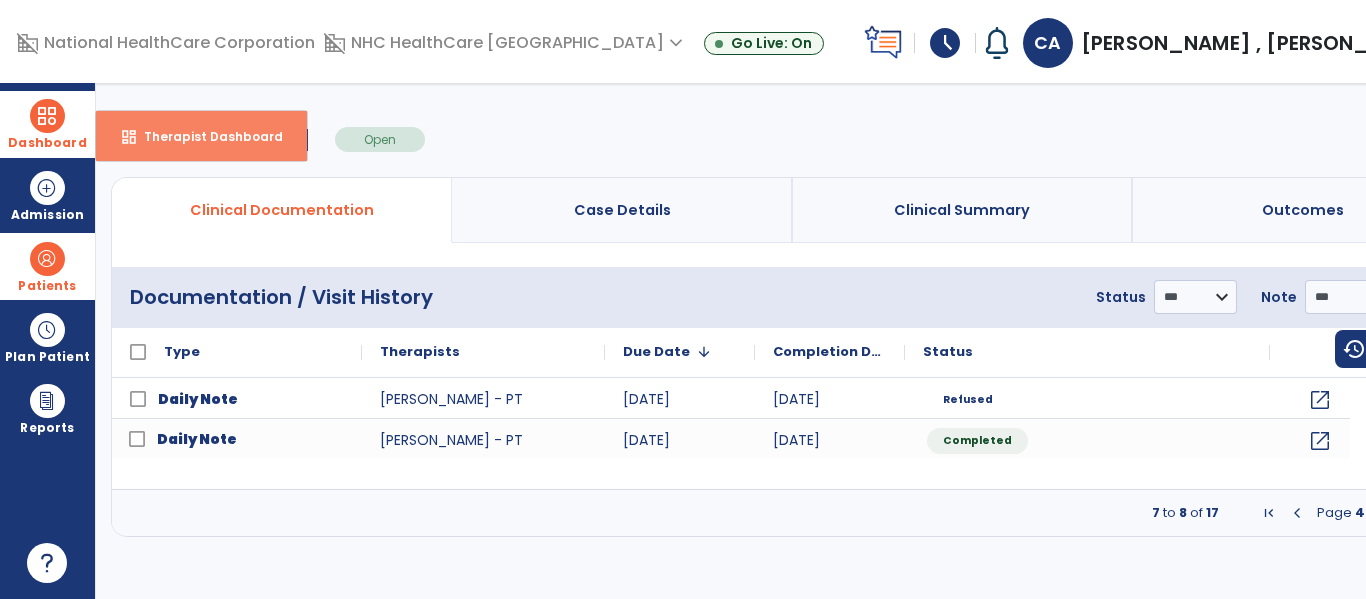 click on "dashboard  Therapist Dashboard" at bounding box center (201, 136) 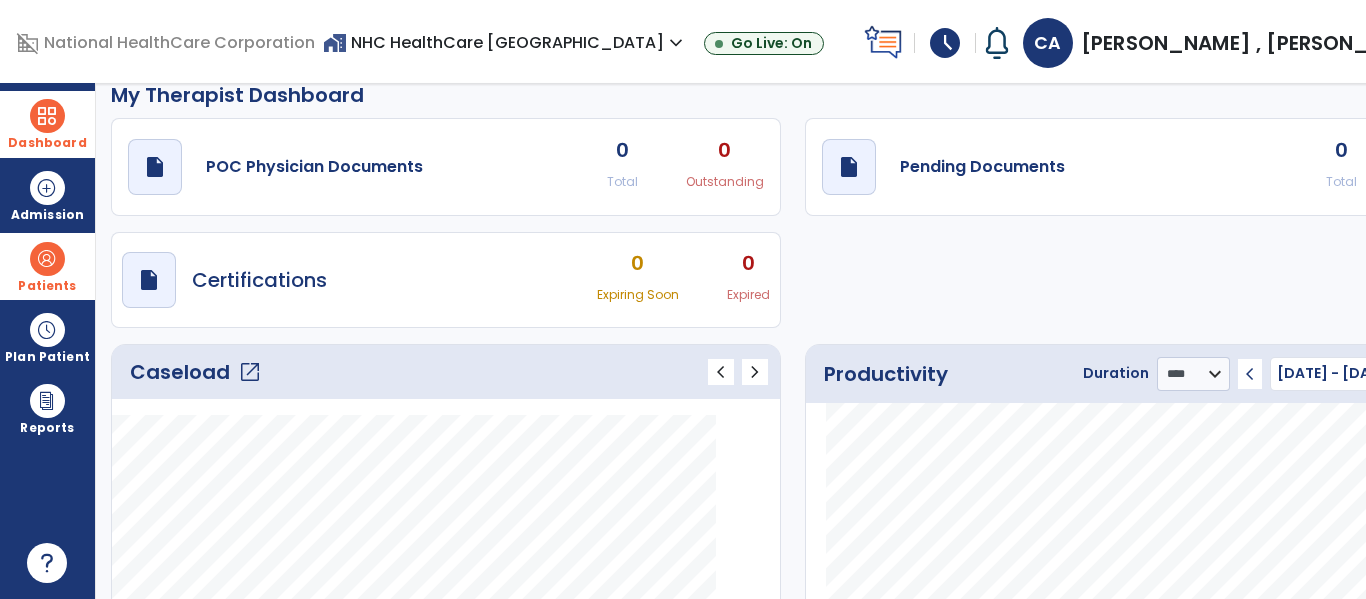 scroll, scrollTop: 0, scrollLeft: 0, axis: both 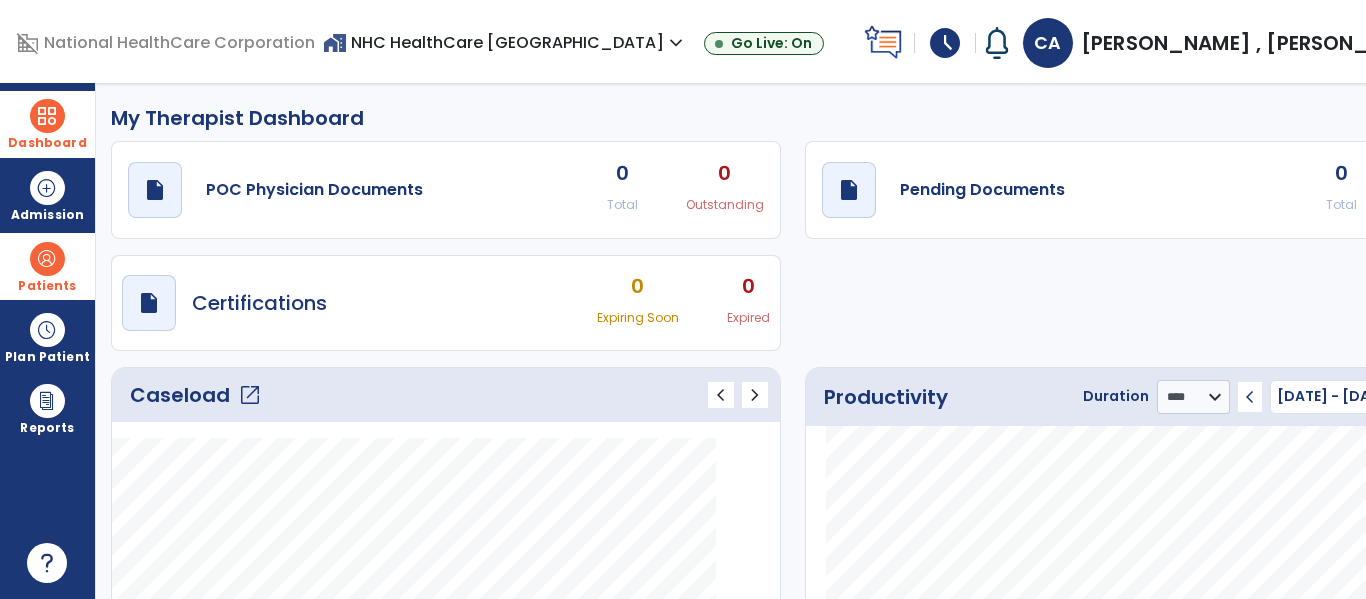 click on "draft   open_in_new  POC Physician Documents 0 Total 0 Outstanding  draft   open_in_new  Pending Documents 0 Total 0 Past Due  draft   open_in_new  Certifications 0 Expiring Soon 0 Expired" 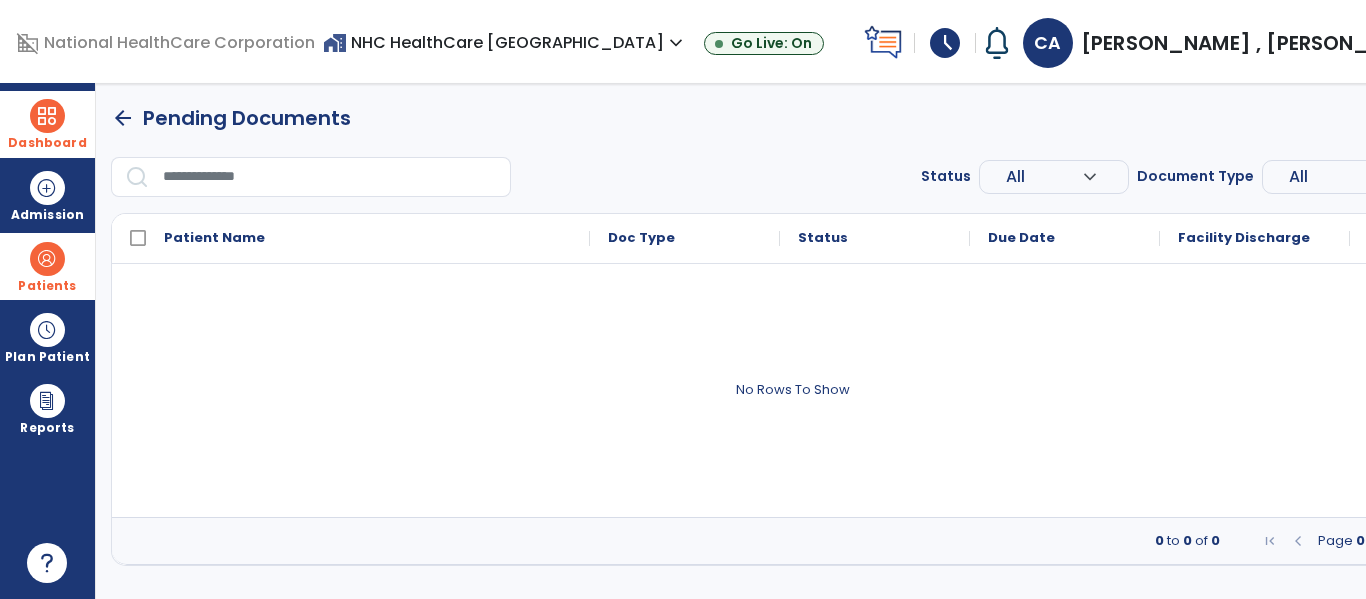 click on "Dashboard" at bounding box center (47, 124) 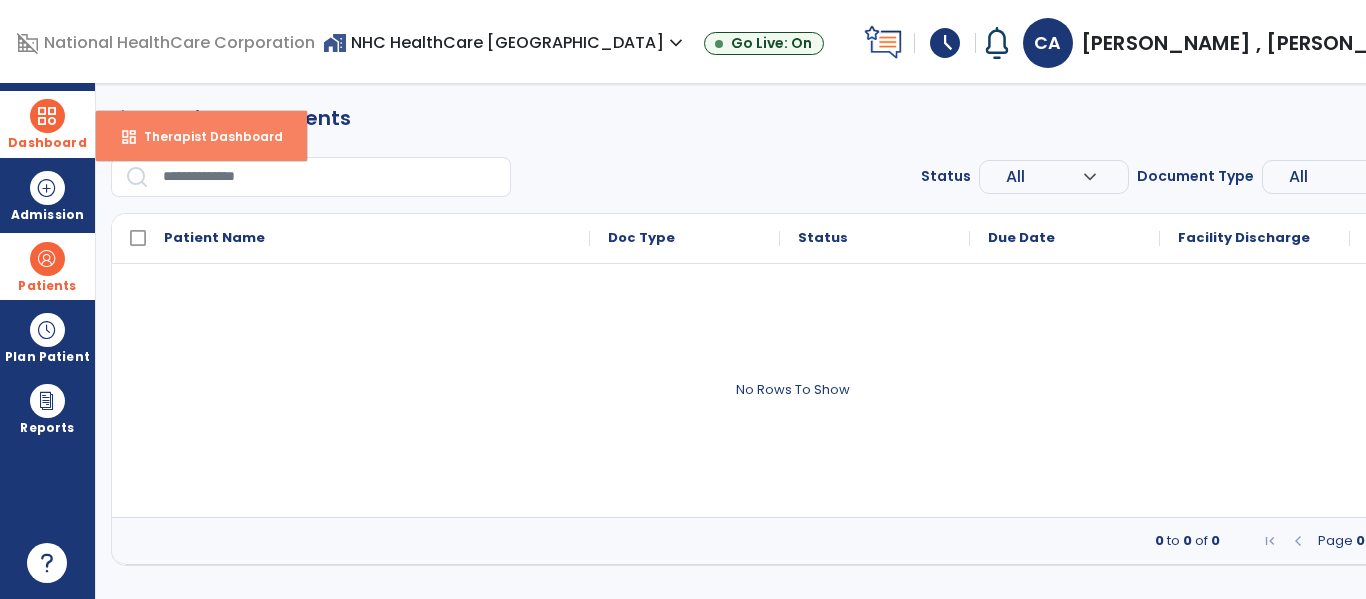 click on "Therapist Dashboard" at bounding box center [205, 136] 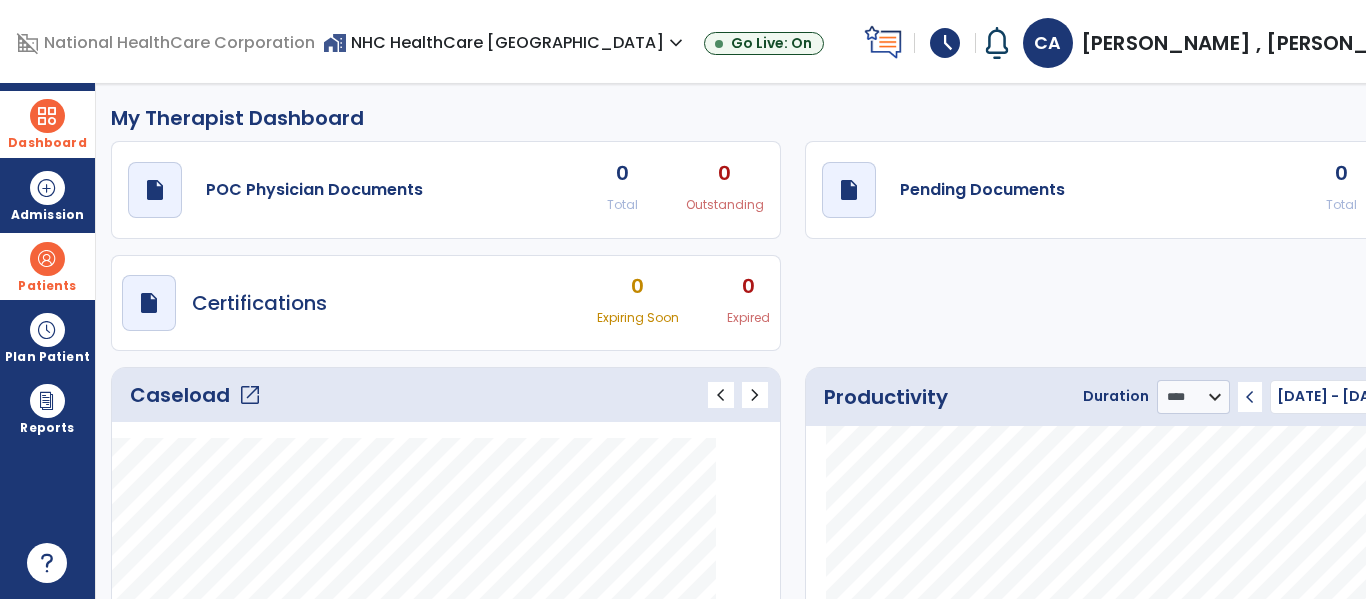 click on "draft   open_in_new  Pending Documents 0 Total 0 Past Due" 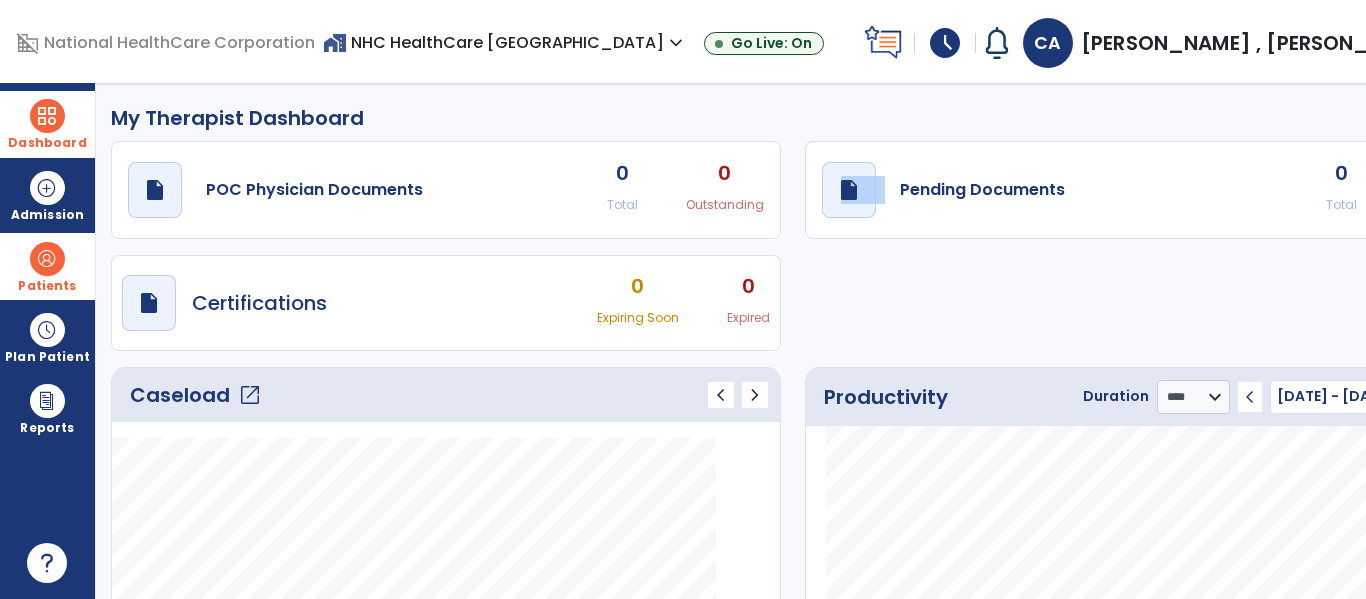 click on "draft   open_in_new  Pending Documents 0 Total 0 Past Due" 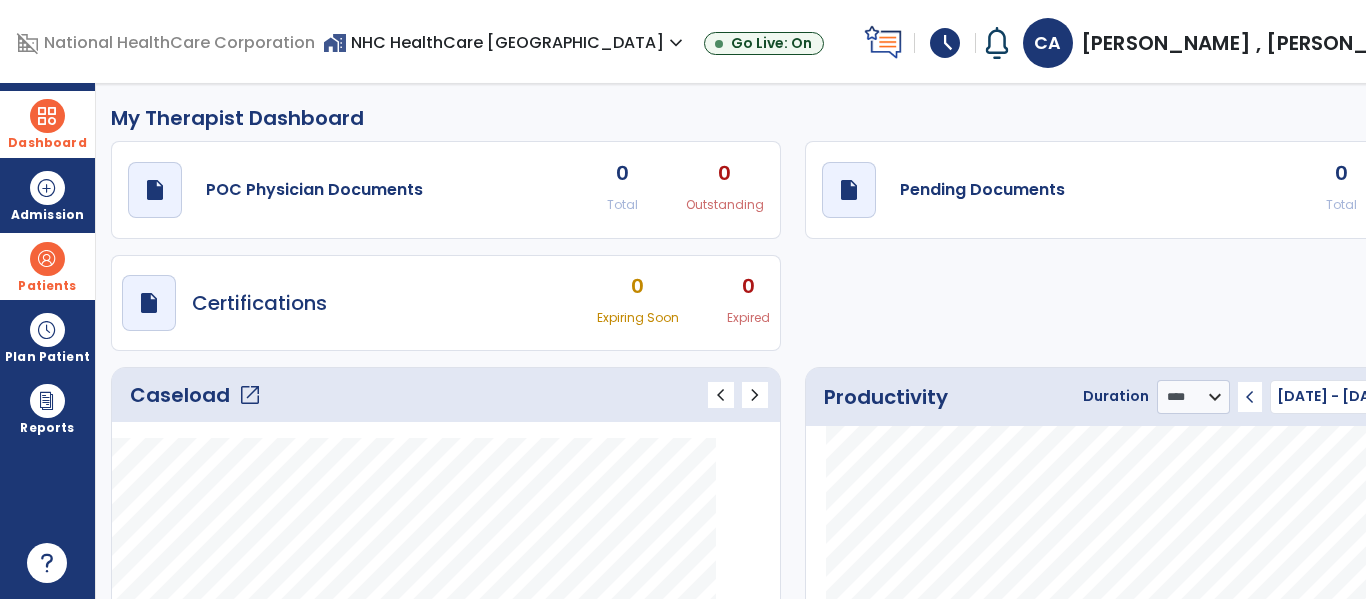 click on "Dashboard" at bounding box center [47, 124] 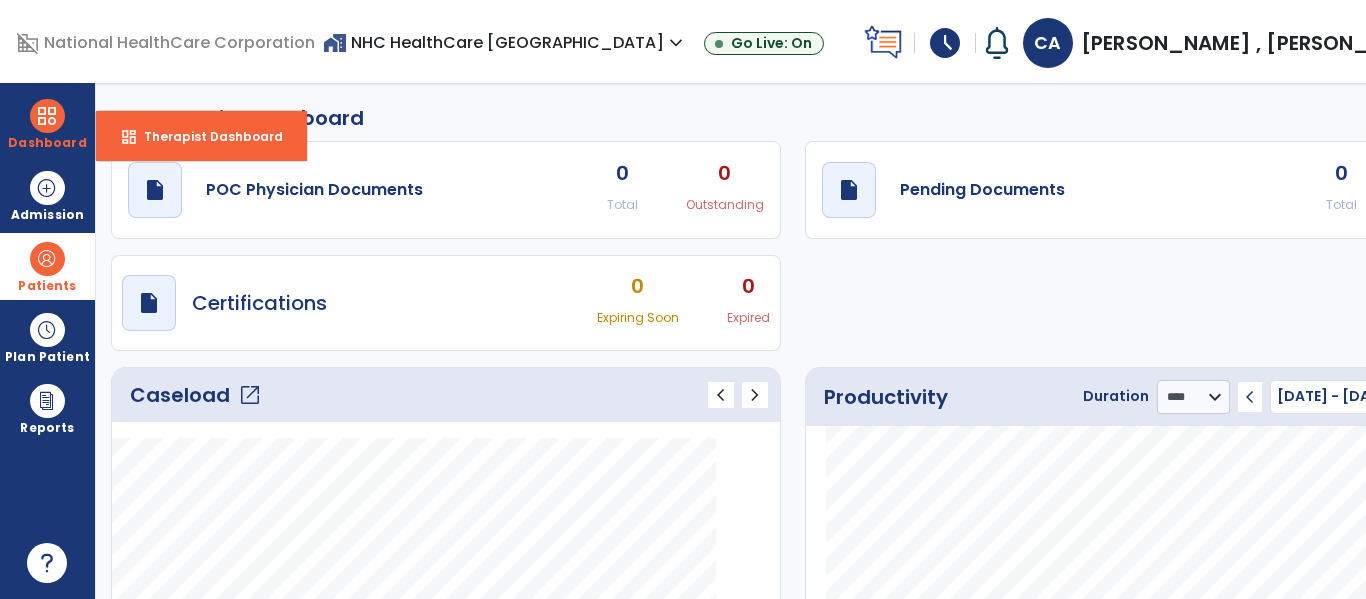 click on "dashboard  Therapist Dashboard" at bounding box center (201, 136) 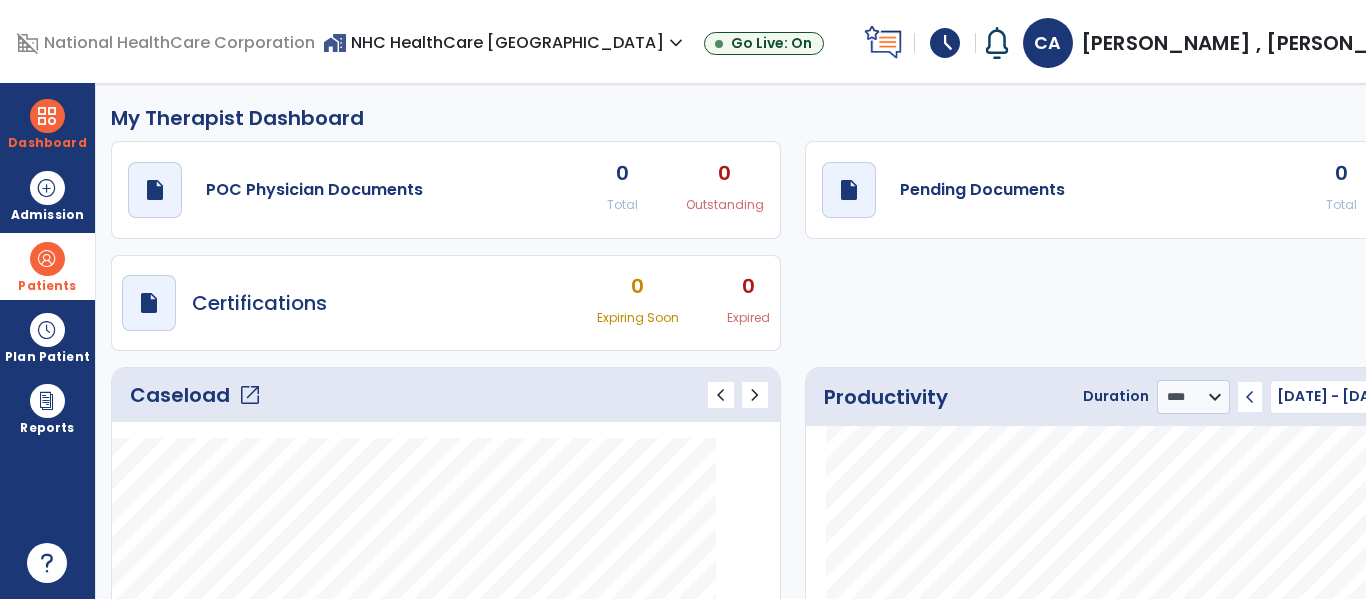 click on "schedule" at bounding box center (945, 43) 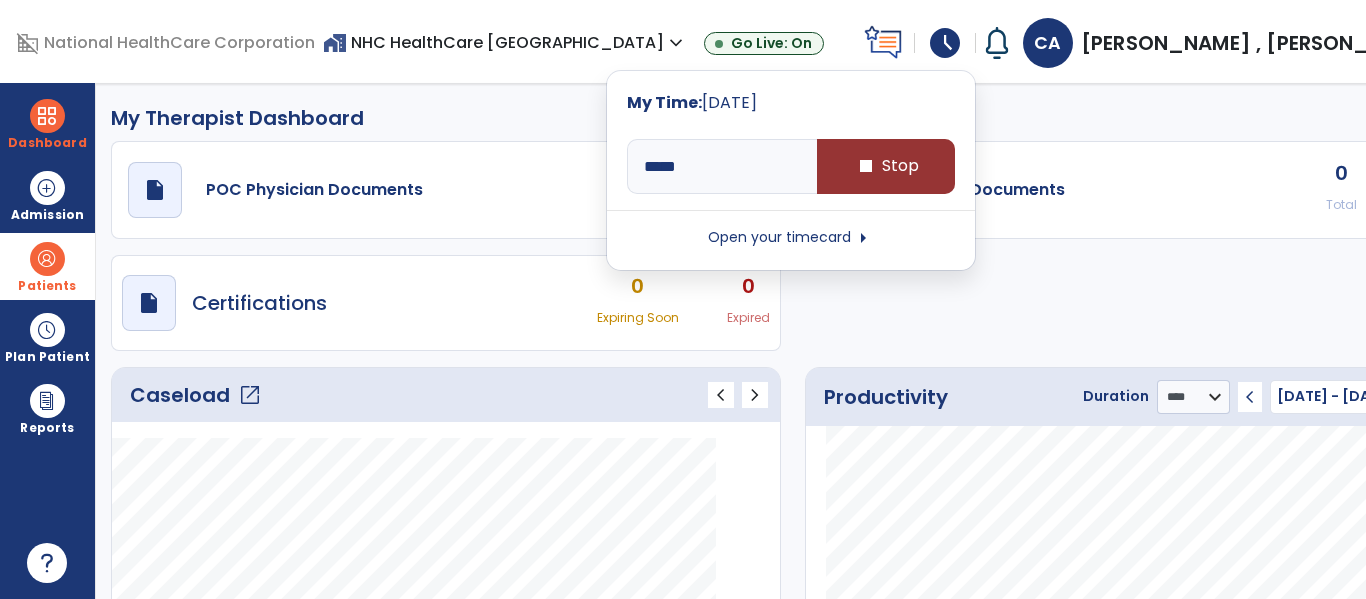 click on "stop" at bounding box center [866, 166] 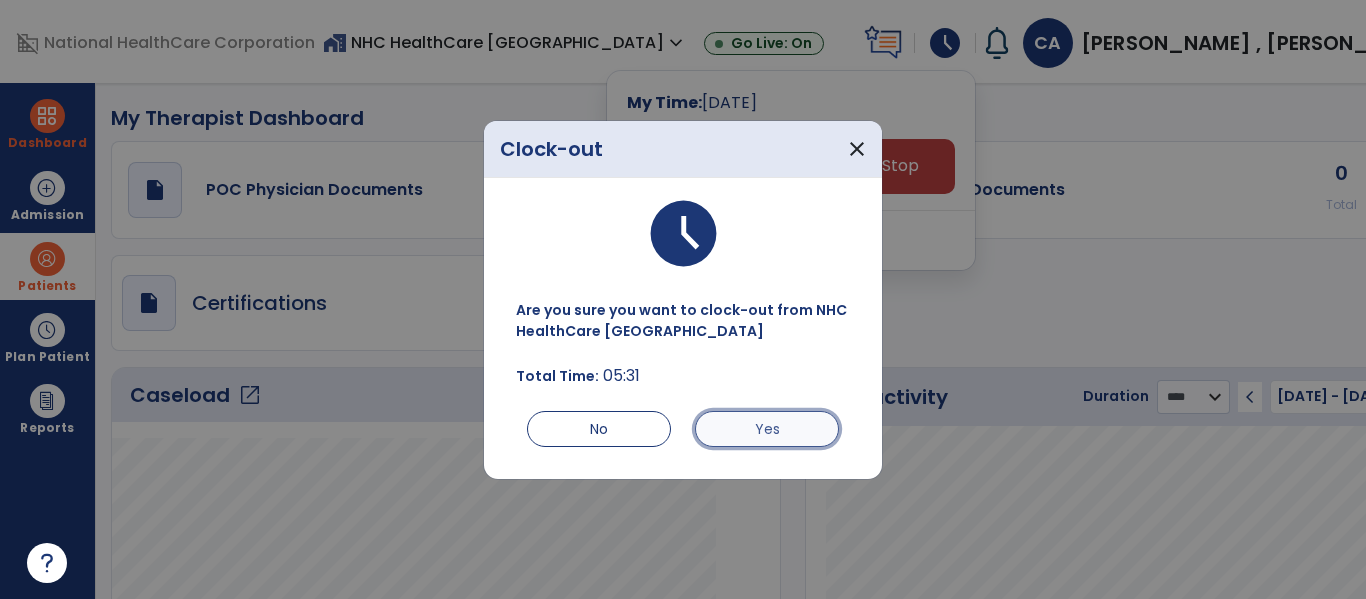 click on "Yes" at bounding box center [767, 429] 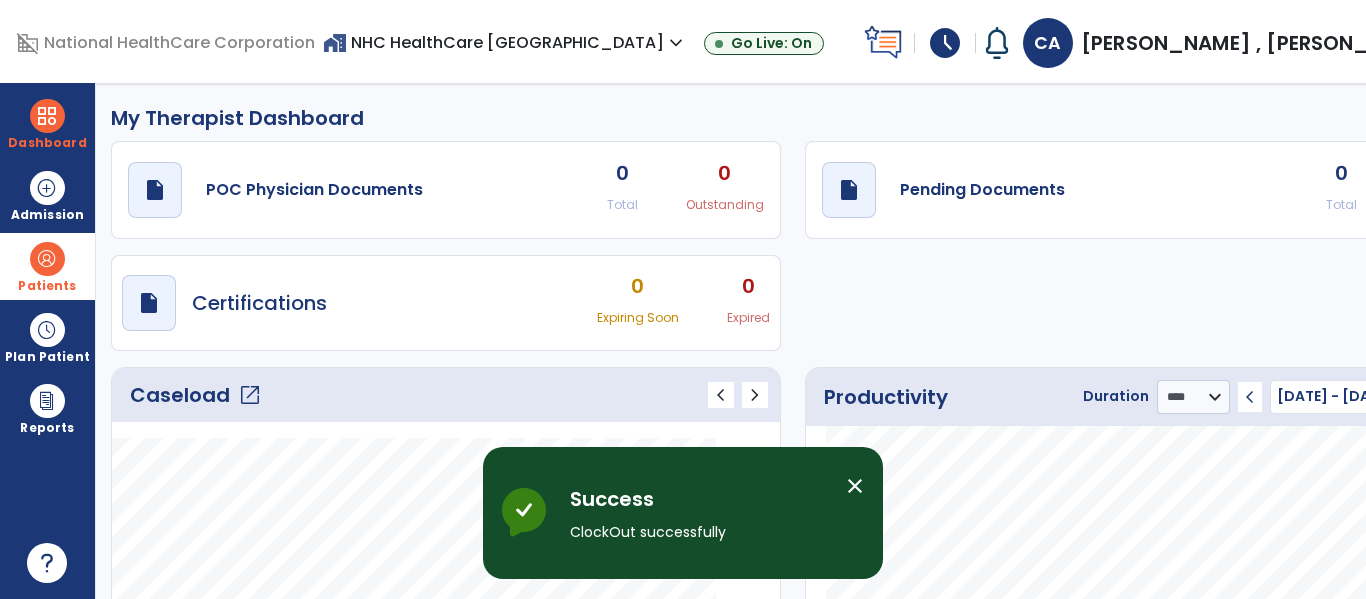 click on "schedule" at bounding box center (945, 43) 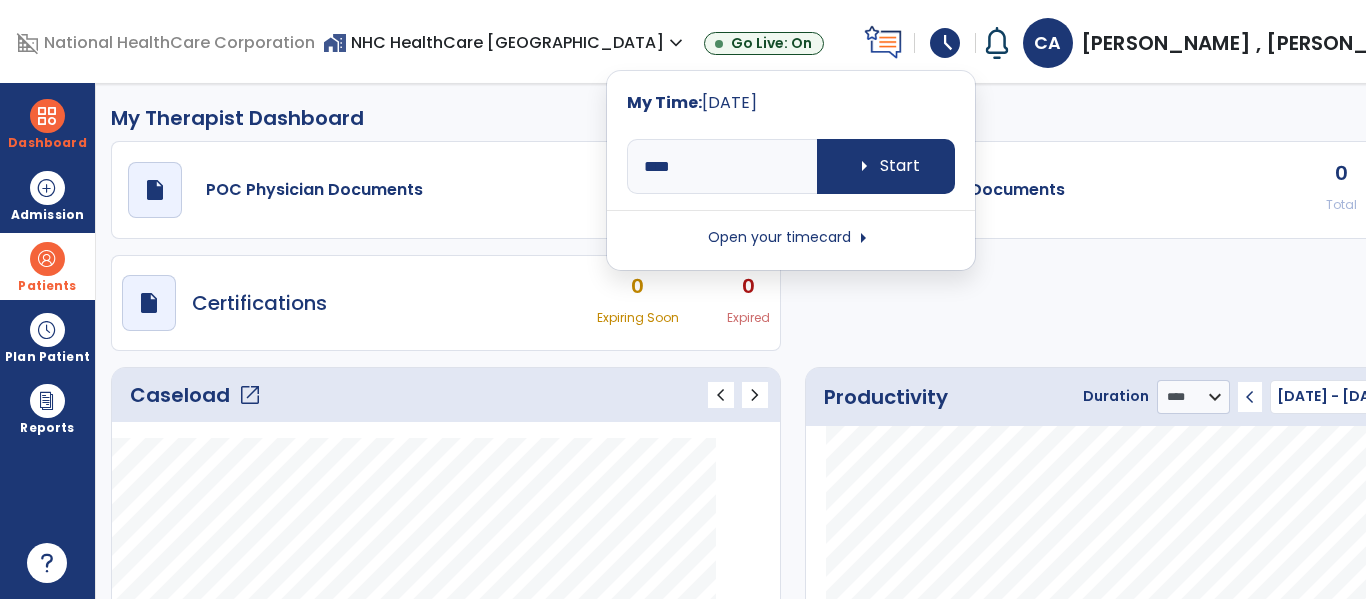 click on "Open your timecard  arrow_right" at bounding box center (791, 238) 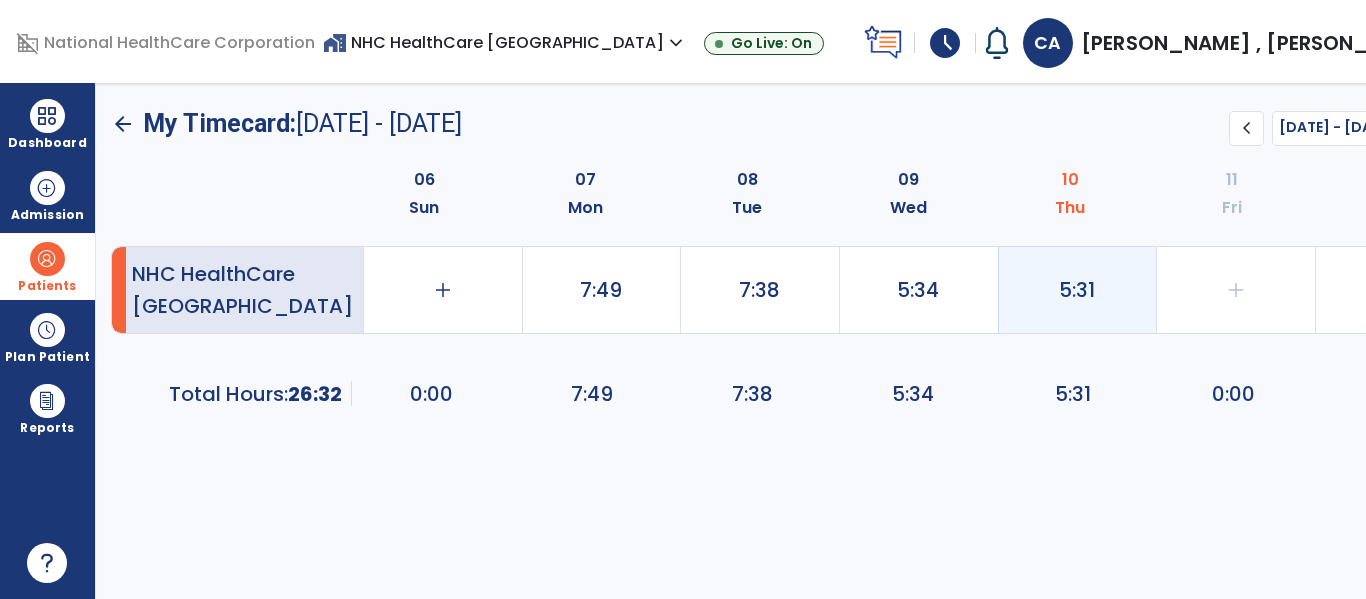 click on "5:31" 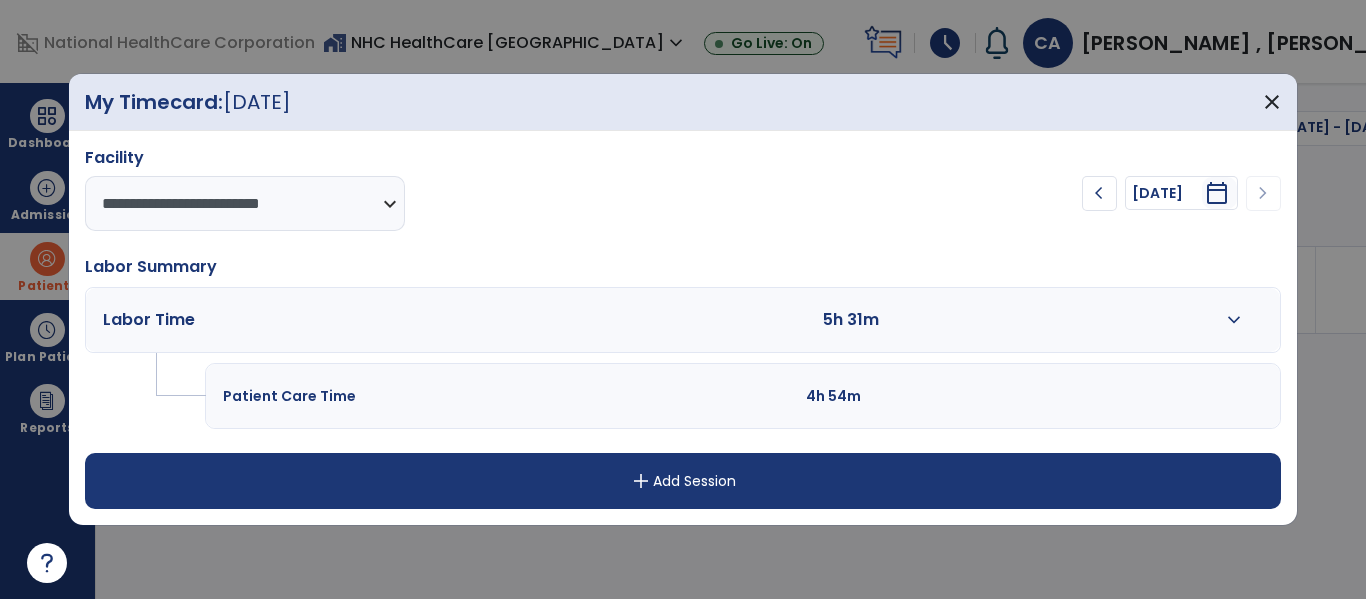 click on "expand_more" at bounding box center (1234, 320) 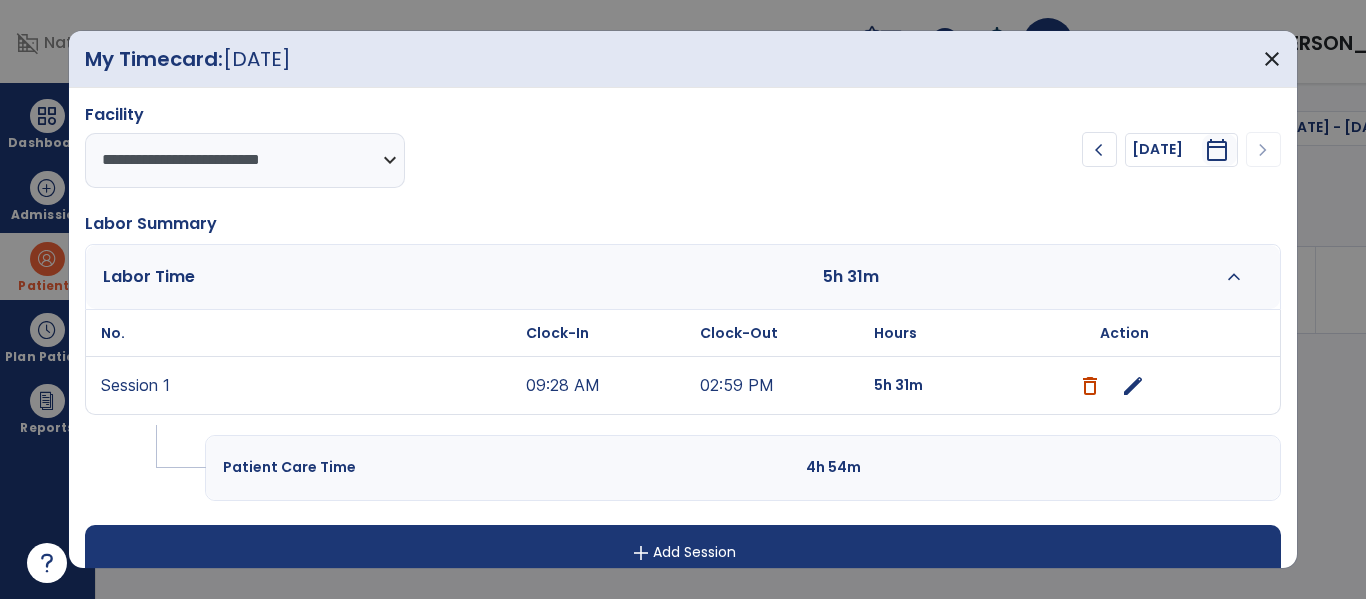 click on "edit" at bounding box center (1133, 386) 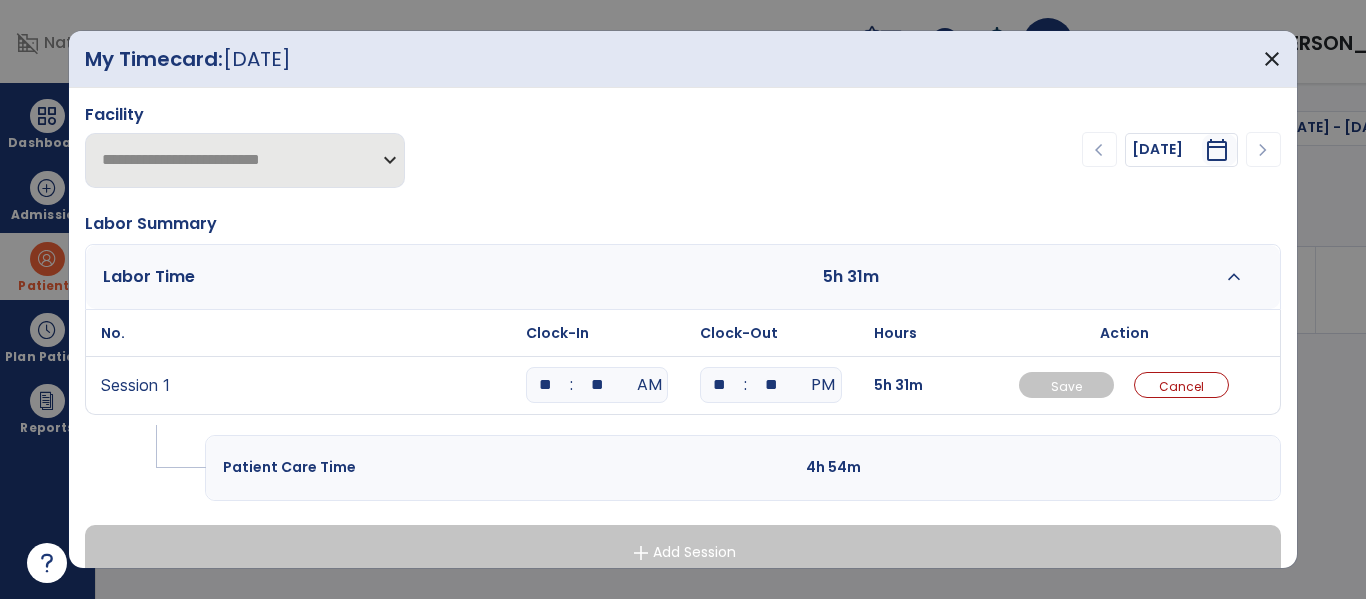click on "**" at bounding box center [597, 385] 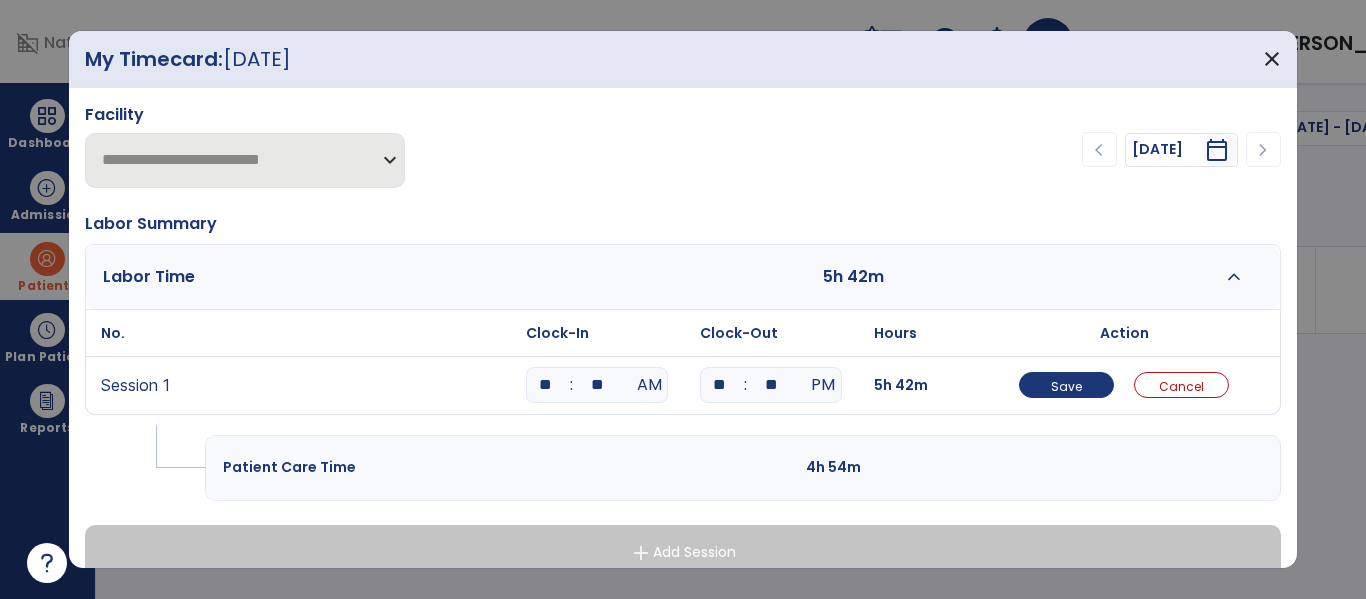 click on "**" at bounding box center (719, 385) 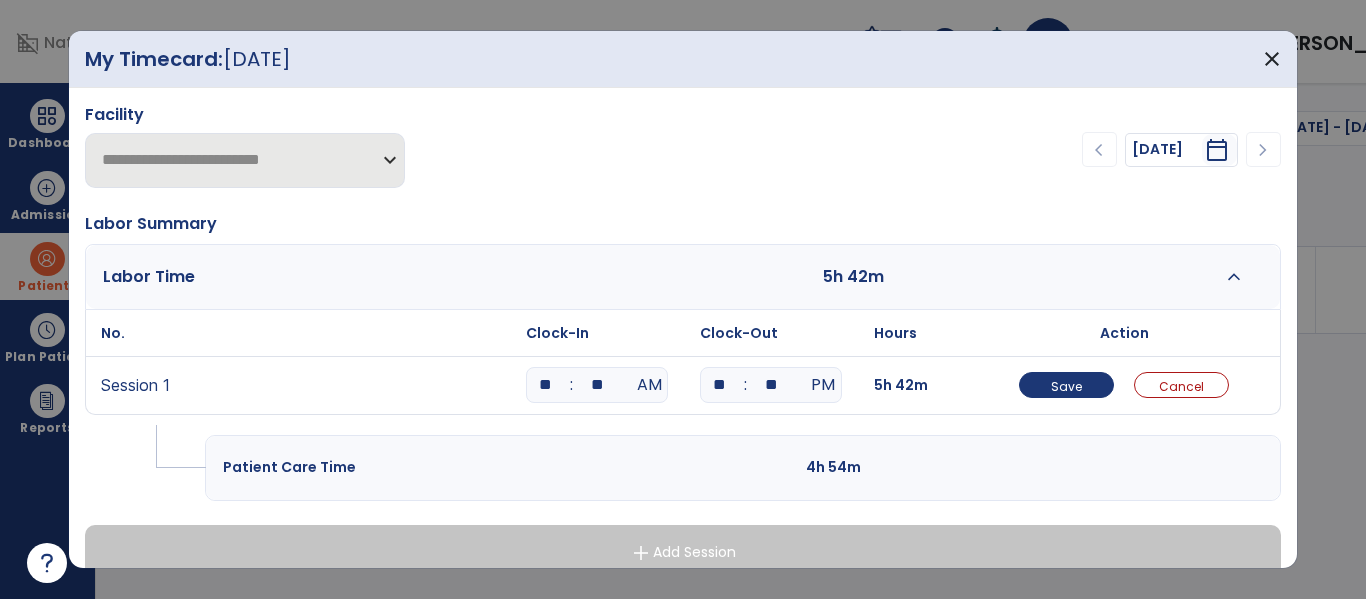 type on "**" 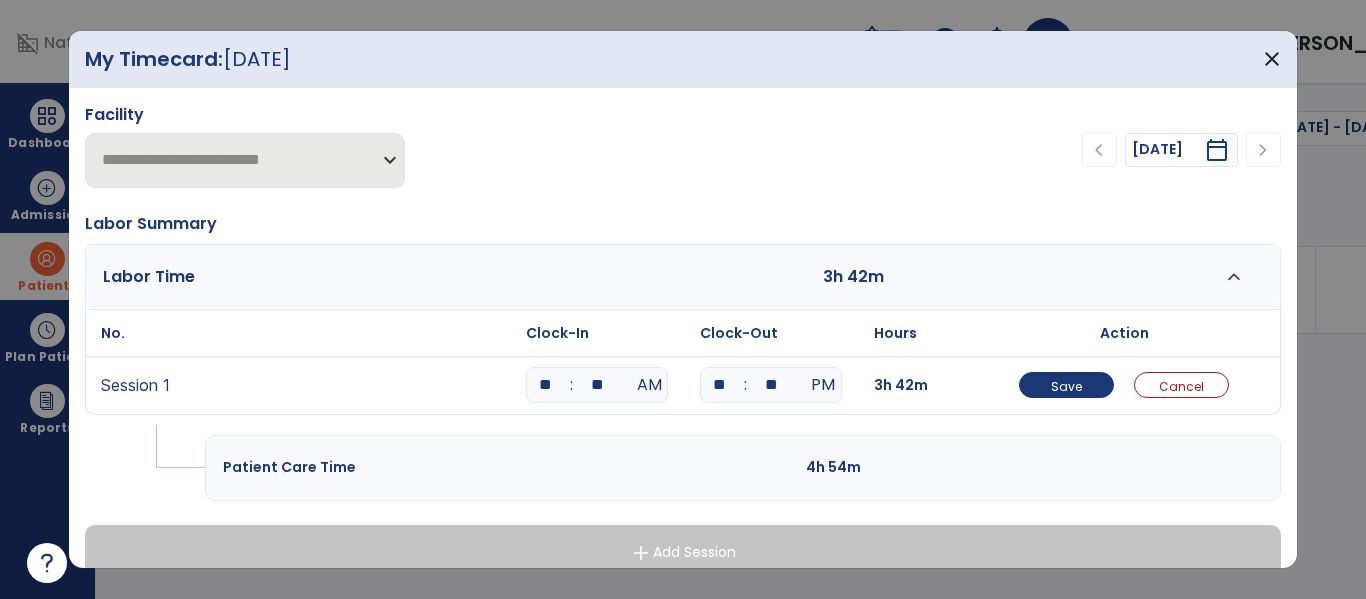 click on "**" at bounding box center [771, 385] 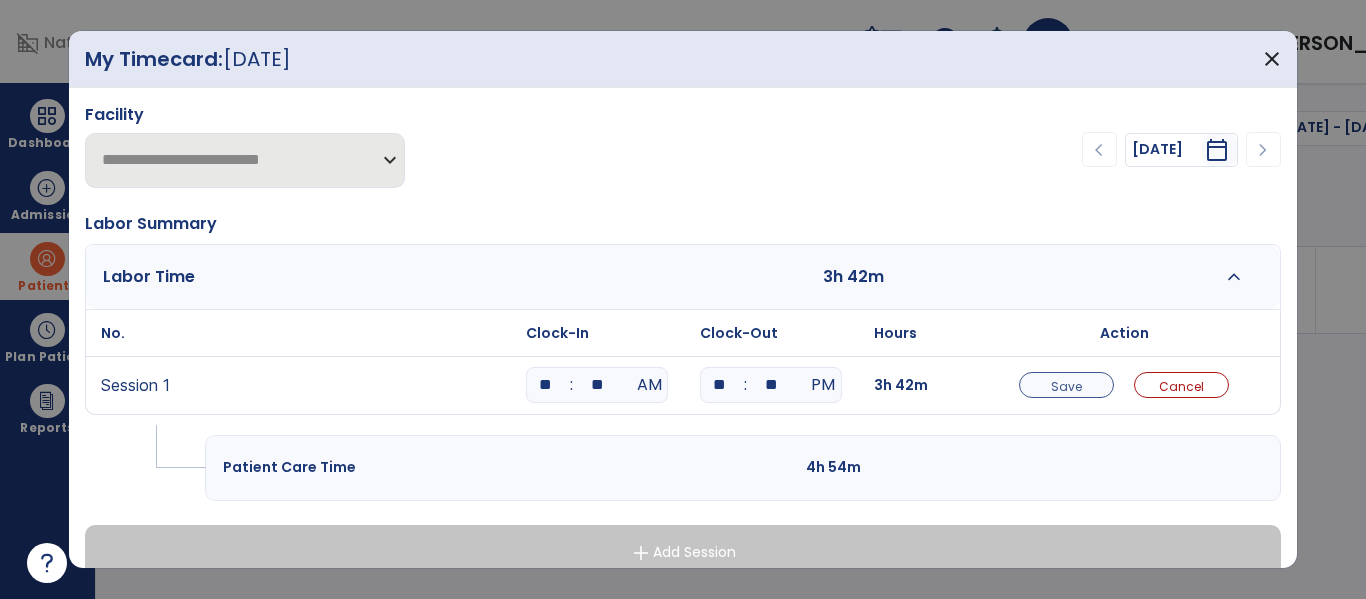 type on "**" 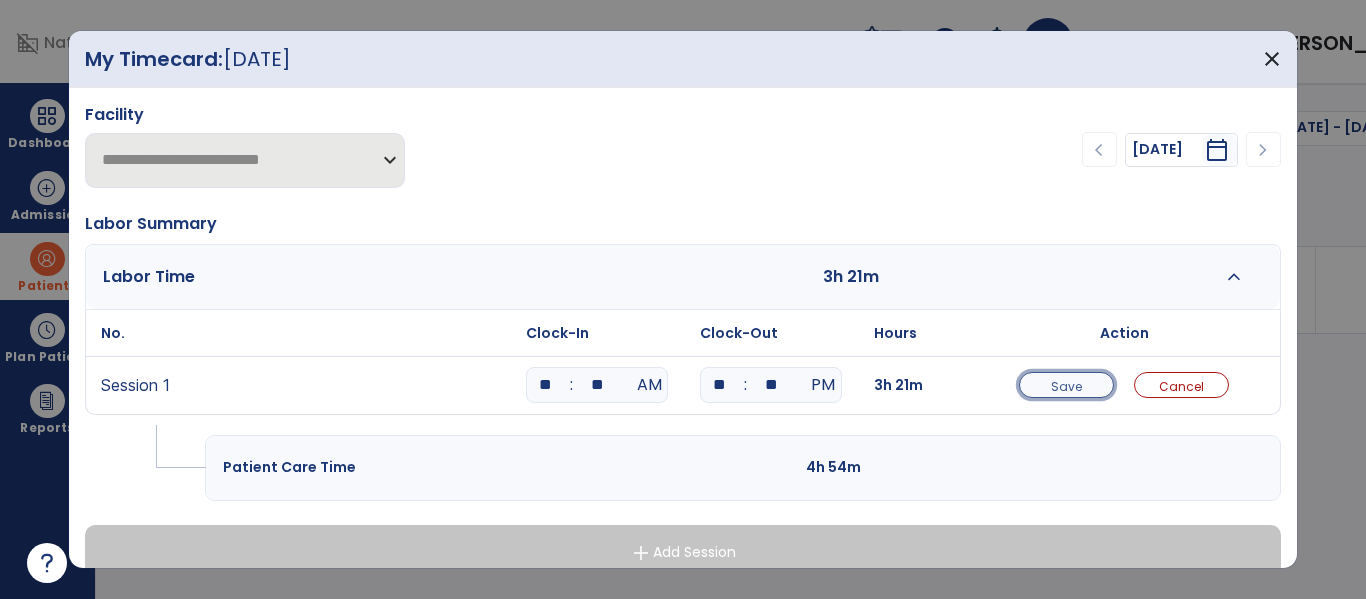 click on "Save" at bounding box center [1066, 386] 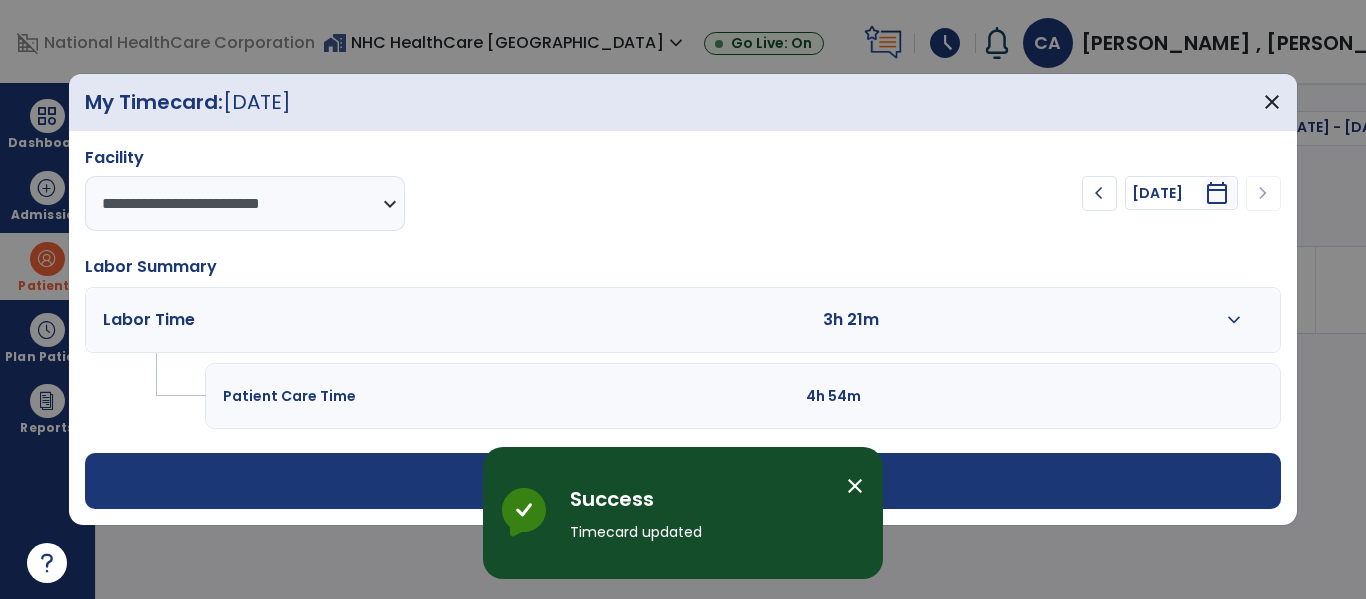click on "expand_more" at bounding box center [1234, 320] 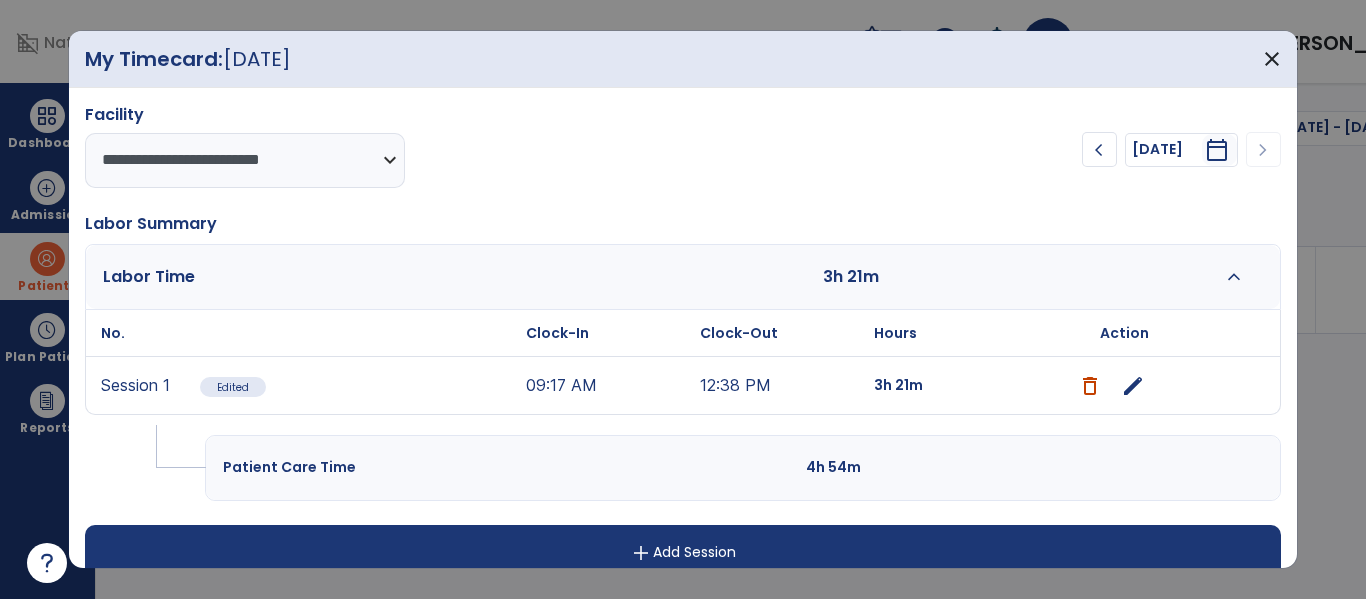 click on "add  Add Session" at bounding box center [682, 553] 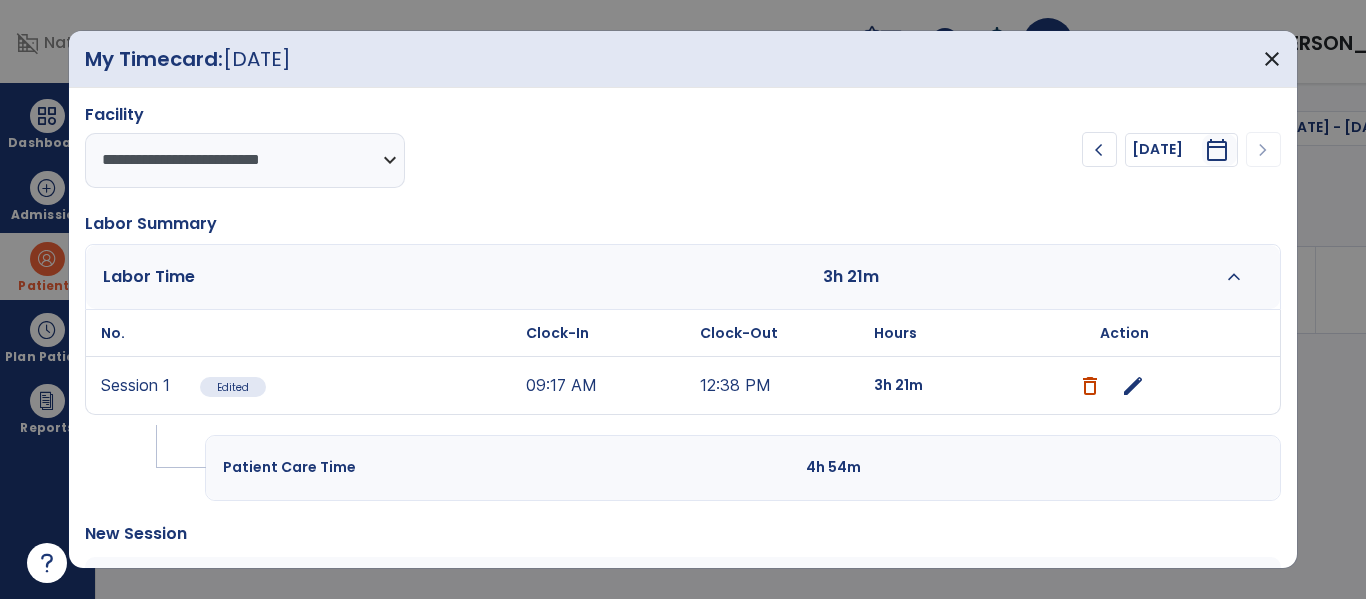 scroll, scrollTop: 149, scrollLeft: 0, axis: vertical 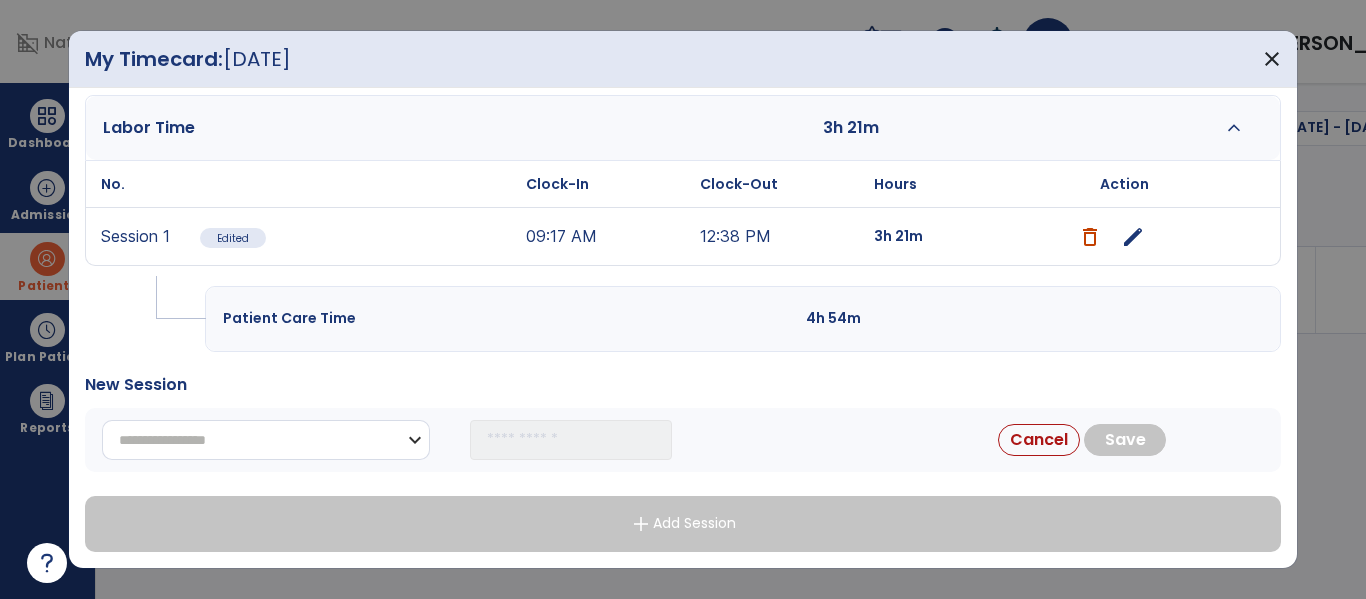 click on "**********" at bounding box center (266, 440) 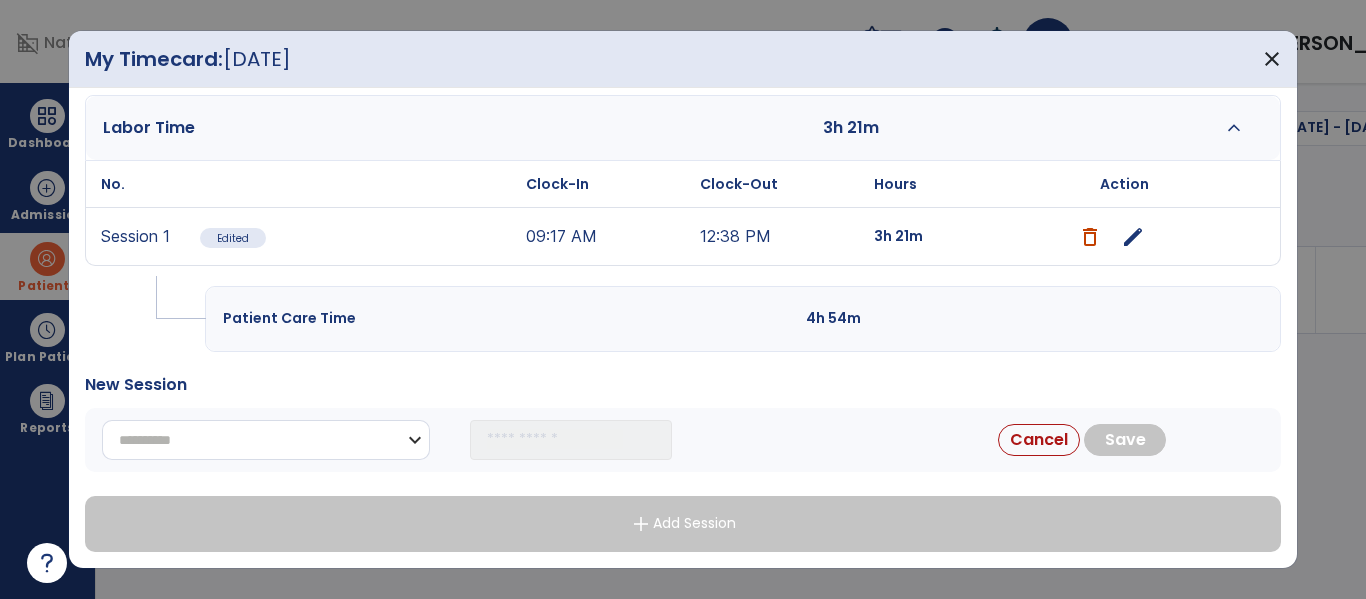 click on "**********" at bounding box center (266, 440) 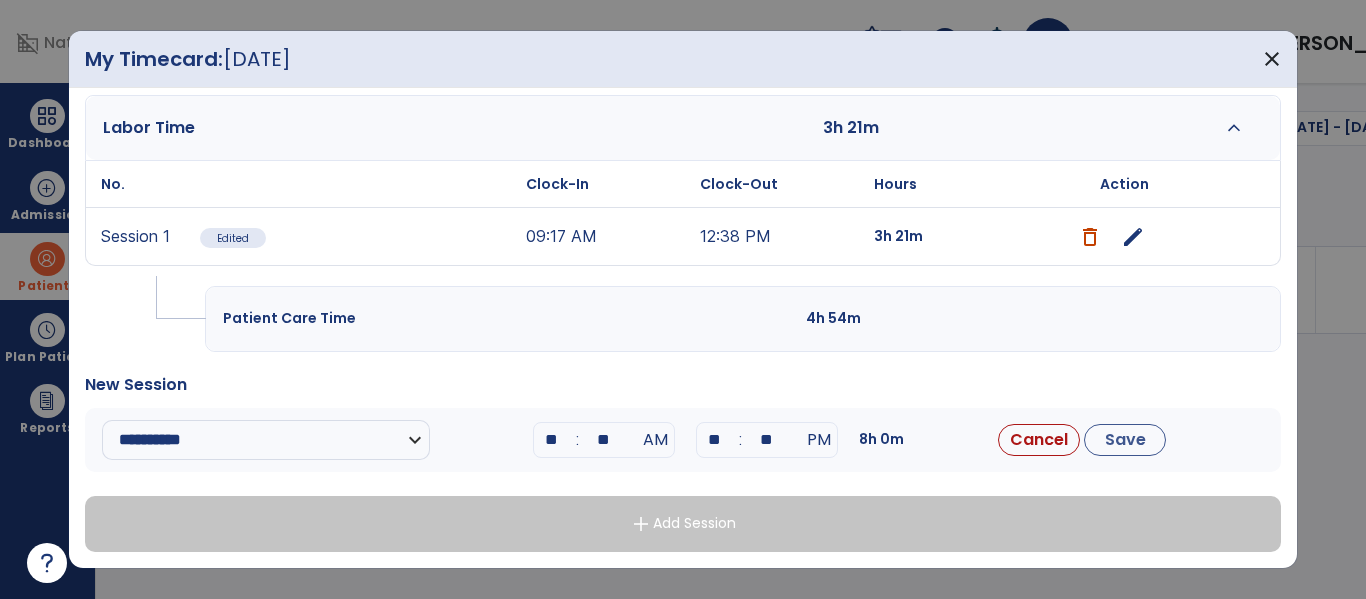 drag, startPoint x: 565, startPoint y: 428, endPoint x: 453, endPoint y: 412, distance: 113.137085 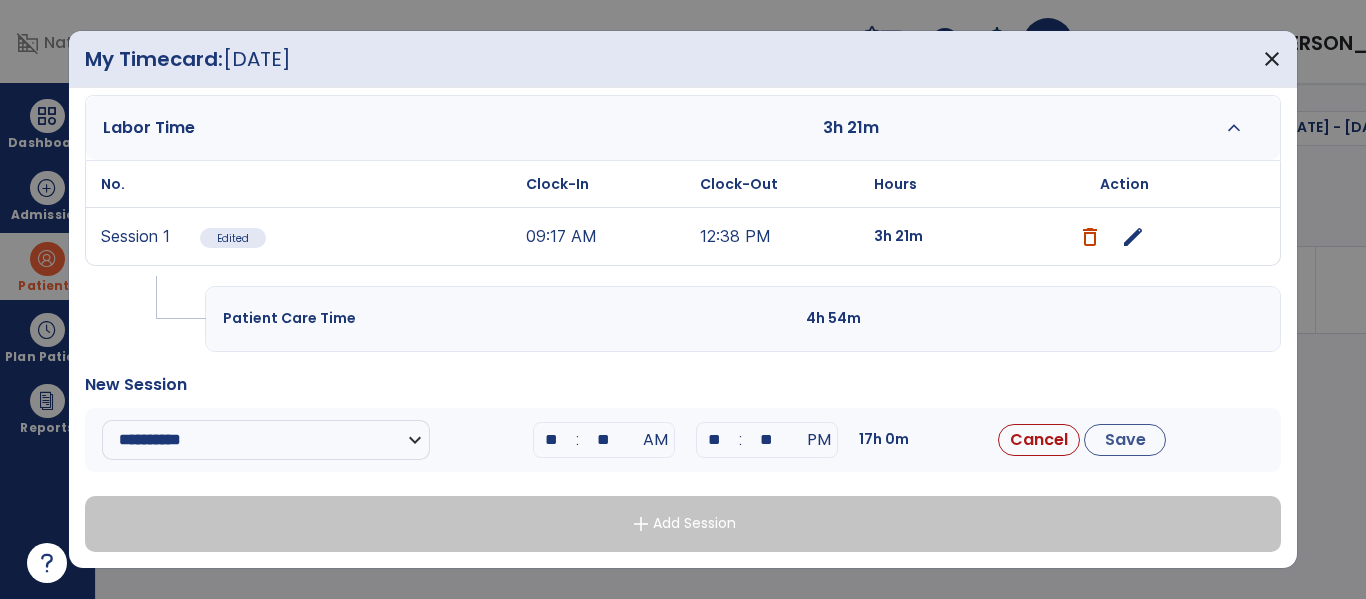 type on "*" 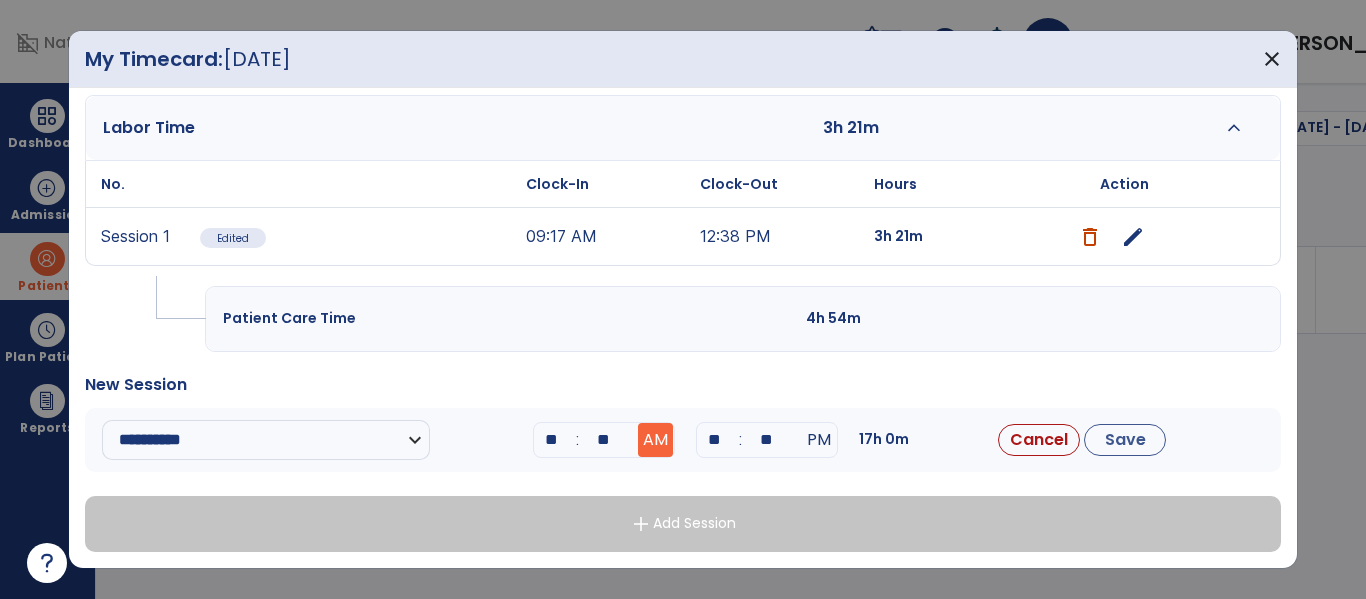 type on "**" 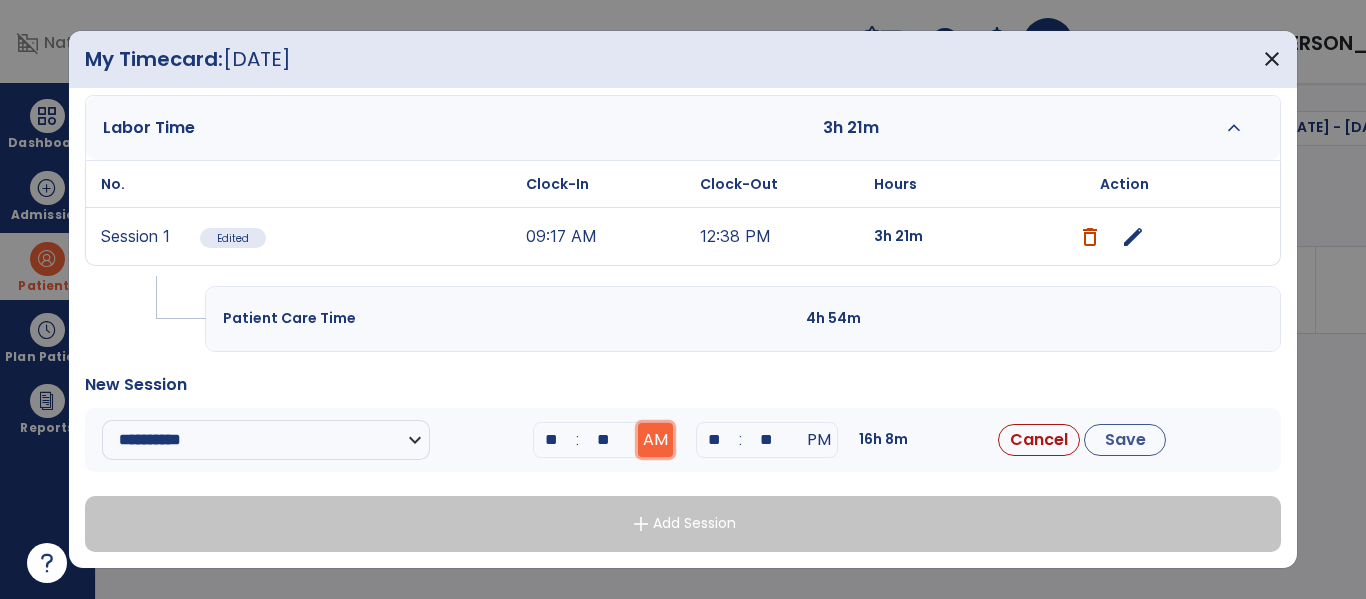 click on "AM" at bounding box center (655, 440) 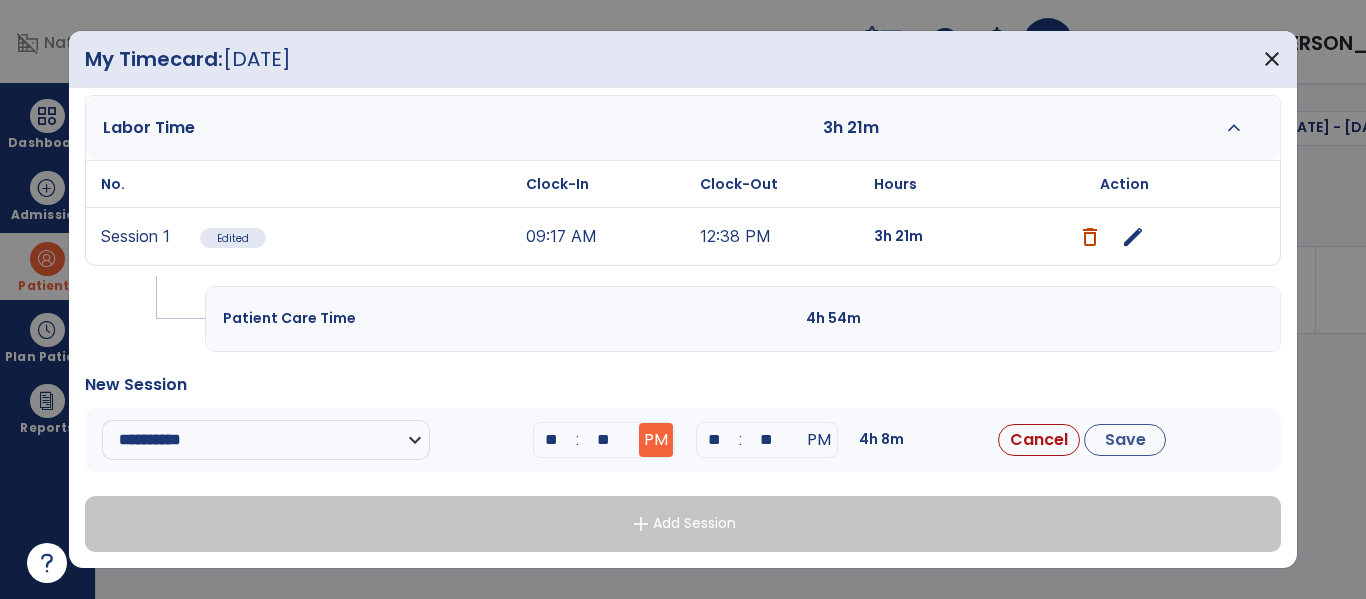 drag, startPoint x: 725, startPoint y: 444, endPoint x: 649, endPoint y: 446, distance: 76.02631 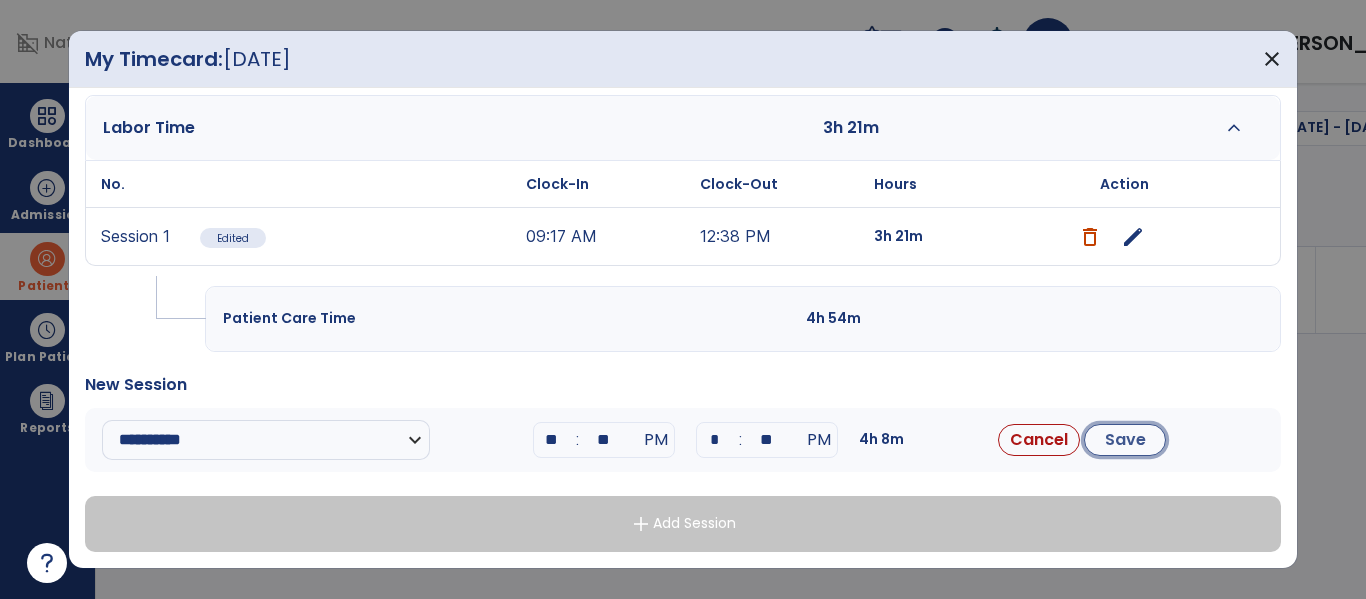 type on "**" 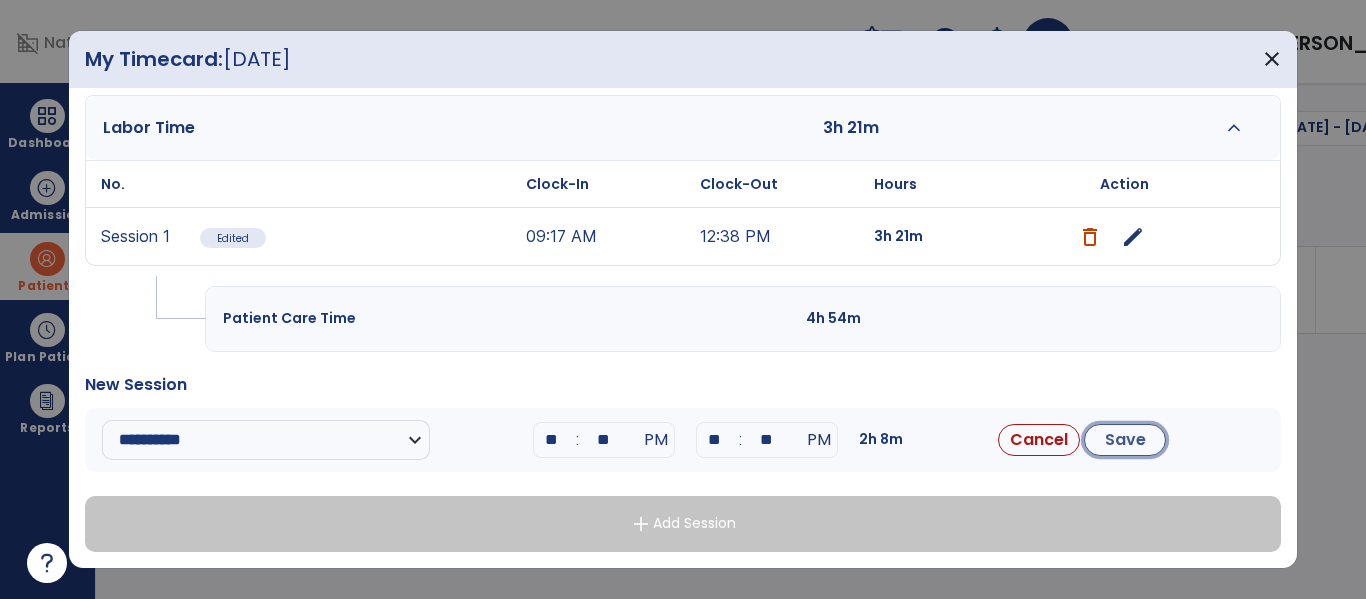 click on "Save" at bounding box center [1125, 440] 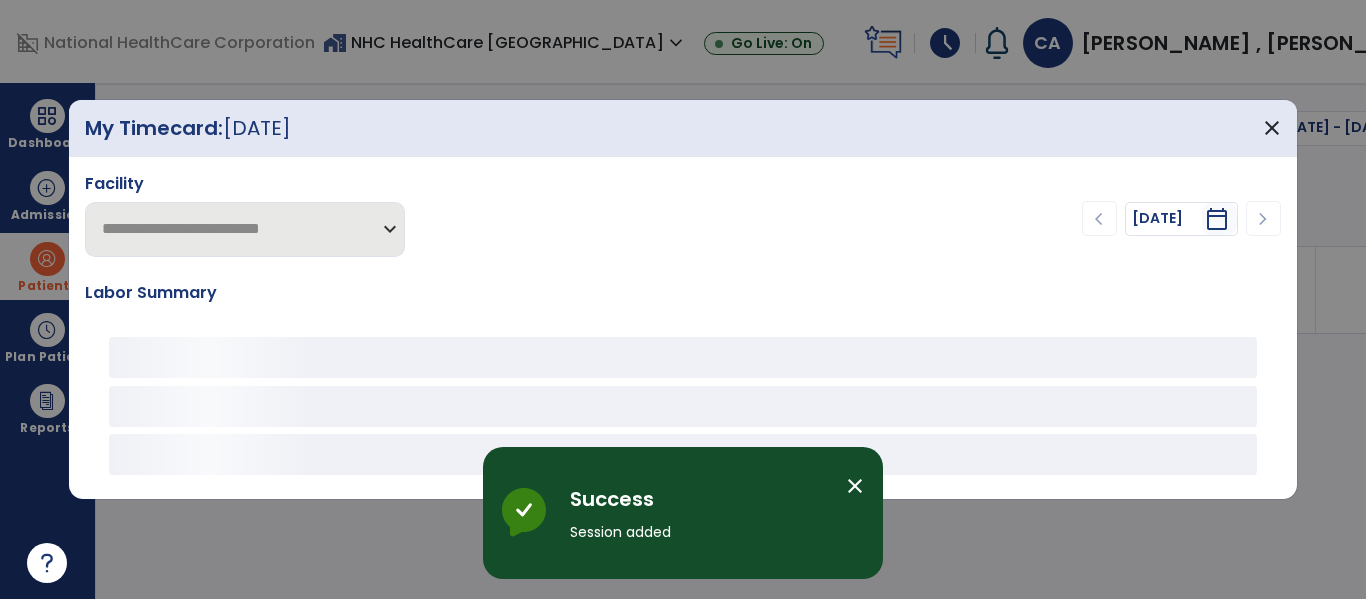 scroll, scrollTop: 0, scrollLeft: 0, axis: both 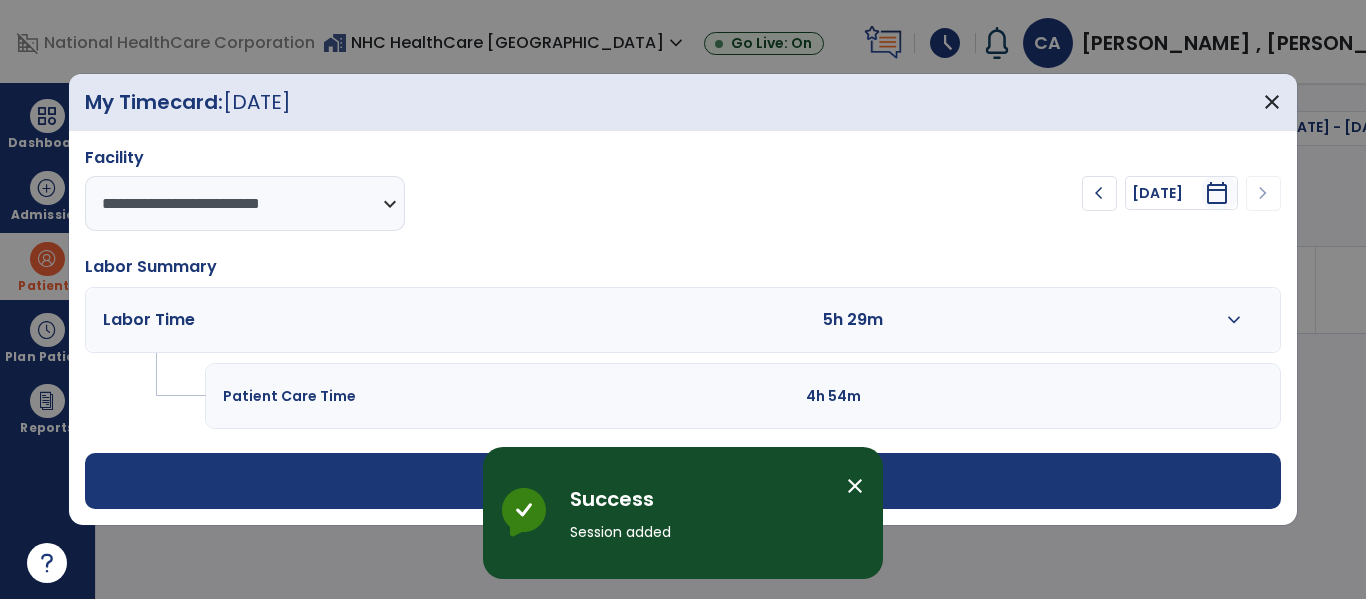 click on "expand_more" at bounding box center [1234, 320] 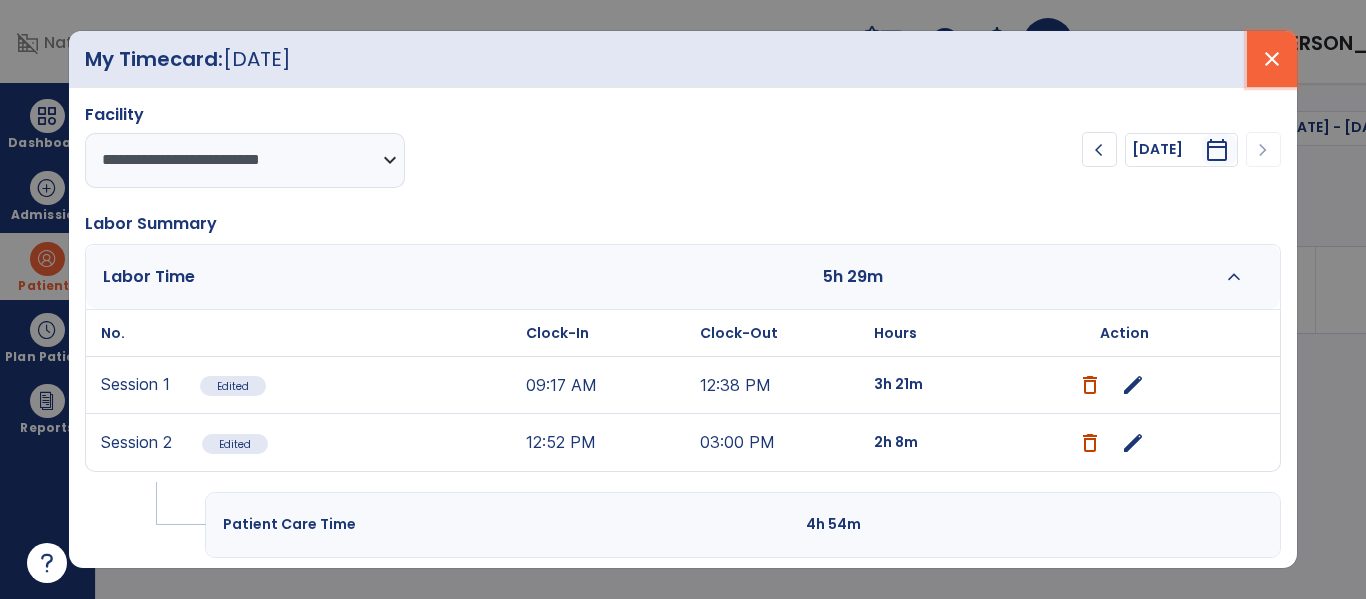 click on "close" at bounding box center [1272, 59] 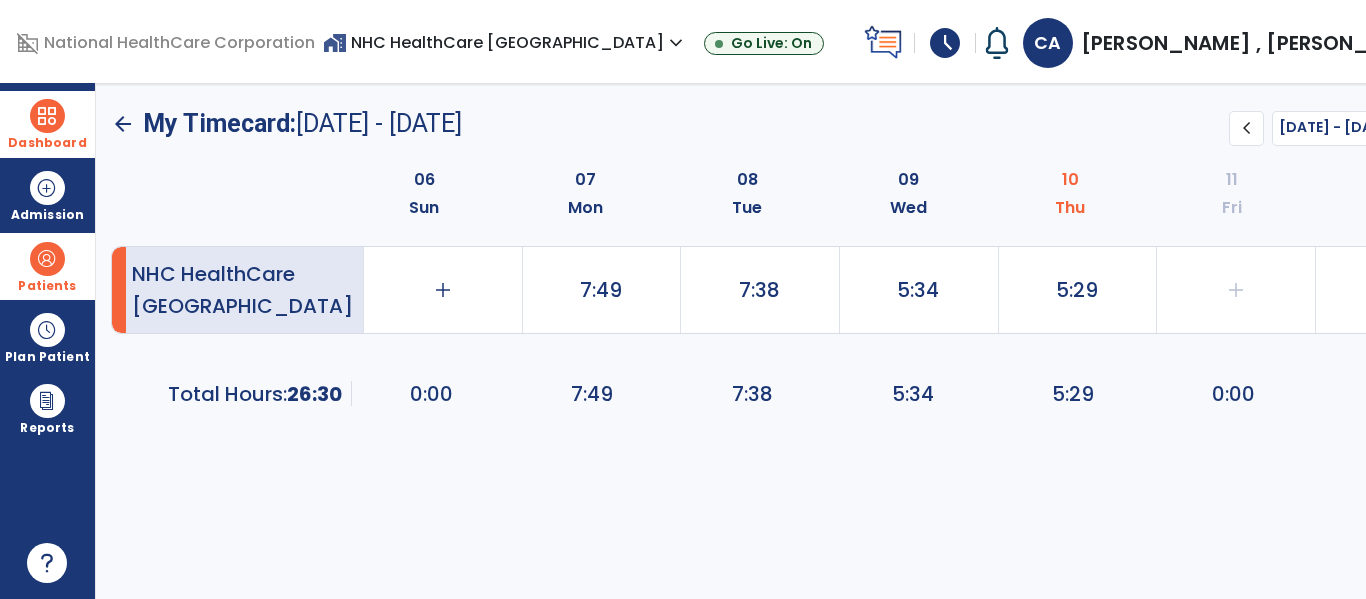 click on "Dashboard  dashboard  Therapist Dashboard" at bounding box center (47, 124) 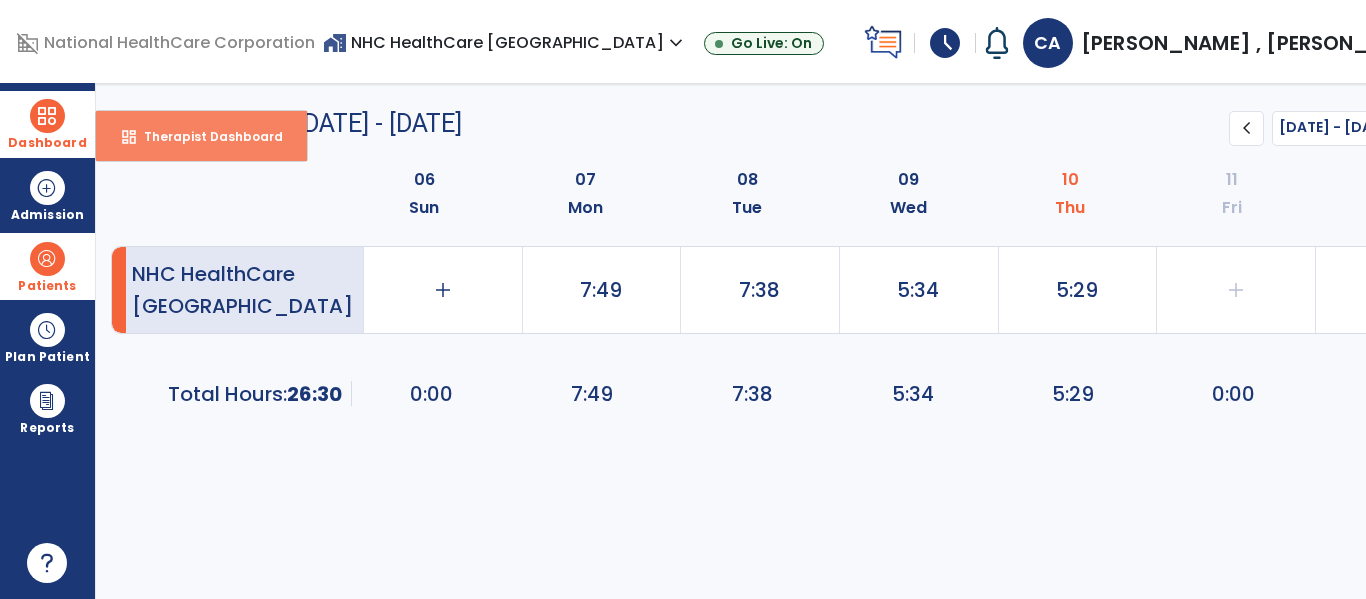 click on "dashboard" at bounding box center (129, 137) 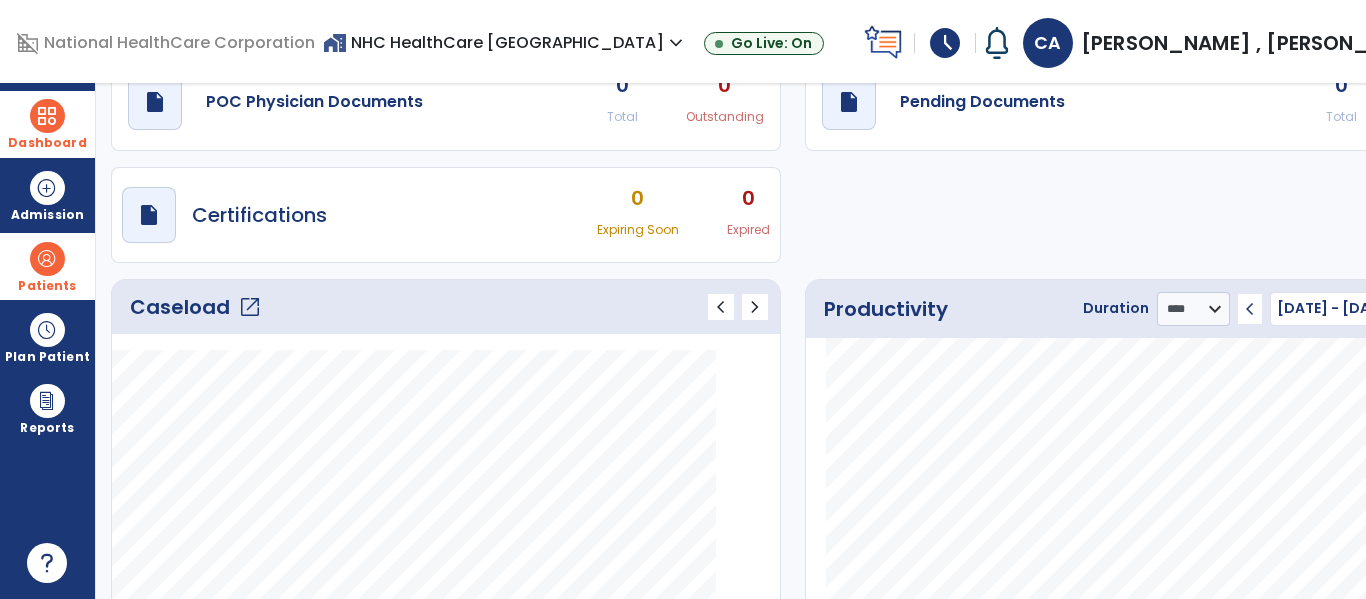 scroll, scrollTop: 89, scrollLeft: 0, axis: vertical 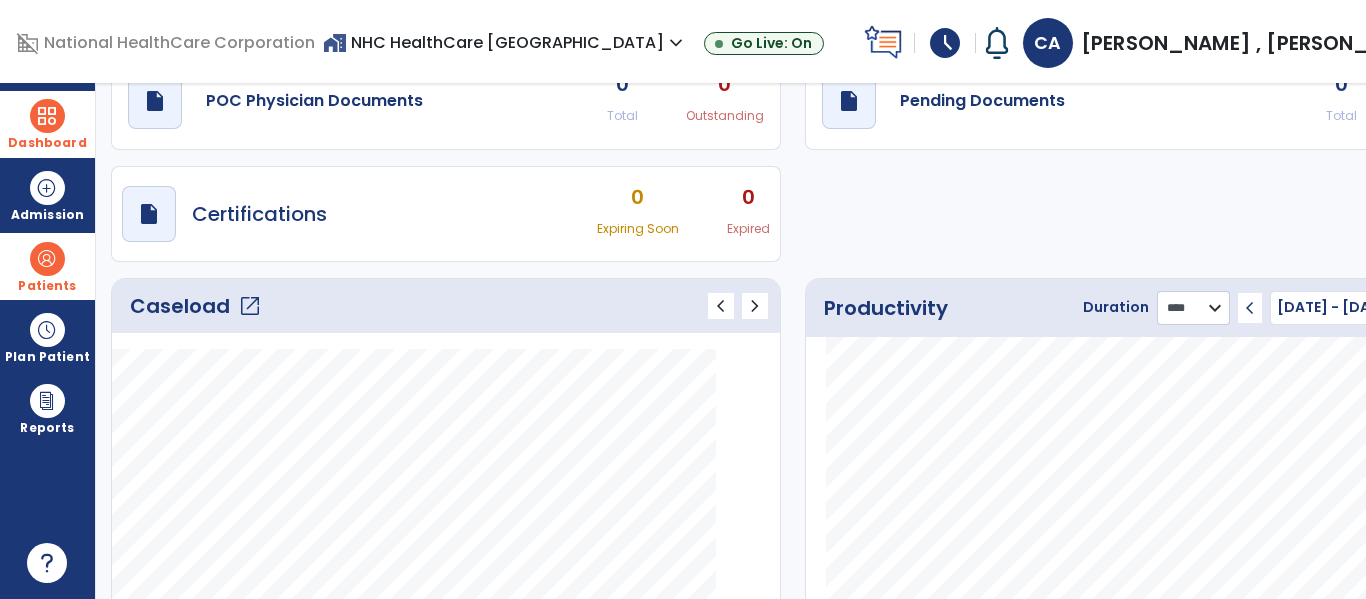 click on "******** **** ***" 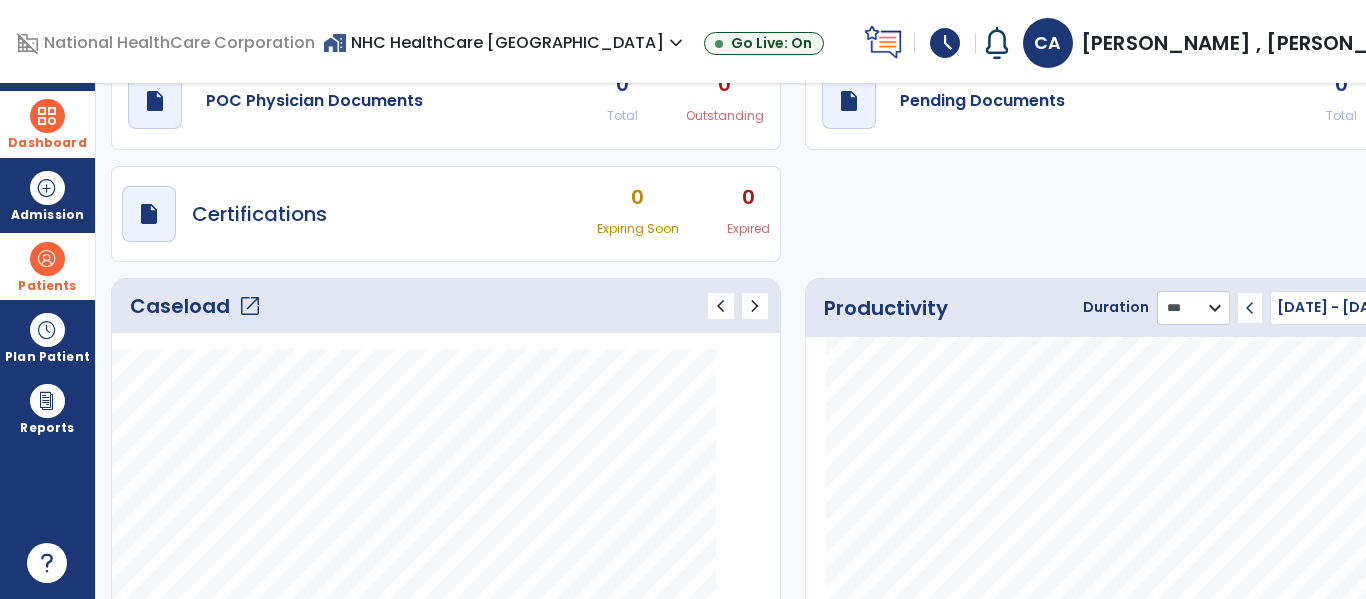 click on "******** **** ***" 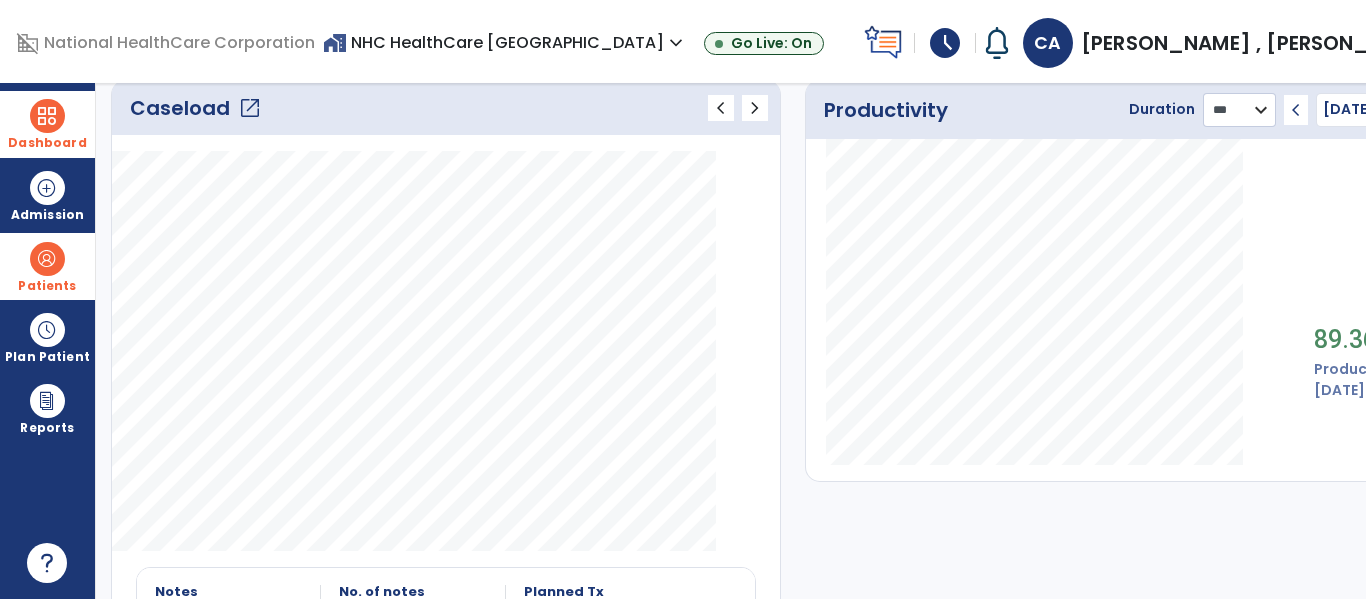 scroll, scrollTop: 0, scrollLeft: 0, axis: both 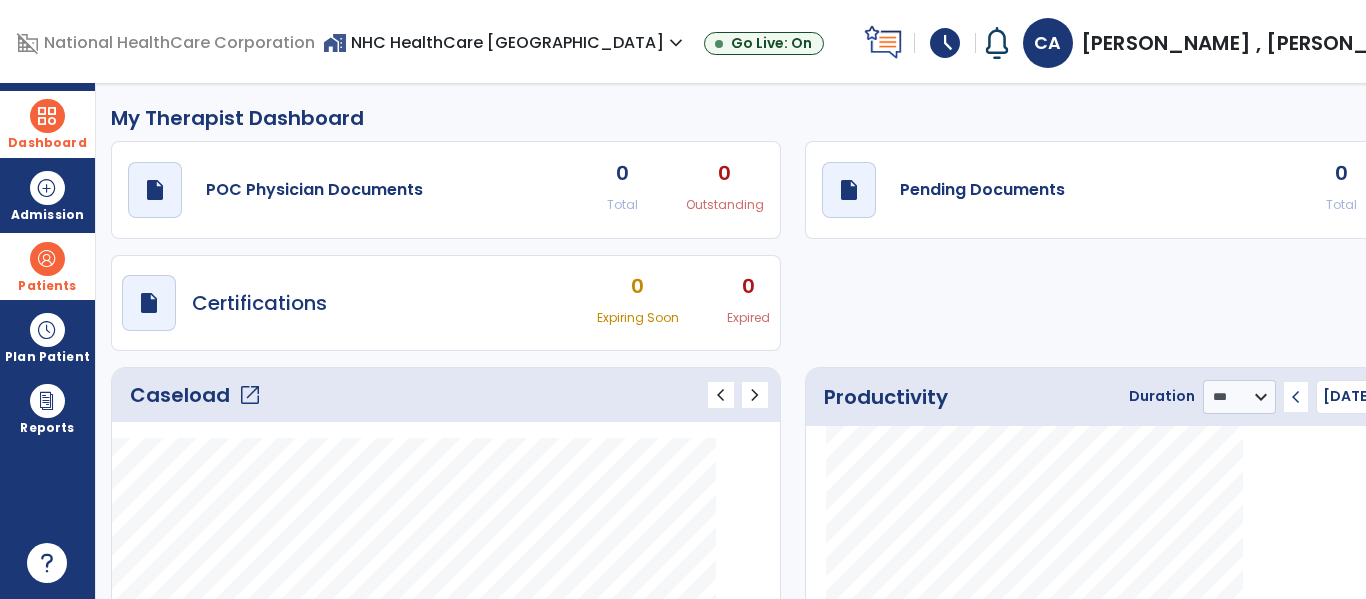 click on "schedule" at bounding box center (945, 43) 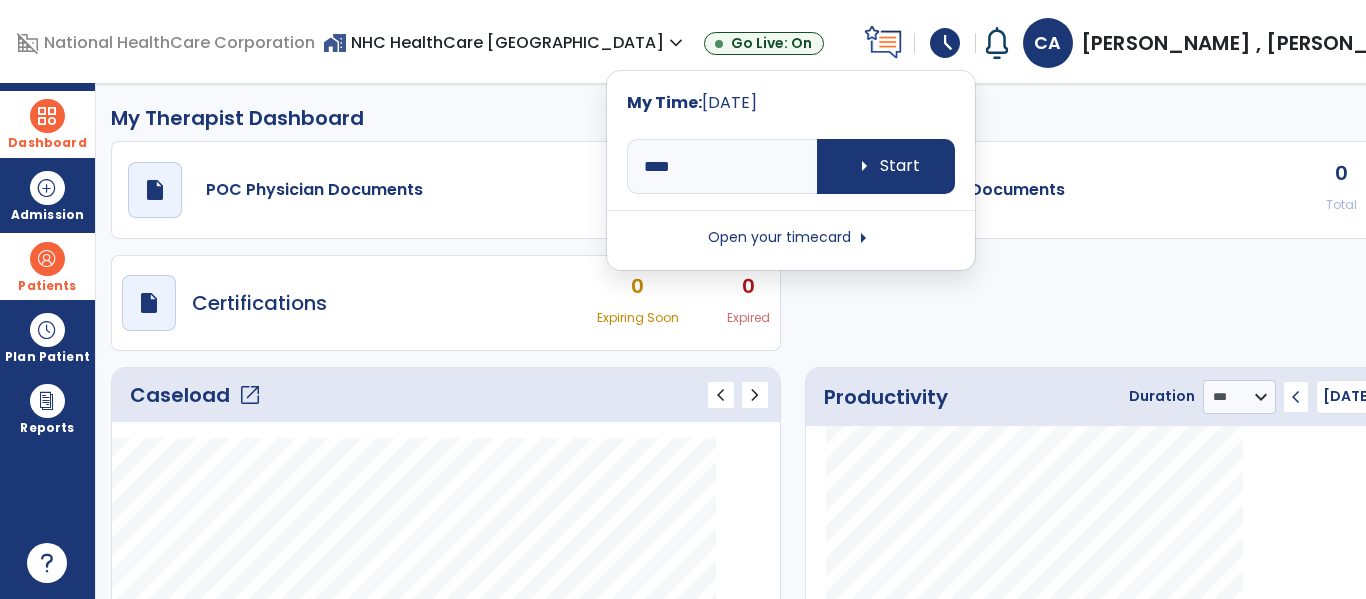 click on "Open your timecard  arrow_right" at bounding box center [791, 238] 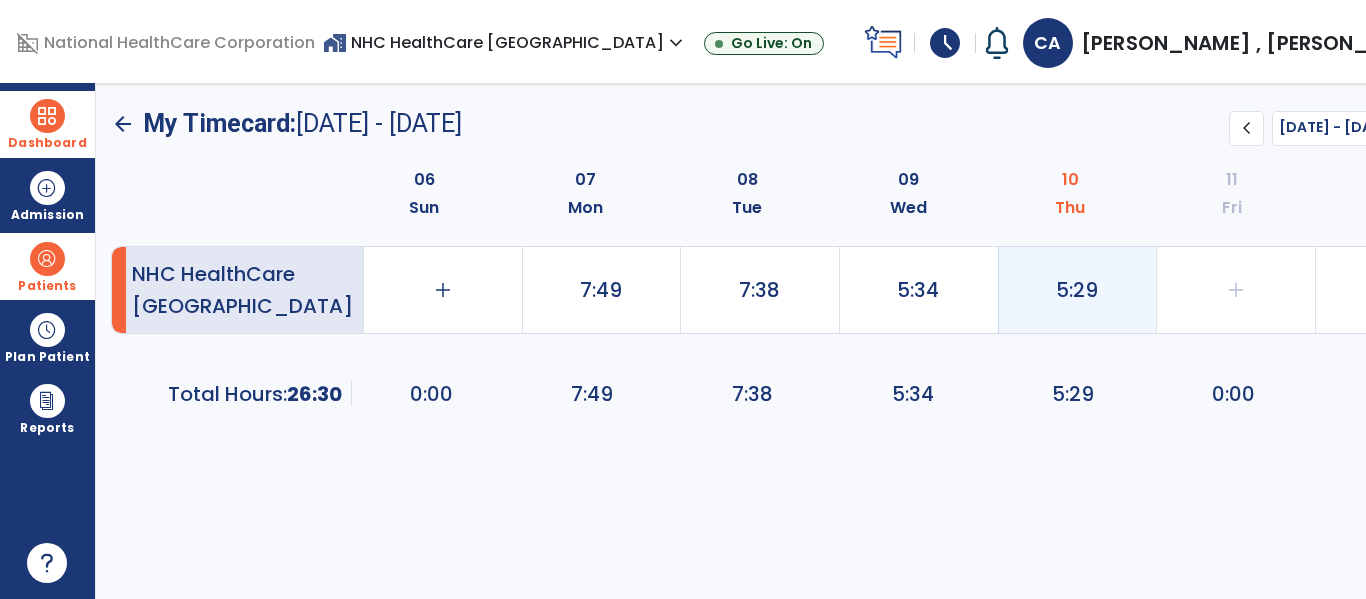 click on "5:29" 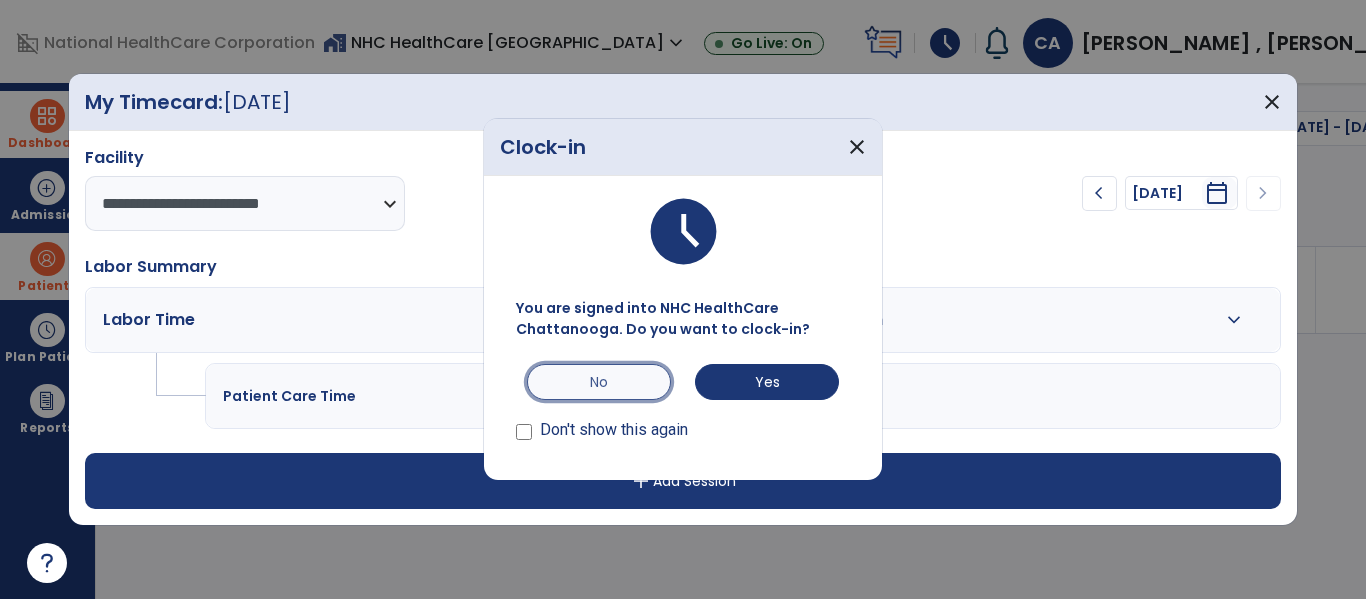 click on "No" at bounding box center (599, 382) 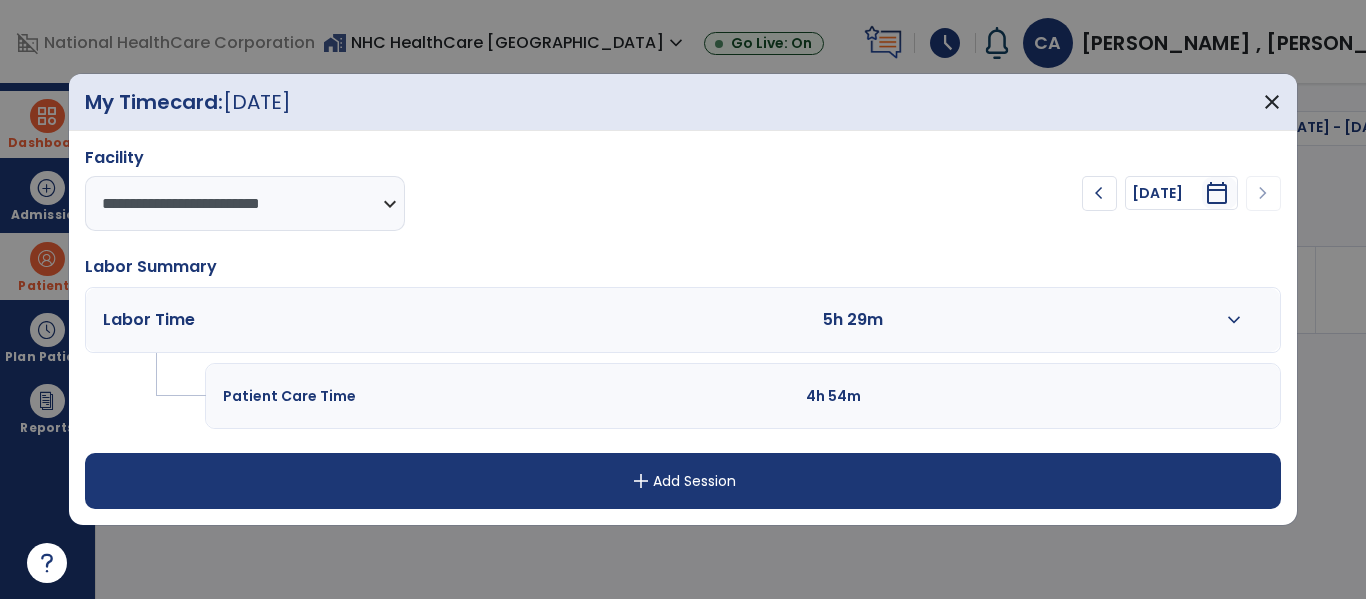 click on "expand_more" at bounding box center [1234, 320] 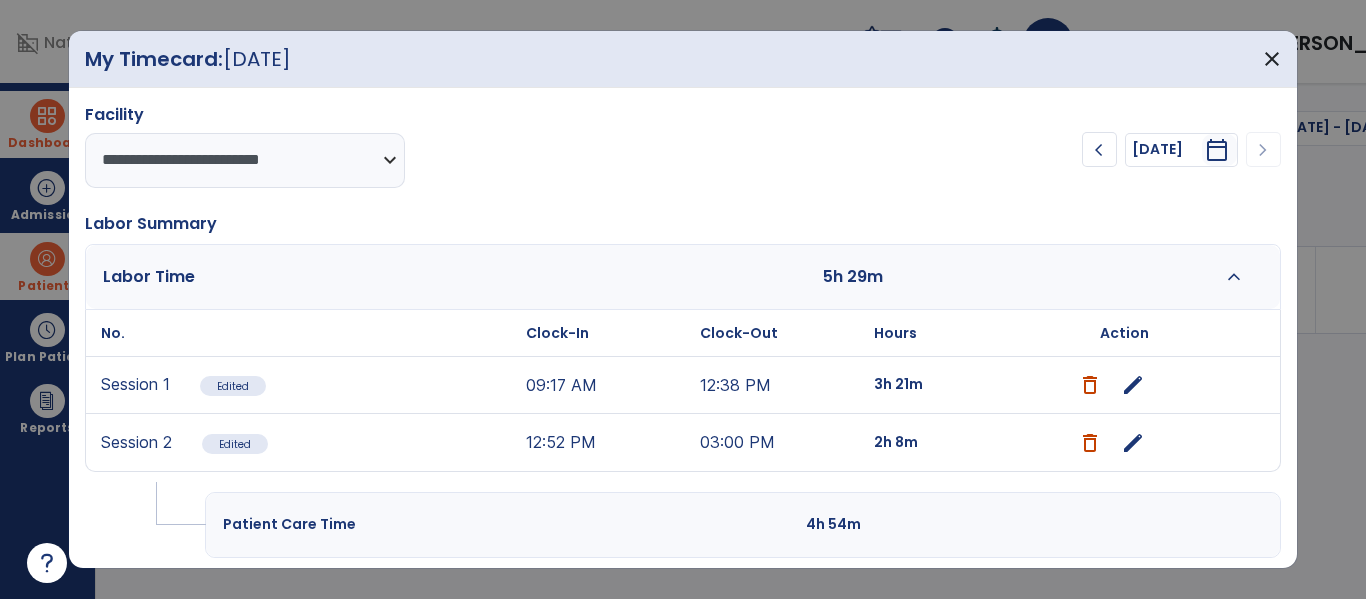 click on "edit" at bounding box center (1133, 443) 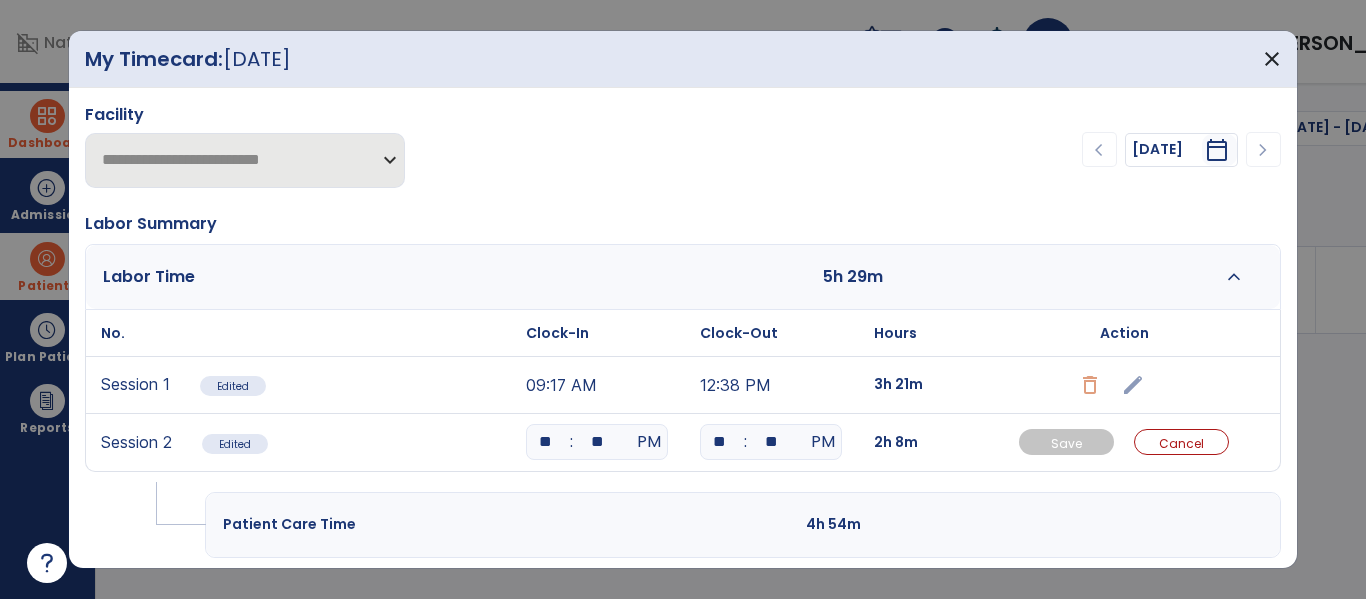 click on "**" at bounding box center [771, 442] 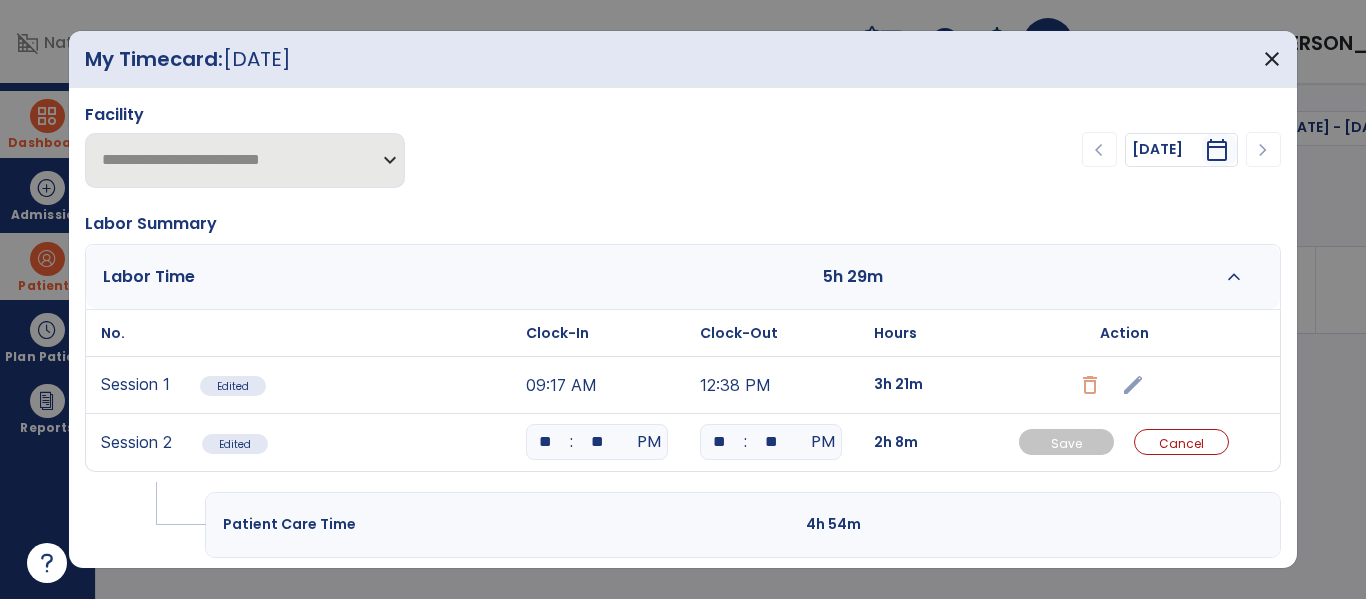 type on "**" 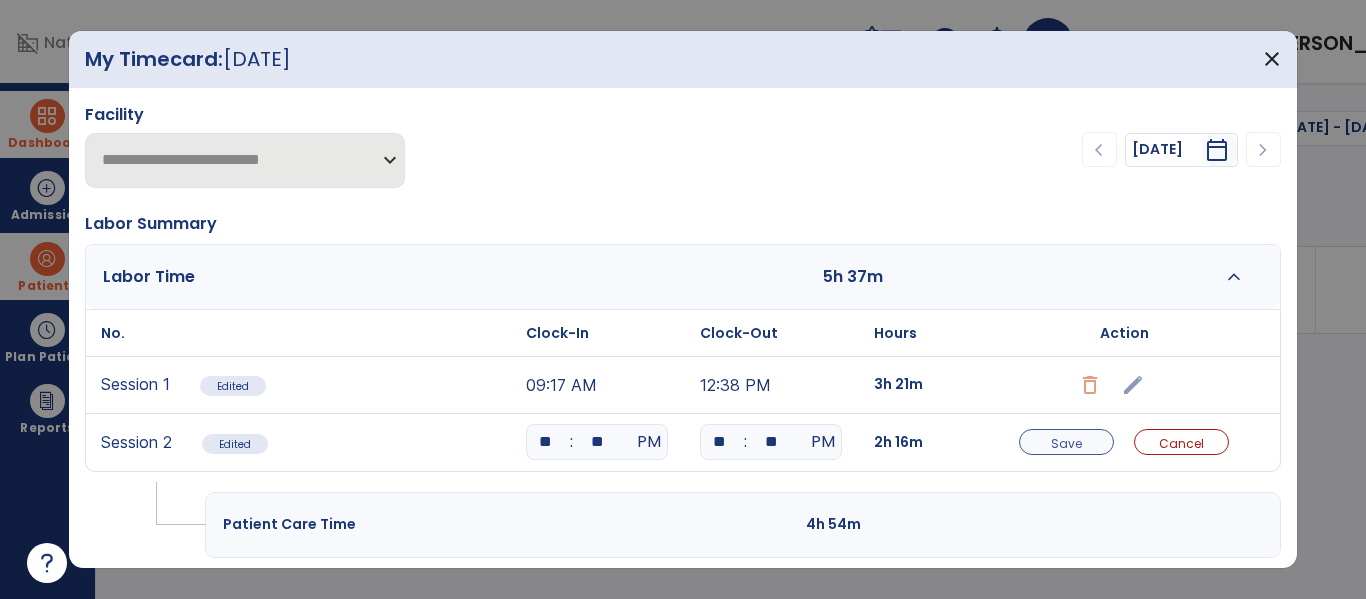 click on "Save" at bounding box center [1066, 443] 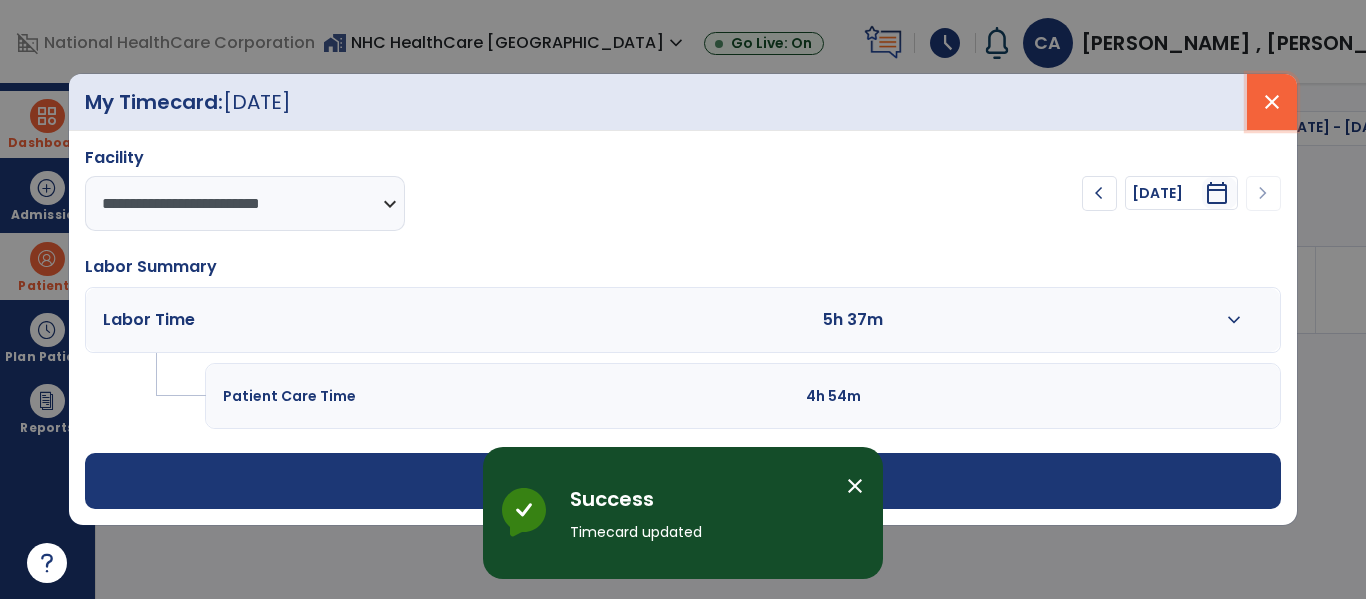 click on "close" at bounding box center (1272, 102) 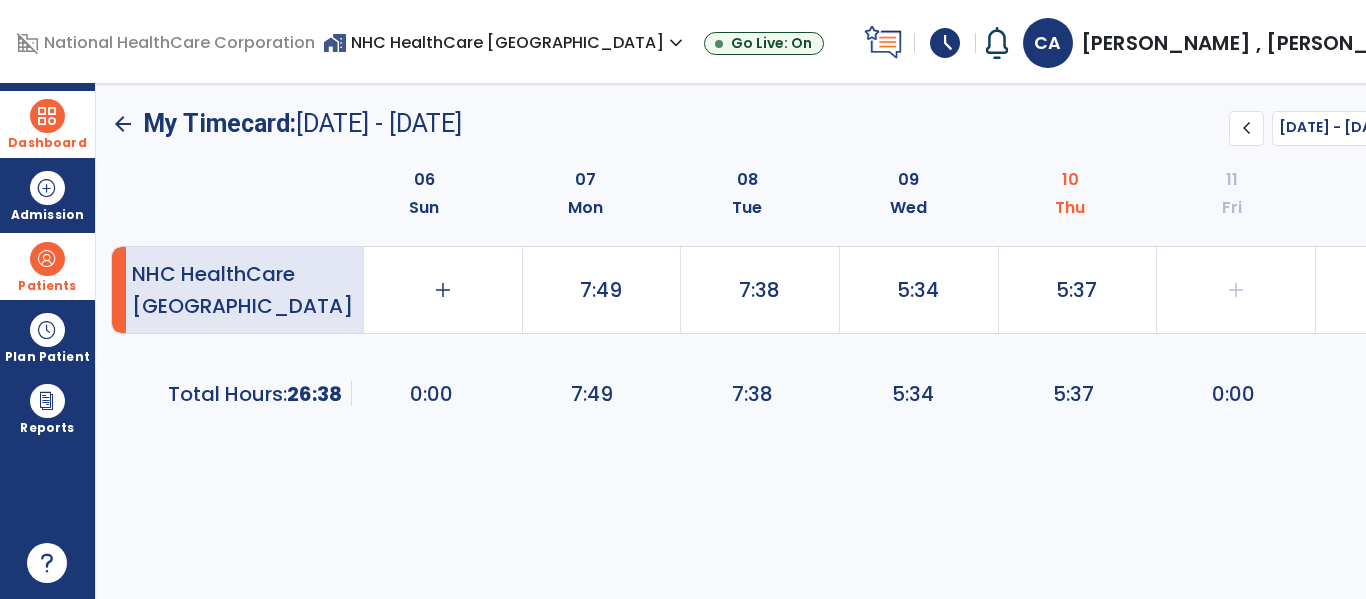 click at bounding box center (47, 116) 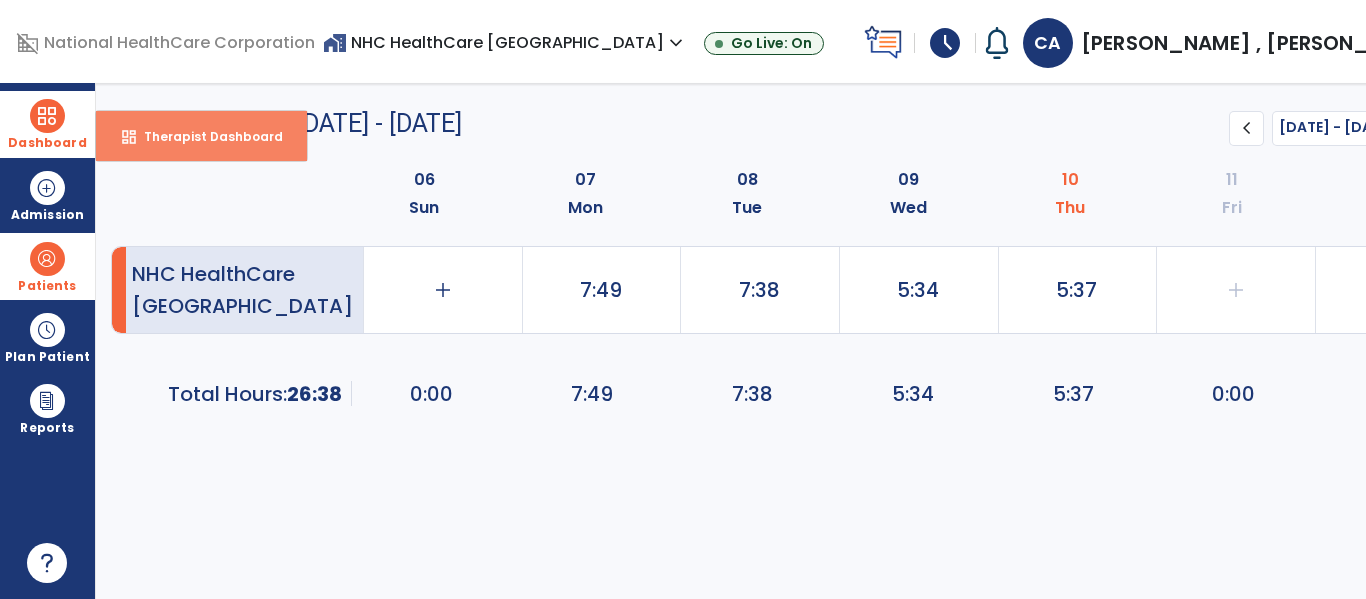 click on "dashboard  Therapist Dashboard" at bounding box center (201, 136) 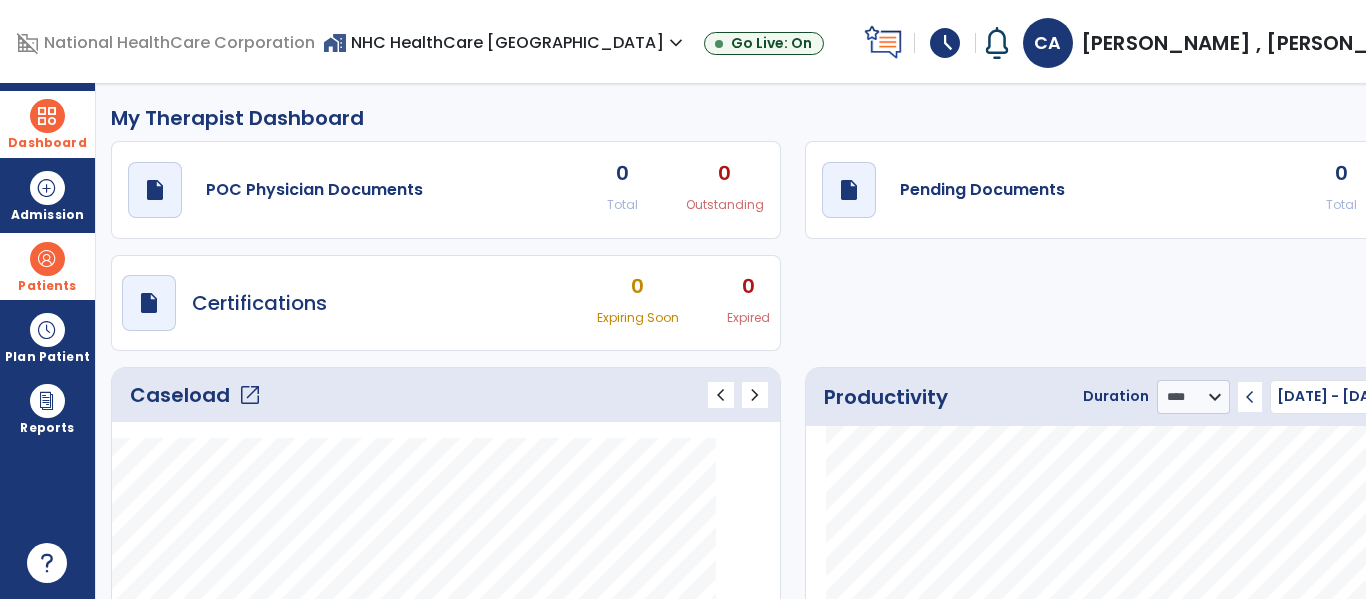 click on "[PERSON_NAME] , [PERSON_NAME]" at bounding box center (1258, 43) 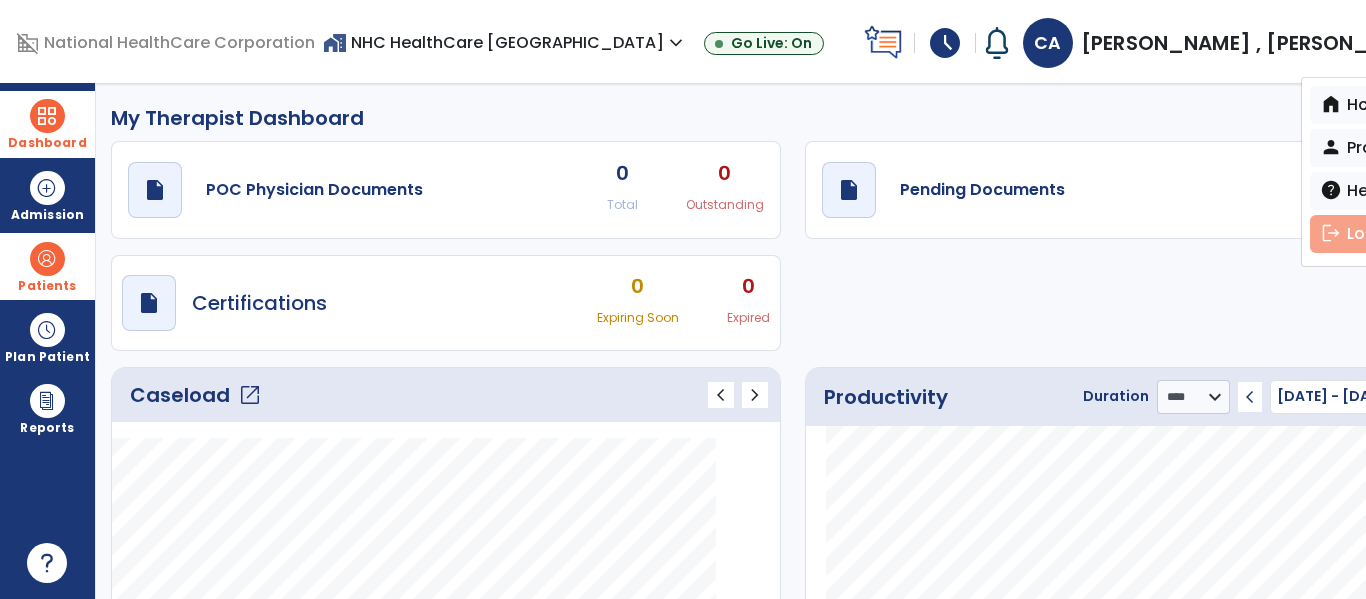 click on "logout" at bounding box center (1331, 233) 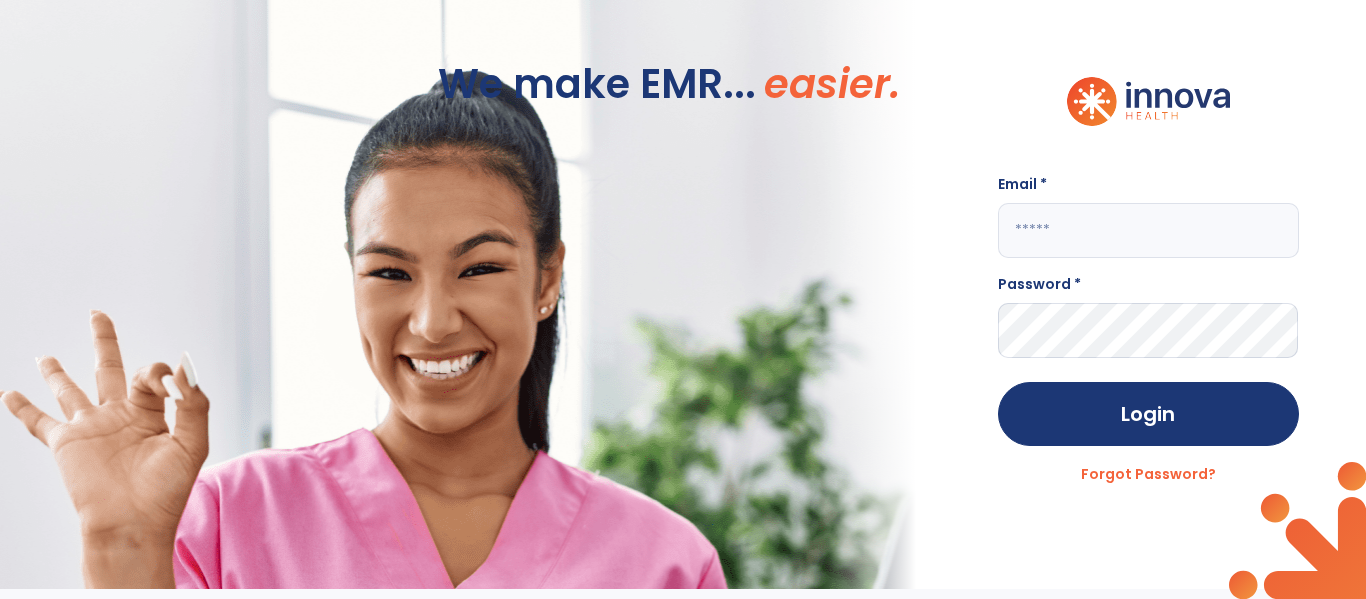 type on "**********" 